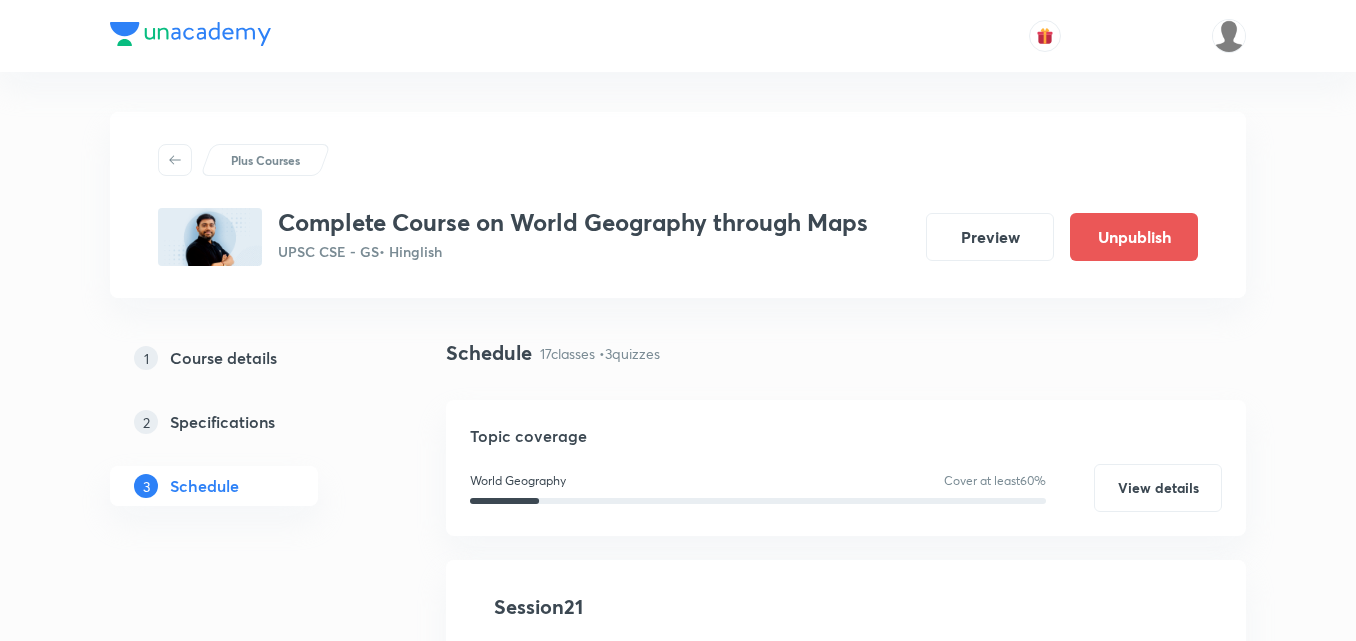 scroll, scrollTop: 2900, scrollLeft: 0, axis: vertical 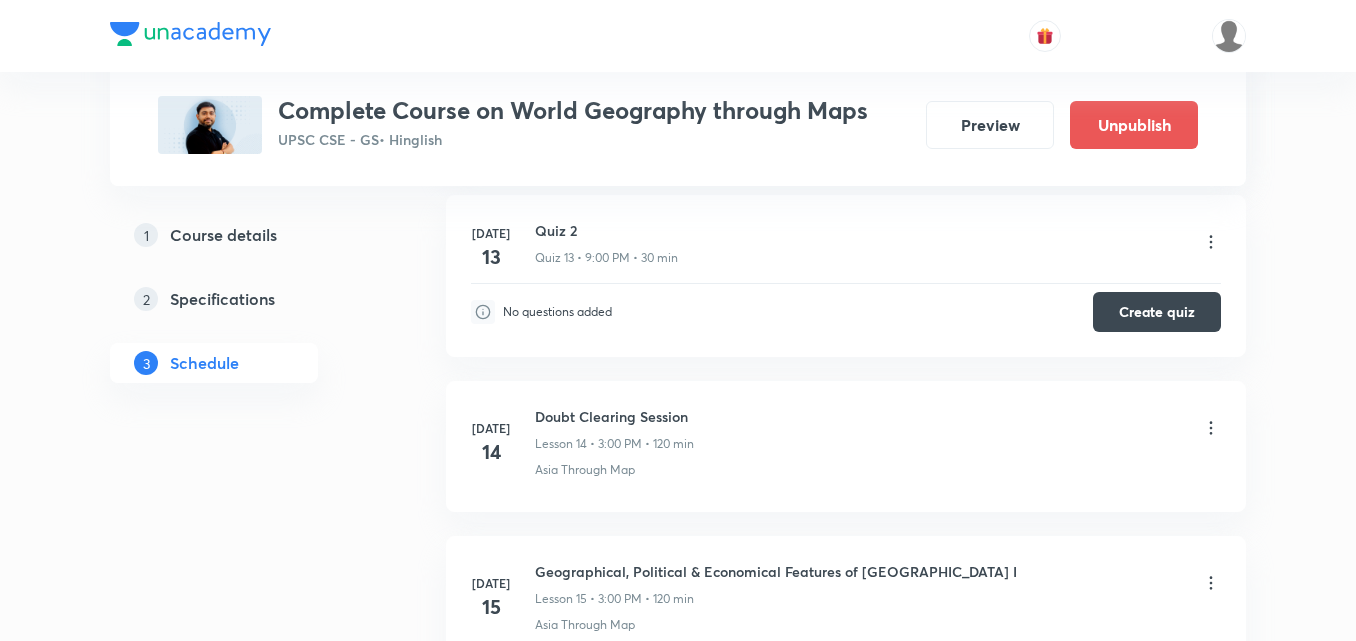 click at bounding box center (678, 36) 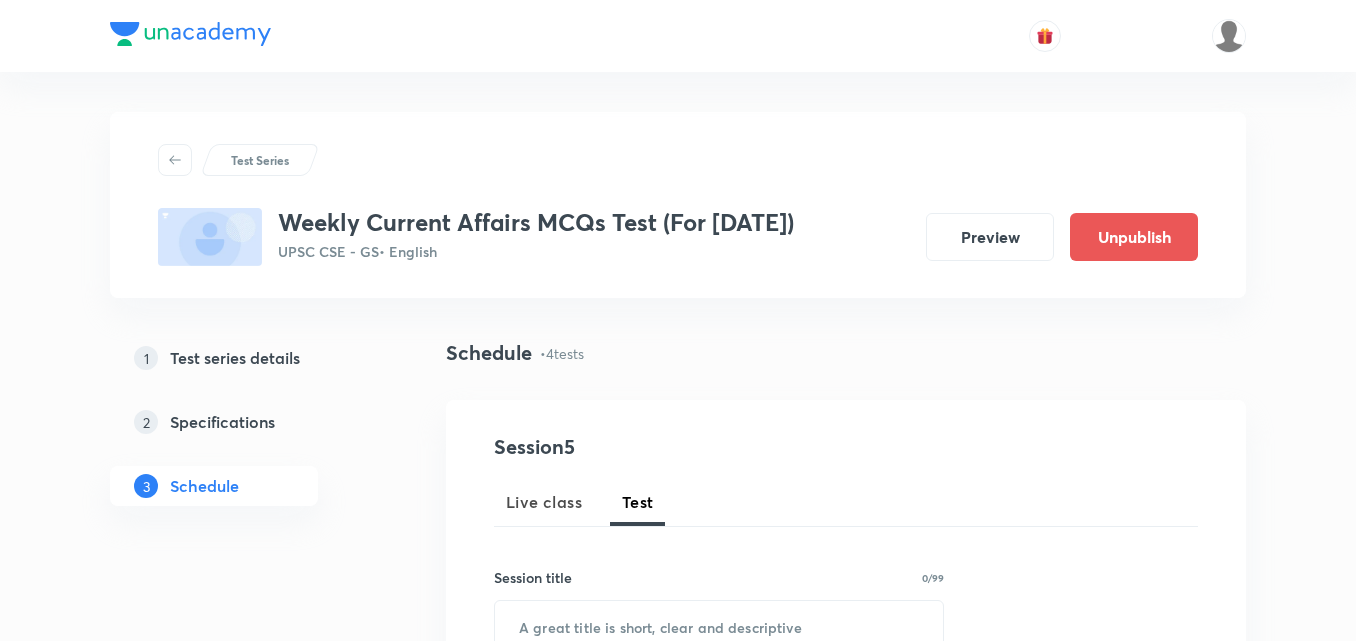 scroll, scrollTop: 1230, scrollLeft: 0, axis: vertical 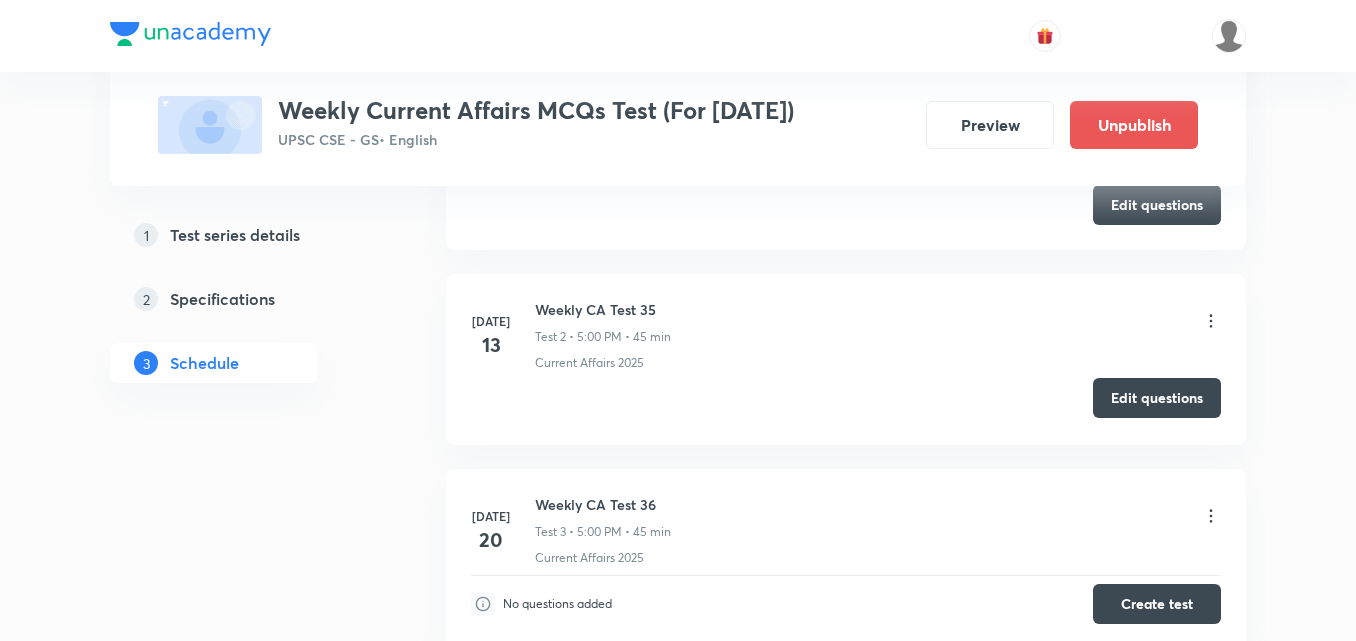 click on "Edit questions" at bounding box center [1157, 398] 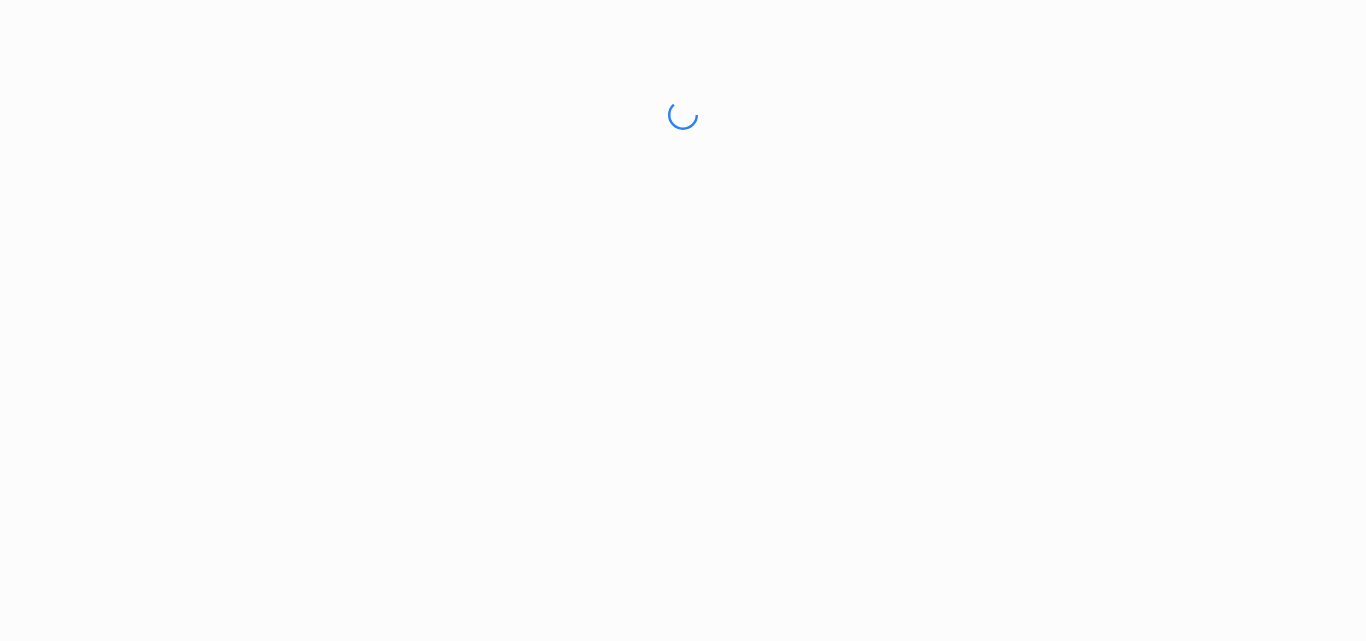 scroll, scrollTop: 0, scrollLeft: 0, axis: both 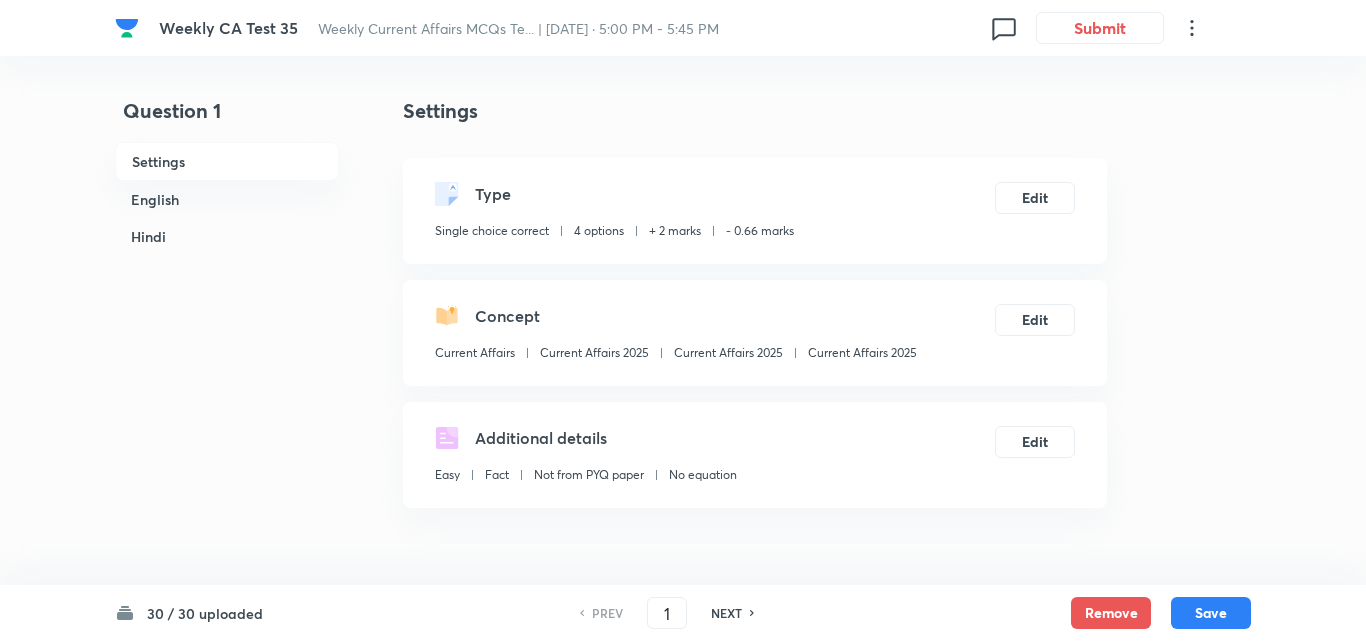 checkbox on "true" 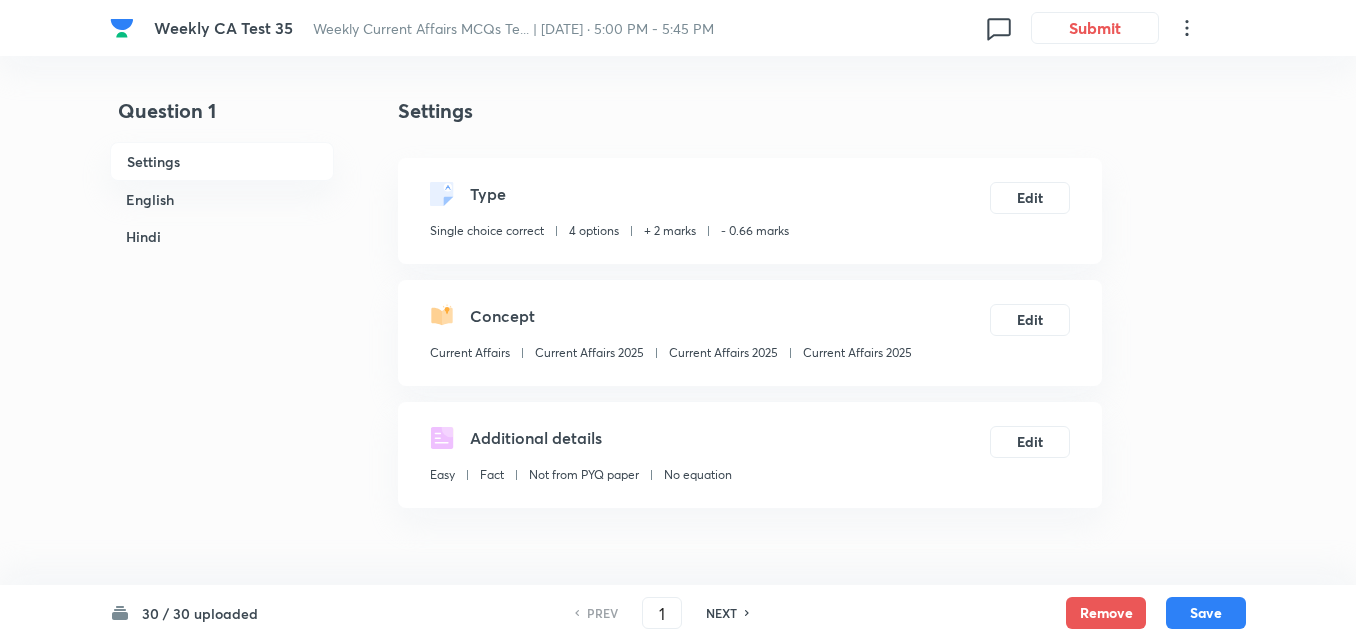 click on "English" at bounding box center [222, 199] 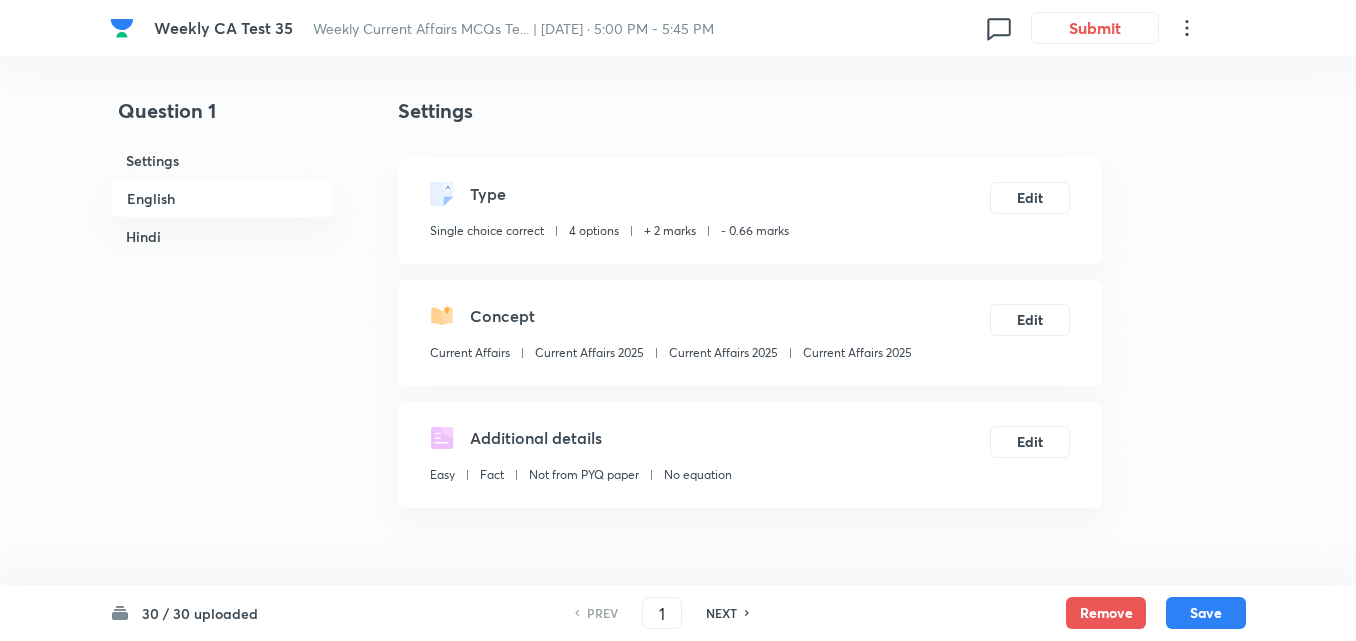 scroll, scrollTop: 516, scrollLeft: 0, axis: vertical 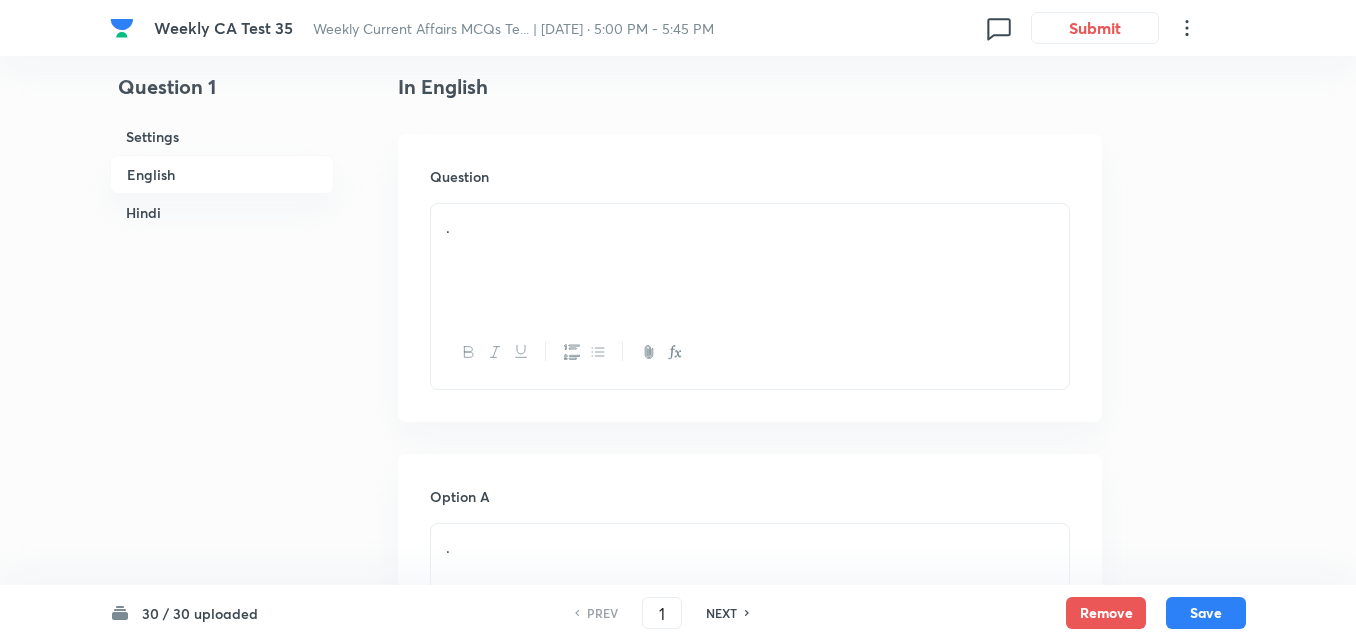 click on "." at bounding box center (750, 260) 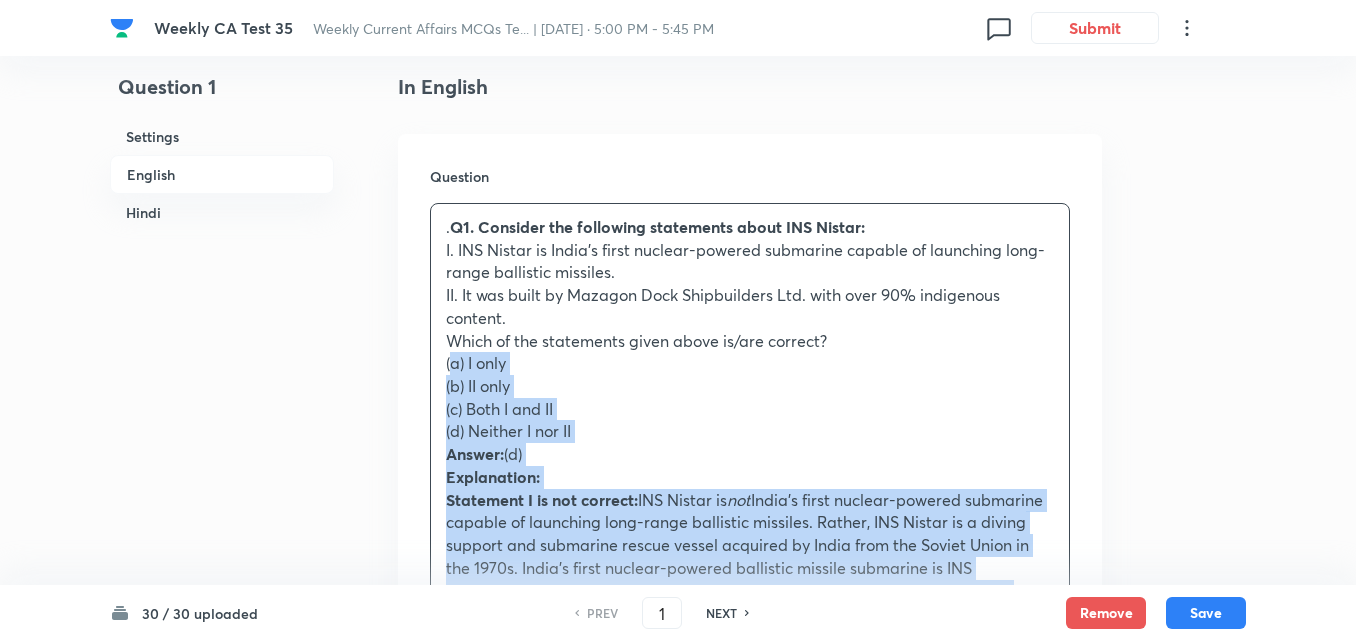 drag, startPoint x: 428, startPoint y: 366, endPoint x: 418, endPoint y: 368, distance: 10.198039 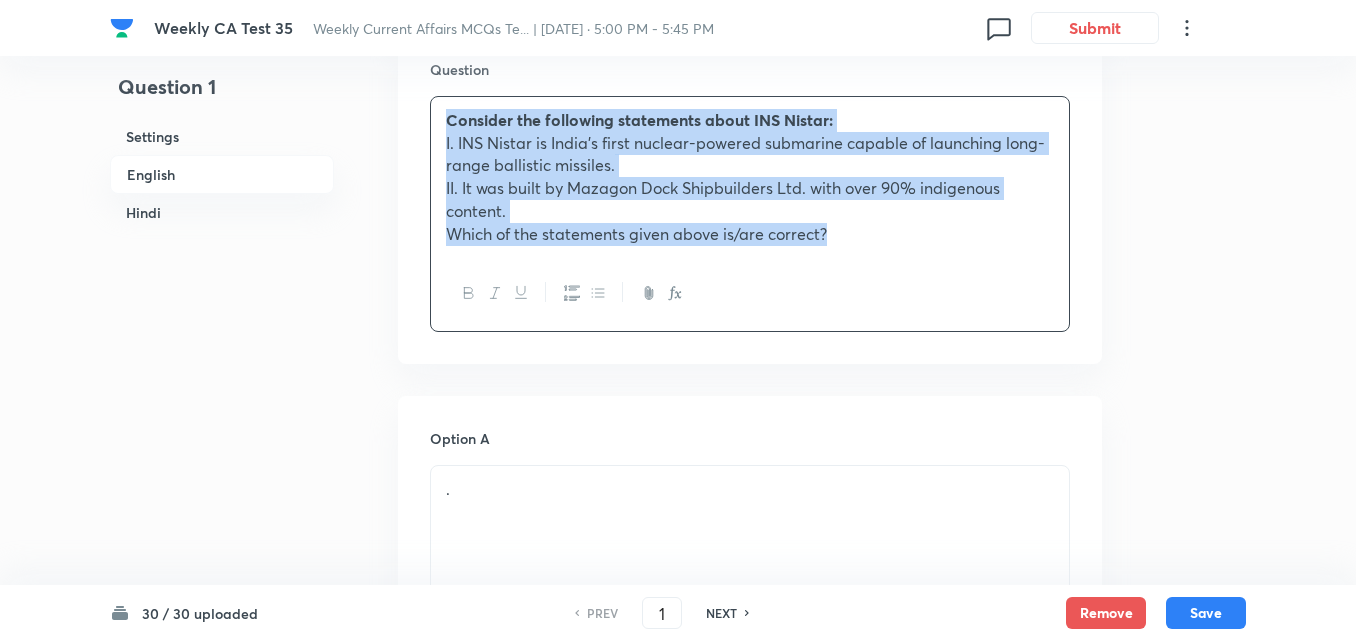 scroll, scrollTop: 816, scrollLeft: 0, axis: vertical 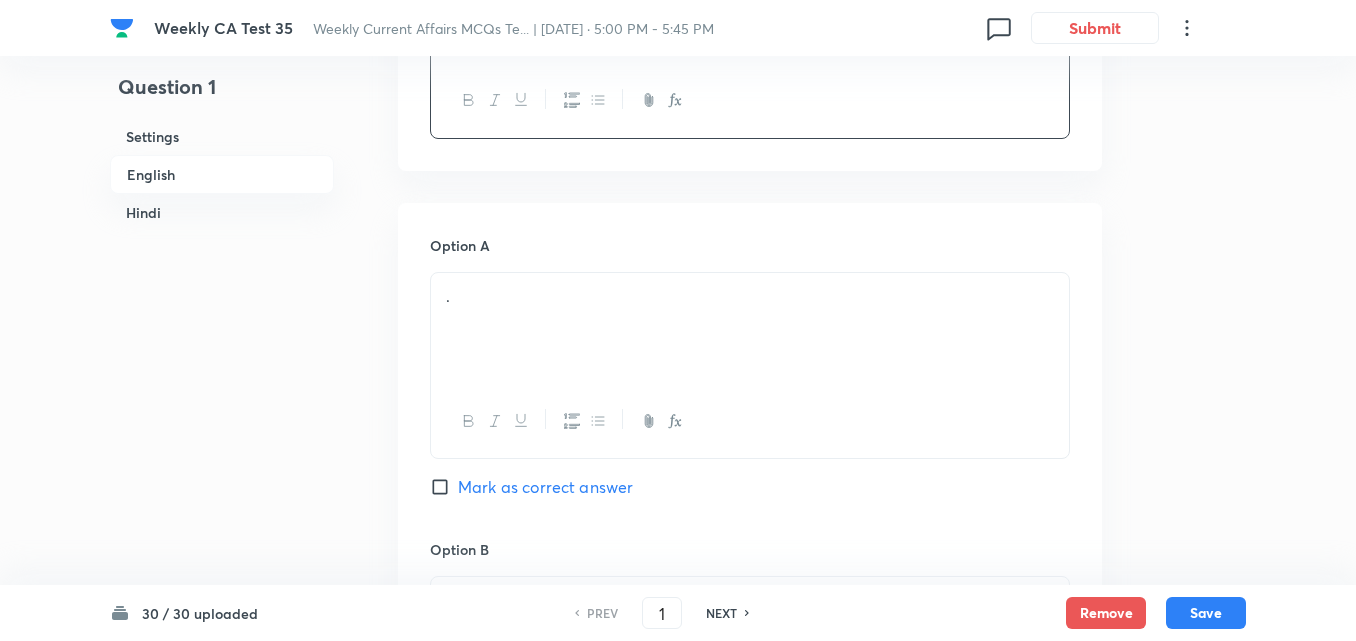 click on "." at bounding box center (750, 329) 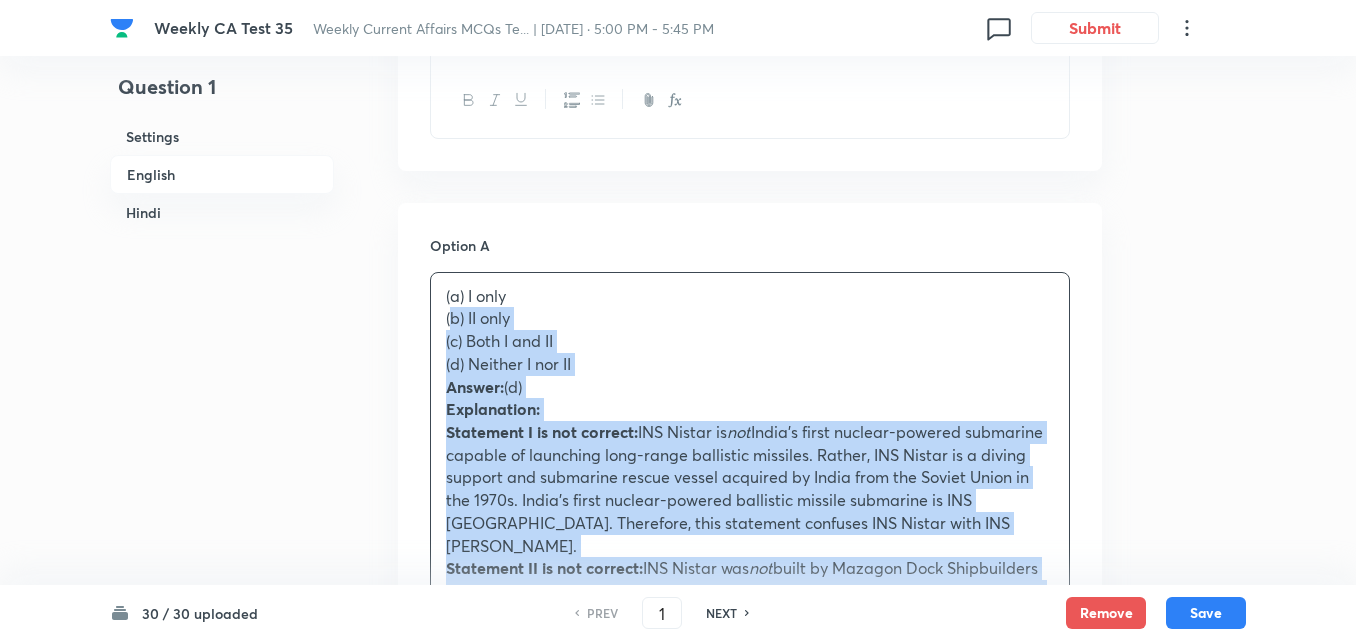 drag, startPoint x: 411, startPoint y: 327, endPoint x: 397, endPoint y: 319, distance: 16.124516 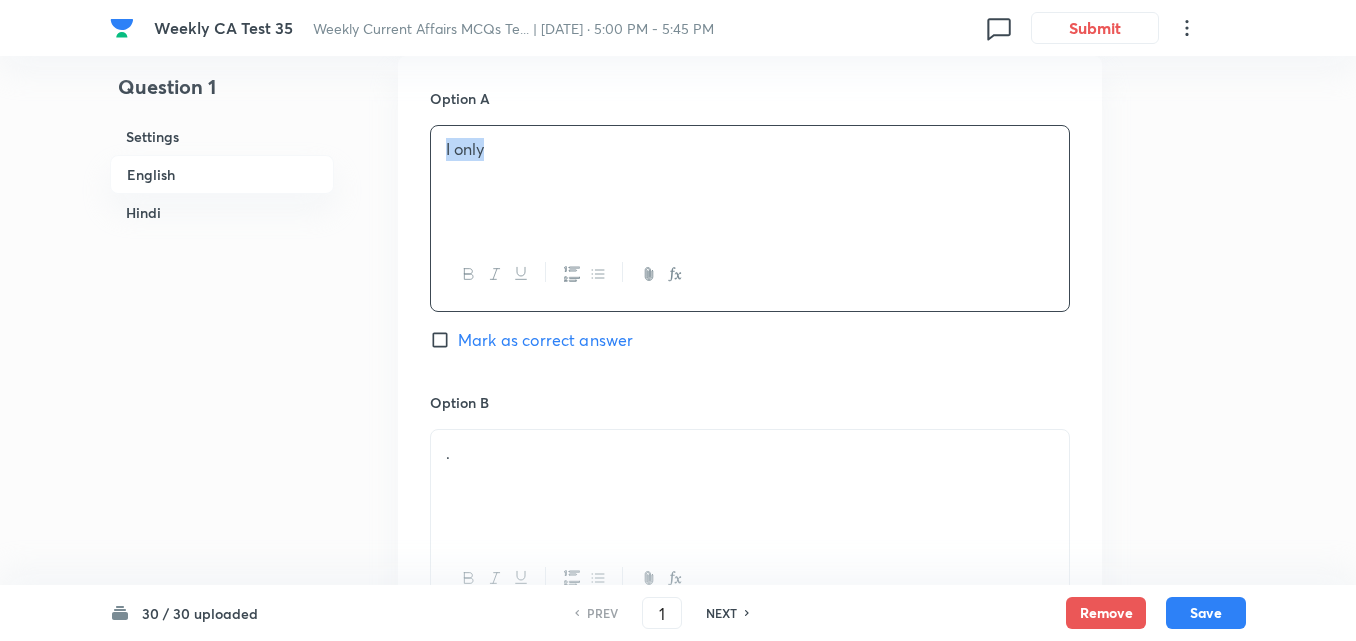 scroll, scrollTop: 1116, scrollLeft: 0, axis: vertical 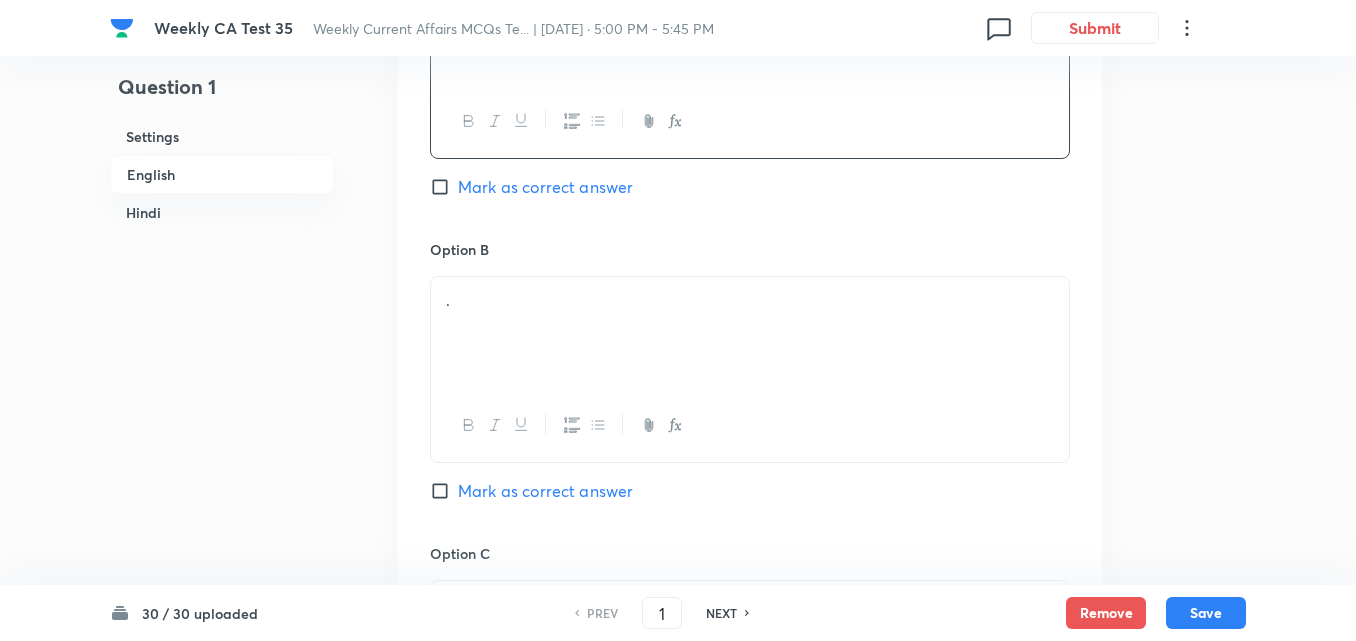 click on "." at bounding box center (750, 333) 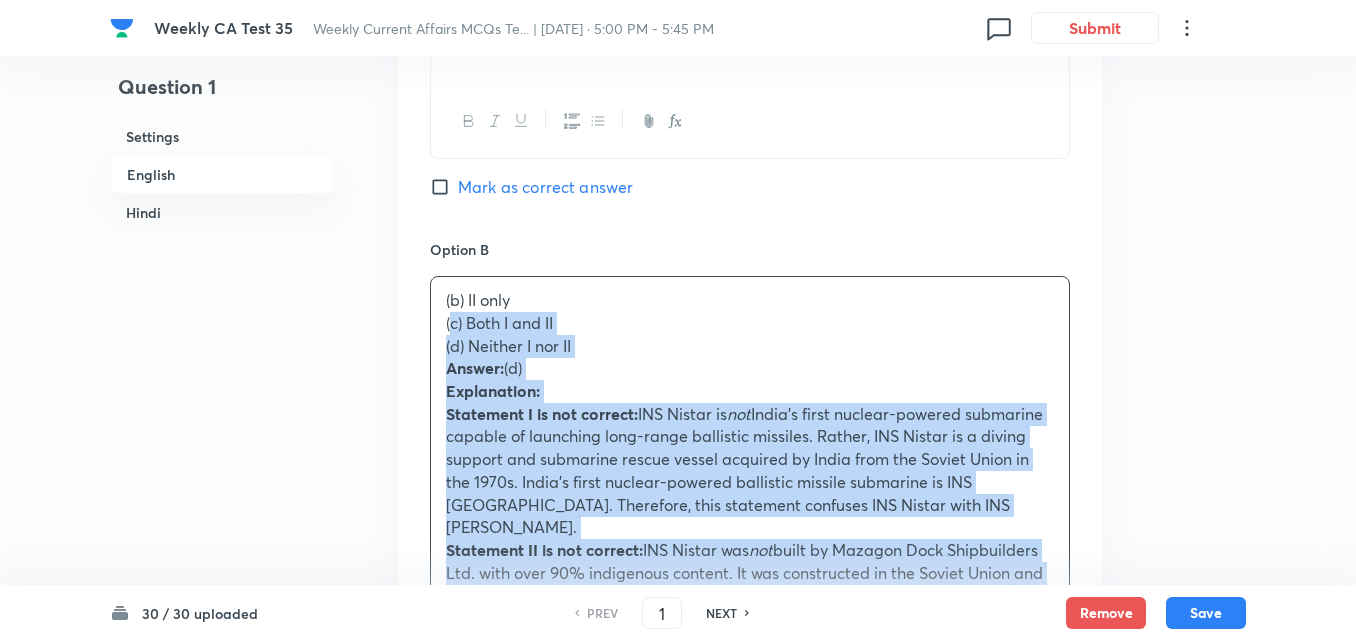 drag, startPoint x: 394, startPoint y: 316, endPoint x: 329, endPoint y: 320, distance: 65.12296 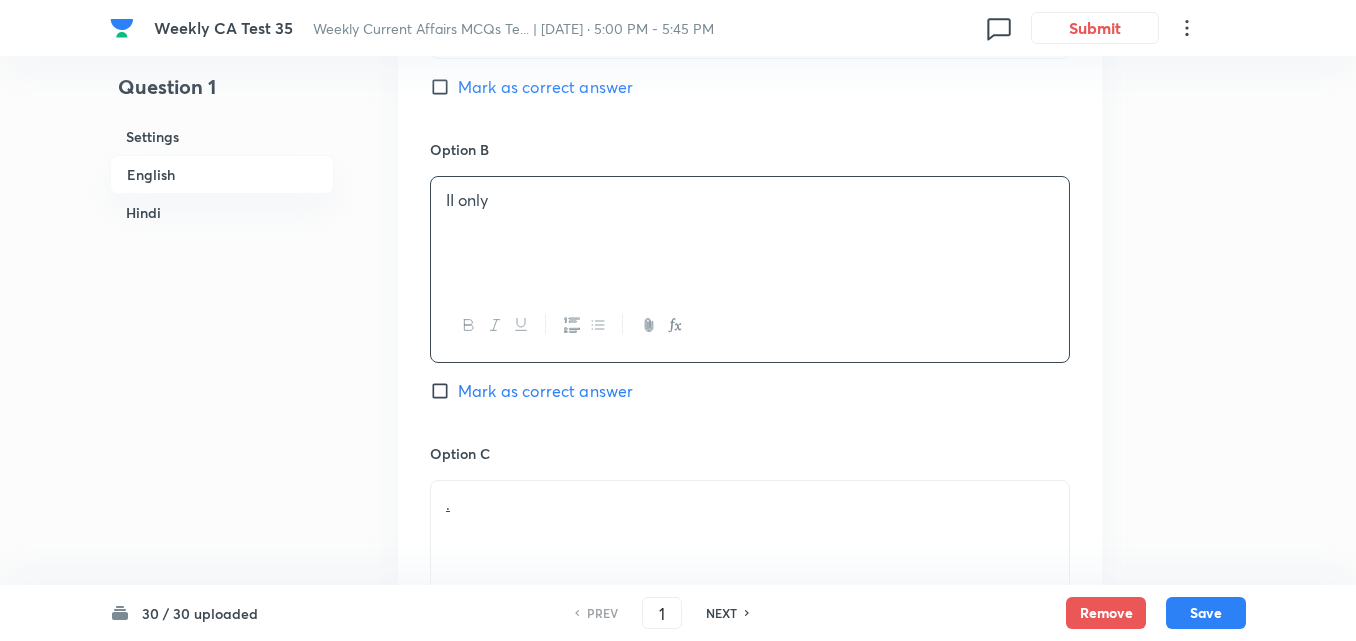 scroll, scrollTop: 1416, scrollLeft: 0, axis: vertical 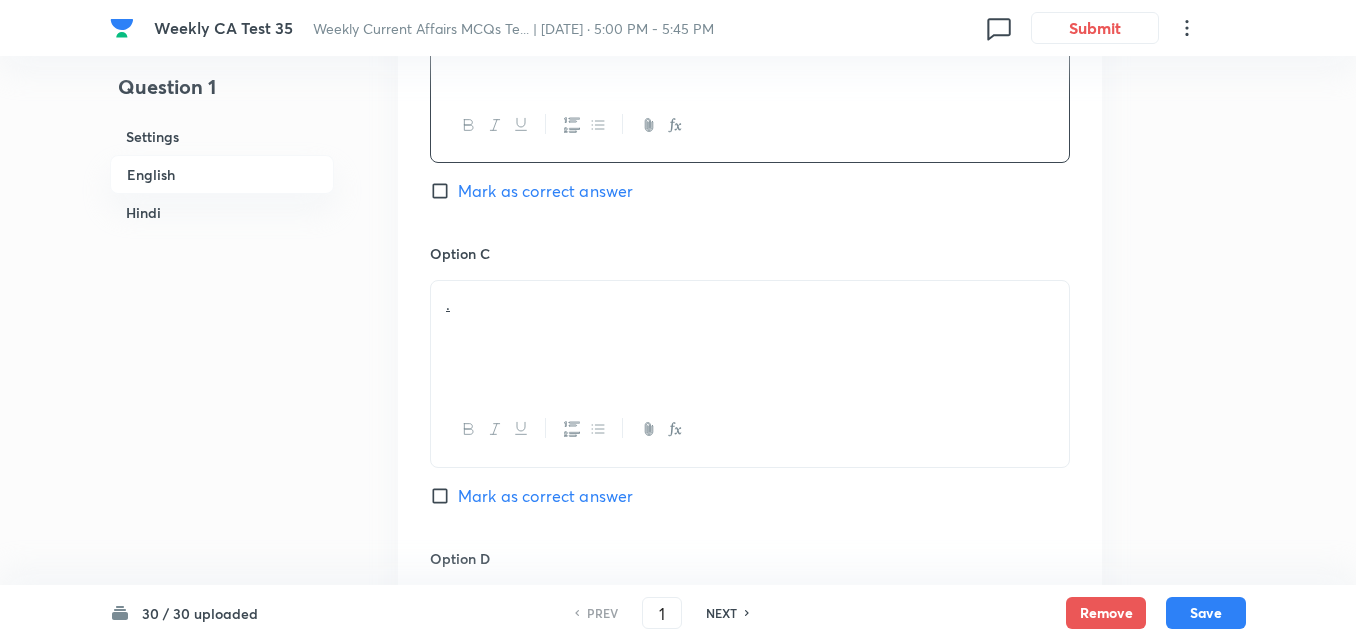 click on "." at bounding box center (750, 337) 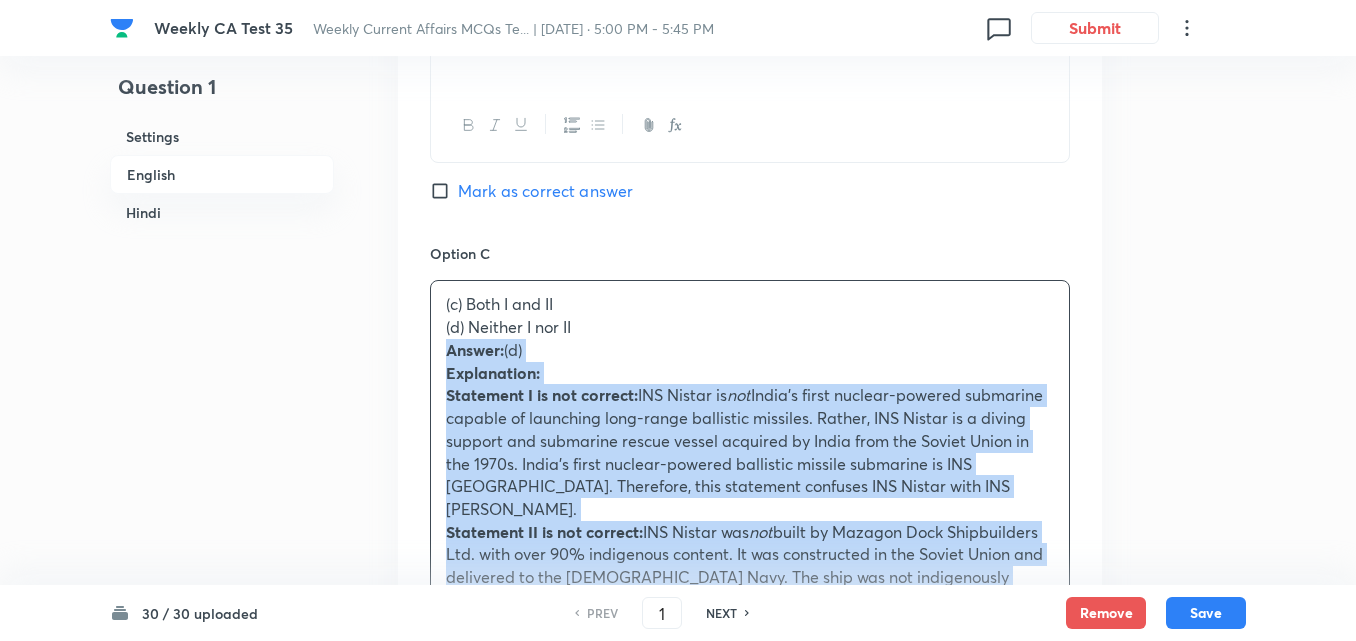 drag, startPoint x: 408, startPoint y: 333, endPoint x: 386, endPoint y: 339, distance: 22.803509 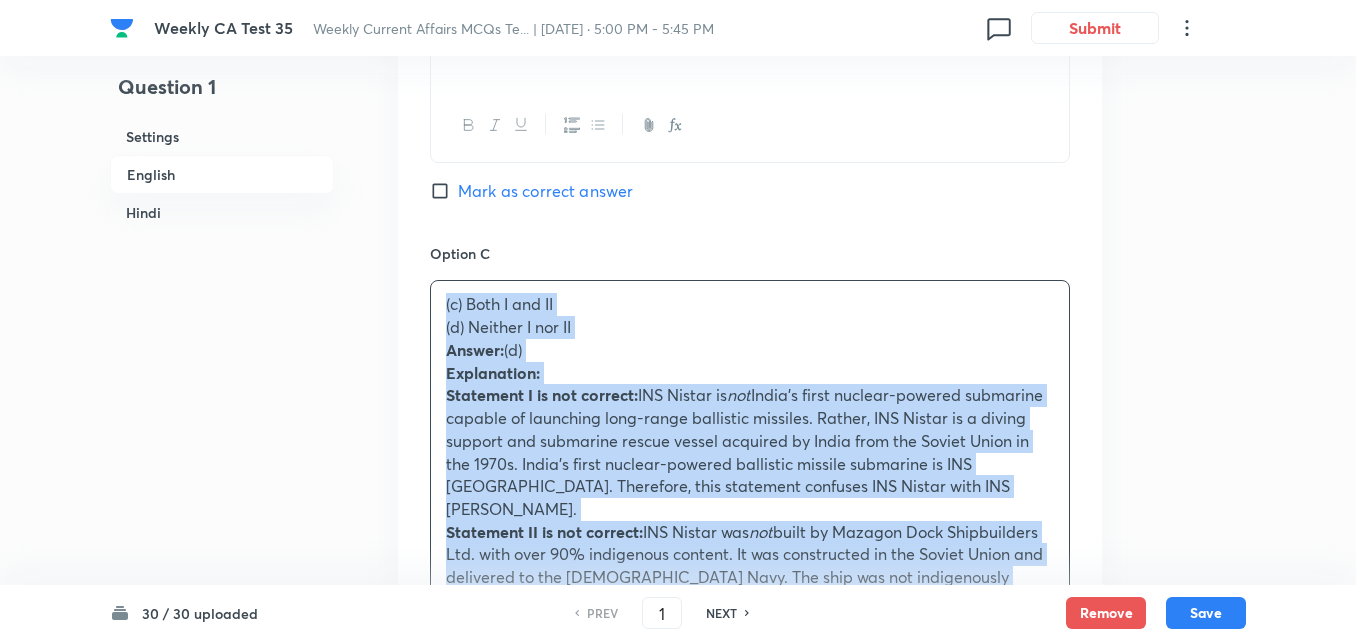 click on "Question 1 Settings English Hindi Settings Type Single choice correct 4 options + 2 marks - 0.66 marks Edit Concept Current Affairs Current Affairs 2025 Current Affairs 2025 Current Affairs 2025 Edit Additional details Easy Fact Not from PYQ paper No equation Edit In English Question Consider the following statements about INS Nistar: I. INS Nistar is India’s first nuclear-powered submarine capable of launching long-range ballistic missiles.  II. It was built by Mazagon Dock Shipbuilders Ltd. with over 90% indigenous content. Which of the statements given above is/are correct?   Option A I only   Mark as correct answer Option B II only   Mark as correct answer Option C (c) Both I and II  (d) Neither I nor II Answer:  (d)  Explanation: Statement I is not correct:  INS Nistar is  not Statement II is not correct:  INS Nistar was  not Mark as correct answer Option D . Marked as correct Solution . In Hindi Question . Option A . Mark as correct answer Option B . Mark as correct answer Option C . Option D . ." at bounding box center [678, 1101] 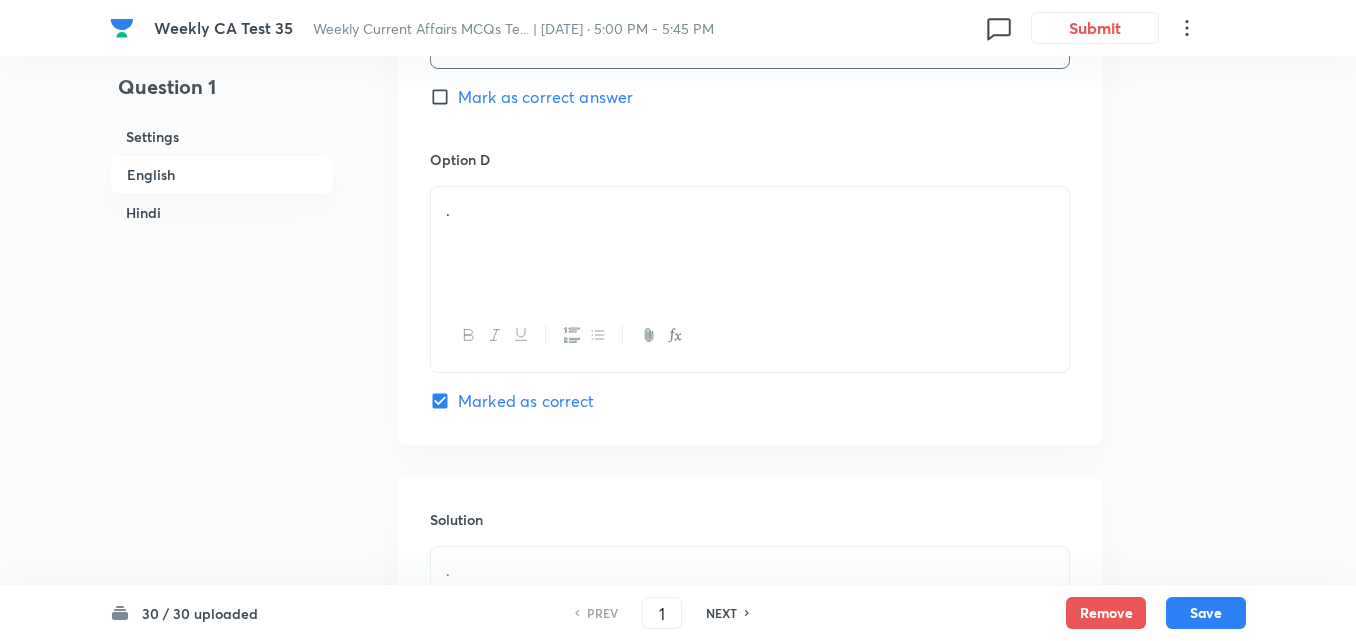 scroll, scrollTop: 1816, scrollLeft: 0, axis: vertical 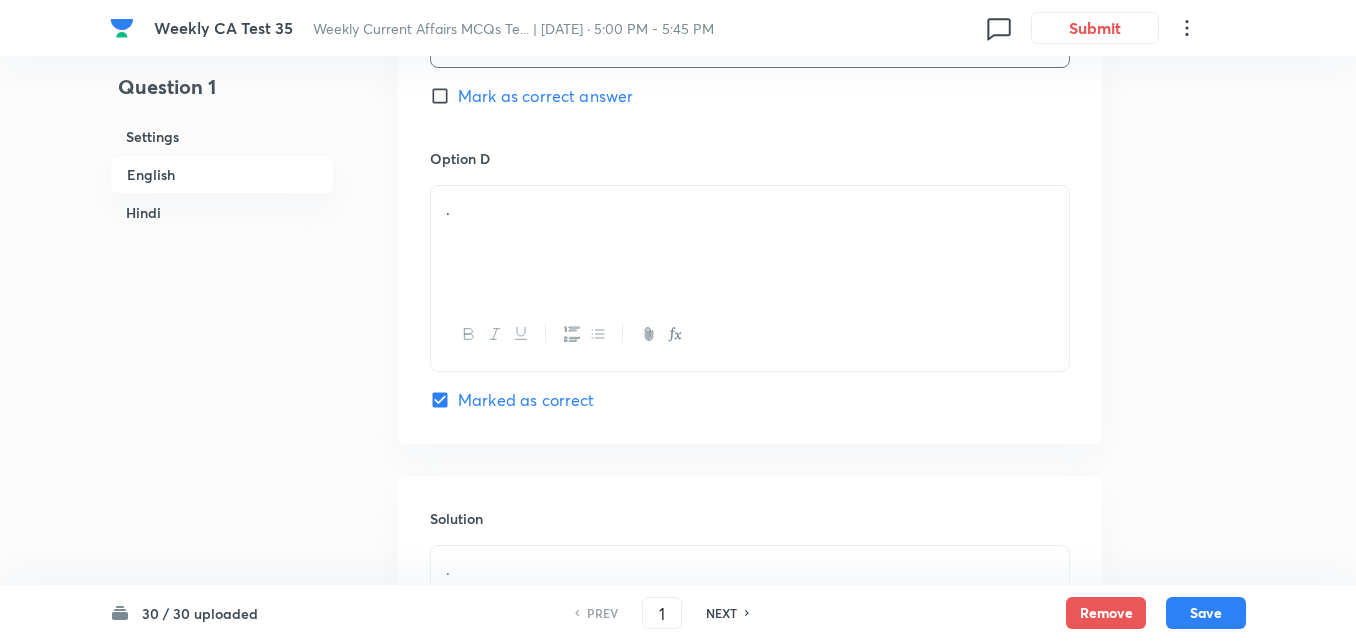 click on "." at bounding box center (750, 242) 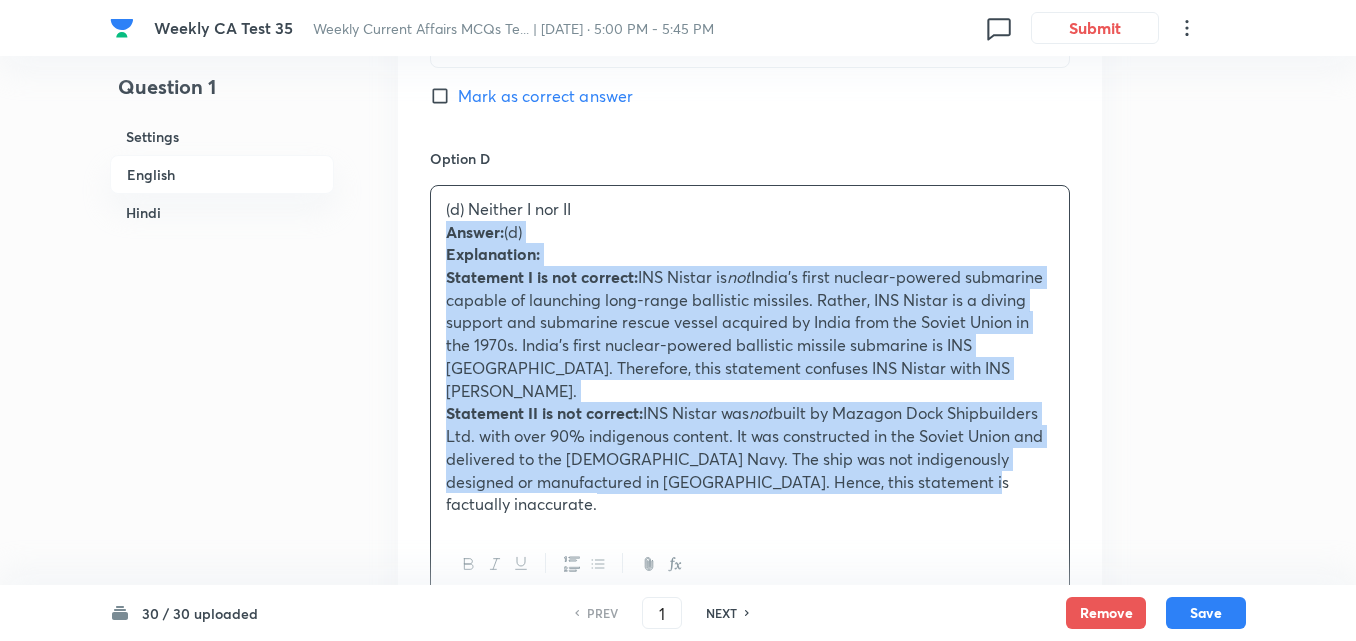 click on "Option A I only   Mark as correct answer Option B II only   Mark as correct answer Option C Both I and II   Mark as correct answer Option D (d) Neither I nor II Answer:  (d)  Explanation: Statement I is not correct:  INS Nistar is  not  India’s first nuclear-powered submarine capable of launching long-range ballistic missiles. Rather, INS Nistar is a diving support and submarine rescue vessel acquired by India from the Soviet Union in the 1970s. India’s first nuclear-powered ballistic missile submarine is INS Arihant. Therefore, this statement confuses INS Nistar with INS Arihant. Statement II is not correct:  INS Nistar was  not  built by Mazagon Dock Shipbuilders Ltd. with over 90% indigenous content. It was constructed in the Soviet Union and delivered to the Indian Navy. The ship was not indigenously designed or manufactured in India. Hence, this statement is factually inaccurate. Marked as correct" at bounding box center (750, -61) 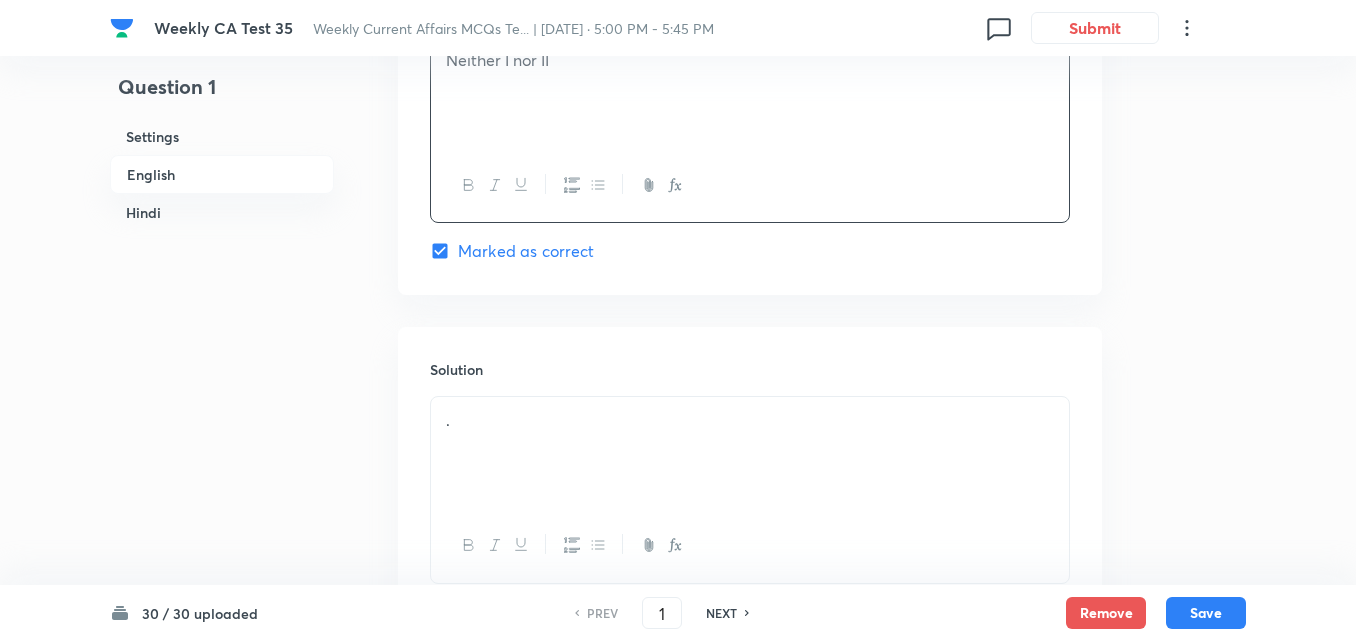 scroll, scrollTop: 2116, scrollLeft: 0, axis: vertical 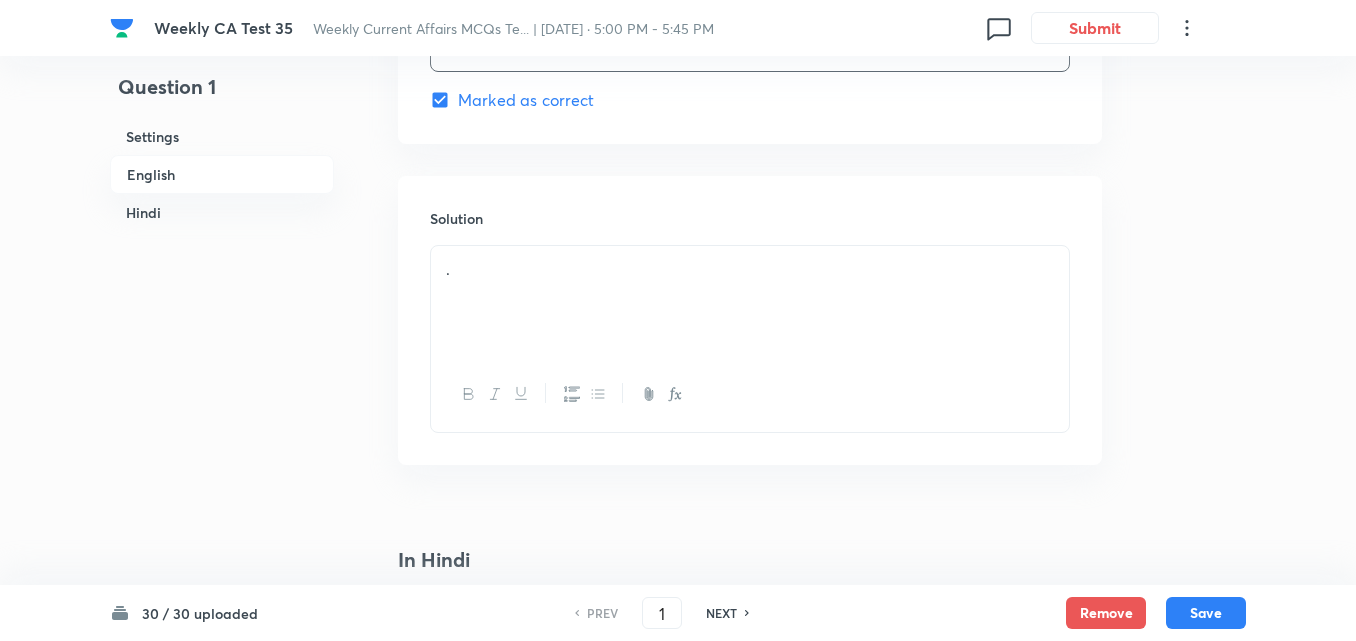 click on "." at bounding box center (750, 302) 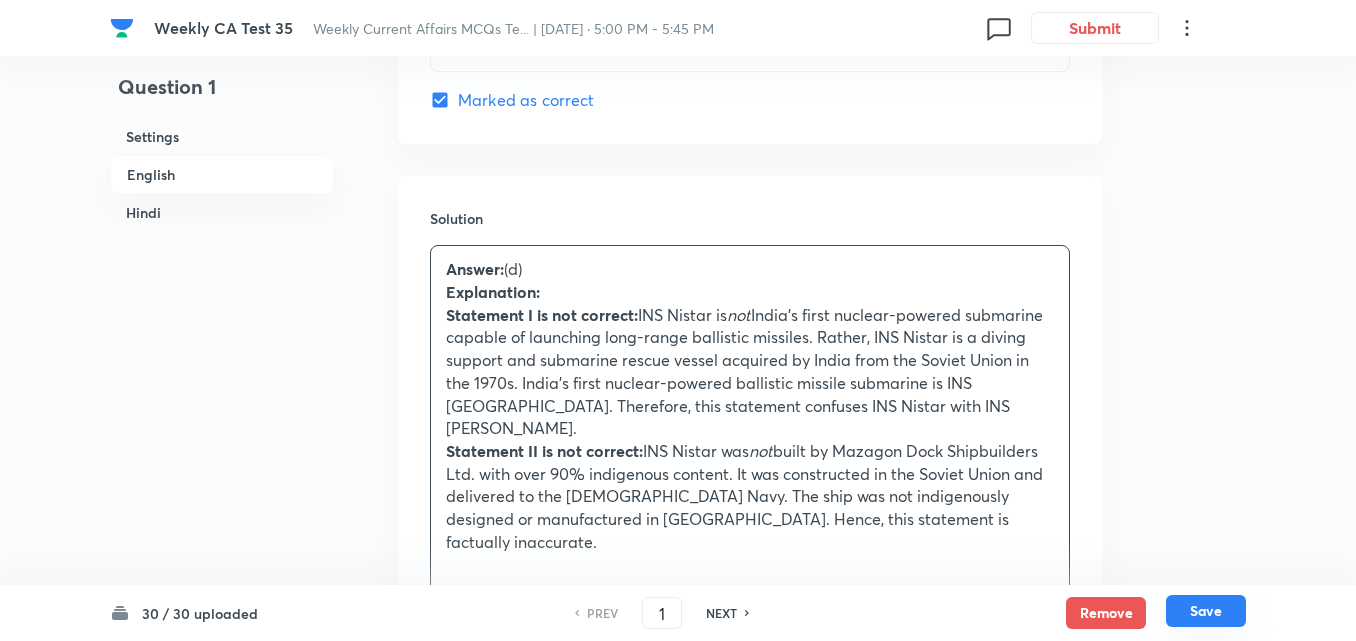 click on "Save" at bounding box center [1206, 611] 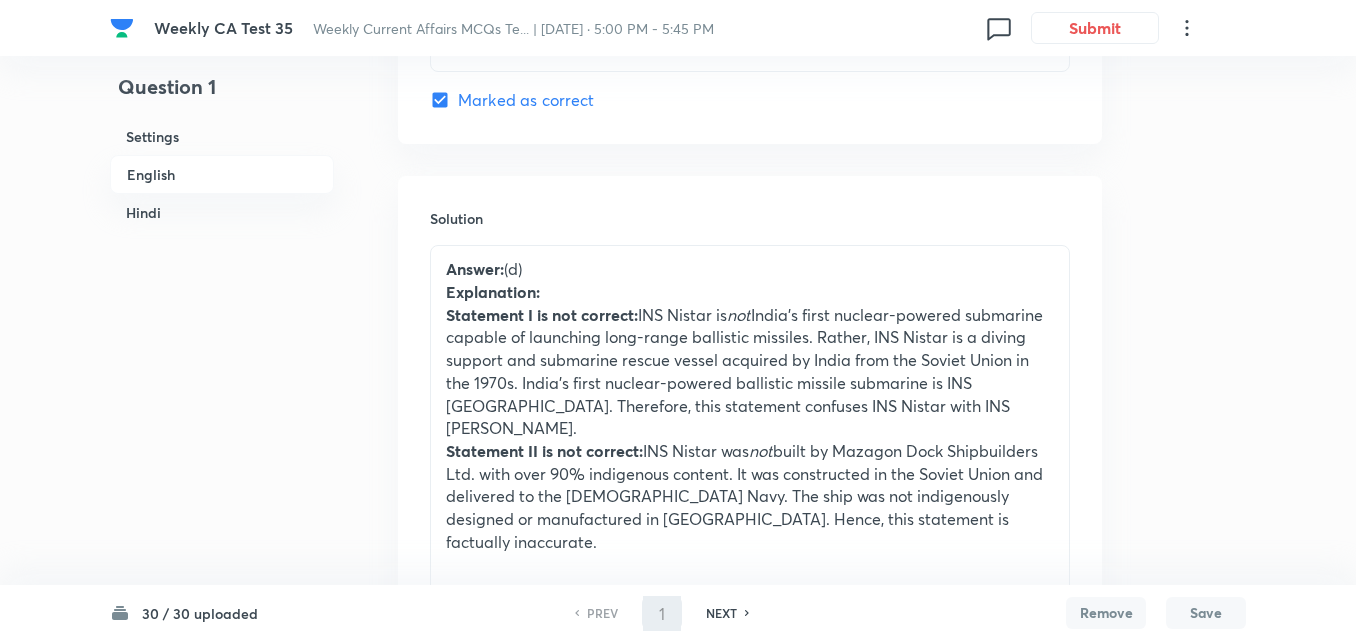 type on "2" 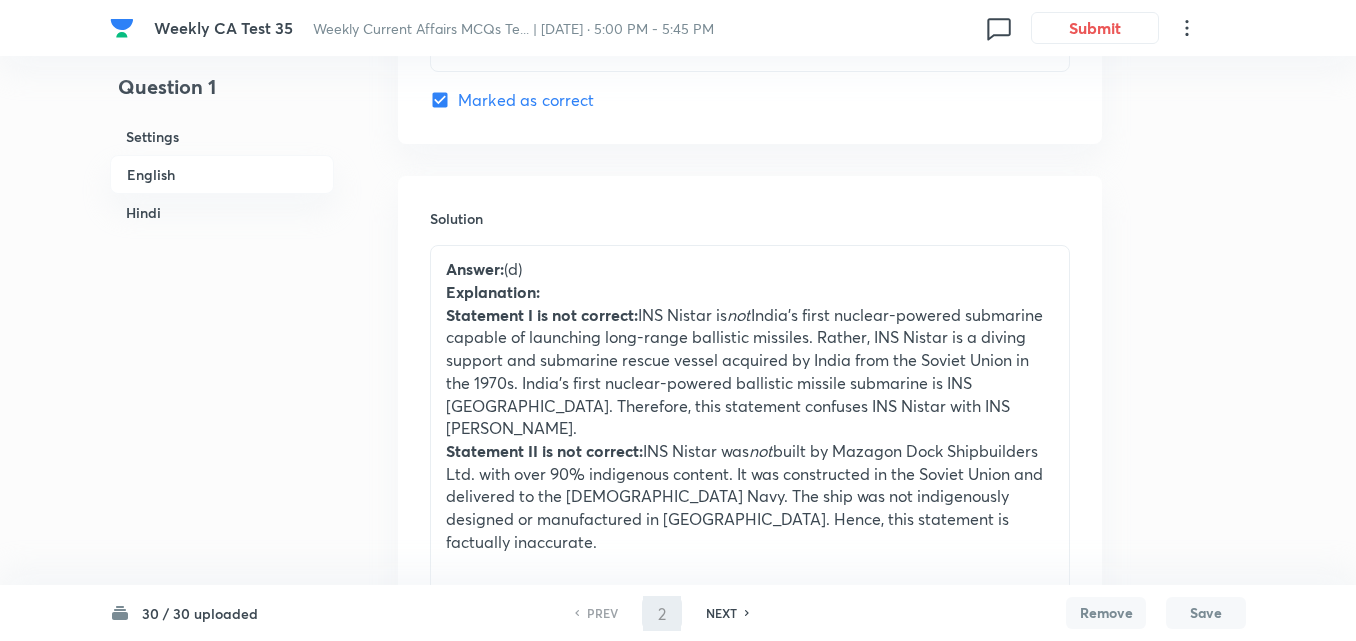 checkbox on "false" 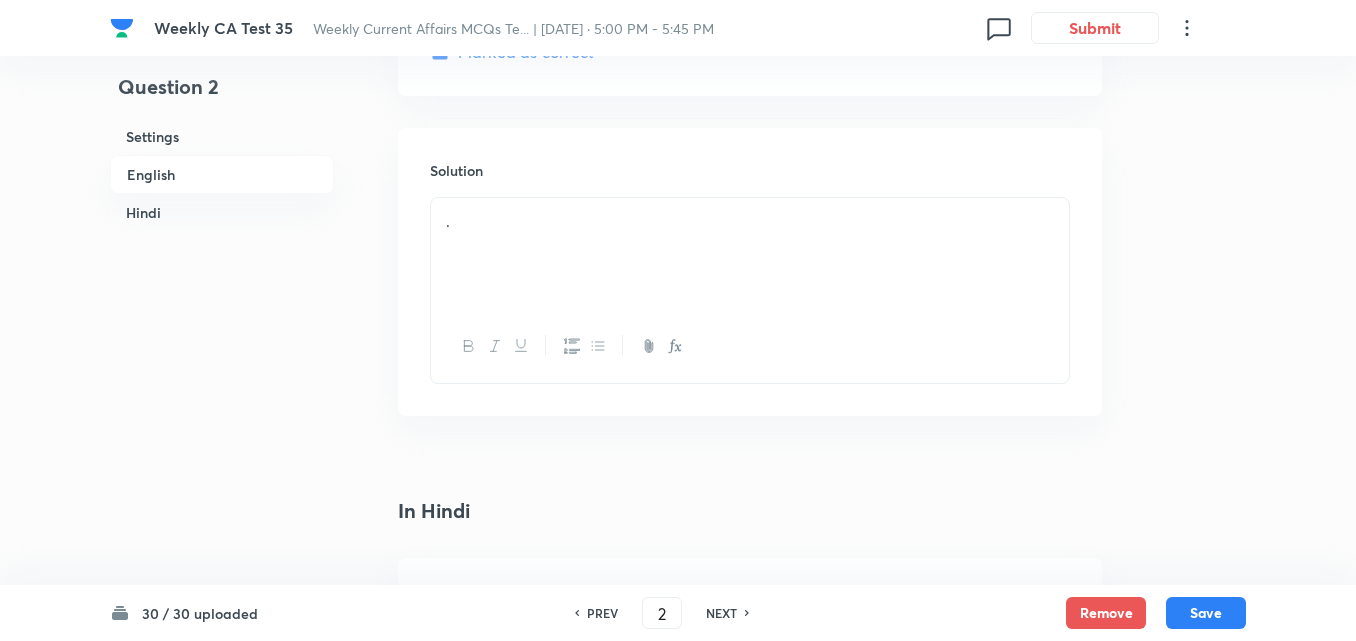 click on "English" at bounding box center (222, 174) 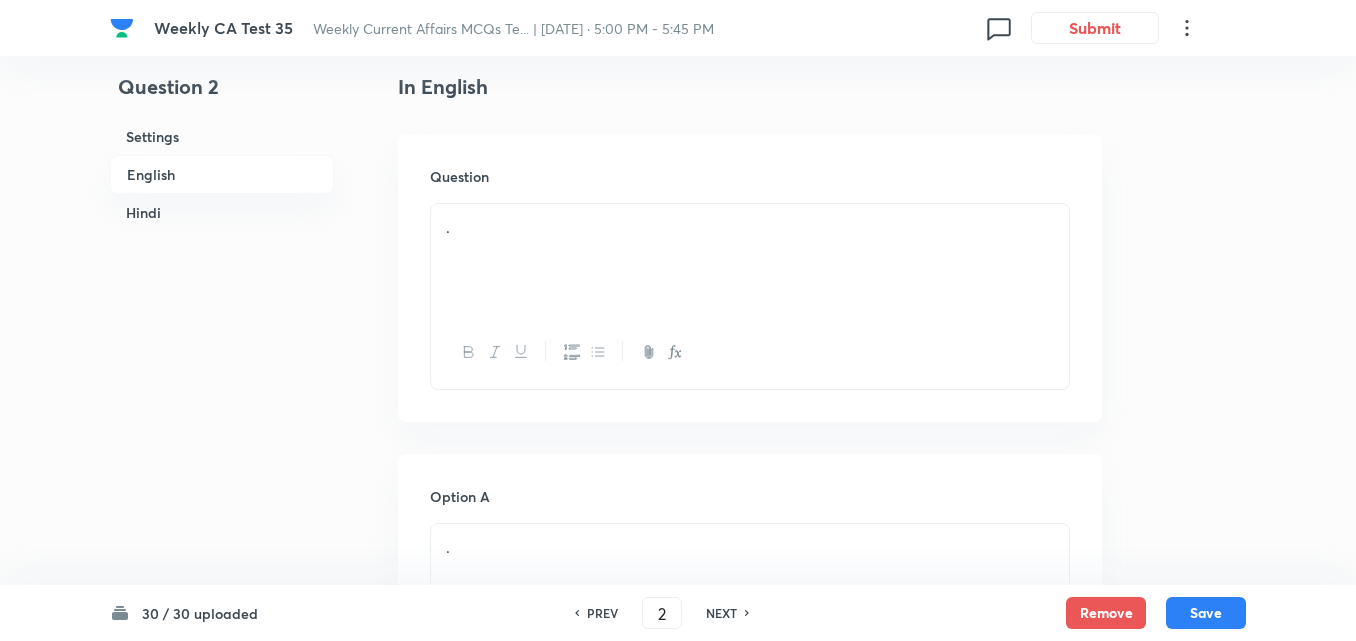 click on "." at bounding box center (750, 260) 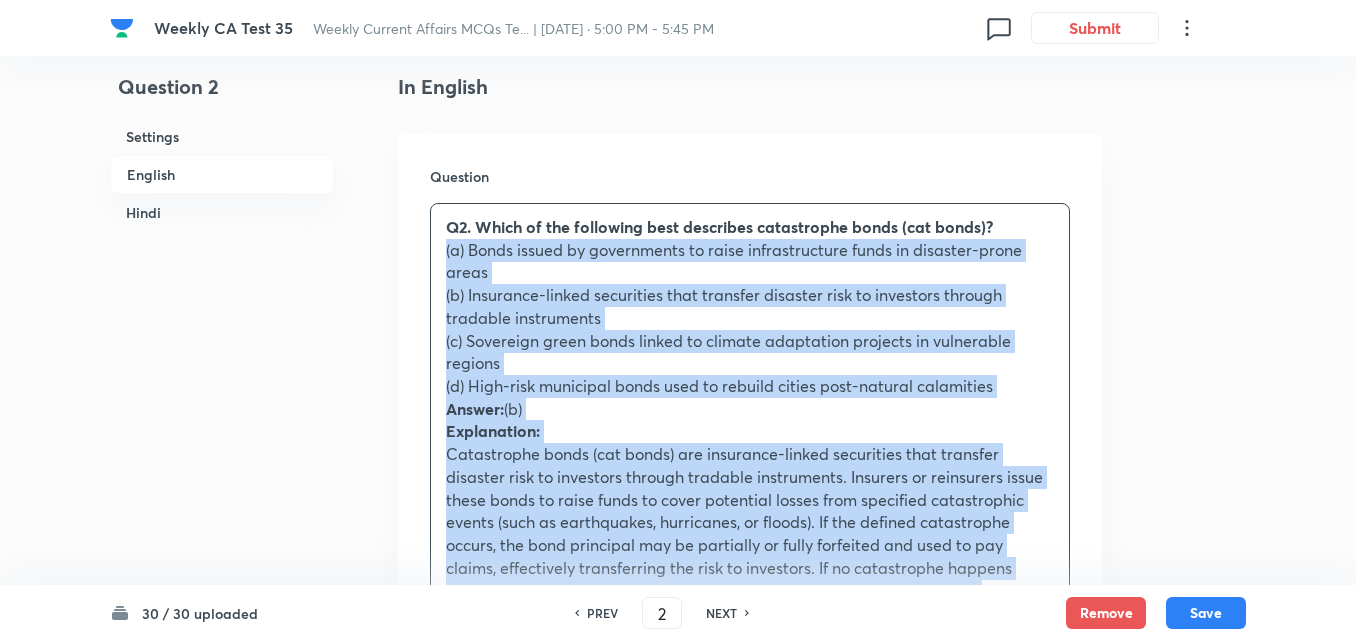 drag, startPoint x: 415, startPoint y: 254, endPoint x: 399, endPoint y: 250, distance: 16.492422 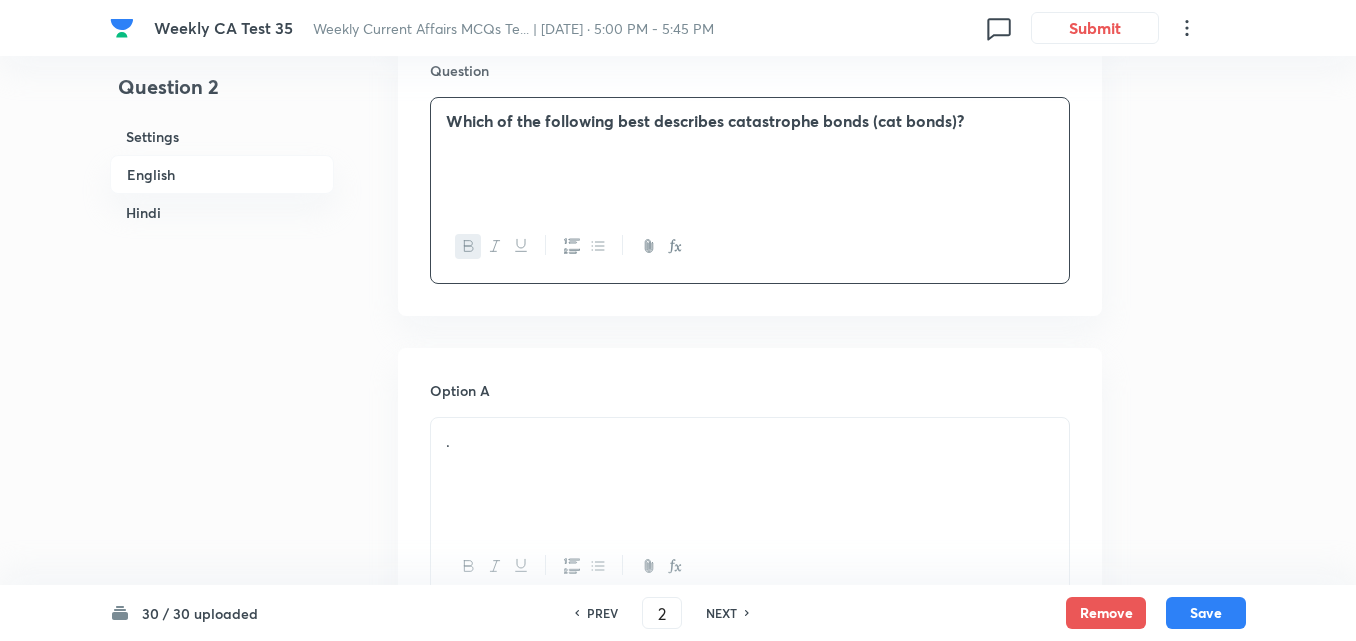 scroll, scrollTop: 816, scrollLeft: 0, axis: vertical 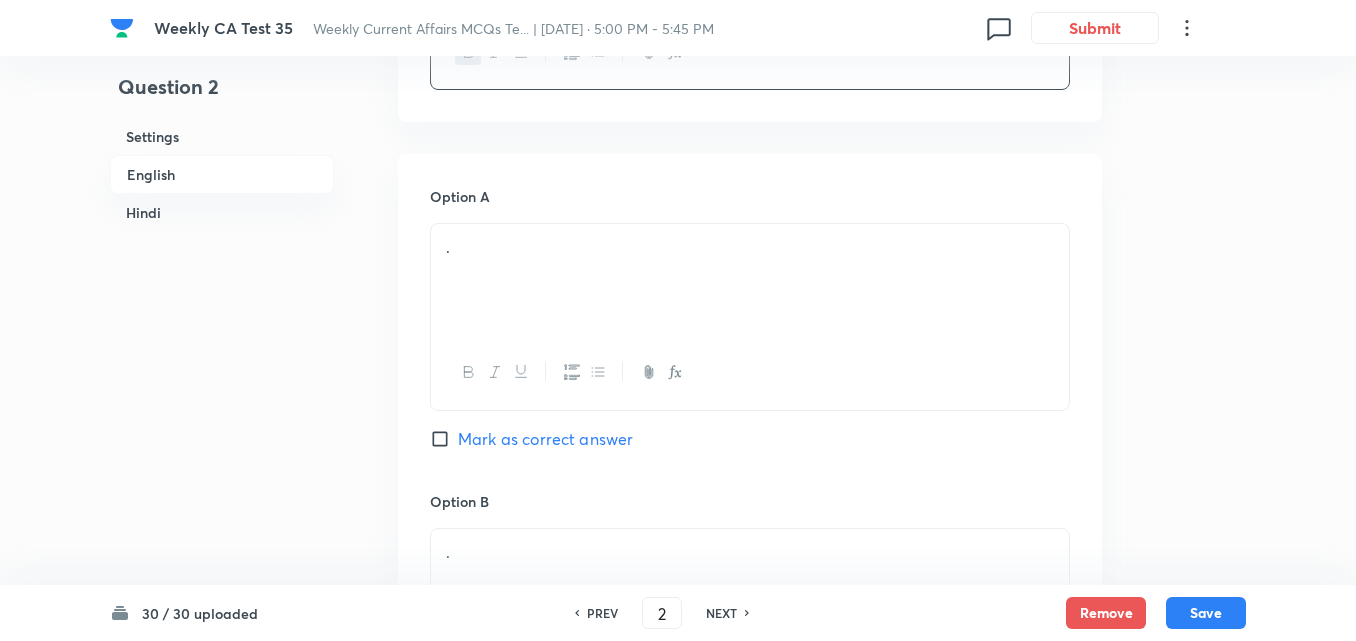 click on "." at bounding box center (750, 280) 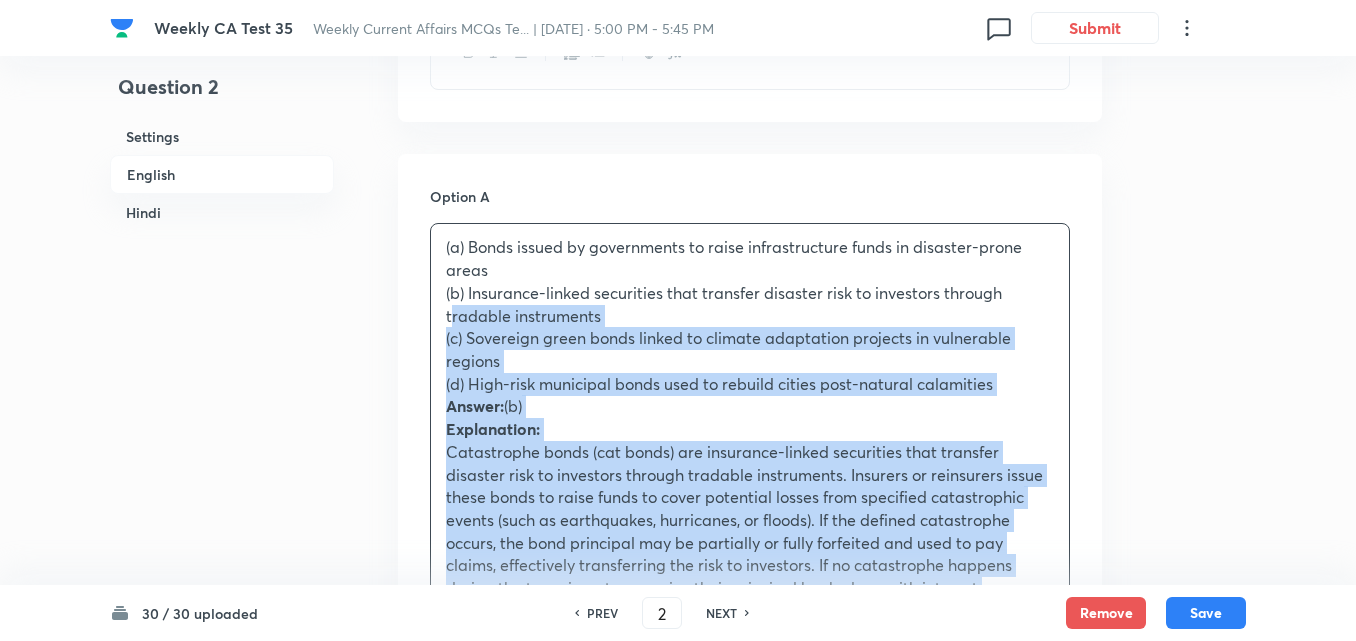 drag, startPoint x: 426, startPoint y: 301, endPoint x: 394, endPoint y: 310, distance: 33.24154 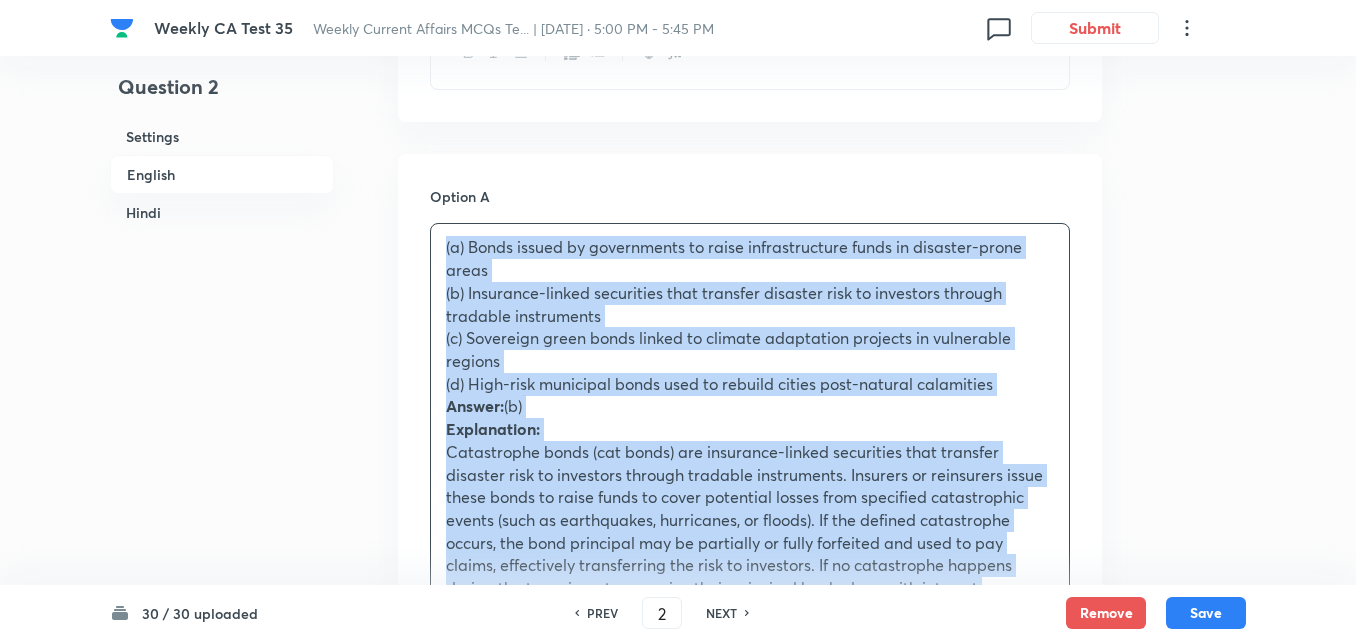 click on "Question 2 Settings English Hindi Settings Type Single choice correct 4 options + 2 marks - 0.66 marks Edit Concept Current Affairs Current Affairs 2025 Current Affairs 2025 Current Affairs 2025 Edit Additional details Easy Fact Not from PYQ paper No equation Edit In English Question Which of the following best describes catastrophe bonds (cat bonds)? Option A (a) Bonds issued by governments to raise infrastructure funds in disaster-prone areas  (b) Insurance-linked securities that transfer disaster risk to investors through tradable instruments  (c) Sovereign green bonds linked to climate adaptation projects in vulnerable regions  (d) High-risk municipal bonds used to rebuild cities post-natural calamities Answer:  (b)  Explanation: Mark as correct answer Option B . Mark as correct answer Option C . Mark as correct answer Option D . Marked as correct Solution . In Hindi Question . Option A . Mark as correct answer Option B . Mark as correct answer Option C . Mark as correct answer Option D . Solution ." at bounding box center [678, 1699] 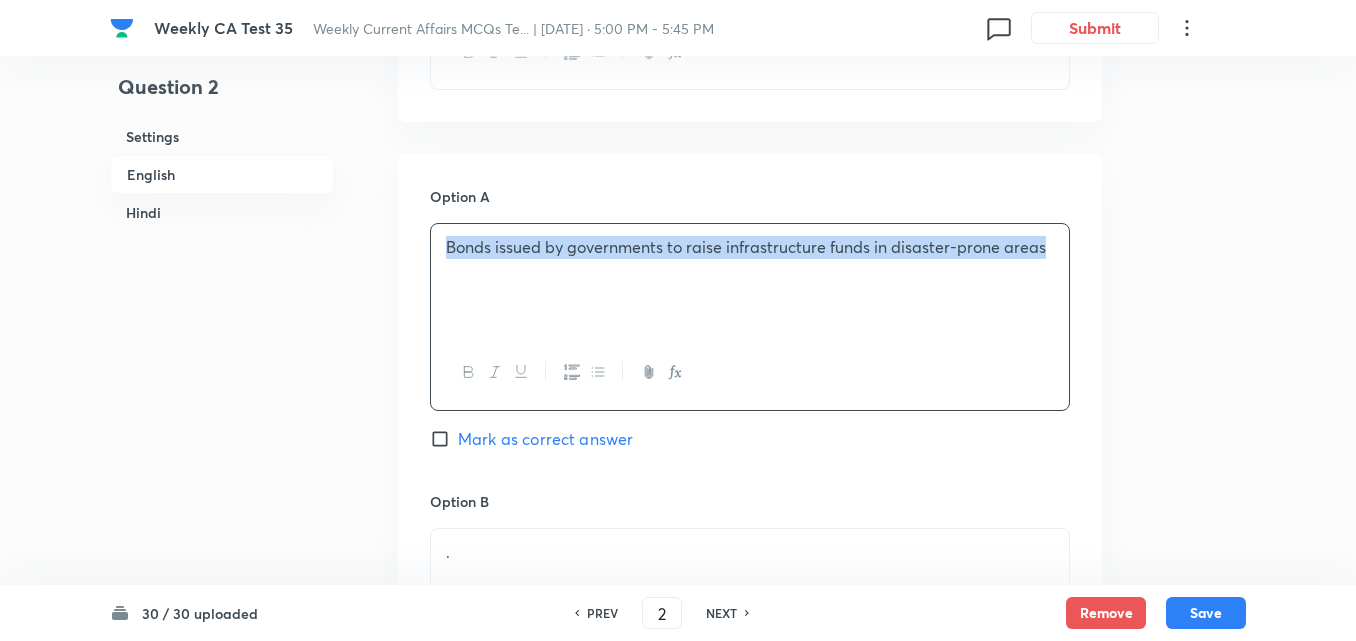 scroll, scrollTop: 1116, scrollLeft: 0, axis: vertical 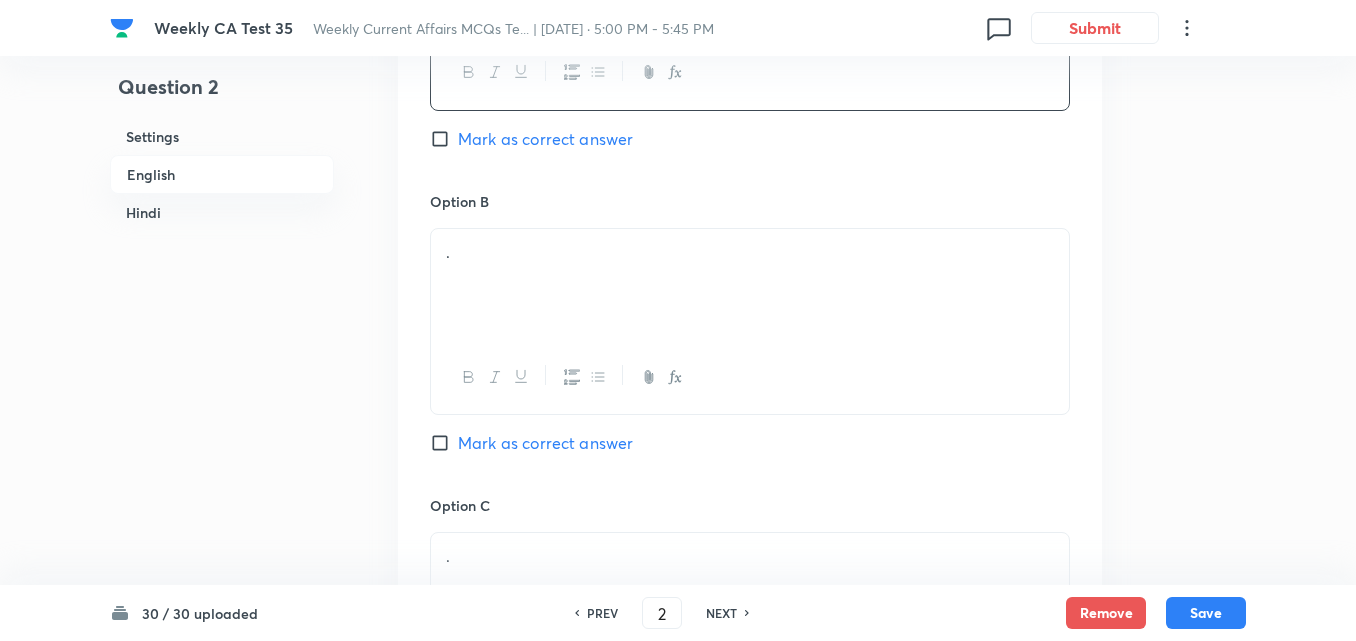 click on "." at bounding box center [750, 285] 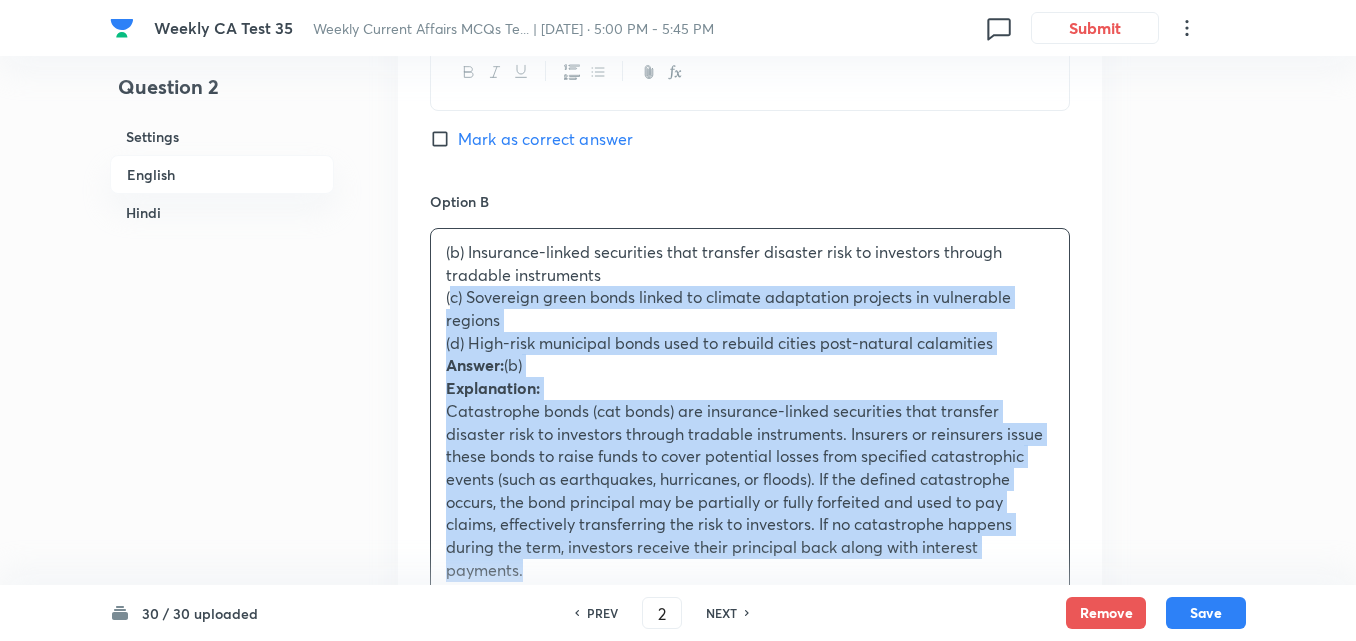 drag, startPoint x: 433, startPoint y: 306, endPoint x: 410, endPoint y: 306, distance: 23 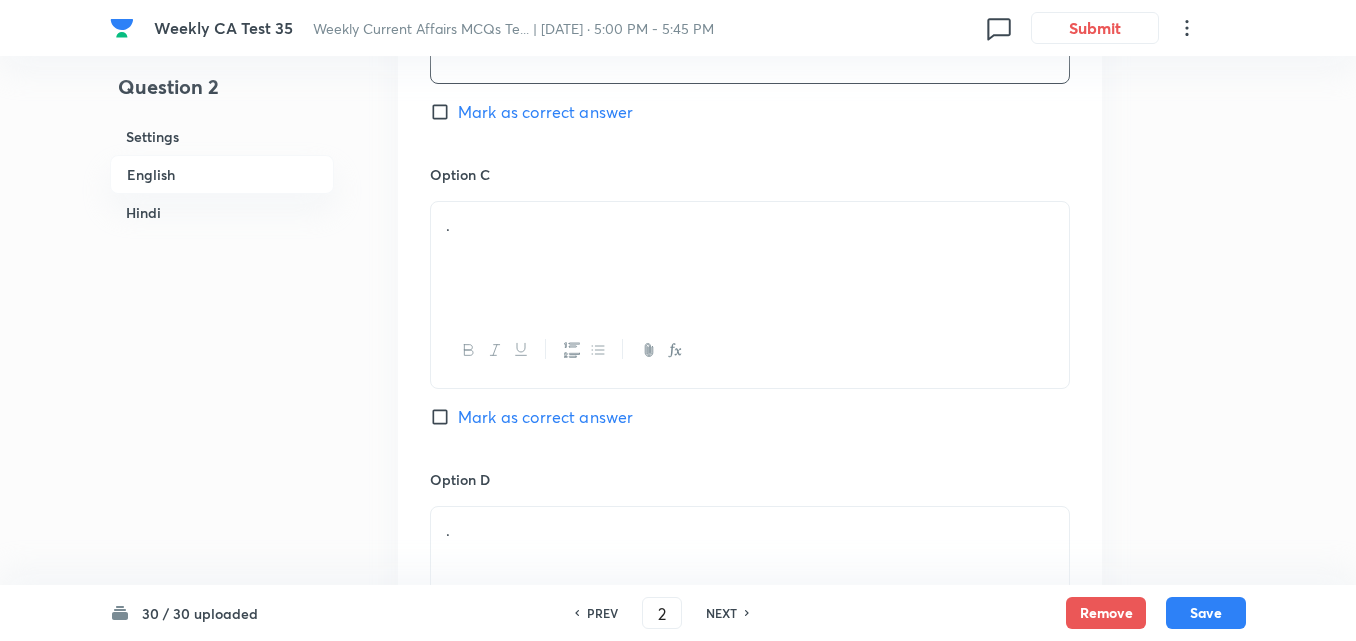 scroll, scrollTop: 1516, scrollLeft: 0, axis: vertical 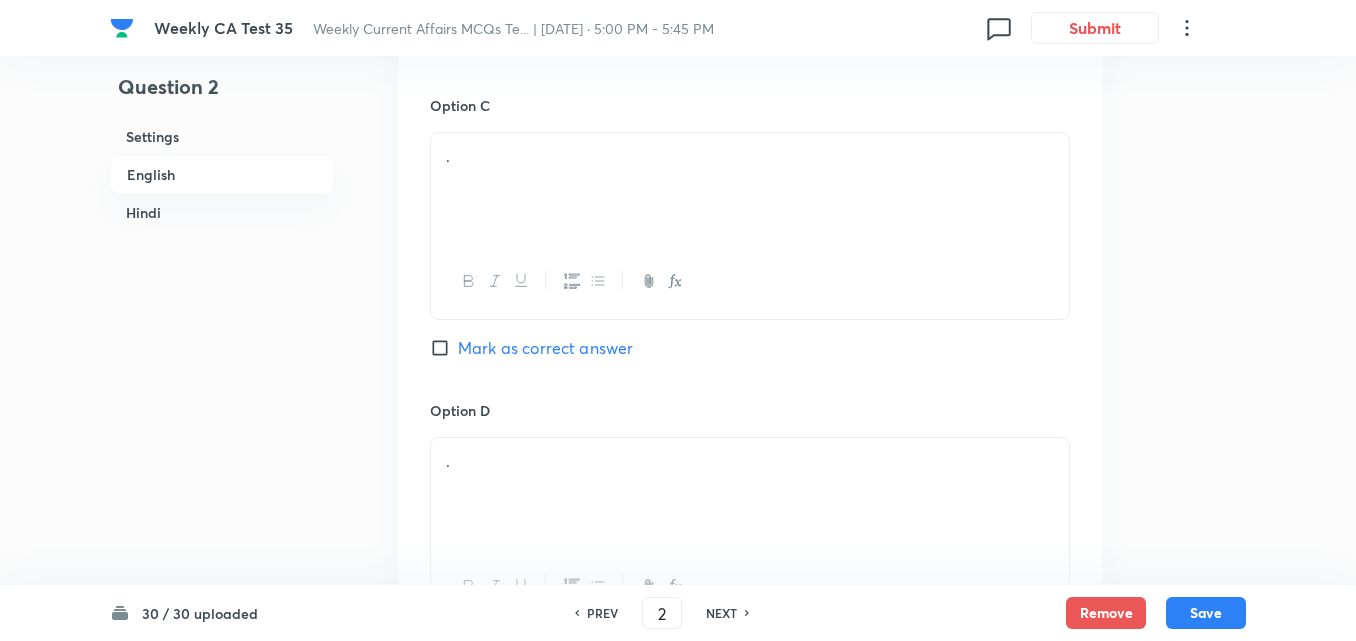 click on "." at bounding box center (750, 189) 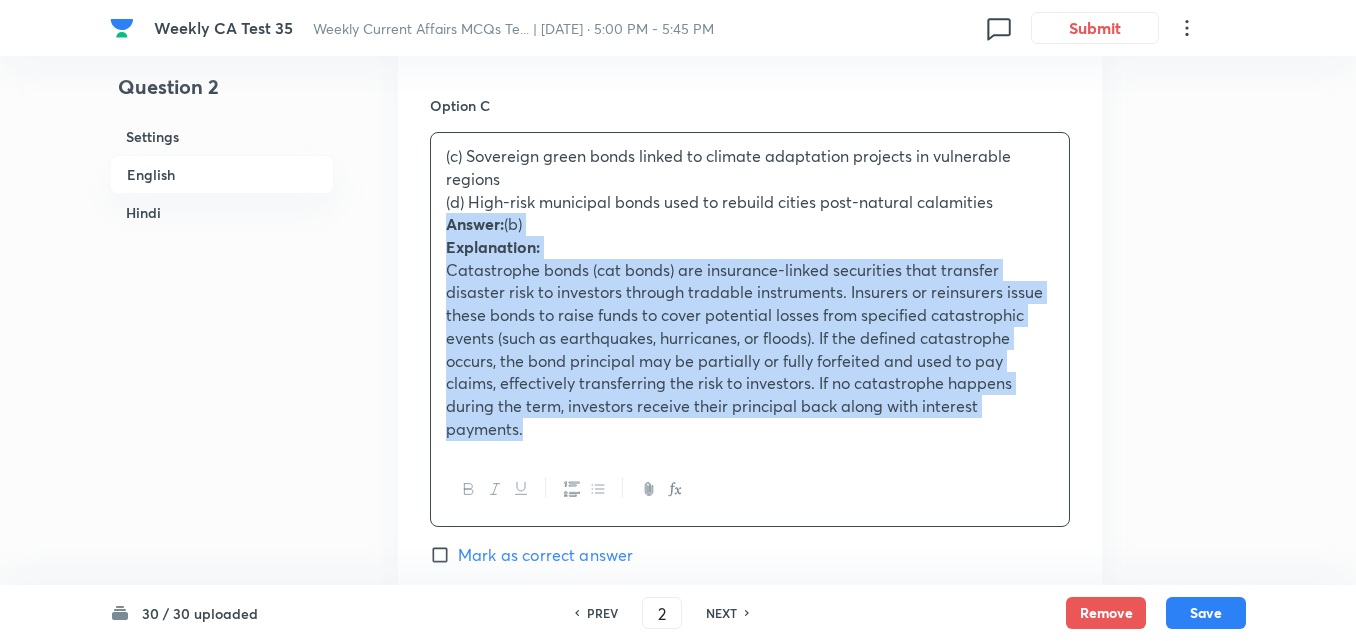 click on "Option A Bonds issued by governments to raise infrastructure funds in disaster-prone areas   Mark as correct answer Option B Insurance-linked securities that transfer disaster risk to investors through tradable instruments   Mark as correct answer Option C (c) Sovereign green bonds linked to climate adaptation projects in vulnerable regions  (d) High-risk municipal bonds used to rebuild cities post-natural calamities Answer:  (b)  Explanation: Catastrophe bonds (cat bonds) are insurance-linked securities that transfer disaster risk to investors through tradable instruments. Insurers or reinsurers issue these bonds to raise funds to cover potential losses from specified catastrophic events (such as earthquakes, hurricanes, or floods). If the defined catastrophe occurs, the bond principal may be partially or fully forfeited and used to pay claims, effectively transferring the risk to investors. If no catastrophe happens during the term, investors receive their principal back along with interest payments. ." at bounding box center [750, 178] 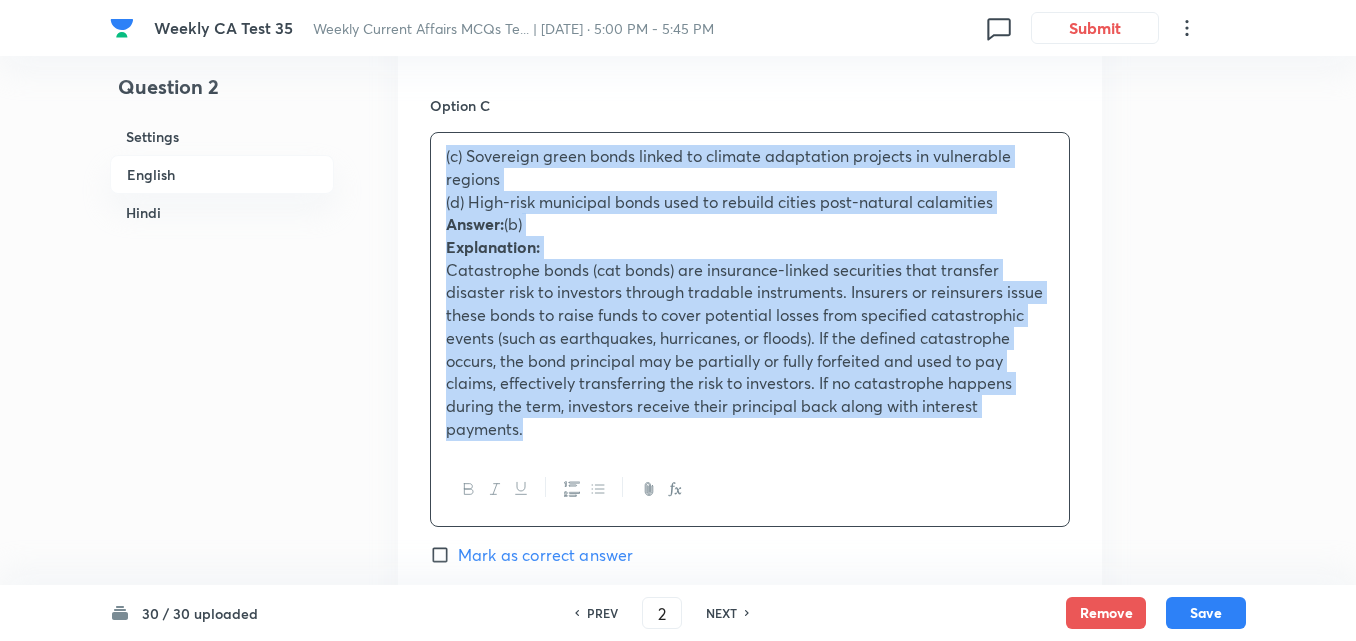 click on "Option A Bonds issued by governments to raise infrastructure funds in disaster-prone areas   Mark as correct answer Option B Insurance-linked securities that transfer disaster risk to investors through tradable instruments   Mark as correct answer Option C (c) Sovereign green bonds linked to climate adaptation projects in vulnerable regions  (d) High-risk municipal bonds used to rebuild cities post-natural calamities Answer:  (b)  Explanation: Catastrophe bonds (cat bonds) are insurance-linked securities that transfer disaster risk to investors through tradable instruments. Insurers or reinsurers issue these bonds to raise funds to cover potential losses from specified catastrophic events (such as earthquakes, hurricanes, or floods). If the defined catastrophe occurs, the bond principal may be partially or fully forfeited and used to pay claims, effectively transferring the risk to investors. If no catastrophe happens during the term, investors receive their principal back along with interest payments. ." at bounding box center (750, 178) 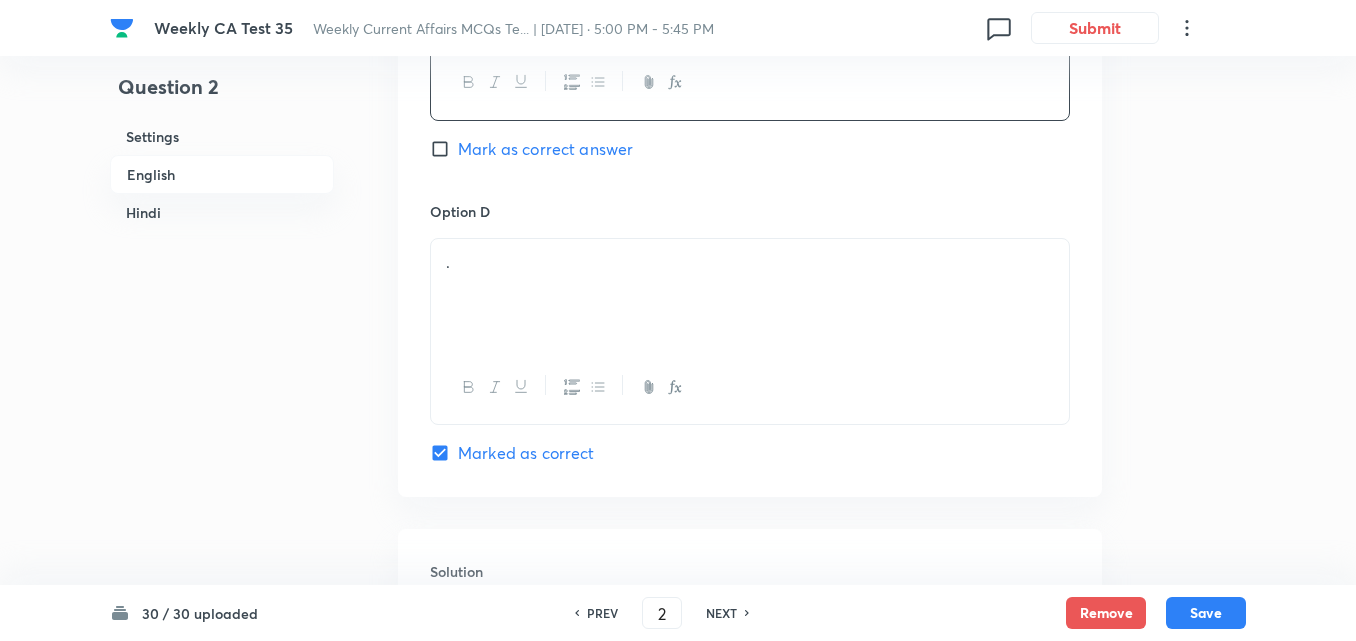 scroll, scrollTop: 1716, scrollLeft: 0, axis: vertical 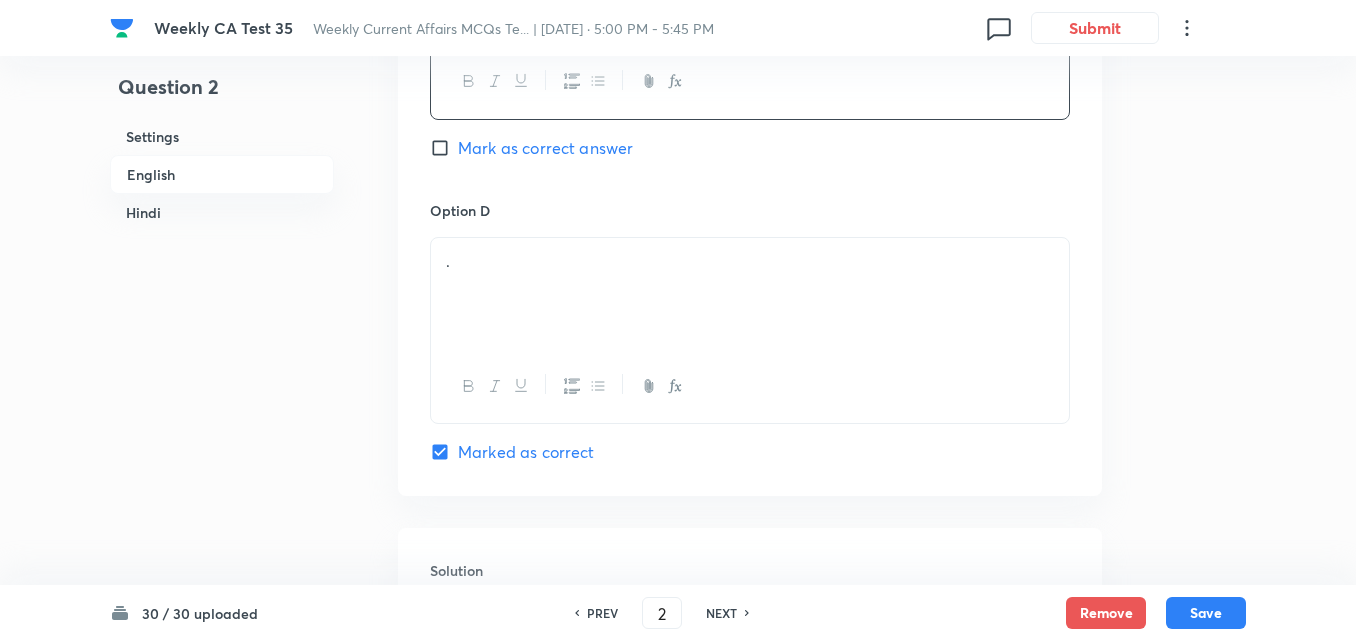 click on "." at bounding box center (750, 294) 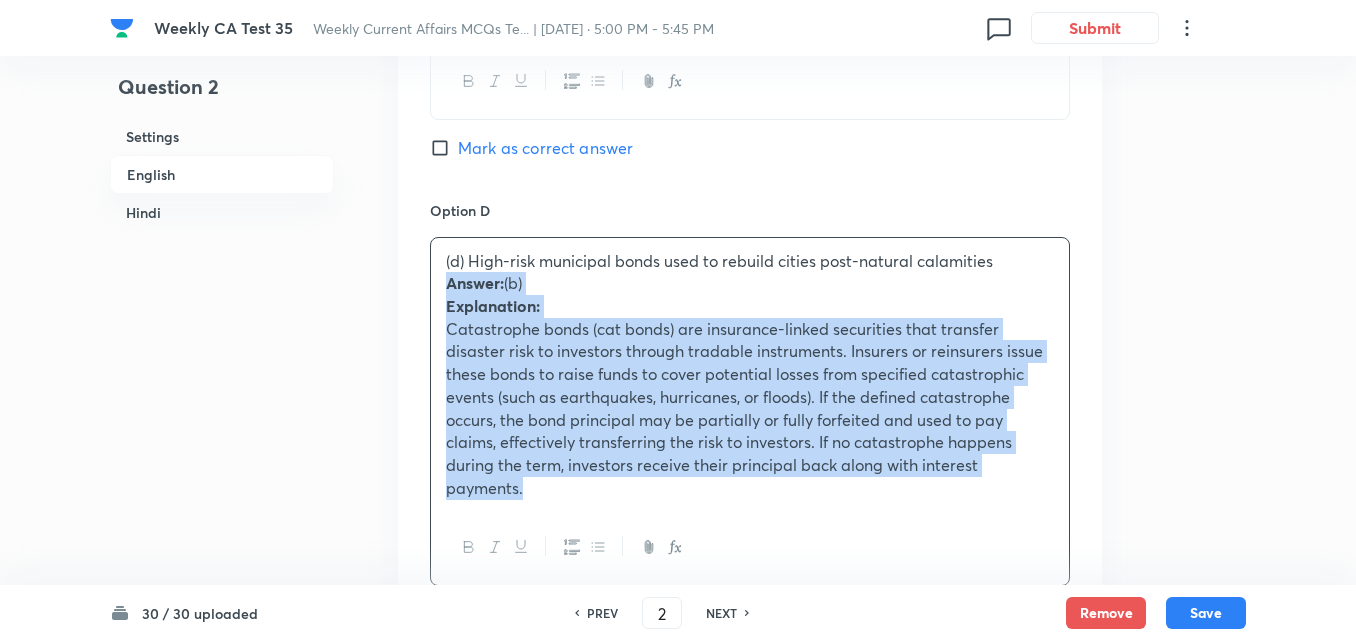 click on "Option A Bonds issued by governments to raise infrastructure funds in disaster-prone areas   Mark as correct answer Option B Insurance-linked securities that transfer disaster risk to investors through tradable instruments   Mark as correct answer Option C Sovereign green bonds linked to climate adaptation projects in vulnerable regions   Mark as correct answer Option D (d) High-risk municipal bonds used to rebuild cities post-natural calamities Answer:  (b)  Explanation: Marked as correct" at bounding box center (750, -45) 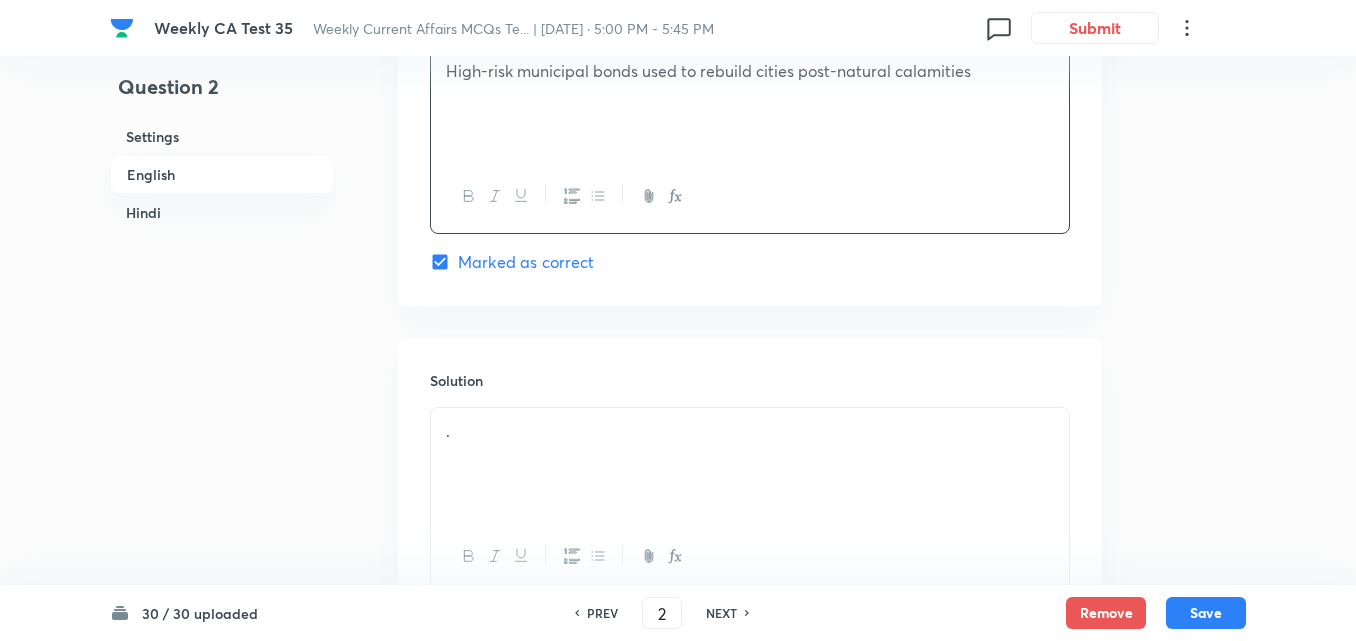 scroll, scrollTop: 2116, scrollLeft: 0, axis: vertical 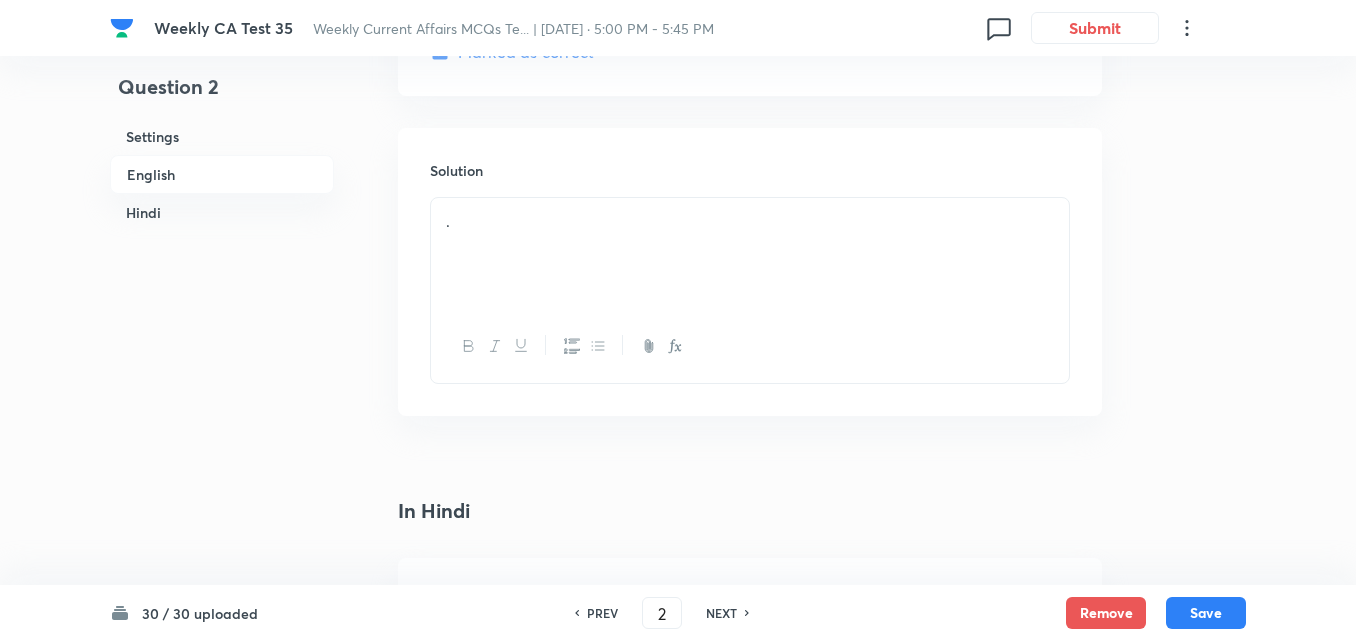 click on "." at bounding box center [750, 254] 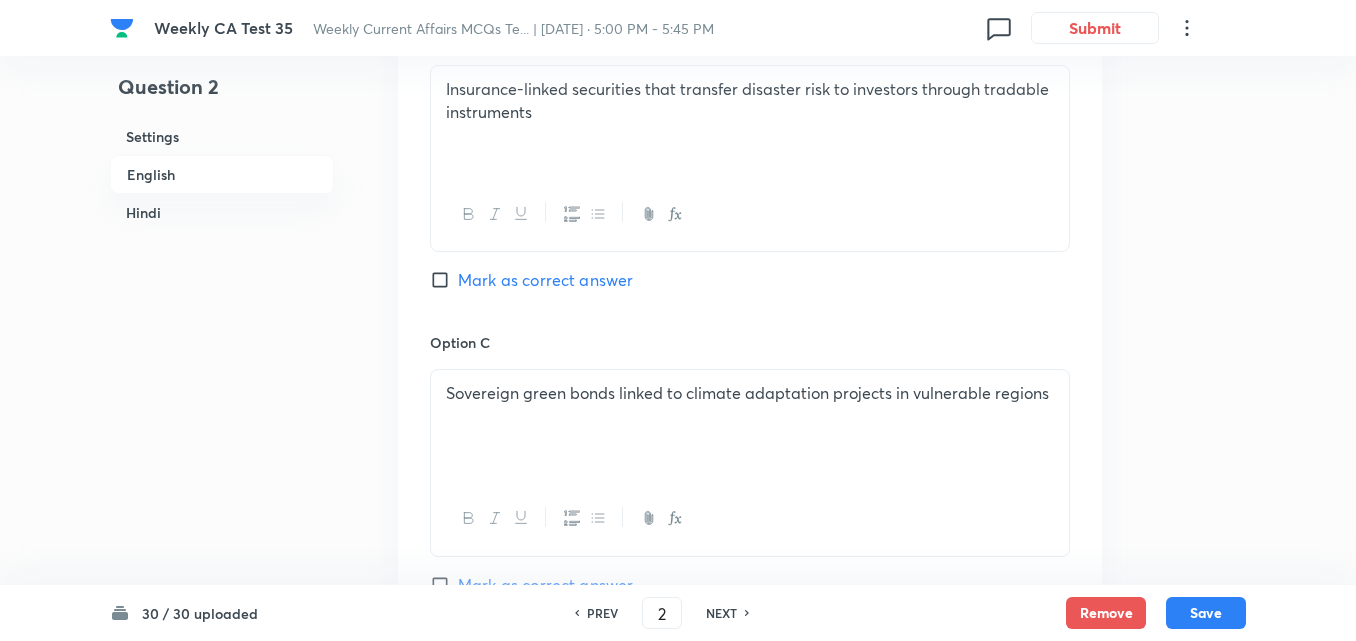 scroll, scrollTop: 1216, scrollLeft: 0, axis: vertical 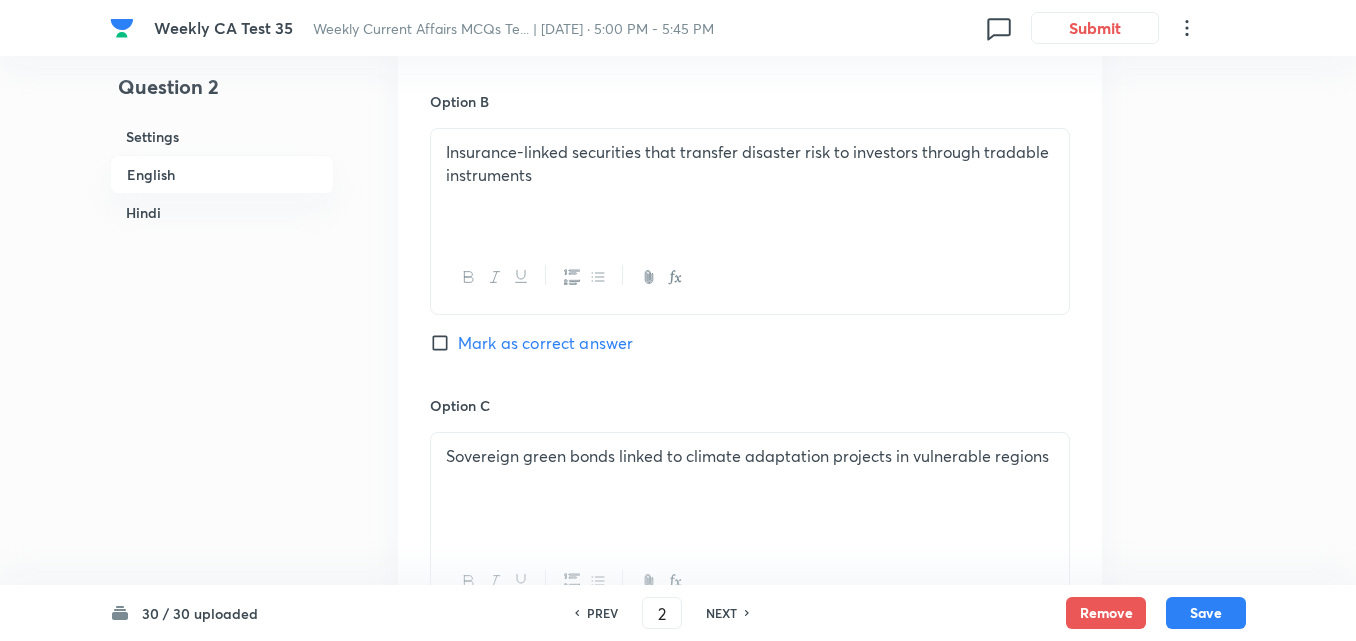click on "Mark as correct answer" at bounding box center (545, 343) 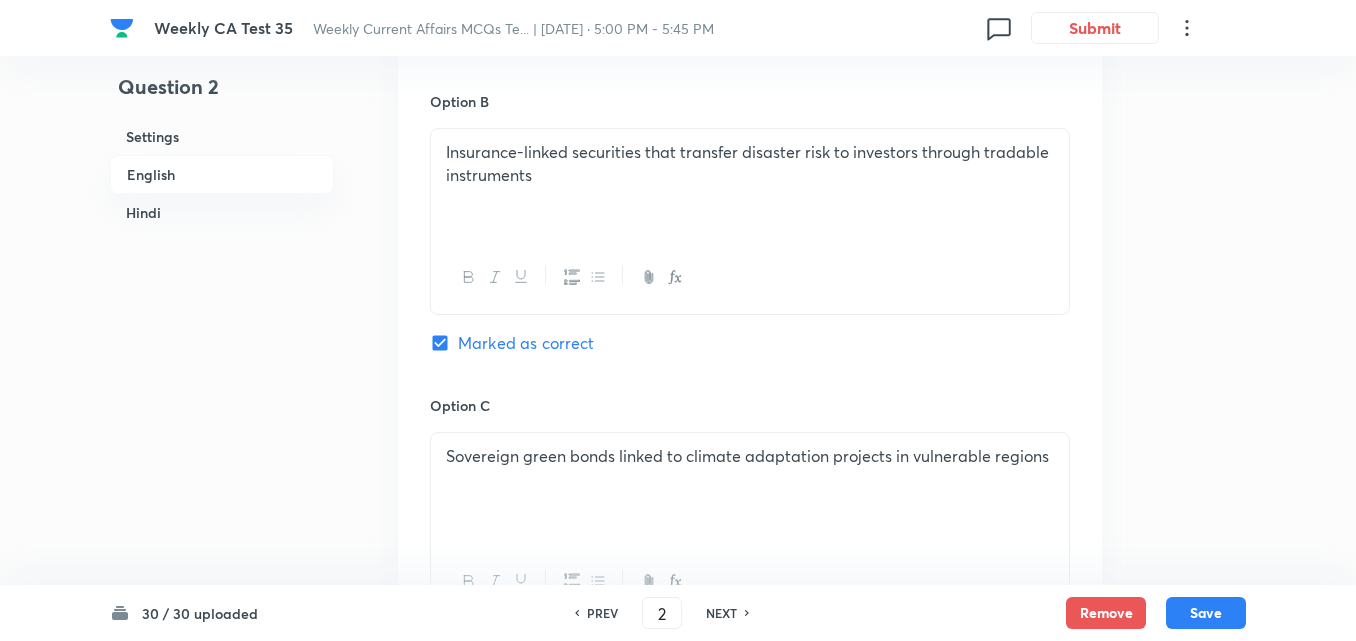 checkbox on "false" 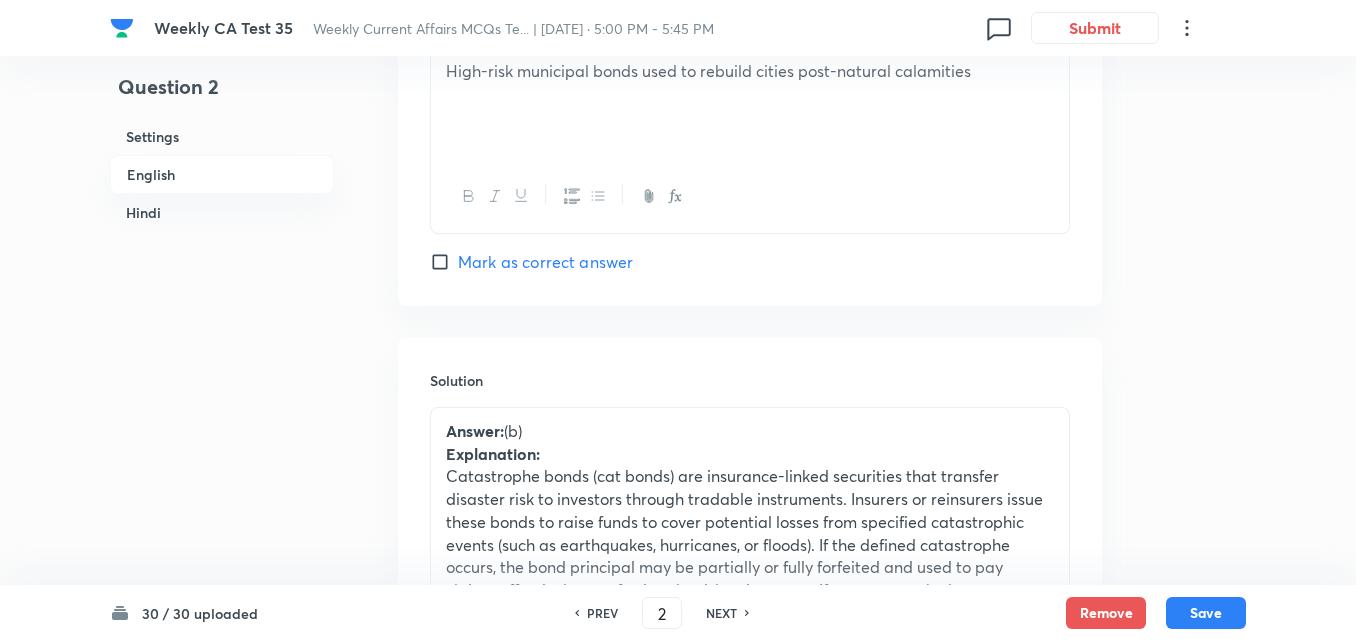 scroll, scrollTop: 2116, scrollLeft: 0, axis: vertical 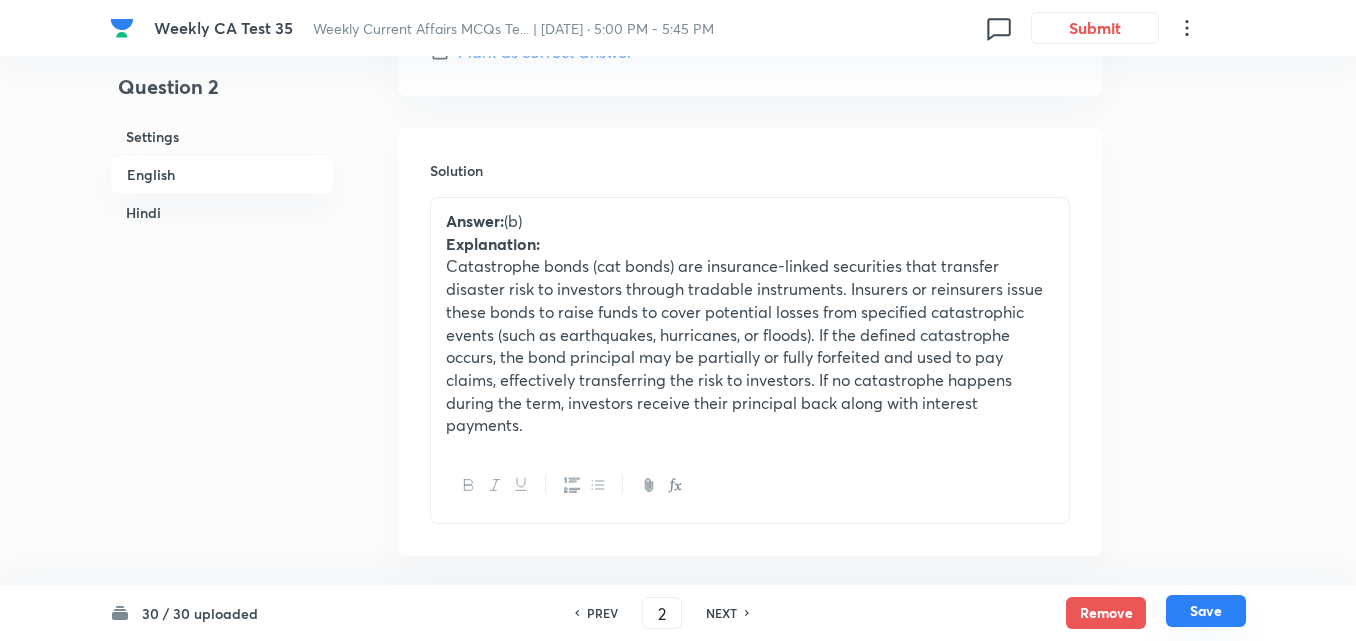 click on "Save" at bounding box center [1206, 611] 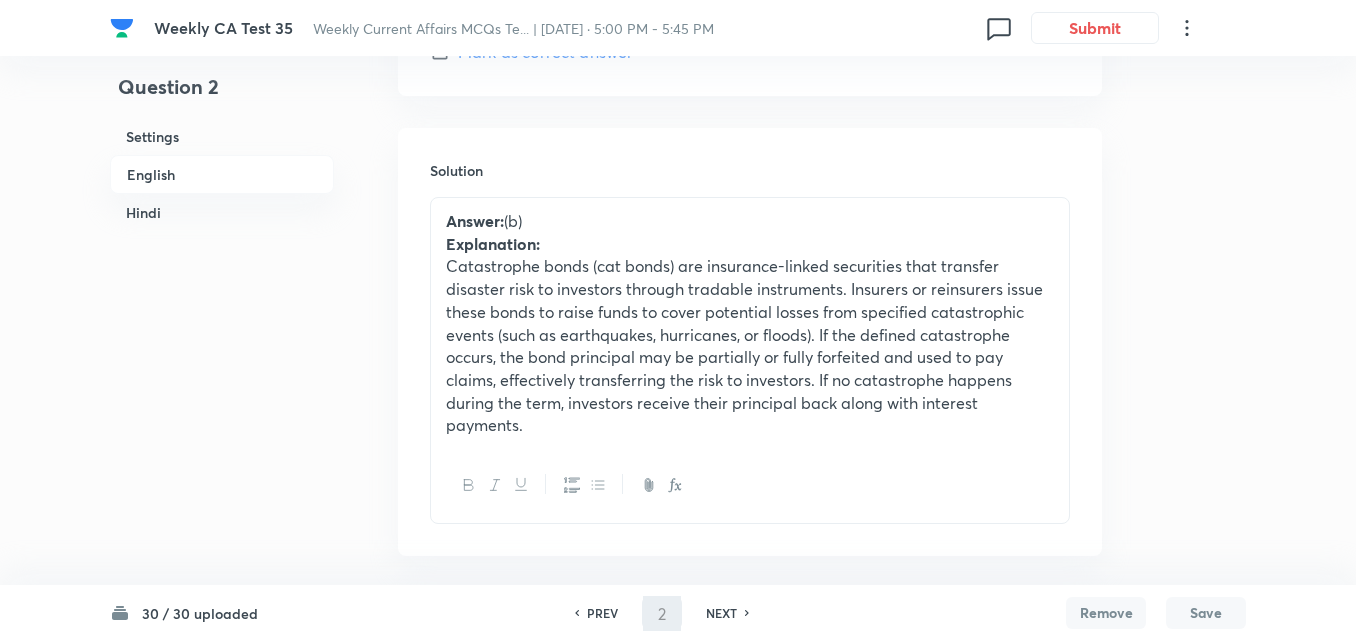 type on "3" 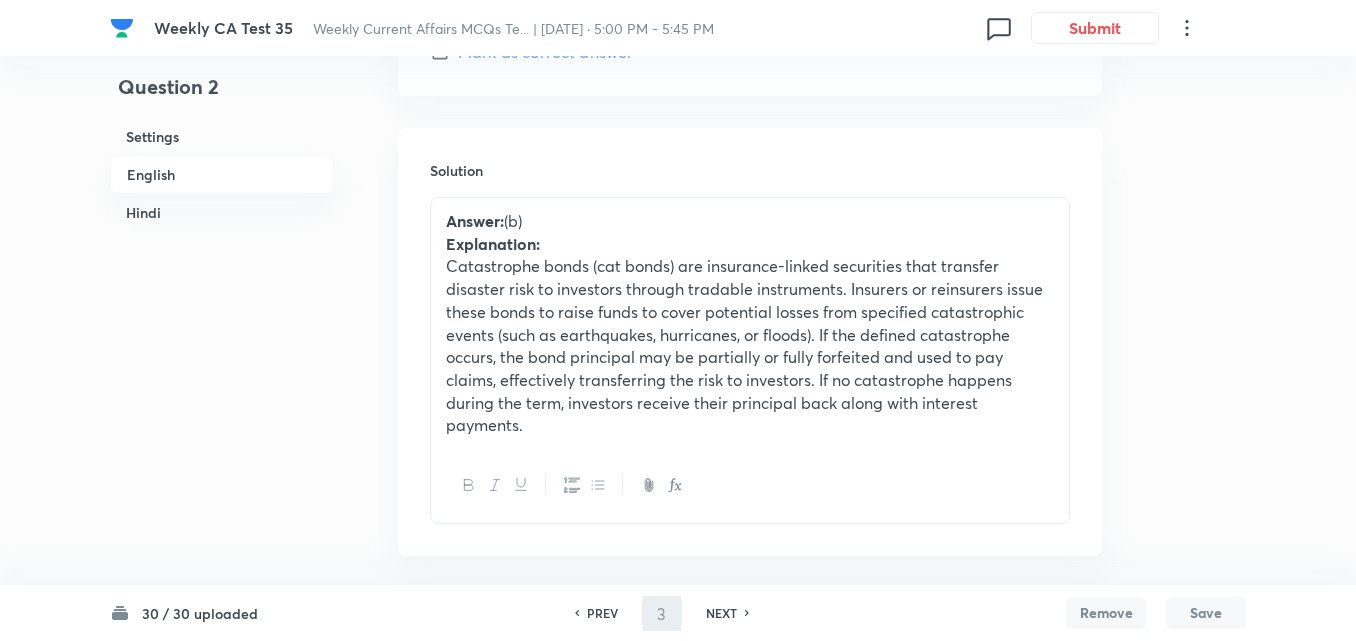 checkbox on "false" 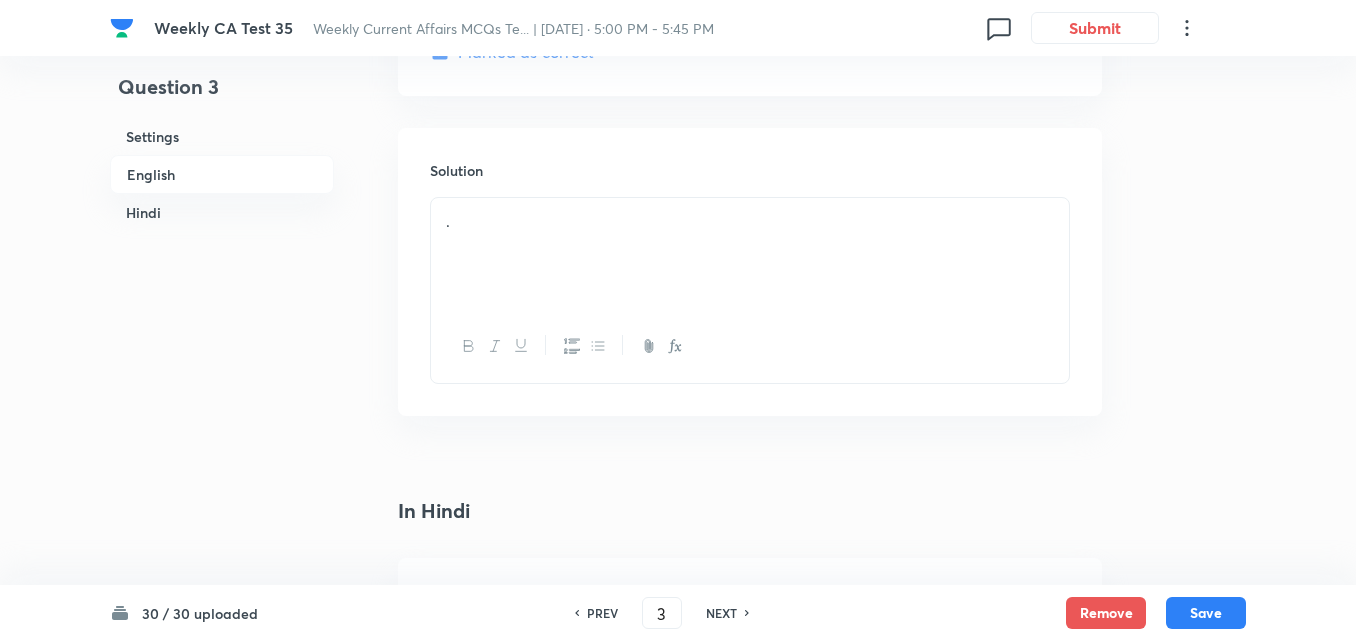 click on "English" at bounding box center [222, 174] 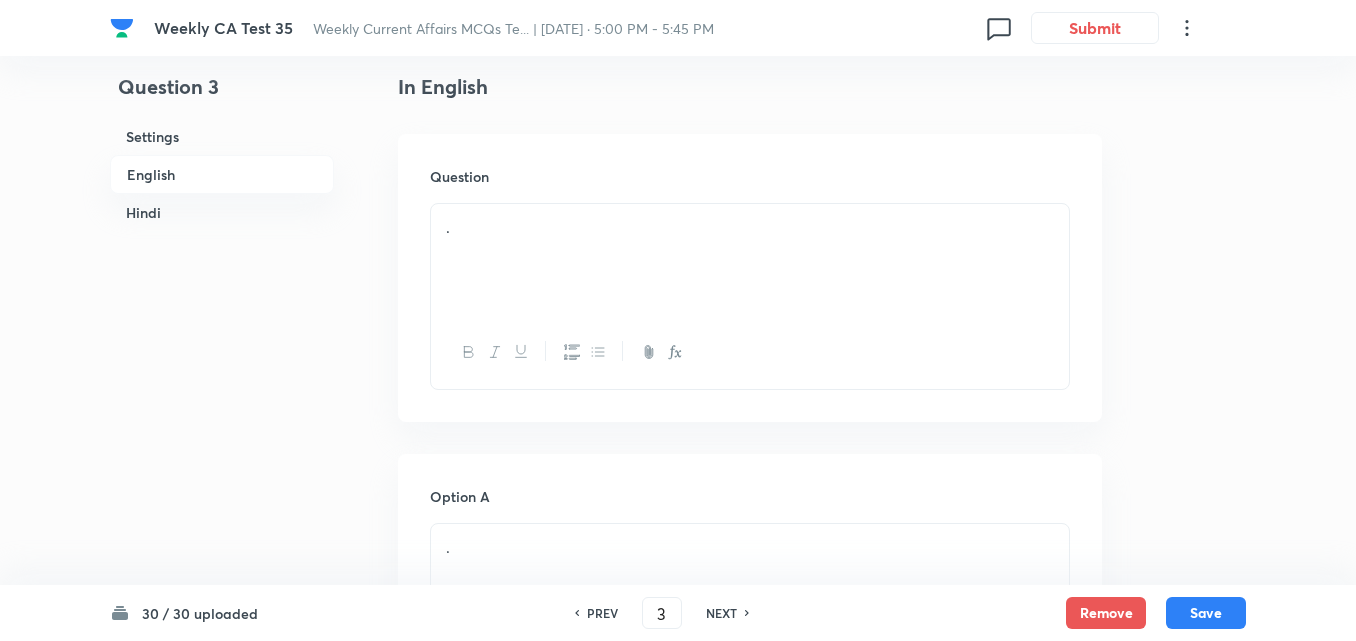 click on "." at bounding box center (750, 260) 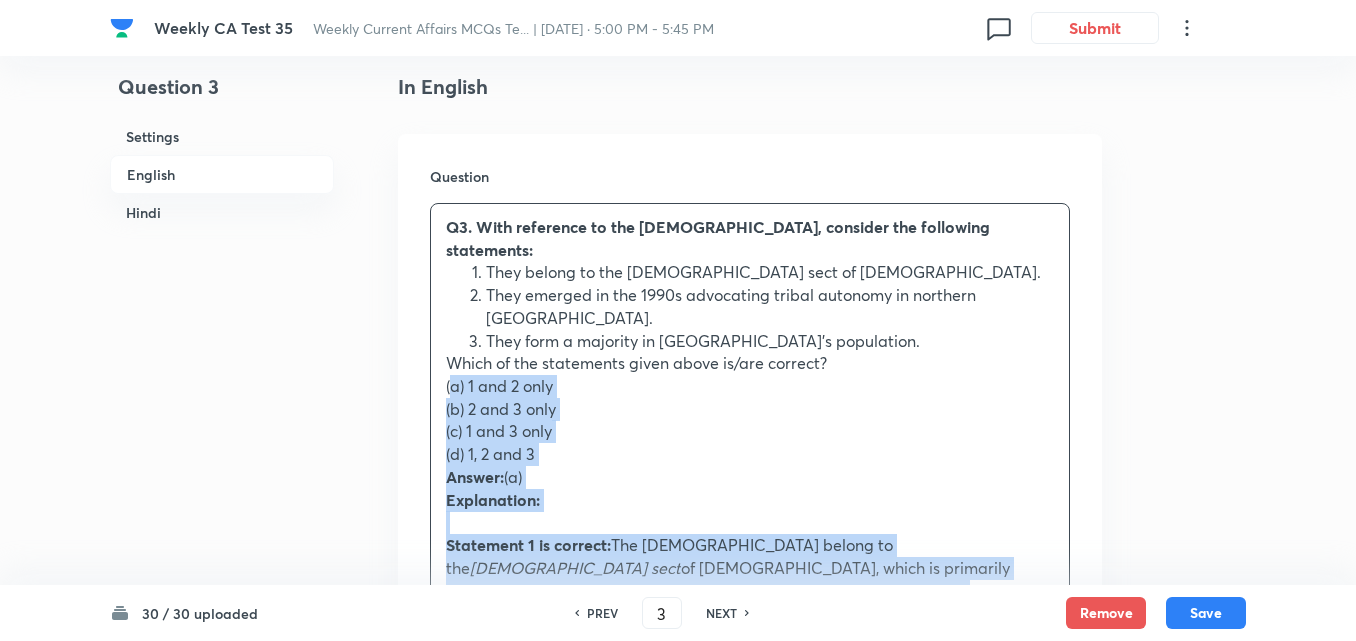 drag, startPoint x: 433, startPoint y: 344, endPoint x: 396, endPoint y: 344, distance: 37 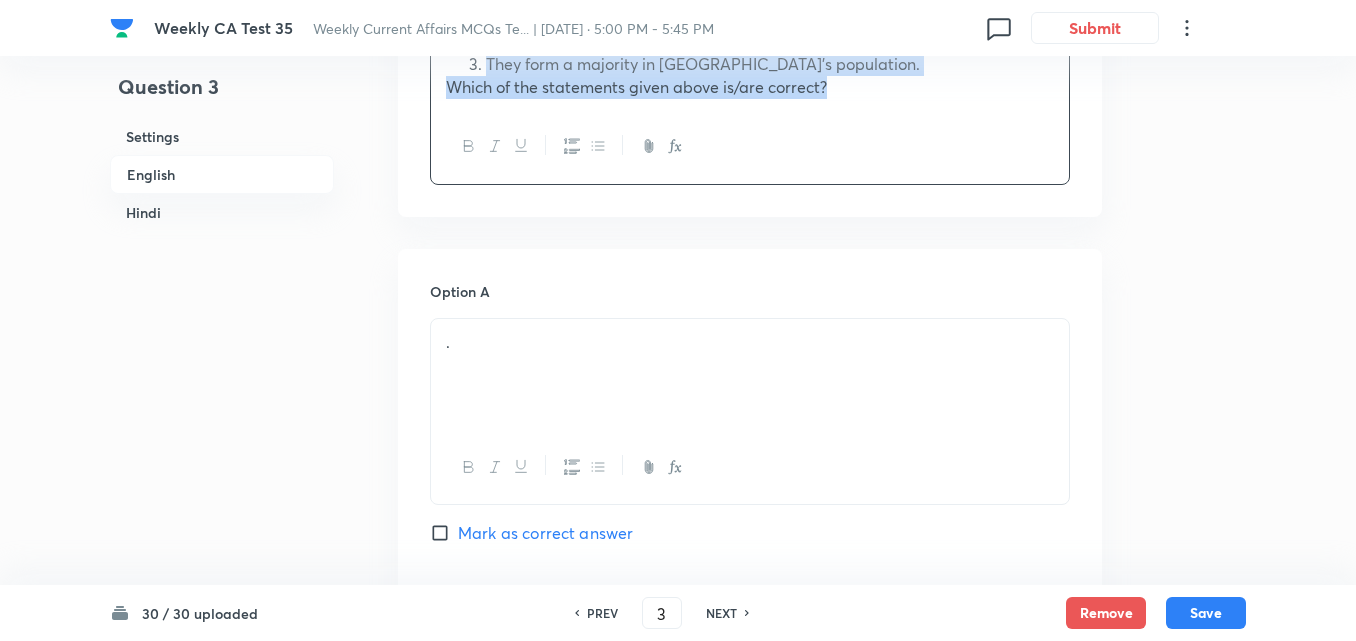 scroll, scrollTop: 916, scrollLeft: 0, axis: vertical 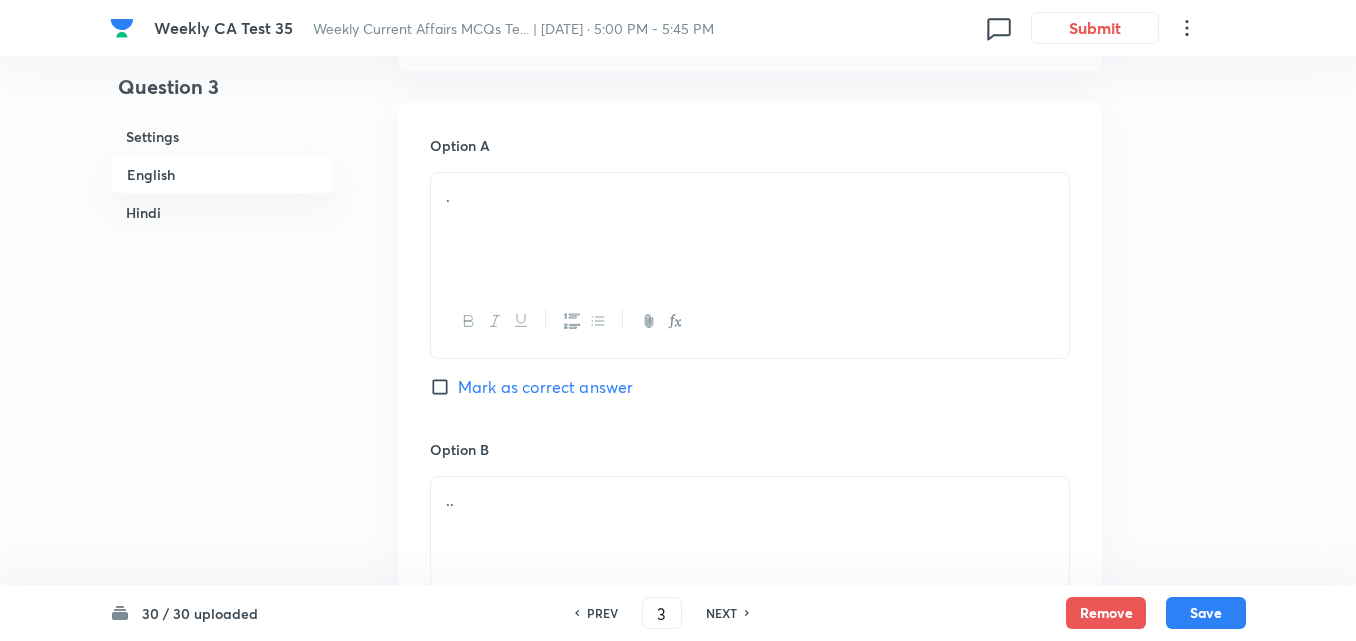click on "." at bounding box center [750, 229] 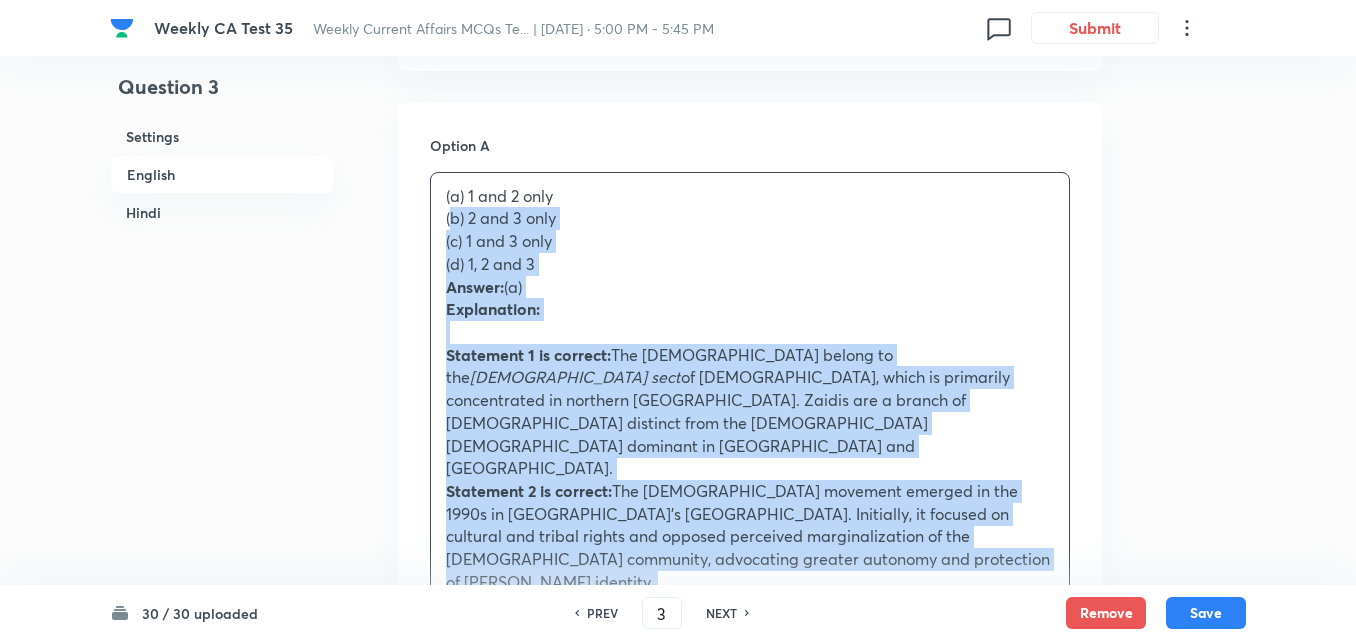 drag, startPoint x: 437, startPoint y: 211, endPoint x: 401, endPoint y: 199, distance: 37.94733 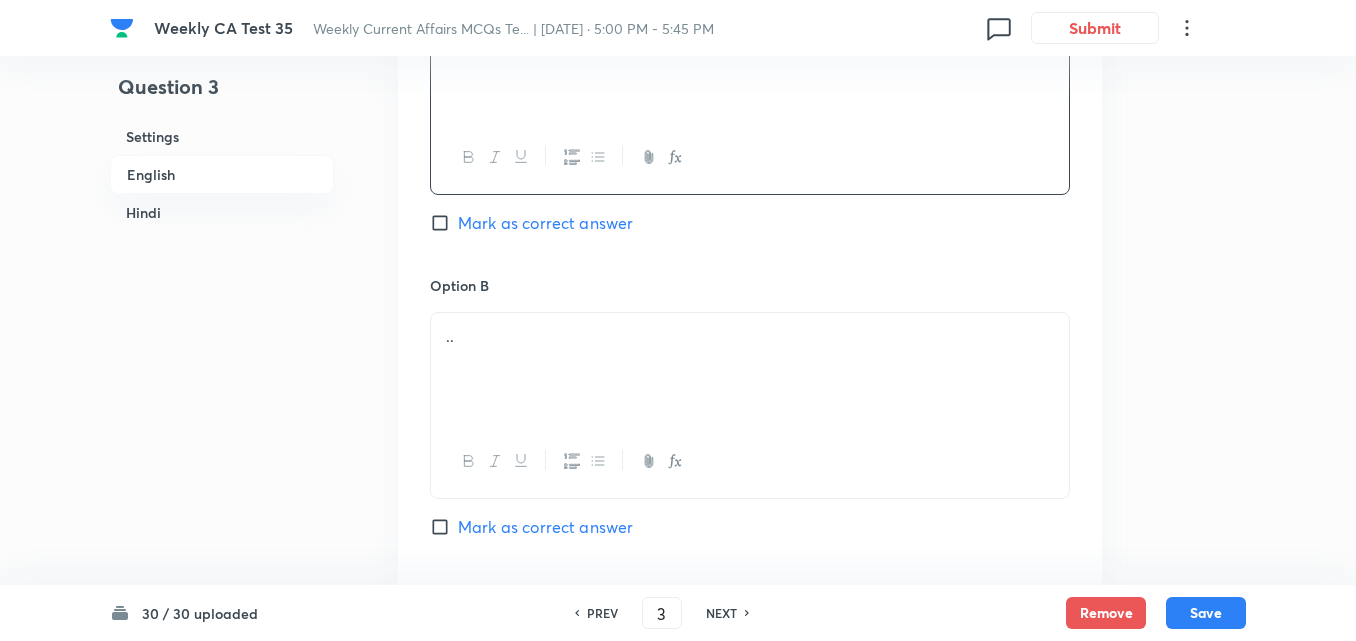 scroll, scrollTop: 1116, scrollLeft: 0, axis: vertical 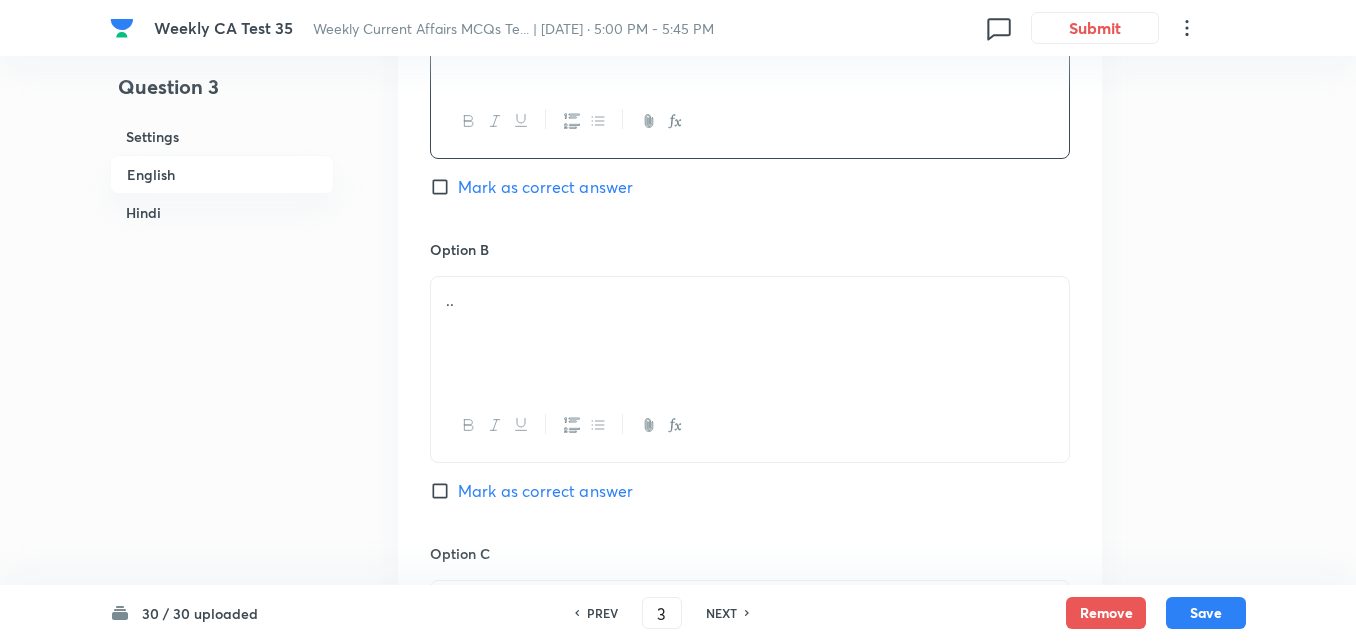 click on "Mark as correct answer" at bounding box center (545, 187) 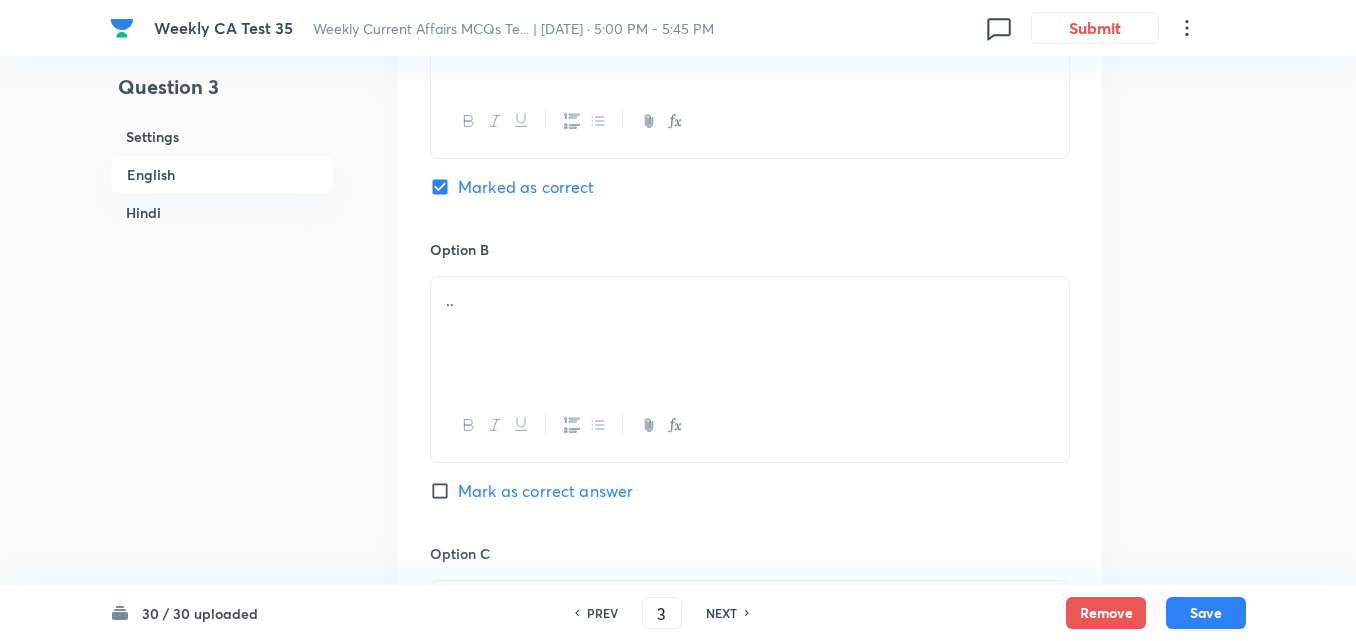 checkbox on "false" 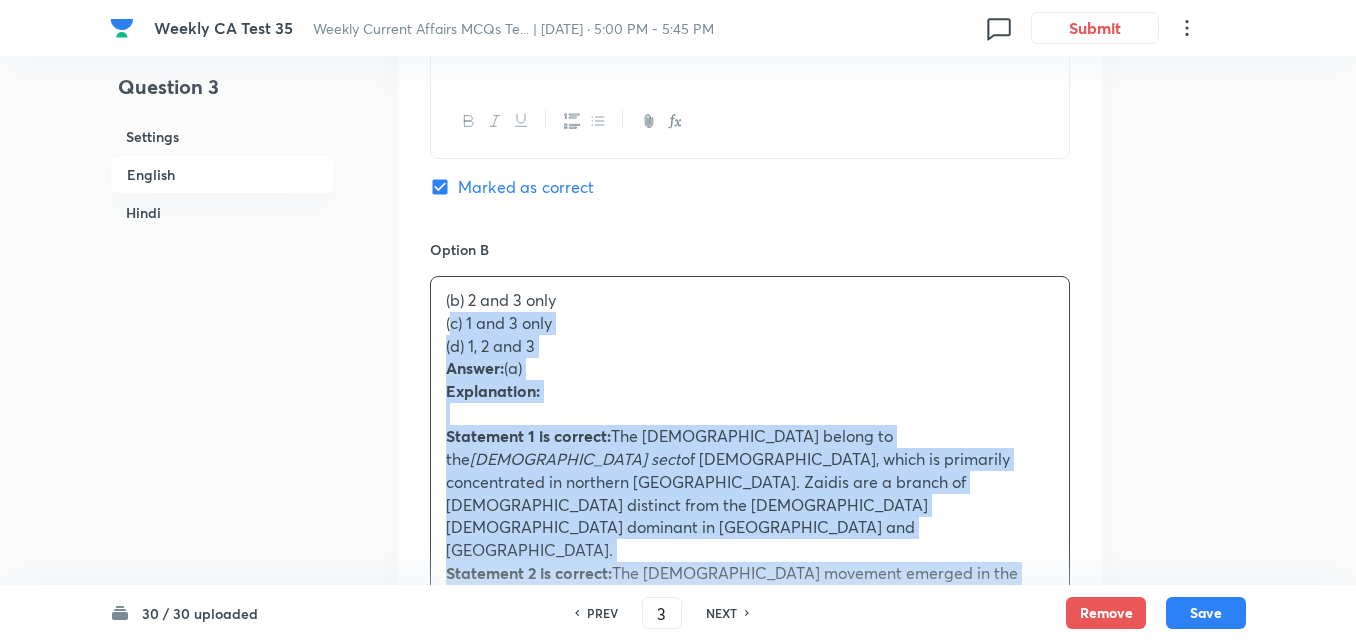 drag, startPoint x: 398, startPoint y: 312, endPoint x: 372, endPoint y: 309, distance: 26.172504 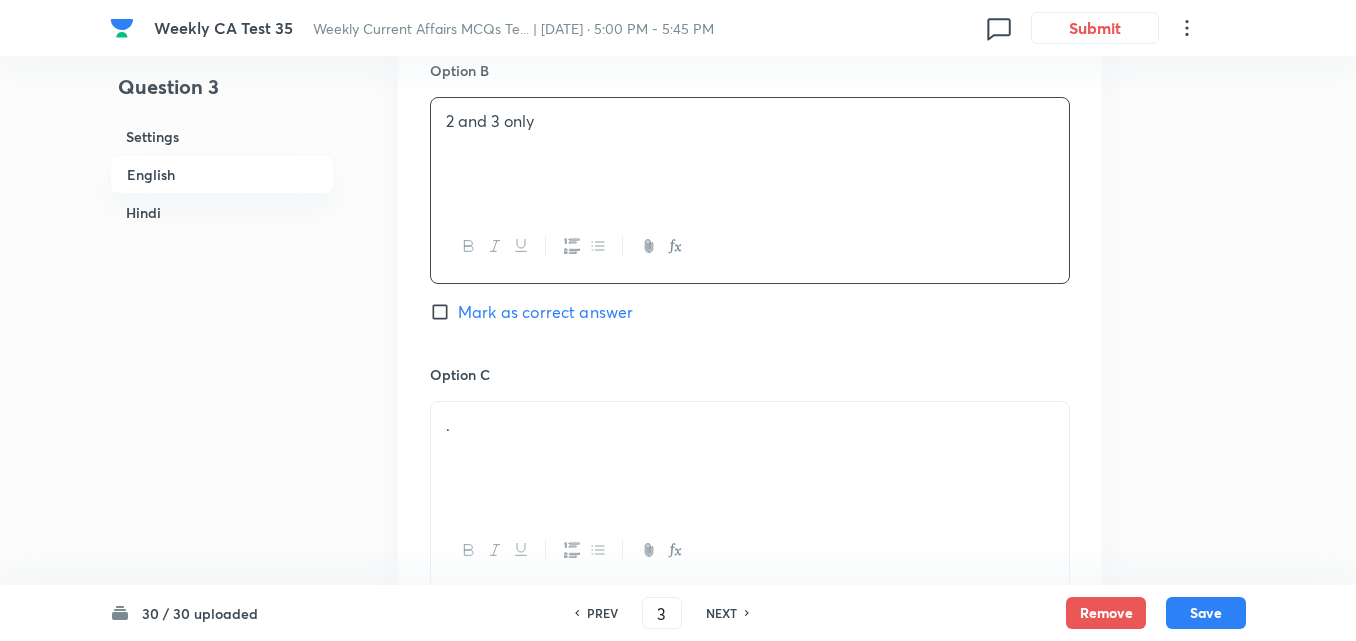 scroll, scrollTop: 1516, scrollLeft: 0, axis: vertical 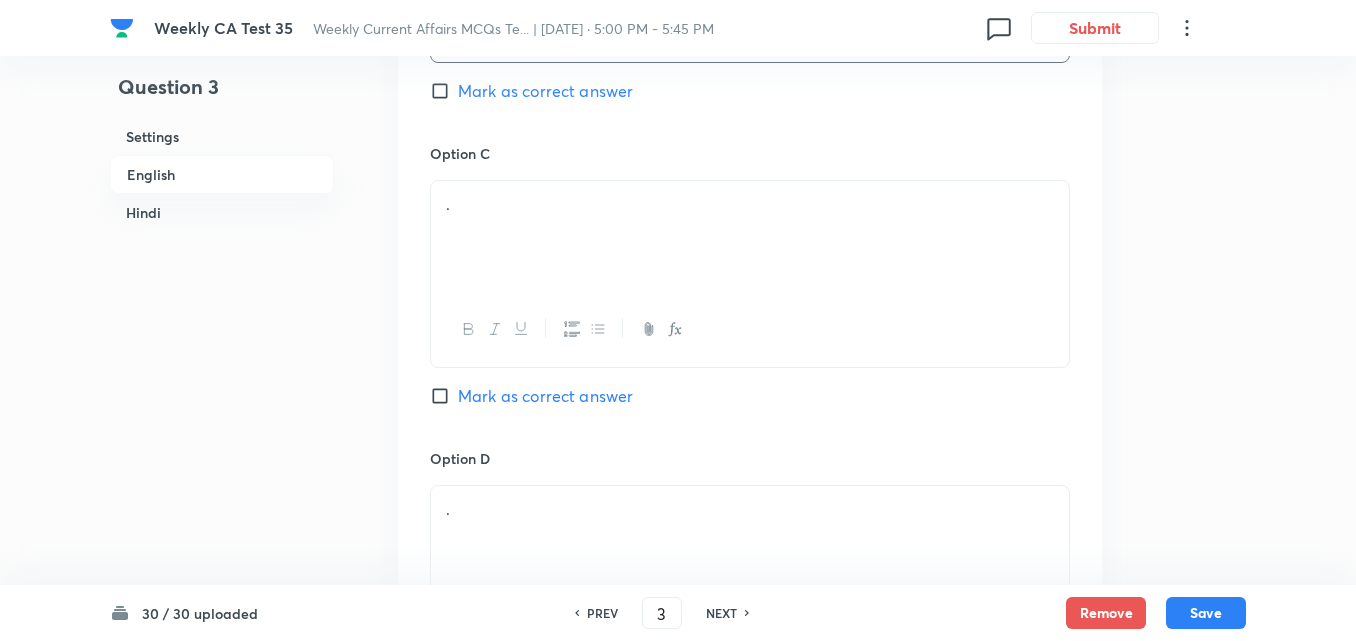 click on "." at bounding box center (750, 237) 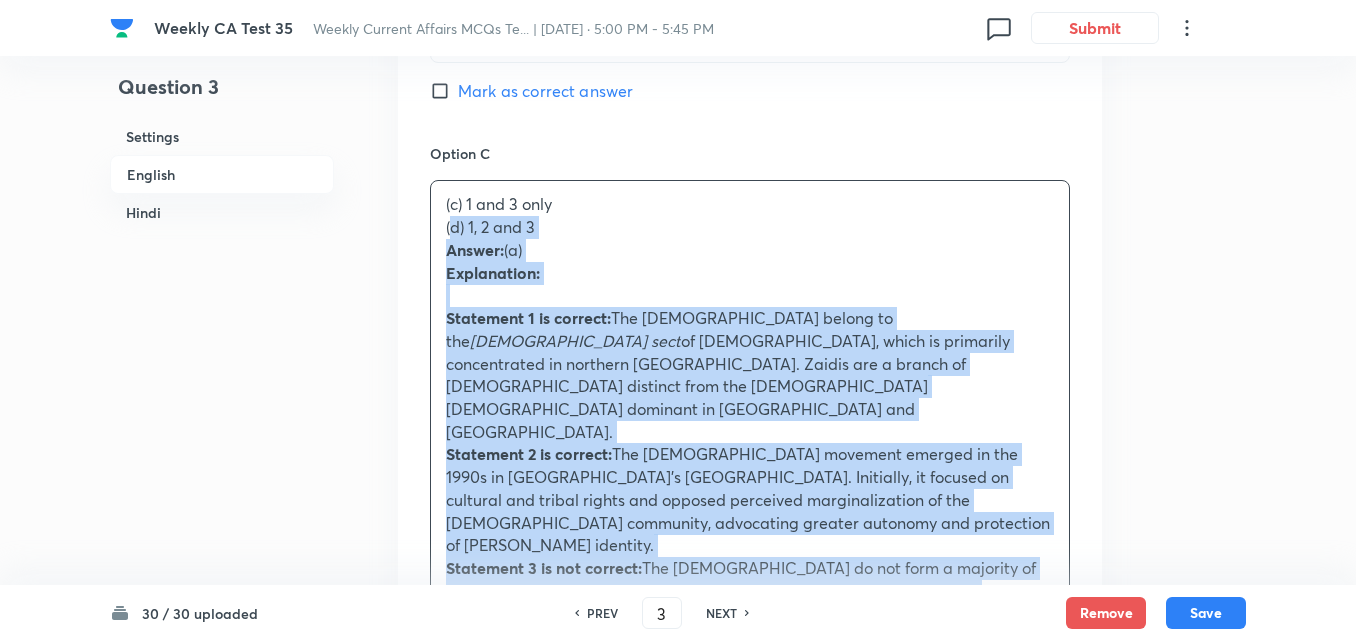 drag, startPoint x: 397, startPoint y: 207, endPoint x: 359, endPoint y: 200, distance: 38.63936 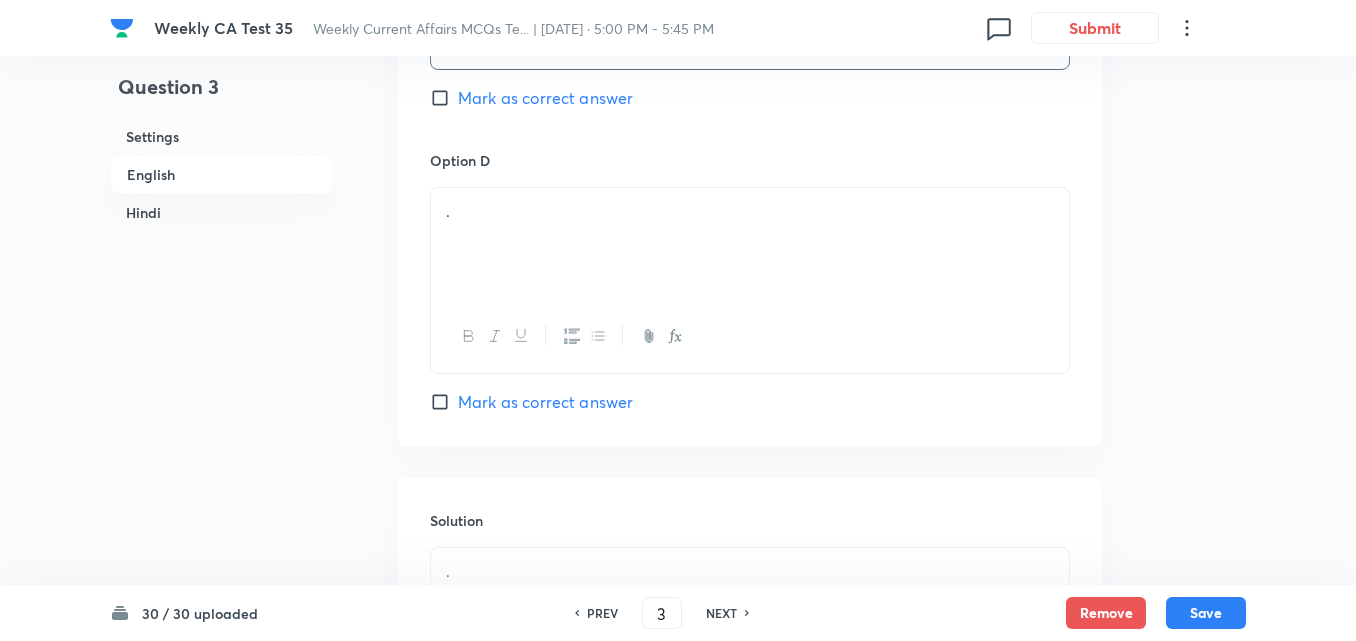 scroll, scrollTop: 1816, scrollLeft: 0, axis: vertical 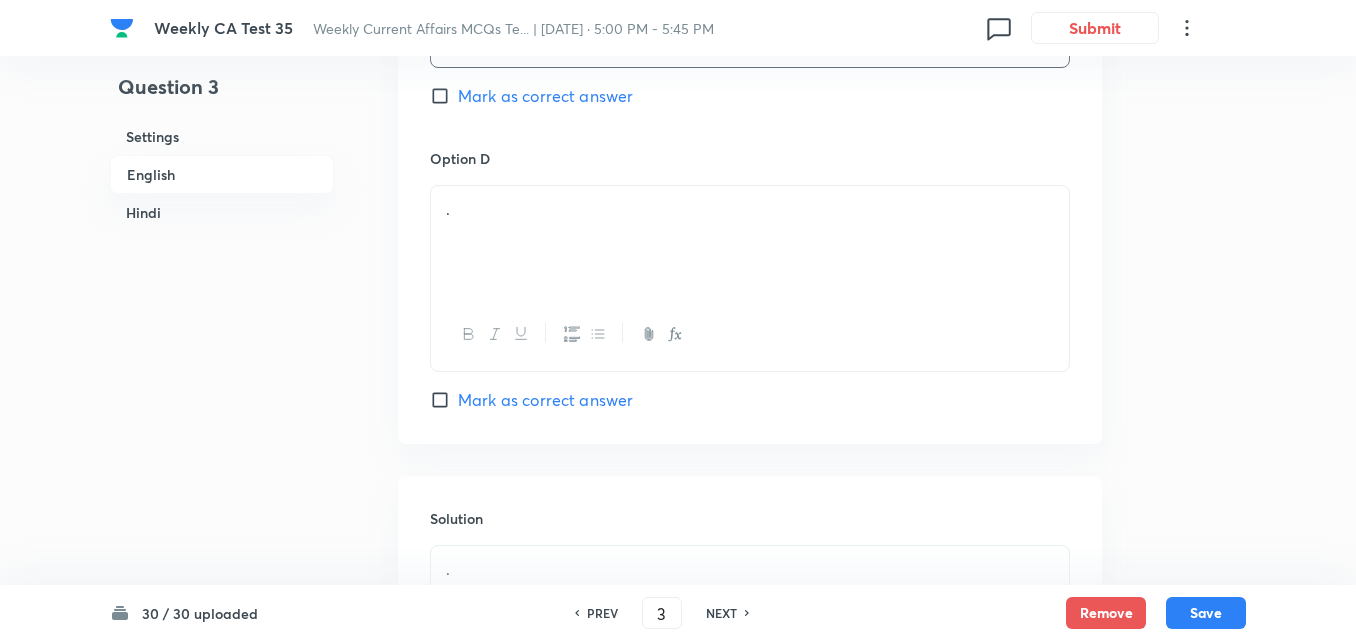 click on "." at bounding box center [750, 242] 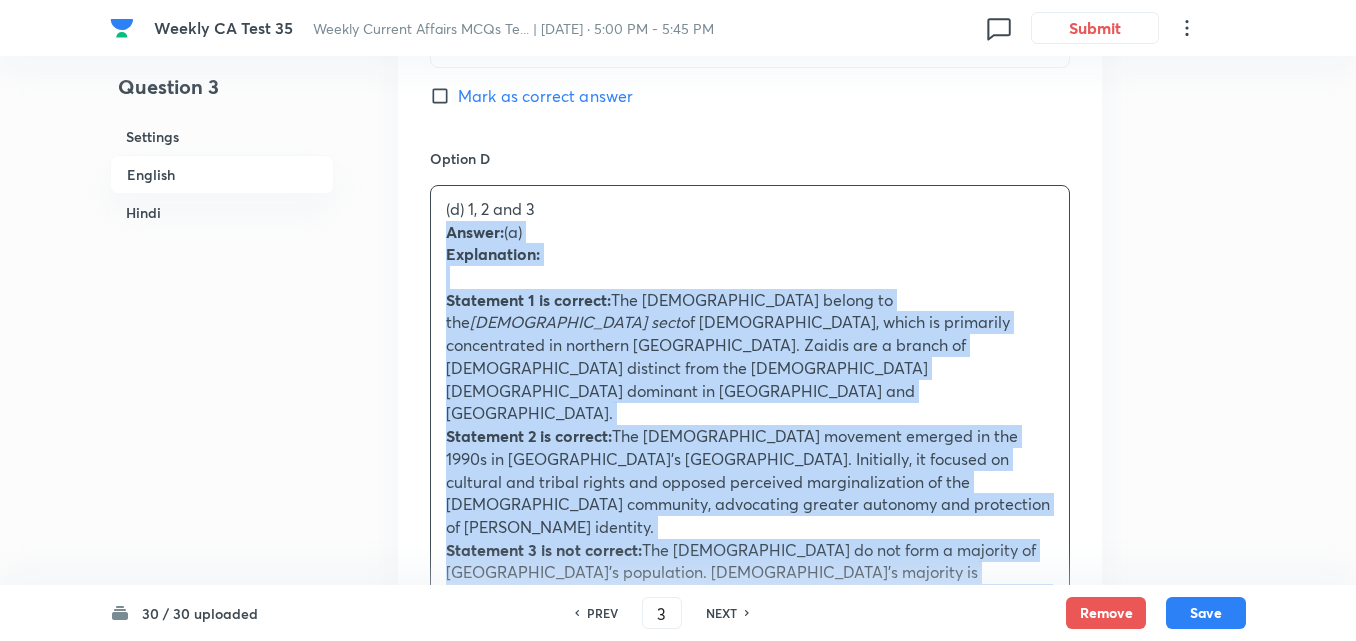 drag, startPoint x: 404, startPoint y: 212, endPoint x: 370, endPoint y: 204, distance: 34.928497 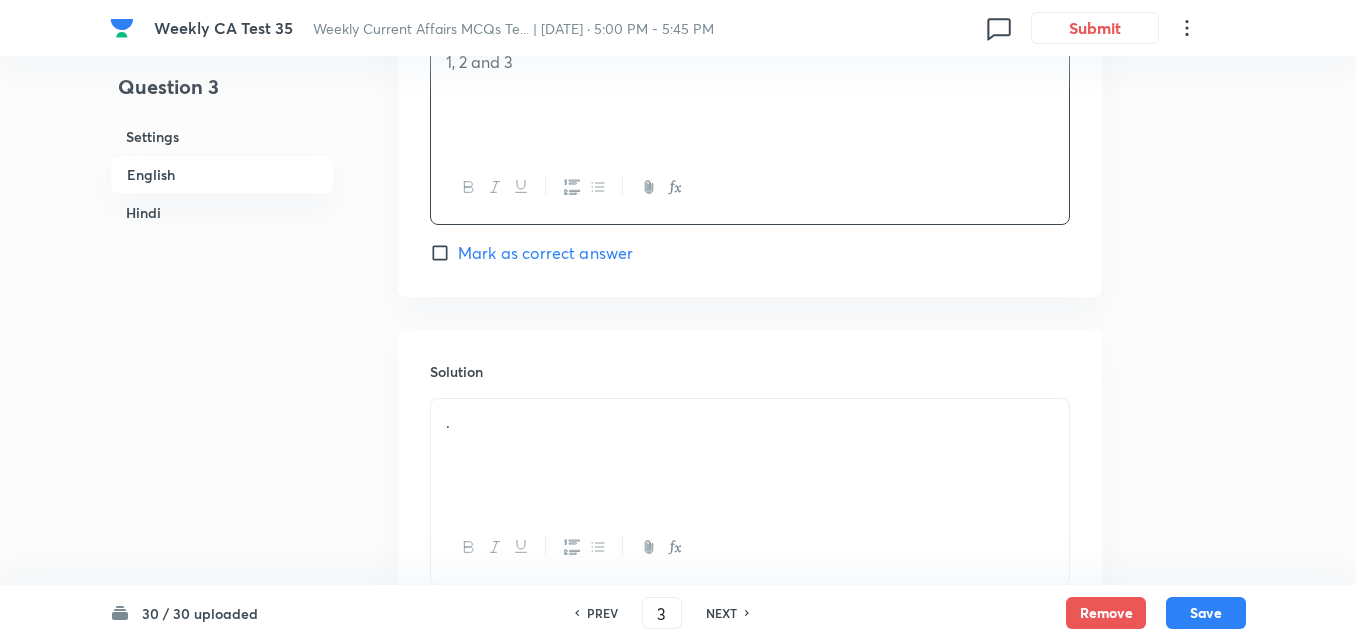 scroll, scrollTop: 2116, scrollLeft: 0, axis: vertical 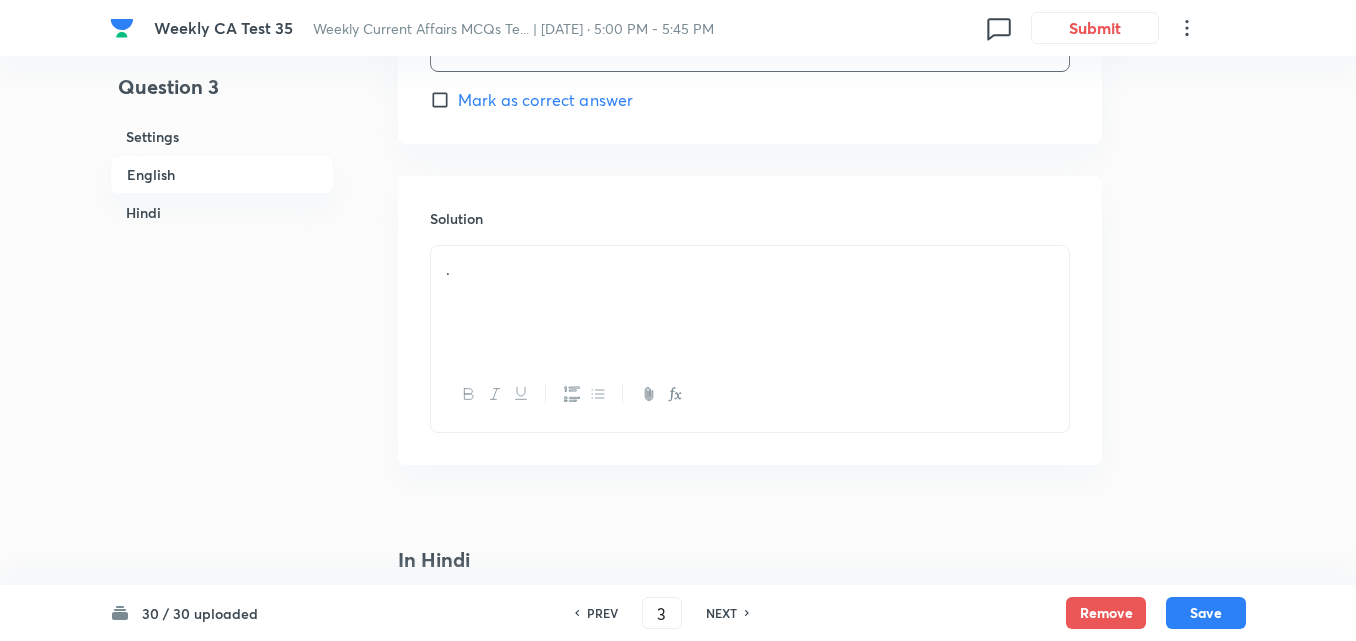 click on "." at bounding box center (750, 302) 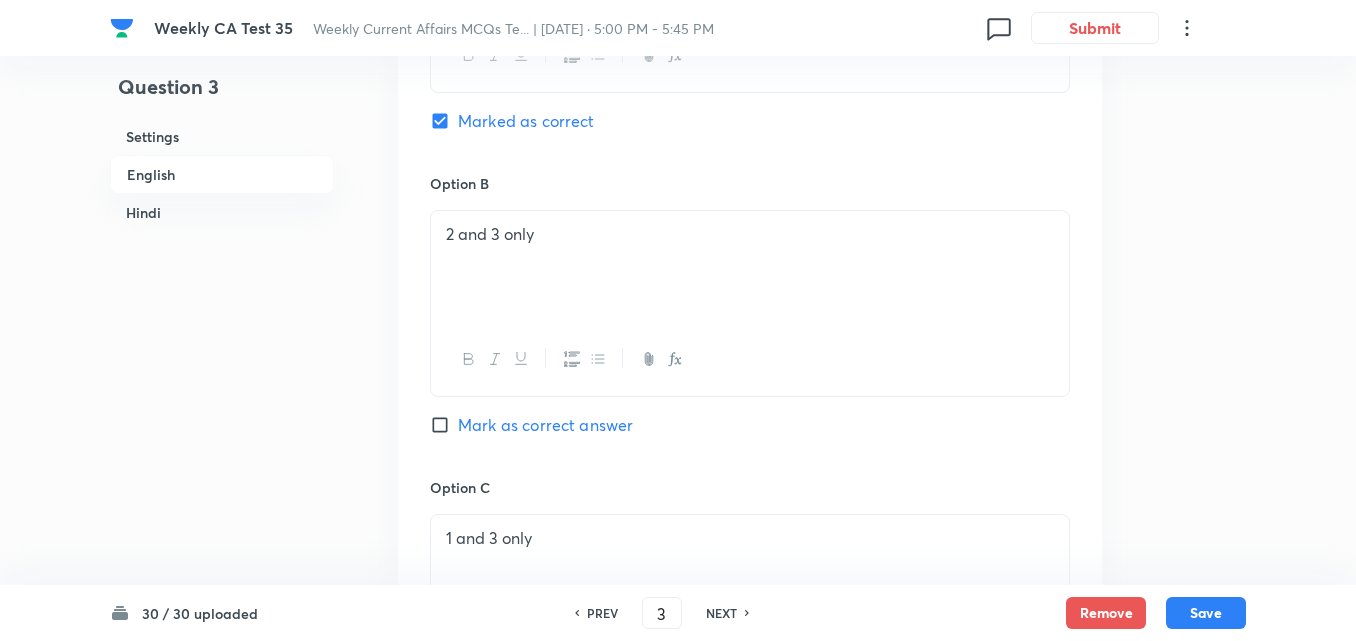 scroll, scrollTop: 1016, scrollLeft: 0, axis: vertical 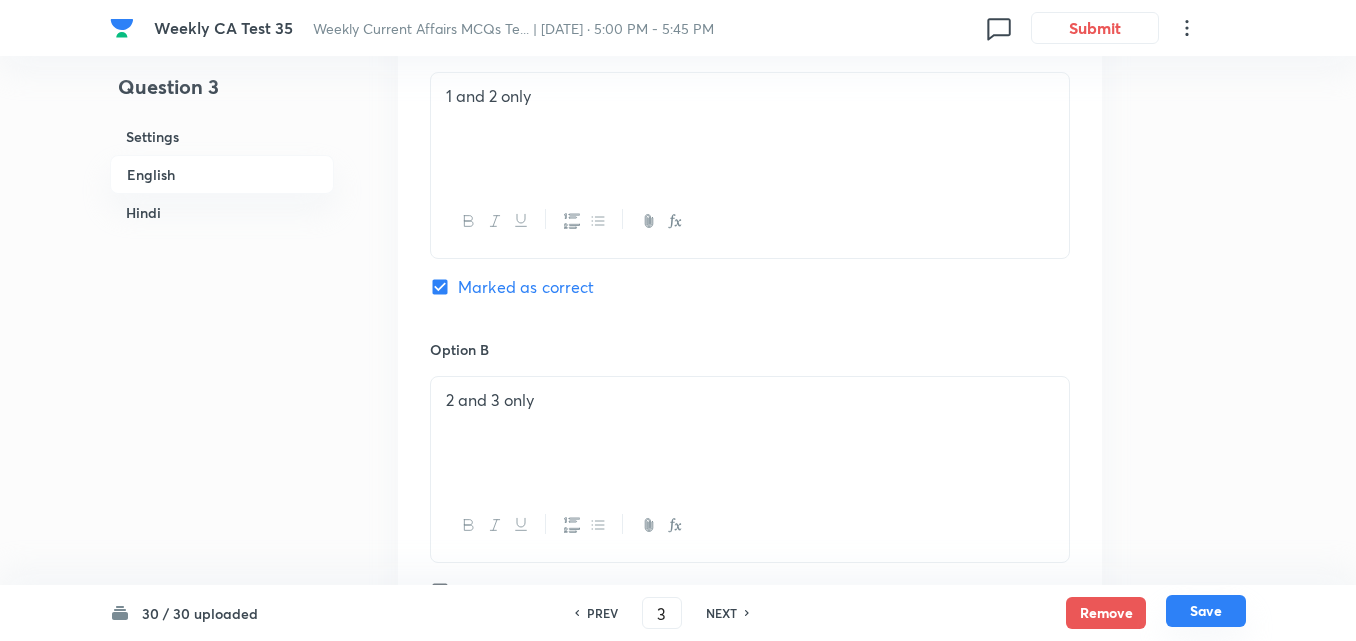 click on "Save" at bounding box center (1206, 611) 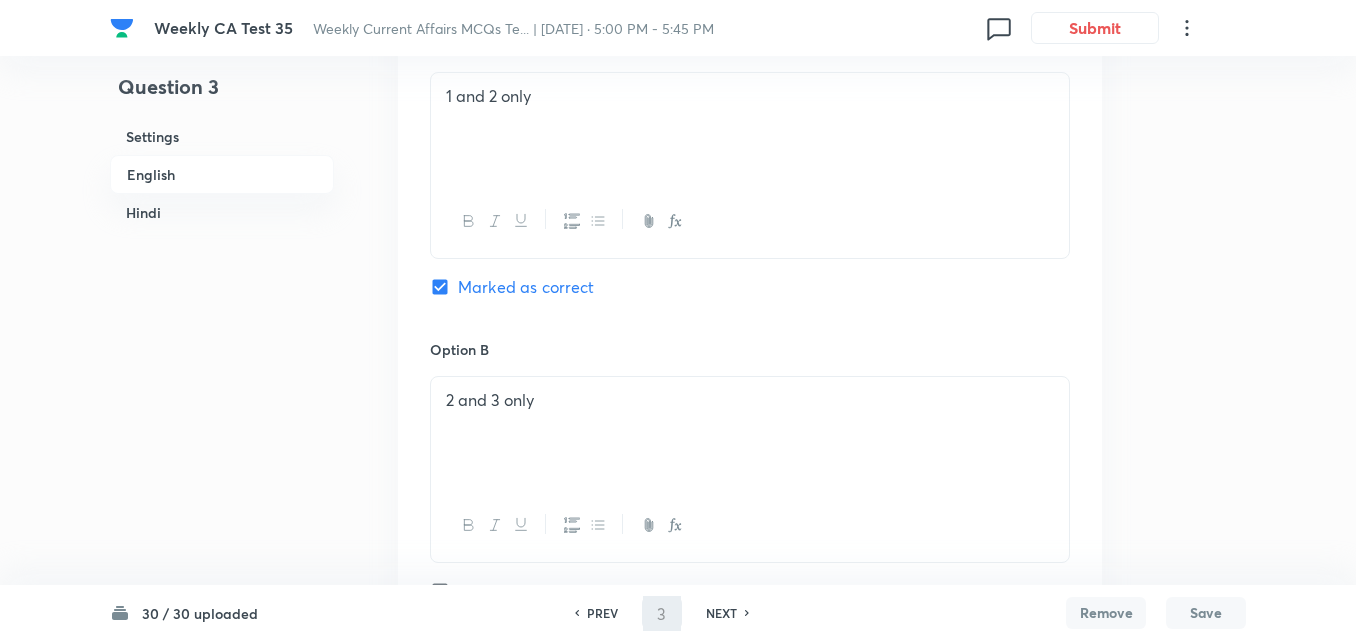 type on "4" 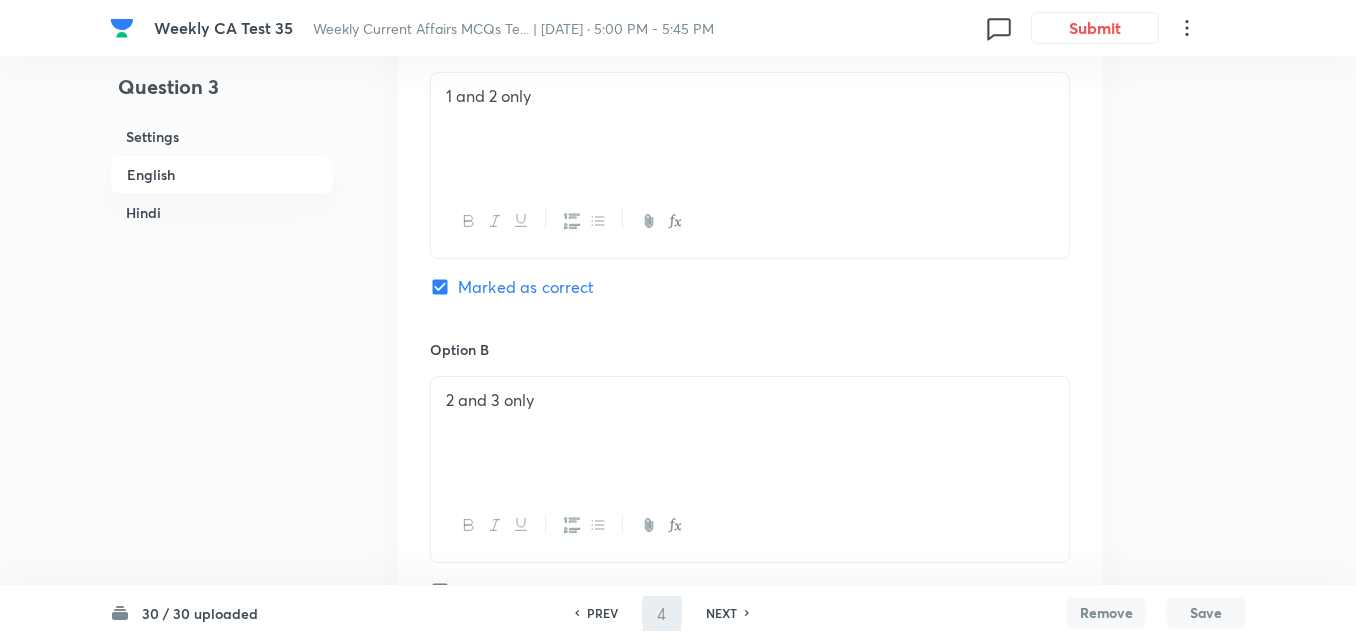 checkbox on "false" 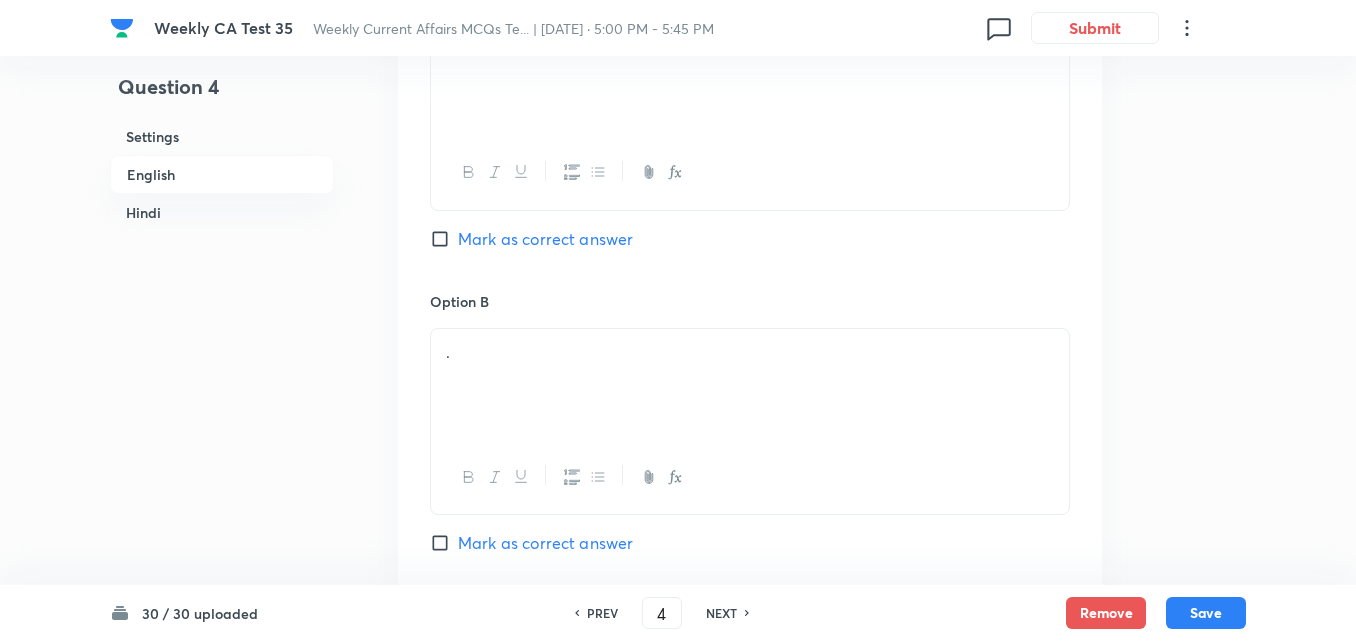 click on "English" at bounding box center (222, 174) 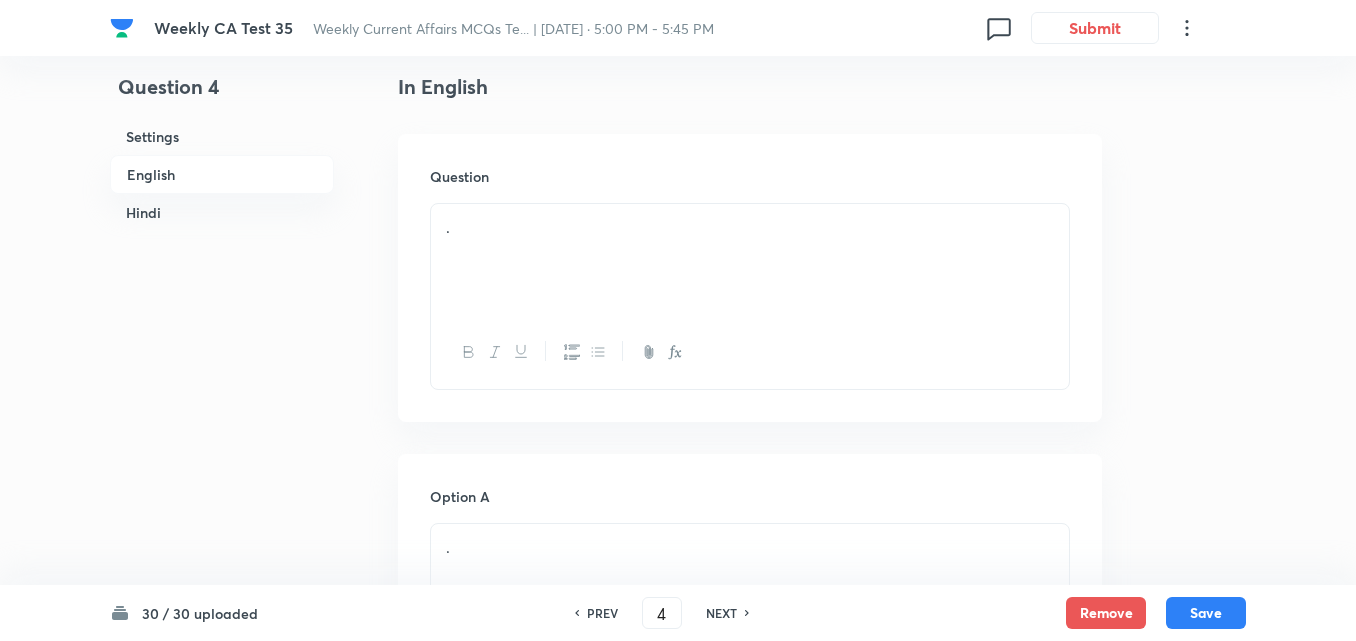 click on "." at bounding box center (750, 260) 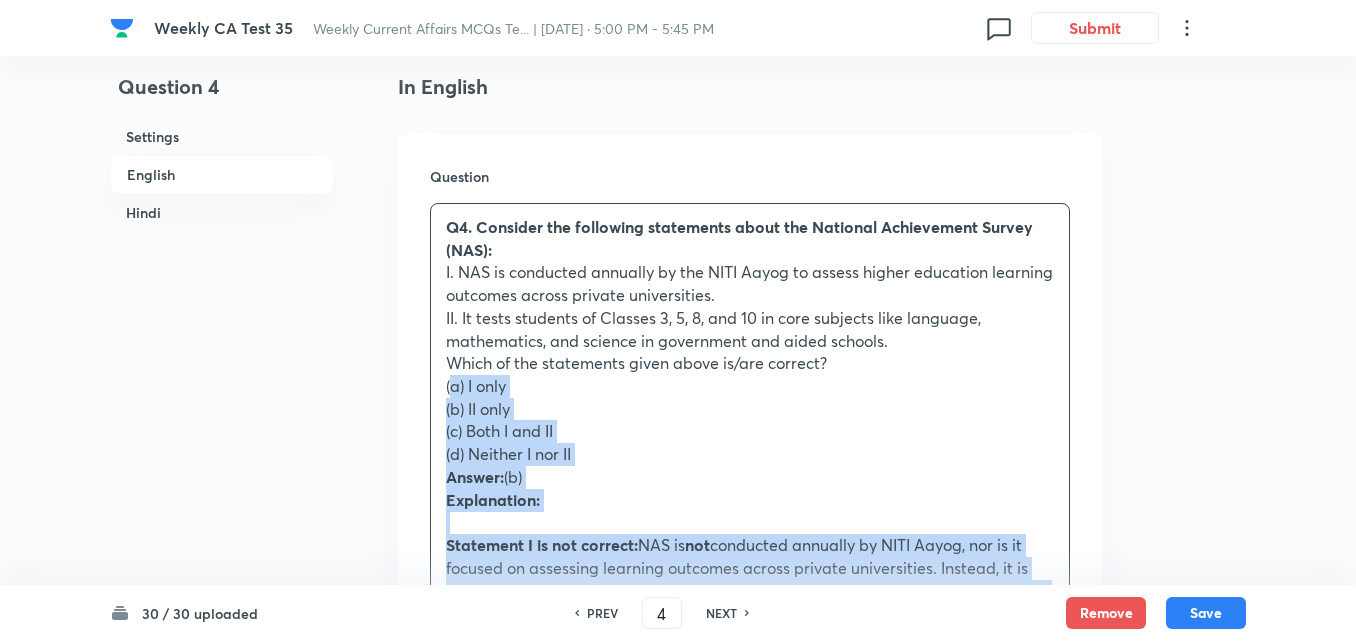 drag, startPoint x: 435, startPoint y: 381, endPoint x: 422, endPoint y: 382, distance: 13.038404 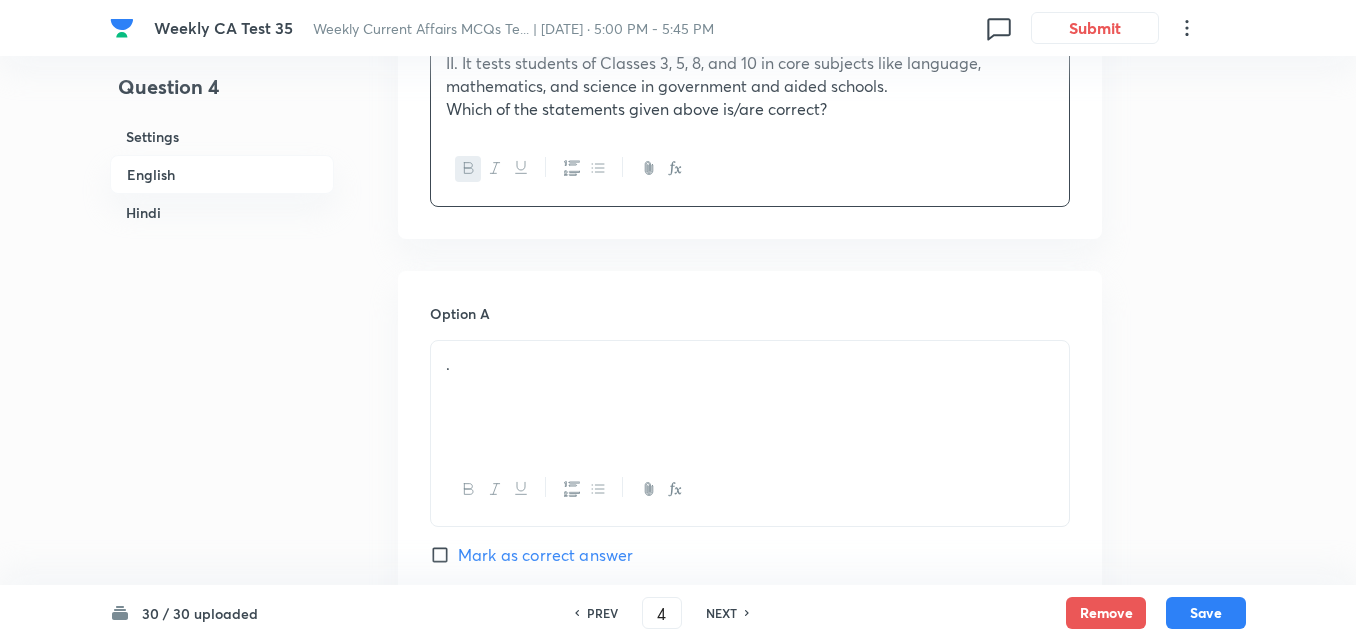 scroll, scrollTop: 916, scrollLeft: 0, axis: vertical 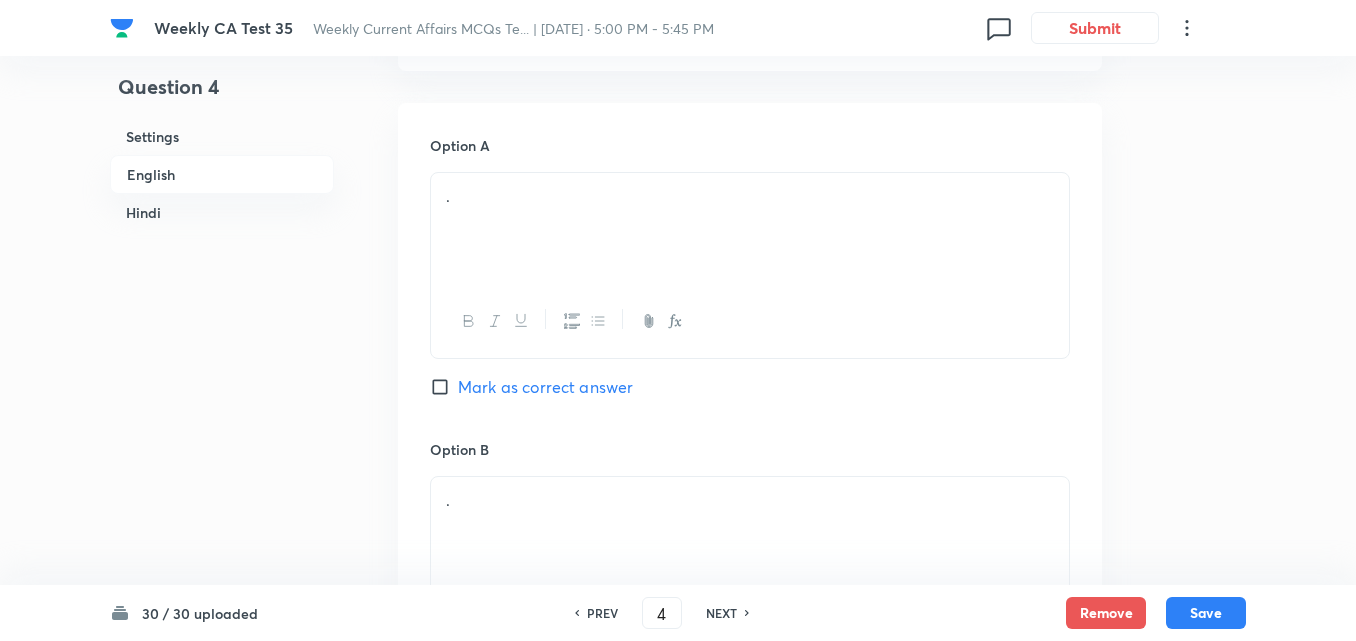 click on "." at bounding box center (750, 229) 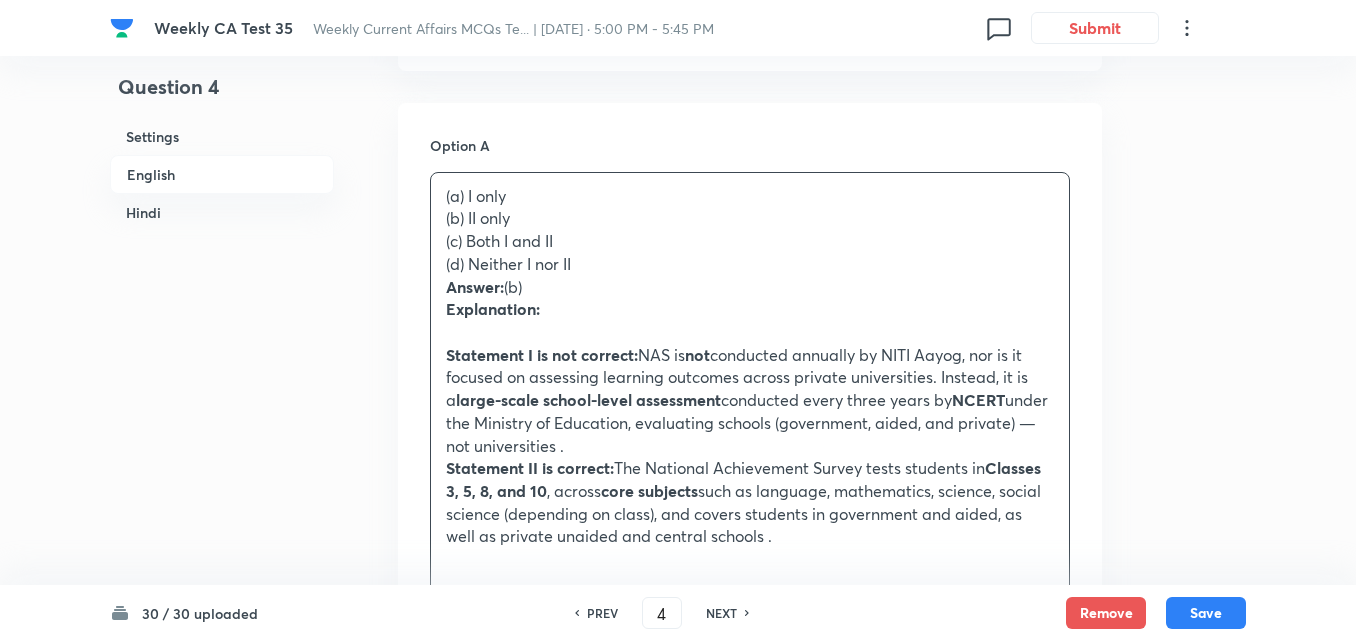 drag, startPoint x: 382, startPoint y: 218, endPoint x: 368, endPoint y: 222, distance: 14.56022 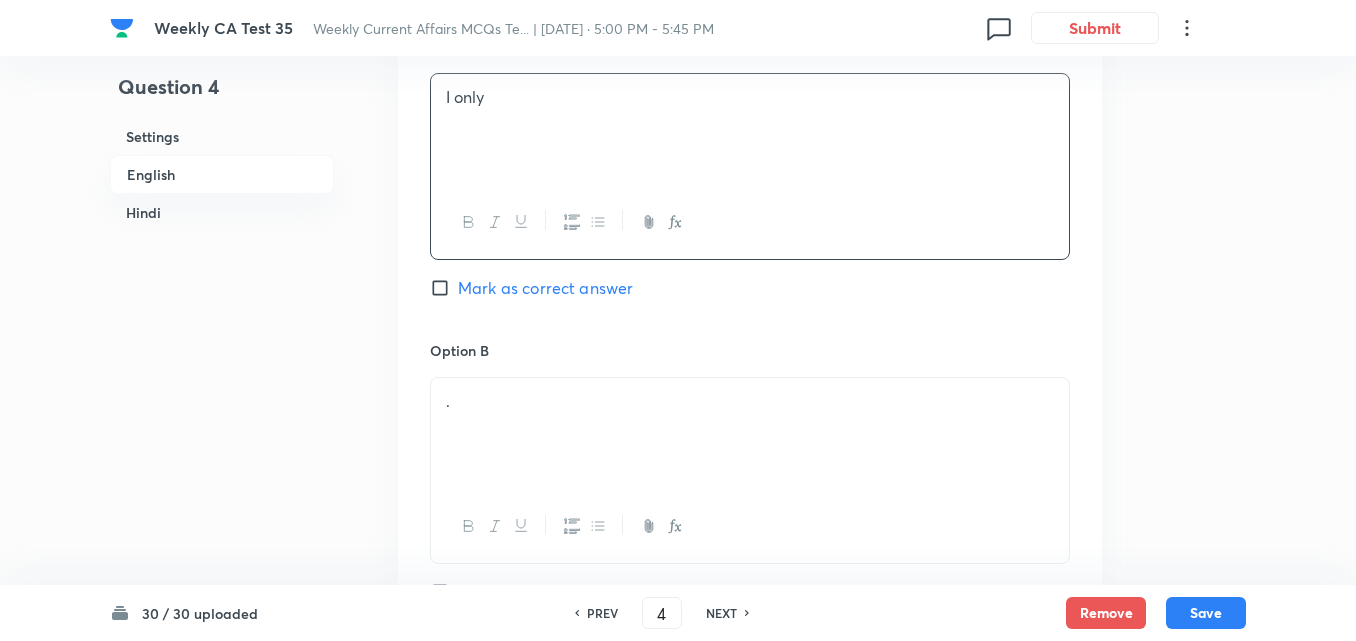 scroll, scrollTop: 1316, scrollLeft: 0, axis: vertical 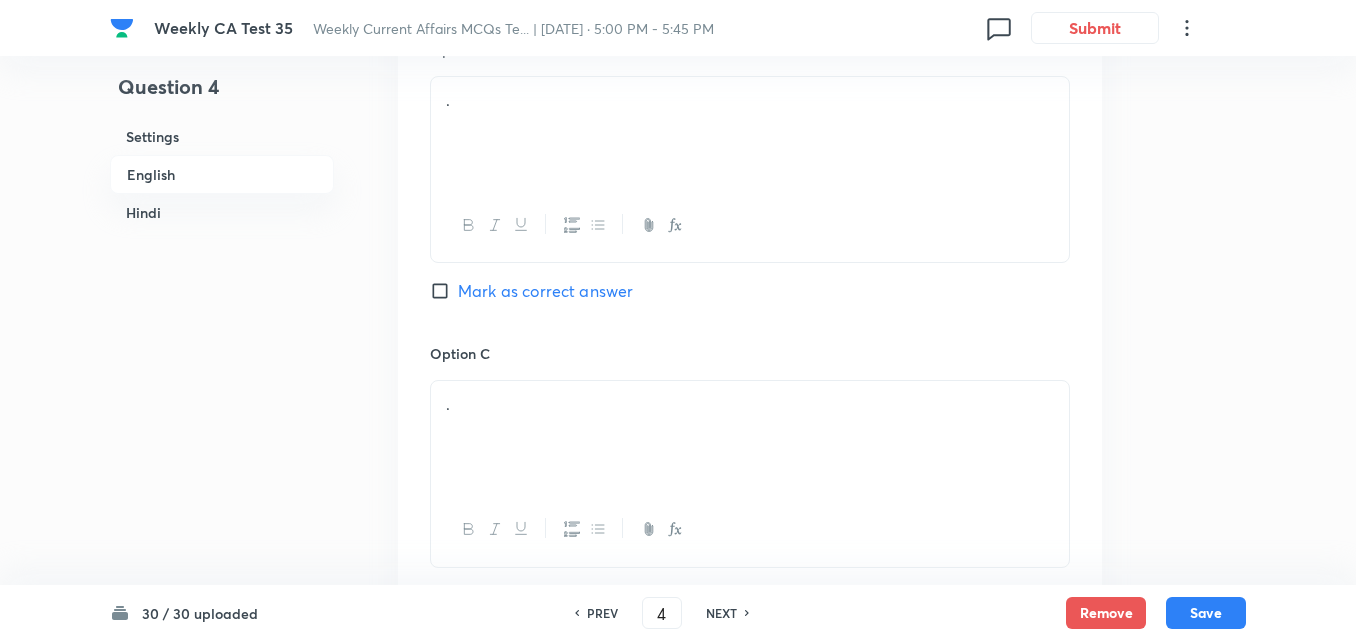 click on "." at bounding box center [750, 133] 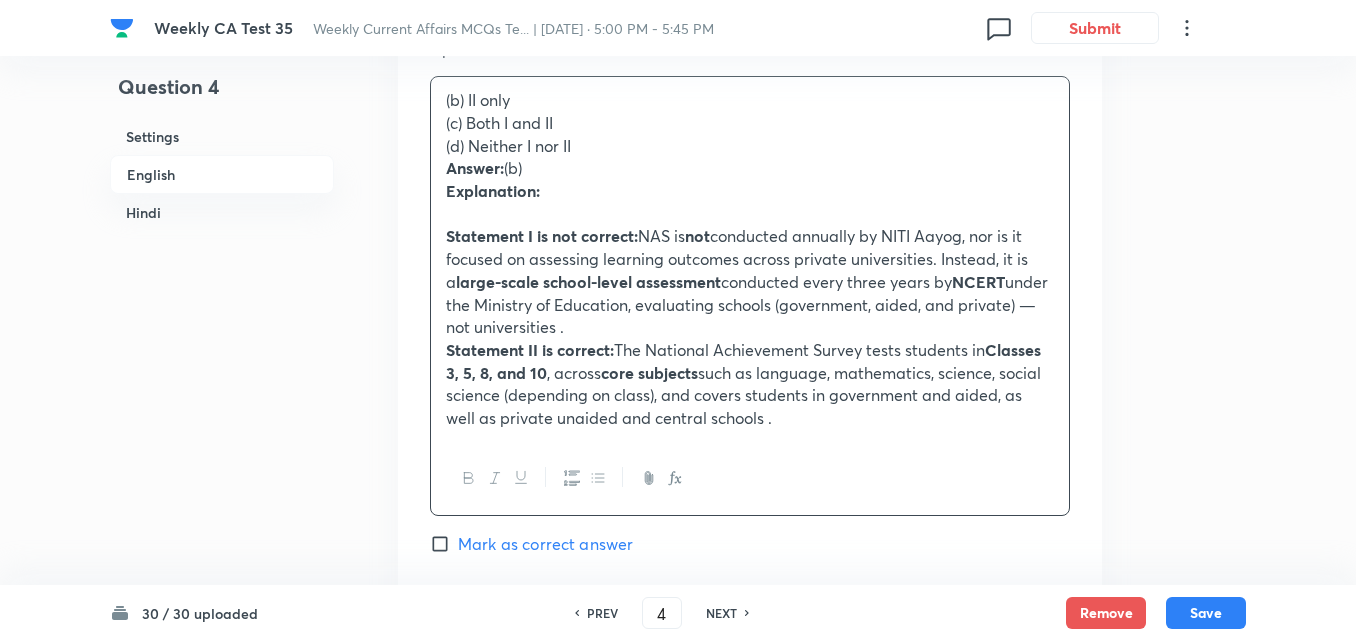 click on "Question 4 Settings English Hindi Settings Type Single choice correct 4 options + 2 marks - 0.66 marks Edit Concept Current Affairs Current Affairs 2025 Current Affairs 2025 Current Affairs 2025 Edit Additional details Easy Fact Not from PYQ paper No equation Edit In English Question Consider the following statements about the National Achievement Survey (NAS): I. NAS is conducted annually by the NITI Aayog to assess higher education learning outcomes across private universities.  II. It tests students of Classes 3, 5, 8, and 10 in core subjects like language, mathematics, and science in government and aided schools. Which of the statements given above is/are correct?   Option A I only   Mark as correct answer Option B (b) II only  (c) Both I and II  (d) Neither I nor II Answer:  (b)  Explanation: Statement I is not correct:  NAS is  not  conducted annually by NITI Aayog, nor is it focused on assessing learning outcomes across private universities. Instead, it is a  large-scale school-level assessment NCERT ." at bounding box center [678, 1201] 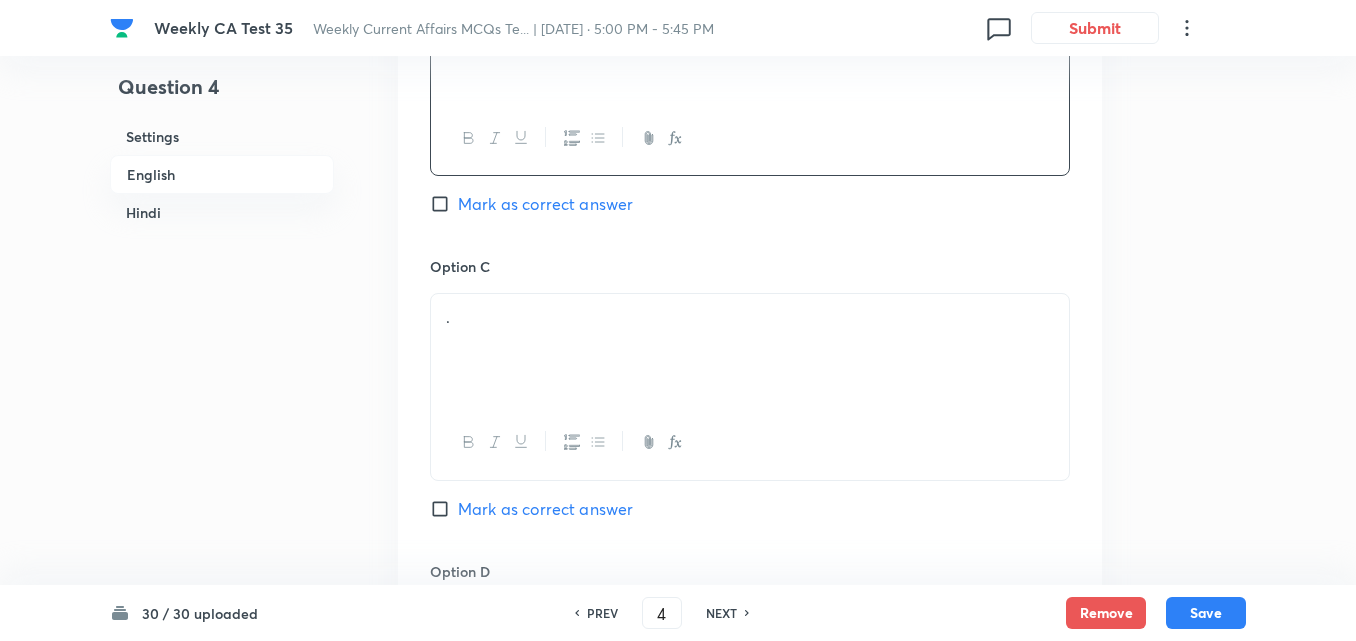 scroll, scrollTop: 1516, scrollLeft: 0, axis: vertical 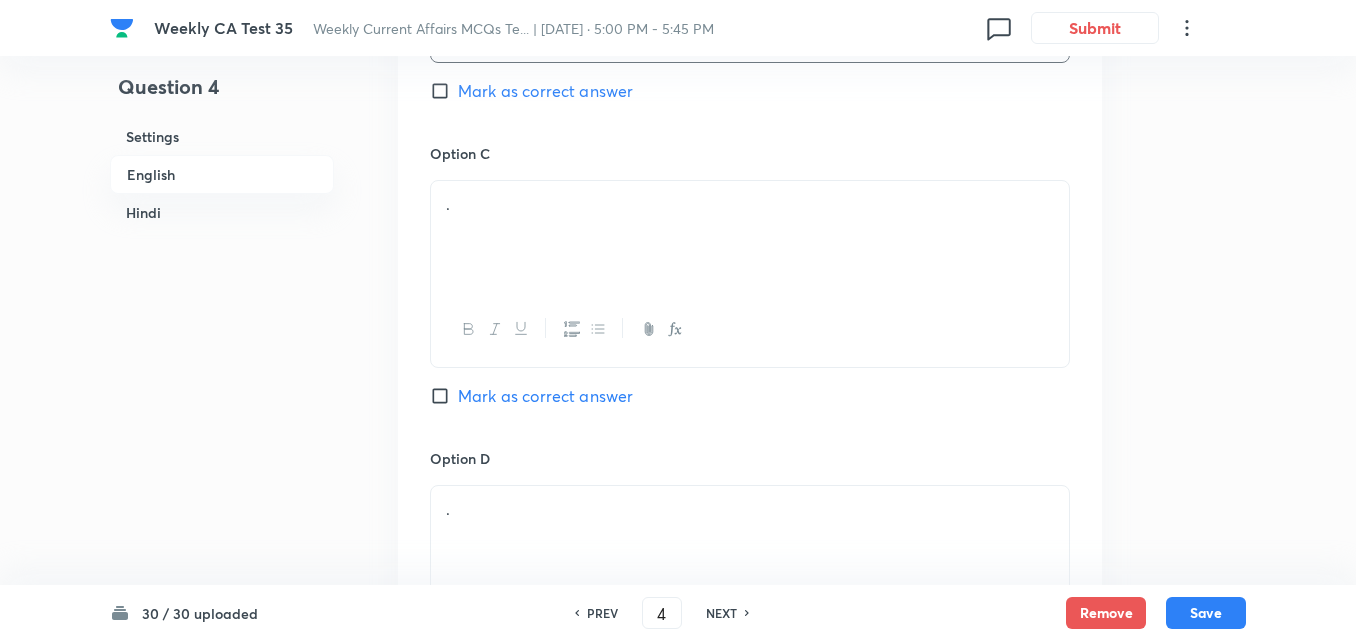 click on "." at bounding box center (750, 237) 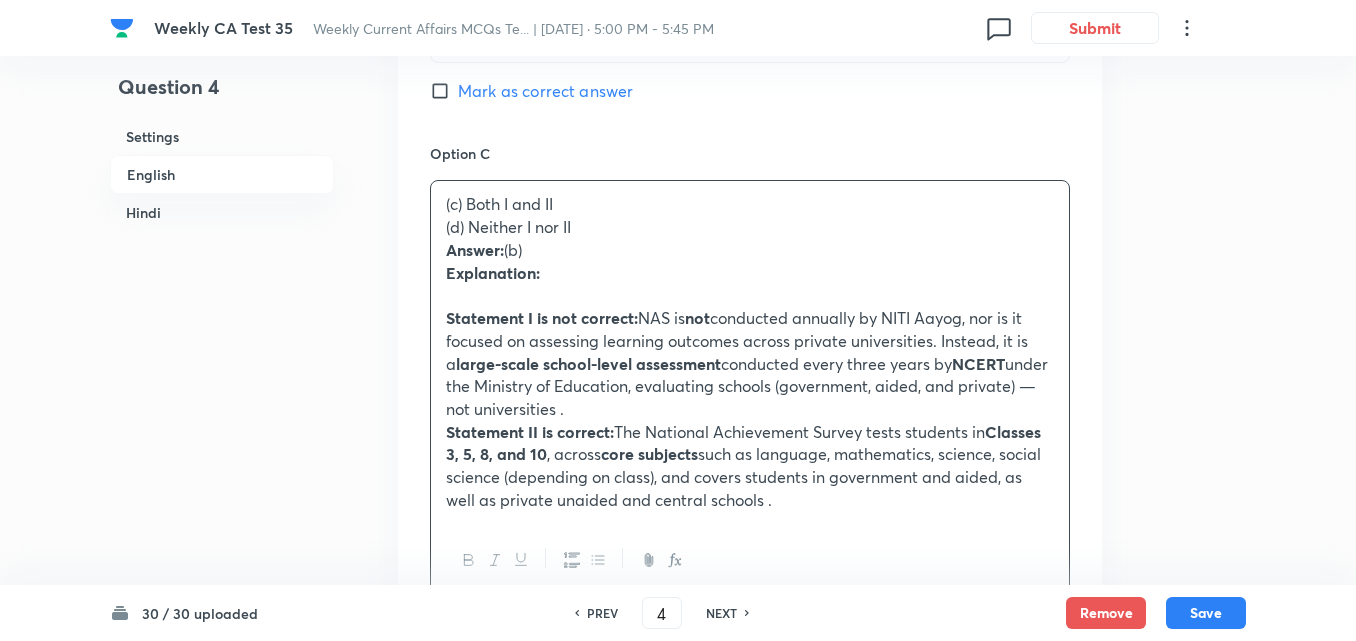 drag, startPoint x: 437, startPoint y: 236, endPoint x: 408, endPoint y: 238, distance: 29.068884 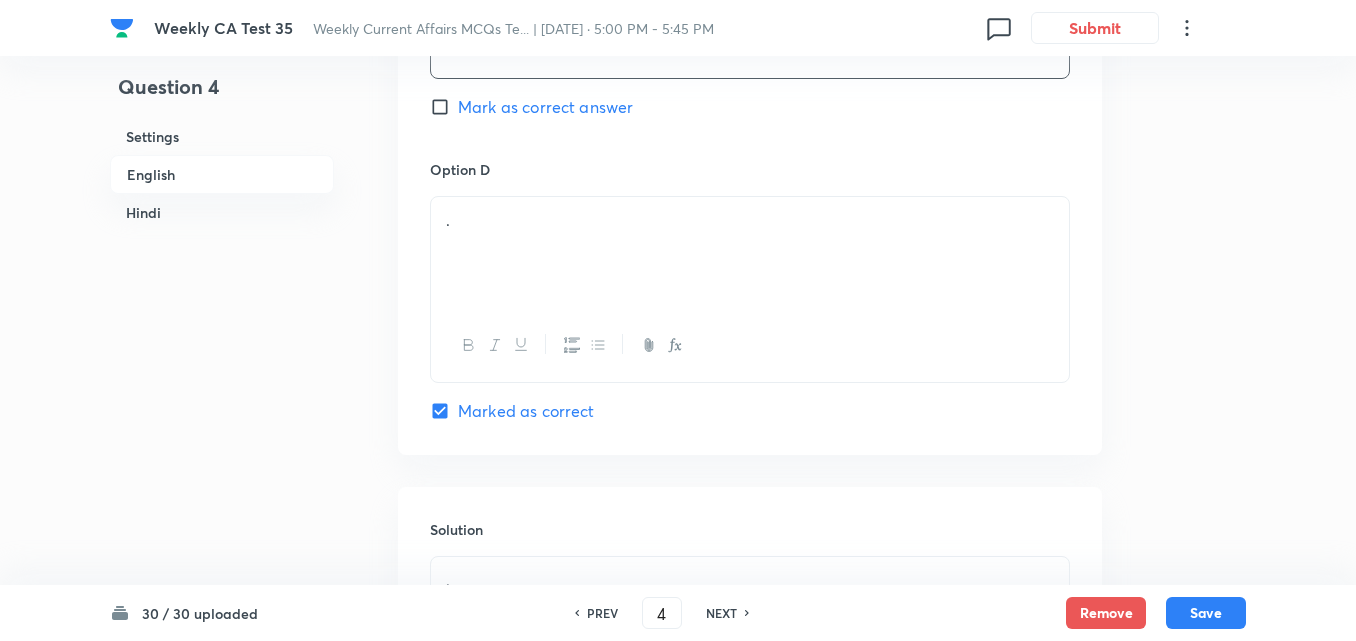 scroll, scrollTop: 1816, scrollLeft: 0, axis: vertical 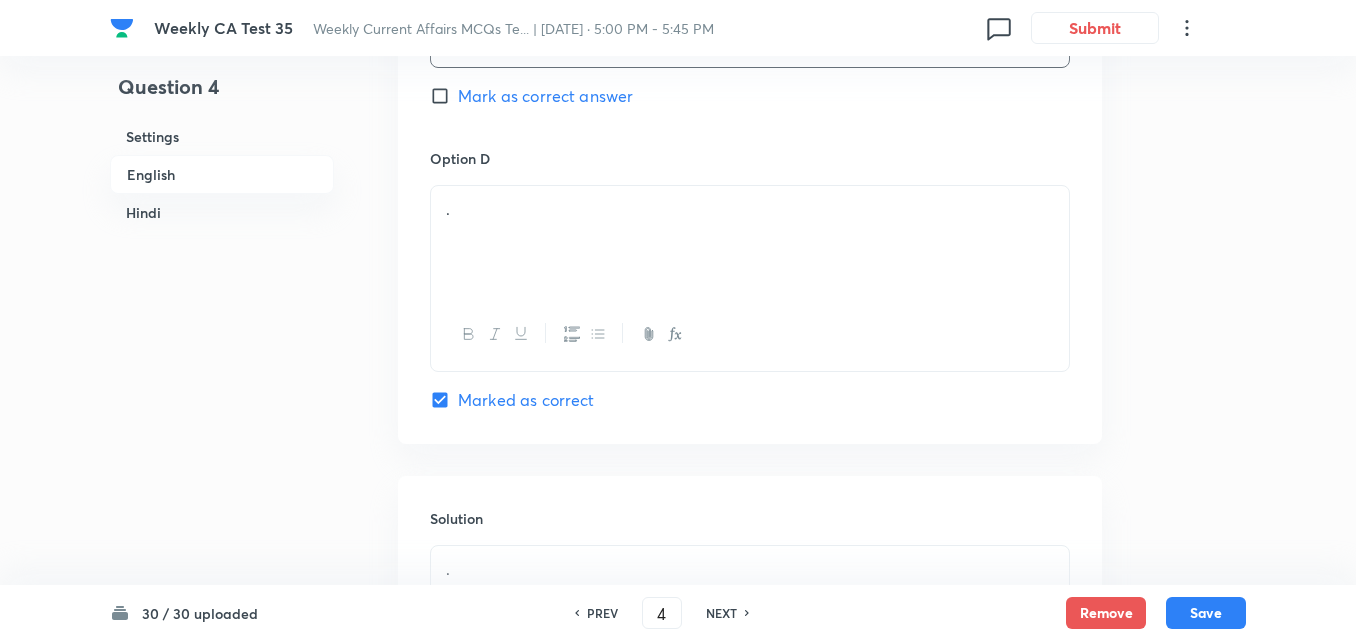click on "." at bounding box center [750, 242] 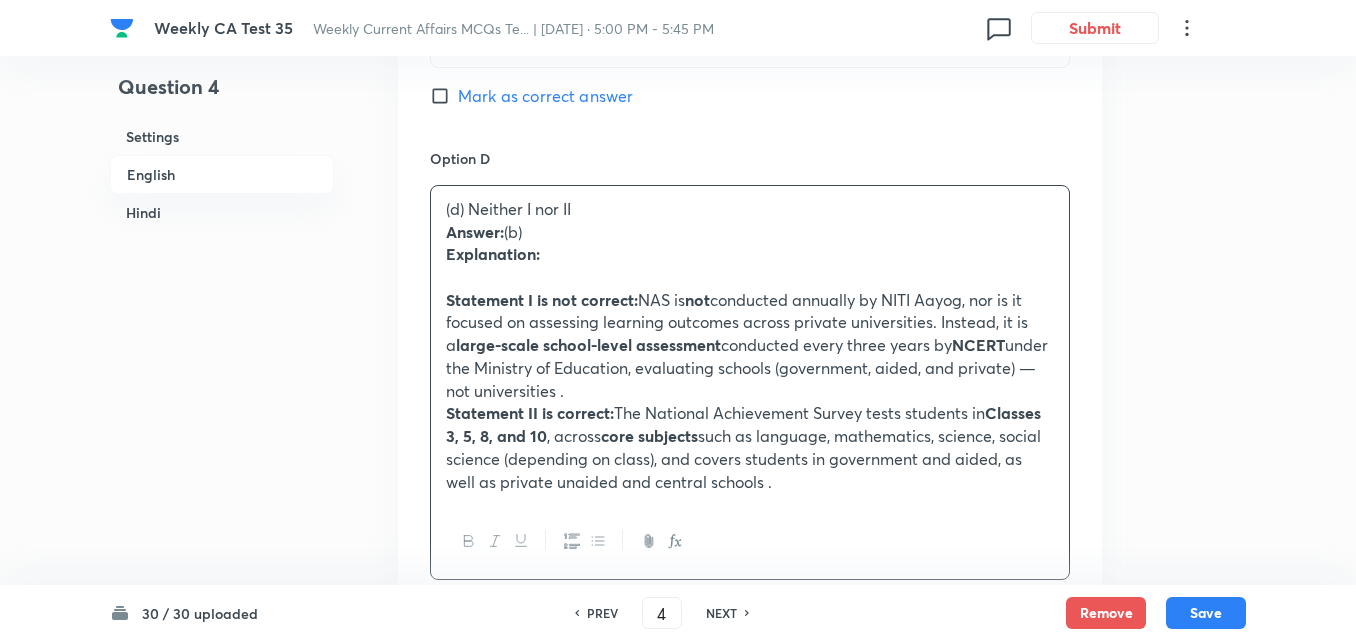 drag, startPoint x: 401, startPoint y: 231, endPoint x: 389, endPoint y: 232, distance: 12.0415945 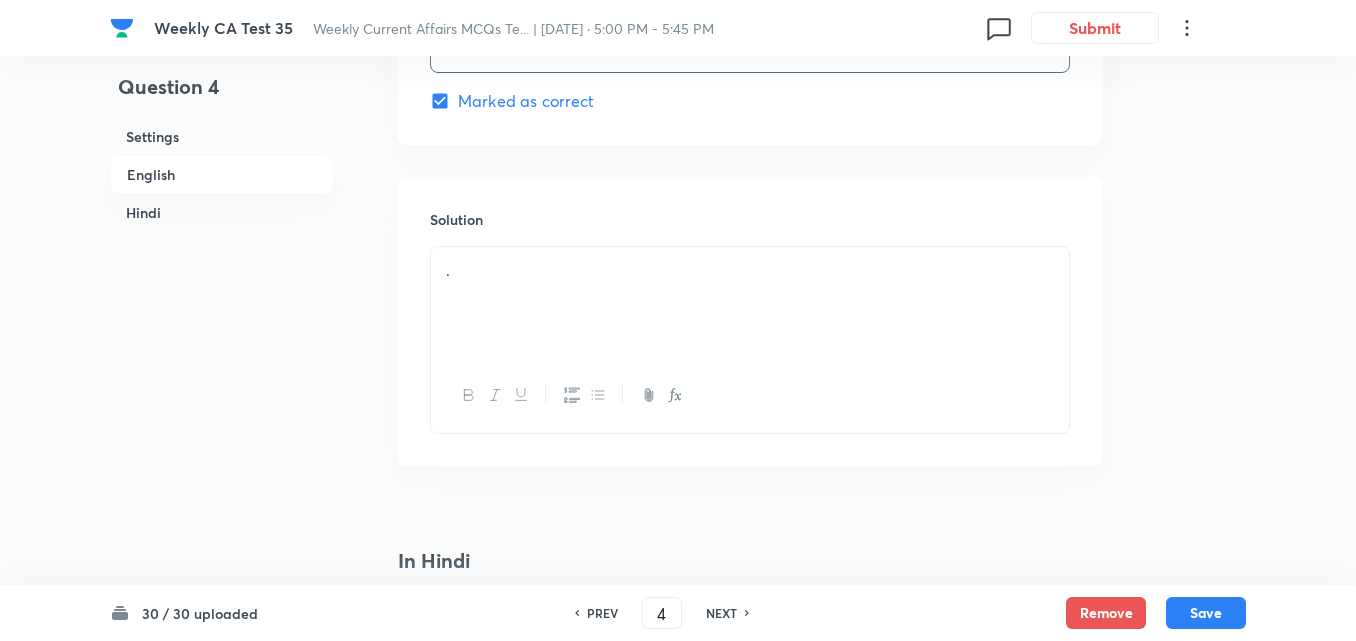 scroll, scrollTop: 2116, scrollLeft: 0, axis: vertical 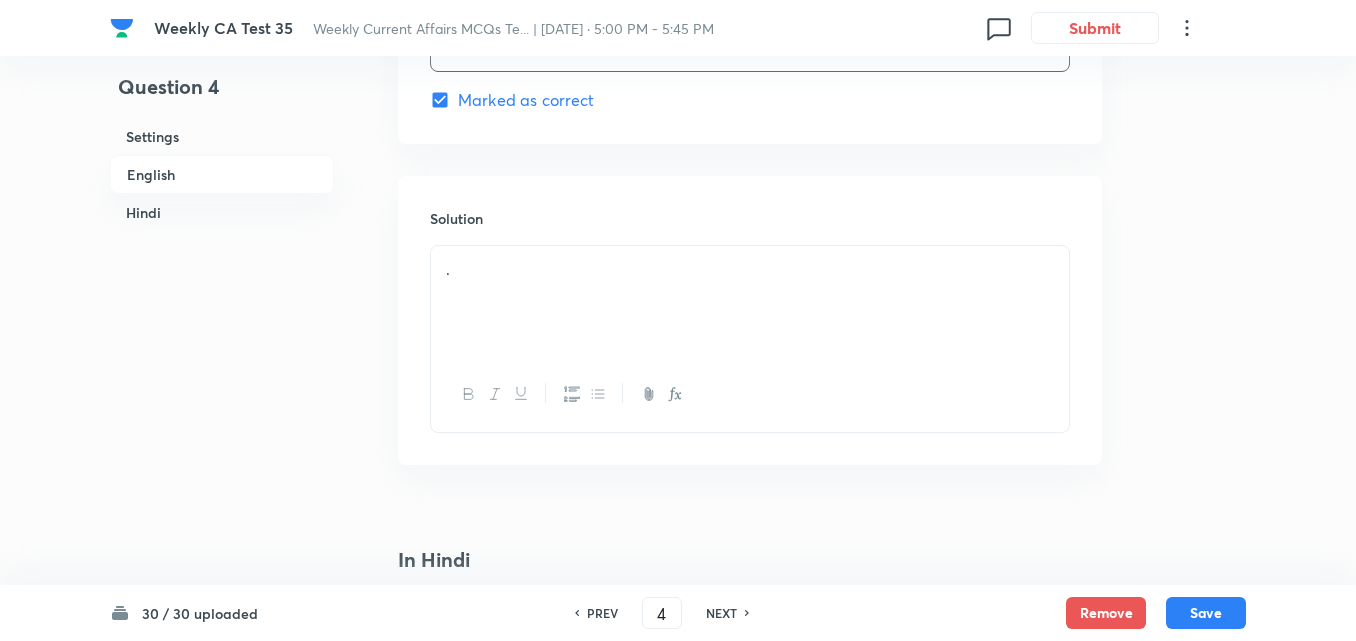 click on "." at bounding box center [750, 302] 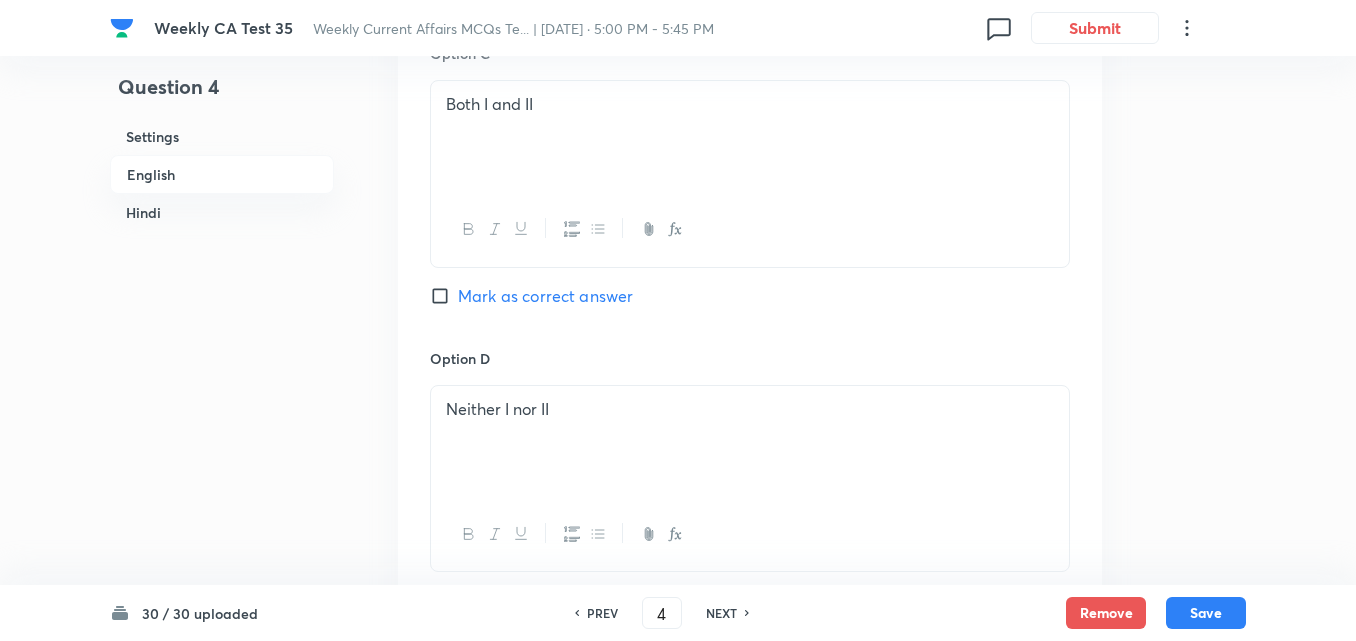 scroll, scrollTop: 1316, scrollLeft: 0, axis: vertical 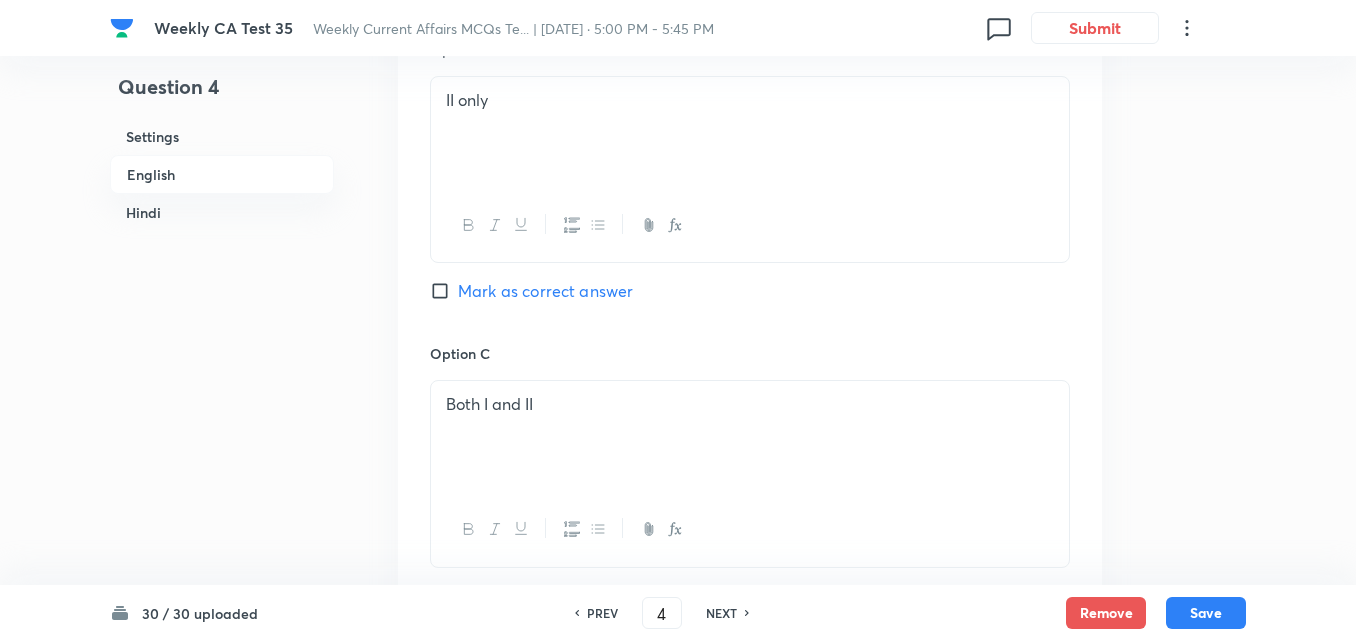 click on "Mark as correct answer" at bounding box center (545, 291) 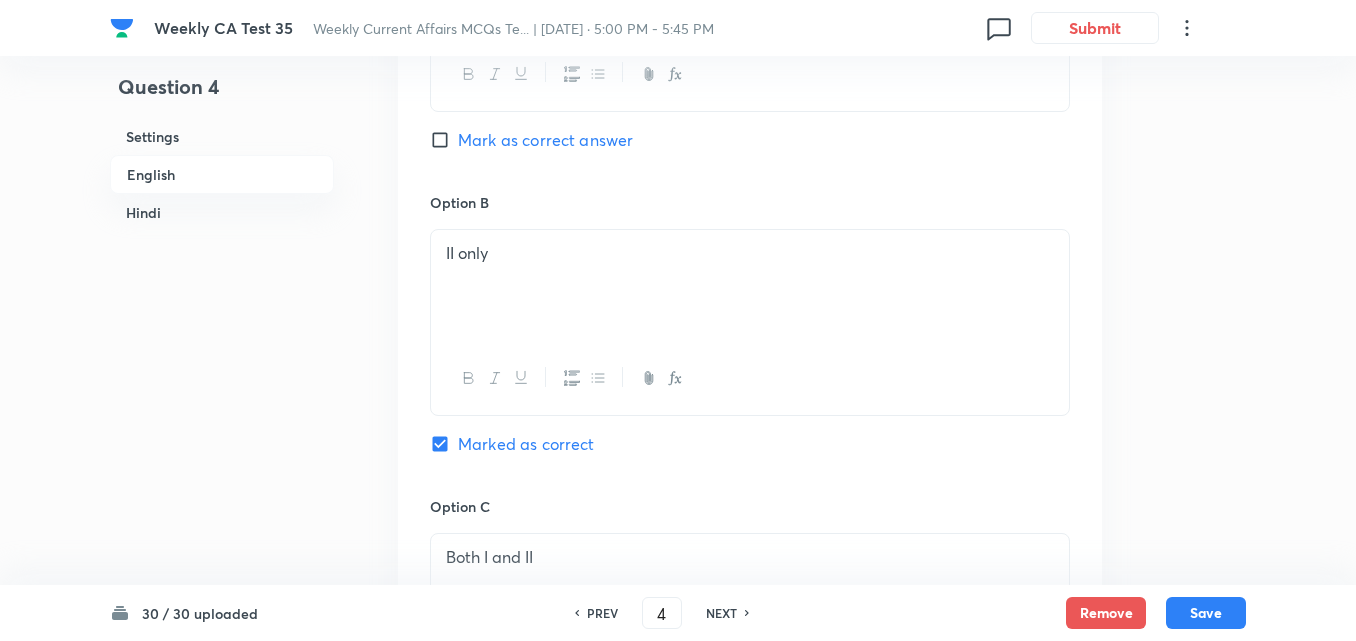 checkbox on "false" 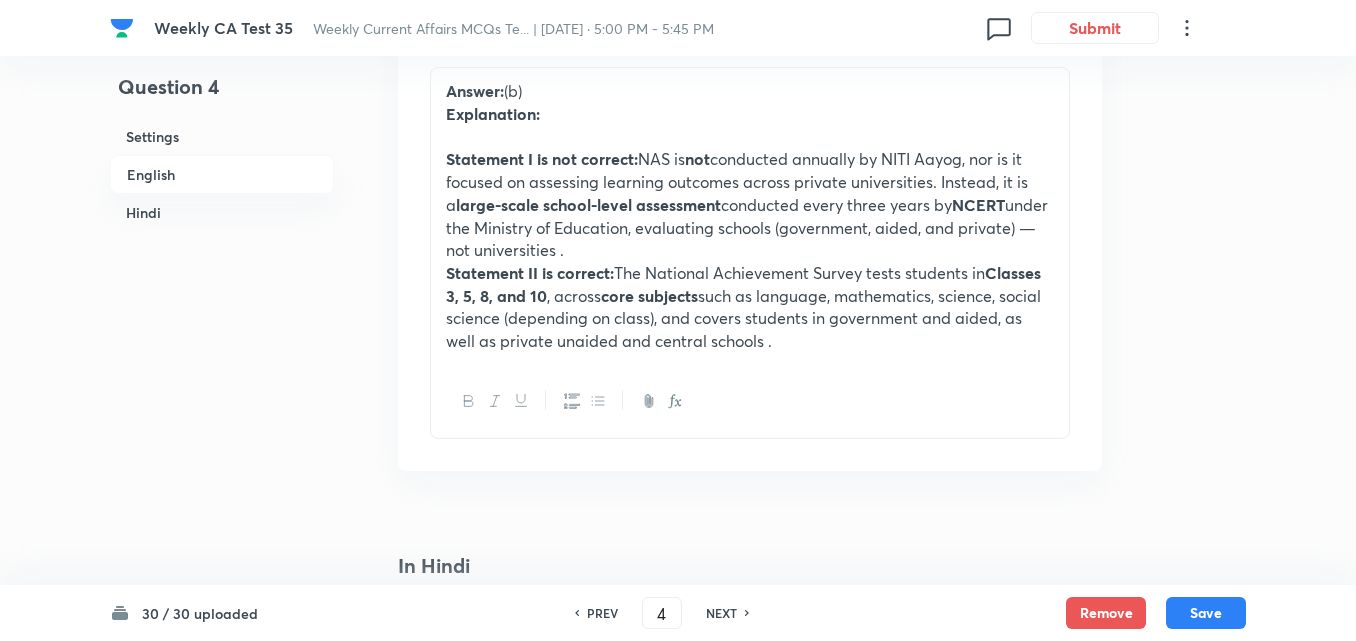 scroll, scrollTop: 2316, scrollLeft: 0, axis: vertical 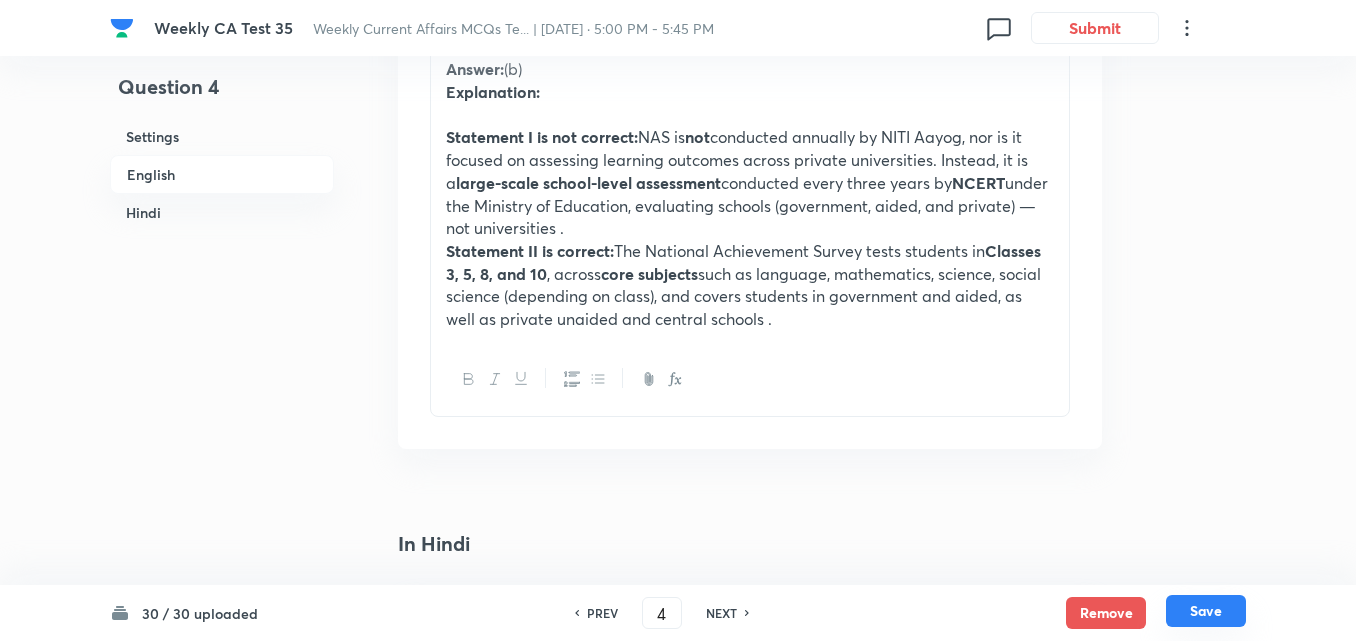 click on "Save" at bounding box center [1206, 611] 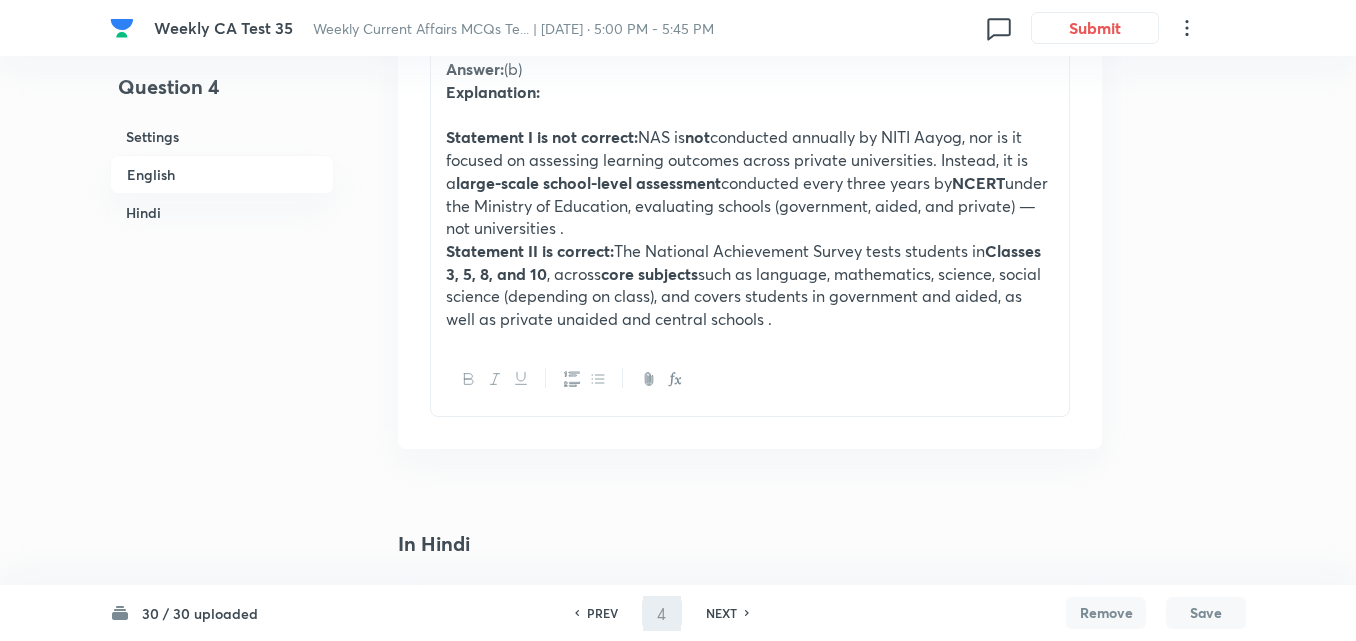 type on "5" 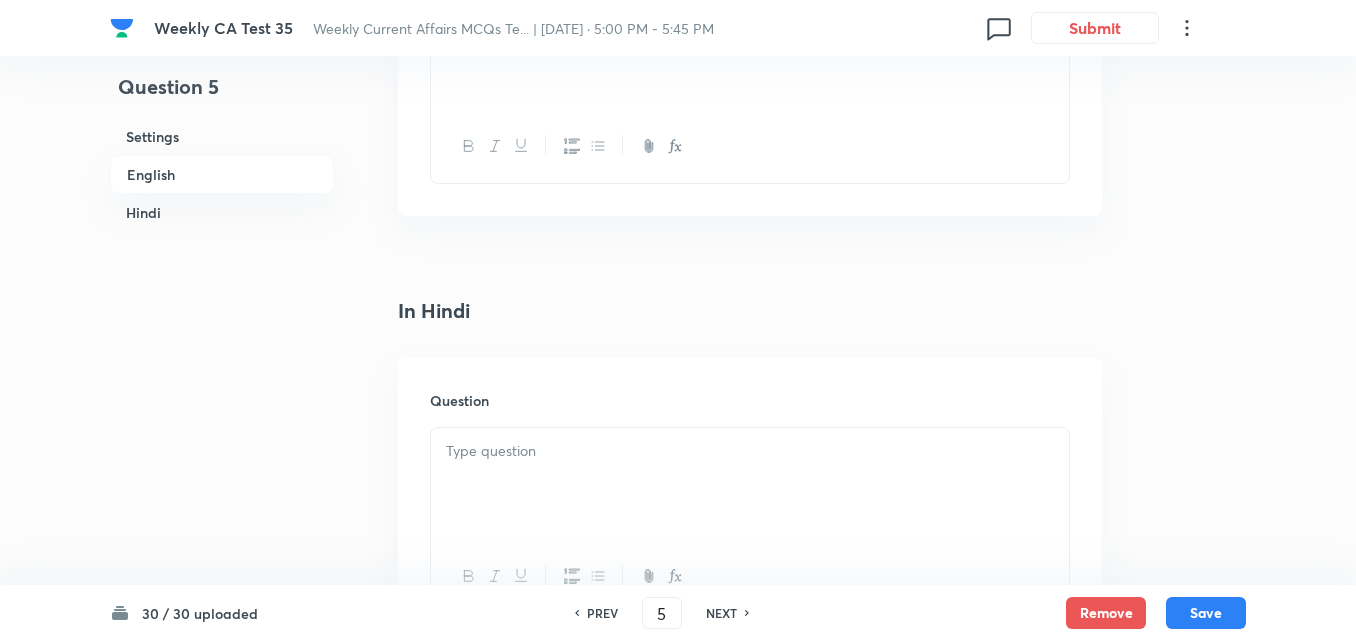 checkbox on "false" 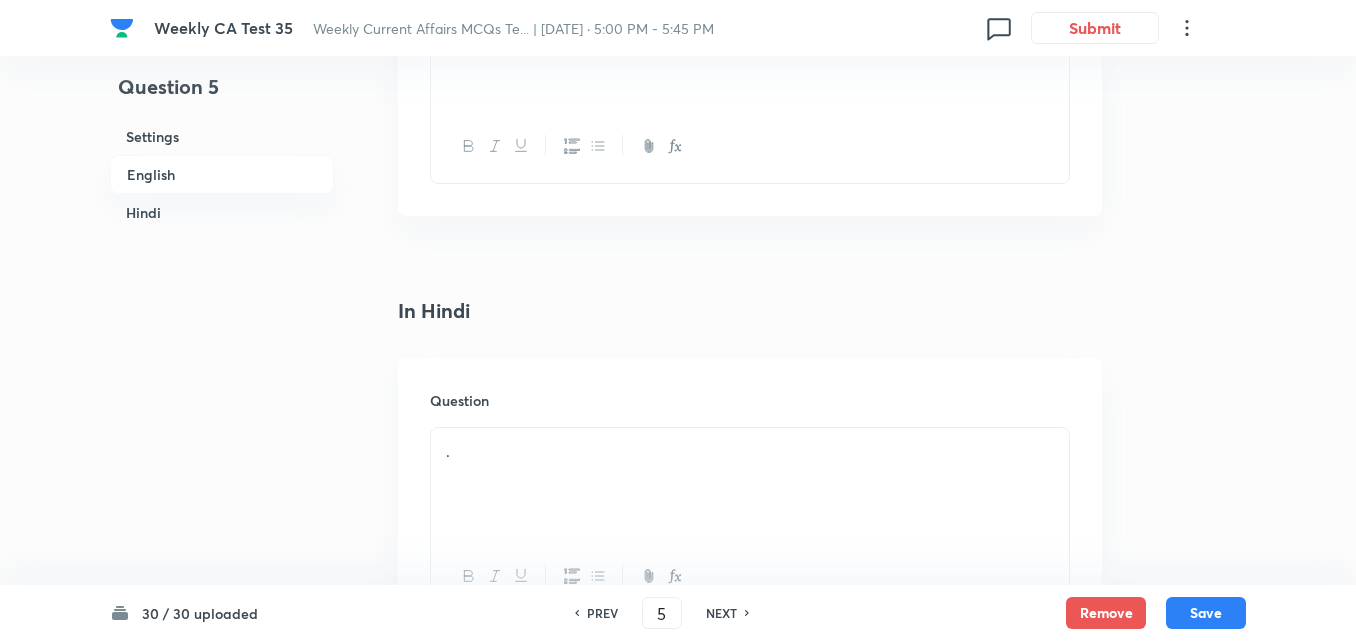click on "English" at bounding box center [222, 174] 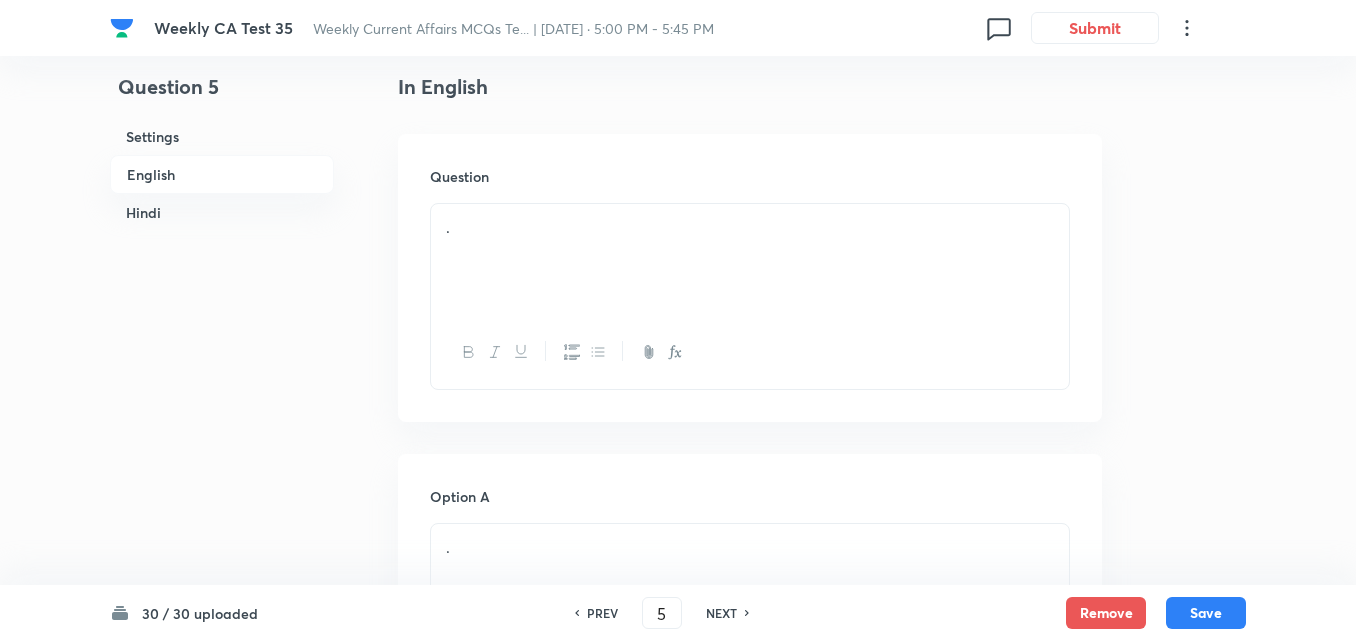 click on "." at bounding box center [750, 227] 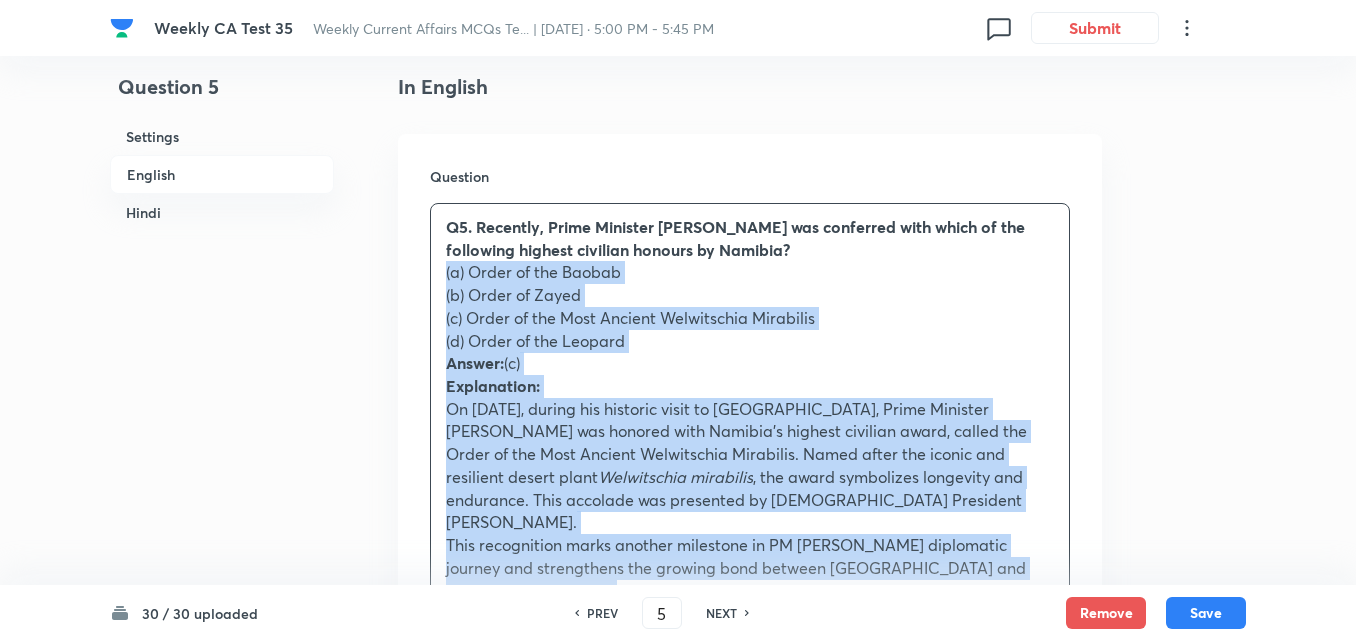 drag, startPoint x: 442, startPoint y: 280, endPoint x: 416, endPoint y: 279, distance: 26.019224 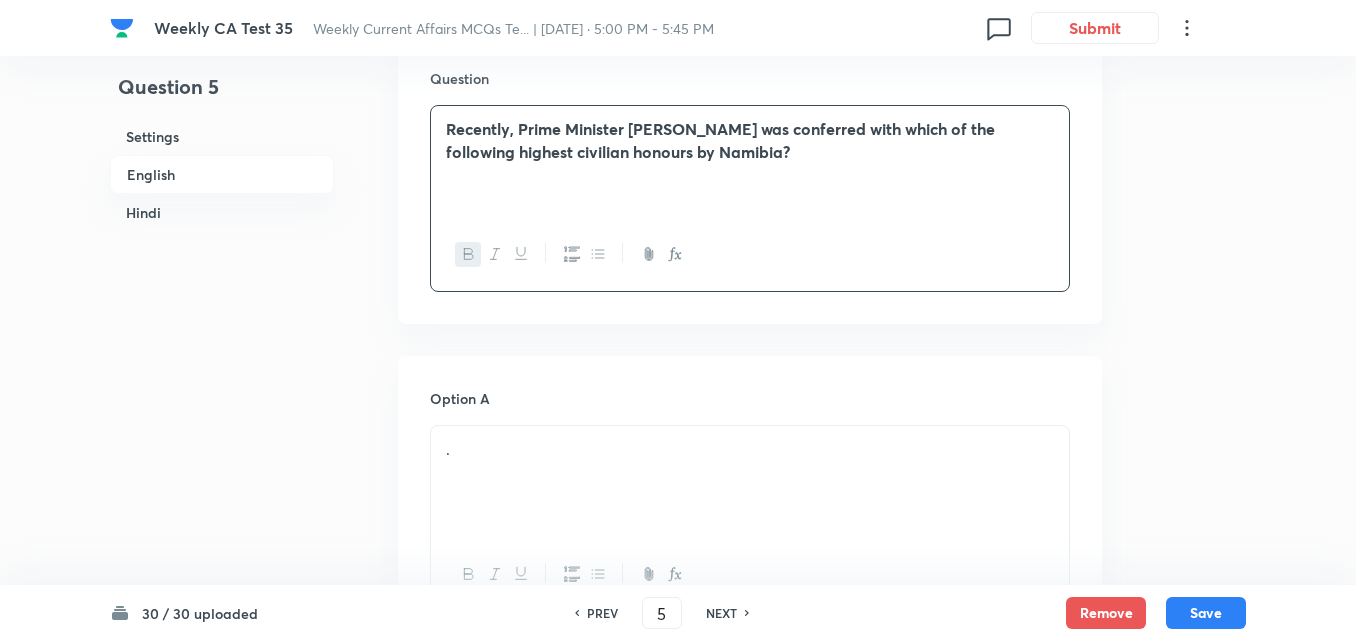scroll, scrollTop: 816, scrollLeft: 0, axis: vertical 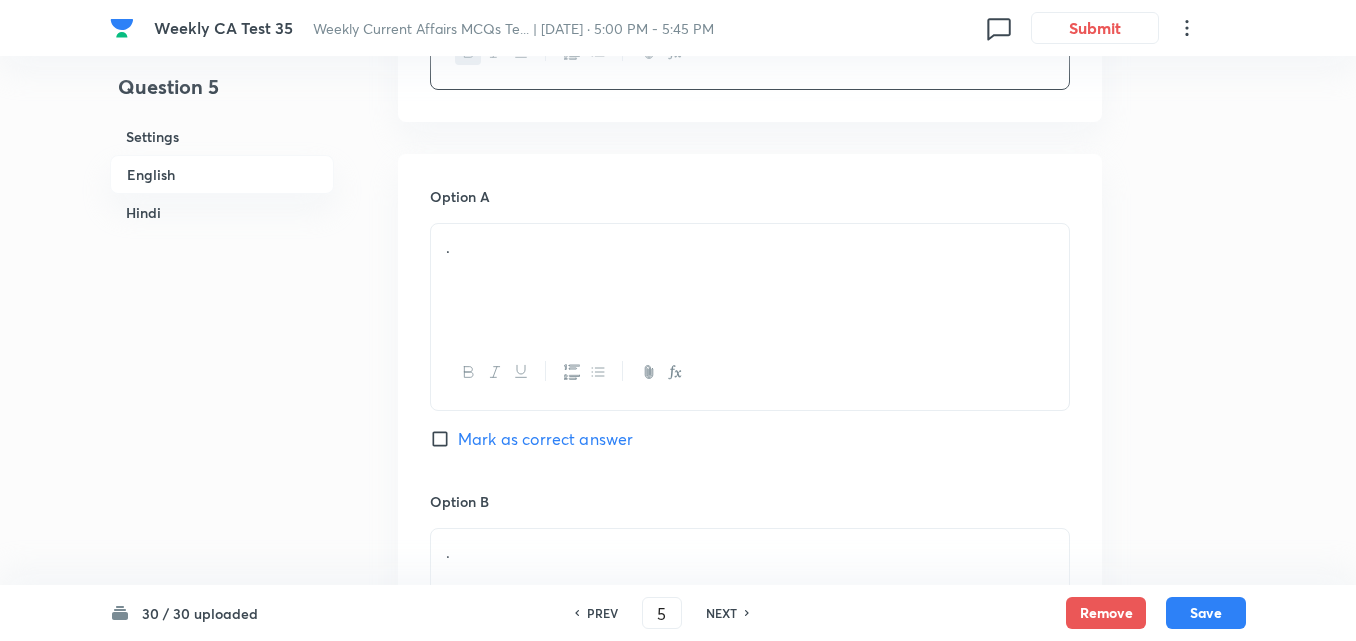 click on "Option A" at bounding box center (750, 196) 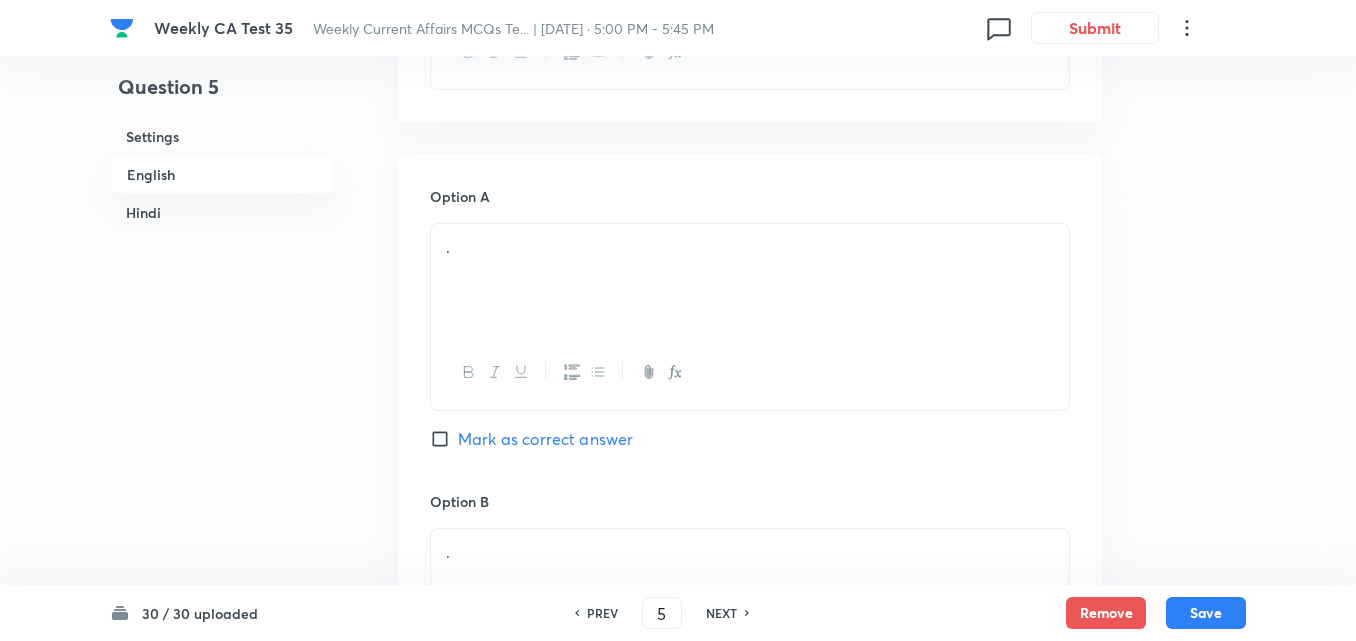 click on "." at bounding box center (750, 280) 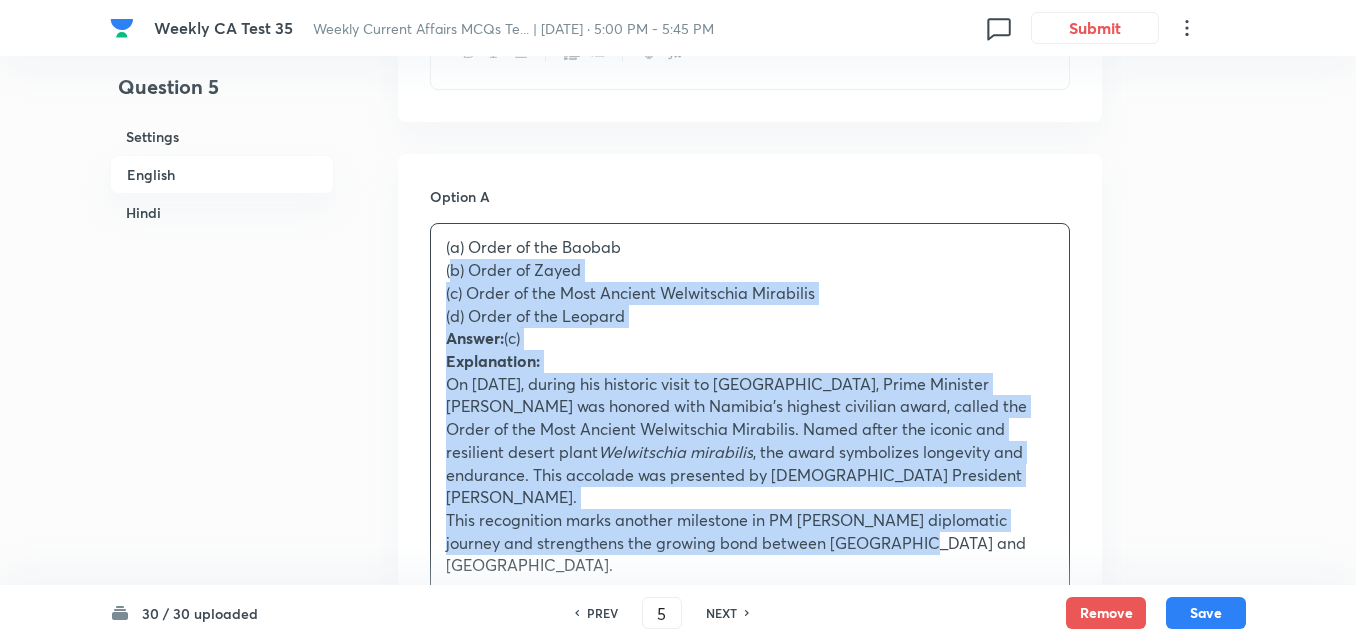 click on "Question 5 Settings English Hindi Settings Type Single choice correct 4 options + 2 marks - 0.66 marks Edit Concept Current Affairs Current Affairs 2025 Current Affairs 2025 Current Affairs 2025 Edit Additional details Easy Fact Not from PYQ paper No equation Edit In English Question Recently, Prime Minister Narendra Modi was conferred with which of the following highest civilian honours by Namibia? Option A (a) Order of the Baobab  (b) Order of Zayed  (c) Order of the Most Ancient Welwitschia Mirabilis  (d) Order of the Leopard Answer:  (c)  Explanation: On July 9, 2025, during his historic visit to Namibia, Prime Minister Narendra Modi was honored with Namibia’s highest civilian award, called the Order of the Most Ancient Welwitschia Mirabilis. Named after the iconic and resilient desert plant  Welwitschia mirabilis , the award symbolizes longevity and endurance. This accolade was presented by Namibian President Netumbo Nandi‑Ndaitwah. Mark as correct answer Option B . Mark as correct answer Option C ." at bounding box center [678, 1676] 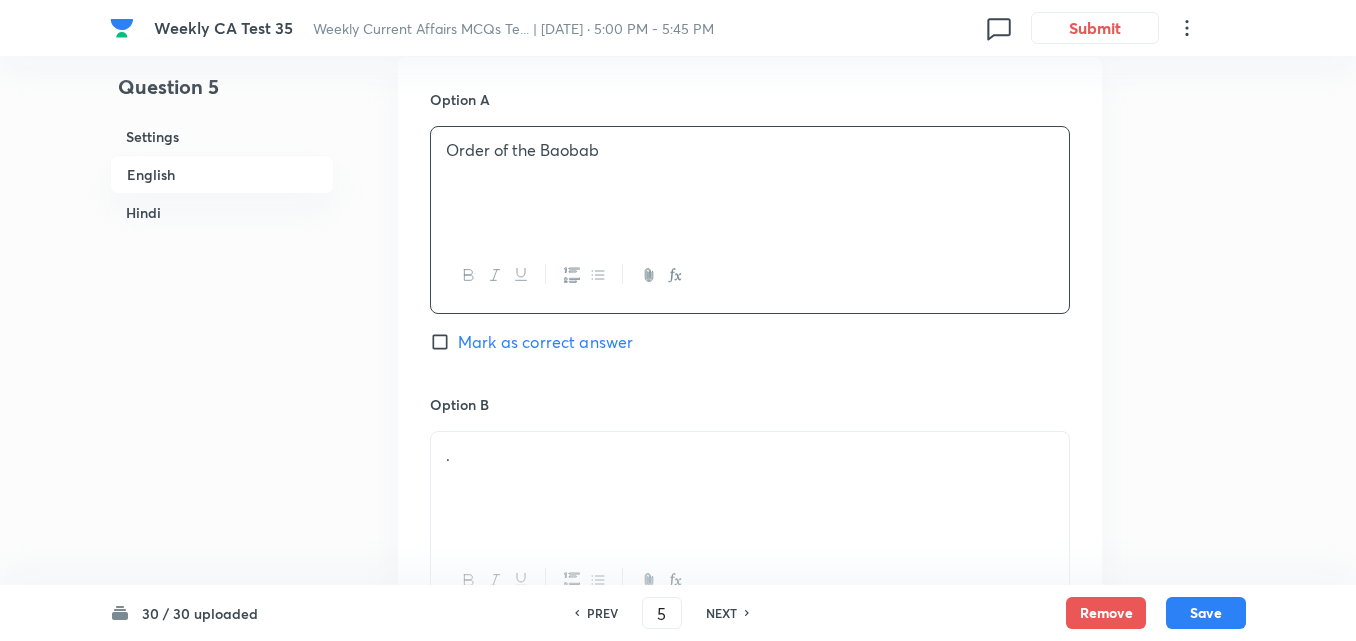 scroll, scrollTop: 1016, scrollLeft: 0, axis: vertical 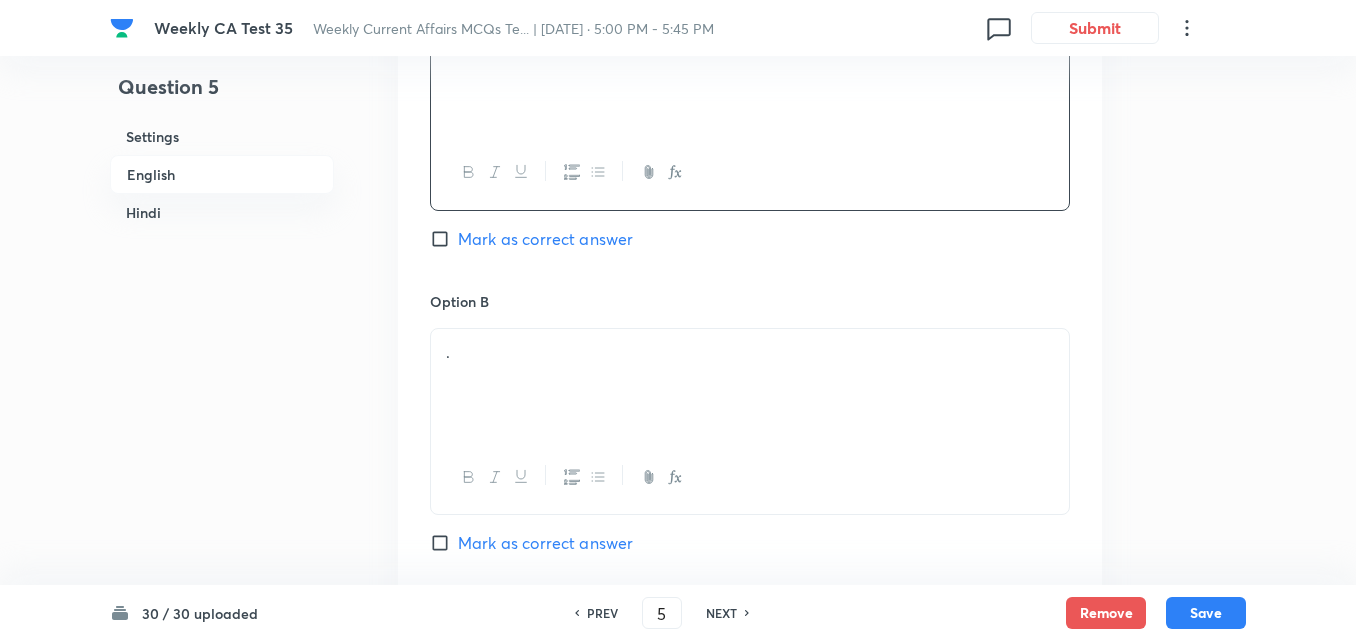 click on "." at bounding box center (750, 385) 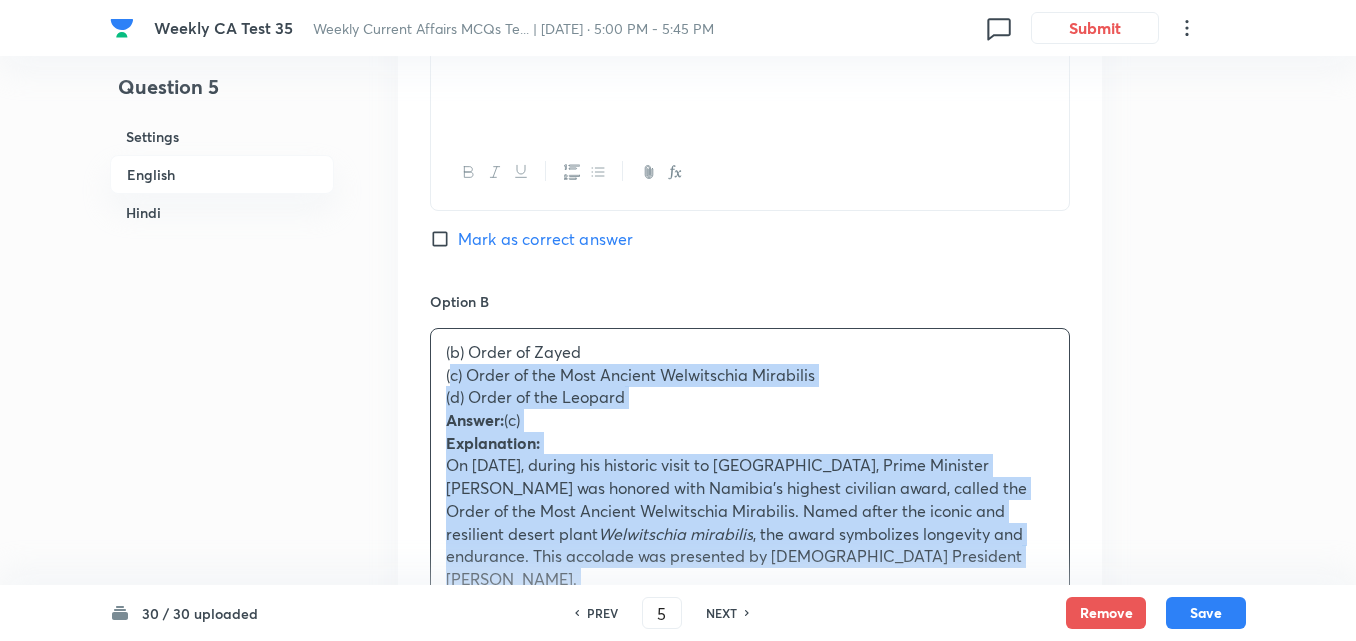 drag, startPoint x: 413, startPoint y: 371, endPoint x: 398, endPoint y: 371, distance: 15 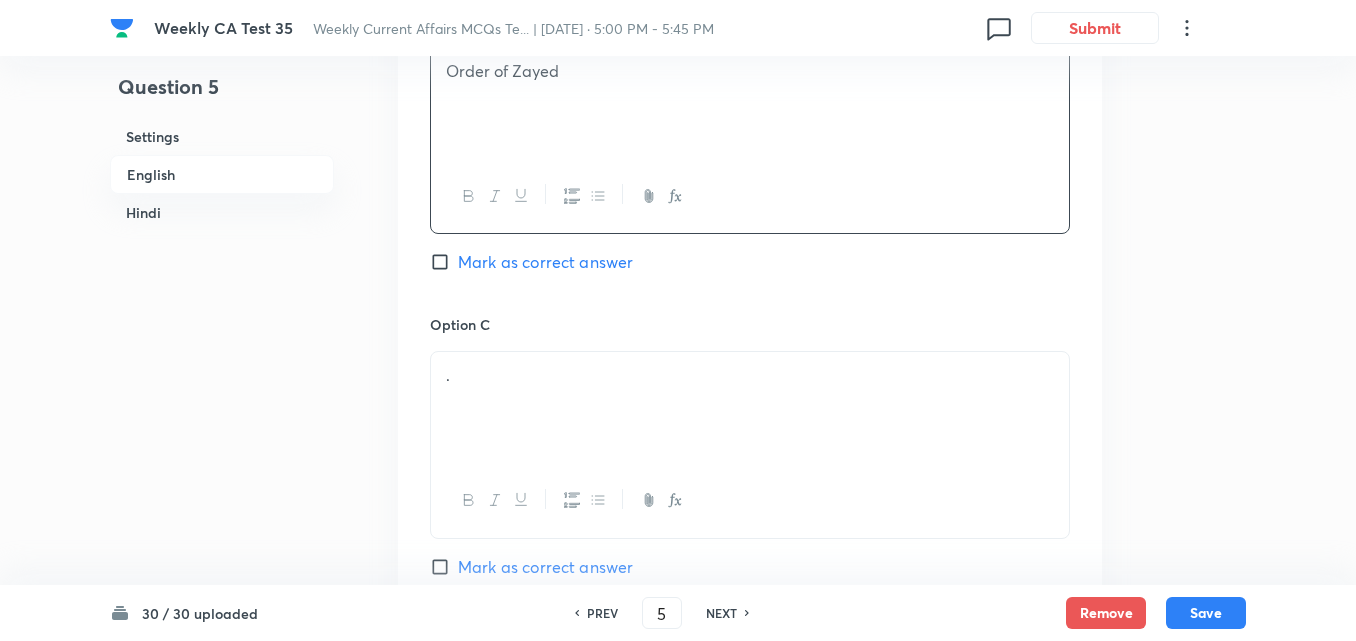 scroll, scrollTop: 1416, scrollLeft: 0, axis: vertical 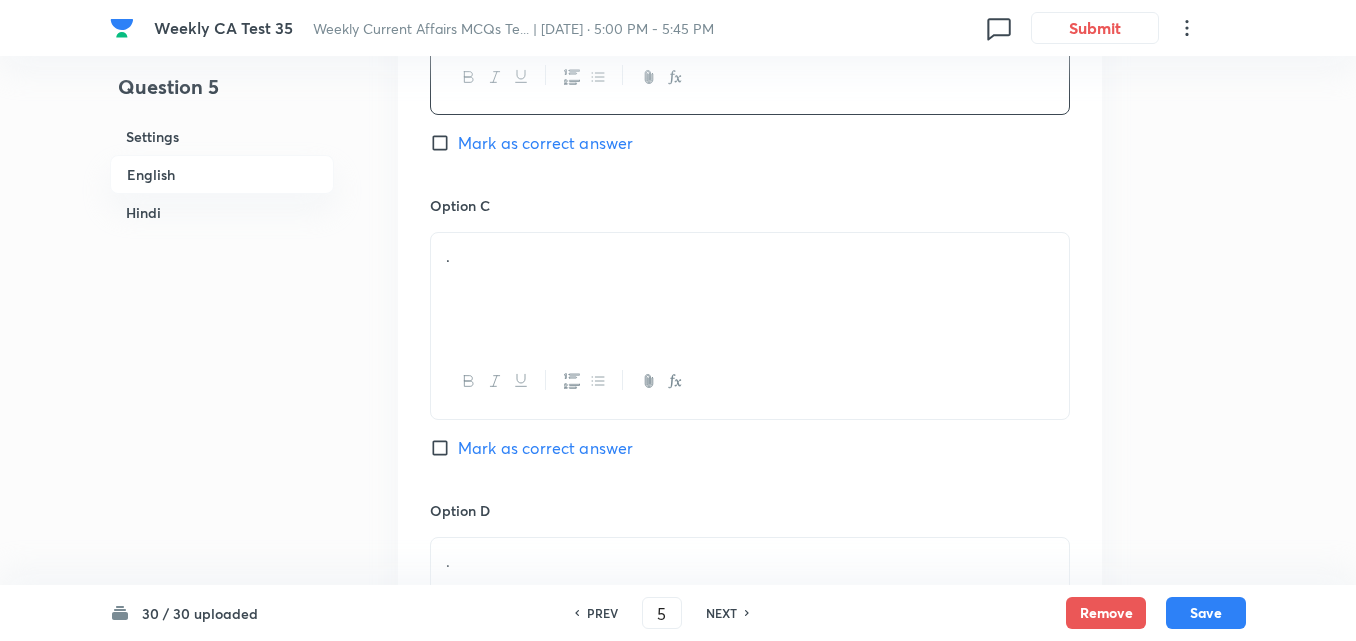 click on "." at bounding box center [750, 289] 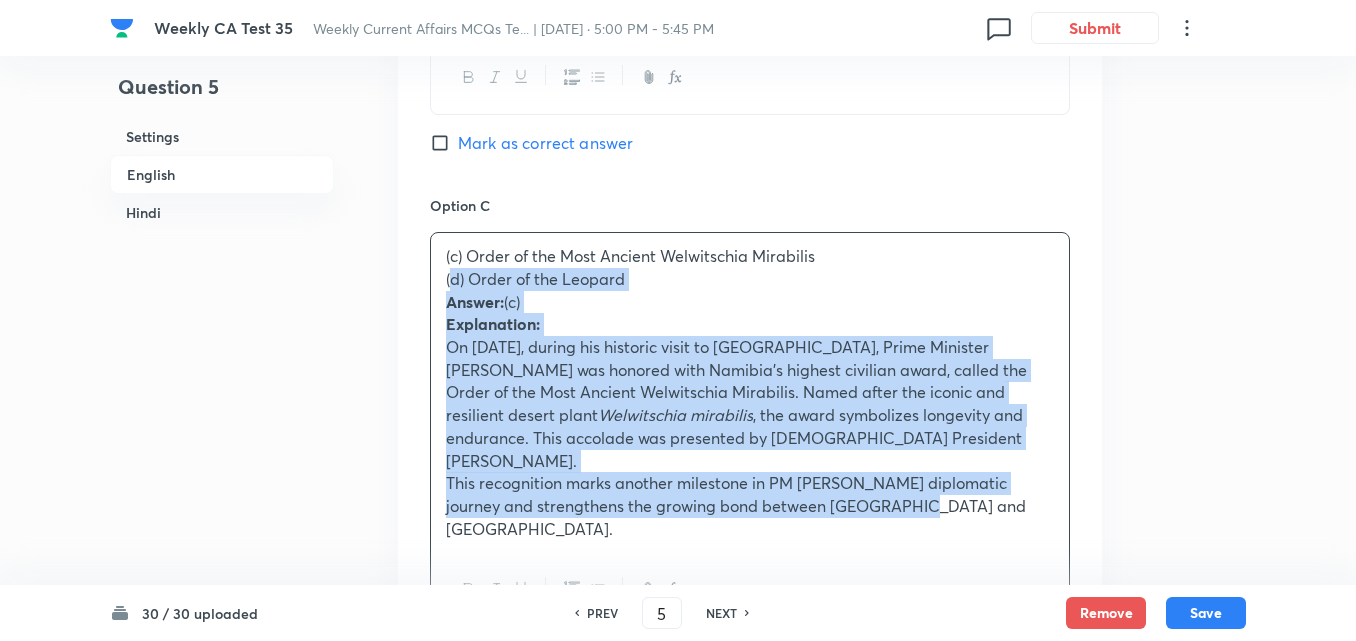 click on "Option A Order of the Baobab   Mark as correct answer Option B Order of Zayed   Mark as correct answer Option C (c) Order of the Most Ancient Welwitschia Mirabilis  (d) Order of the Leopard Answer:  (c)  Explanation: On July 9, 2025, during his historic visit to Namibia, Prime Minister Narendra Modi was honored with Namibia’s highest civilian award, called the Order of the Most Ancient Welwitschia Mirabilis. Named after the iconic and resilient desert plant  Welwitschia mirabilis , the award symbolizes longevity and endurance. This accolade was presented by Namibian President Netumbo Nandi‑Ndaitwah. This recognition marks another milestone in PM Modi’s diplomatic journey and strengthens the growing bond between India and Namibia. Mark as correct answer Option D . Marked as correct" at bounding box center (750, 278) 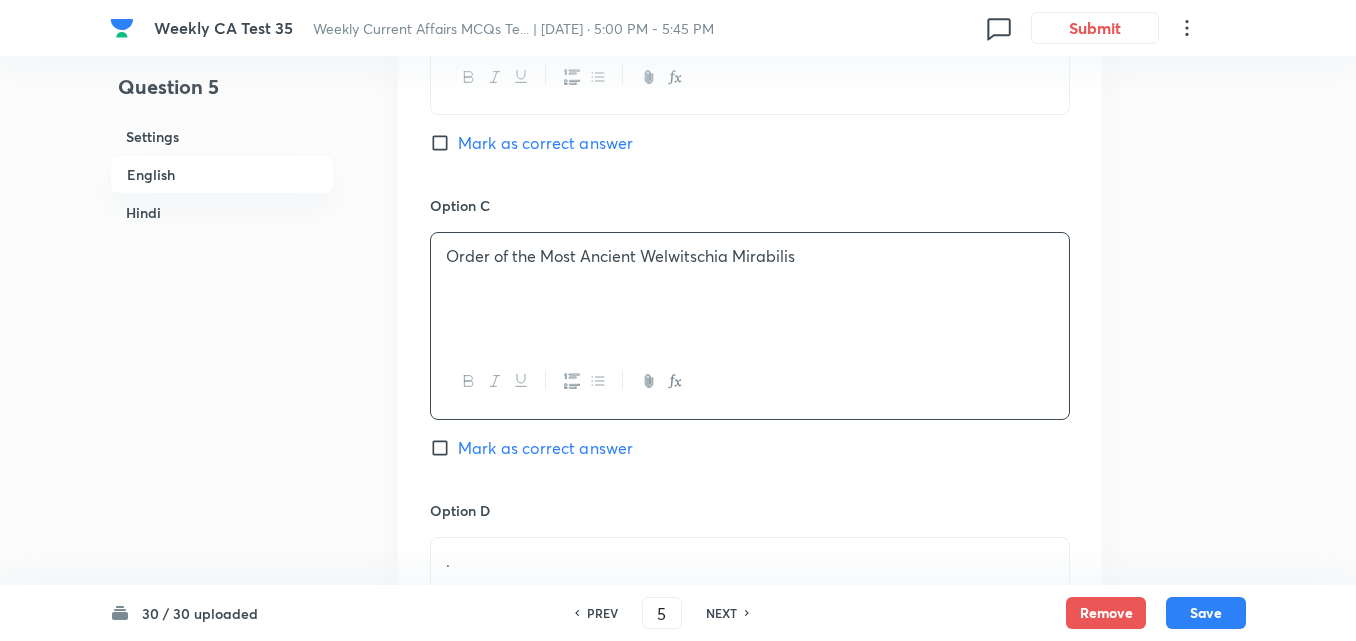 scroll, scrollTop: 1616, scrollLeft: 0, axis: vertical 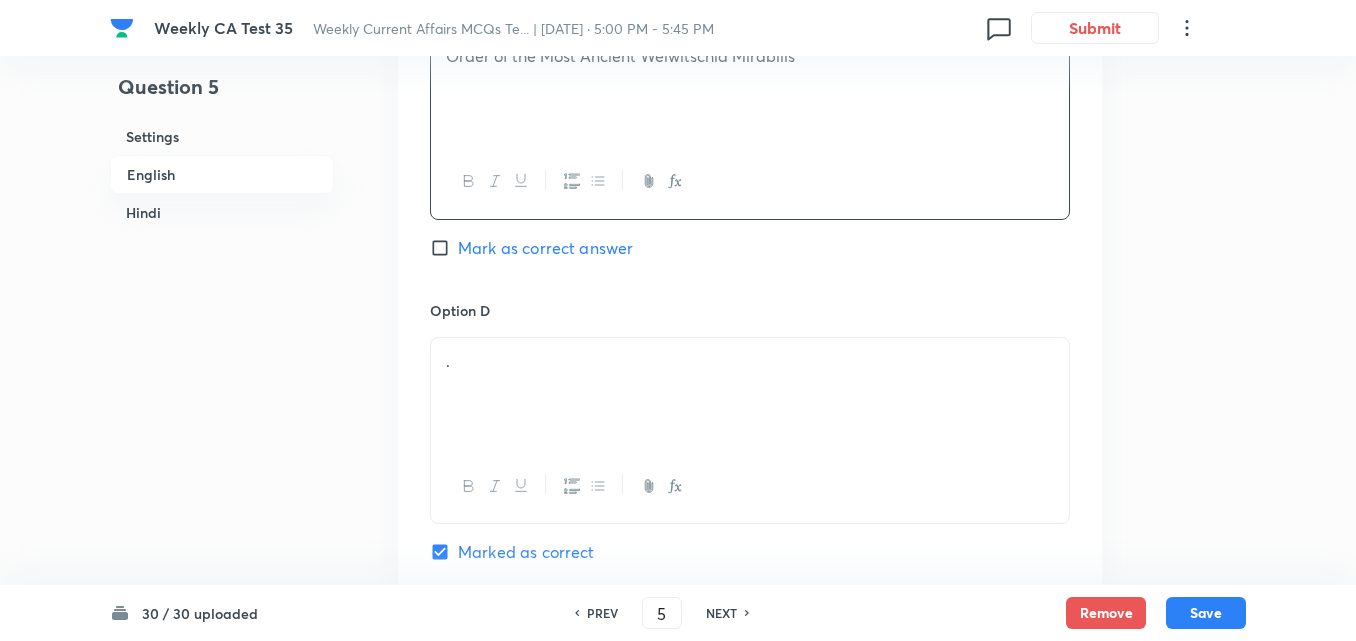 click on "Mark as correct answer" at bounding box center (545, 248) 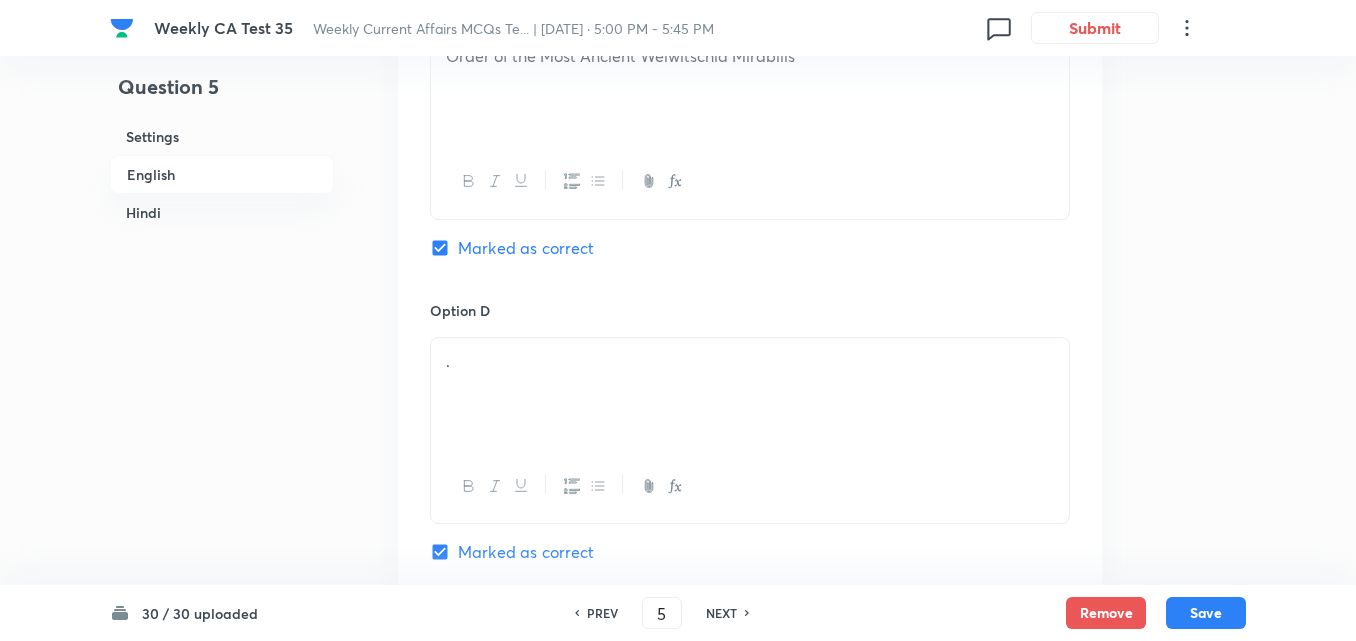 checkbox on "false" 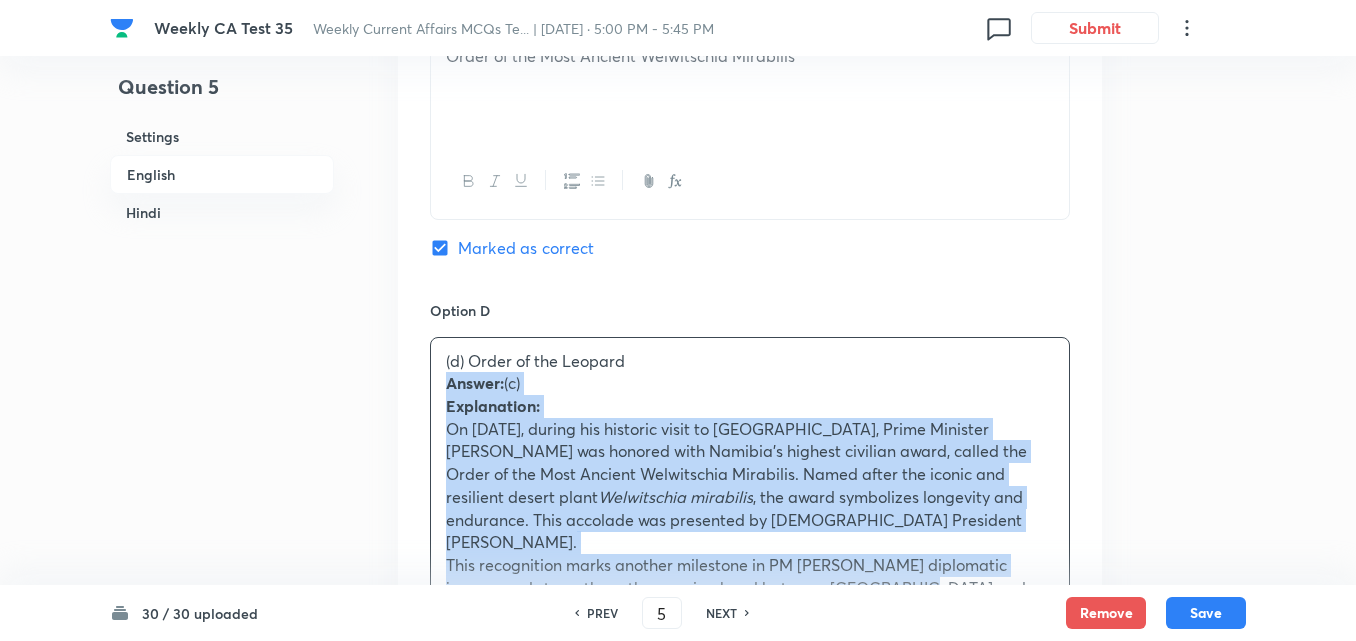 drag, startPoint x: 413, startPoint y: 388, endPoint x: 401, endPoint y: 394, distance: 13.416408 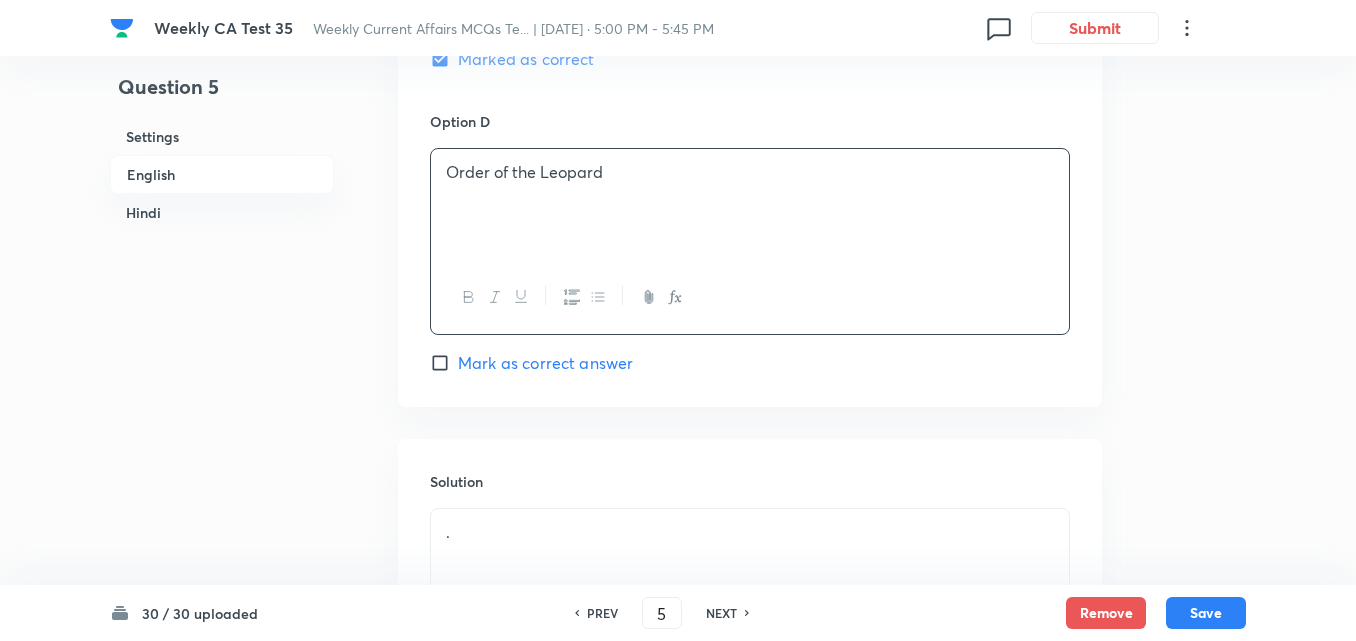 scroll, scrollTop: 2116, scrollLeft: 0, axis: vertical 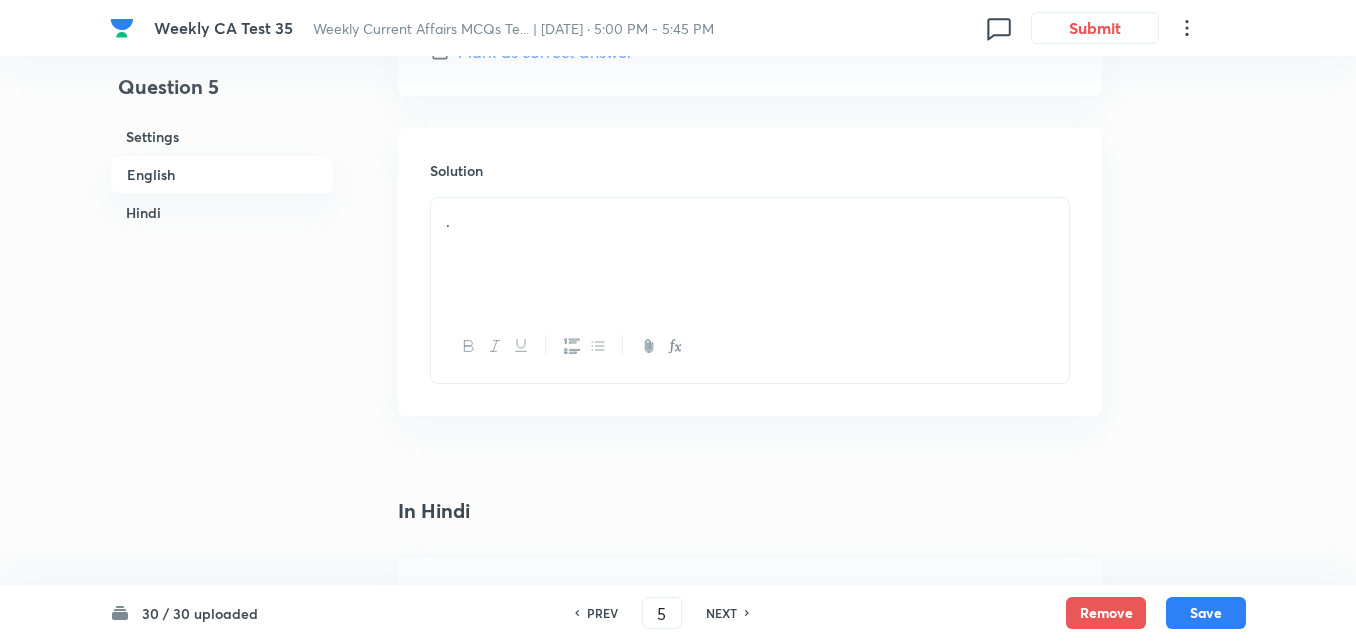 click on "." at bounding box center [750, 254] 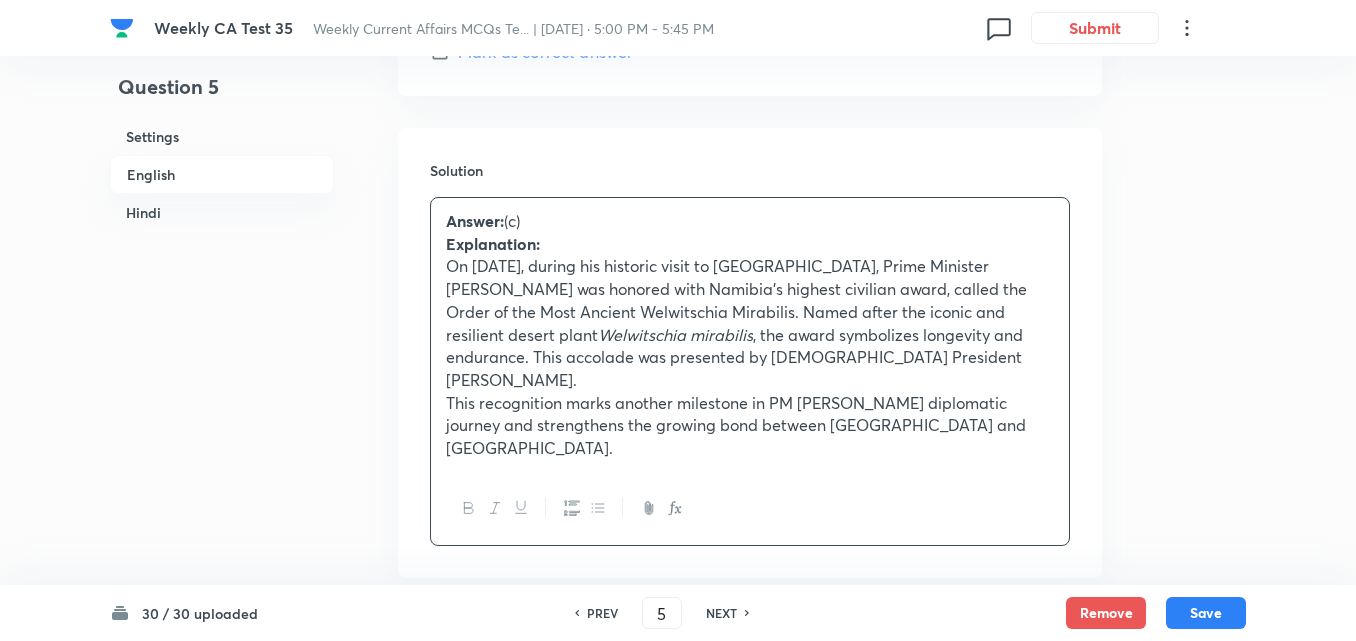 scroll, scrollTop: 1516, scrollLeft: 0, axis: vertical 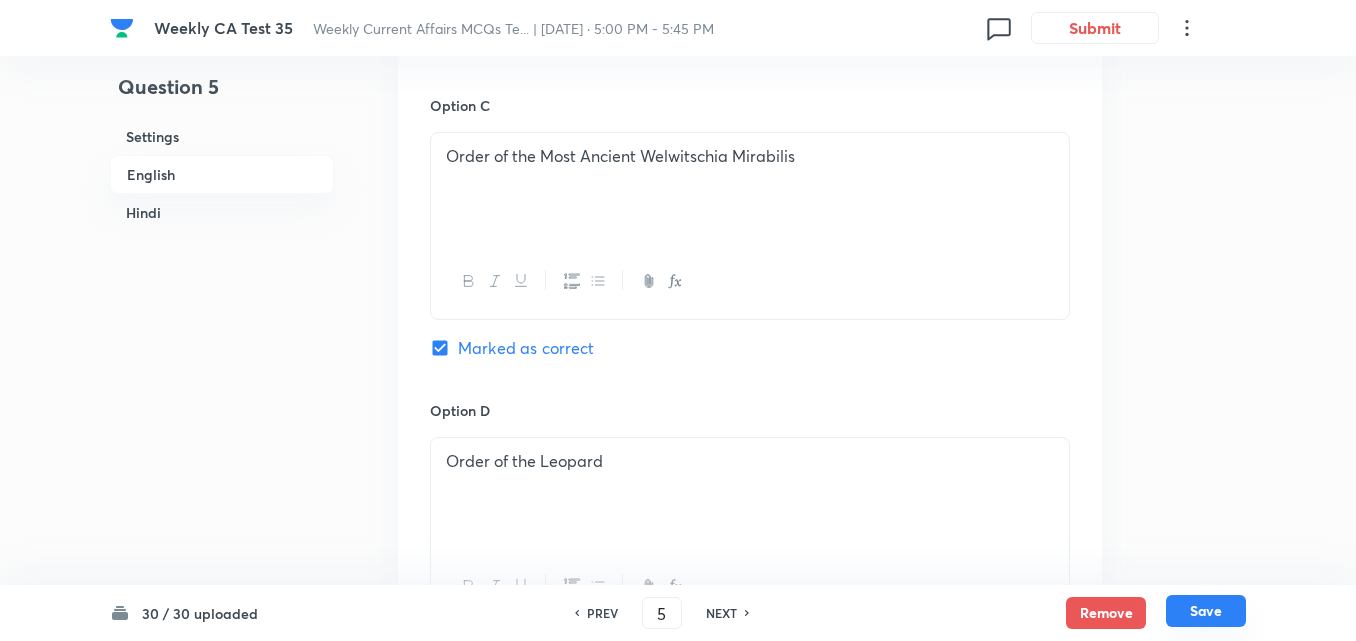 click on "Save" at bounding box center [1206, 611] 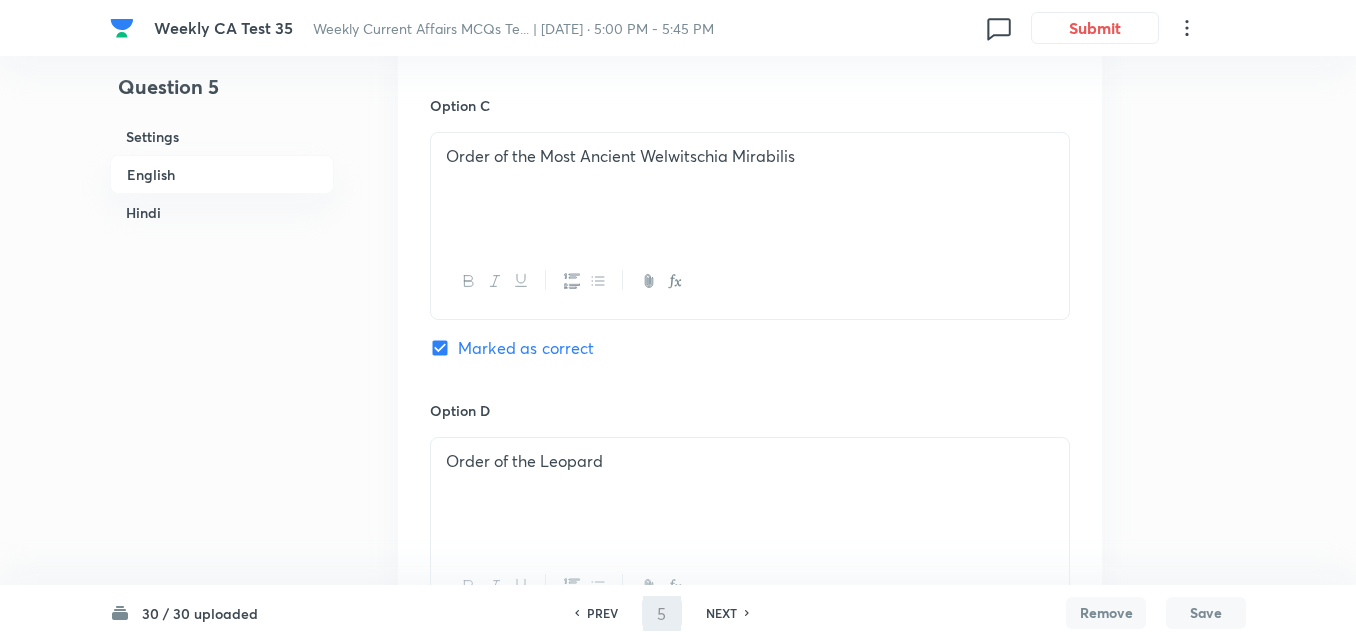 type on "6" 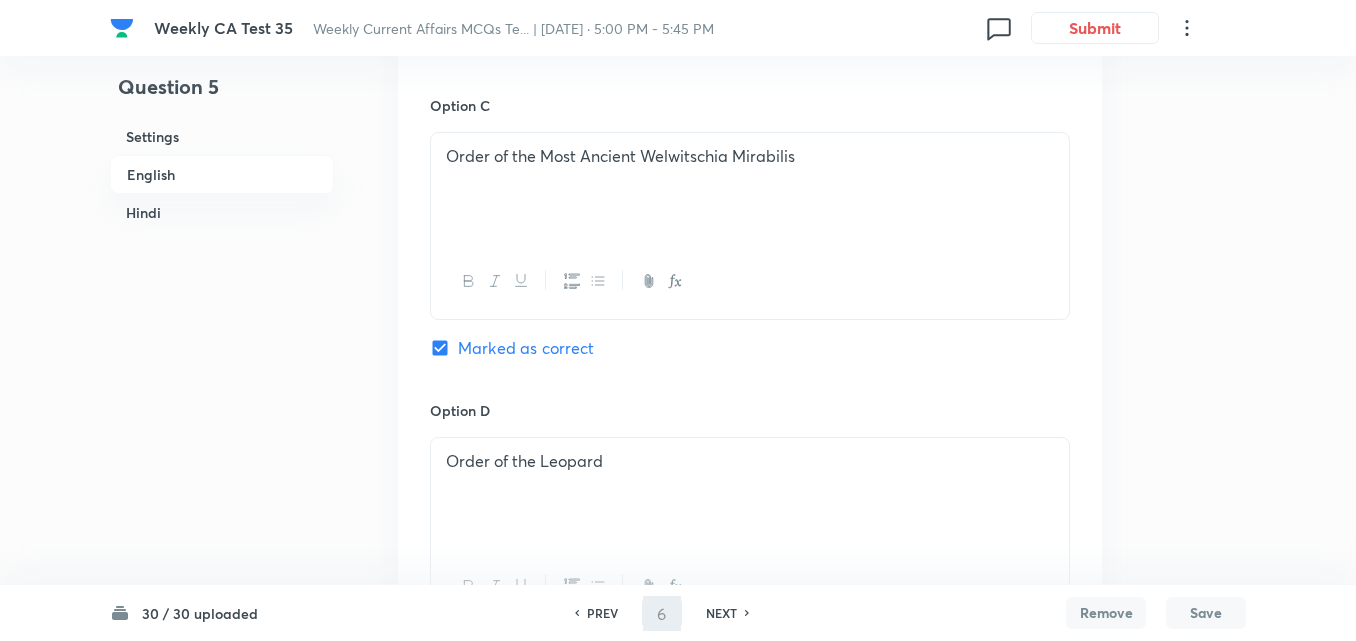 checkbox on "false" 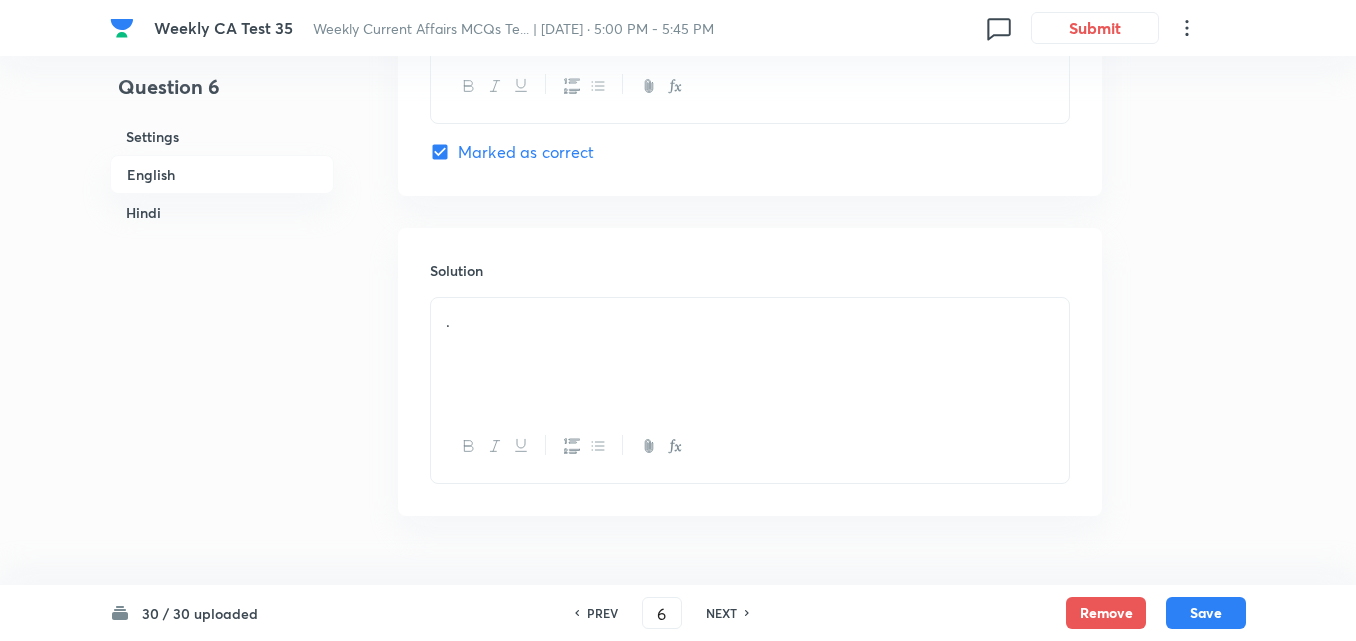 click on "English" at bounding box center (222, 174) 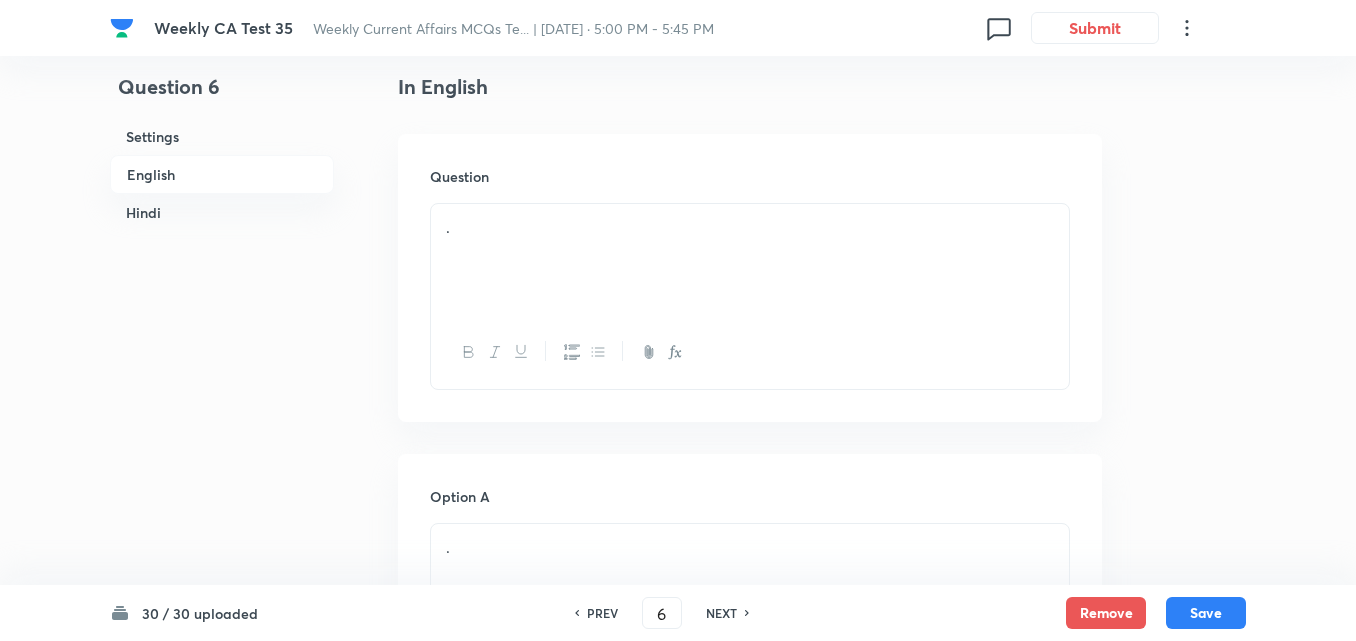 click on "." at bounding box center (750, 260) 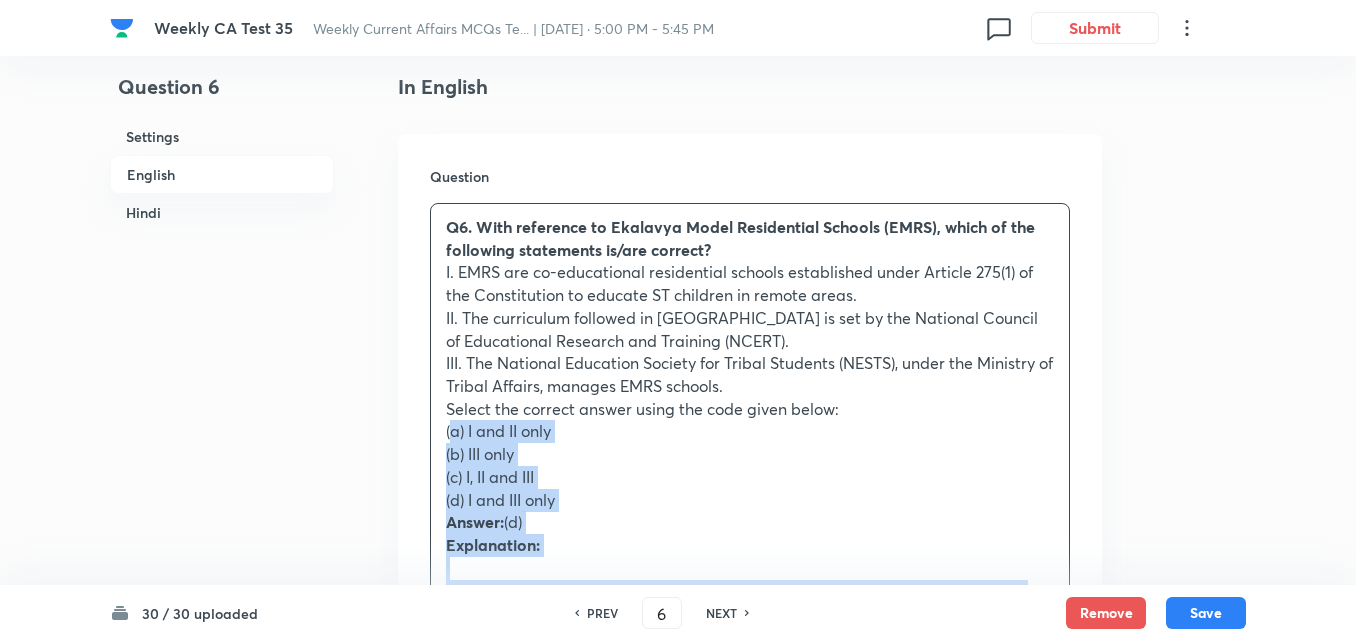 drag, startPoint x: 454, startPoint y: 444, endPoint x: 398, endPoint y: 439, distance: 56.22277 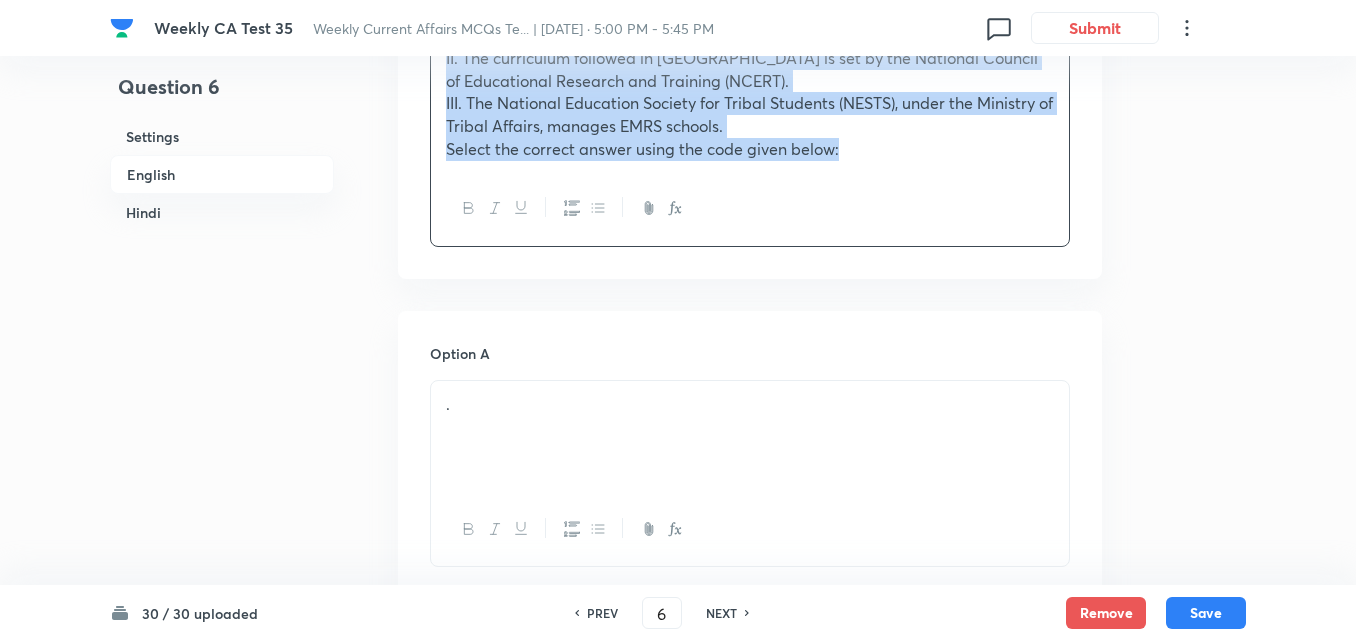 scroll, scrollTop: 1016, scrollLeft: 0, axis: vertical 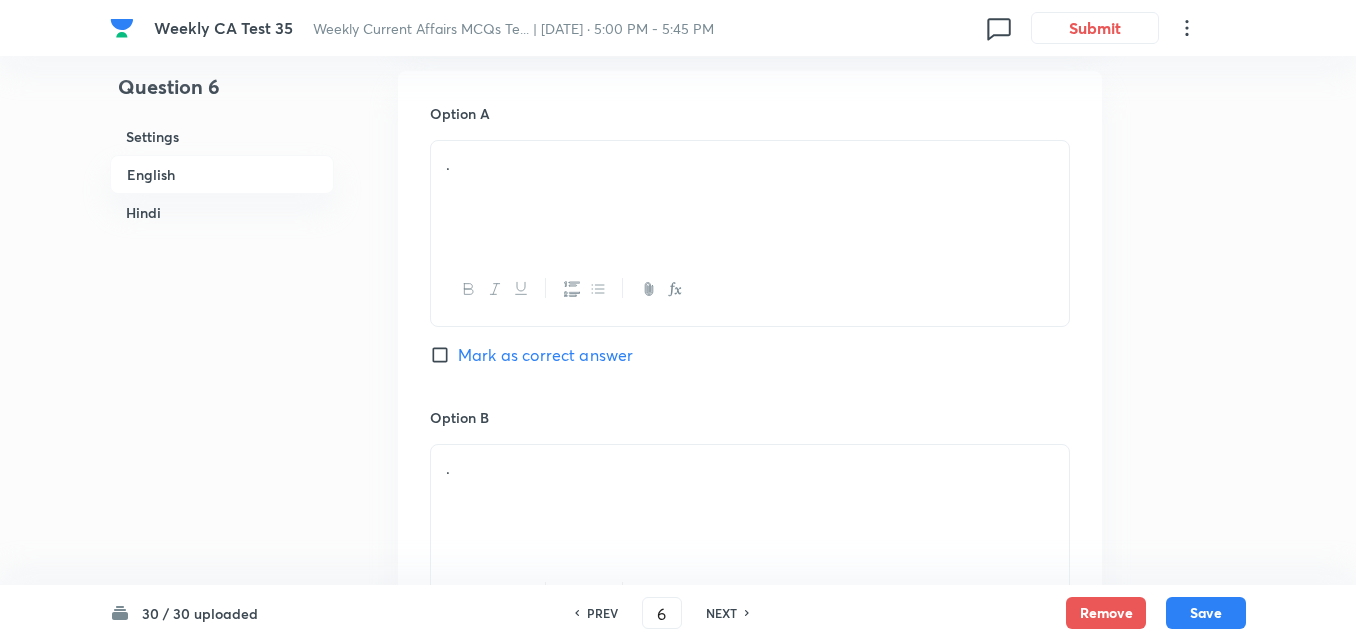 click on "." at bounding box center (750, 197) 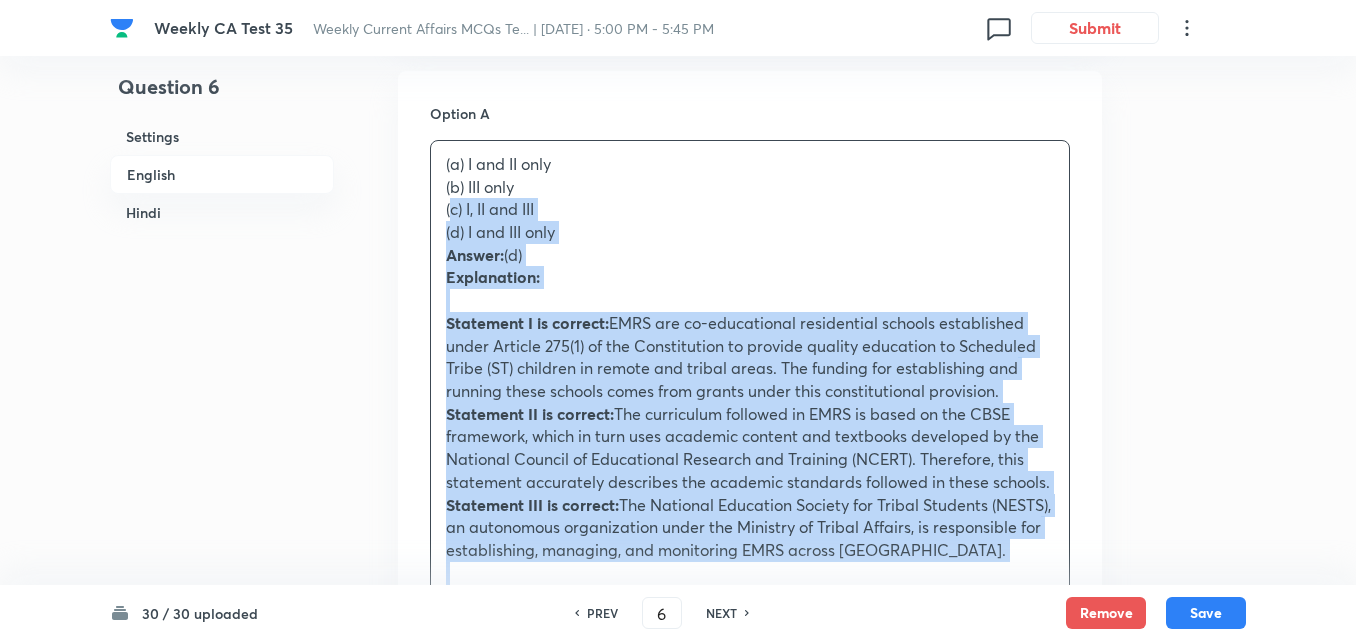 drag, startPoint x: 428, startPoint y: 202, endPoint x: 391, endPoint y: 203, distance: 37.01351 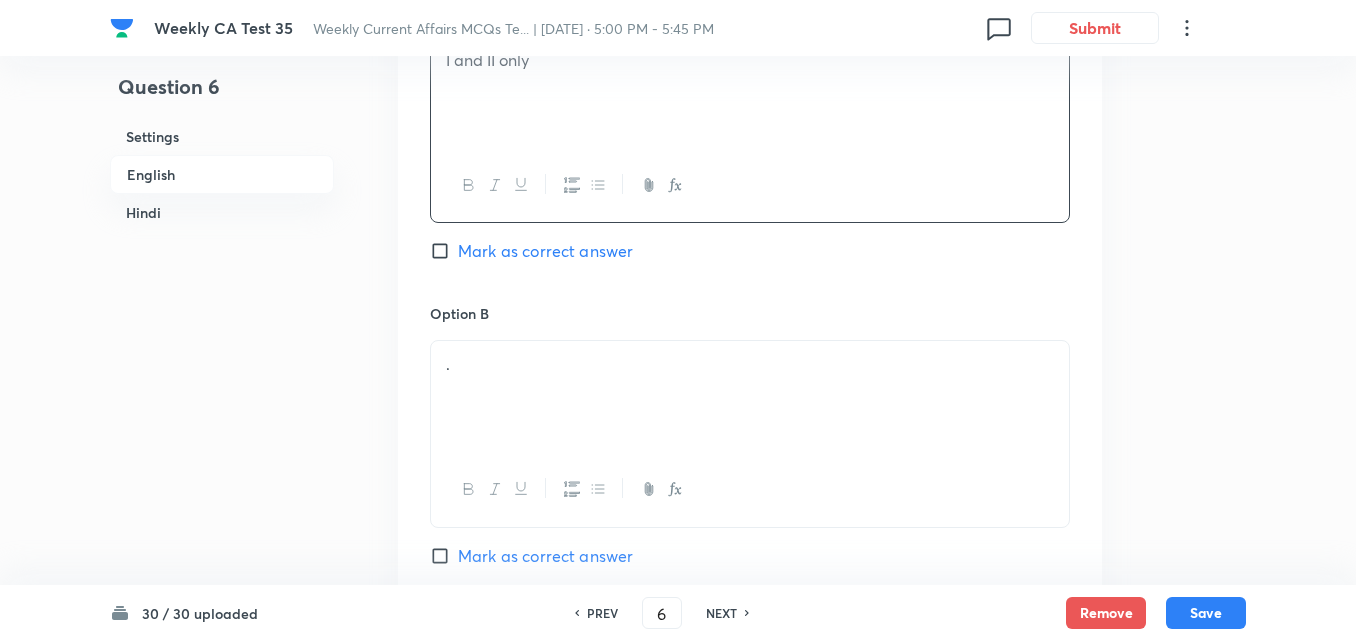 scroll, scrollTop: 1216, scrollLeft: 0, axis: vertical 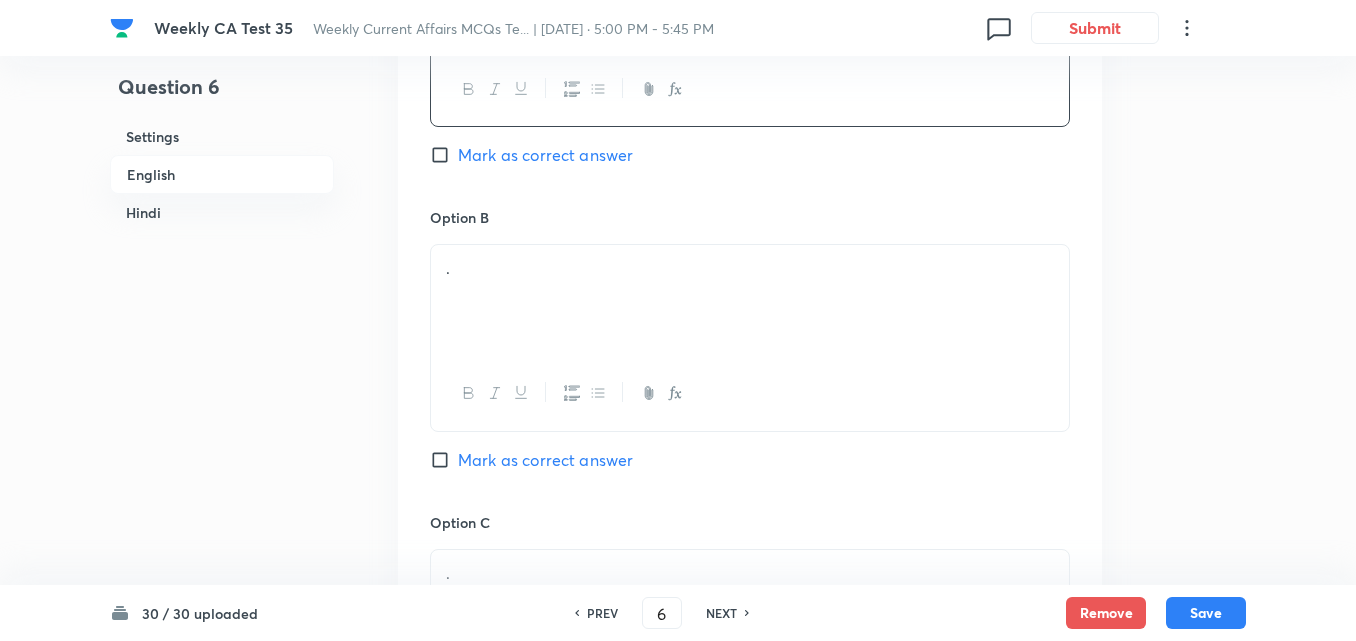 click on "." at bounding box center [750, 301] 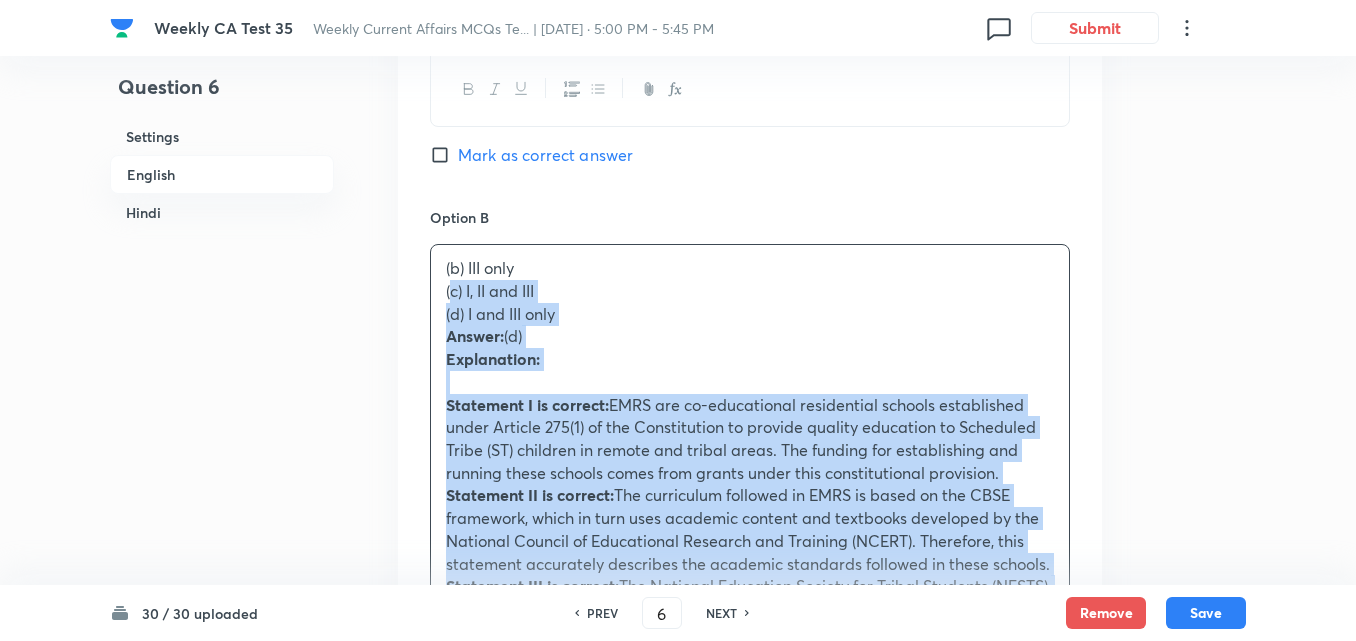 click on "Option A I and II only   Mark as correct answer Option B (b) III only  (c) I, II and III  (d) I and III only Answer:  (d) Explanation:  Statement I is correct:  EMRS are co-educational residential schools established under Article 275(1) of the Constitution to provide quality education to Scheduled Tribe (ST) children in remote and tribal areas. The funding for establishing and running these schools comes from grants under this constitutional provision. Statement II is correct:  The curriculum followed in EMRS is based on the CBSE framework, which in turn uses academic content and textbooks developed by the National Council of Educational Research and Training (NCERT). Therefore, this statement accurately describes the academic standards followed in these schools. Statement III is correct:  The National Education Society for Tribal Students (NESTS), an autonomous organization under the Ministry of Tribal Affairs, is responsible for establishing, managing, and monitoring EMRS across India.   Option C . ." at bounding box center (750, 652) 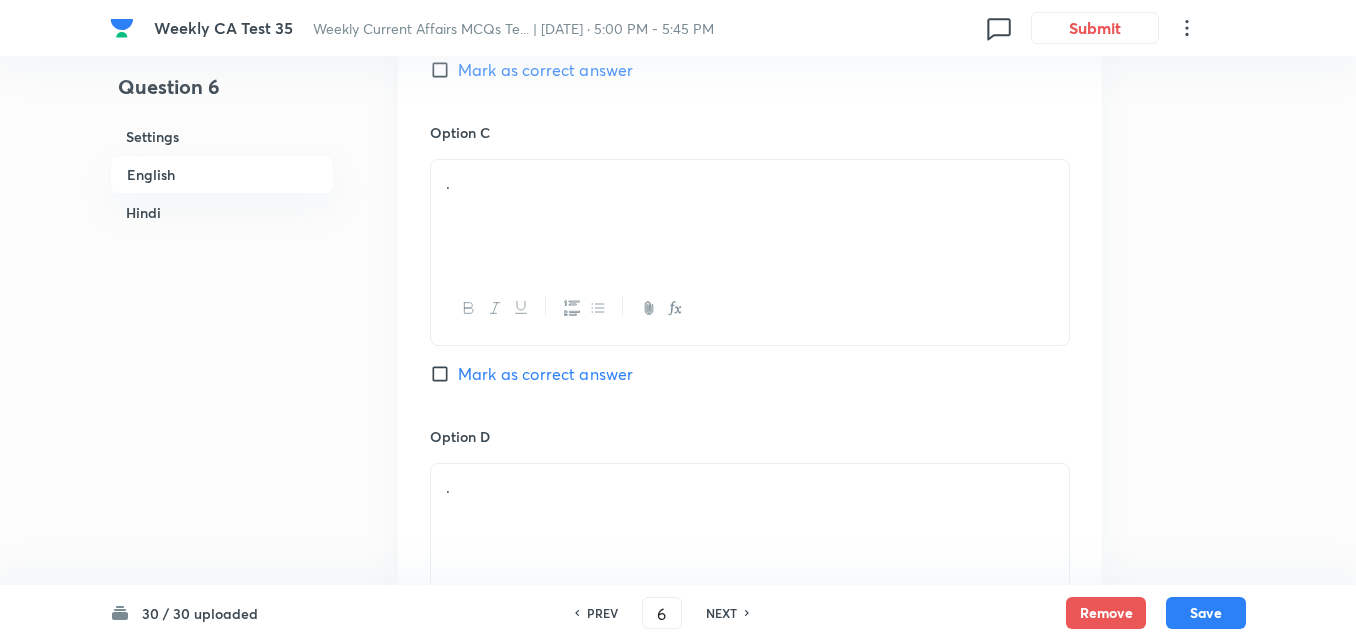 scroll, scrollTop: 1616, scrollLeft: 0, axis: vertical 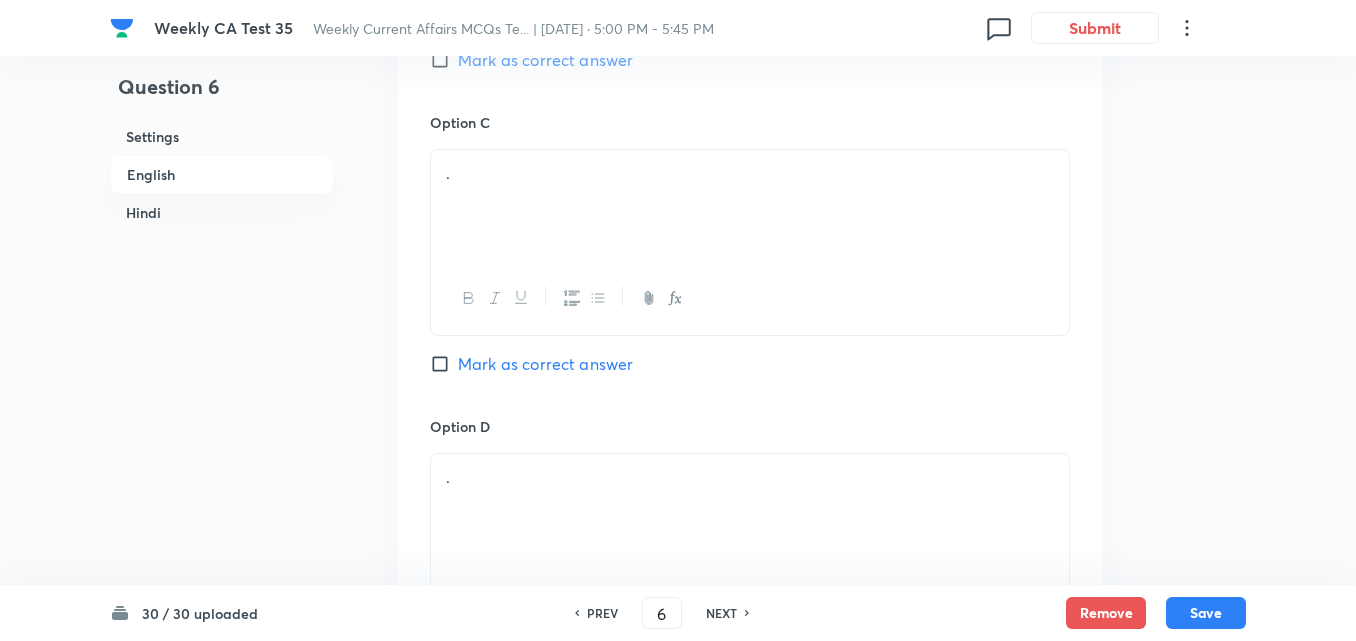click on "." at bounding box center [750, 206] 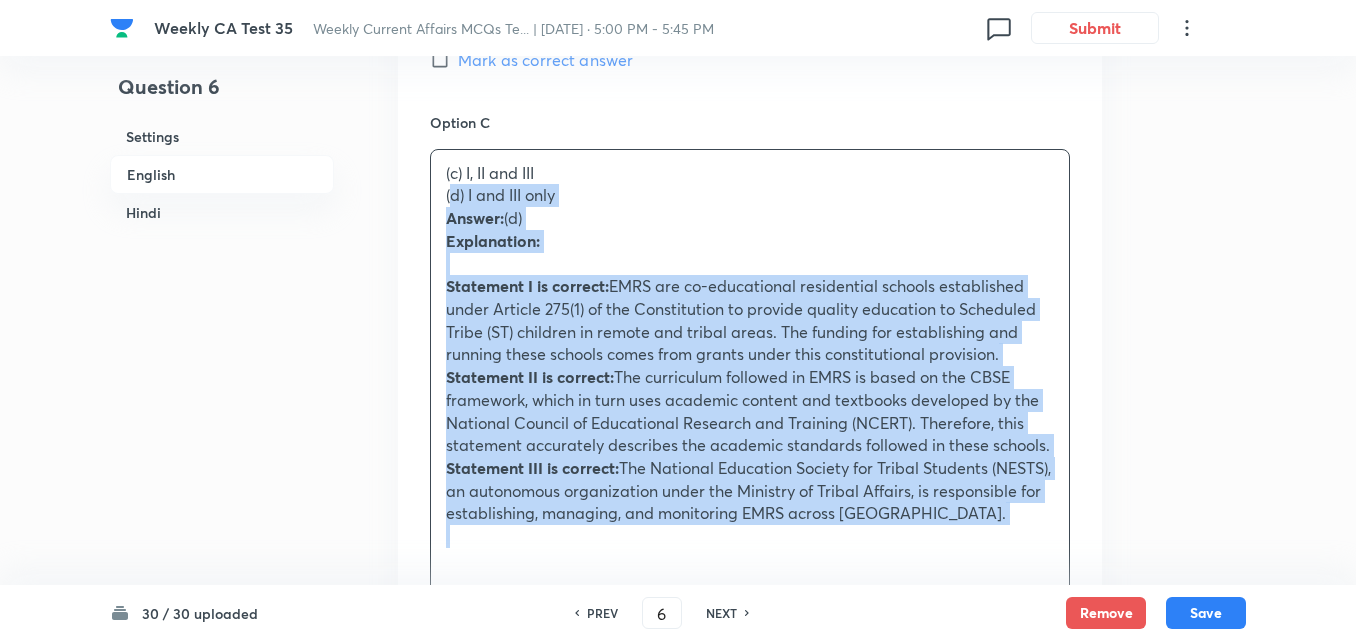 drag, startPoint x: 413, startPoint y: 199, endPoint x: 402, endPoint y: 195, distance: 11.7046995 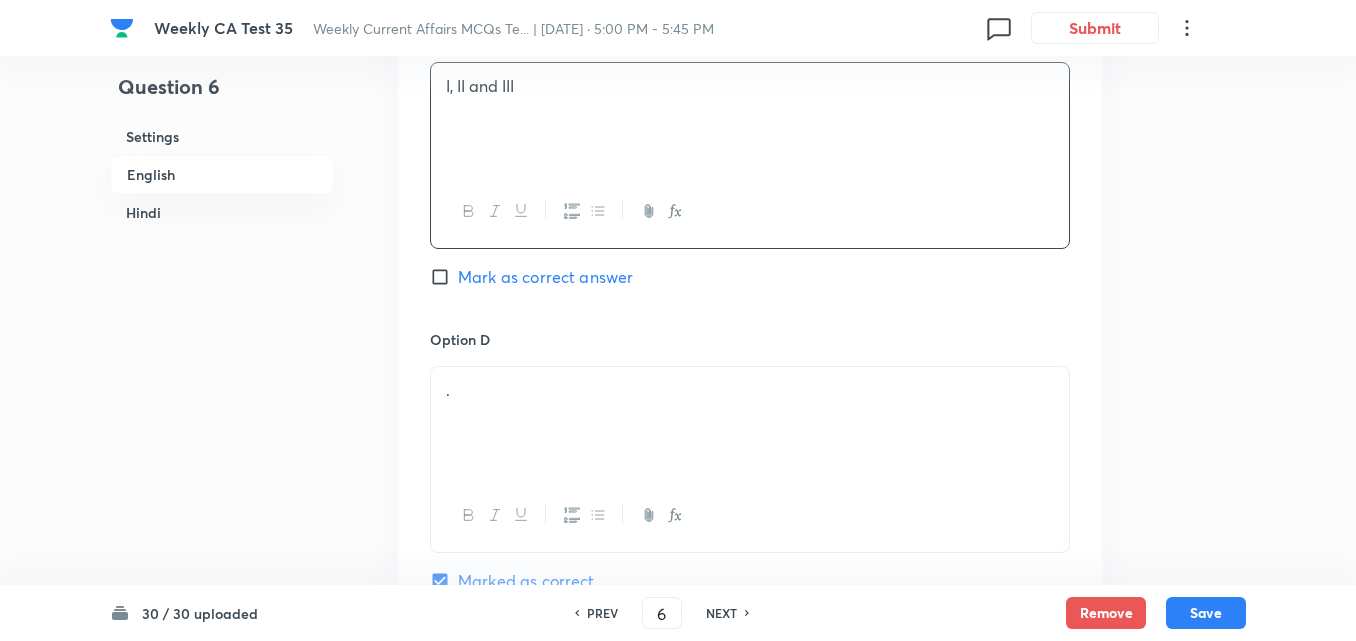 scroll, scrollTop: 1816, scrollLeft: 0, axis: vertical 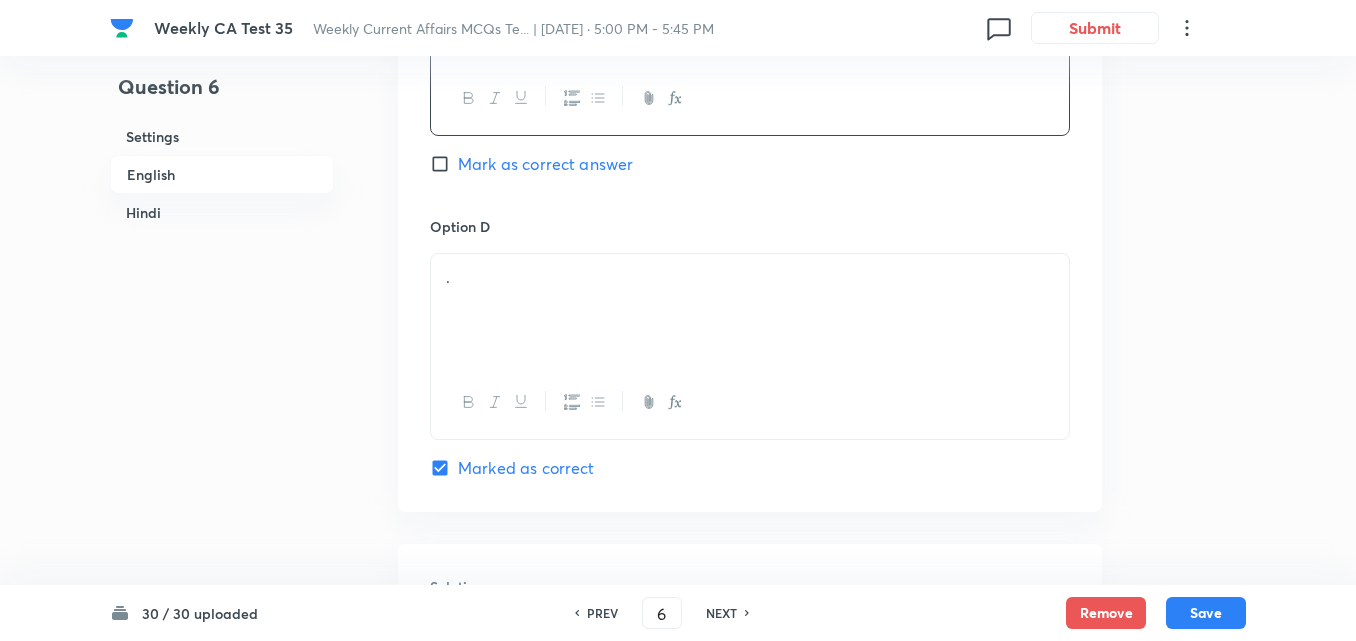 click on "." at bounding box center [750, 310] 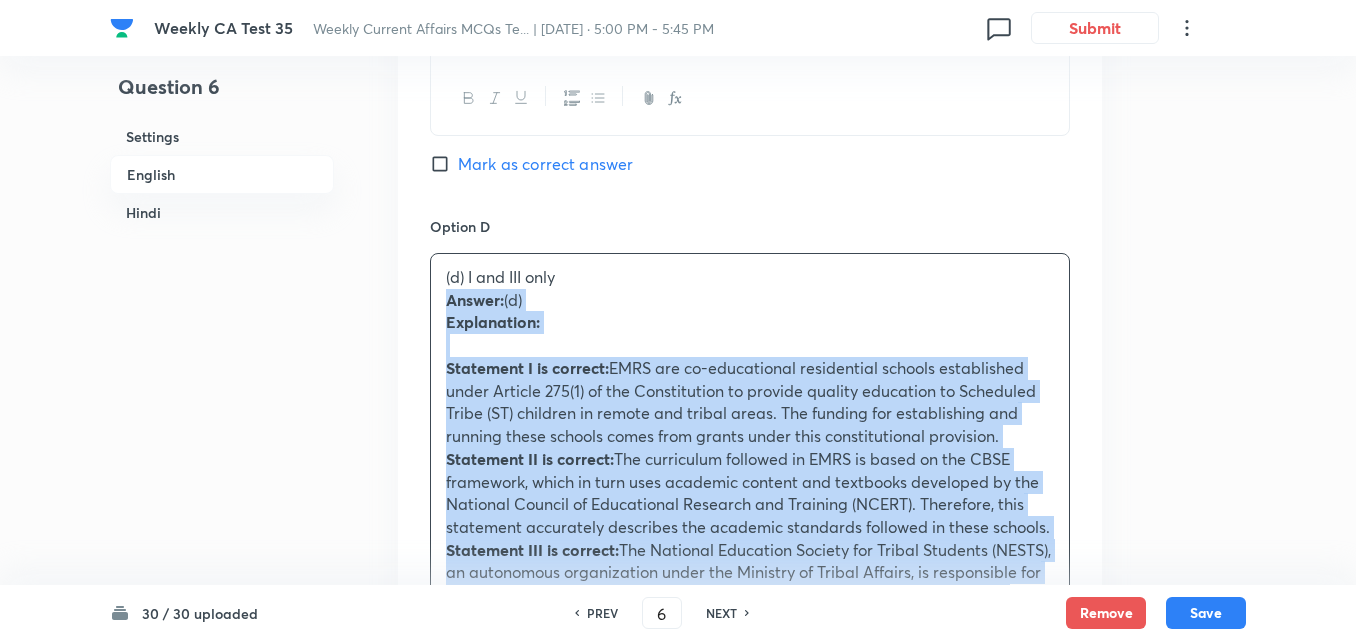 click on "Option A I and II only   Mark as correct answer Option B III only   Mark as correct answer Option C I, II and III   Mark as correct answer Option D (d) I and III only Answer:  (d) Explanation:  Statement I is correct:  EMRS are co-educational residential schools established under Article 275(1) of the Constitution to provide quality education to Scheduled Tribe (ST) children in remote and tribal areas. The funding for establishing and running these schools comes from grants under this constitutional provision. Statement II is correct:  The curriculum followed in EMRS is based on the CBSE framework, which in turn uses academic content and textbooks developed by the National Council of Educational Research and Training (NCERT). Therefore, this statement accurately describes the academic standards followed in these schools. Statement III is correct:    Marked as correct" at bounding box center (750, 29) 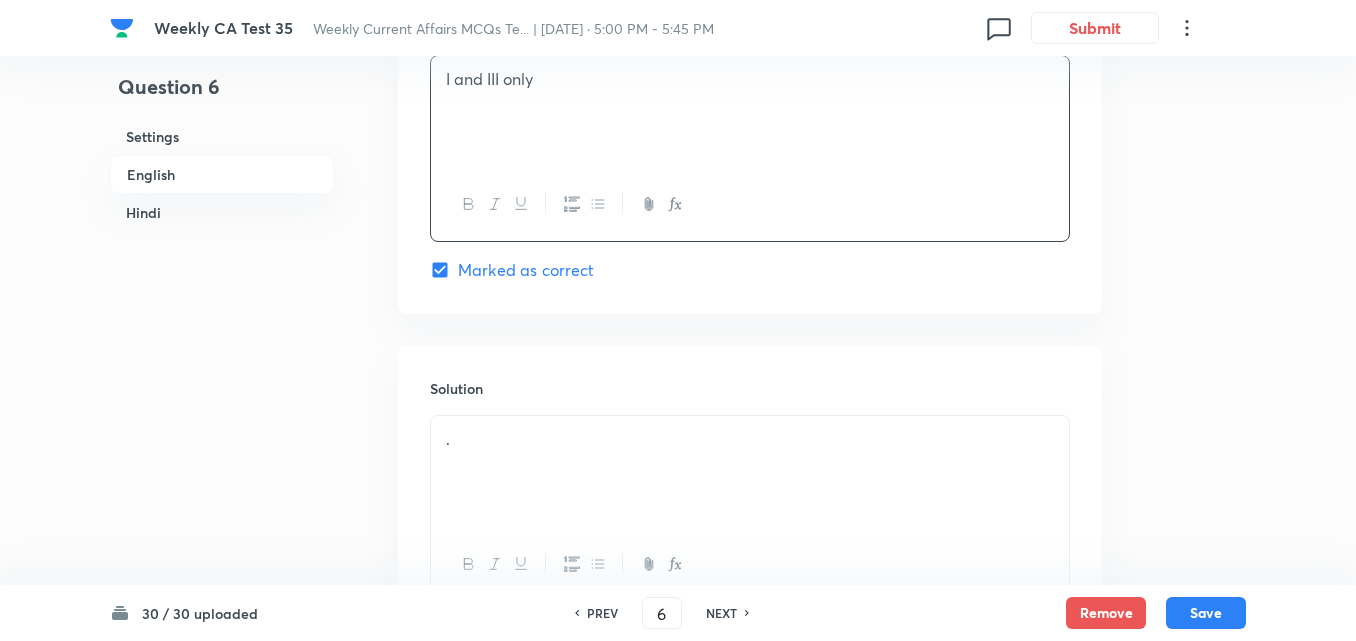 scroll, scrollTop: 2216, scrollLeft: 0, axis: vertical 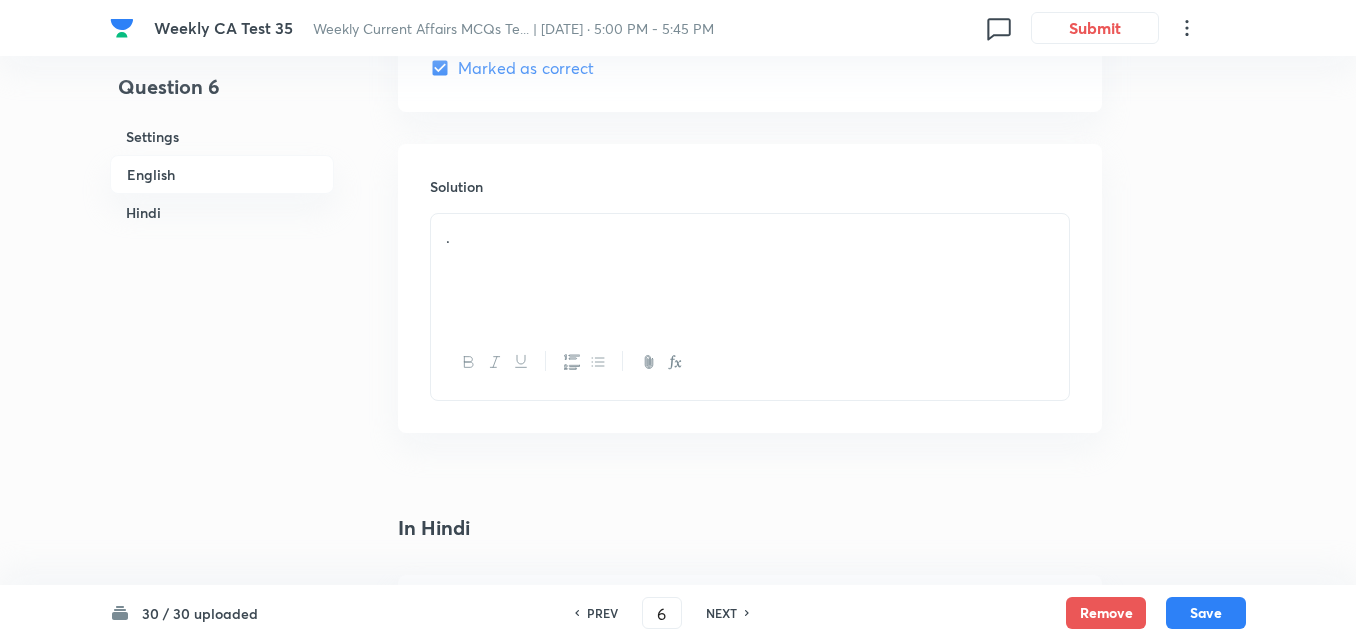 click on "." at bounding box center (750, 270) 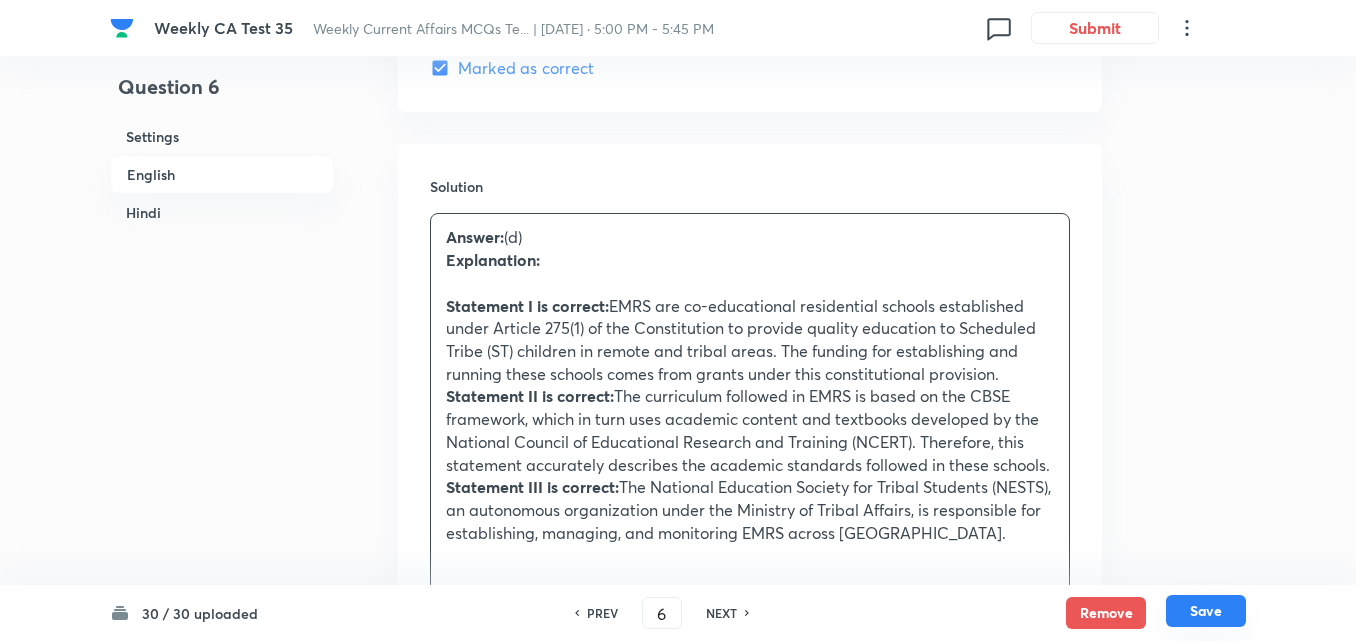 click on "Save" at bounding box center [1206, 611] 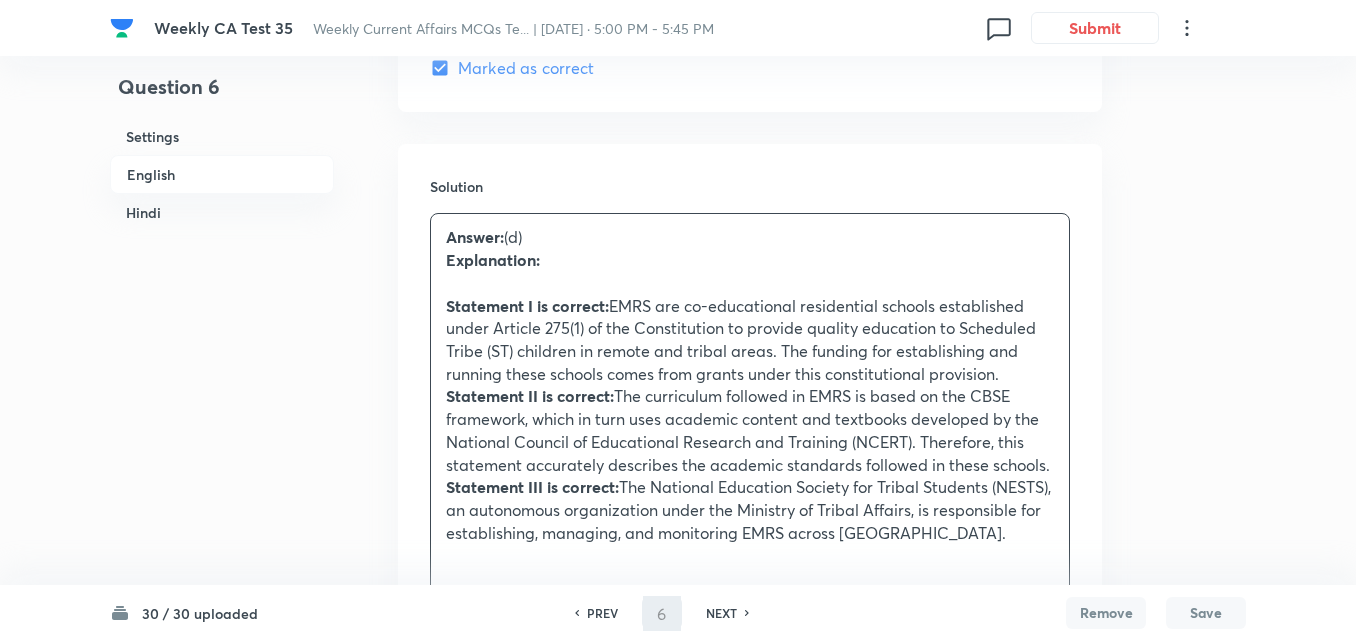 type on "7" 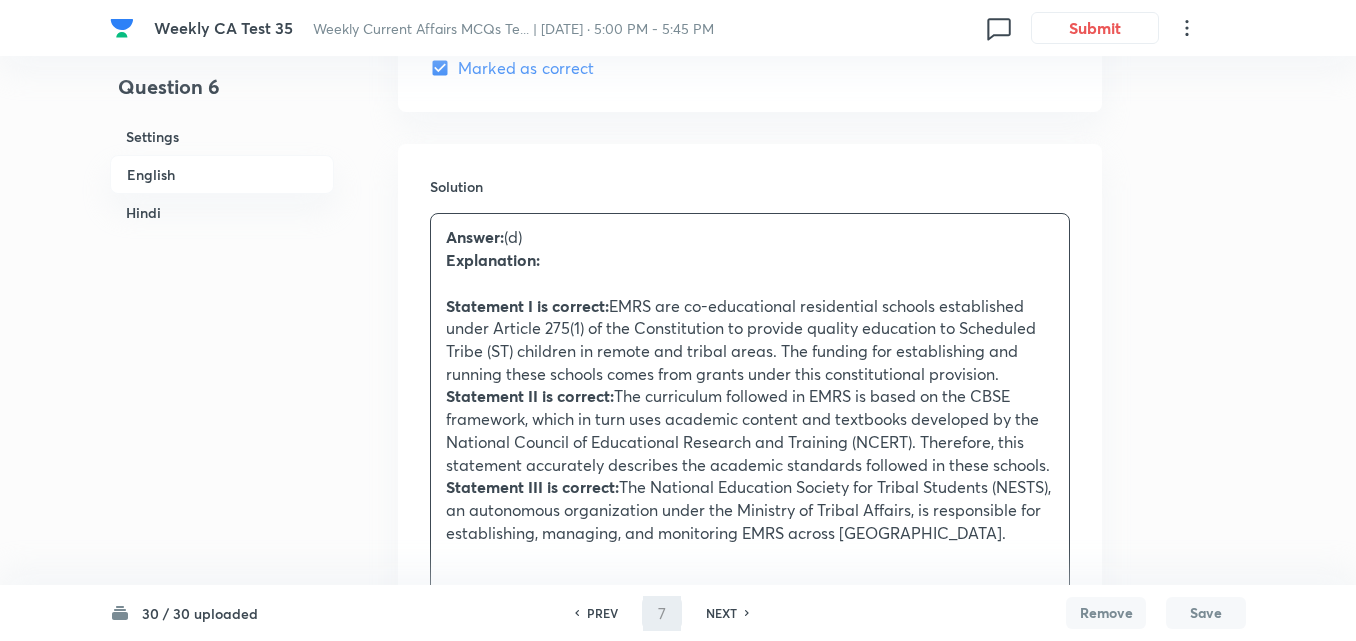 checkbox on "false" 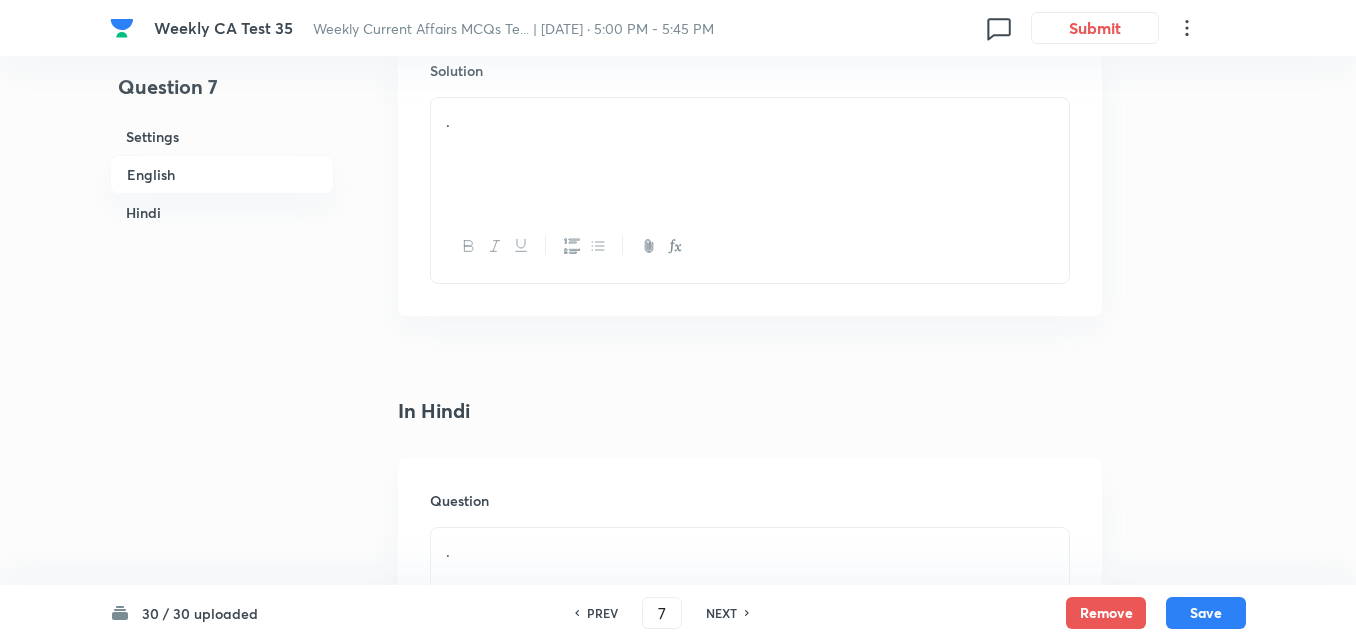 click on "English" at bounding box center [222, 174] 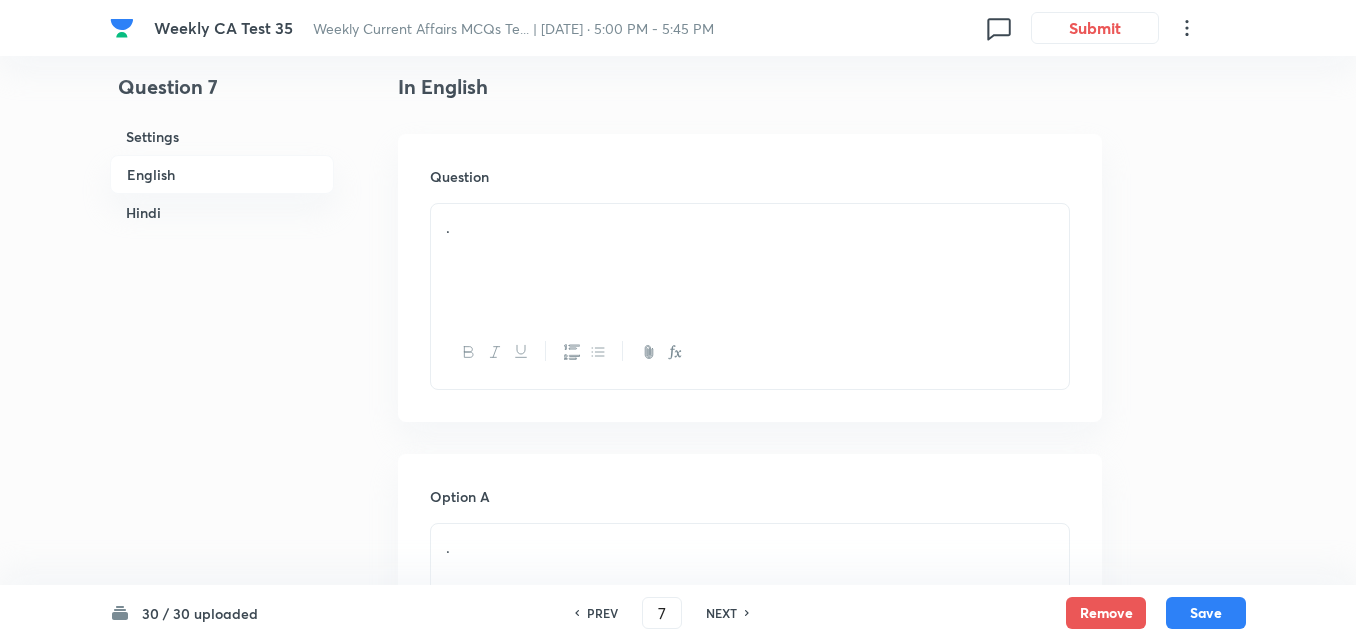 click on "." at bounding box center [750, 260] 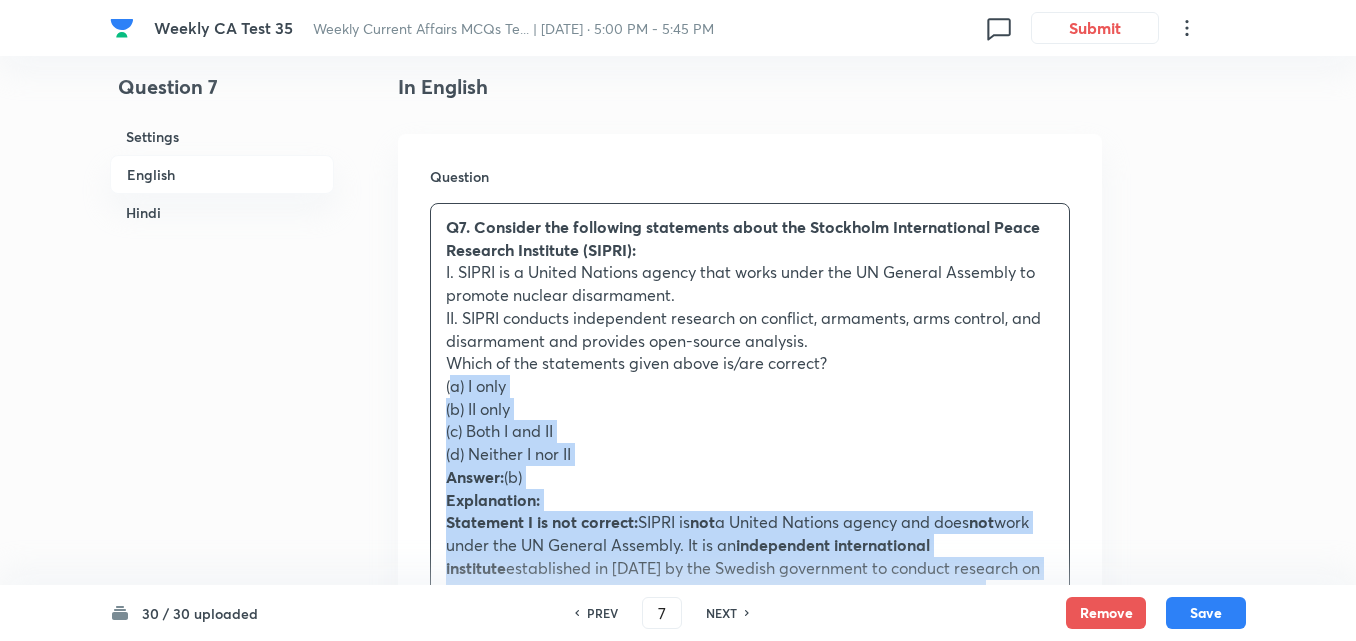 click on "Question 7 Settings English Hindi Settings Type Single choice correct 4 options + 2 marks - 0.66 marks Edit Concept Current Affairs Current Affairs 2025 Current Affairs 2025 Current Affairs 2025 Edit Additional details Easy Fact Not from PYQ paper No equation Edit In English Question Q7. Consider the following statements about the Stockholm International Peace Research Institute (SIPRI): I. SIPRI is a United Nations agency that works under the UN General Assembly to promote nuclear disarmament.  II. SIPRI conducts independent research on conflict, armaments, arms control, and disarmament and provides open-source analysis. Which of the statements given above is/are correct?  (a) I only  (b) II only  (c) Both I and II  (d) Neither I nor II Answer:  (b)  Explanation: Statement I is not correct:  SIPRI is  not  a United Nations agency and does  not  work under the UN General Assembly. It is an  independent international institute Statement II is correct:  SIPRI conducts  independent research Option A . Option B ." at bounding box center [678, 2067] 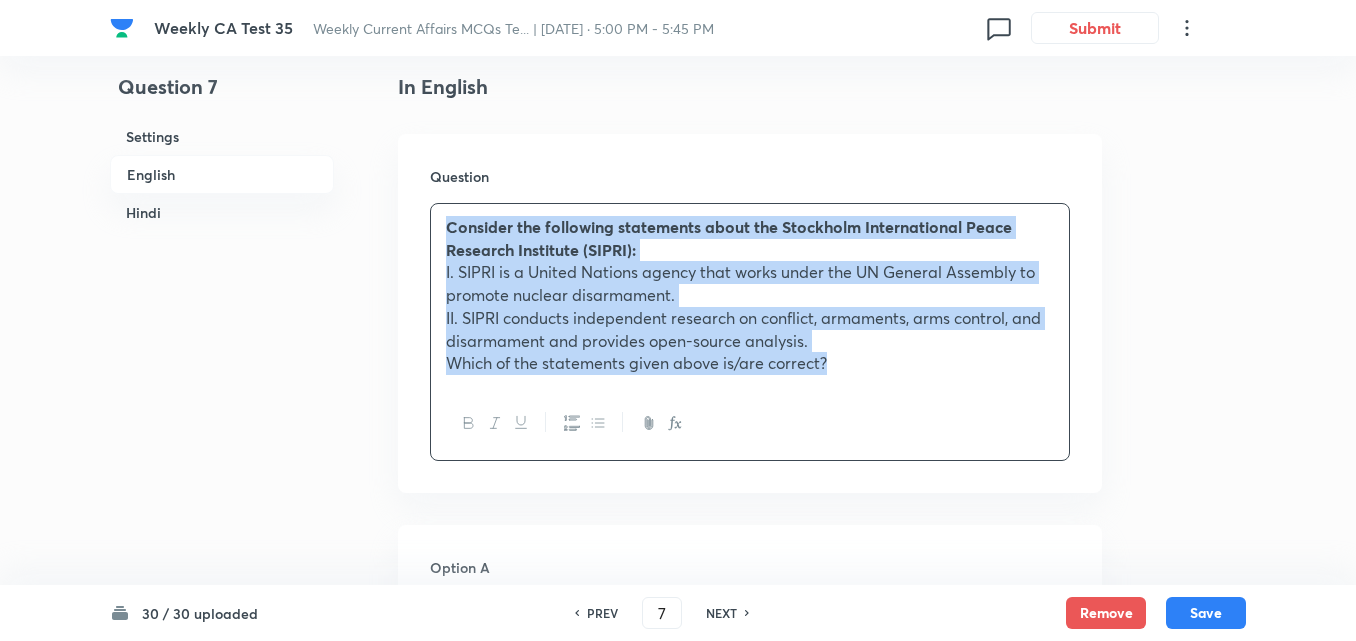 scroll, scrollTop: 916, scrollLeft: 0, axis: vertical 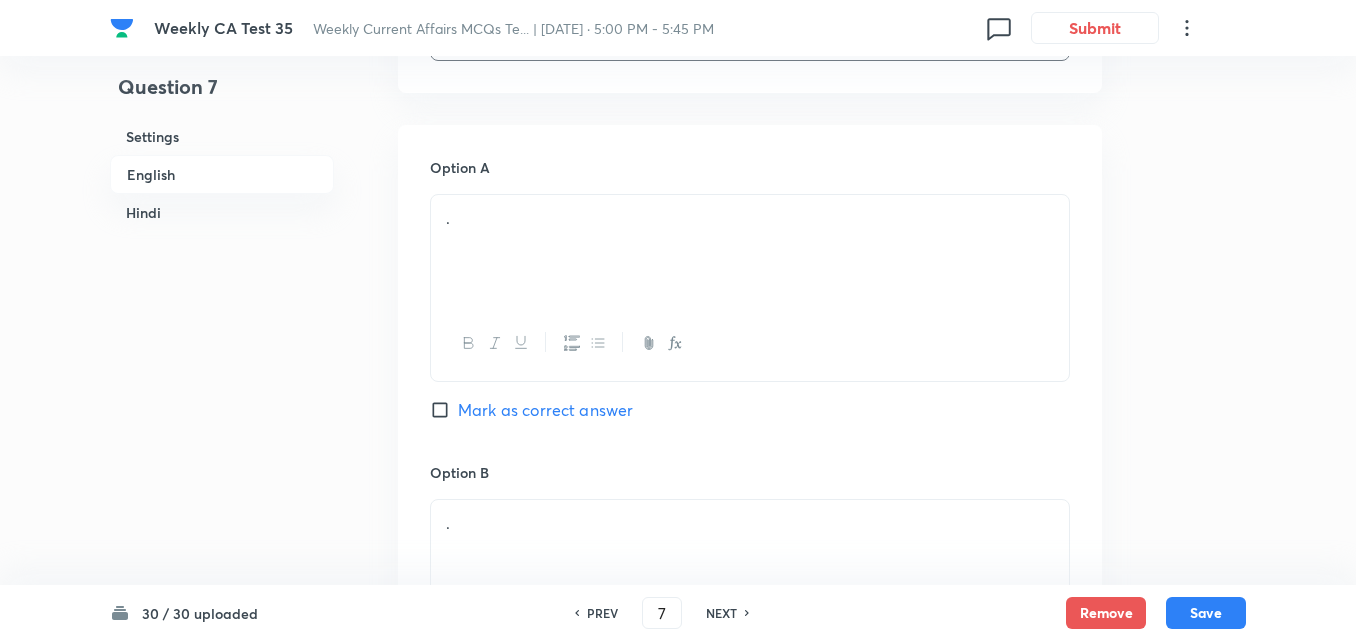 click on "." at bounding box center (750, 251) 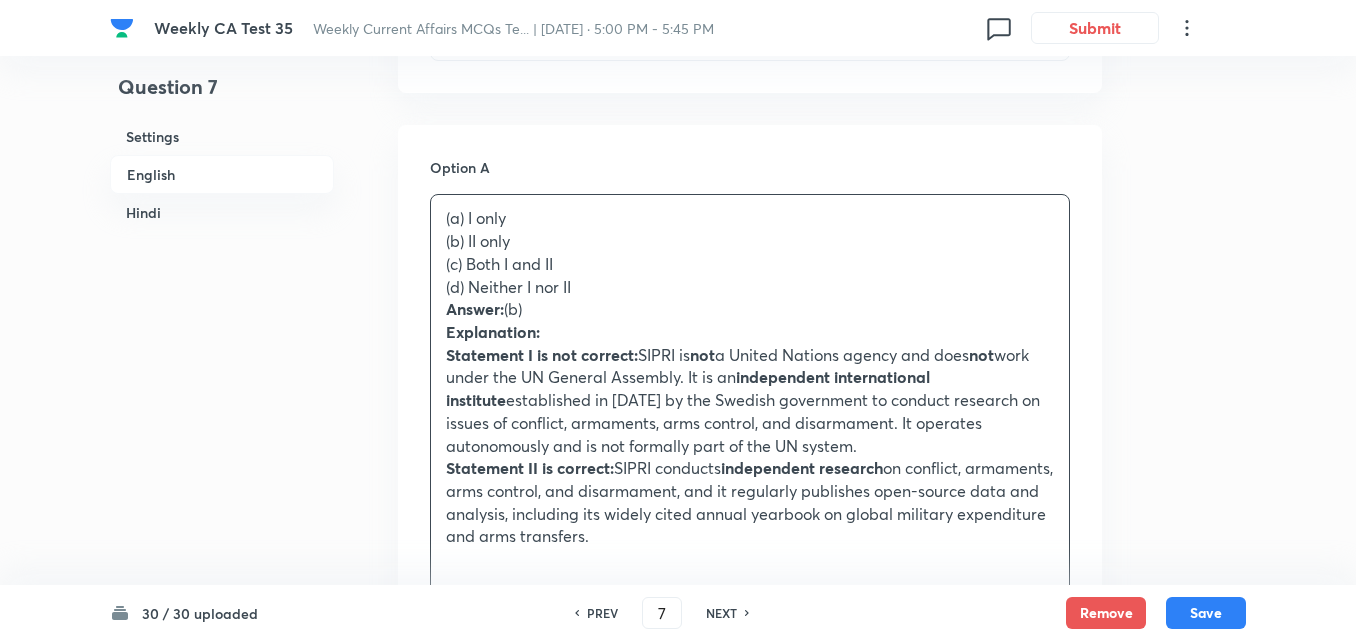 click on "Question 7 Settings English Hindi Settings Type Single choice correct 4 options + 2 marks - 0.66 marks Edit Concept Current Affairs Current Affairs 2025 Current Affairs 2025 Current Affairs 2025 Edit Additional details Easy Fact Not from PYQ paper No equation Edit In English Question Consider the following statements about the Stockholm International Peace Research Institute (SIPRI): I. SIPRI is a United Nations agency that works under the UN General Assembly to promote nuclear disarmament.  II. SIPRI conducts independent research on conflict, armaments, arms control, and disarmament and provides open-source analysis. Which of the statements given above is/are correct?   Option A (a) I only  (b) II only  (c) Both I and II  (d) Neither I nor II Answer:  (b)  Explanation: Statement I is not correct:  SIPRI is  not  a United Nations agency and does  not  work under the UN General Assembly. It is an  independent international institute Statement II is correct:  SIPRI conducts  independent research Option B . . ." at bounding box center [678, 1612] 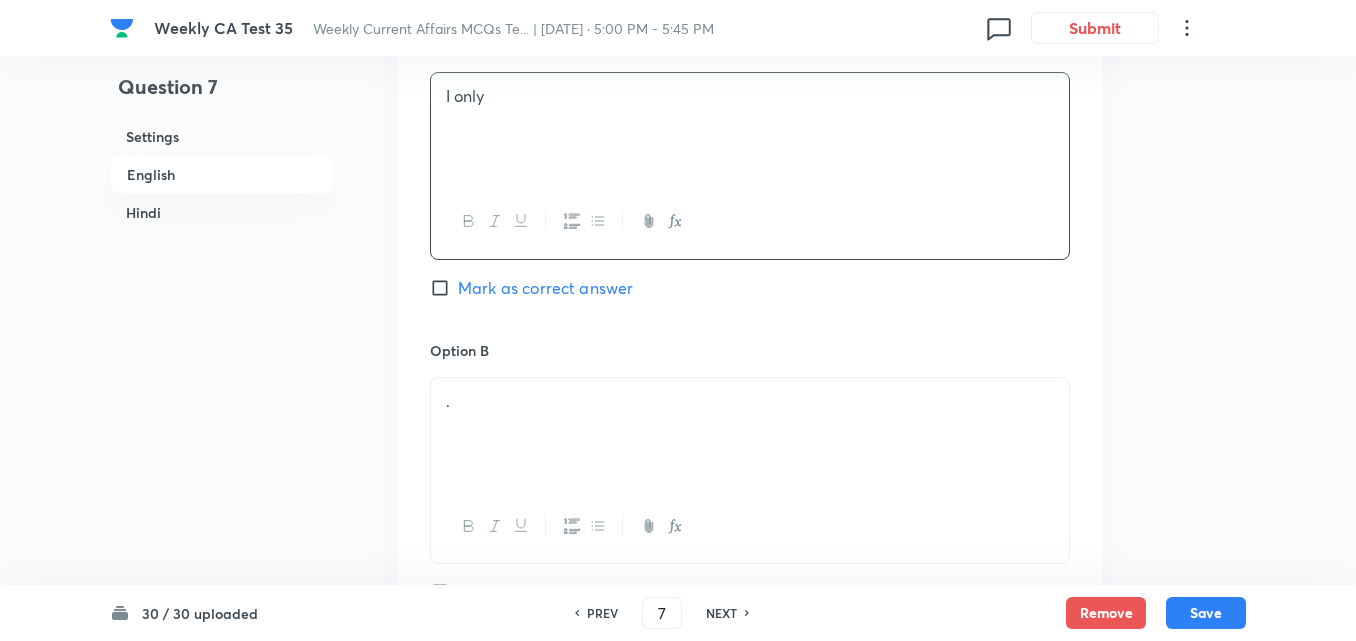 scroll, scrollTop: 1216, scrollLeft: 0, axis: vertical 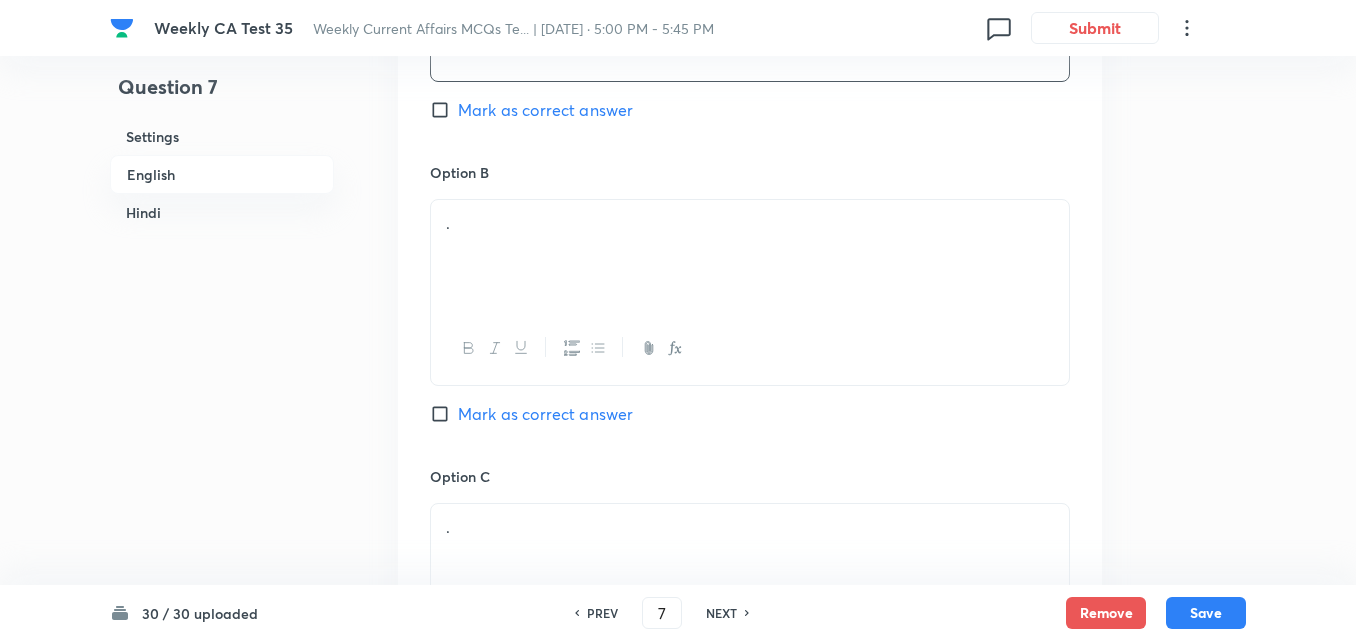 click on "." at bounding box center (750, 223) 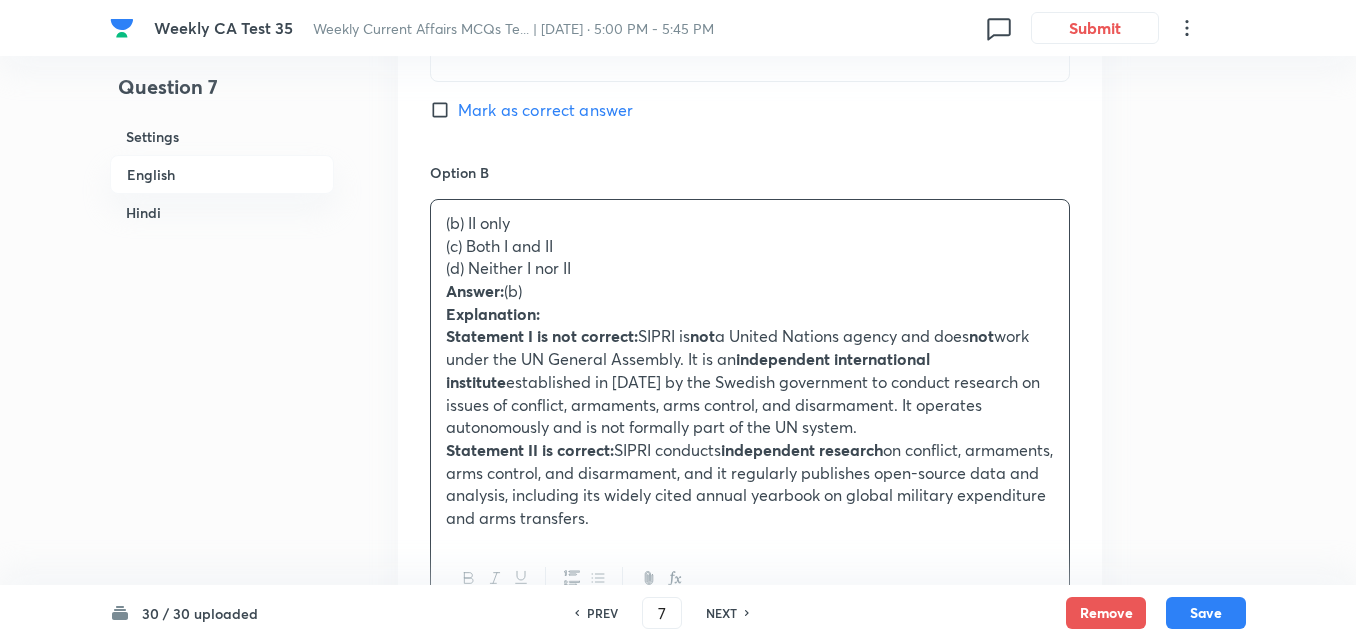 click on "Option A I only   Mark as correct answer Option B (b) II only  (c) Both I and II  (d) Neither I nor II Answer:  (b)  Explanation: Statement I is not correct:  SIPRI is  not  a United Nations agency and does  not  work under the UN General Assembly. It is an  independent international institute  established in 1966 by the Swedish government to conduct research on issues of conflict, armaments, arms control, and disarmament. It operates autonomously and is not formally part of the UN system. Statement II is correct:  SIPRI conducts  independent research  on conflict, armaments, arms control, and disarmament, and it regularly publishes open-source data and analysis, including its widely cited annual yearbook on global military expenditure and arms transfers. Mark as correct answer Option C . Mark as correct answer Option D . Marked as correct" at bounding box center [750, 561] 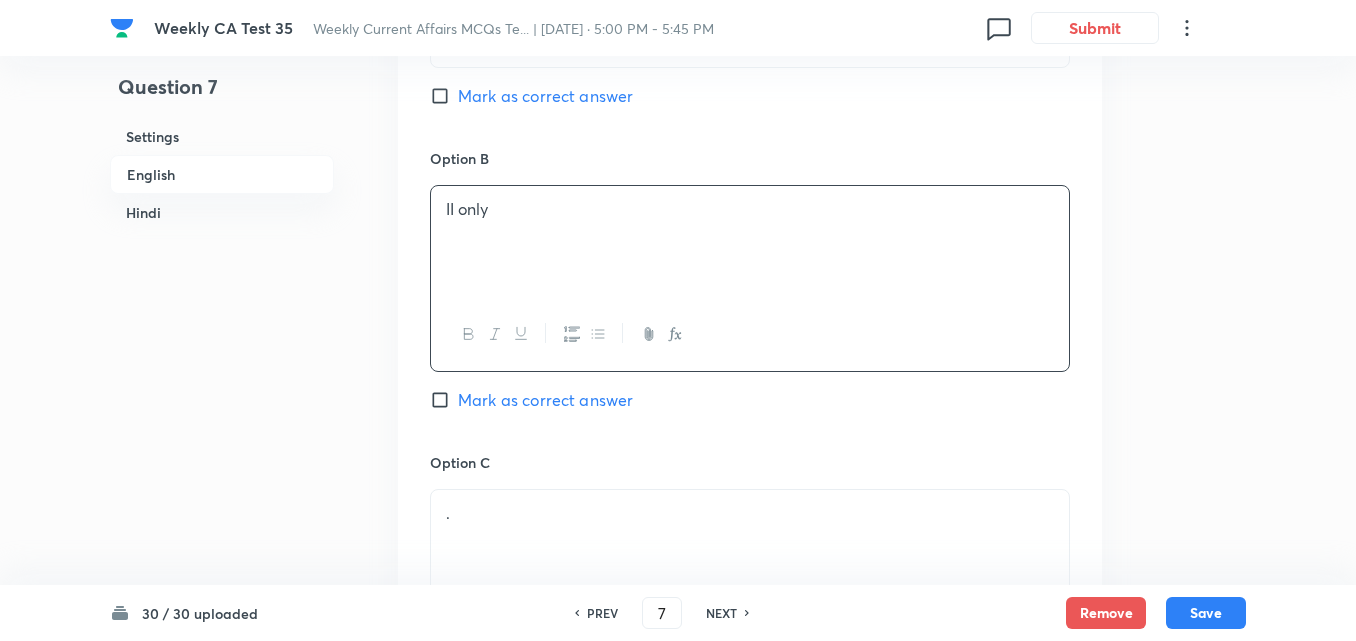 scroll, scrollTop: 1516, scrollLeft: 0, axis: vertical 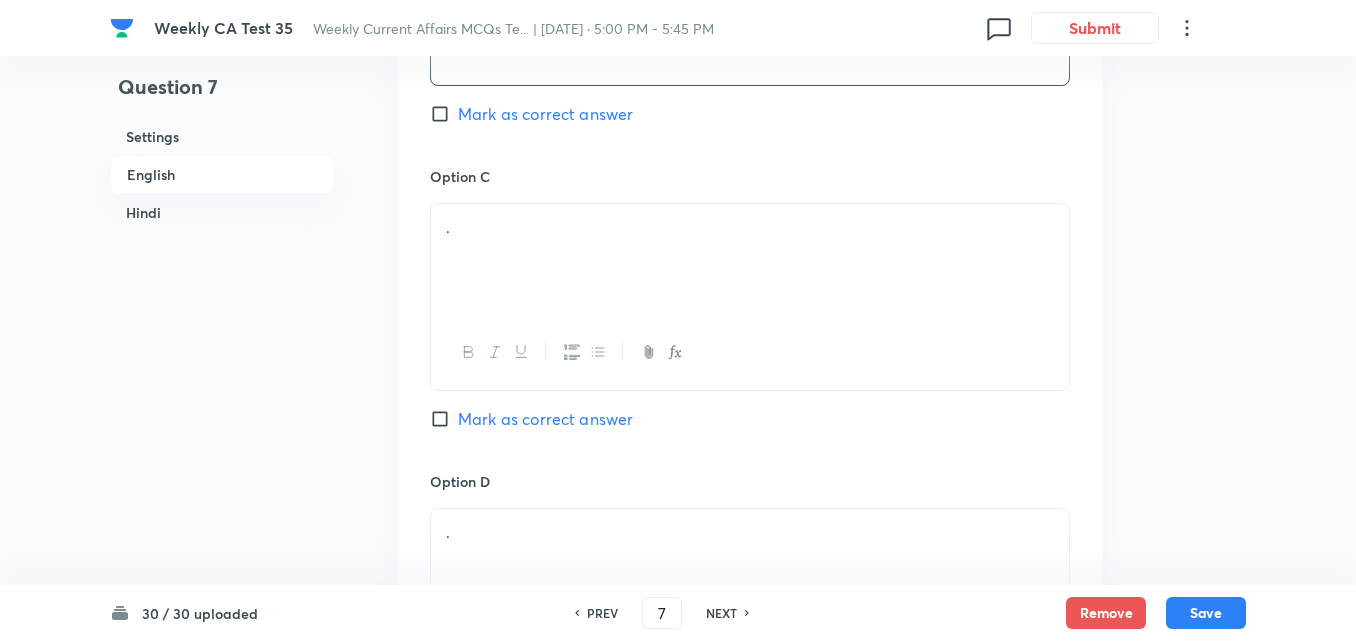 click on "Mark as correct answer" at bounding box center [545, 114] 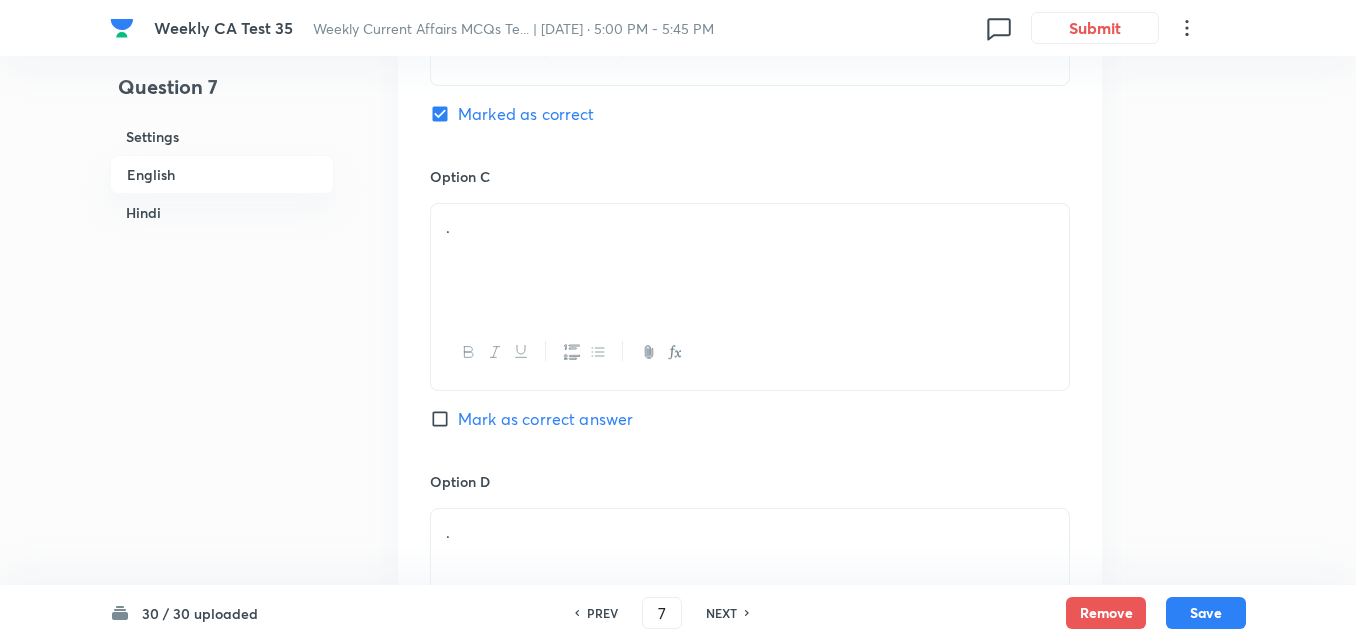 checkbox on "false" 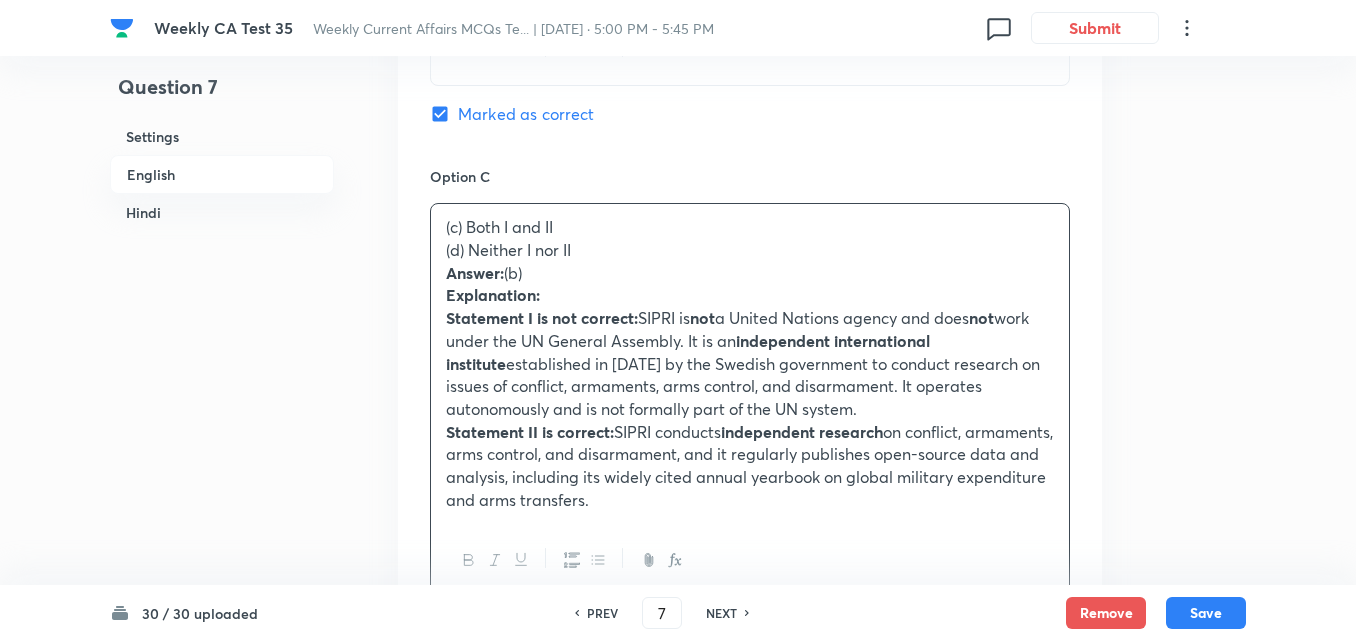 click on "Question 7 Settings English Hindi Settings Type Single choice correct 4 options + 2 marks - 0.66 marks Edit Concept Current Affairs Current Affairs 2025 Current Affairs 2025 Current Affairs 2025 Edit Additional details Easy Fact Not from PYQ paper No equation Edit In English Question Consider the following statements about the Stockholm International Peace Research Institute (SIPRI): I. SIPRI is a United Nations agency that works under the UN General Assembly to promote nuclear disarmament.  II. SIPRI conducts independent research on conflict, armaments, arms control, and disarmament and provides open-source analysis. Which of the statements given above is/are correct?   Option A I only   Mark as correct answer Option B II only   Marked as correct Option C (c) Both I and II  (d) Neither I nor II Answer:  (b)  Explanation: Statement I is not correct:  SIPRI is  not  a United Nations agency and does  not  work under the UN General Assembly. It is an  independent international institute Statement II is correct:" at bounding box center (678, 989) 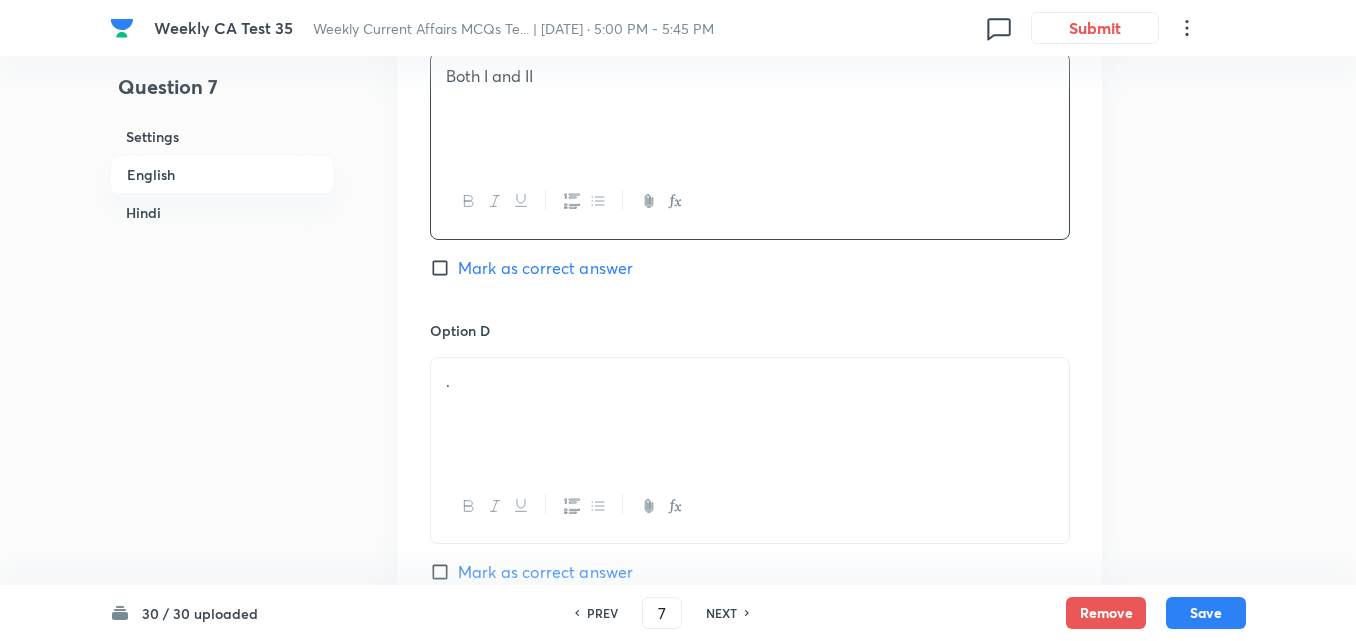 scroll, scrollTop: 1816, scrollLeft: 0, axis: vertical 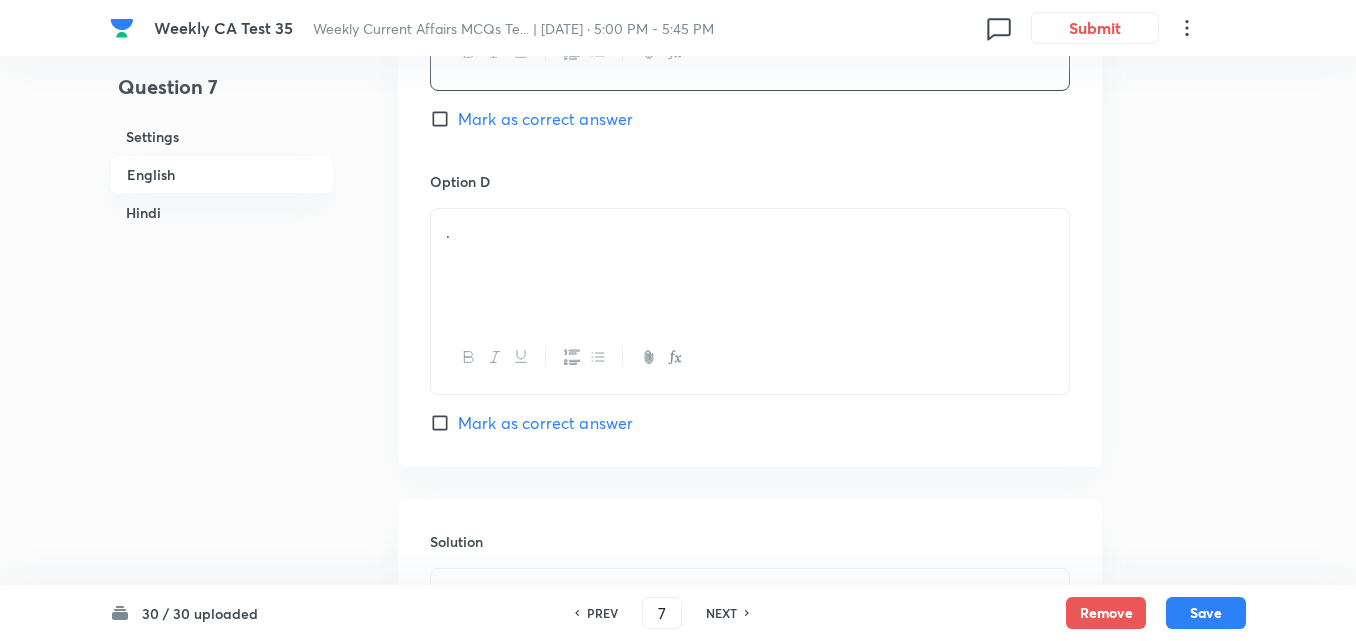 click on "." at bounding box center (750, 265) 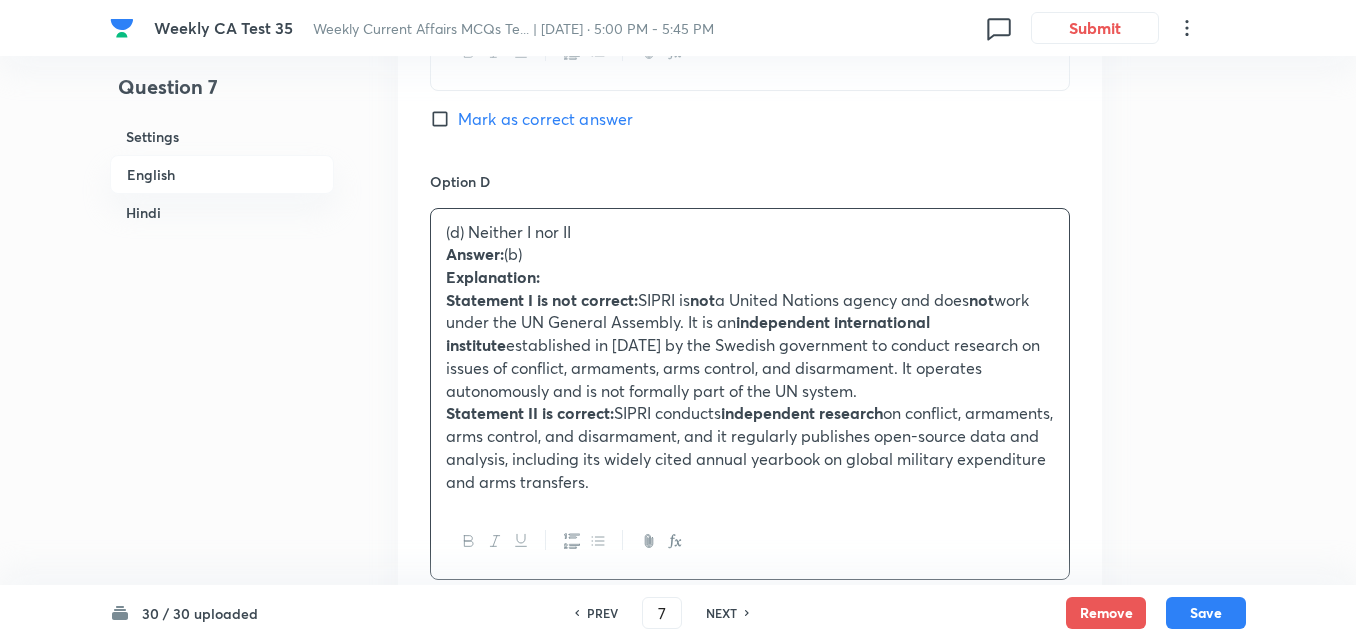 click on "Question 7 Settings English Hindi Settings Type Single choice correct 4 options + 2 marks - 0.66 marks Edit Concept Current Affairs Current Affairs 2025 Current Affairs 2025 Current Affairs 2025 Edit Additional details Easy Fact Not from PYQ paper No equation Edit In English Question Consider the following statements about the Stockholm International Peace Research Institute (SIPRI): I. SIPRI is a United Nations agency that works under the UN General Assembly to promote nuclear disarmament.  II. SIPRI conducts independent research on conflict, armaments, arms control, and disarmament and provides open-source analysis. Which of the statements given above is/are correct?   Option A I only   Mark as correct answer Option B II only   Marked as correct Option C Both I and II   Mark as correct answer Option D (d) Neither I nor II Answer:  (b)  Explanation: Statement I is not correct:  SIPRI is  not  a United Nations agency and does  not  work under the UN General Assembly. It is an  Statement II is correct: . . . ." at bounding box center [678, 678] 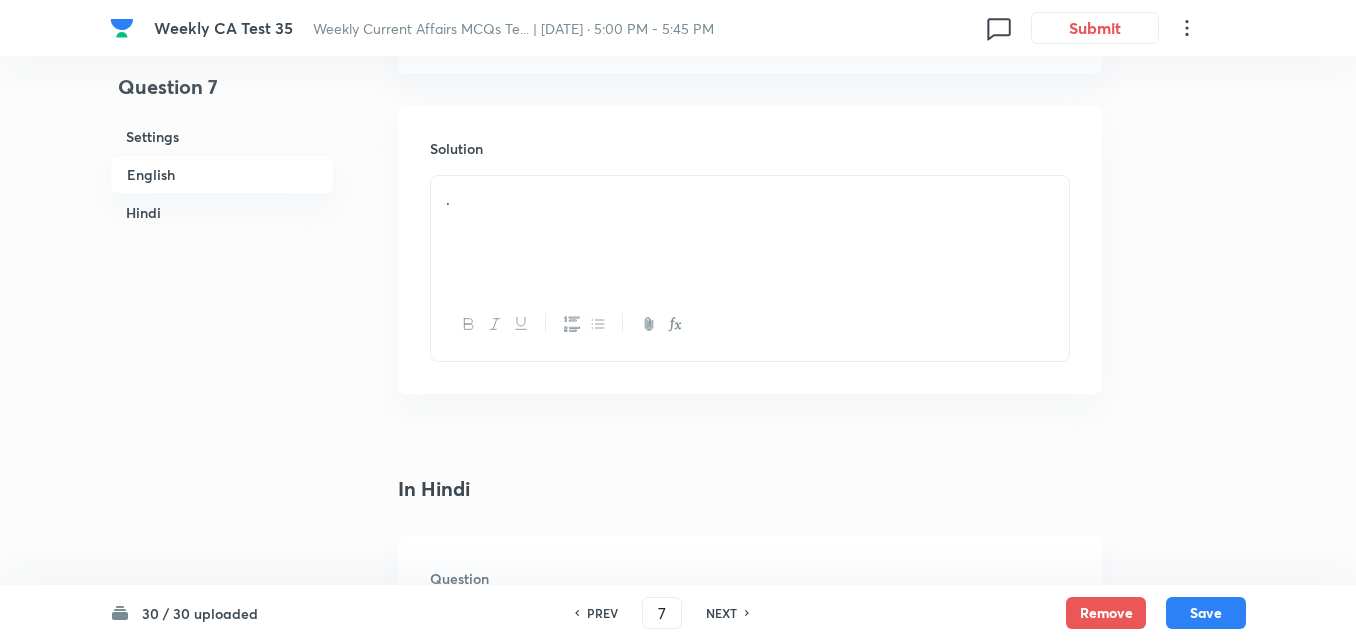 scroll, scrollTop: 2216, scrollLeft: 0, axis: vertical 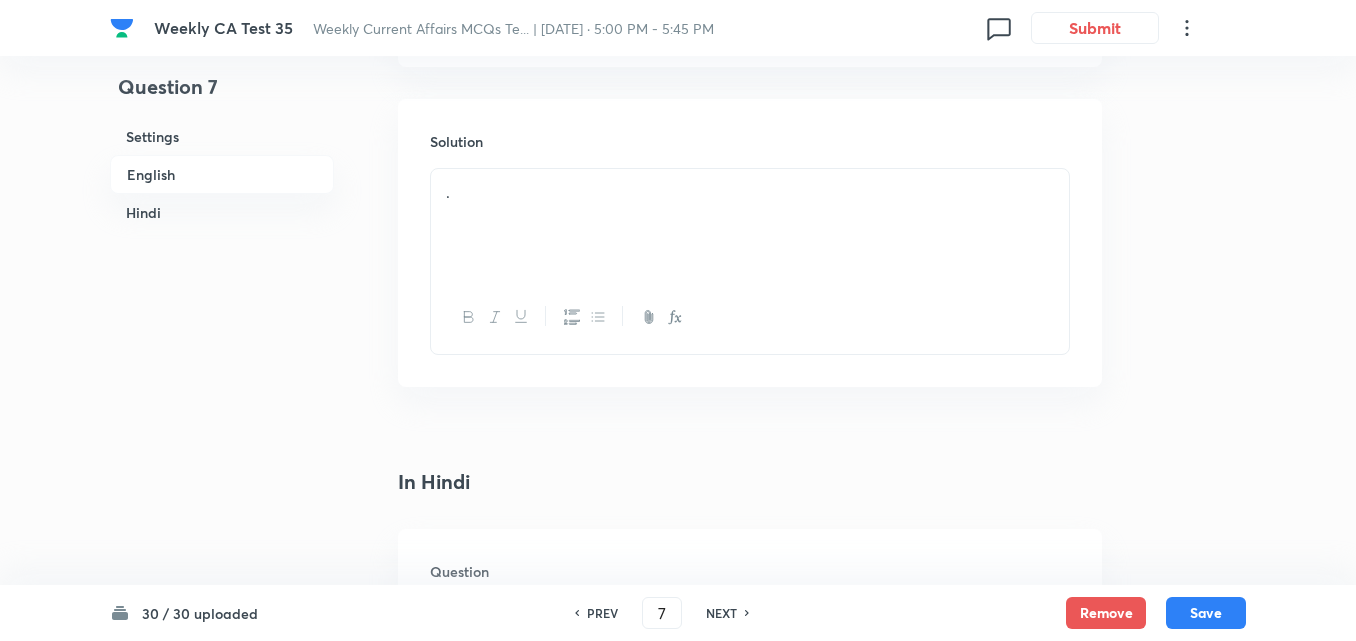 click on "." at bounding box center [750, 225] 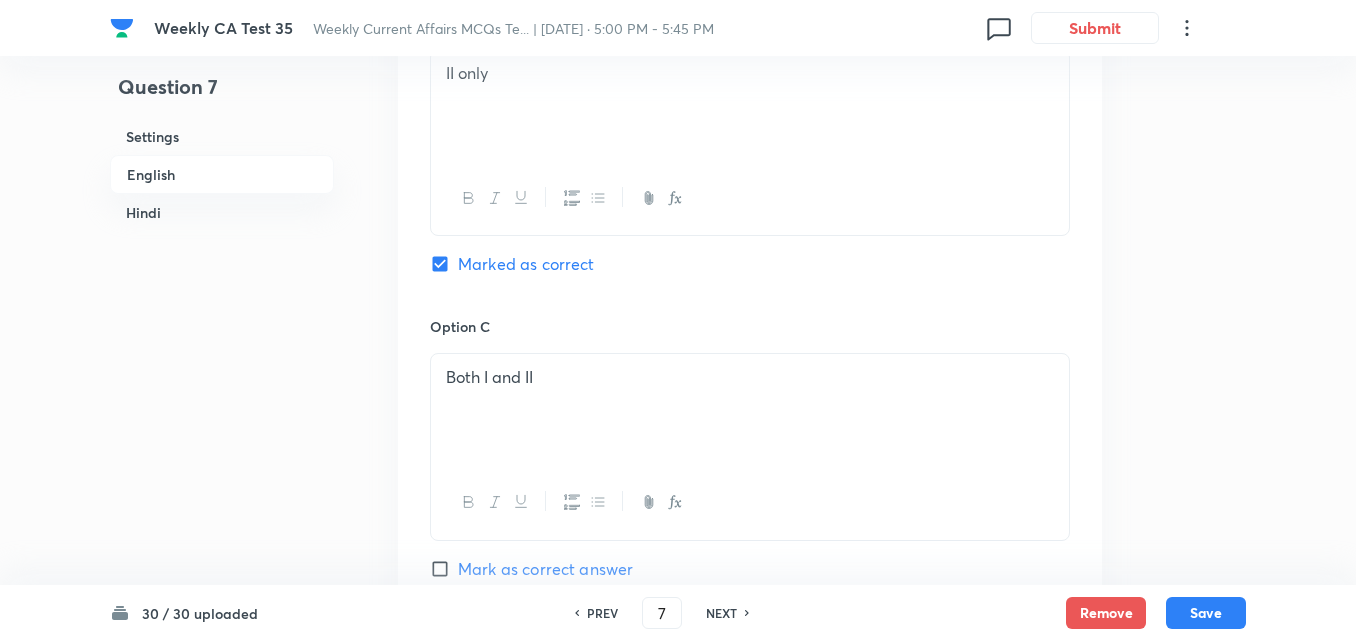 scroll, scrollTop: 1216, scrollLeft: 0, axis: vertical 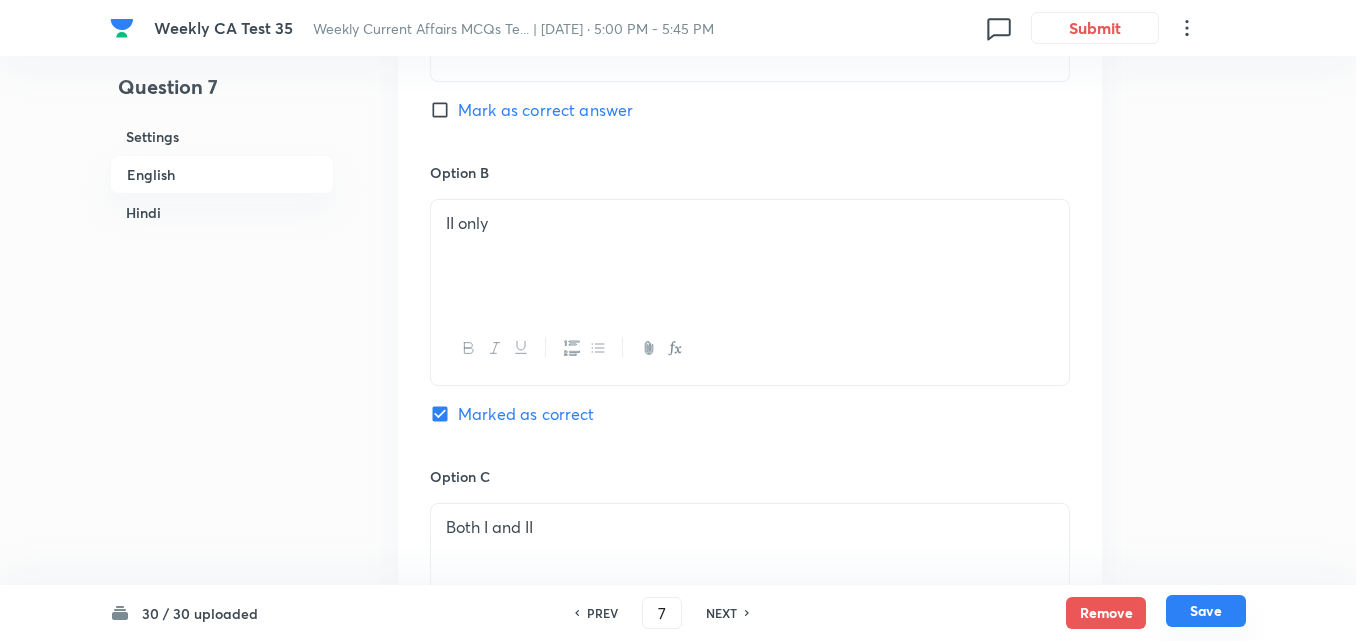 click on "Save" at bounding box center [1206, 611] 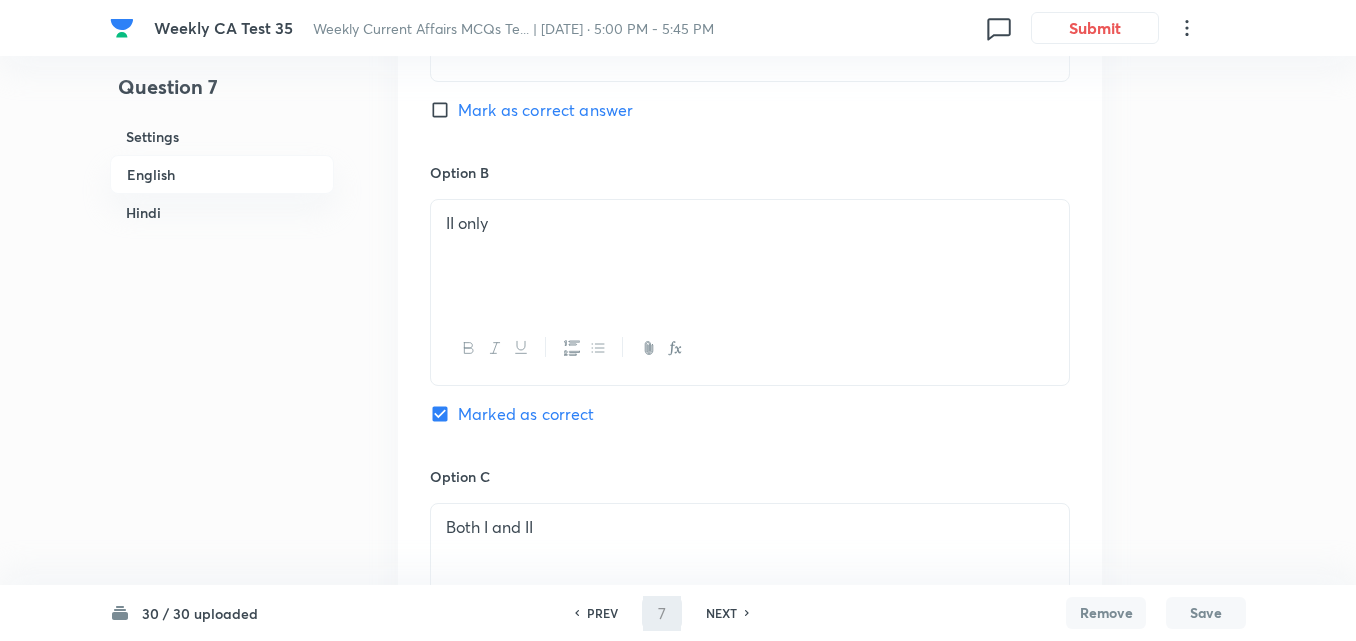 type on "8" 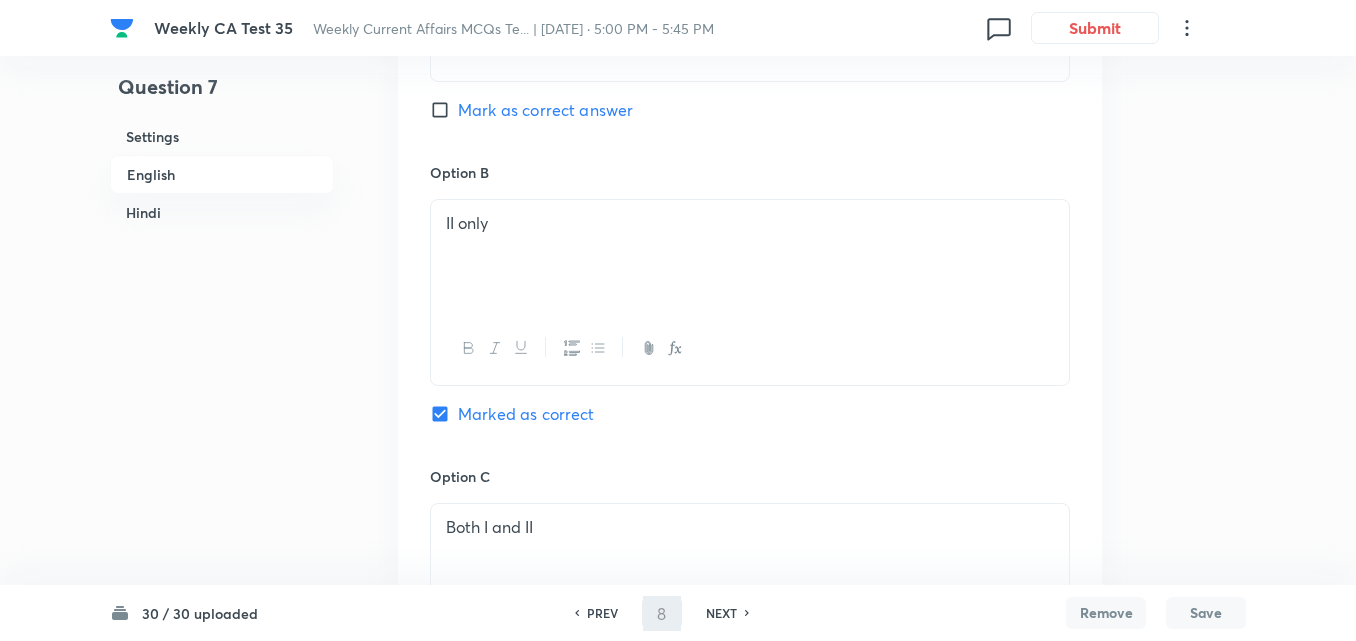 checkbox on "false" 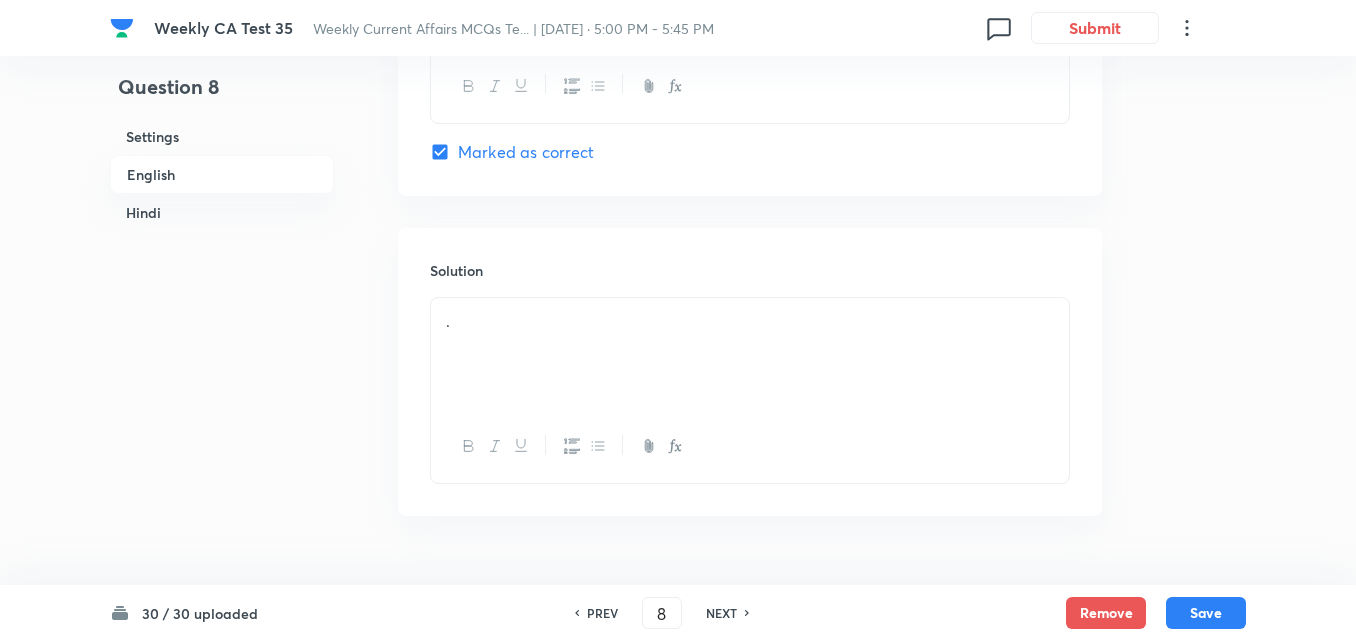 click on "English" at bounding box center (222, 174) 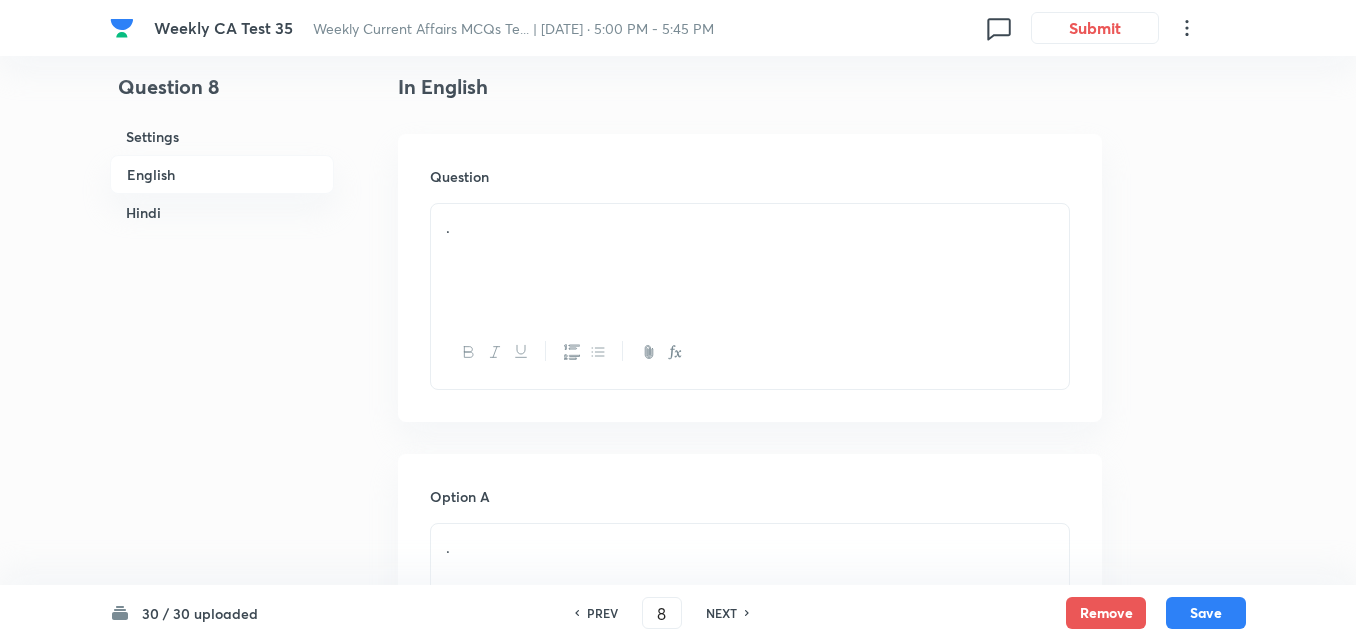 click on "." at bounding box center [750, 260] 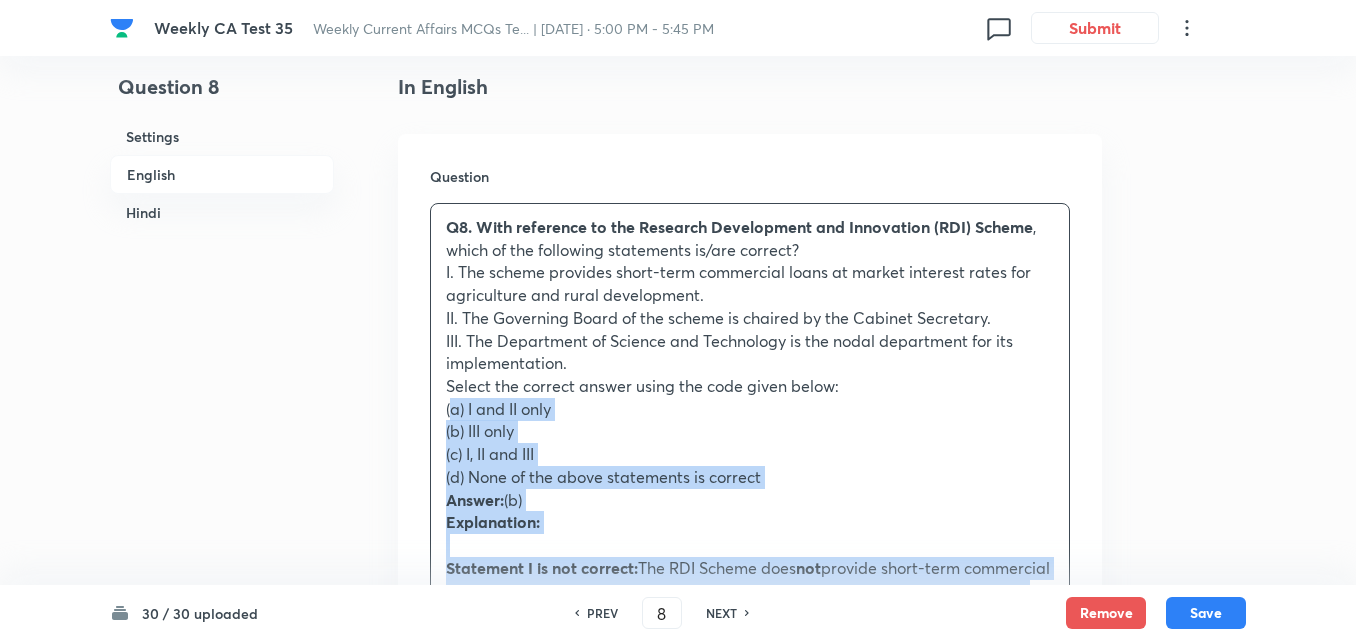 click on "Q8. With reference to the Research Development and Innovation (RDI) Scheme , which of the following statements is/are correct? I. The scheme provides short-term commercial loans at market interest rates for agriculture and rural development.  II. The Governing Board of the scheme is chaired by the Cabinet Secretary.  III. The Department of Science and Technology is the nodal department for its implementation. Select the correct answer using the code given below:  (a) I and II only  (b) III only  (c) I, II and III  (d) None of the above statements is correct Answer:  (b)  Explanation: Statement I is not correct:  The RDI Scheme does  not  provide short-term commercial loans at market interest rates for agriculture and rural development. Instead, it offers  long-term, low- or nil-interest  financing—primarily in the form of growth and risk capital—to  private sector entities in strategic and sunrise technology domains Statement II is not correct:  The Governing Board of the RDI Scheme is  not , which is" at bounding box center [750, 568] 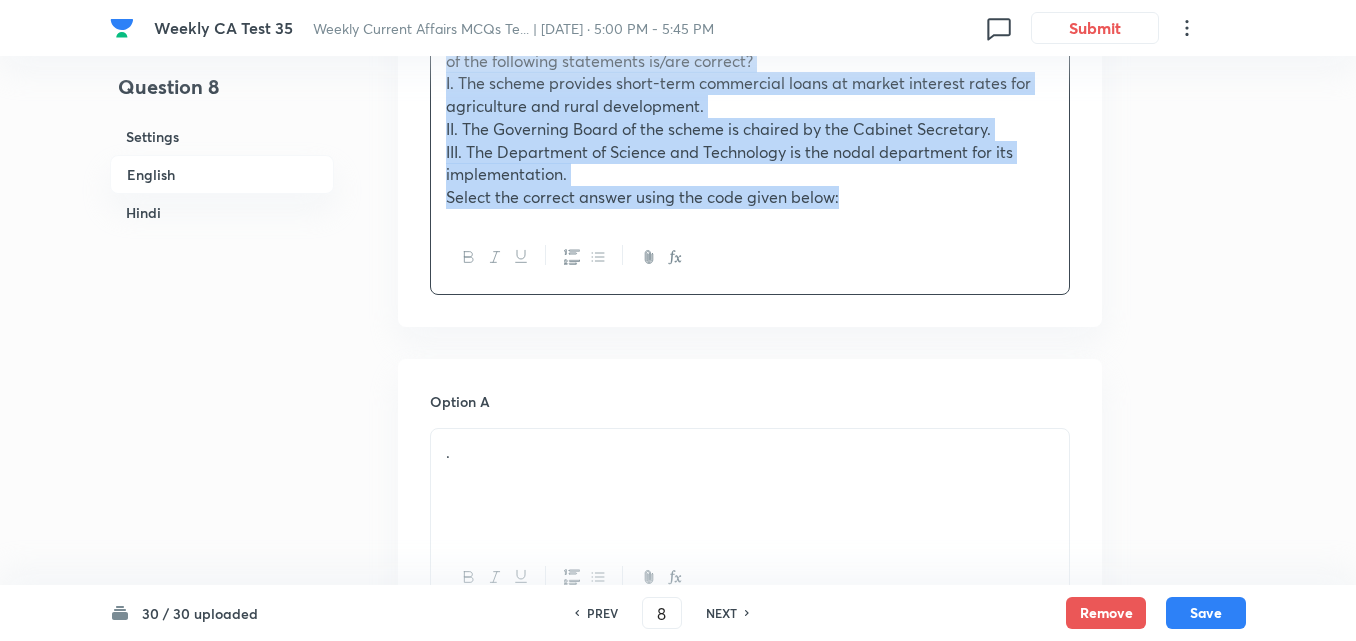 scroll, scrollTop: 916, scrollLeft: 0, axis: vertical 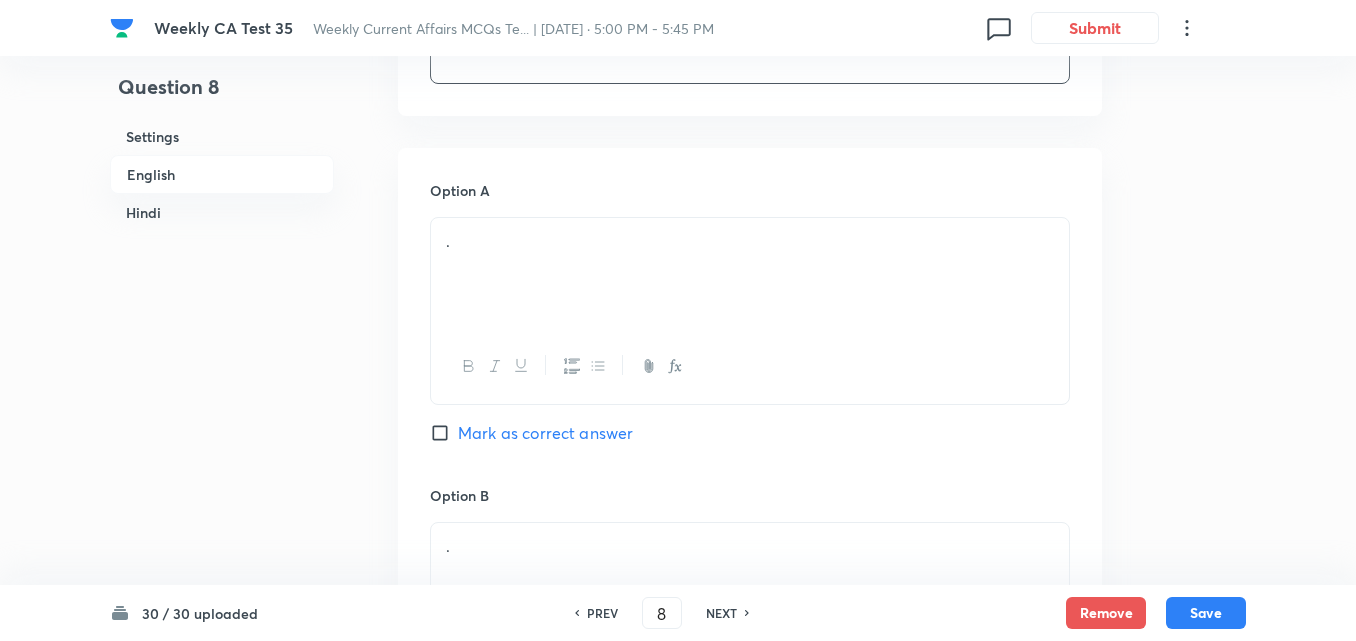 click on "." at bounding box center (750, 274) 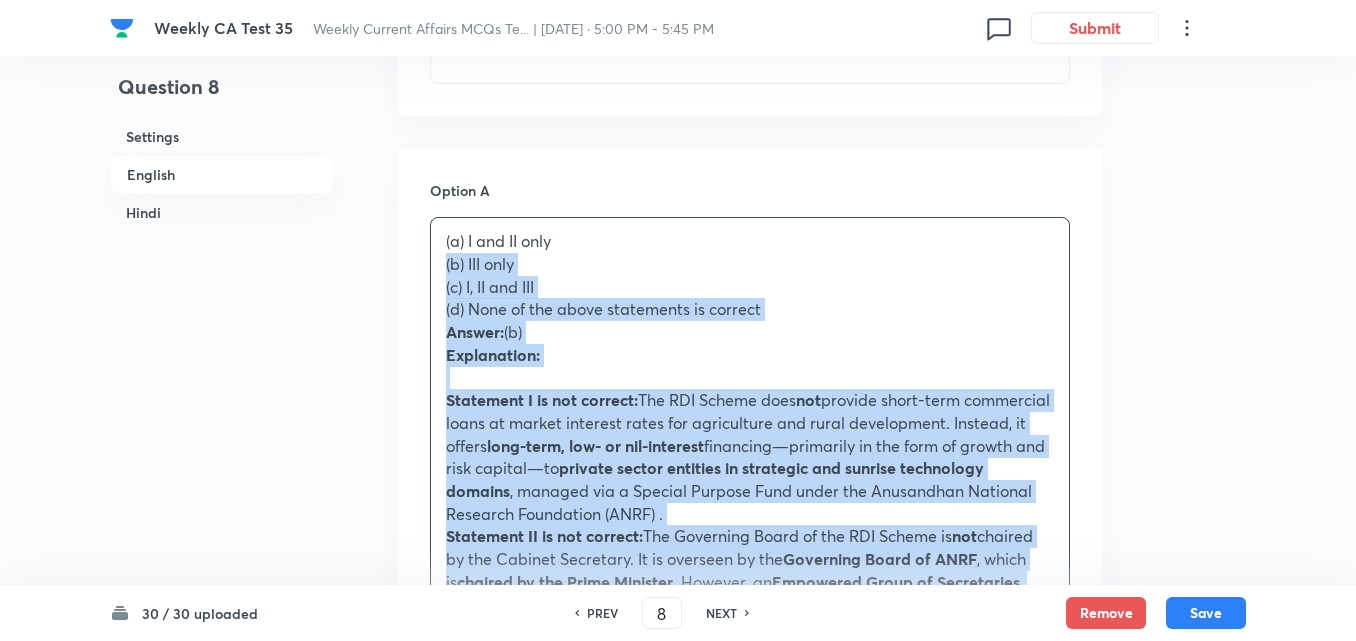 drag, startPoint x: 407, startPoint y: 268, endPoint x: 393, endPoint y: 268, distance: 14 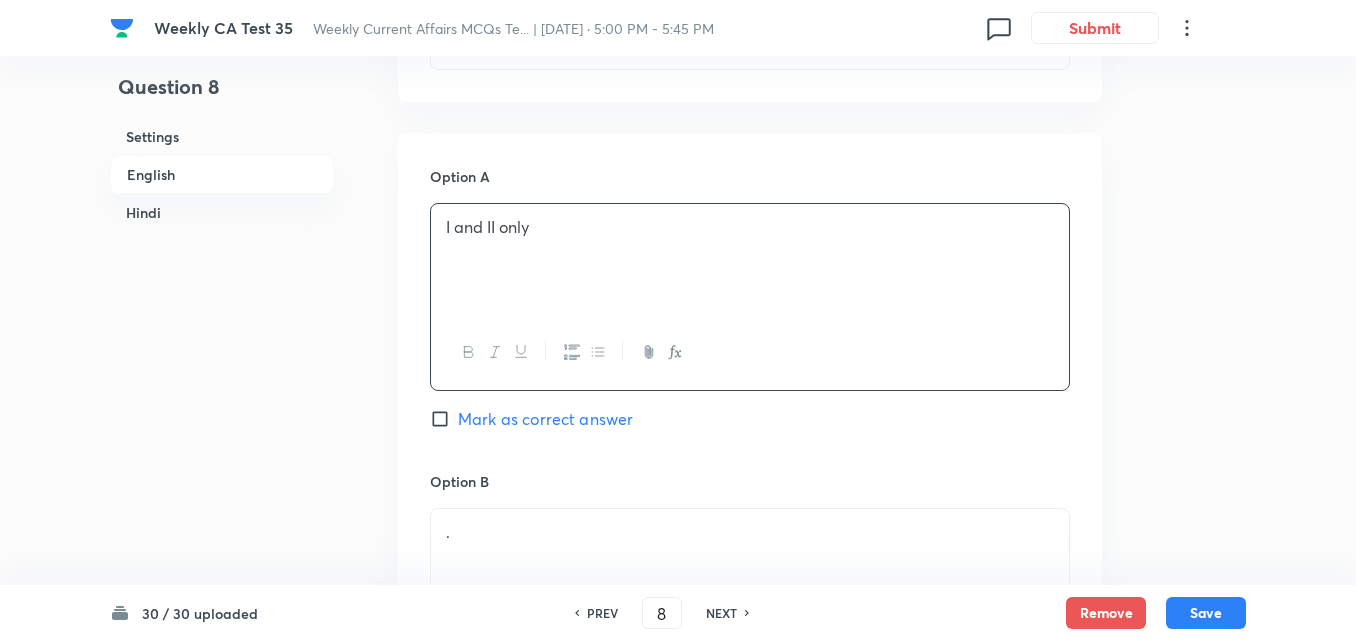 scroll, scrollTop: 1216, scrollLeft: 0, axis: vertical 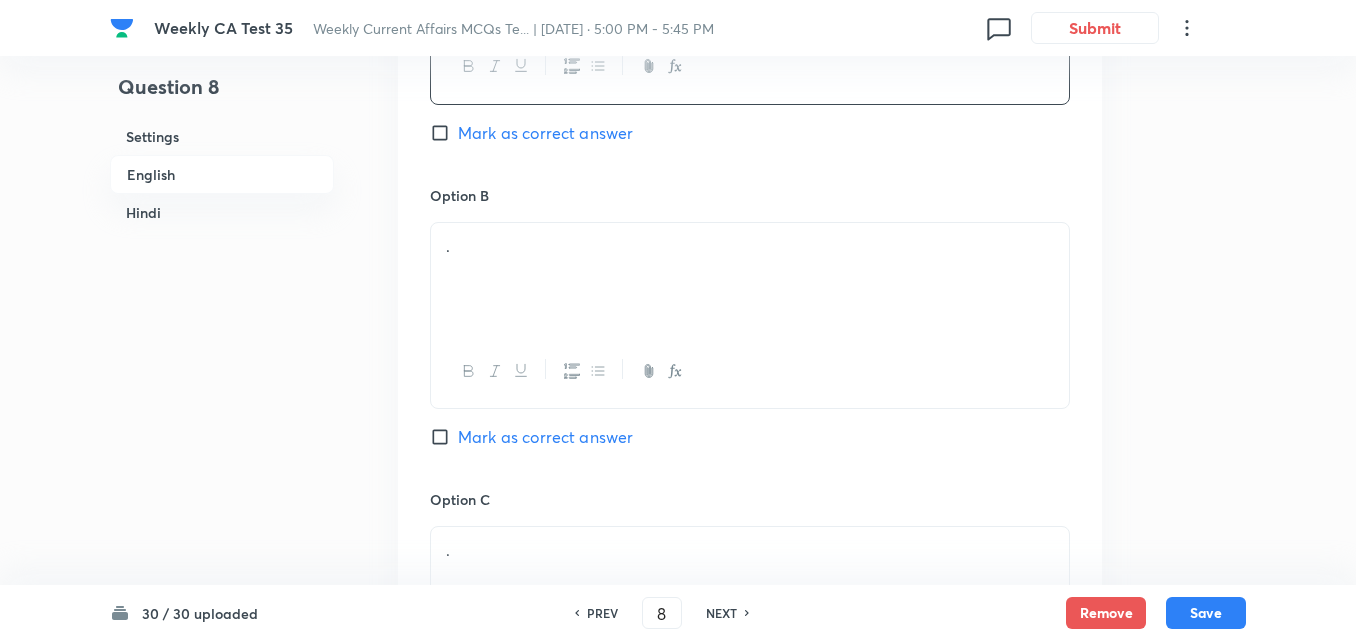 click on "Option B . Mark as correct answer" at bounding box center (750, 337) 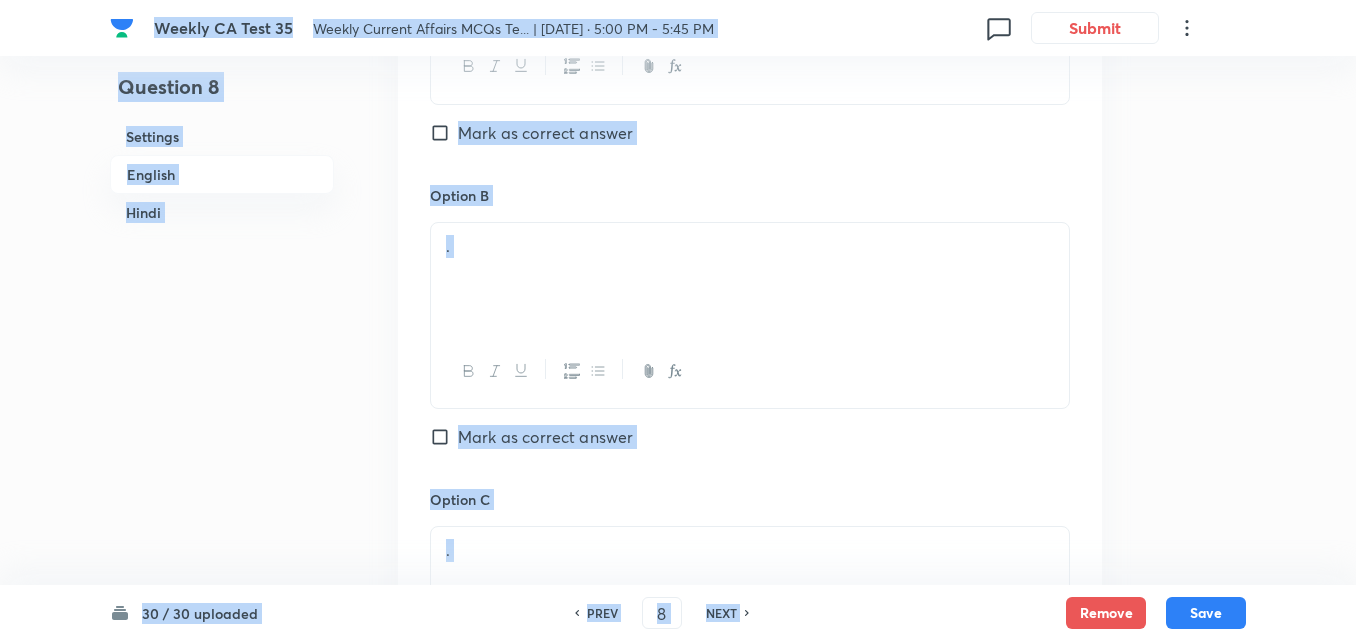 click on "." at bounding box center (750, 279) 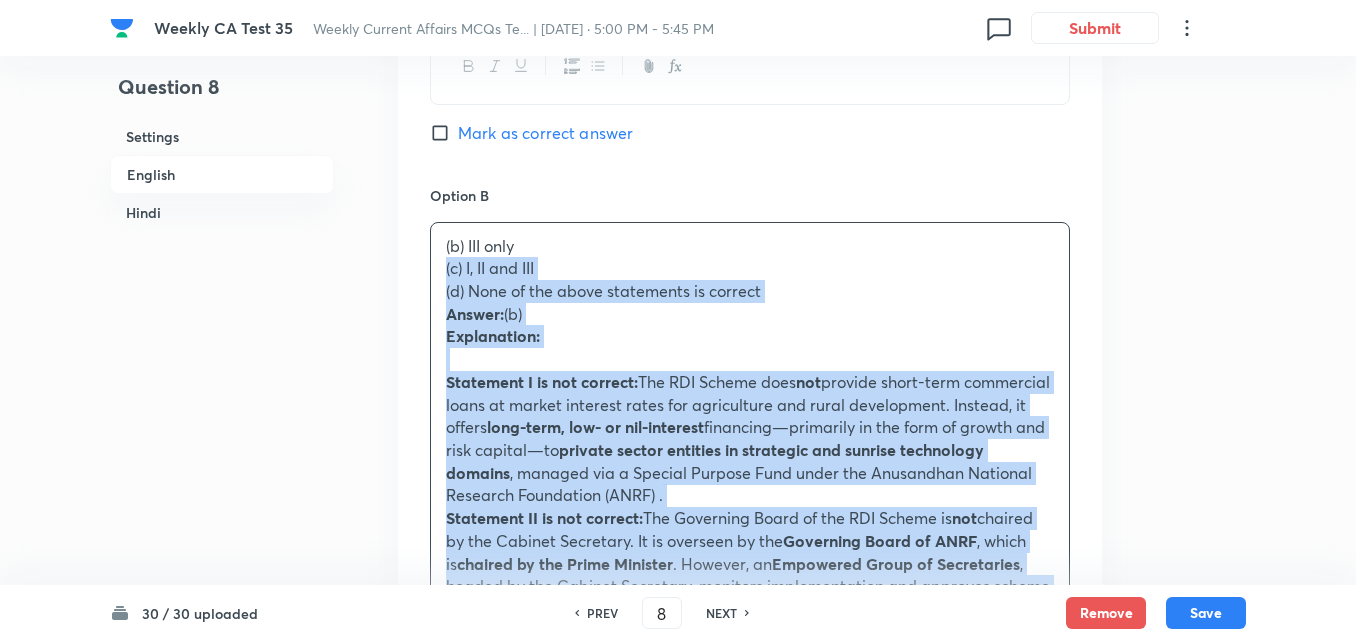 drag, startPoint x: 416, startPoint y: 282, endPoint x: 396, endPoint y: 275, distance: 21.189621 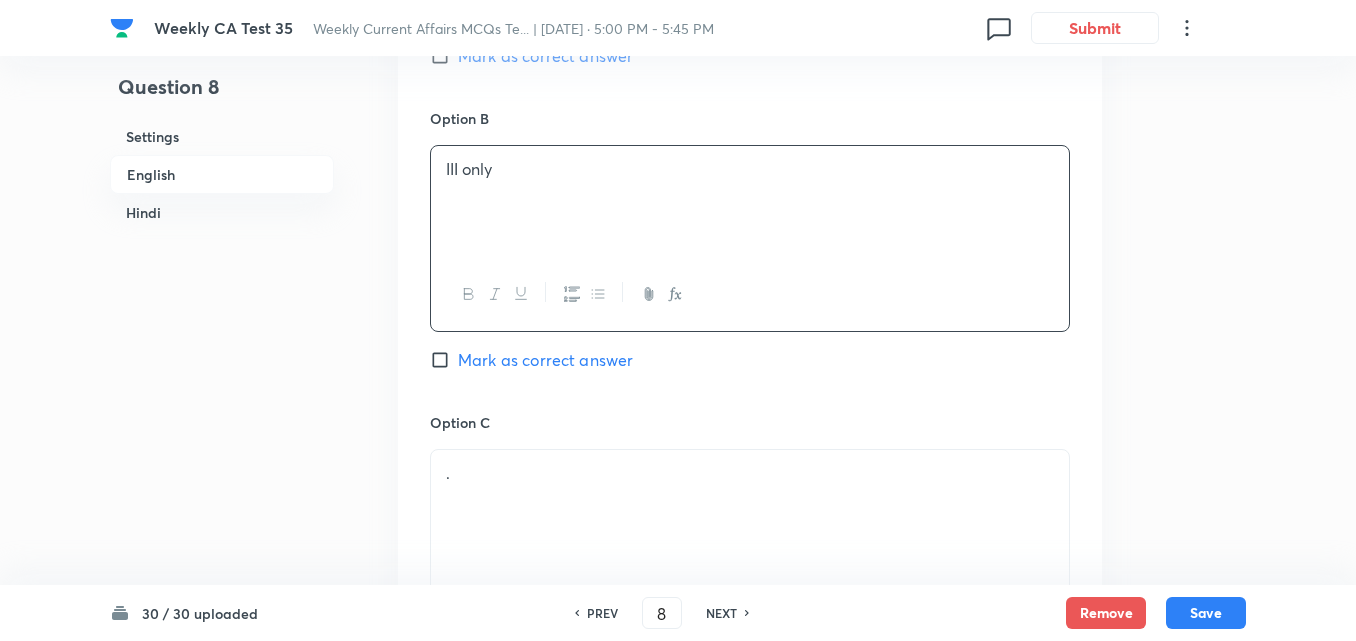 scroll, scrollTop: 1416, scrollLeft: 0, axis: vertical 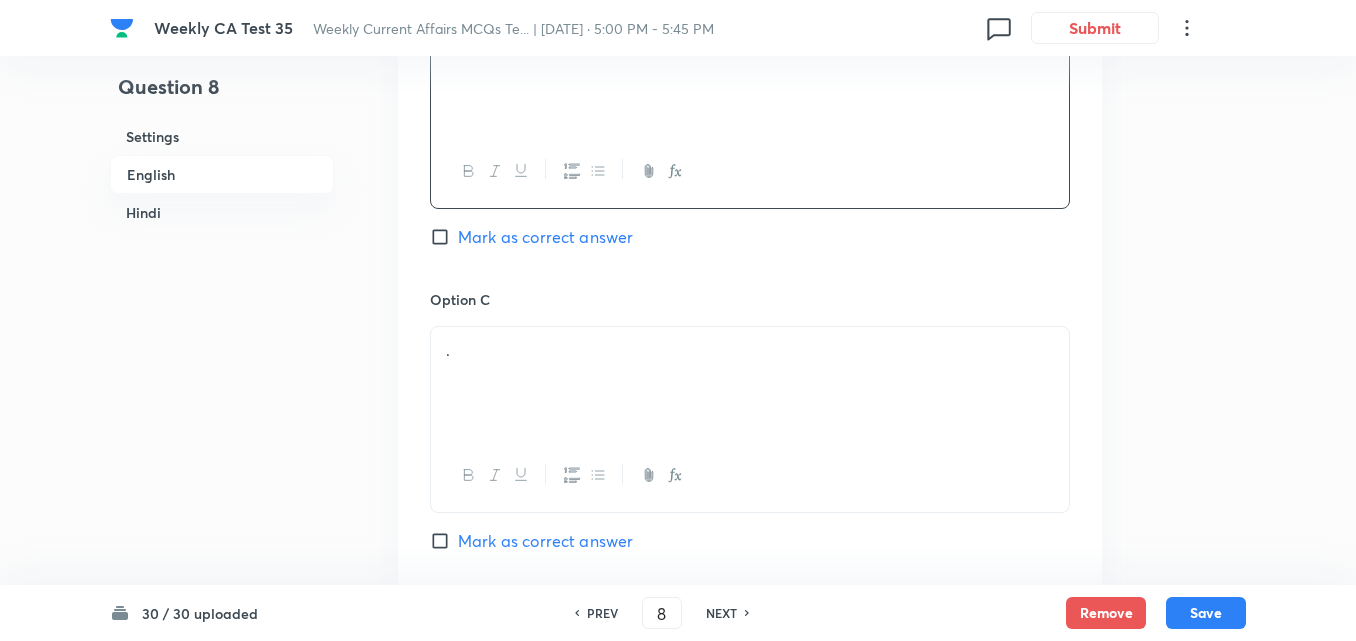 click on "Mark as correct answer" at bounding box center (545, 237) 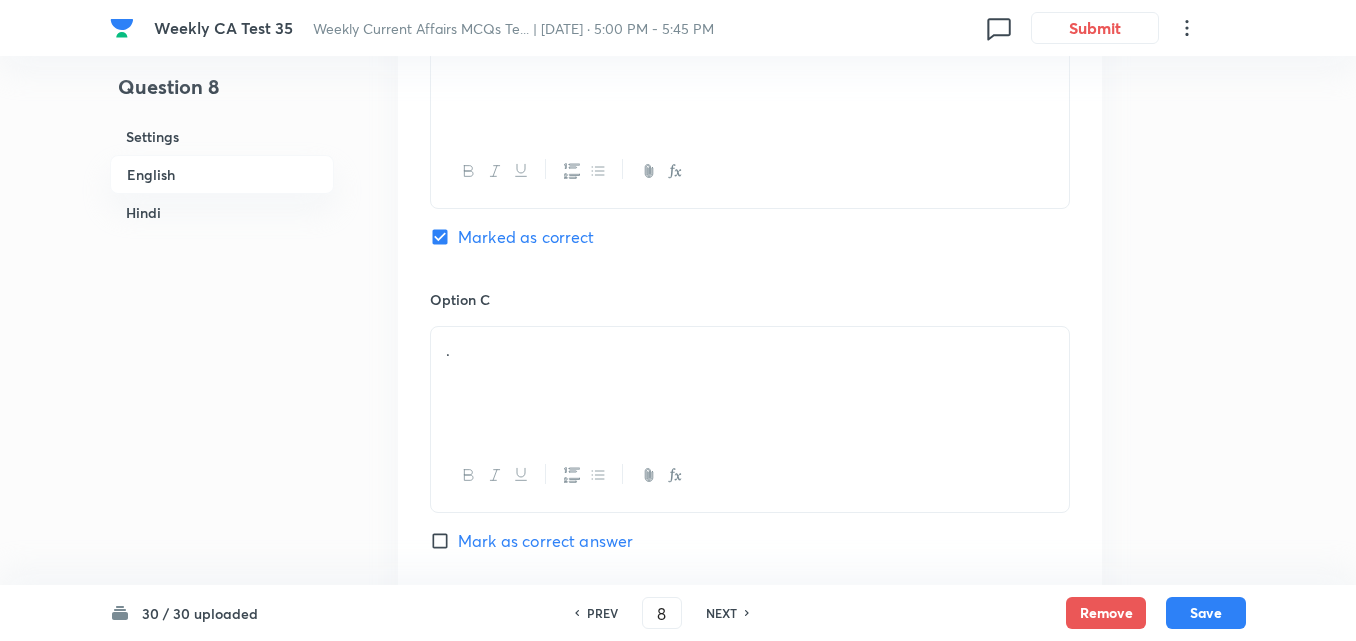 checkbox on "false" 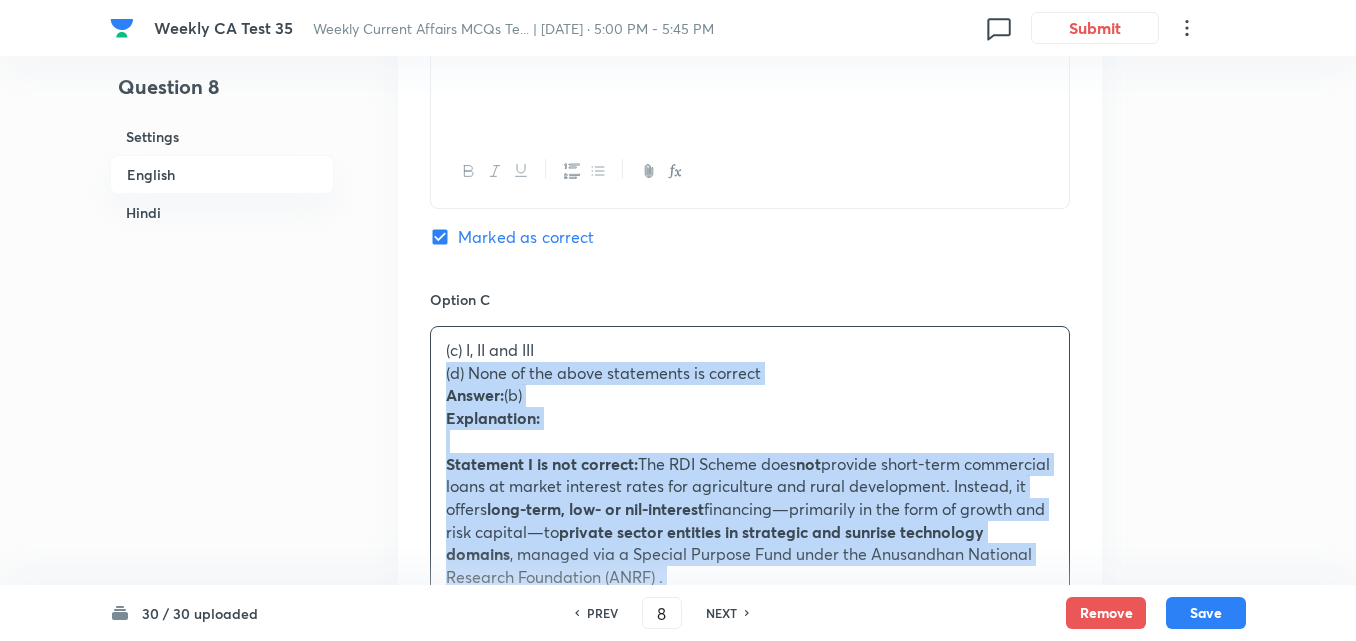 click on "Question 8 Settings English Hindi Settings Type Single choice correct 4 options + 2 marks - 0.66 marks Edit Concept Current Affairs Current Affairs 2025 Current Affairs 2025 Current Affairs 2025 Edit Additional details Easy Fact Not from PYQ paper No equation Edit In English Question With reference to the Research Development and Innovation (RDI) Scheme , which of the following statements is/are correct? I. The scheme provides short-term commercial loans at market interest rates for agriculture and rural development.  II. The Governing Board of the scheme is chaired by the Cabinet Secretary.  III. The Department of Science and Technology is the nodal department for its implementation. Select the correct answer using the code given below:   Option A I and II only Mark as correct answer Option B III only Marked as correct Option C (c) I, II and III (d) None of the above statements is correct Answer:  (b)  Explanation: Statement I is not correct:  The RDI Scheme does  not long-term, low- or nil-interest not   ." at bounding box center (678, 1180) 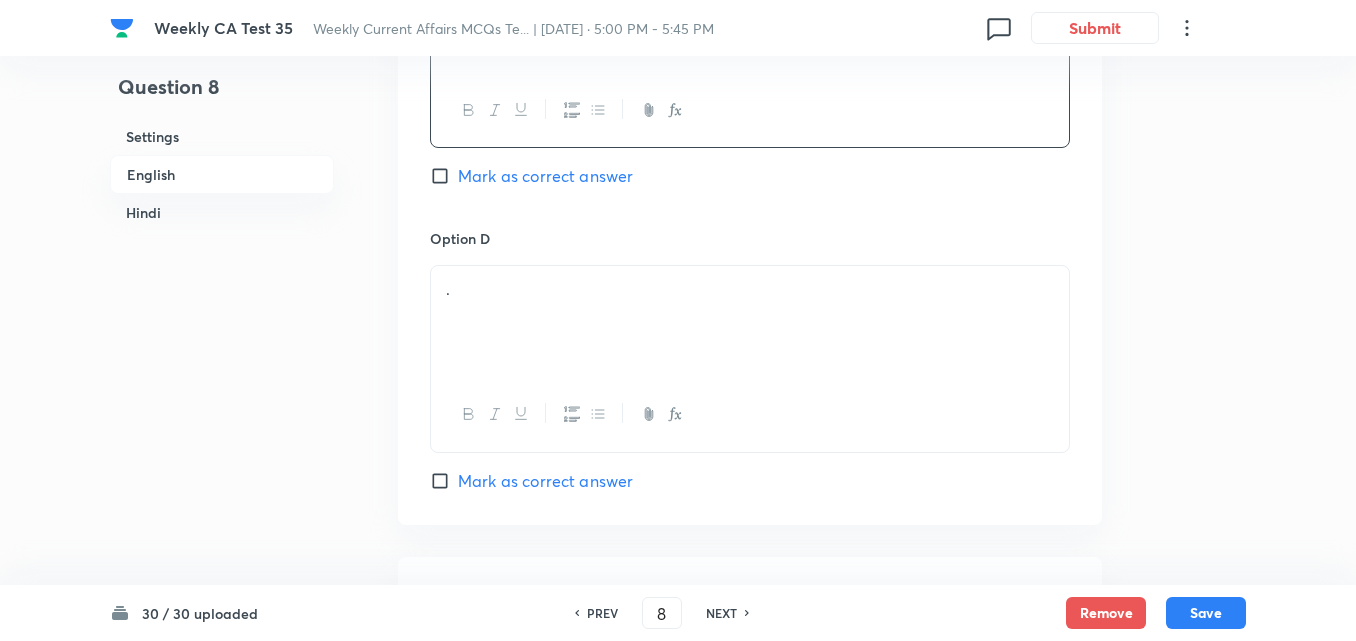 scroll, scrollTop: 1816, scrollLeft: 0, axis: vertical 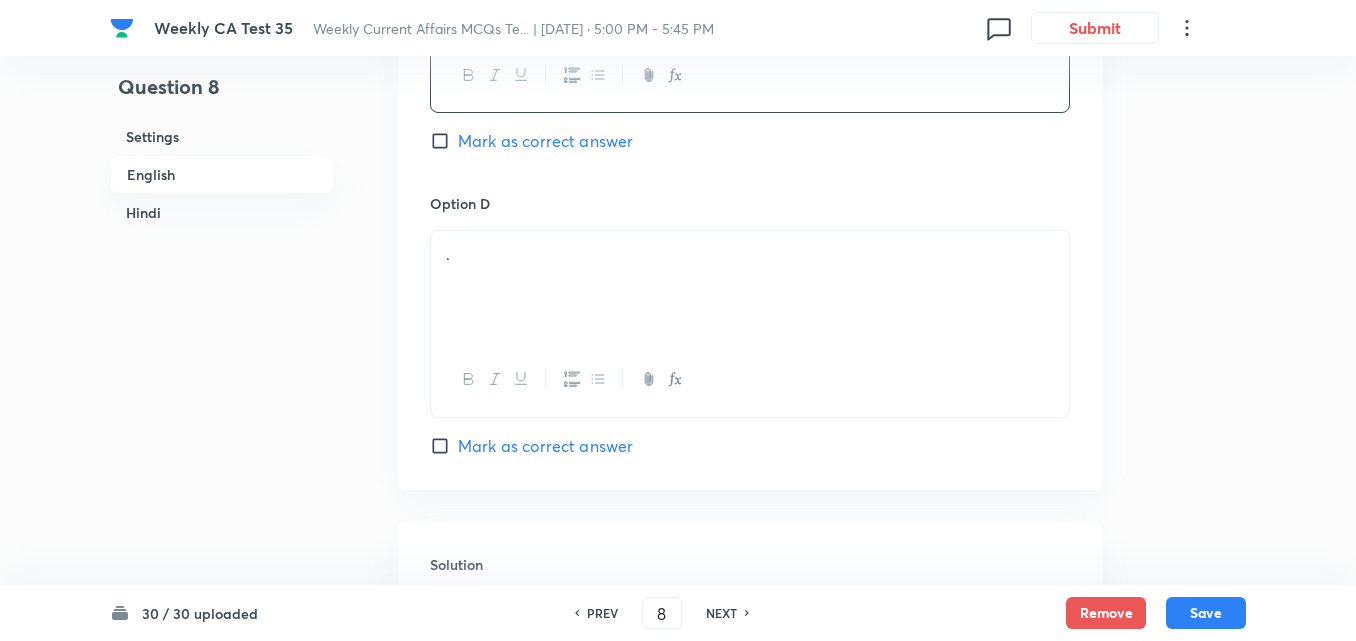 click on "." at bounding box center (750, 287) 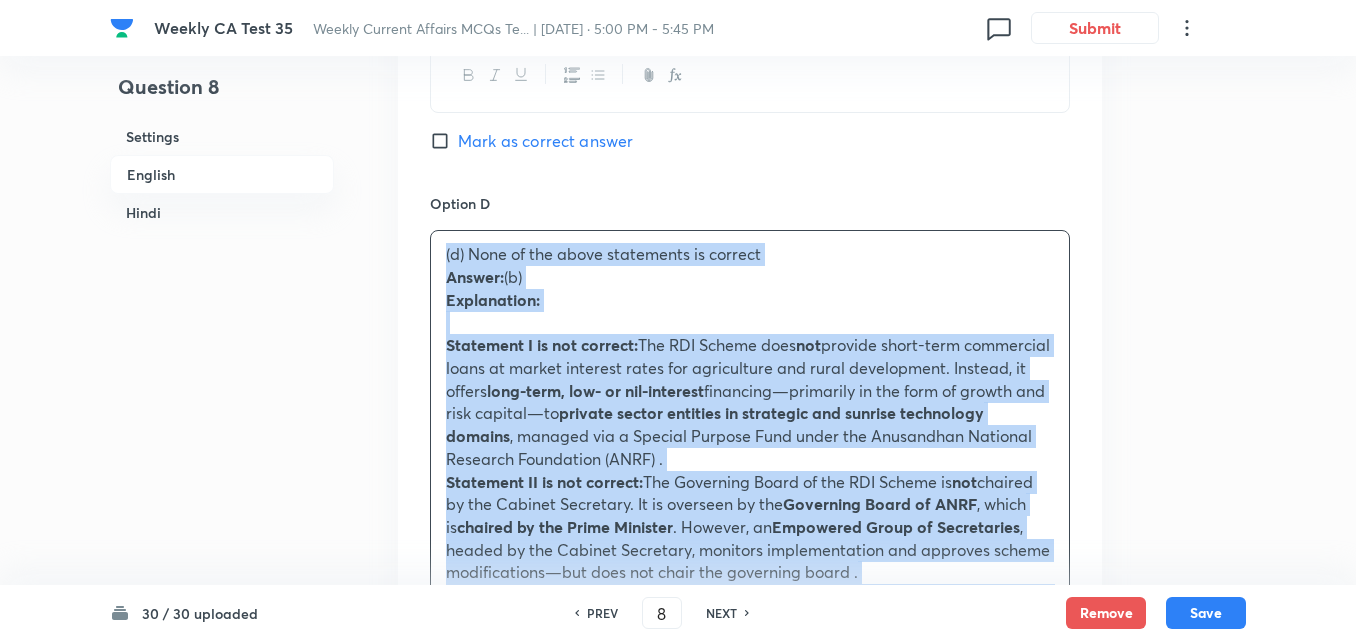 click on "(d) None of the above statements is correct Answer:  (b)  Explanation: Statement I is not correct:  The RDI Scheme does  not  provide short-term commercial loans at market interest rates for agriculture and rural development. Instead, it offers  long-term, low- or nil-interest  financing—primarily in the form of growth and risk capital—to  private sector entities in strategic and sunrise technology domains , managed via a Special Purpose Fund under the Anusandhan National Research Foundation (ANRF) . Statement II is not correct:  The Governing Board of the RDI Scheme is  not  chaired by the Cabinet Secretary. It is overseen by the  Governing Board of ANRF , which is  chaired by the Prime Minister . However, an  Empowered Group of Secretaries , headed by the Cabinet Secretary, monitors implementation and approves scheme modifications—but does not chair the governing board . Statement III is correct:  The  Department of Science and Technology (DST)  has been designated as the  nodal department" at bounding box center [750, 459] 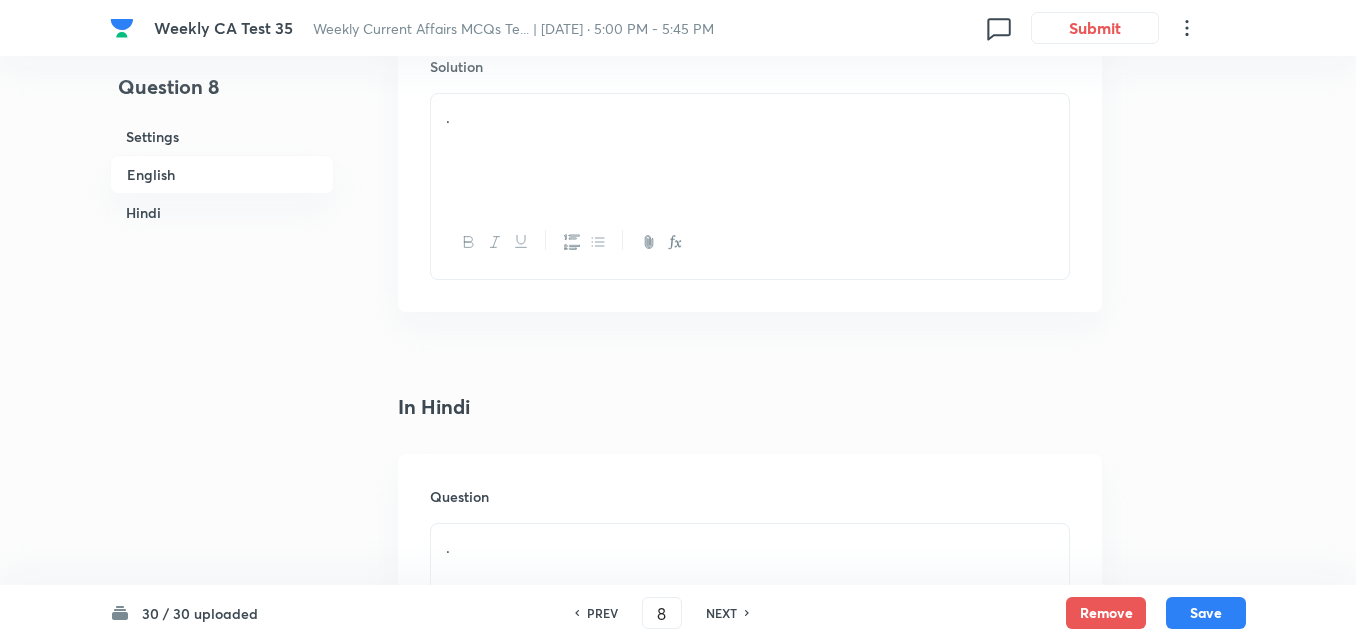 scroll, scrollTop: 2316, scrollLeft: 0, axis: vertical 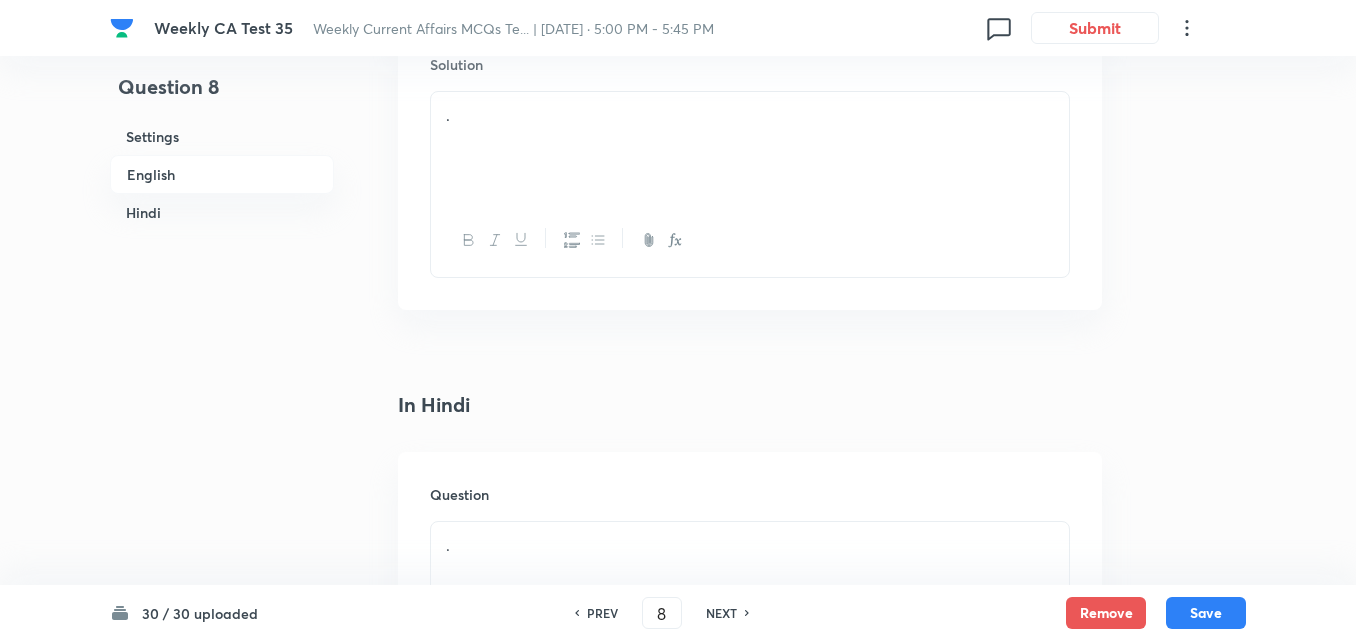 drag, startPoint x: 544, startPoint y: 302, endPoint x: 559, endPoint y: 199, distance: 104.0865 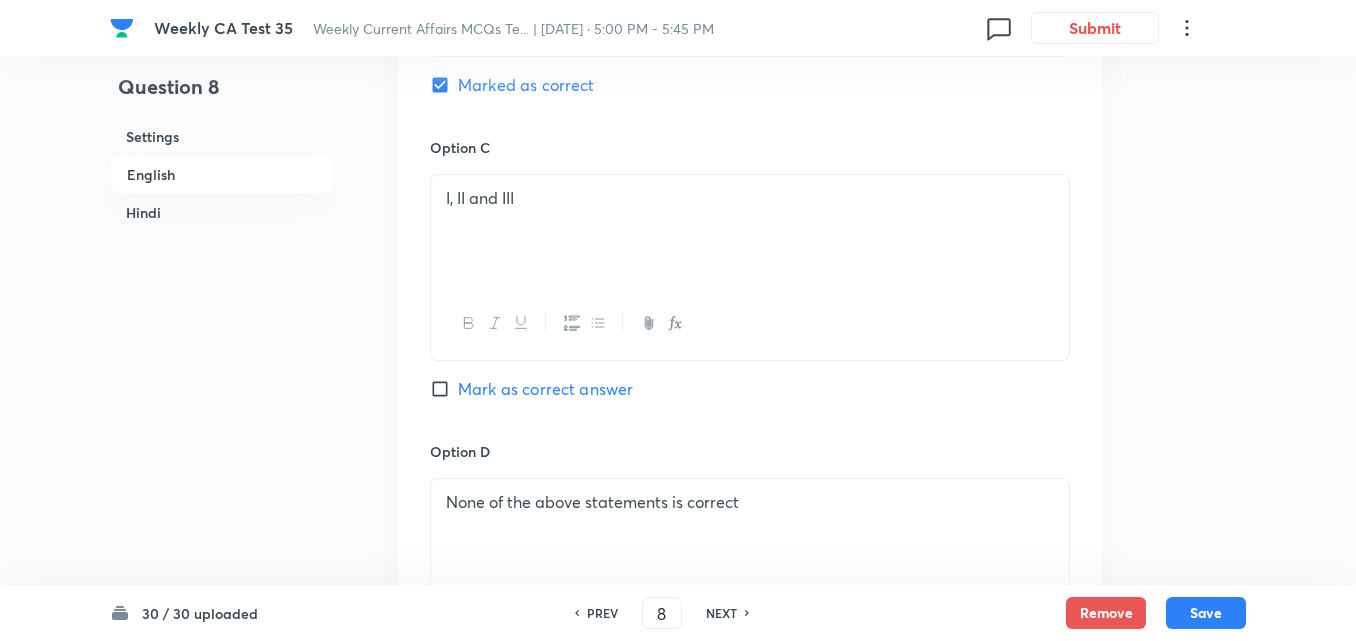 scroll, scrollTop: 1316, scrollLeft: 0, axis: vertical 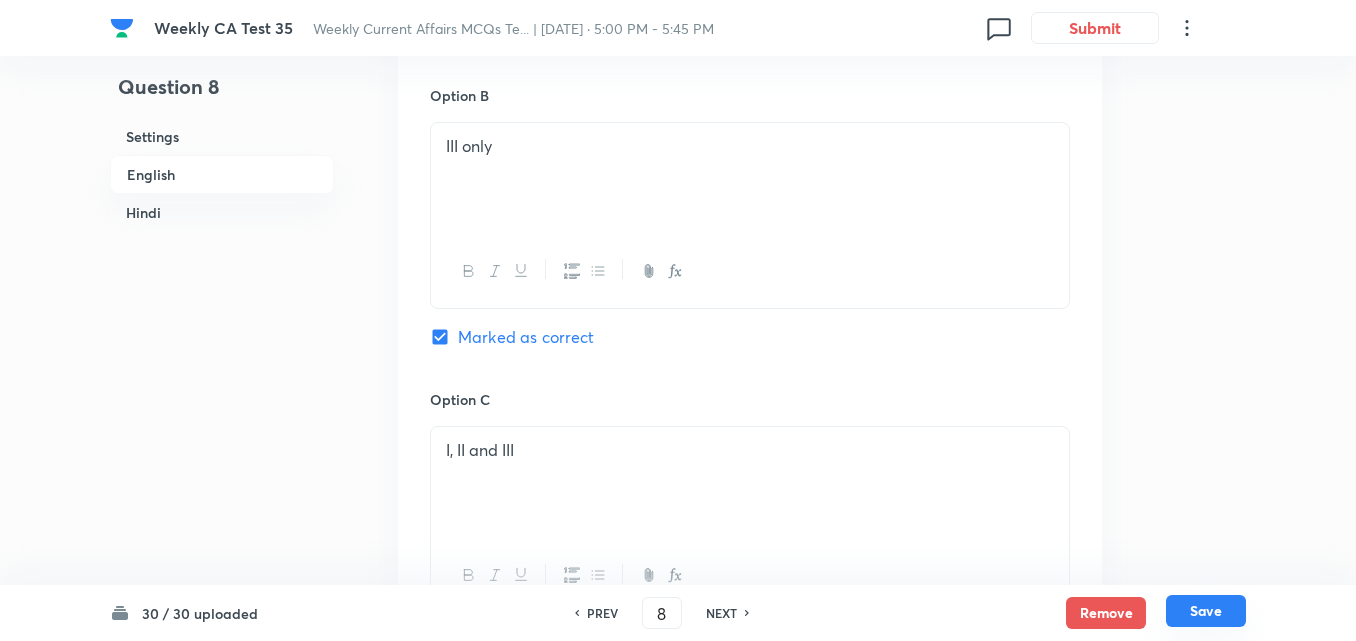 click on "Save" at bounding box center [1206, 611] 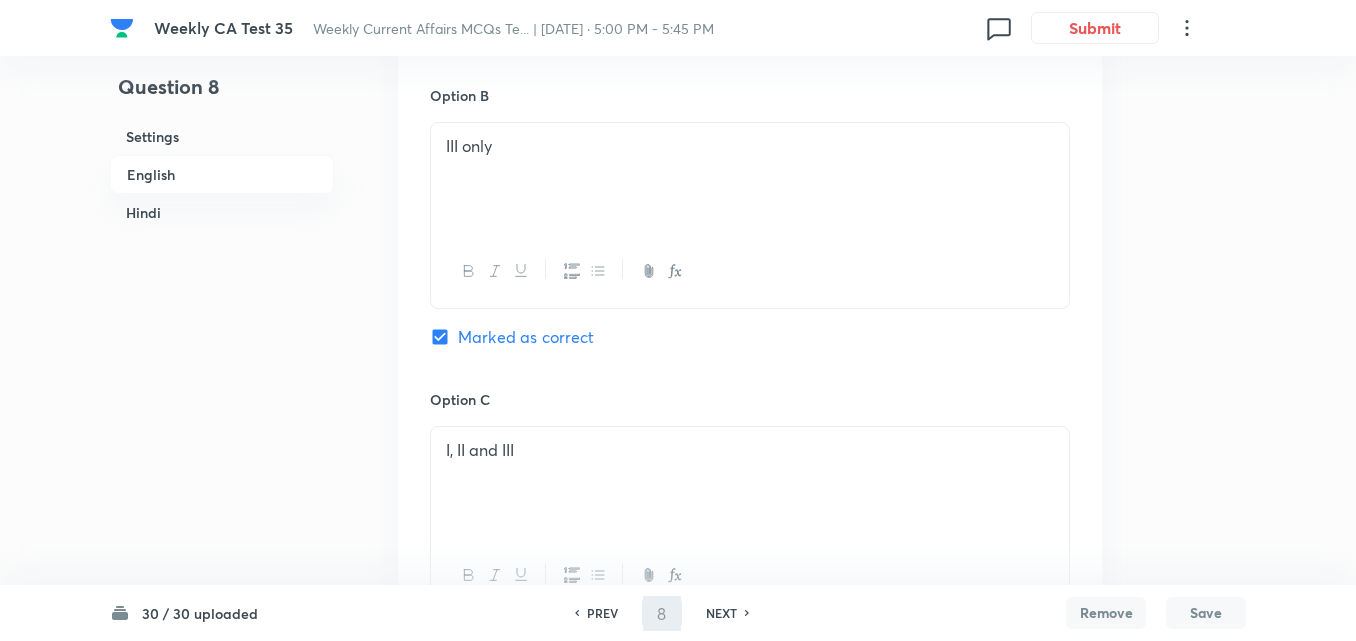 type on "9" 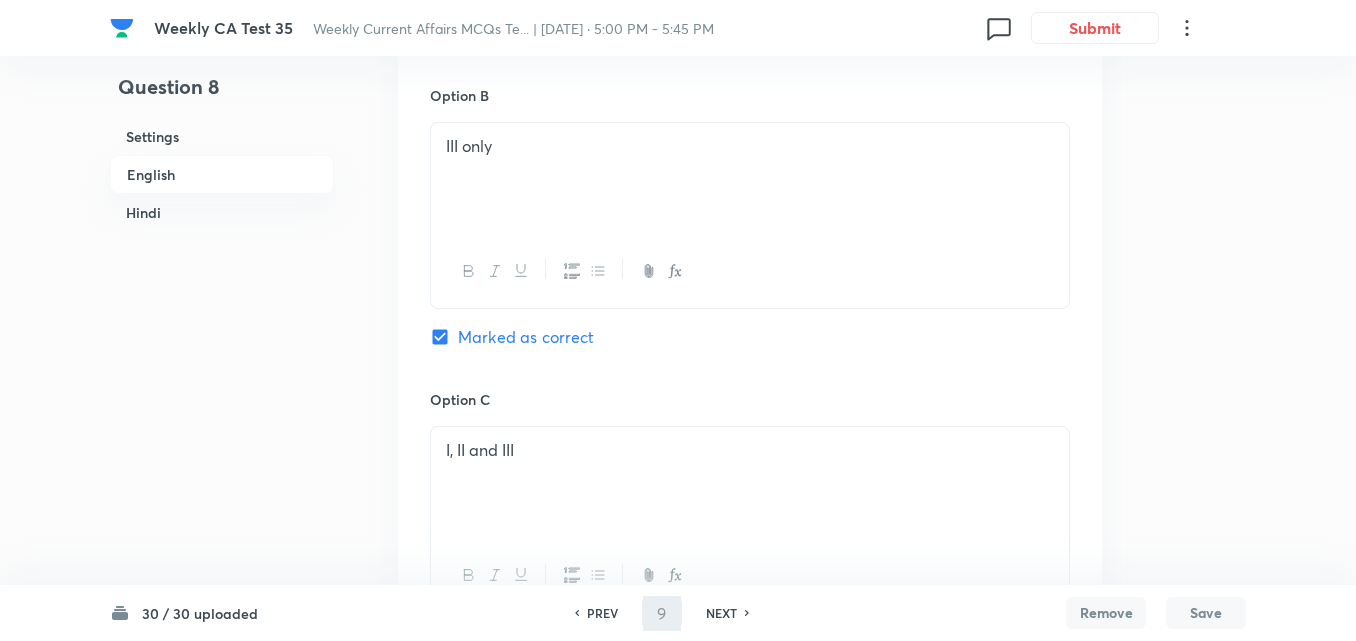 checkbox on "false" 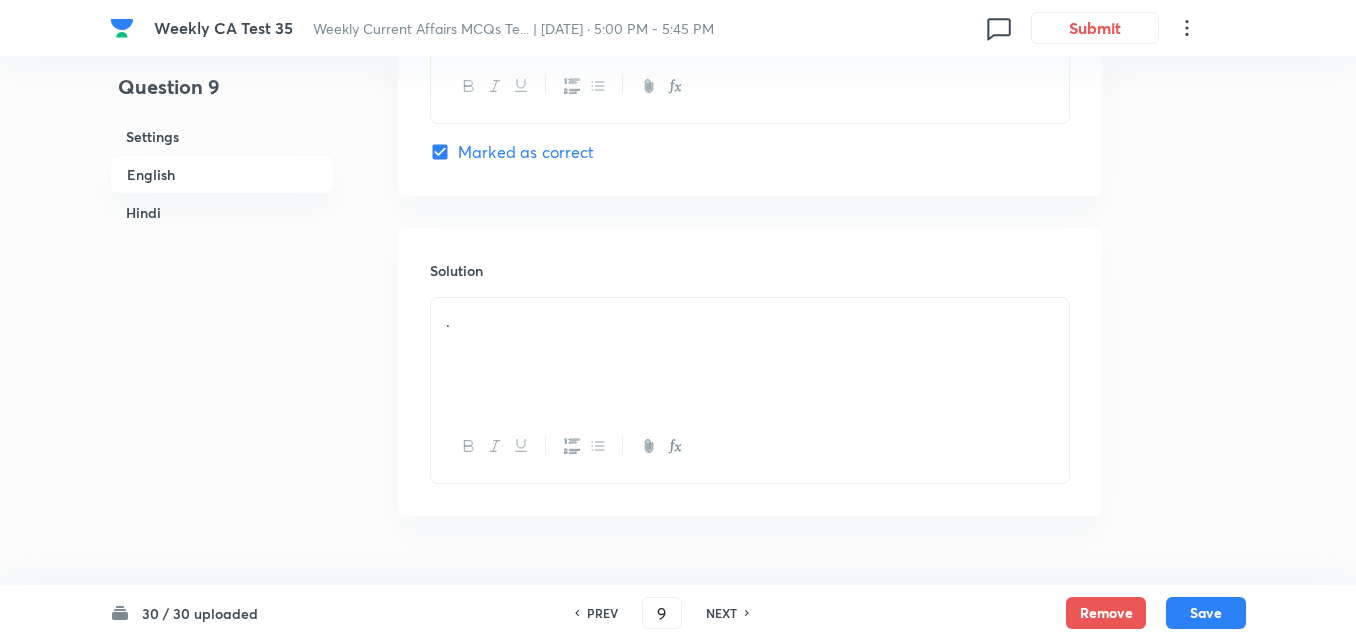 click on "English" at bounding box center (222, 174) 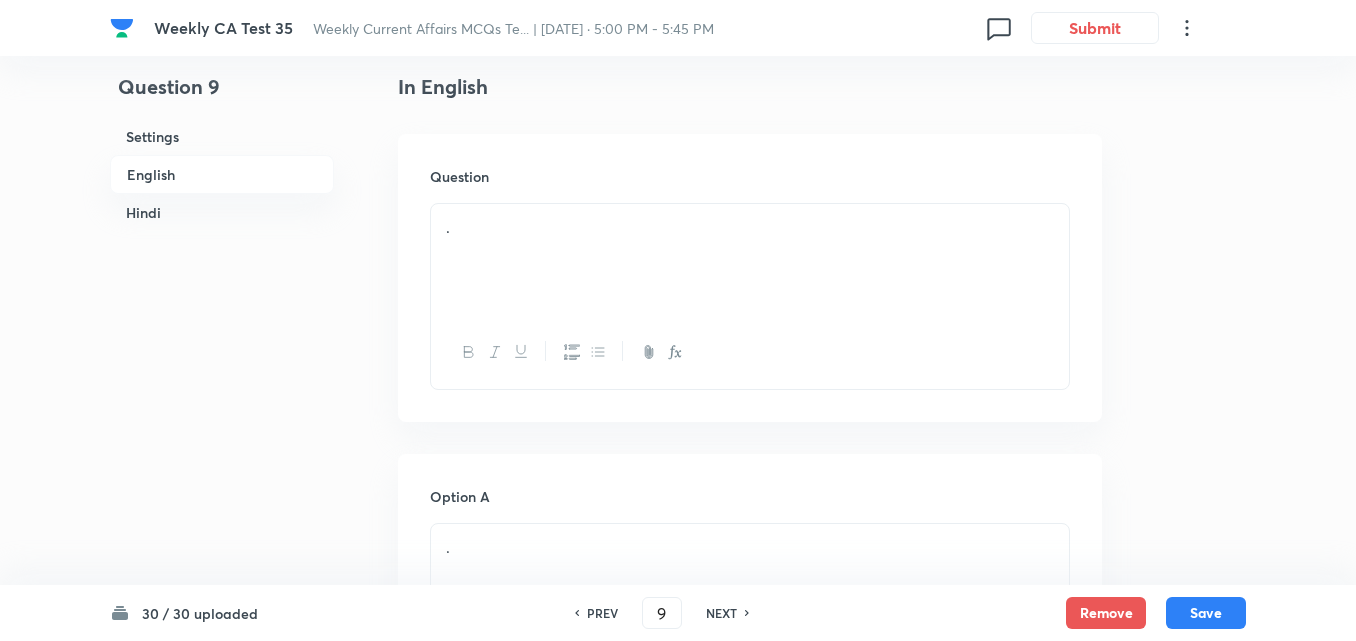 click on "." at bounding box center [750, 227] 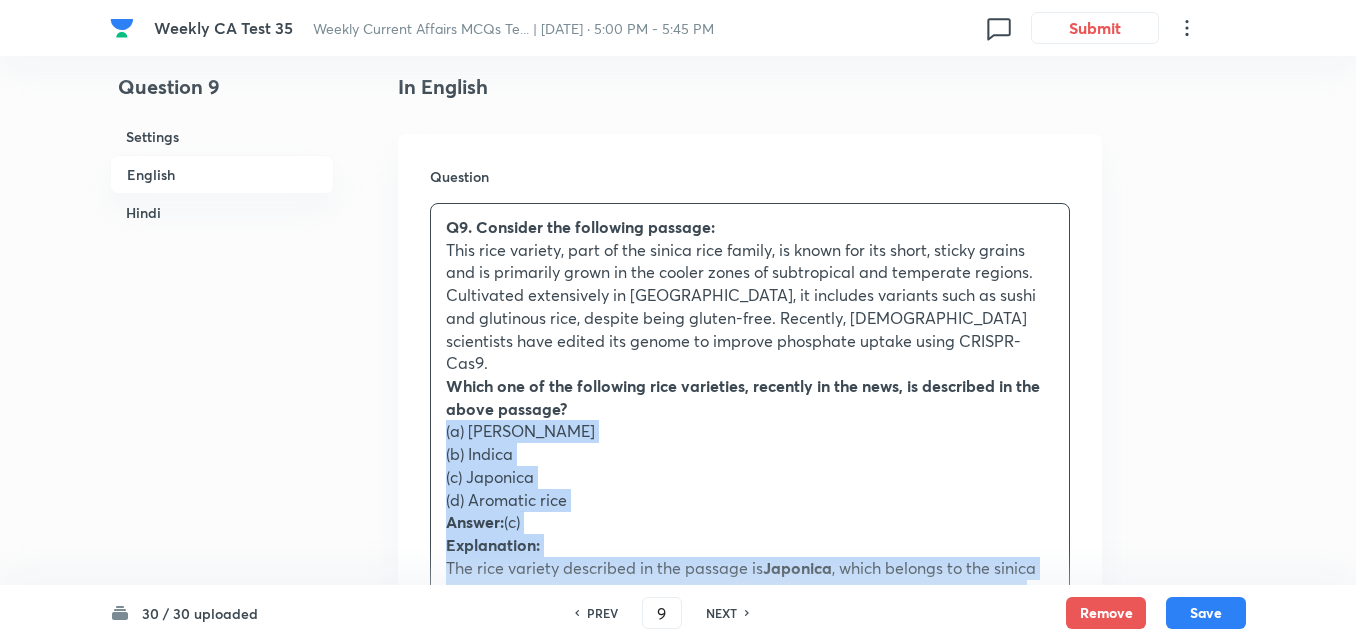 drag, startPoint x: 455, startPoint y: 405, endPoint x: 433, endPoint y: 411, distance: 22.803509 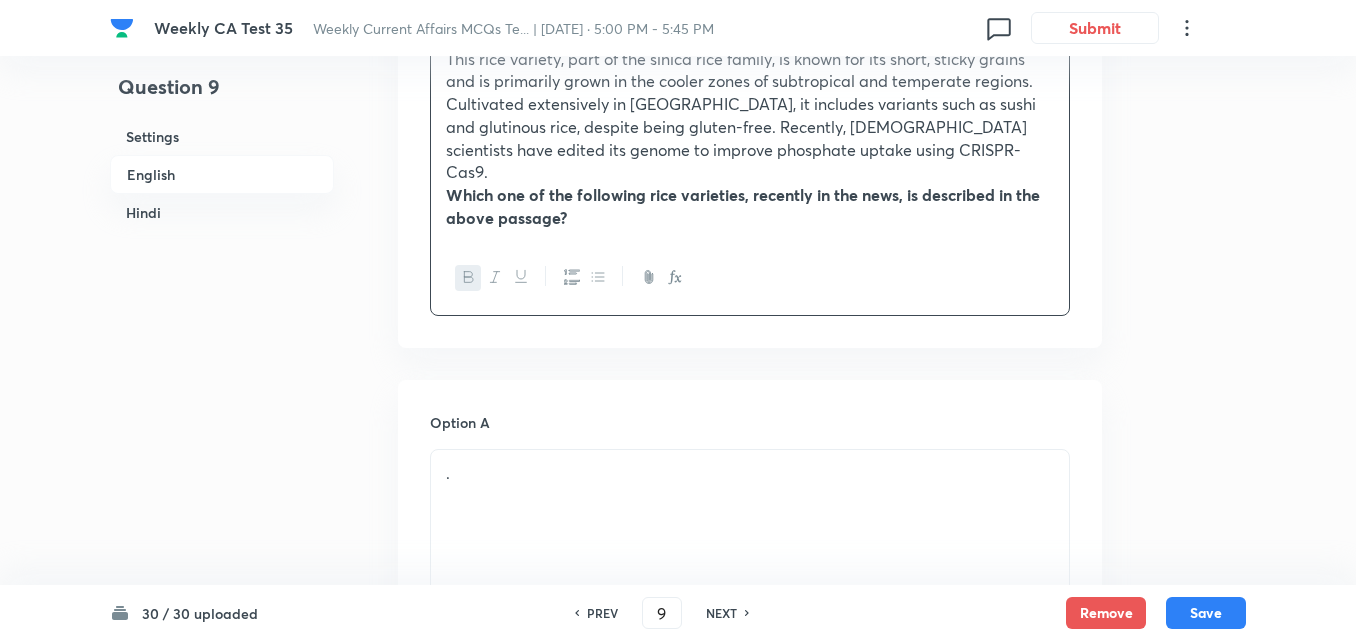 scroll, scrollTop: 916, scrollLeft: 0, axis: vertical 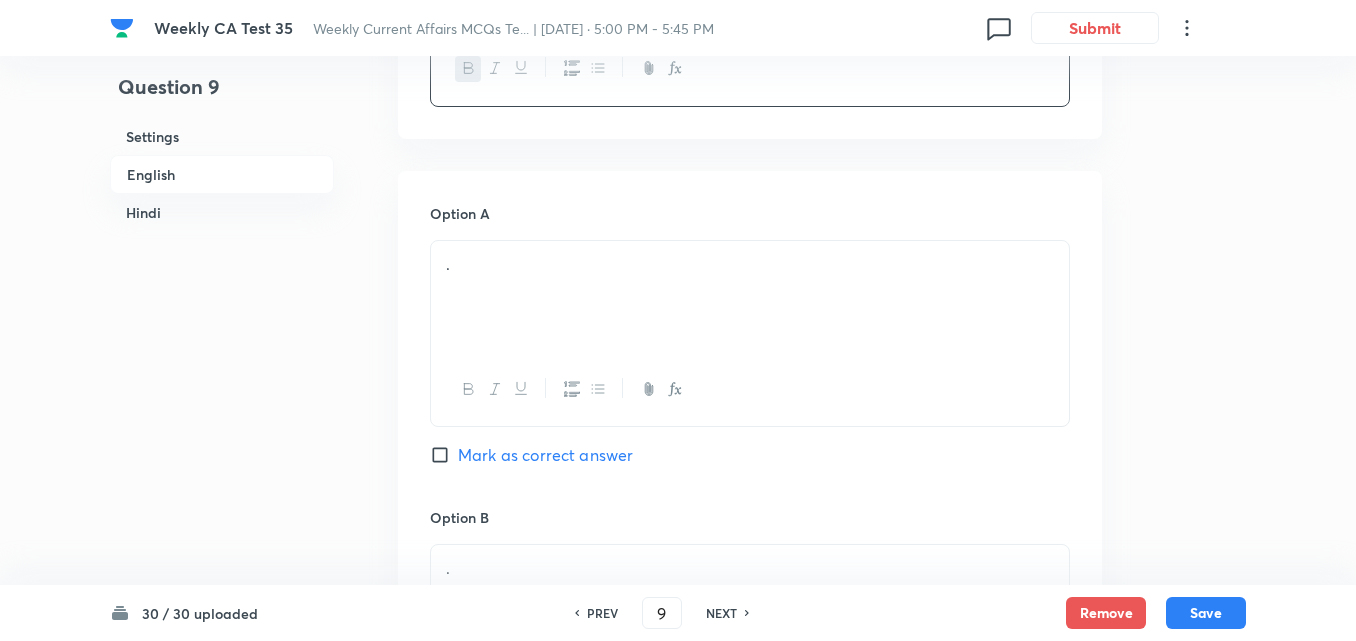 click on "." at bounding box center [750, 297] 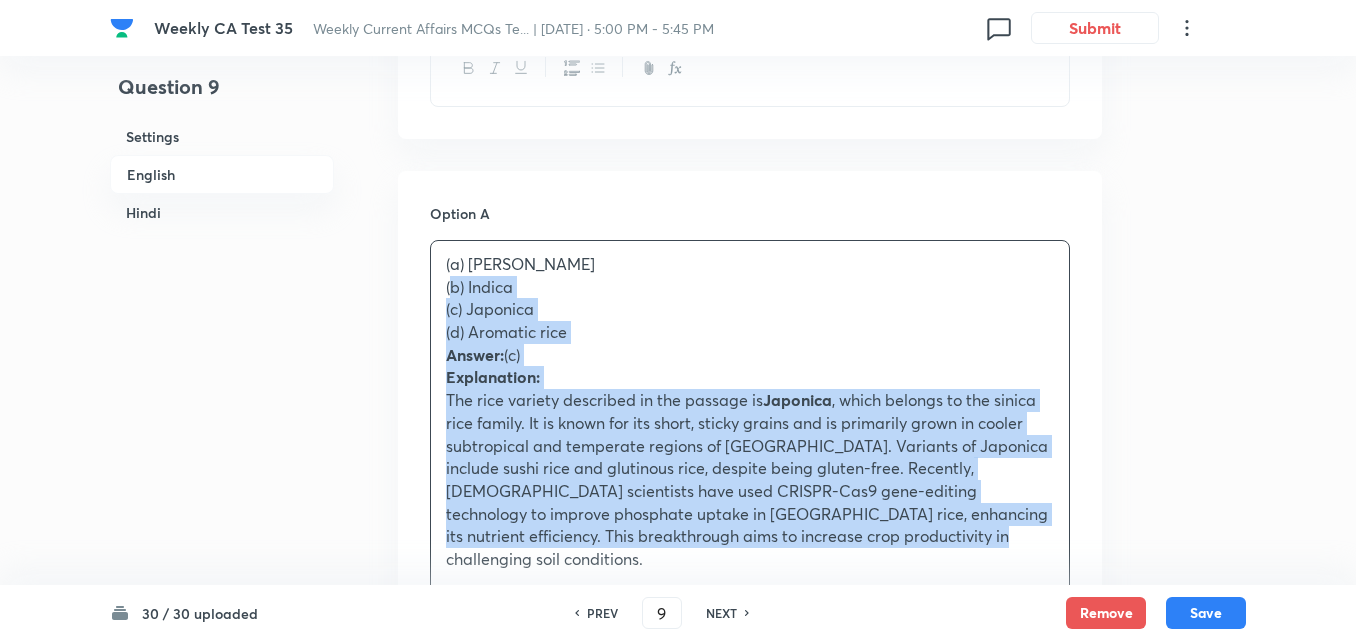 click on "Option A (a) Basmati  (b) Indica  (c) Japonica  (d) Aromatic rice Answer:  (c)  Explanation: The rice variety described in the passage is  Japonica , which belongs to the sinica rice family. It is known for its short, sticky grains and is primarily grown in cooler subtropical and temperate regions of East Asia. Variants of Japonica include sushi rice and glutinous rice, despite being gluten-free. Recently, Indian scientists have used CRISPR-Cas9 gene-editing technology to improve phosphate uptake in Japonica rice, enhancing its nutrient efficiency. This breakthrough aims to increase crop productivity in challenging soil conditions. Mark as correct answer Option B . Mark as correct answer Option C . Mark as correct answer Option D . Marked as correct" at bounding box center (750, 907) 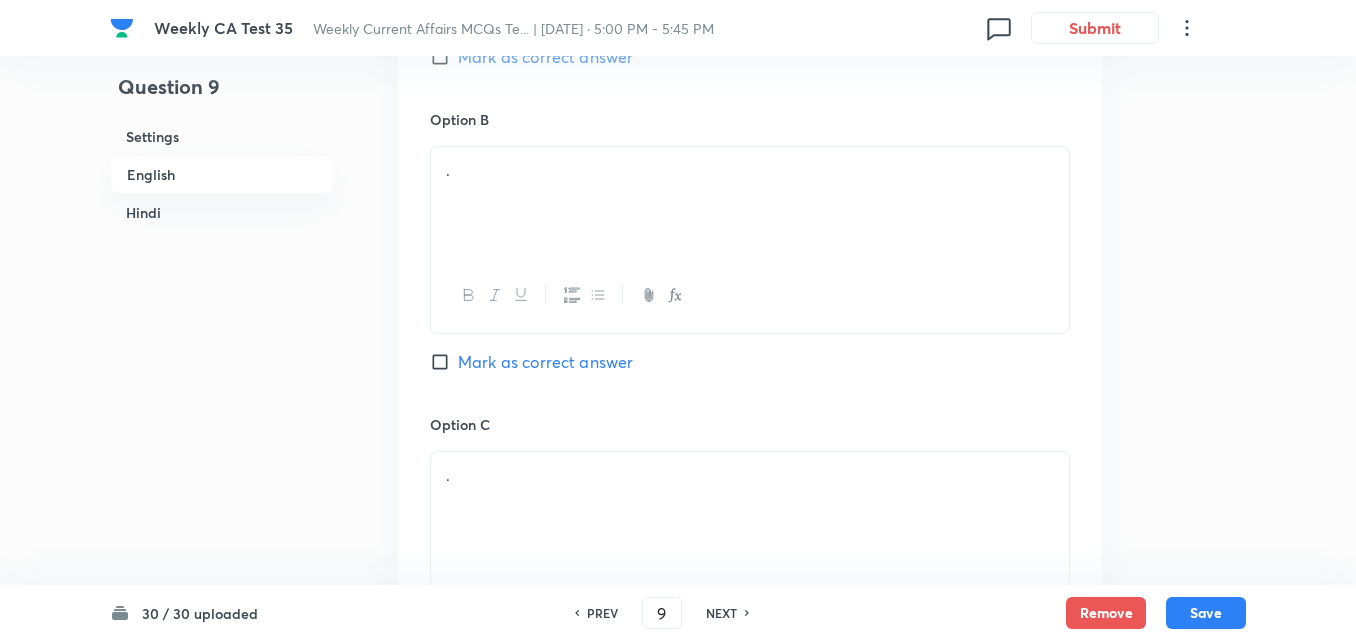 scroll, scrollTop: 1316, scrollLeft: 0, axis: vertical 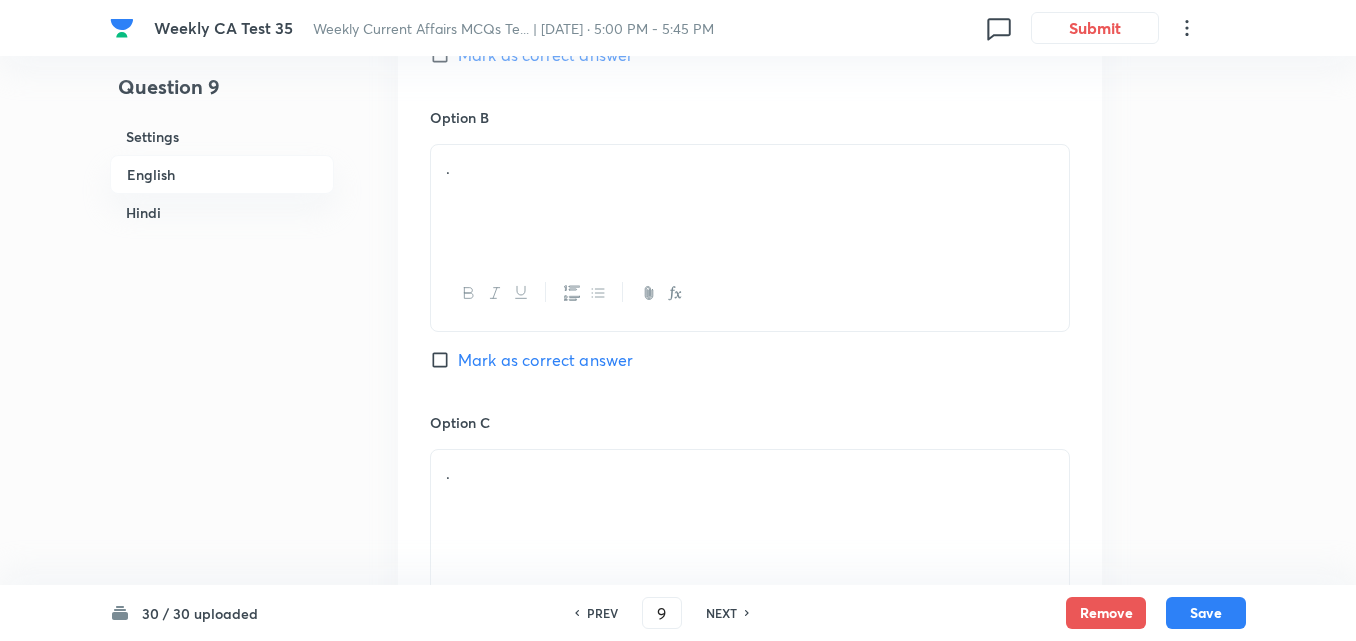 click on "." at bounding box center (750, 201) 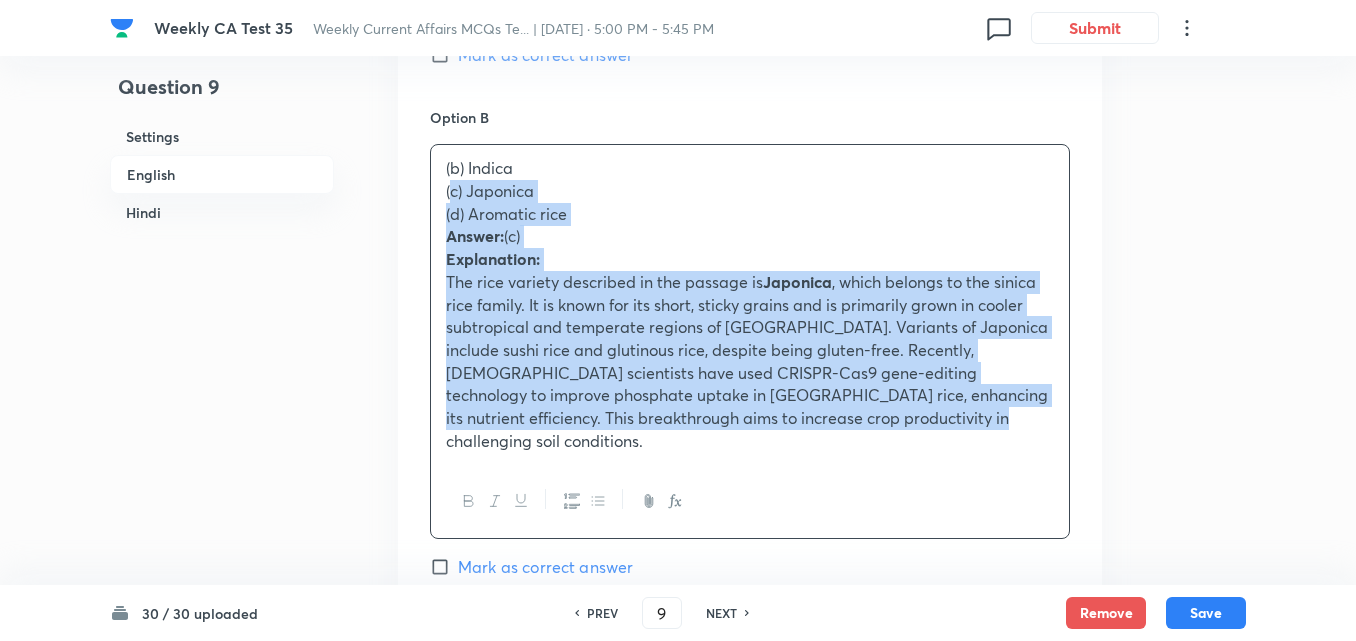 click on "Option A Basmati   Mark as correct answer Option B (b) Indica  (c) Japonica  (d) Aromatic rice Answer:  (c)  Explanation: The rice variety described in the passage is  Japonica , which belongs to the sinica rice family. It is known for its short, sticky grains and is primarily grown in cooler subtropical and temperate regions of East Asia. Variants of Japonica include sushi rice and glutinous rice, despite being gluten-free. Recently, Indian scientists have used CRISPR-Cas9 gene-editing technology to improve phosphate uptake in Japonica rice, enhancing its nutrient efficiency. This breakthrough aims to increase crop productivity in challenging soil conditions. Mark as correct answer Option C . Mark as correct answer Option D . Marked as correct" at bounding box center (750, 495) 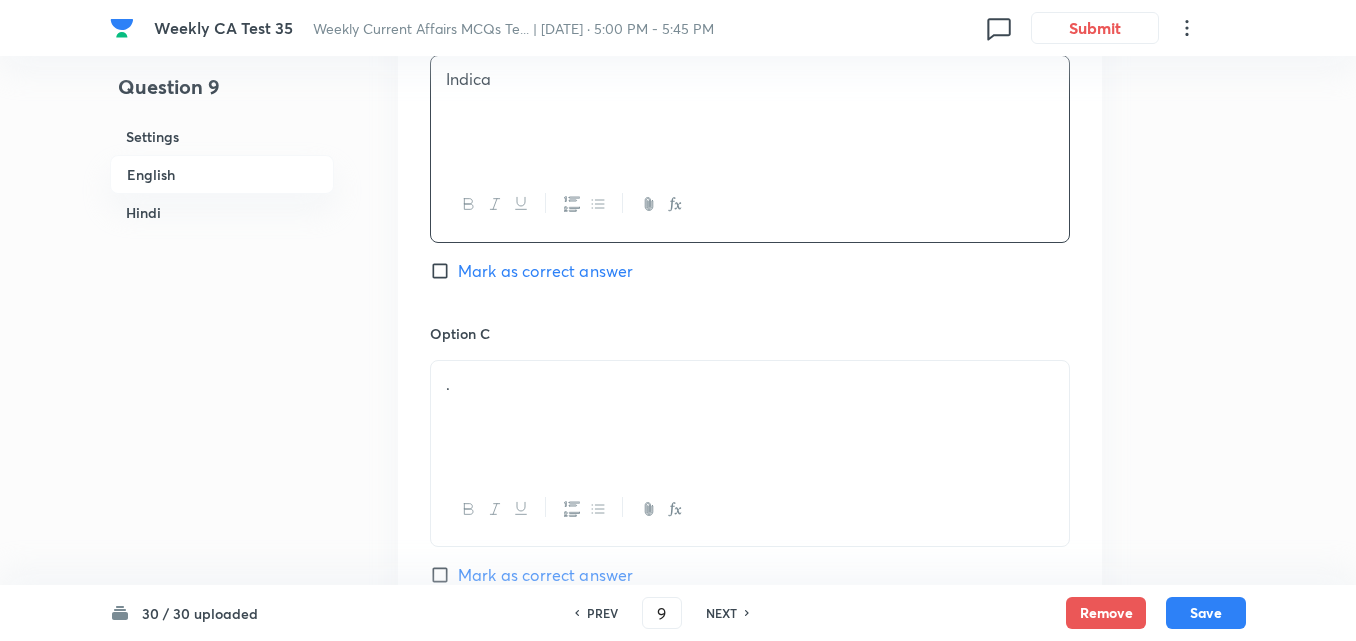 scroll, scrollTop: 1516, scrollLeft: 0, axis: vertical 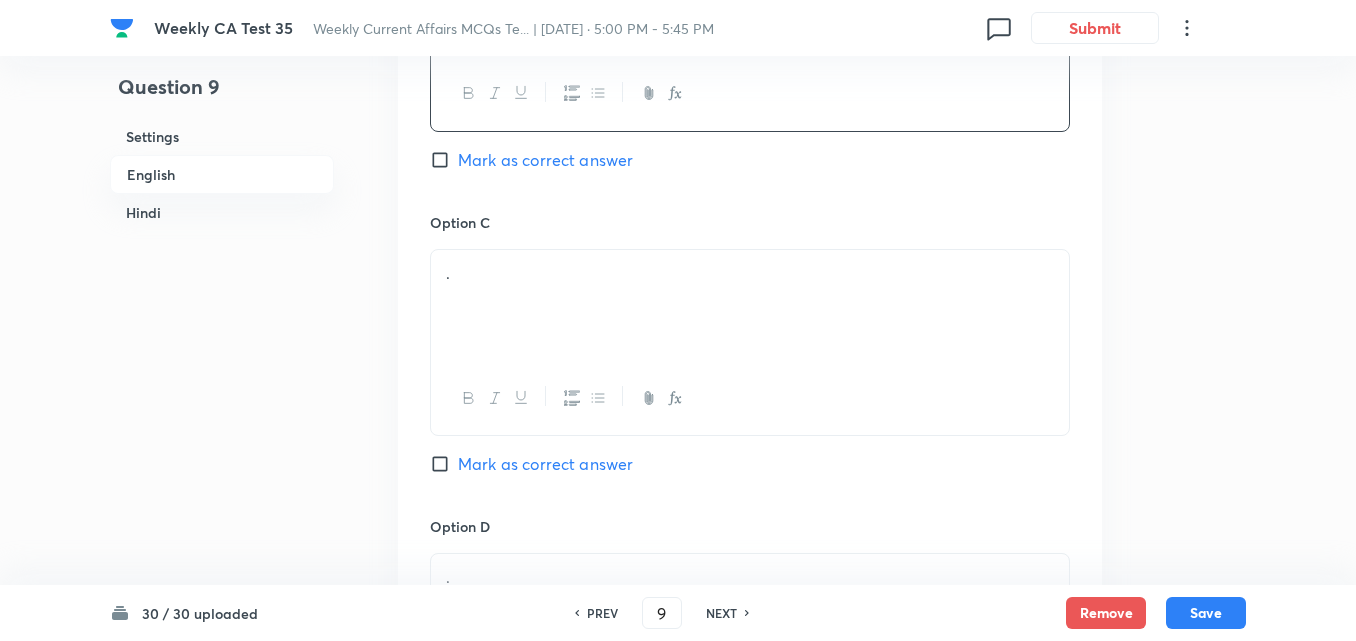 click on "." at bounding box center [750, 306] 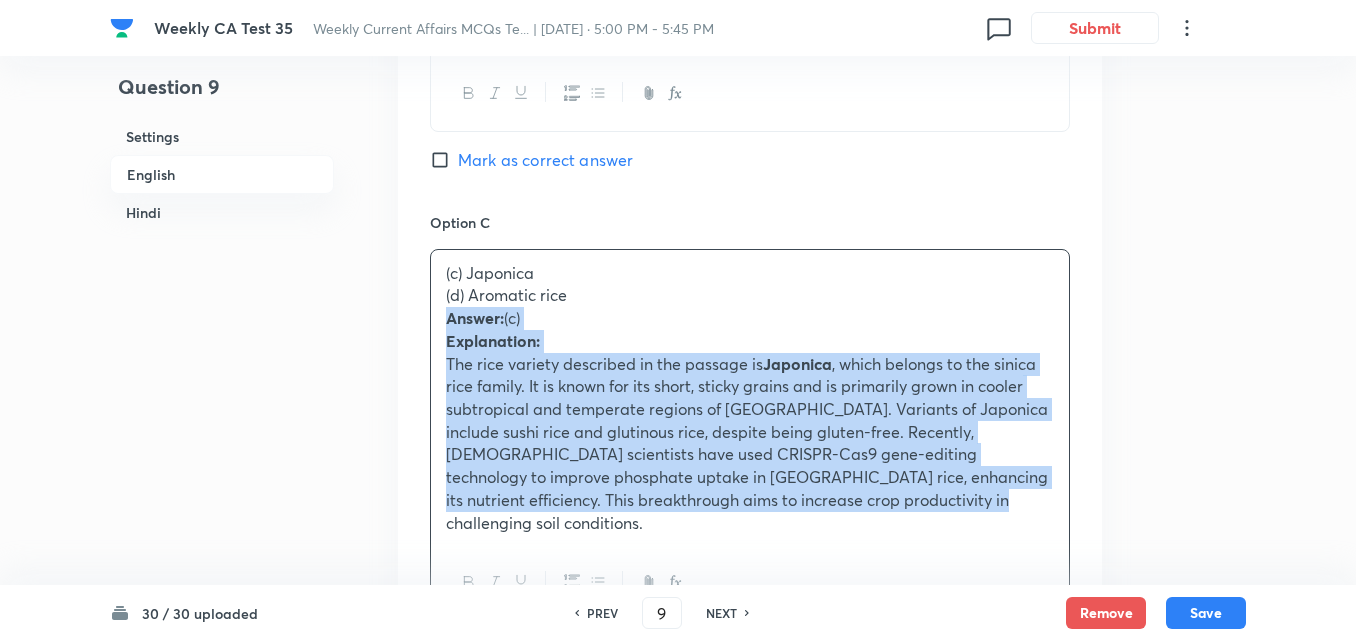 drag, startPoint x: 403, startPoint y: 290, endPoint x: 391, endPoint y: 290, distance: 12 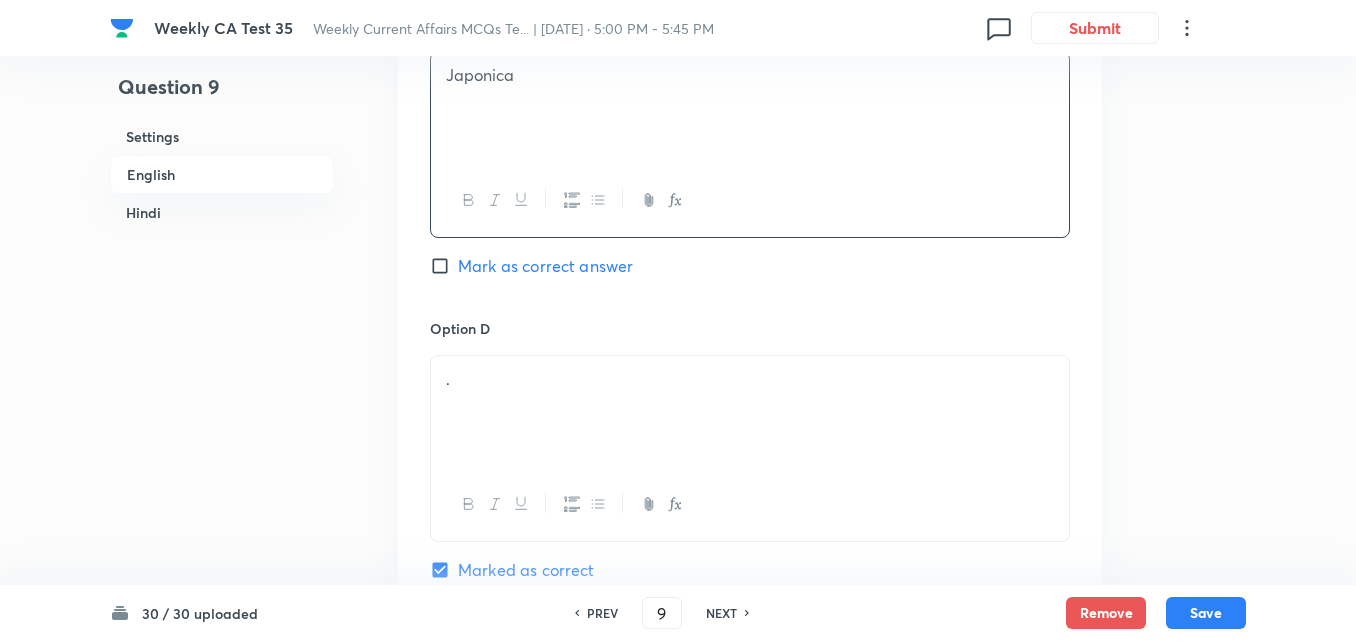 scroll, scrollTop: 1716, scrollLeft: 0, axis: vertical 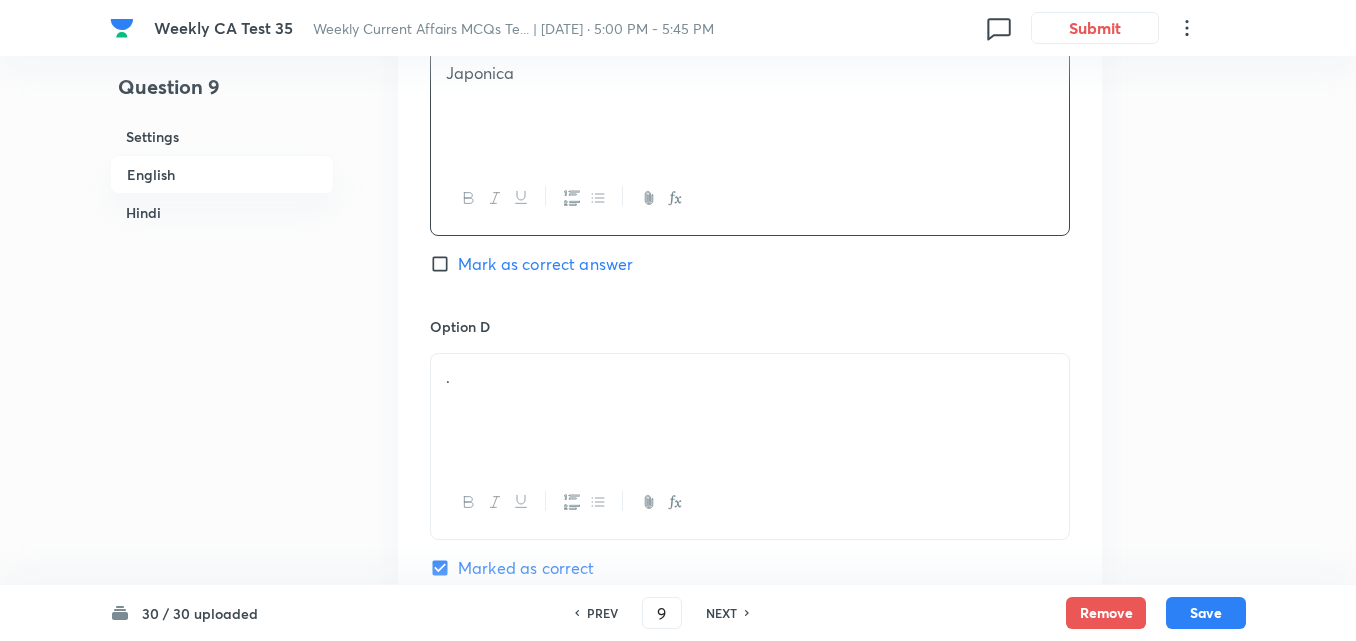 click on "Mark as correct answer" at bounding box center [545, 264] 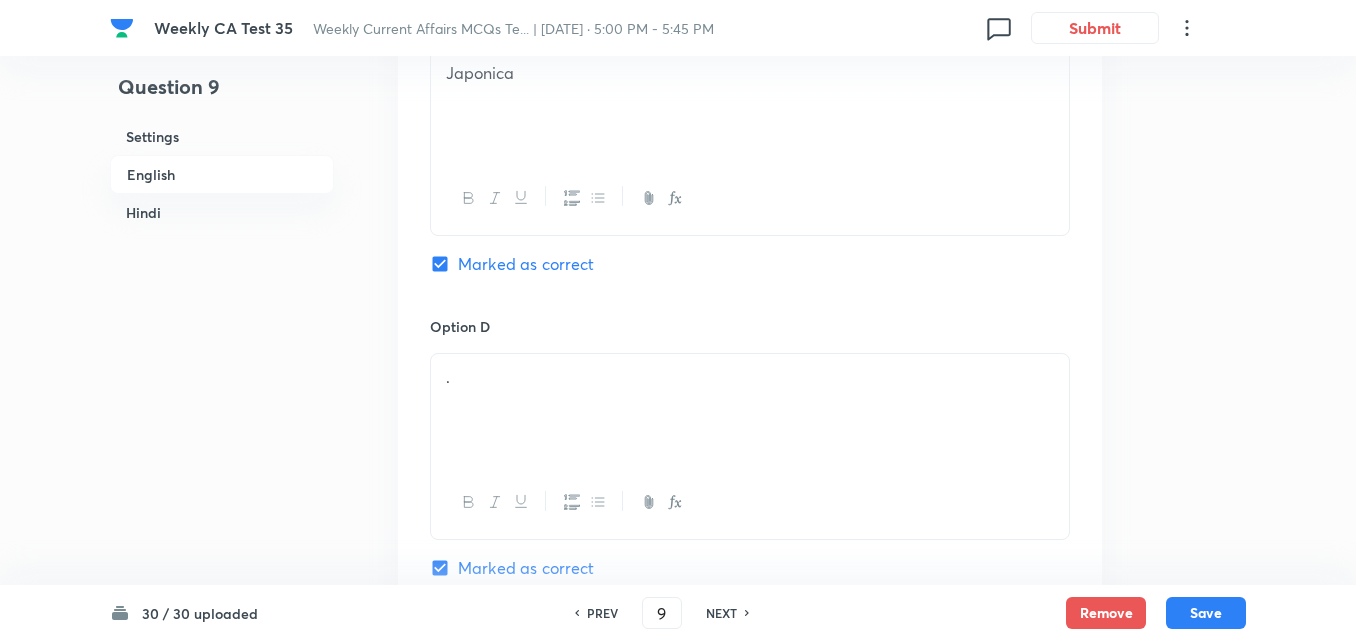 checkbox on "false" 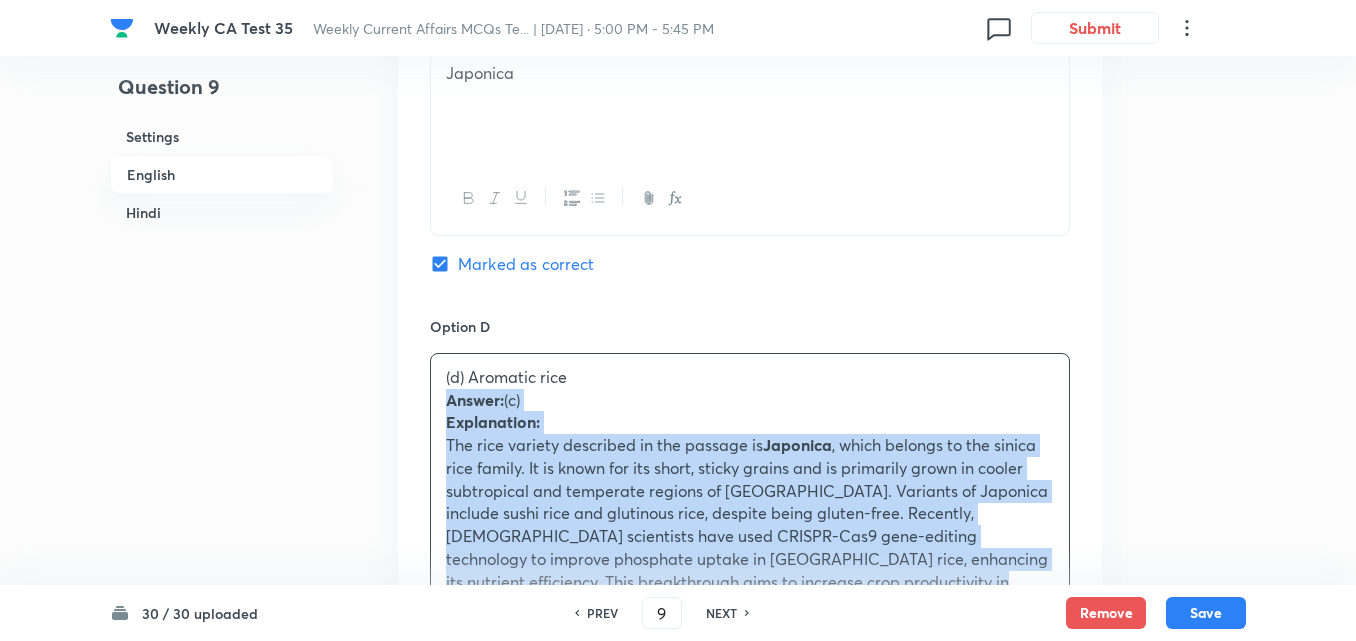 drag, startPoint x: 460, startPoint y: 370, endPoint x: 432, endPoint y: 377, distance: 28.86174 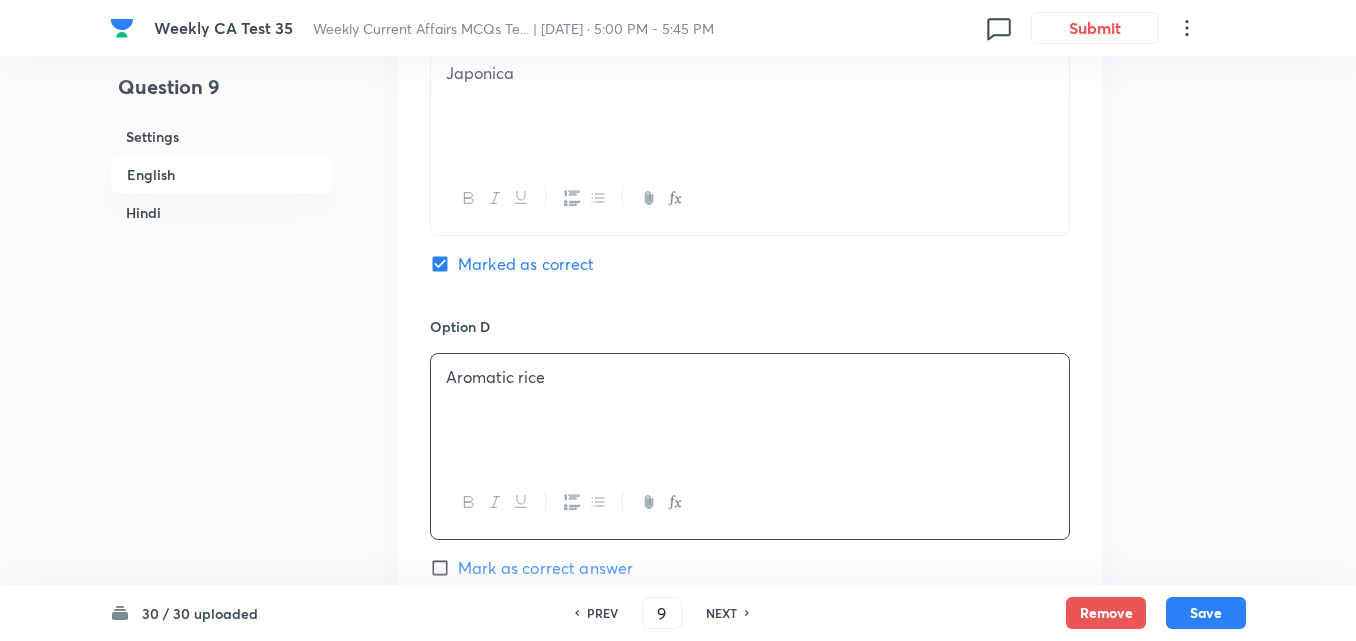 scroll, scrollTop: 2216, scrollLeft: 0, axis: vertical 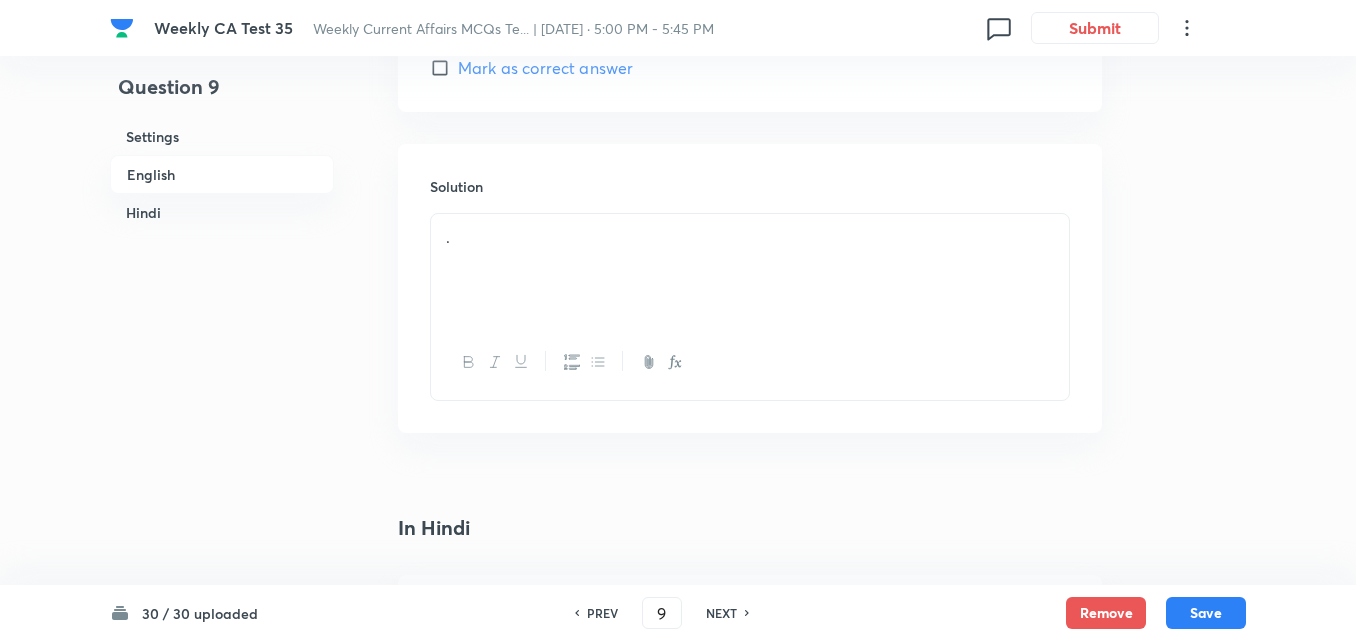 click on "." at bounding box center [750, 270] 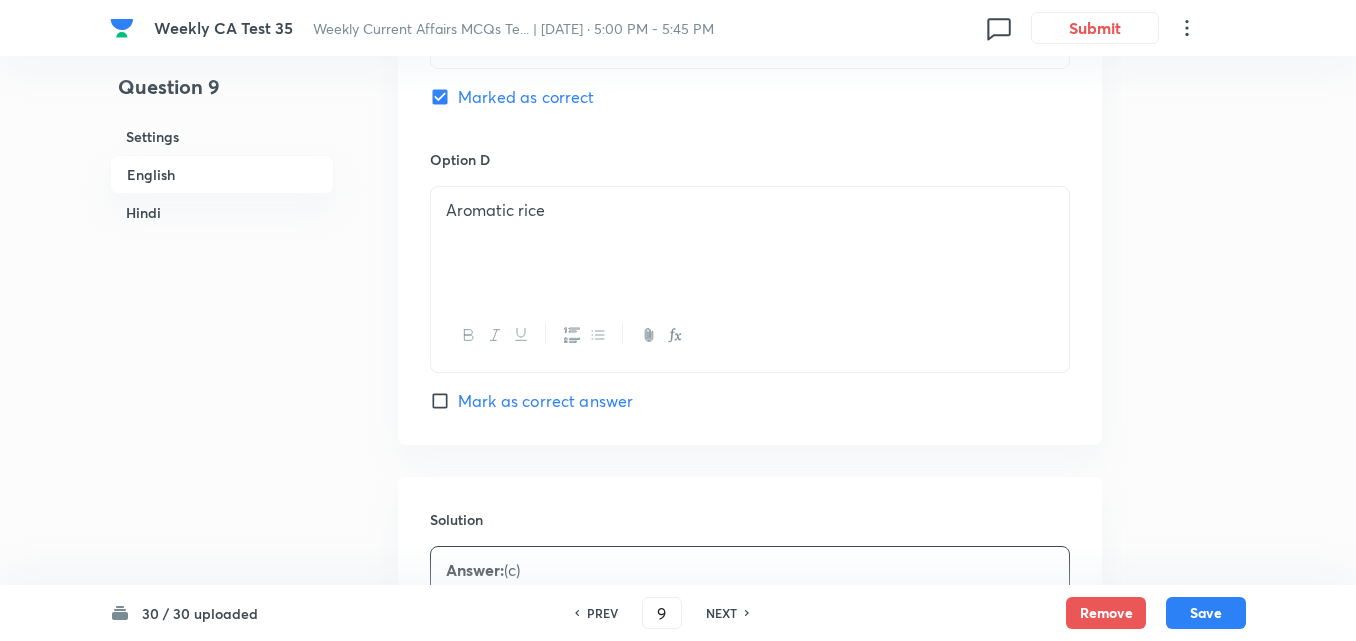 scroll, scrollTop: 1716, scrollLeft: 0, axis: vertical 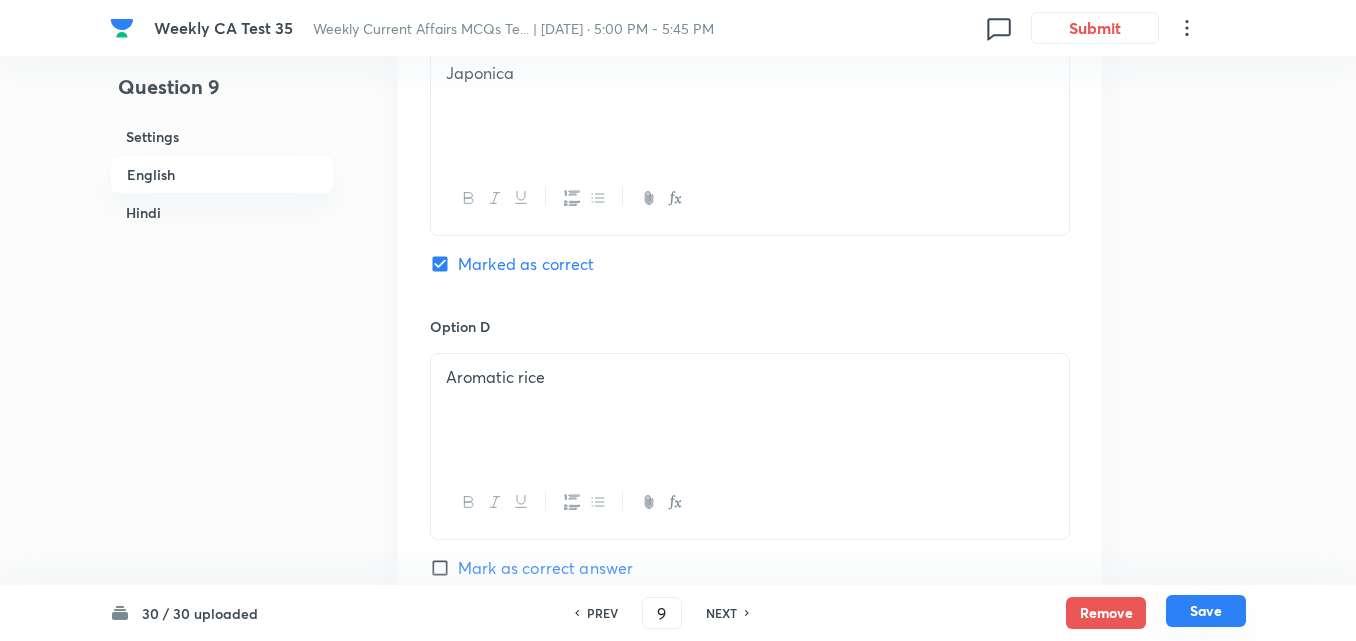 click on "Save" at bounding box center [1206, 611] 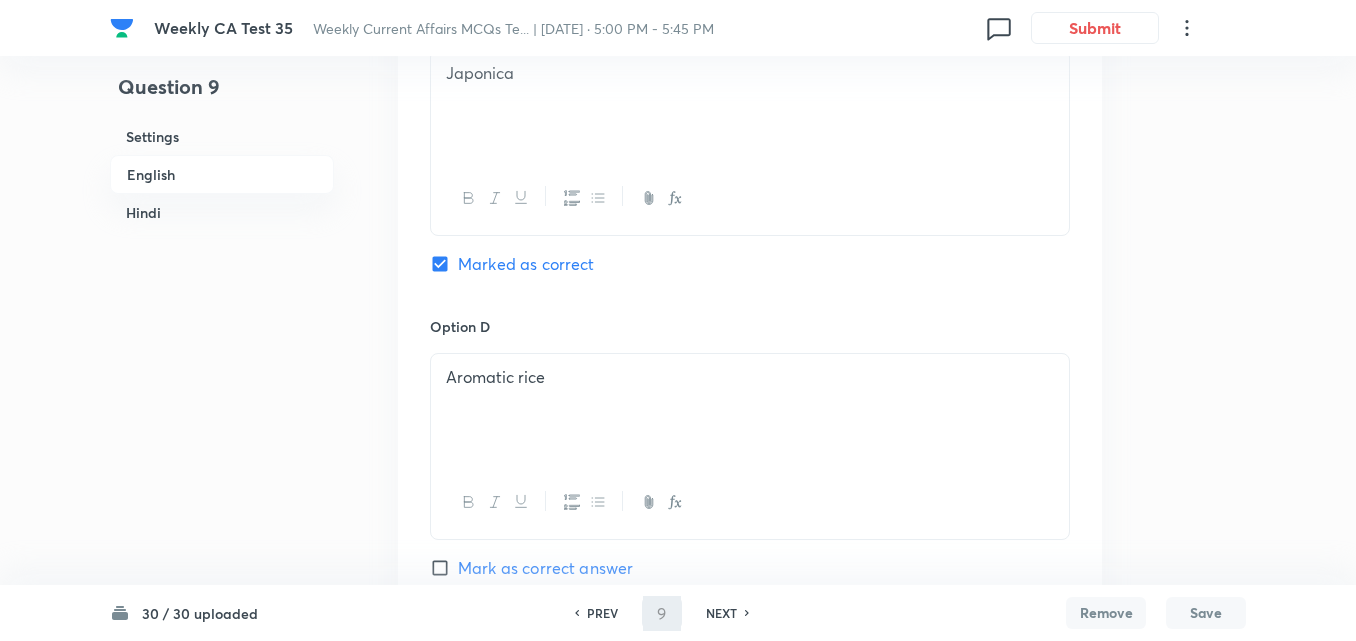 type on "10" 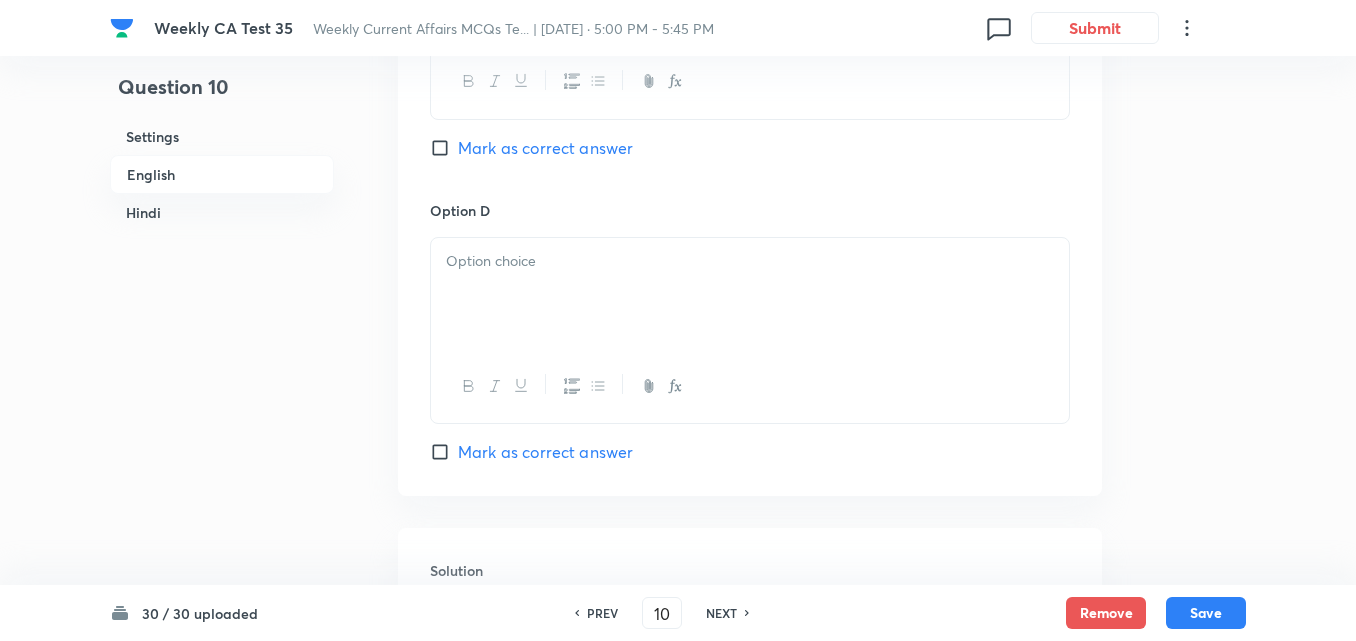 checkbox on "false" 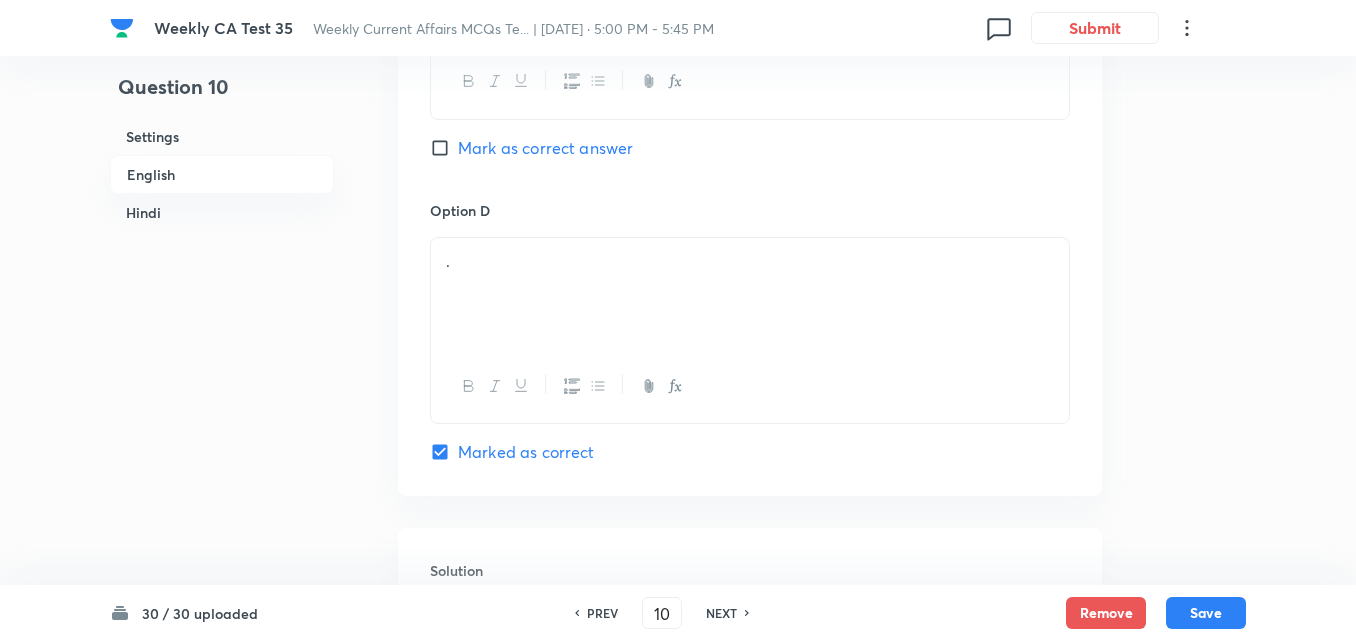 click on "English" at bounding box center [222, 174] 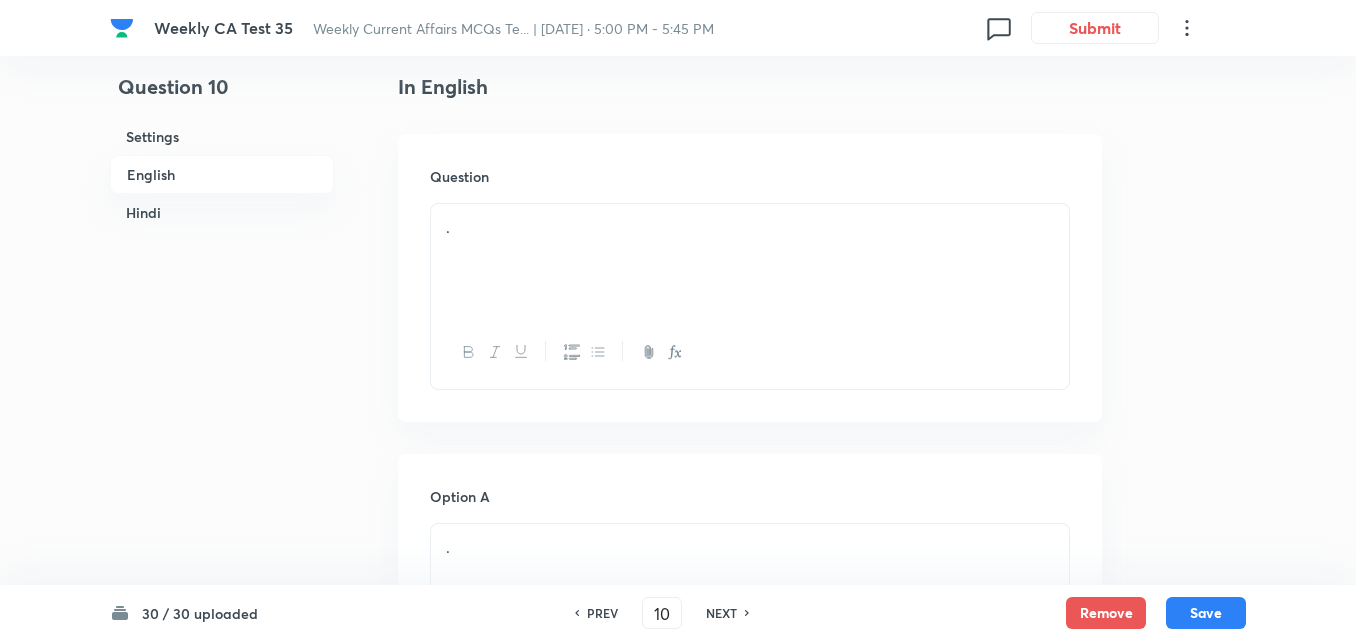 click on "." at bounding box center [750, 260] 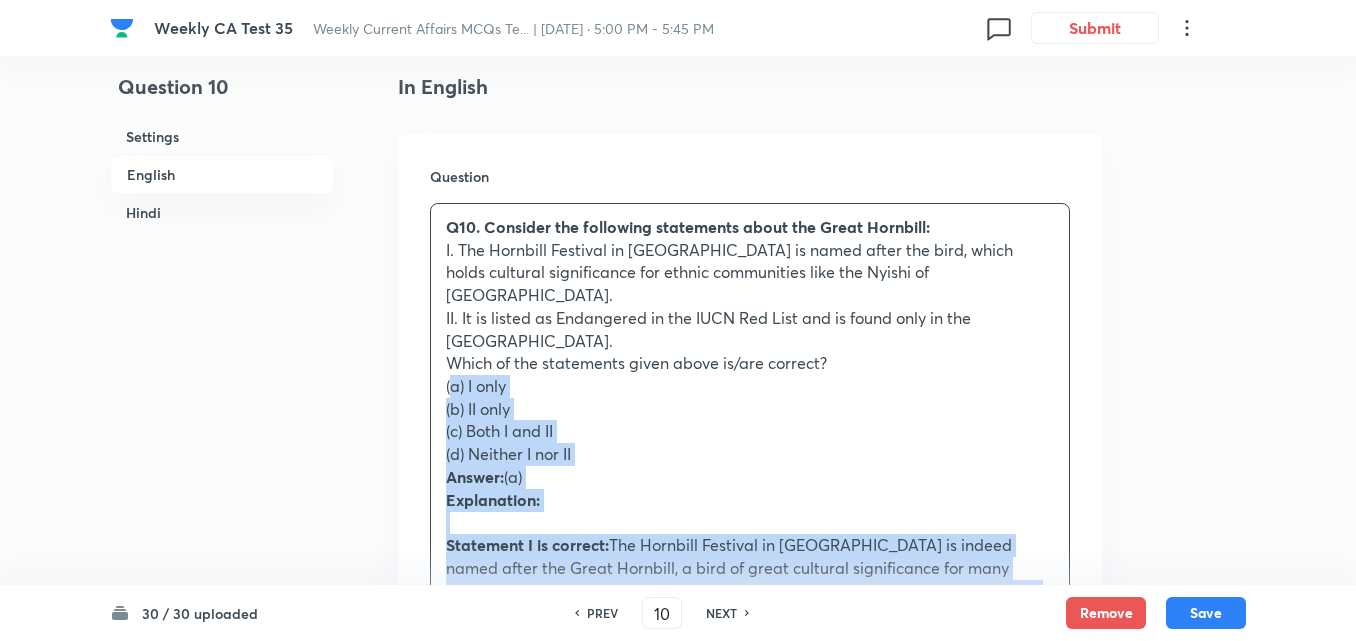 click on "Question Q10. Consider the following statements about the Great Hornbill: I. The Hornbill Festival in Nagaland is named after the bird, which holds cultural significance for ethnic communities like the Nyishi of Arunachal Pradesh.  II. It is listed as Endangered in the IUCN Red List and is found only in the Indian subcontinent.  Which of the statements given above is/are correct?  (a) I only  (b) II only  (c) Both I and II  (d) Neither I nor II Answer:  (a)  Explanation:  Statement I is correct:  The Hornbill Festival in Nagaland is indeed named after the Great Hornbill, a bird of great cultural significance for many ethnic communities in Northeast India, including the Nyishi tribe of Arunachal Pradesh. The festival celebrates the rich traditions, folklore, and heritage associated with the hornbill. Statement II is not correct:" at bounding box center (750, 529) 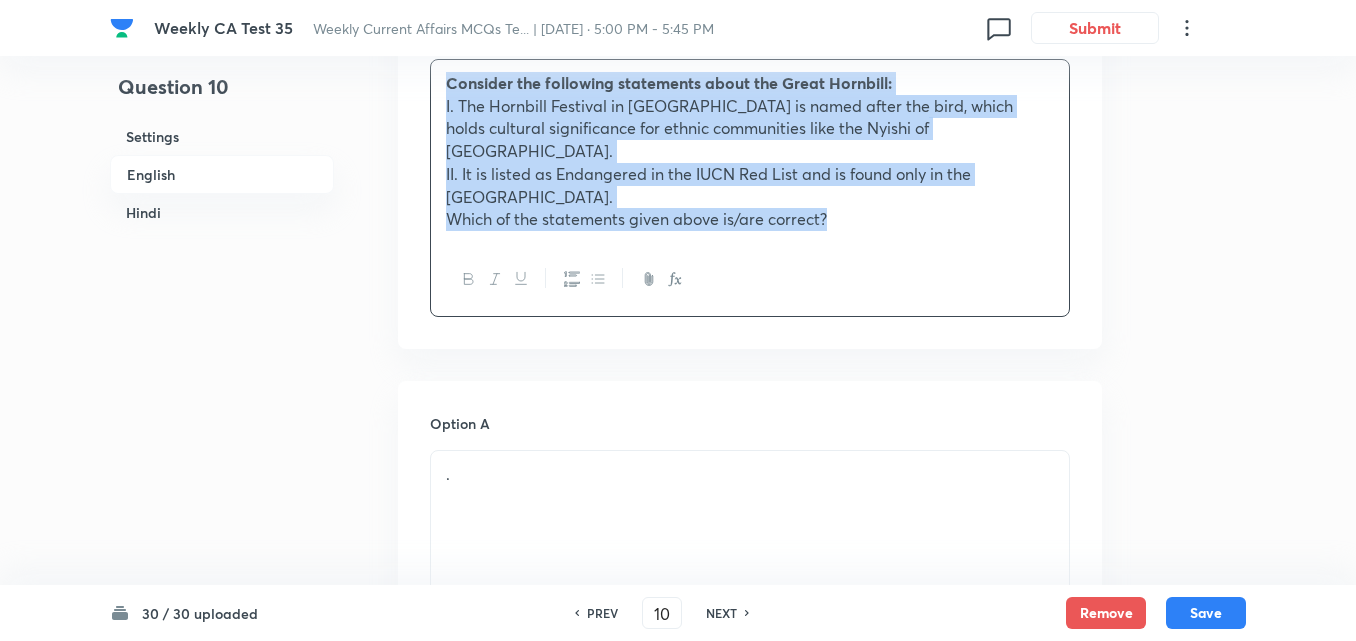 scroll, scrollTop: 916, scrollLeft: 0, axis: vertical 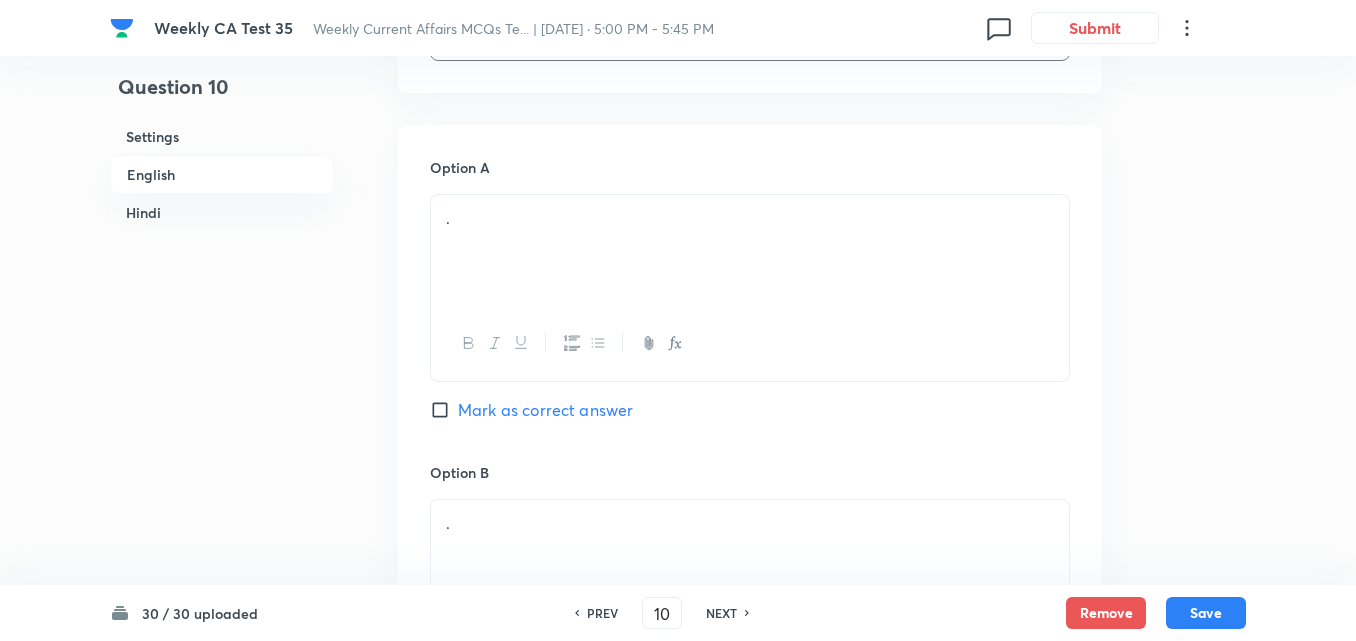 click on "." at bounding box center (750, 251) 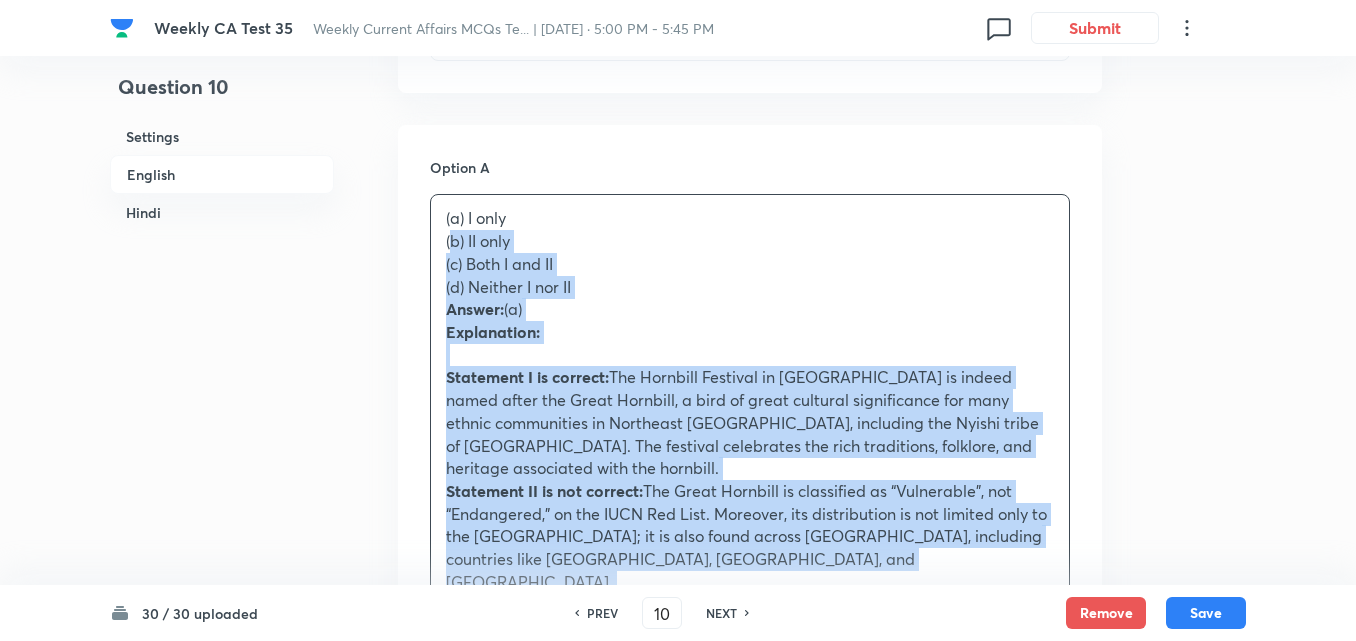 drag, startPoint x: 419, startPoint y: 225, endPoint x: 390, endPoint y: 225, distance: 29 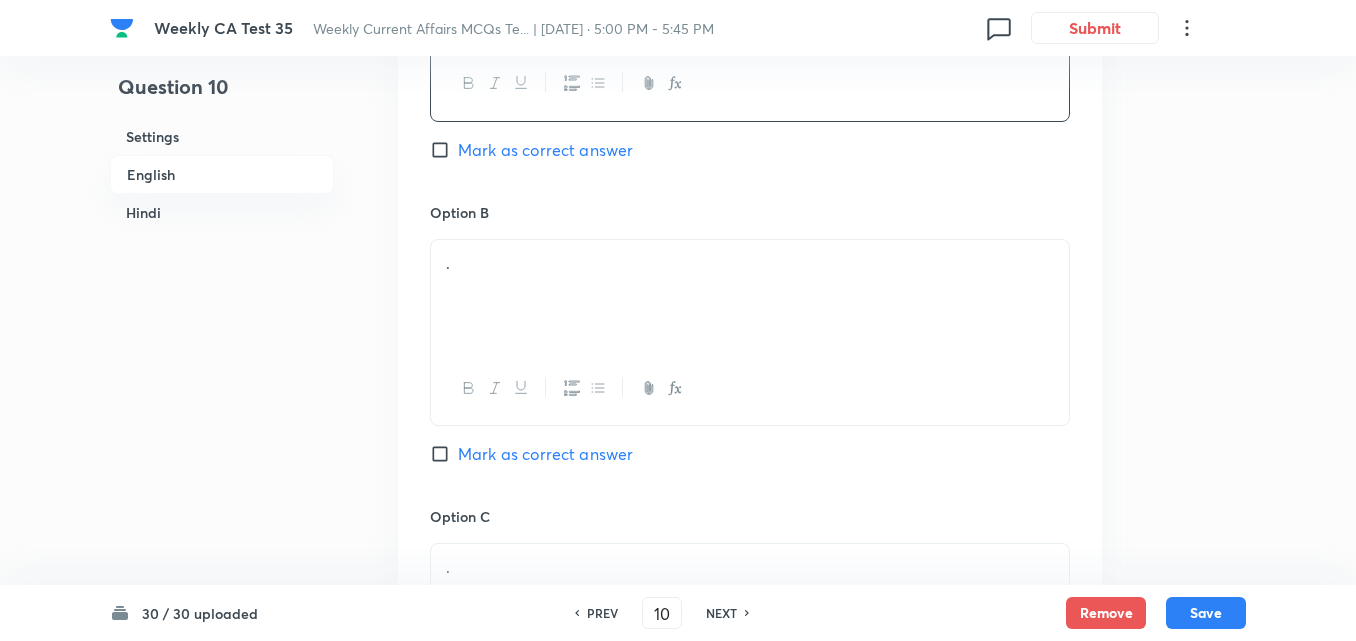 scroll, scrollTop: 1216, scrollLeft: 0, axis: vertical 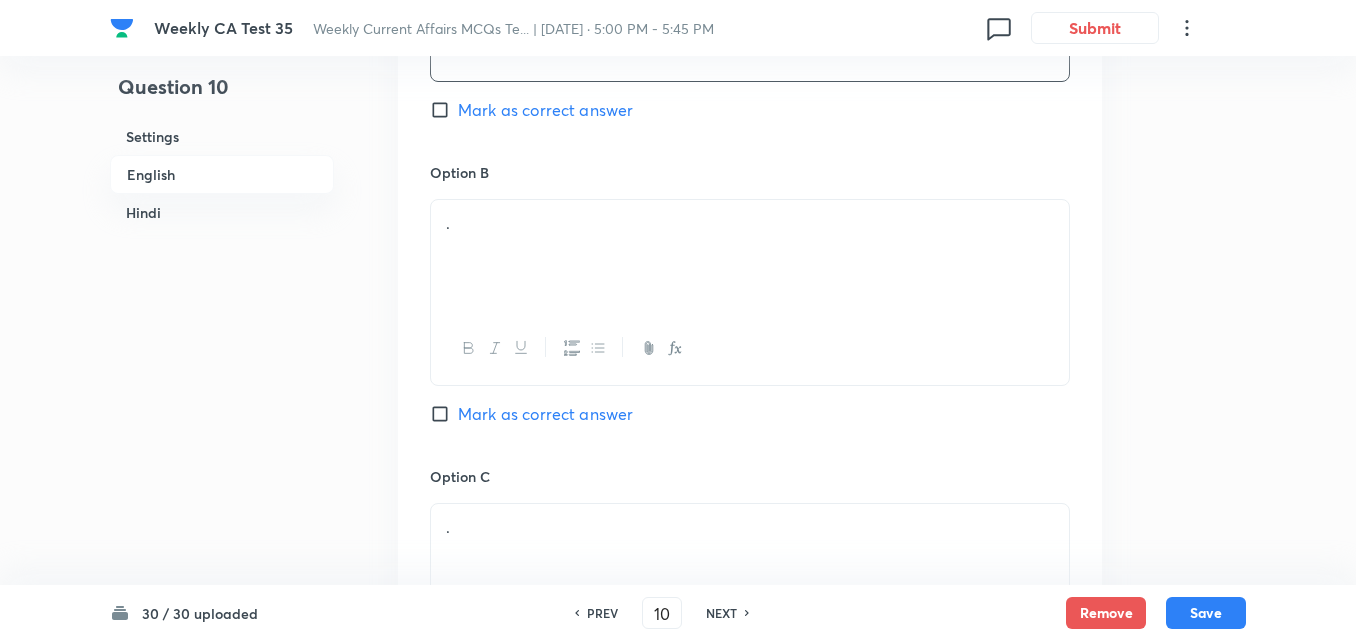 click on "." at bounding box center (750, 223) 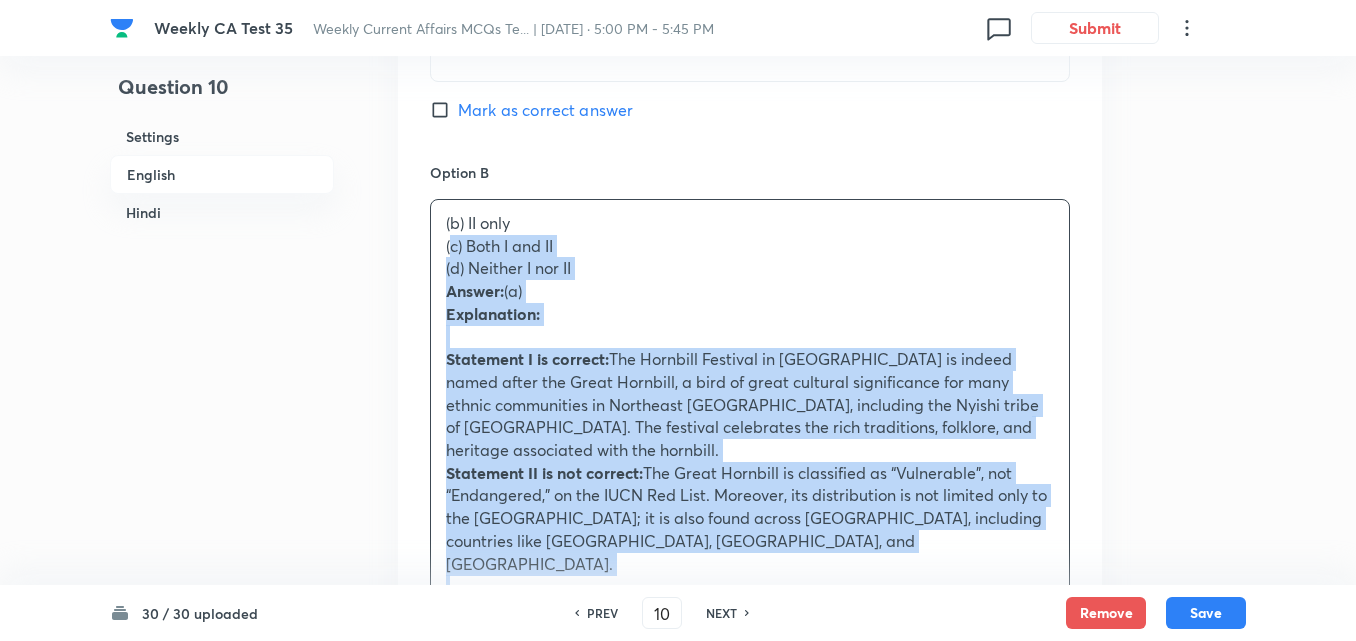 click on "Question 10 Settings English Hindi Settings Type Single choice correct 4 options + 2 marks - 0.66 marks Edit Concept Current Affairs Current Affairs 2025 Current Affairs 2025 Current Affairs 2025 Edit Additional details Easy Fact Not from PYQ paper No equation Edit In English Question Consider the following statements about the Great Hornbill: I. The Hornbill Festival in Nagaland is named after the bird, which holds cultural significance for ethnic communities like the Nyishi of Arunachal Pradesh.  II. It is listed as Endangered in the IUCN Red List and is found only in the Indian subcontinent.  Which of the statements given above is/are correct?   Option A I only   Mark as correct answer Option B (b) II only  (c) Both I and II  (d) Neither I nor II Answer:  (a)  Explanation:  Statement I is correct: Statement II is not correct:    Mark as correct answer Option C . Mark as correct answer Option D . Marked as correct Solution . In Hindi Question . Option A . Mark as correct answer Option B . Option C . . ." at bounding box center (678, 1335) 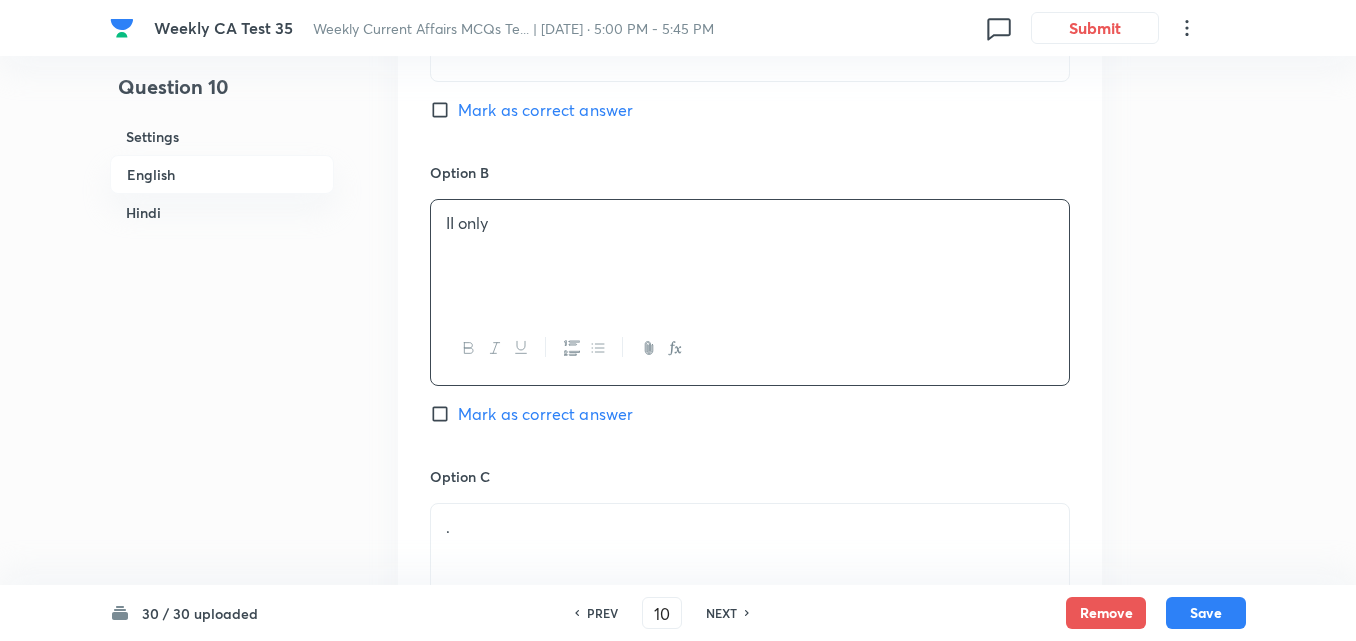 click on "Mark as correct answer" at bounding box center (545, 110) 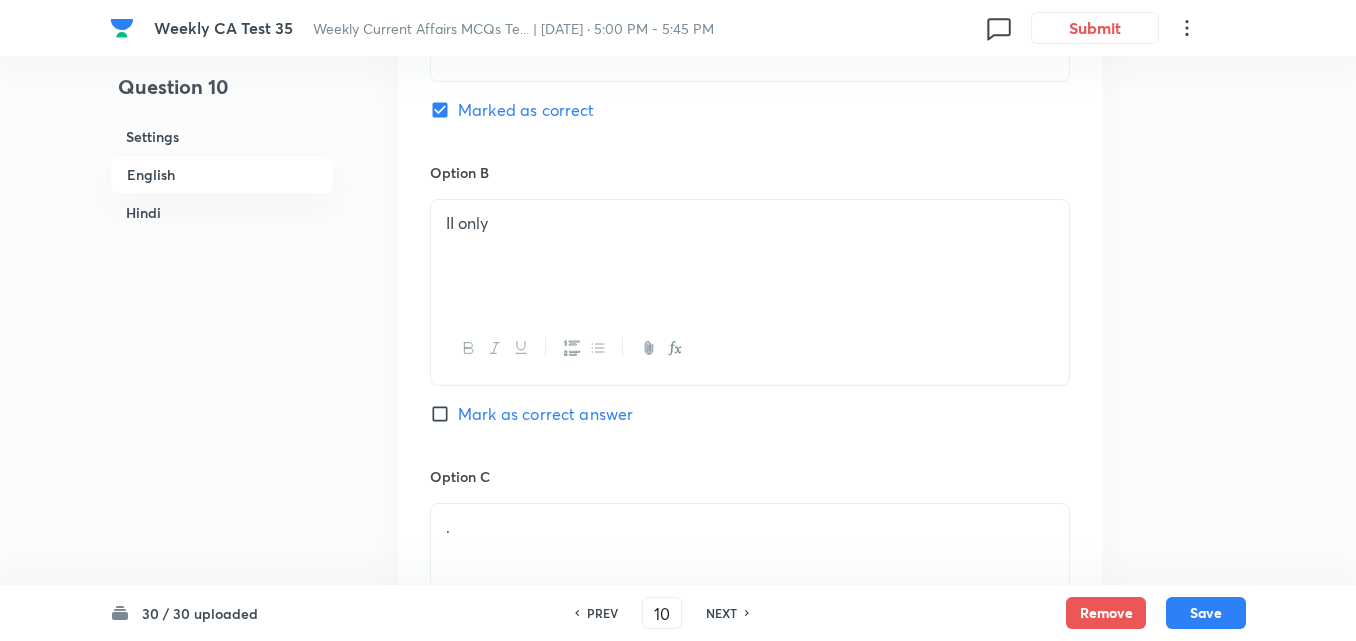 checkbox on "false" 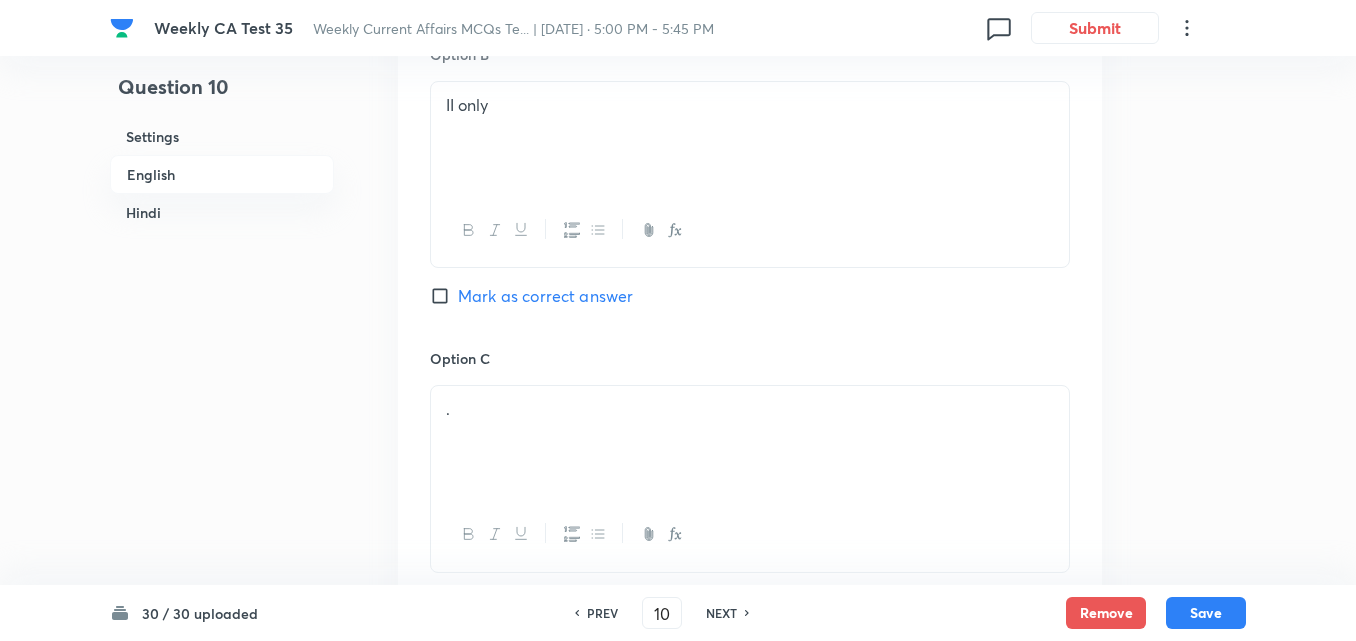 scroll, scrollTop: 1516, scrollLeft: 0, axis: vertical 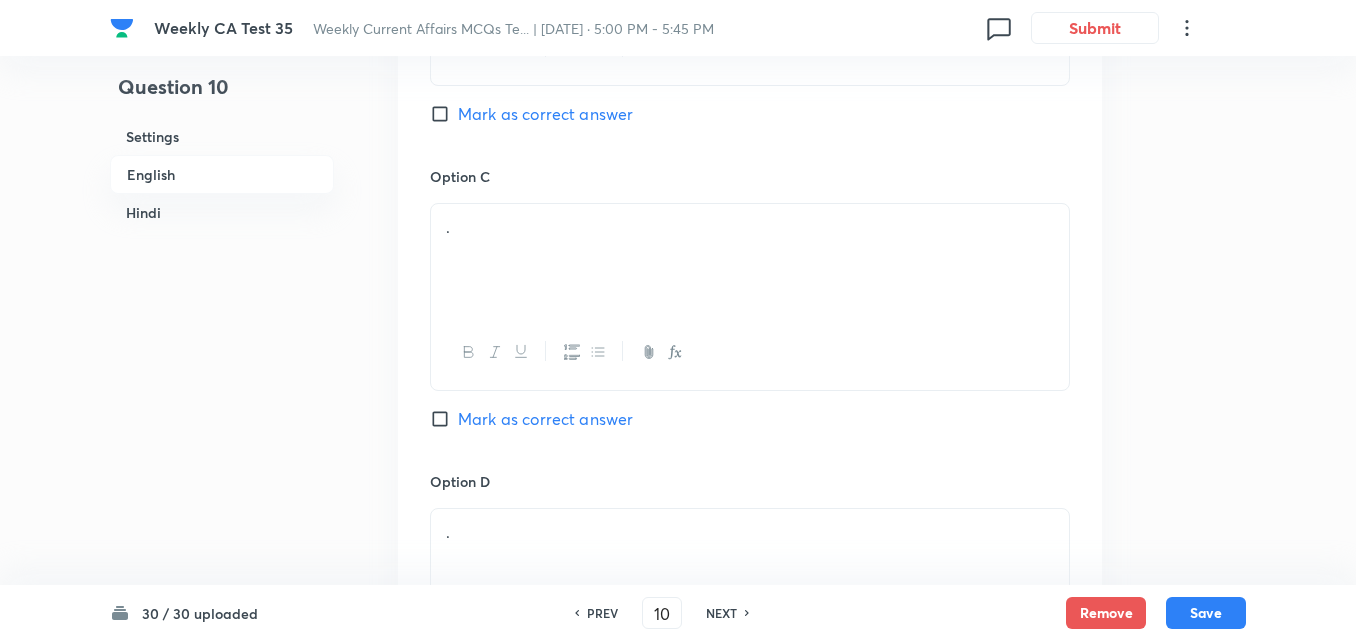 click on "." at bounding box center (750, 260) 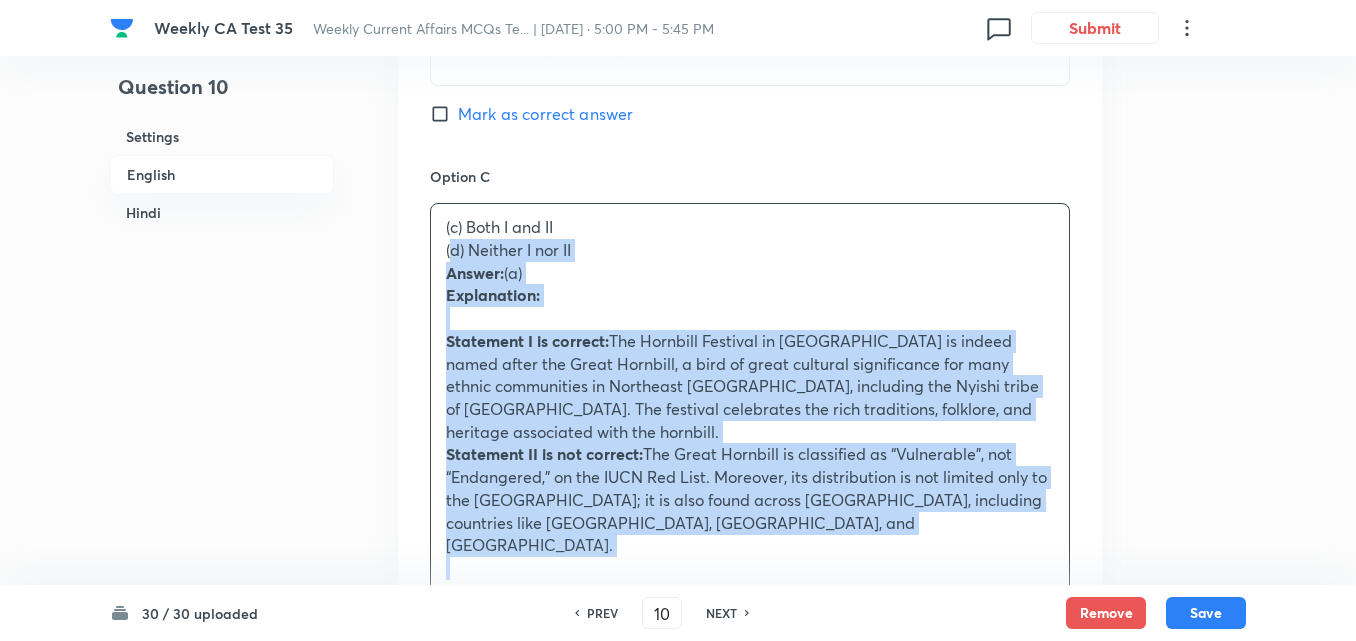 click on "Question 10 Settings English Hindi Settings Type Single choice correct 4 options + 2 marks - 0.66 marks Edit Concept Current Affairs Current Affairs 2025 Current Affairs 2025 Current Affairs 2025 Edit Additional details Easy Fact Not from PYQ paper No equation Edit In English Question Consider the following statements about the Great Hornbill: I. The Hornbill Festival in Nagaland is named after the bird, which holds cultural significance for ethnic communities like the Nyishi of Arunachal Pradesh.  II. It is listed as Endangered in the IUCN Red List and is found only in the Indian subcontinent.  Which of the statements given above is/are correct?   Option A I only   Marked as correct Option B II only   Mark as correct answer Option C (c) Both I and II  (d) Neither I nor II Answer:  (a)  Explanation:  Statement I is correct: Statement II is not correct:    Mark as correct answer Option D . Mark as correct answer Solution . In Hindi Question . Option A . Marked as correct Option B . Mark as correct answer . ." at bounding box center [678, 1023] 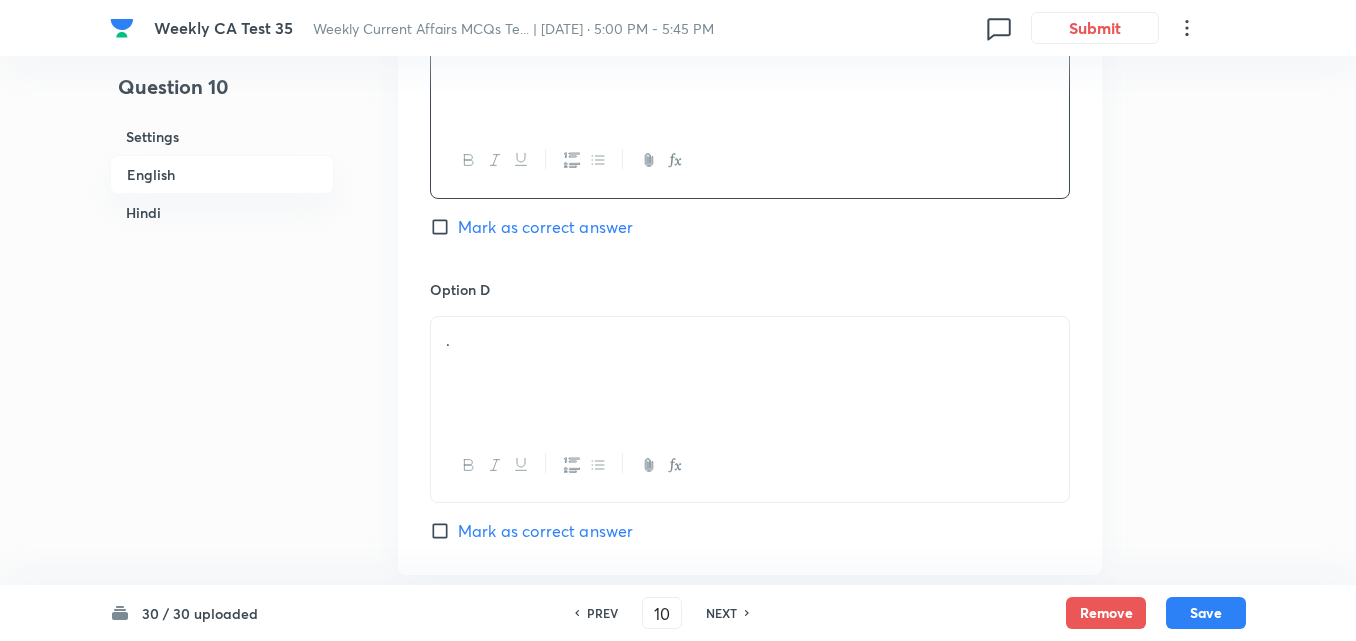 scroll, scrollTop: 1716, scrollLeft: 0, axis: vertical 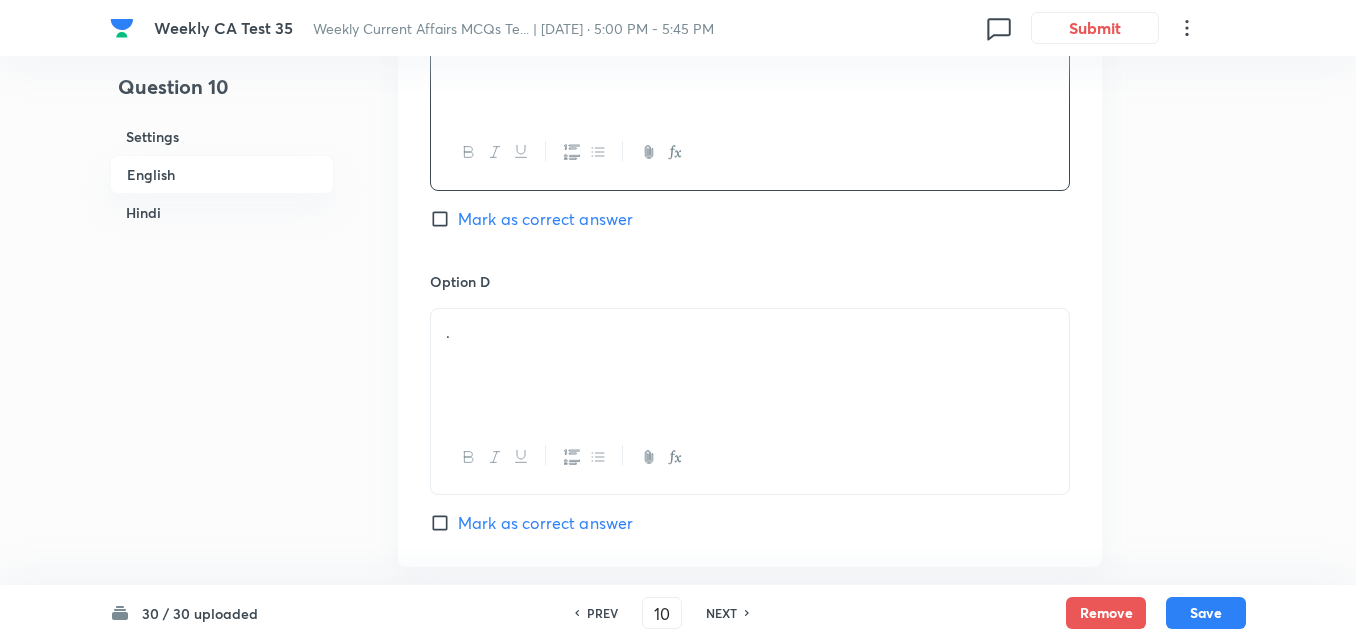 drag, startPoint x: 545, startPoint y: 293, endPoint x: 523, endPoint y: 293, distance: 22 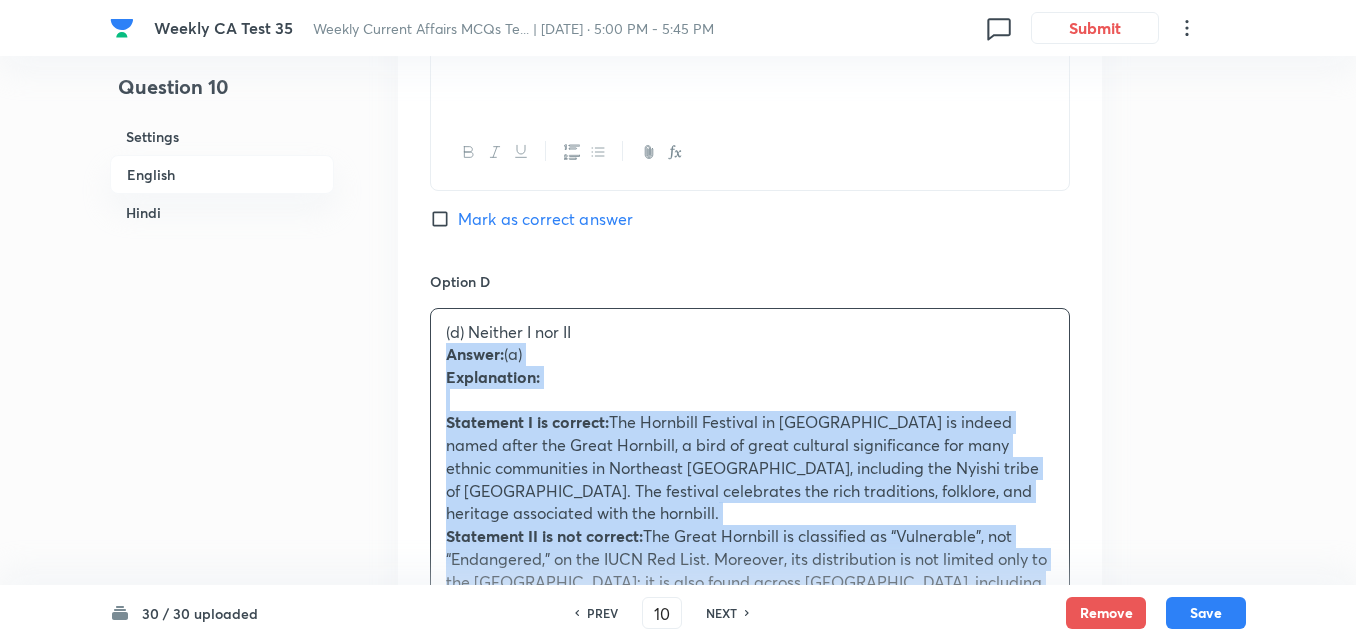 drag, startPoint x: 390, startPoint y: 339, endPoint x: 377, endPoint y: 341, distance: 13.152946 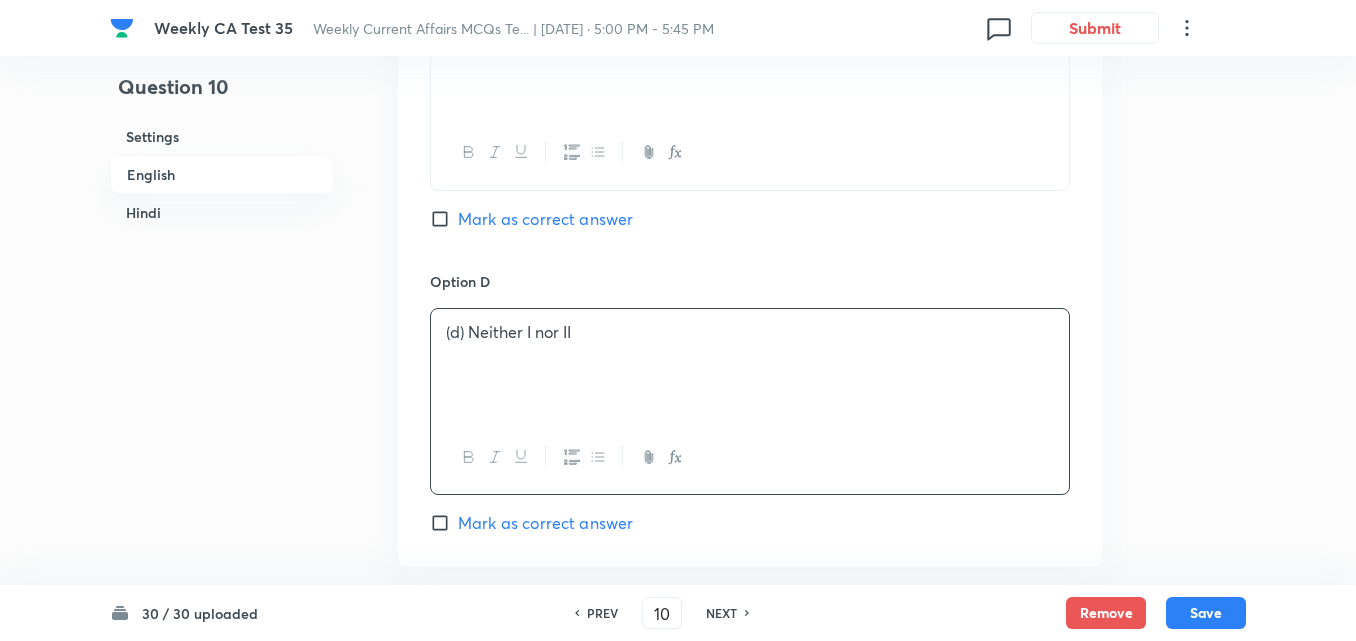 type 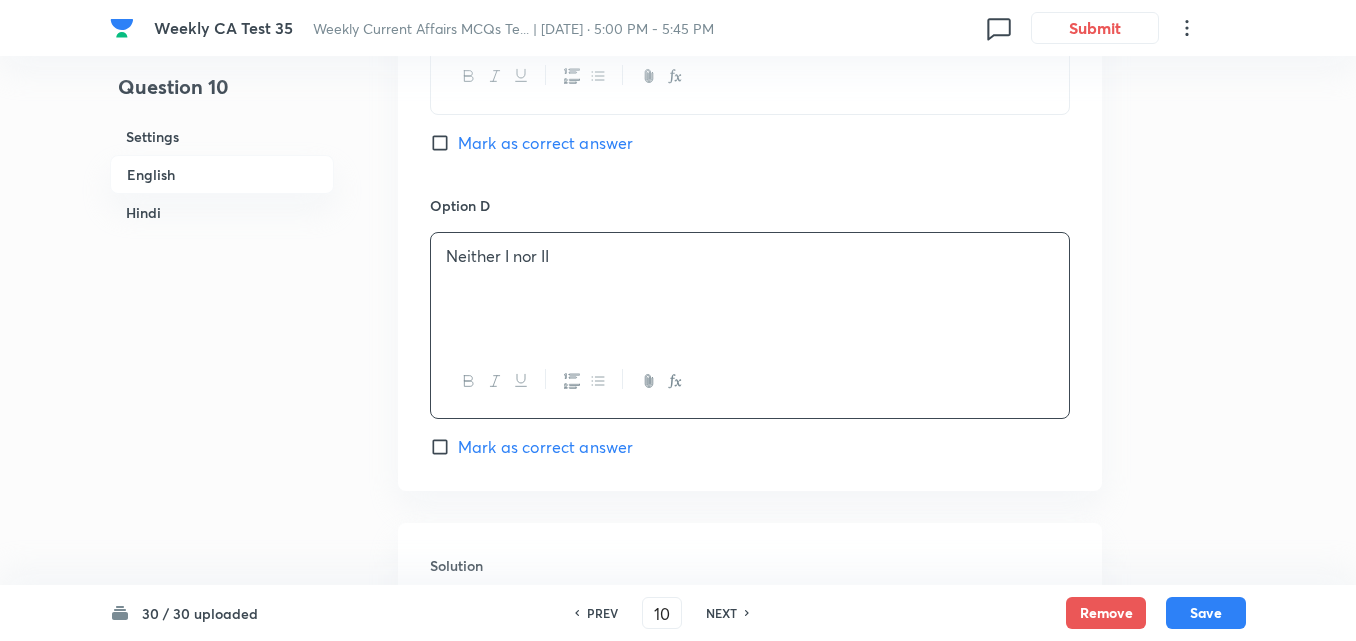 scroll, scrollTop: 2216, scrollLeft: 0, axis: vertical 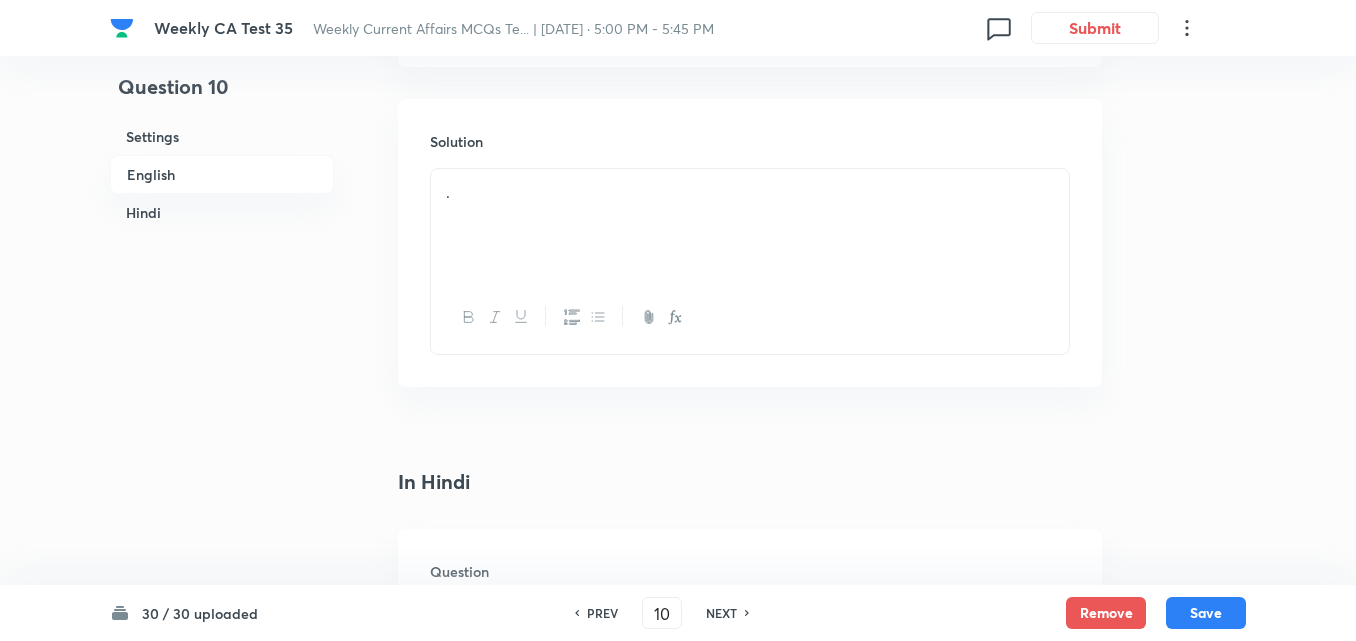 click on "." at bounding box center [750, 225] 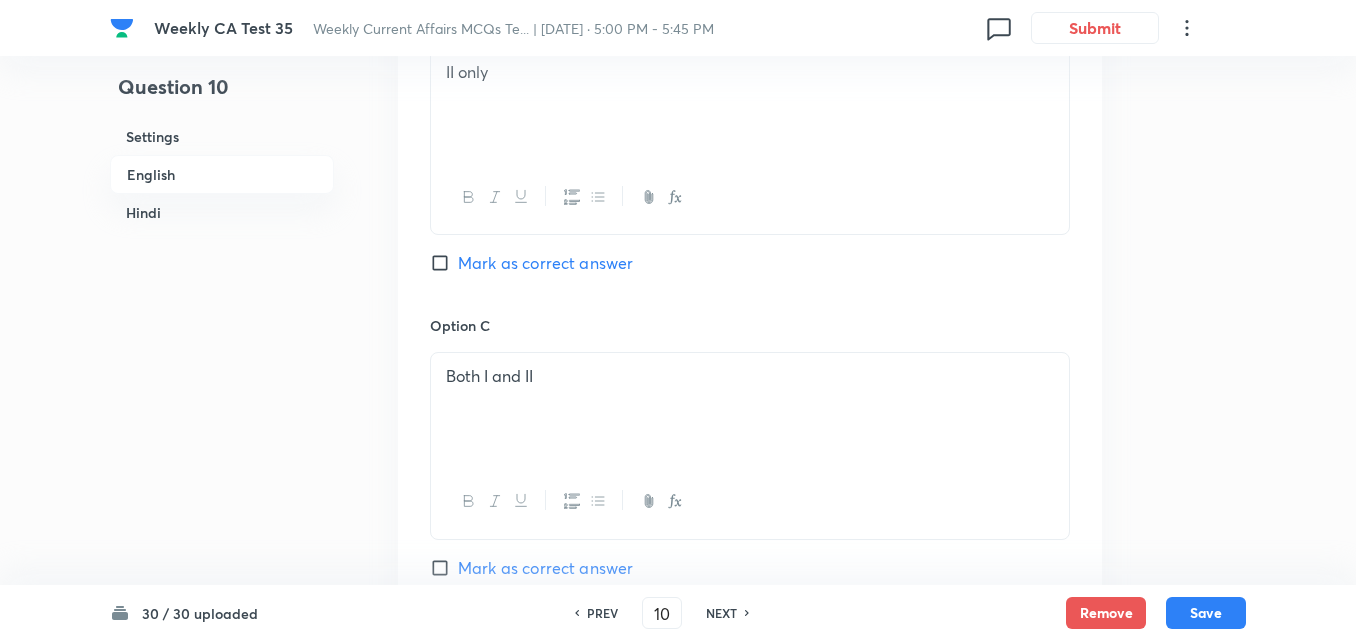 scroll, scrollTop: 1216, scrollLeft: 0, axis: vertical 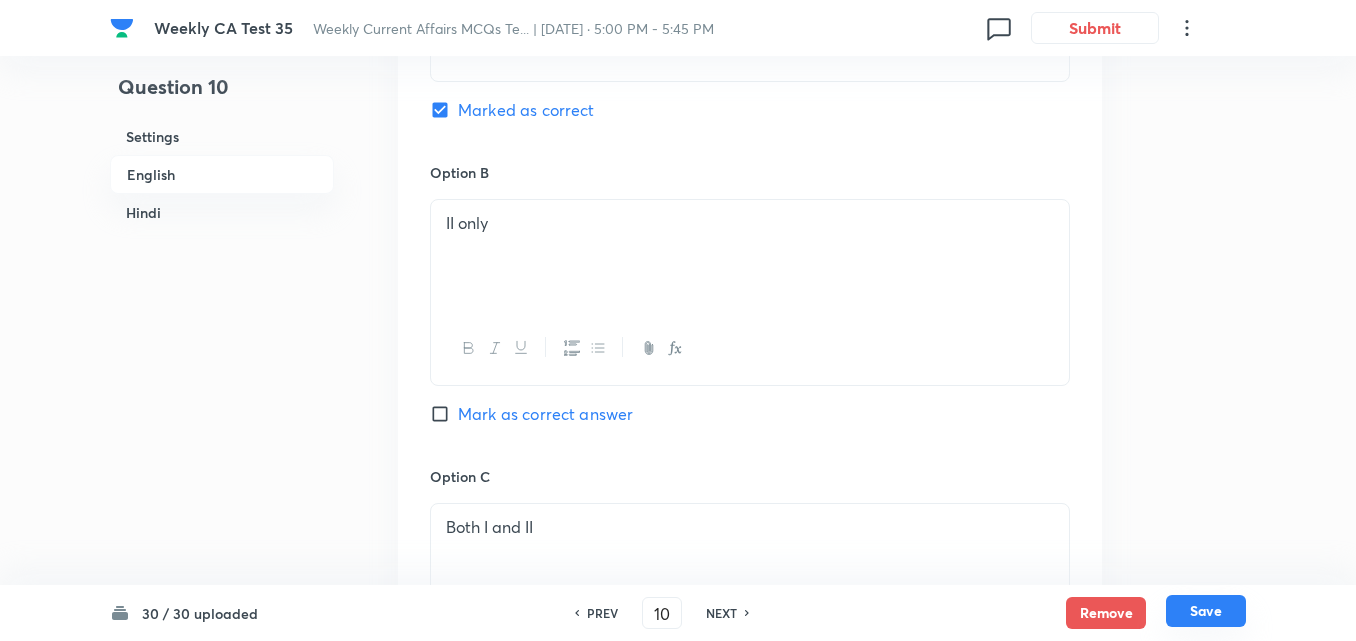 click on "Save" at bounding box center (1206, 611) 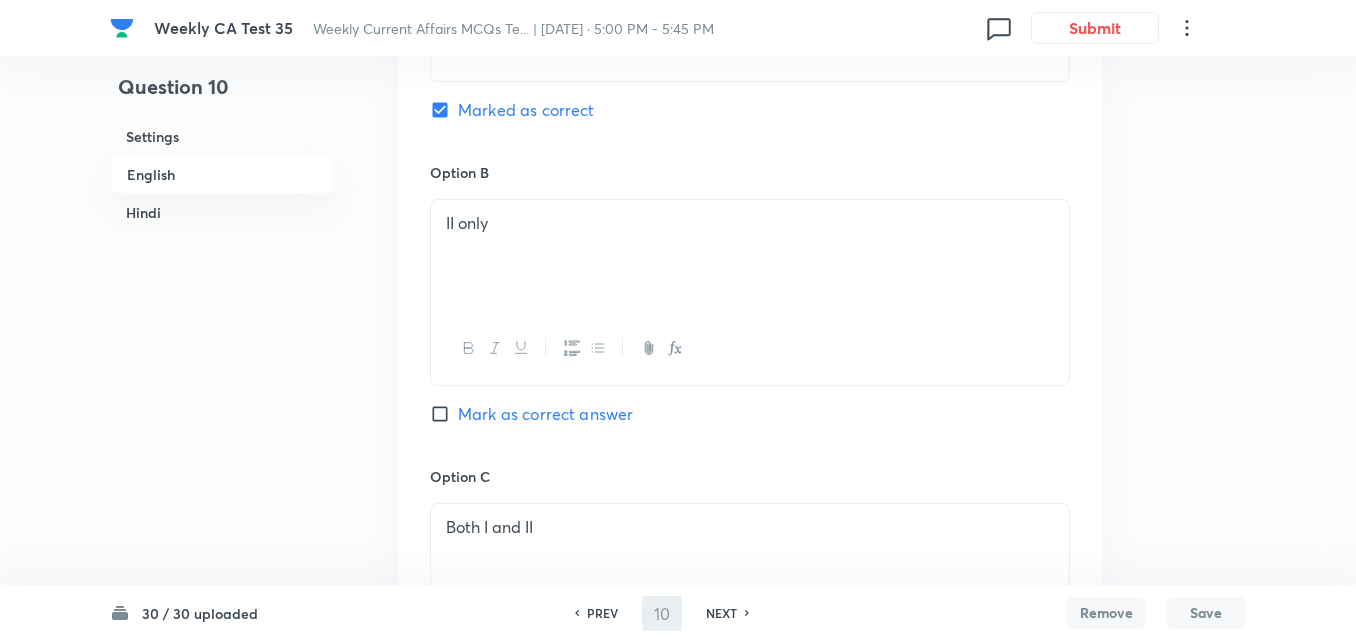 type on "11" 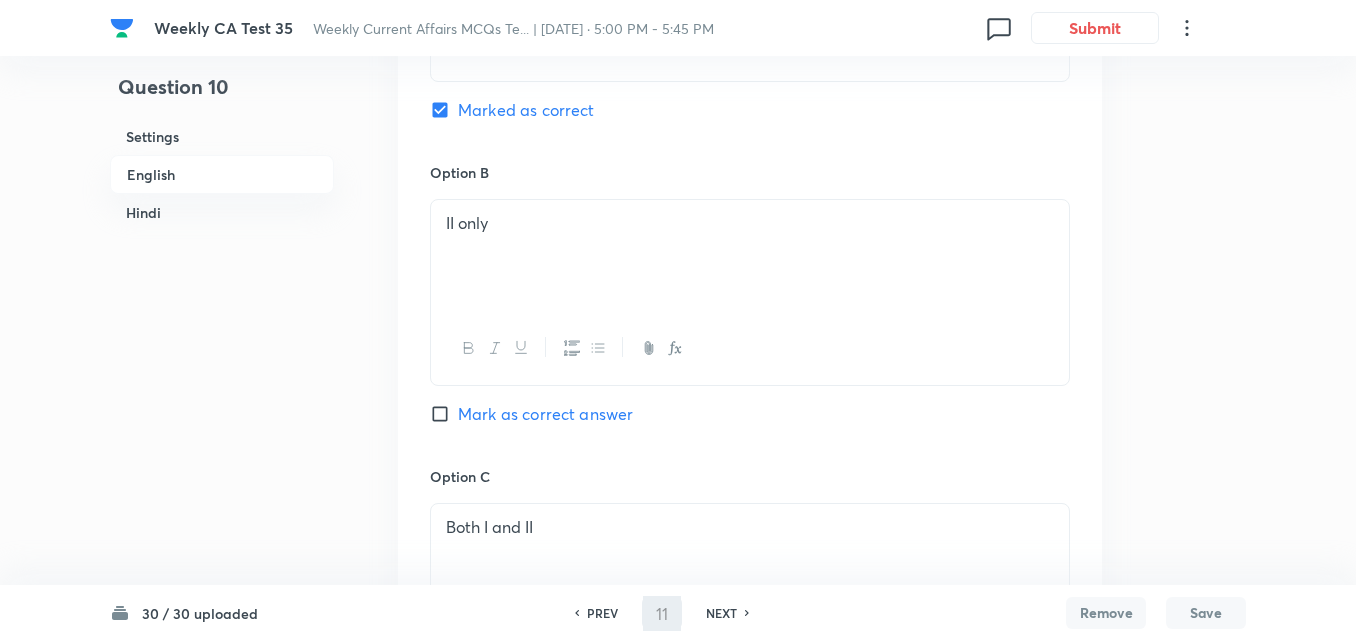 checkbox on "false" 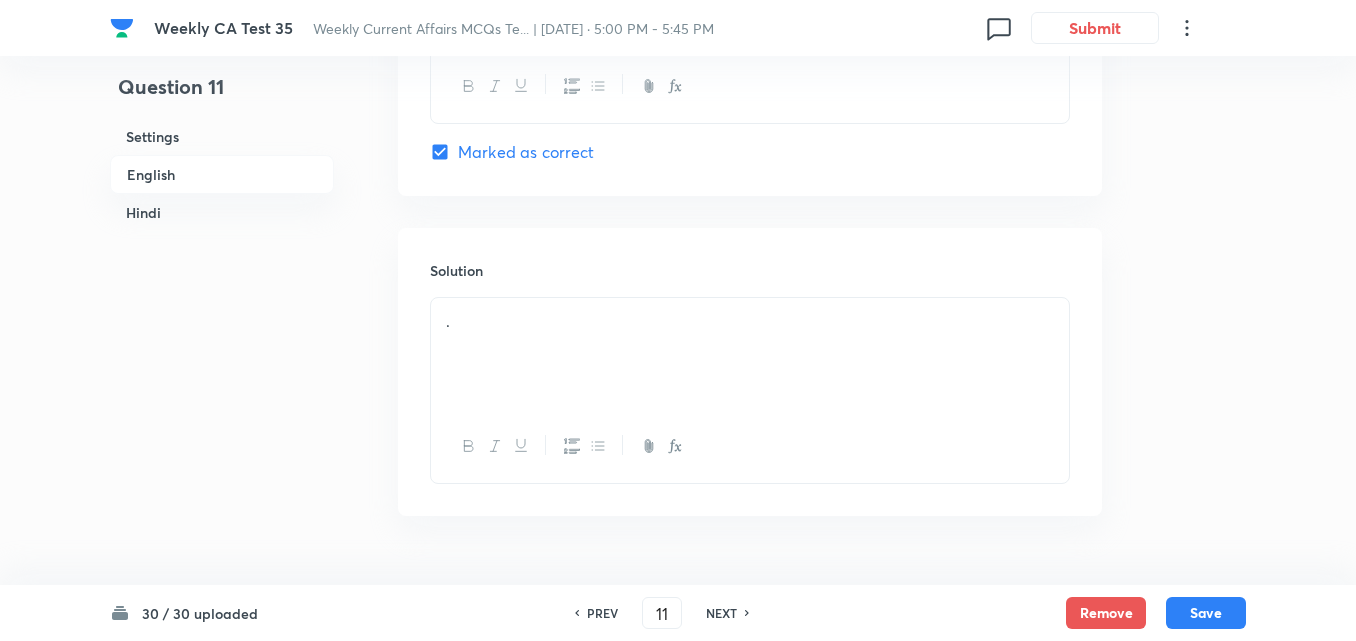 click on "English" at bounding box center (222, 174) 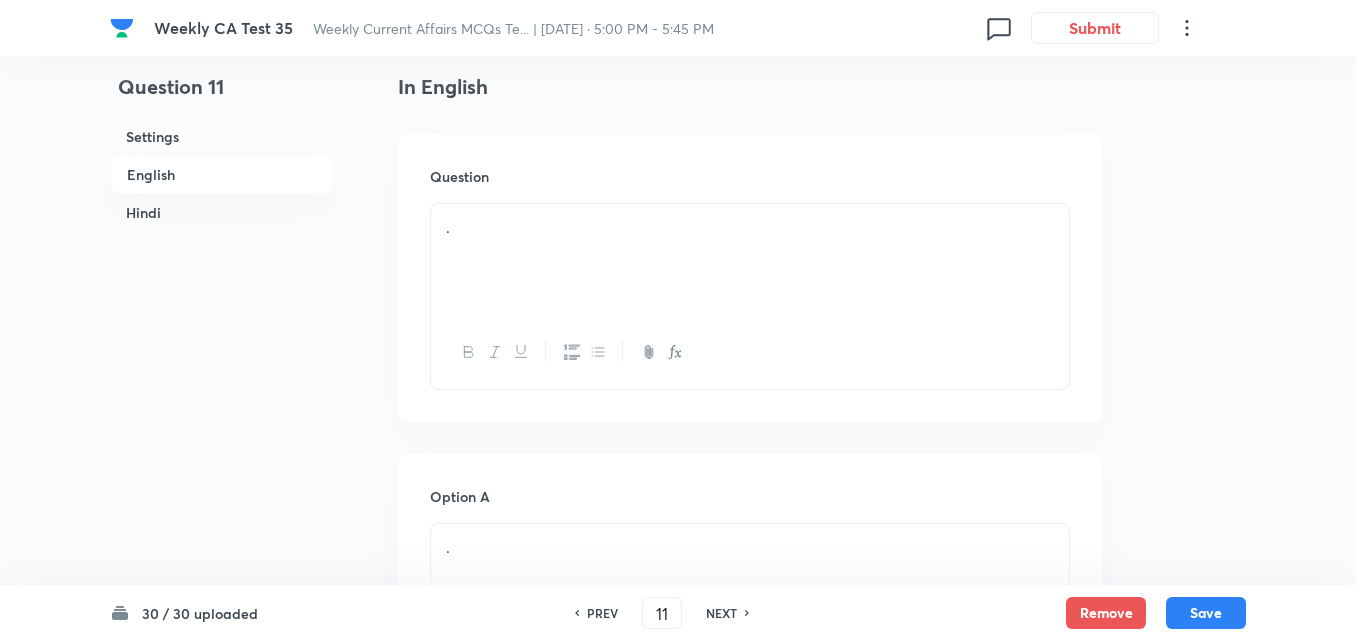 click on "." at bounding box center (750, 227) 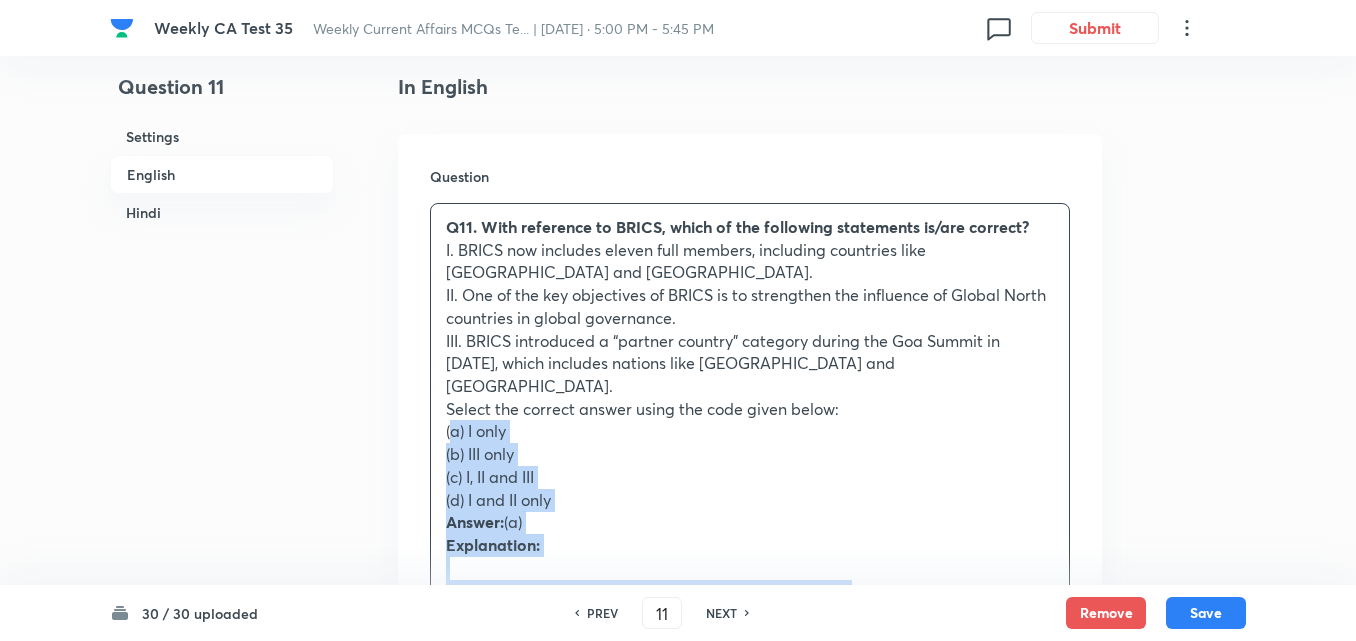 click on "Q11.   With reference to BRICS, which of the following statements is/are correct? I. BRICS now includes eleven full members, including countries like Ethiopia and Iran.  II. One of the key objectives of BRICS is to strengthen the influence of Global North countries in global governance.  III. BRICS introduced a “partner country” category during the Goa Summit in 2021, which includes nations like Cuba and Kazakhstan. Select the correct answer using the code given below:  (a) I only  (b) III only  (c) I, II and III  (d) I and II only Answer:  (a)  Explanation: Statement I is correct:  As of January 1, 2024, BRICS expanded to include  Egypt, Ethiopia, Iran, Saudi Arabia, and the United Arab Emirates , bringing the total number of full members to 10.   Statement II is not correct:  One of BRICS' primary objectives is to  counterbalance the influence of the Global North Statement III is correct:  At the 16th BRICS Summit in Kazan in October 2024, BRICS introduced a "partner country" category. Countries like" at bounding box center [750, 557] 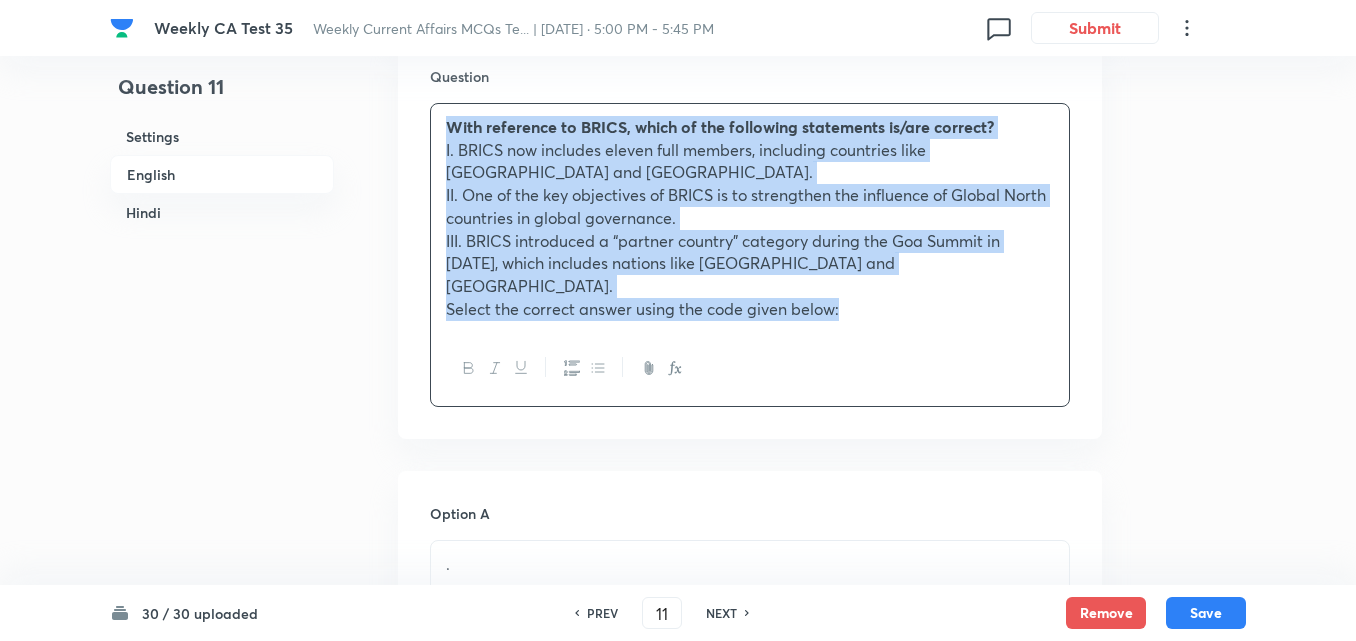 scroll, scrollTop: 816, scrollLeft: 0, axis: vertical 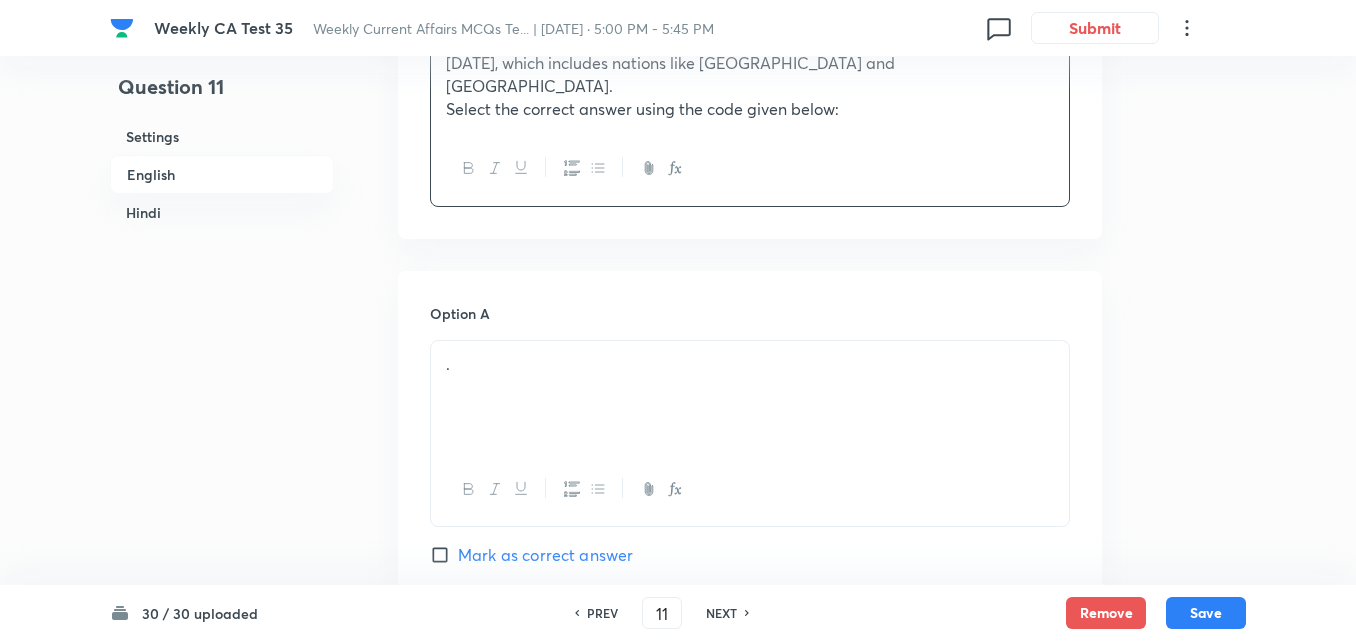 drag, startPoint x: 549, startPoint y: 320, endPoint x: 544, endPoint y: 341, distance: 21.587032 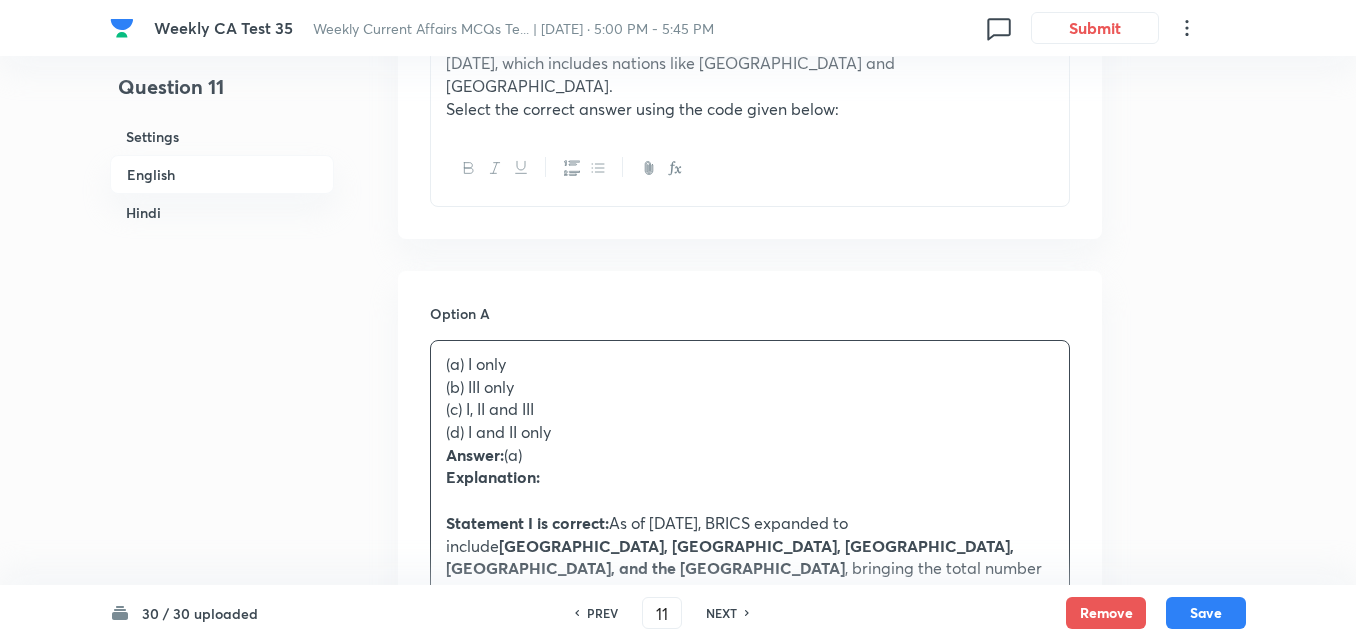 click on "Question 11 Settings English Hindi Settings Type Single choice correct 4 options + 2 marks - 0.66 marks Edit Concept Current Affairs Current Affairs 2025 Current Affairs 2025 Current Affairs 2025 Edit Additional details Easy Fact Not from PYQ paper No equation Edit In English Question With reference to BRICS, which of the following statements is/are correct? I. BRICS now includes eleven full members, including countries like Ethiopia and Iran.  II. One of the key objectives of BRICS is to strengthen the influence of Global North countries in global governance.  III. BRICS introduced a “partner country” category during the Goa Summit in 2021, which includes nations like Cuba and Kazakhstan. Select the correct answer using the code given below:   Option A (a) I only  (b) III only  (c) I, II and III  (d) I and II only Answer:  (a)  Explanation: Statement I is correct:  As of January 1, 2024, BRICS expanded to include  Egypt, Ethiopia, Iran, Saudi Arabia, and the United Arab Emirates   Mark as correct answer" at bounding box center (678, 1792) 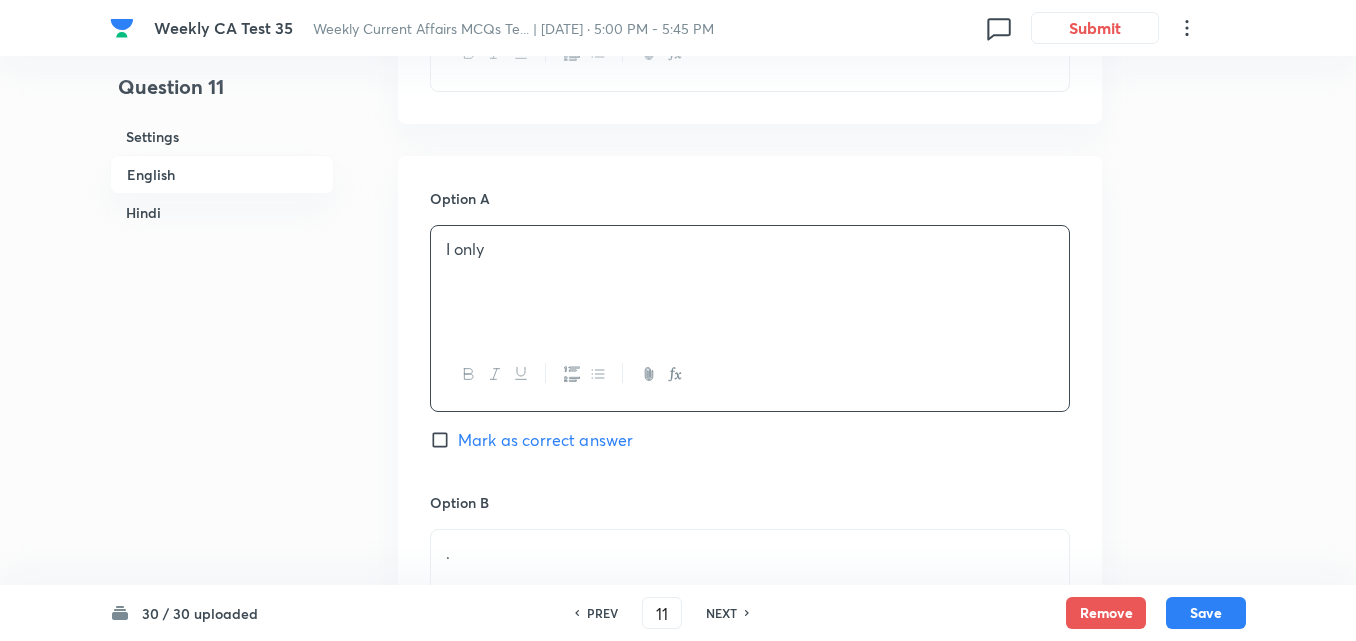 scroll, scrollTop: 1116, scrollLeft: 0, axis: vertical 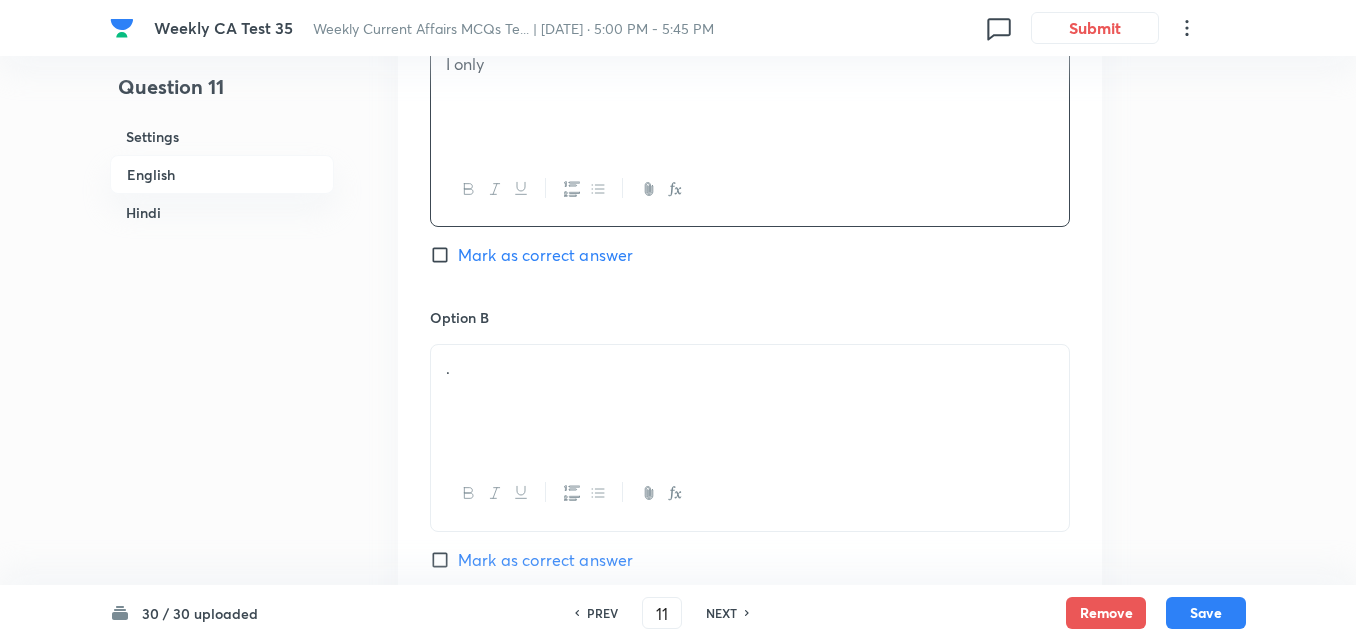 click on "." at bounding box center [750, 368] 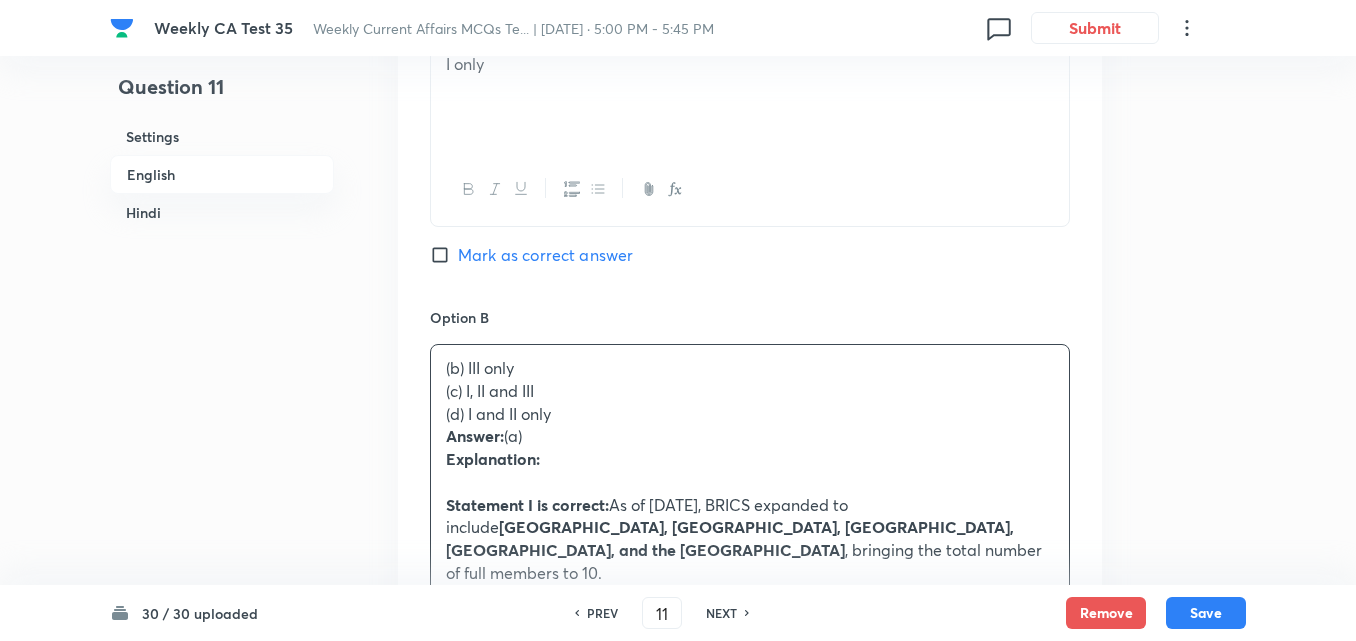 drag, startPoint x: 427, startPoint y: 361, endPoint x: 414, endPoint y: 364, distance: 13.341664 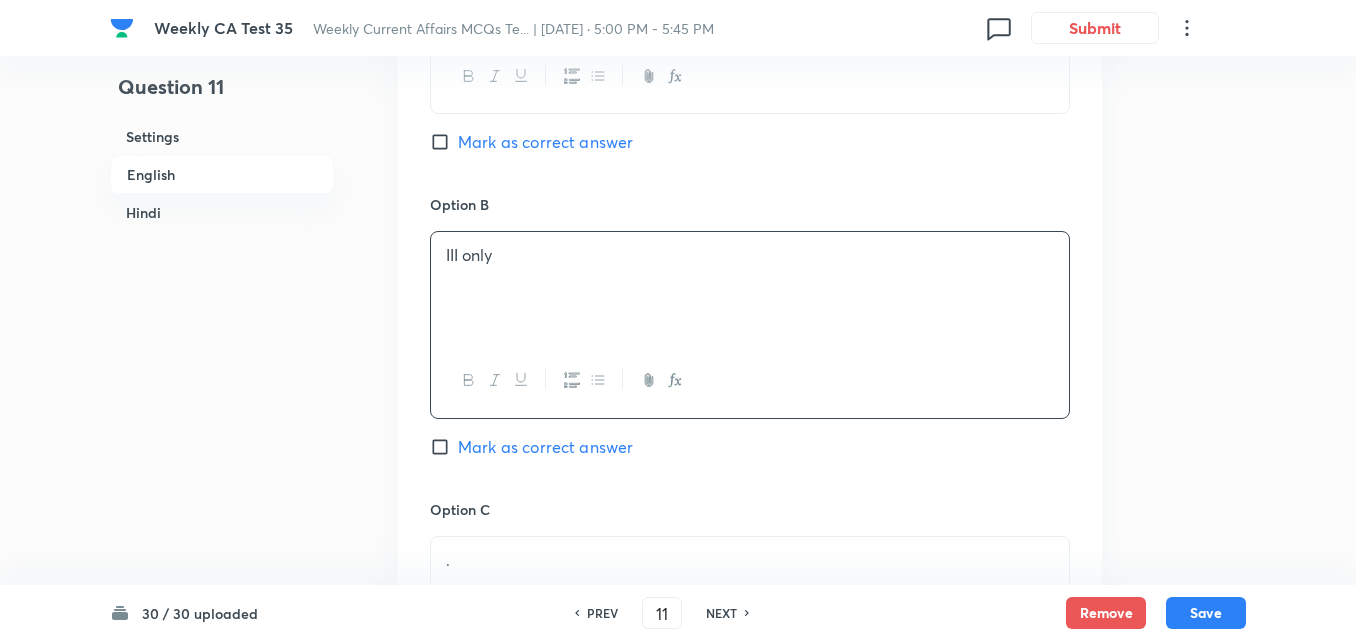 scroll, scrollTop: 1416, scrollLeft: 0, axis: vertical 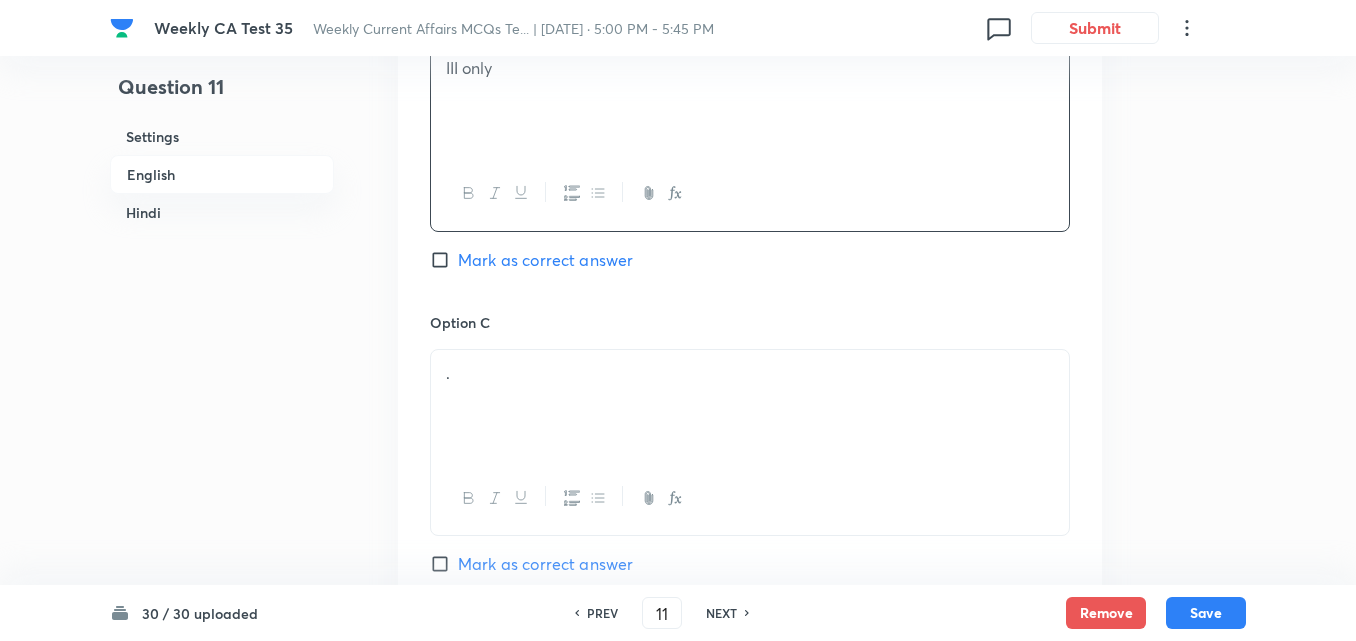 click on "." at bounding box center [750, 406] 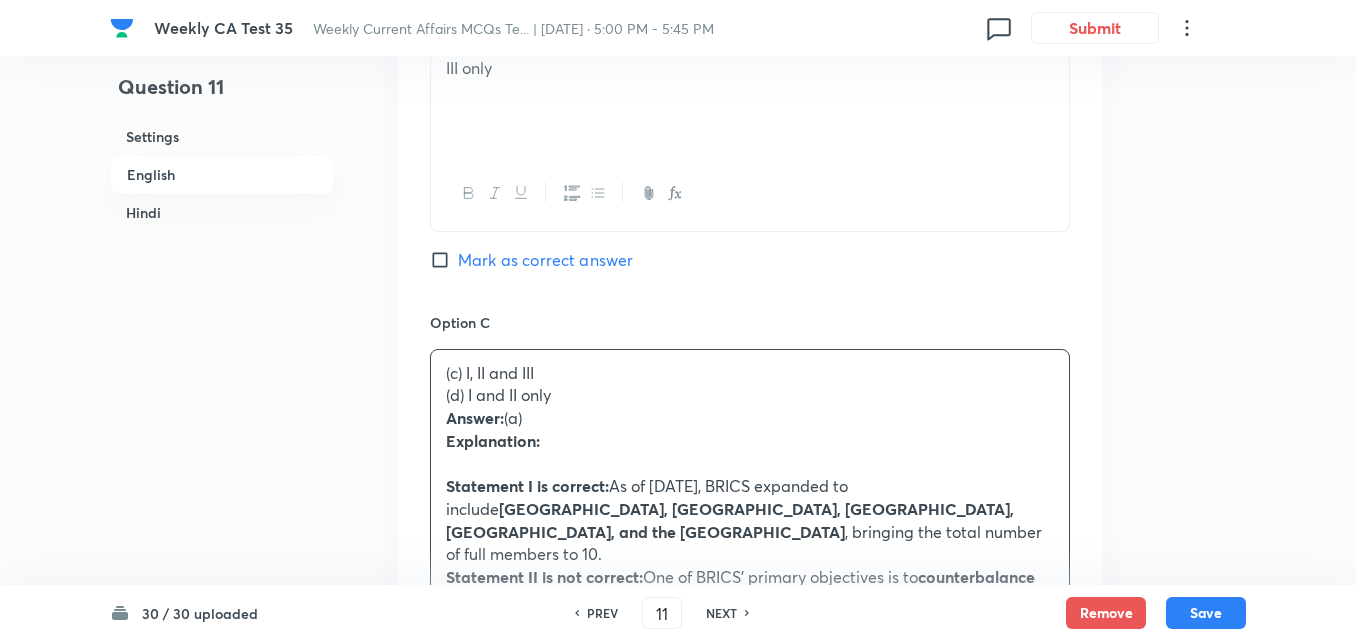 drag, startPoint x: 443, startPoint y: 381, endPoint x: 374, endPoint y: 381, distance: 69 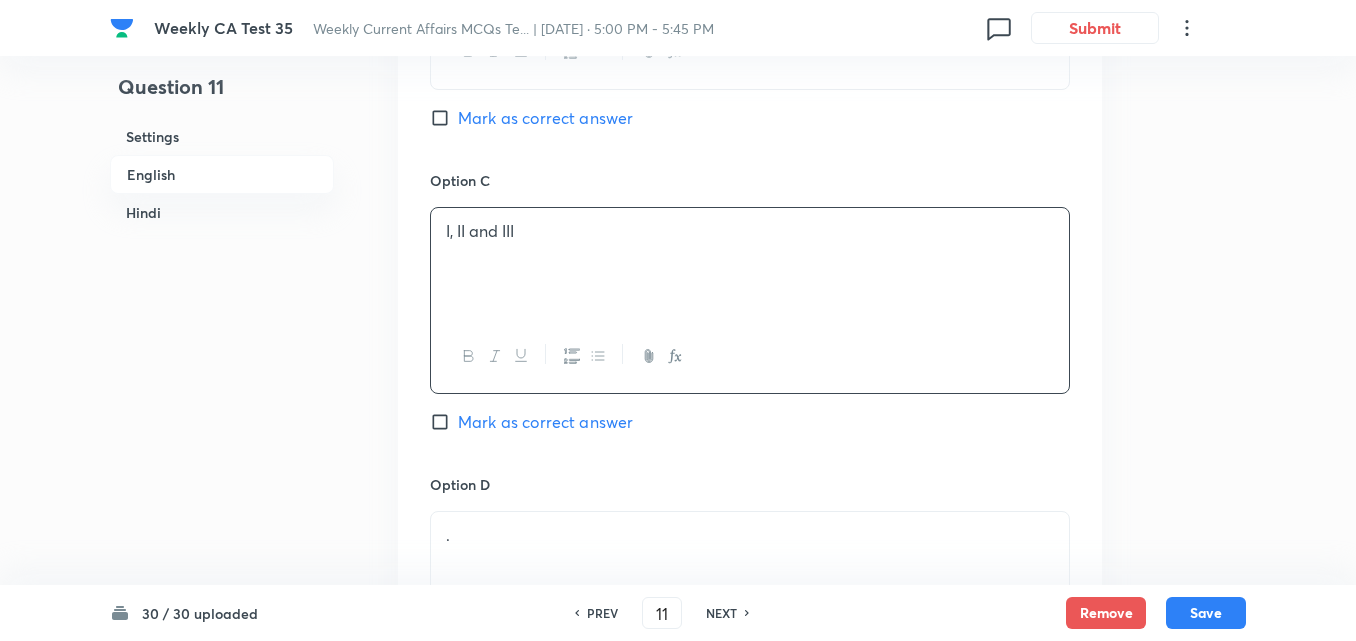 scroll, scrollTop: 1816, scrollLeft: 0, axis: vertical 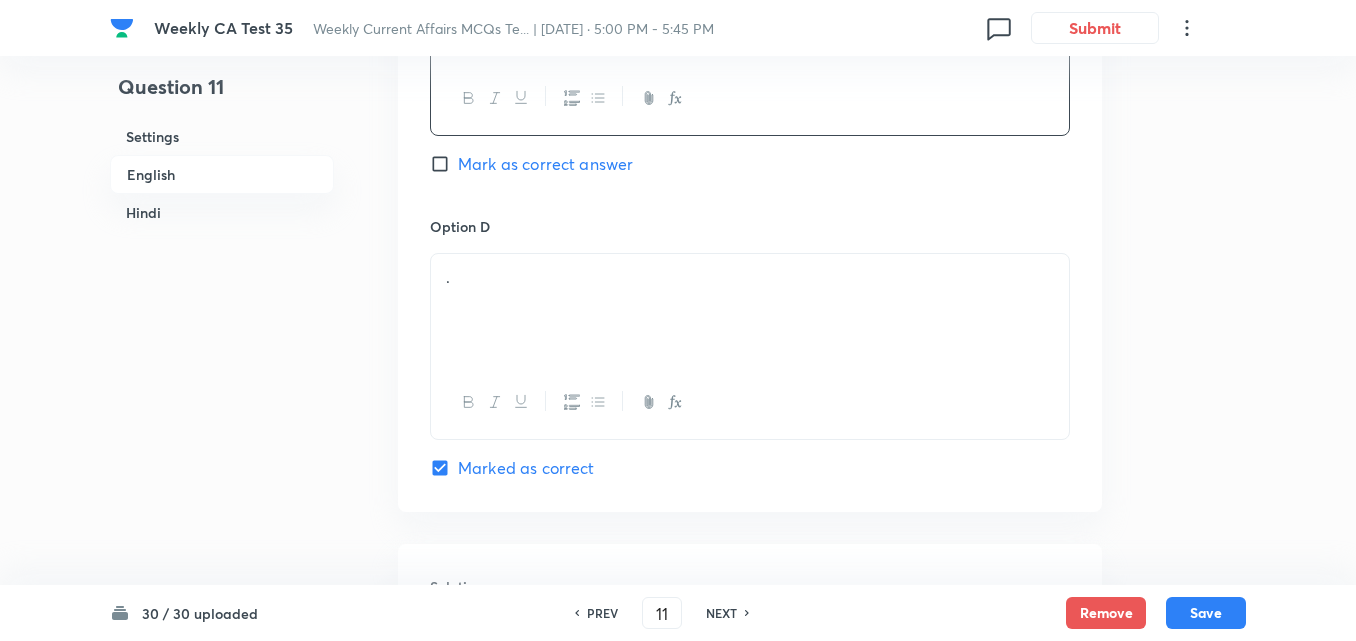 click on "." at bounding box center [750, 277] 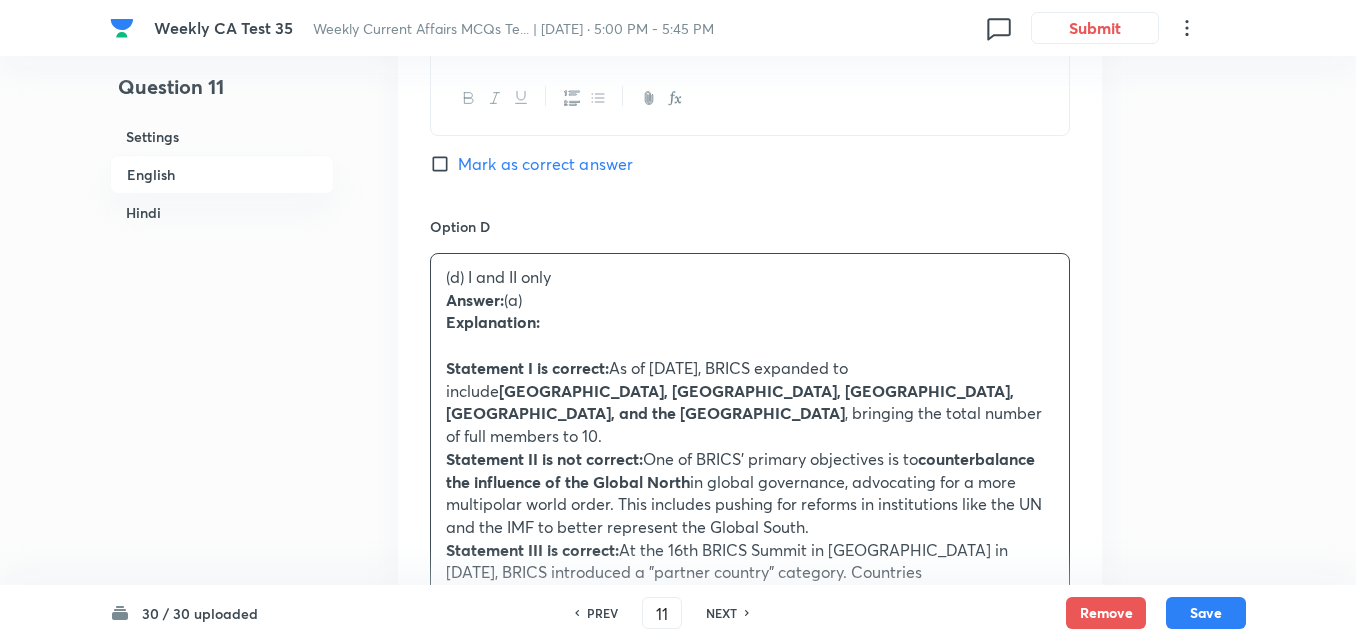 click on "Question 11 Settings English Hindi Settings Type Single choice correct 4 options + 2 marks - 0.66 marks Edit Concept Current Affairs Current Affairs 2025 Current Affairs 2025 Current Affairs 2025 Edit Additional details Easy Fact Not from PYQ paper No equation Edit In English Question With reference to BRICS, which of the following statements is/are correct? I. BRICS now includes eleven full members, including countries like Ethiopia and Iran.  II. One of the key objectives of BRICS is to strengthen the influence of Global North countries in global governance.  III. BRICS introduced a “partner country” category during the Goa Summit in 2021, which includes nations like Cuba and Kazakhstan. Select the correct answer using the code given below:   Option A I only   Mark as correct answer Option B III only   Mark as correct answer Option C I, II and III   Mark as correct answer Option D (d) I and II only Answer:  (a)  Explanation: Statement I is correct:  As of January 1, 2024, BRICS expanded to include    ." at bounding box center (678, 757) 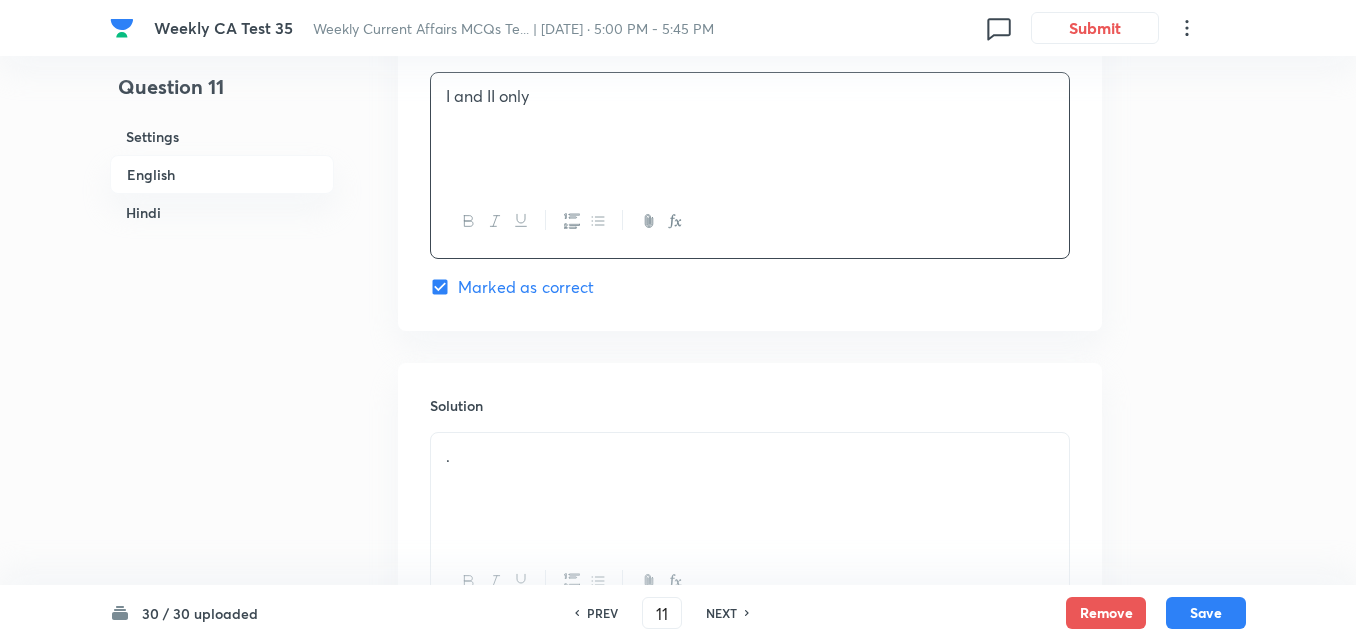 scroll, scrollTop: 2216, scrollLeft: 0, axis: vertical 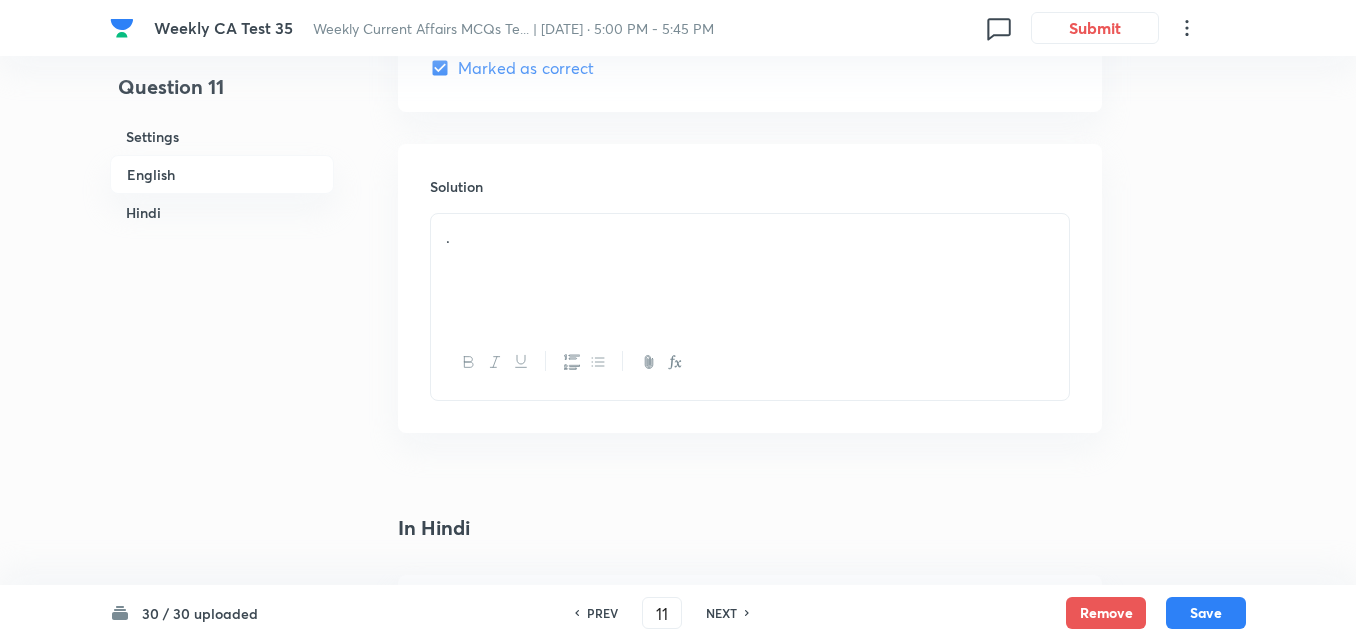 click on "." at bounding box center [750, 270] 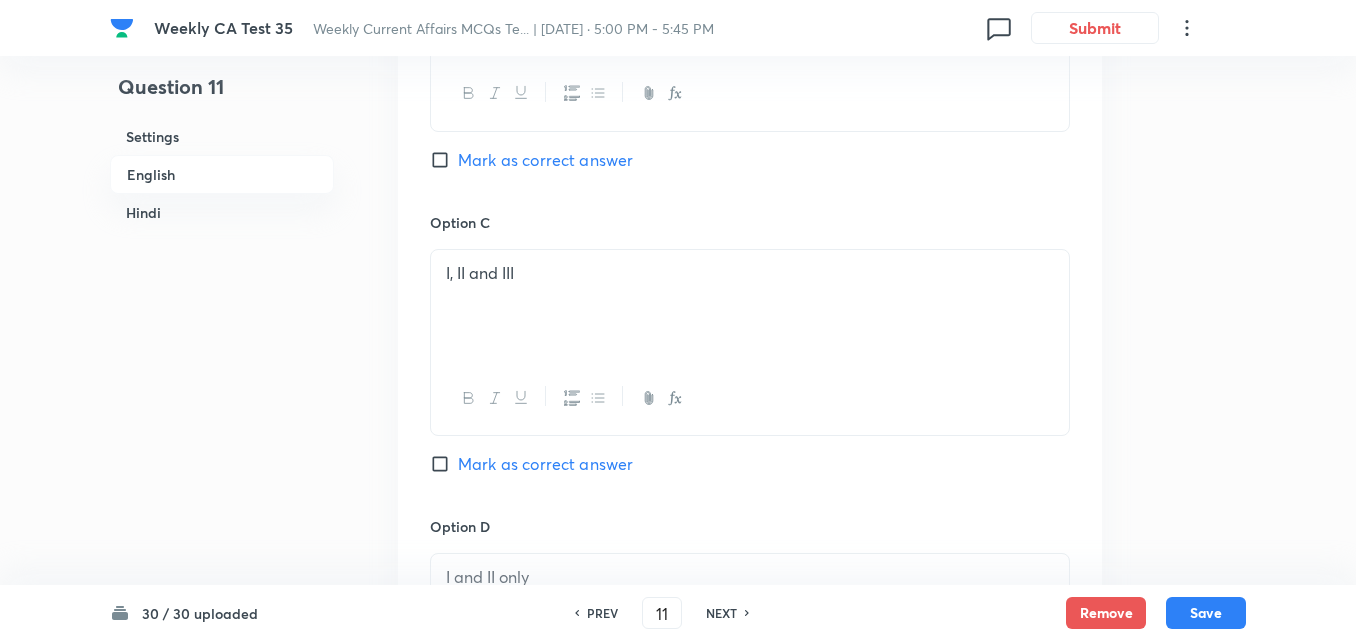 scroll, scrollTop: 1116, scrollLeft: 0, axis: vertical 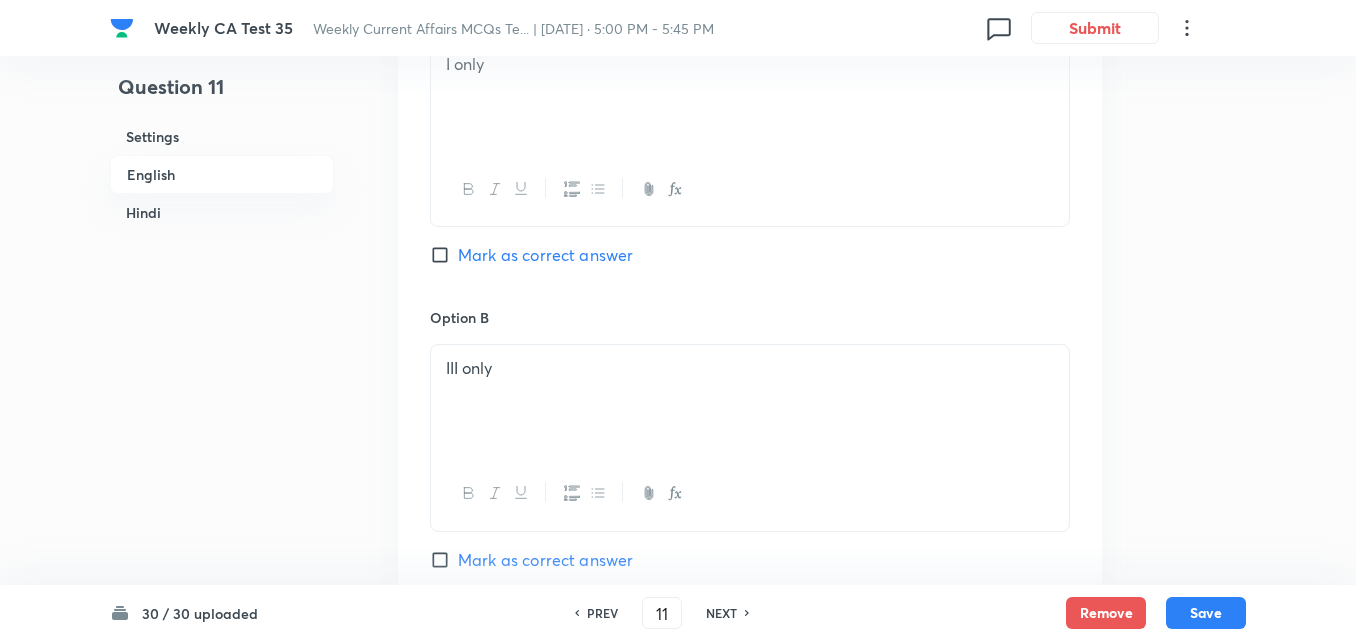 click on "Mark as correct answer" at bounding box center [545, 255] 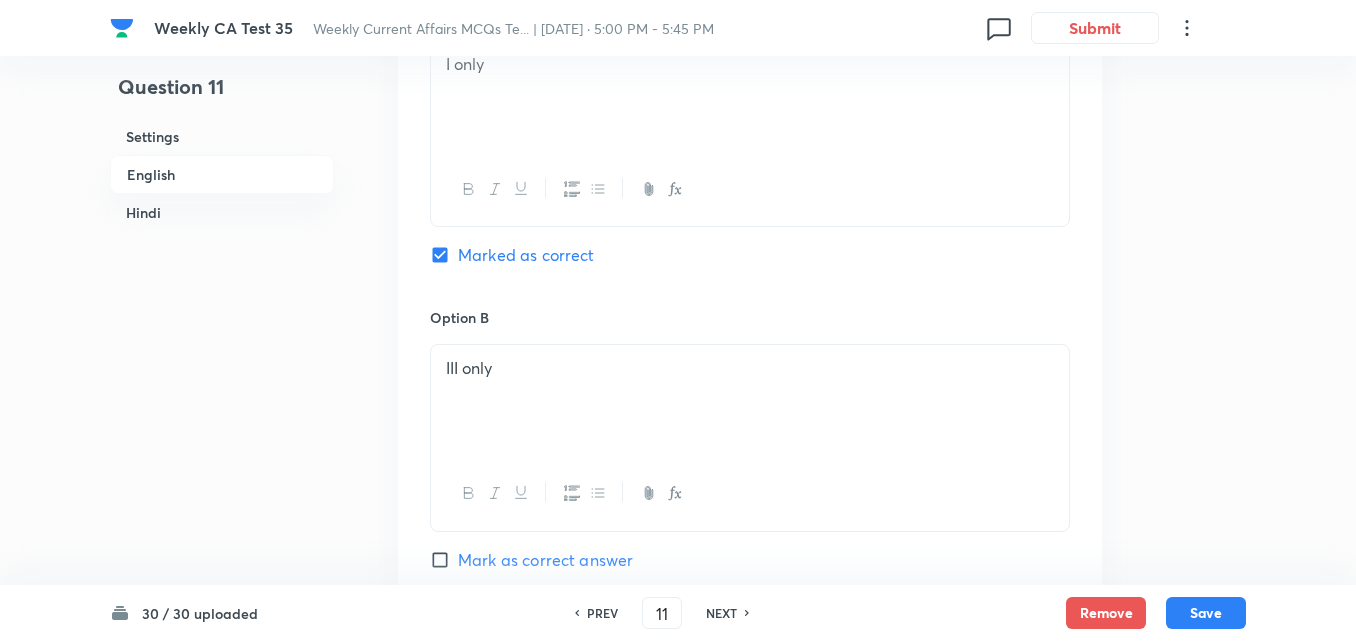 checkbox on "false" 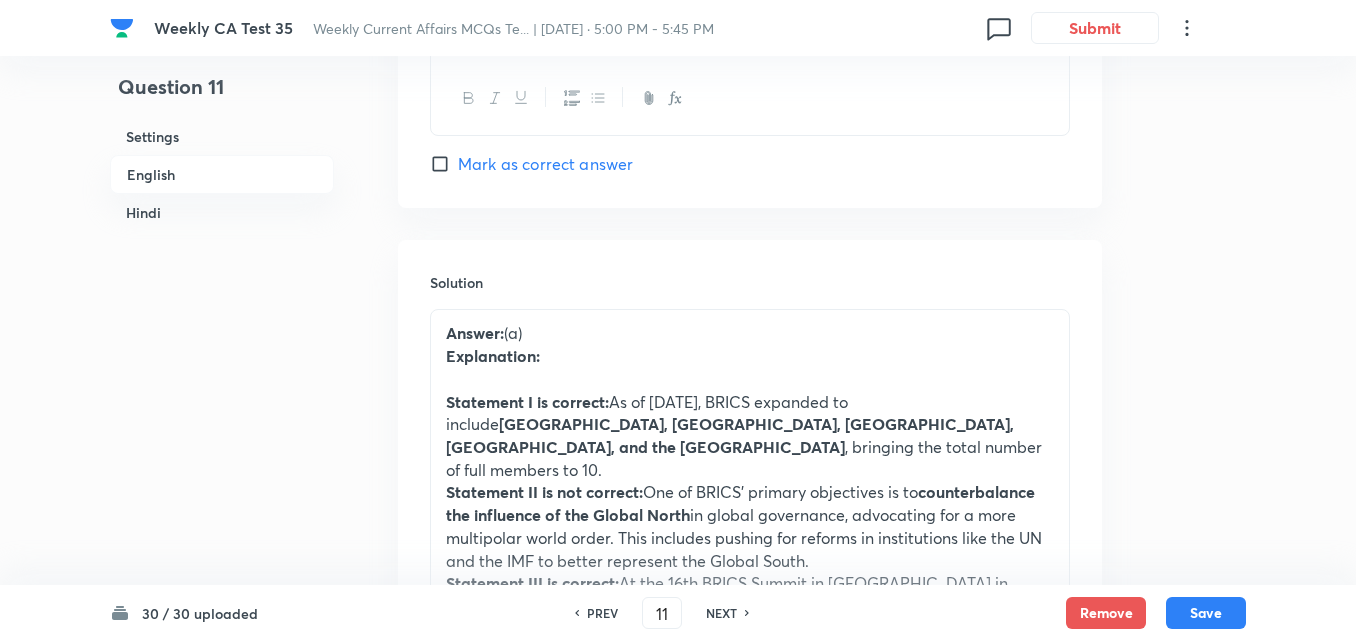 scroll, scrollTop: 2216, scrollLeft: 0, axis: vertical 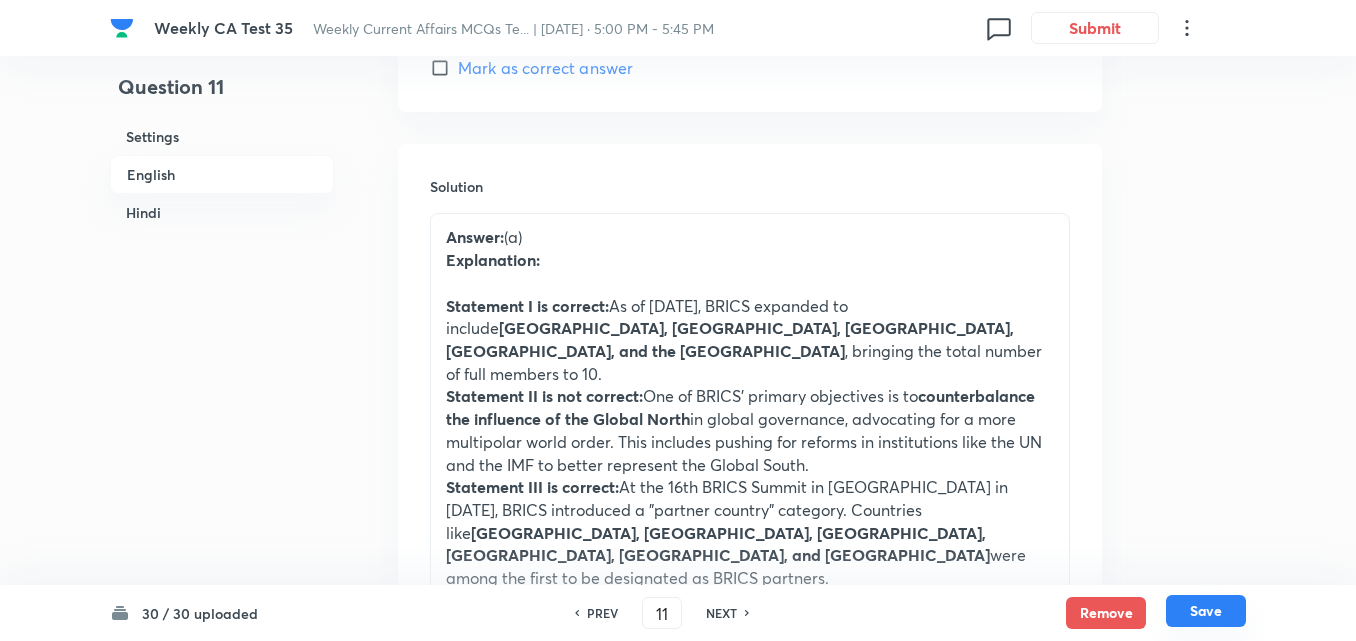 click on "Save" at bounding box center [1206, 611] 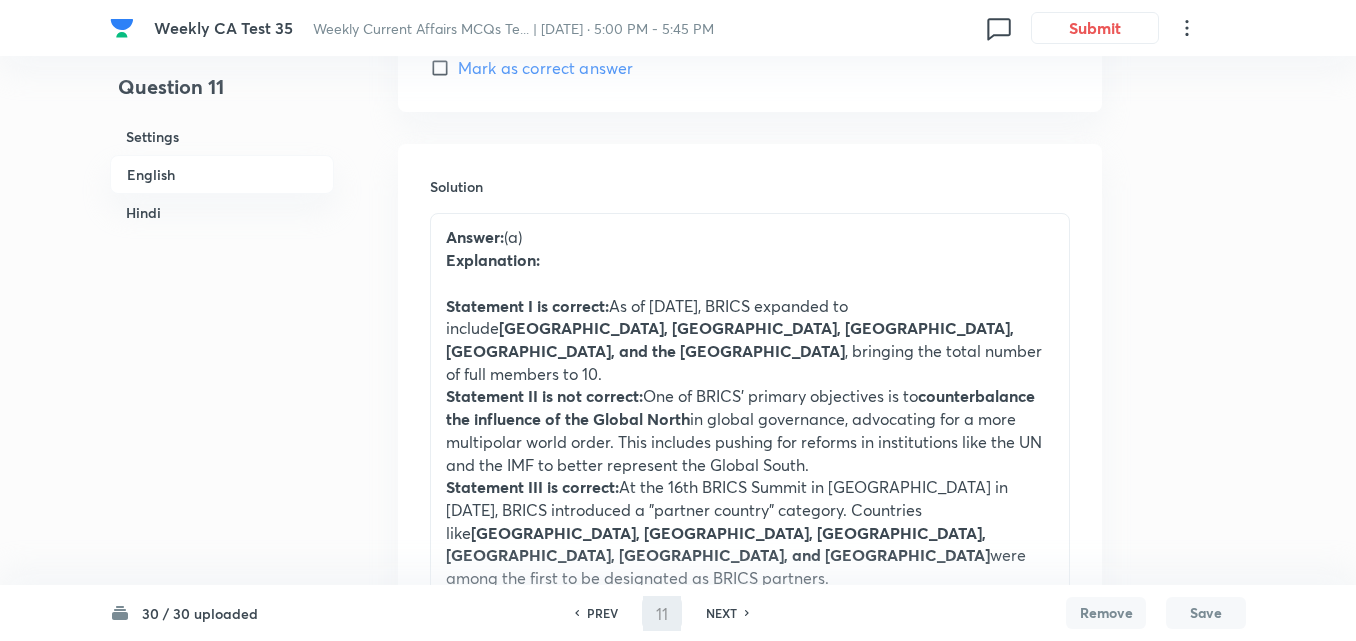 type on "12" 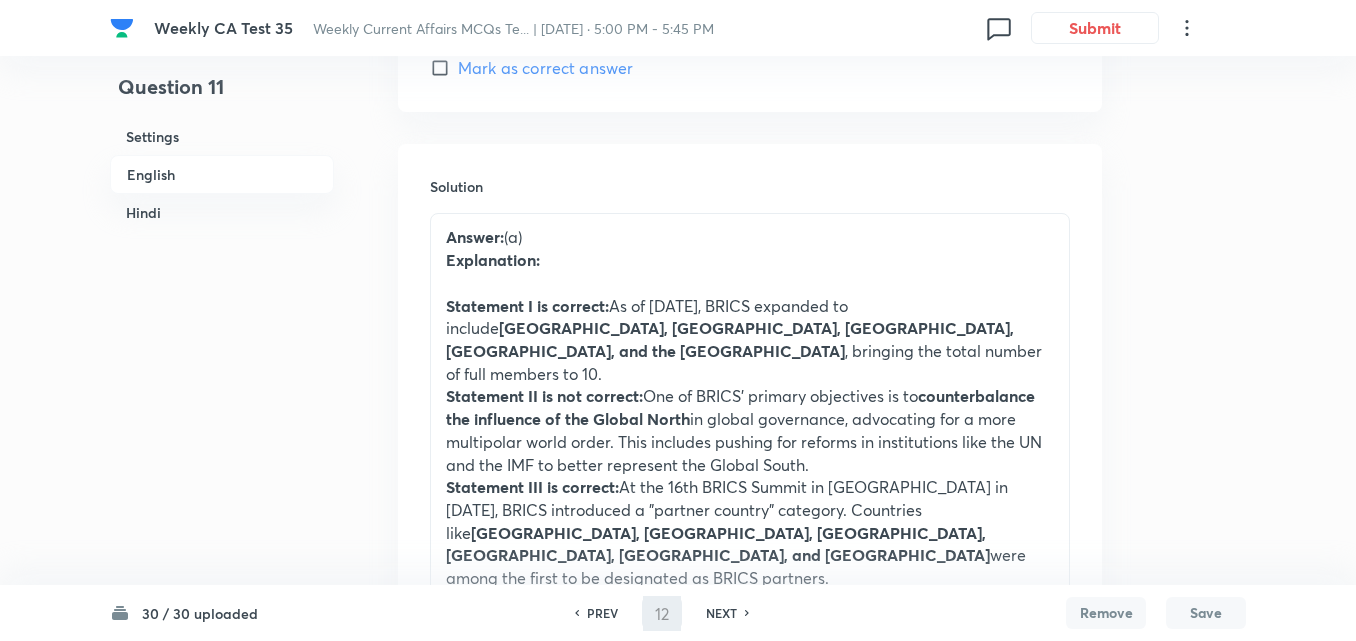 checkbox on "false" 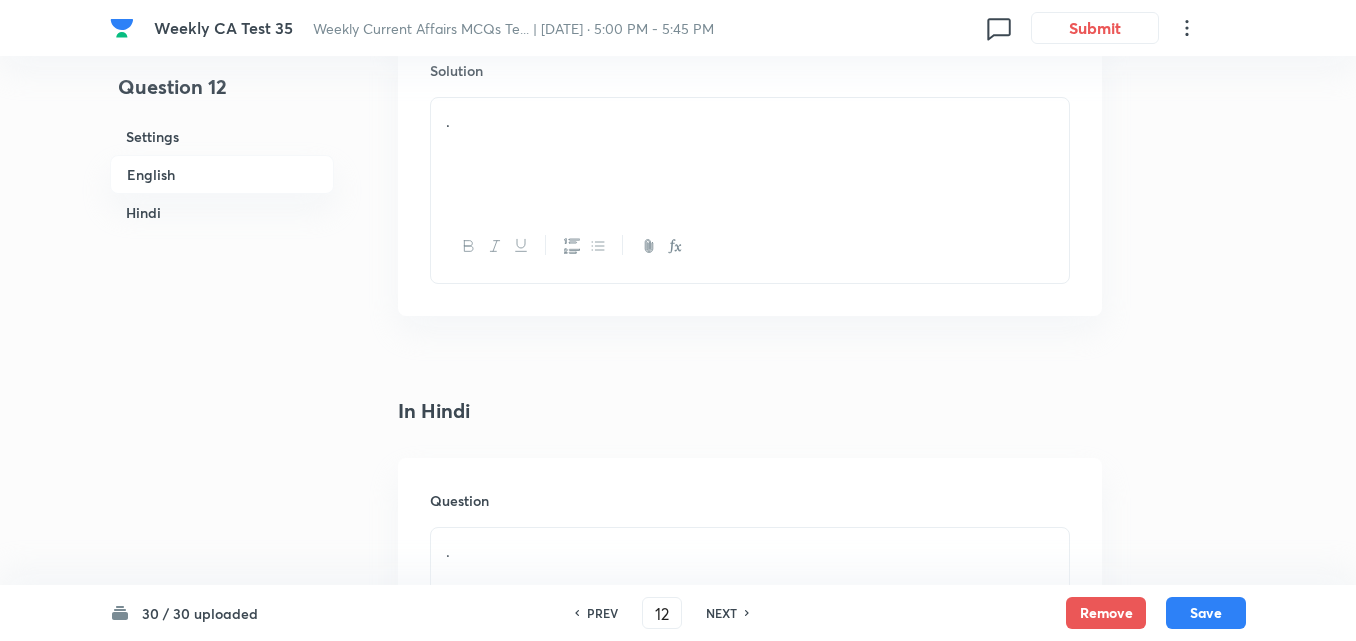click on "English" at bounding box center [222, 174] 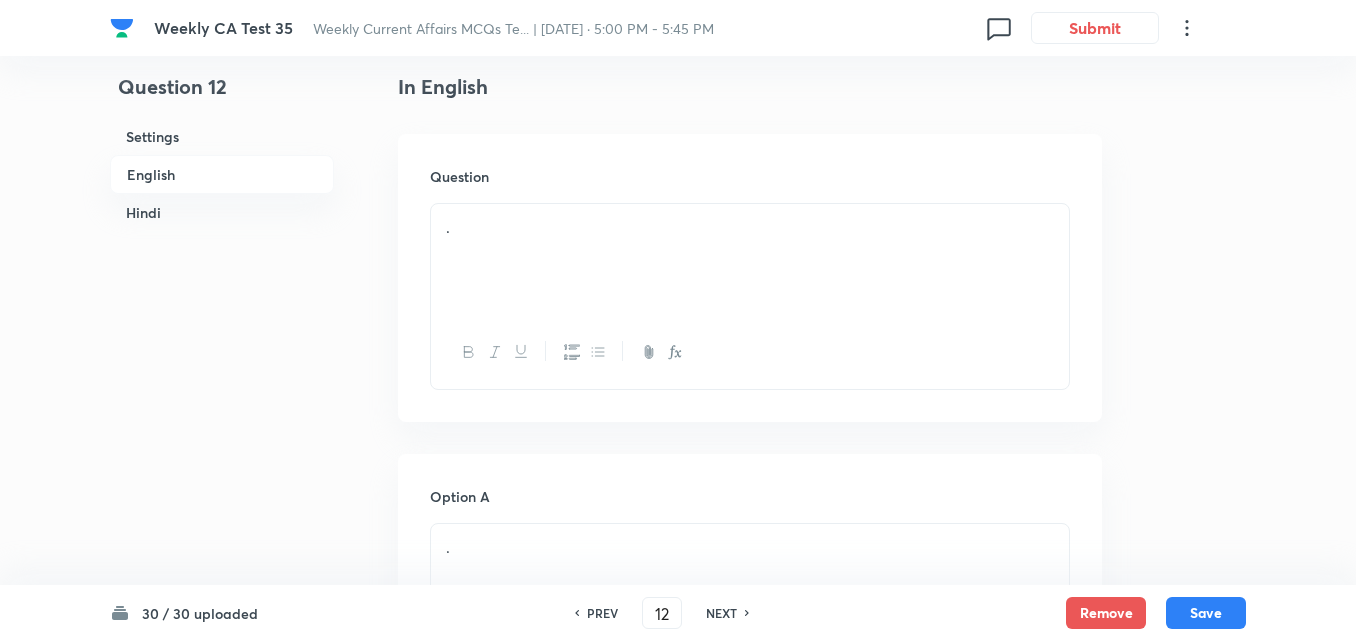 click on "." at bounding box center [750, 260] 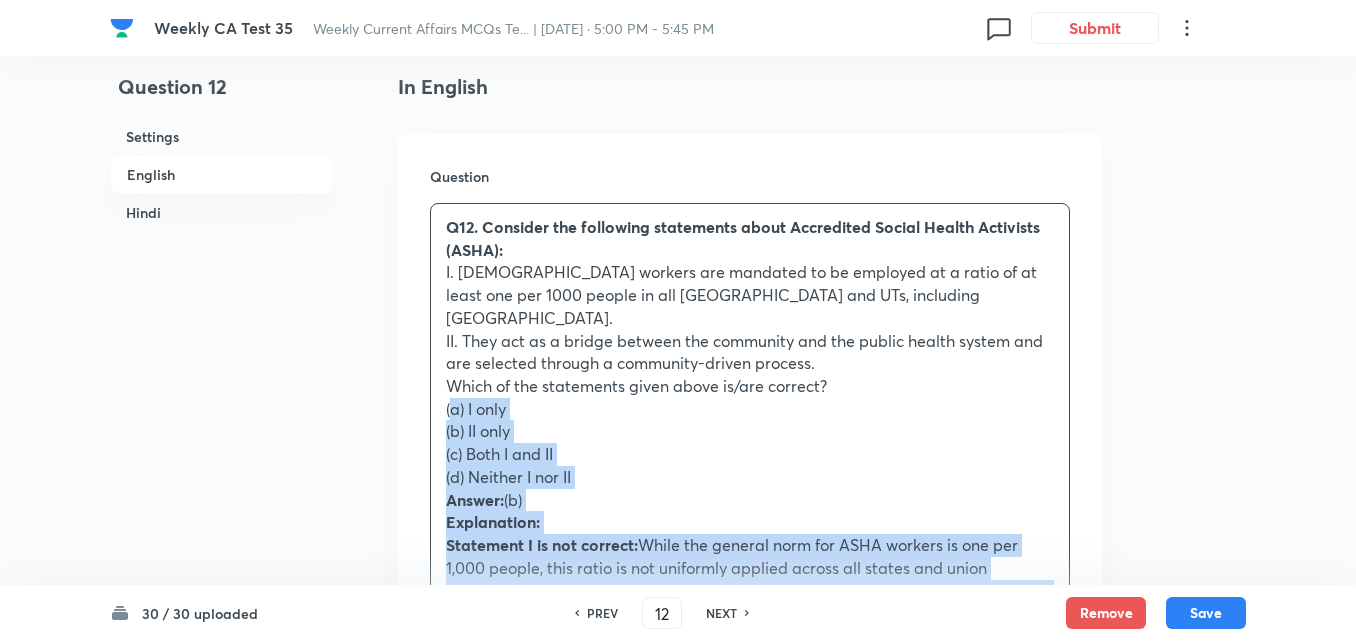click on "Question 12 Settings English Hindi Settings Type Single choice correct 4 options + 2 marks - 0.66 marks Edit Concept Current Affairs Current Affairs 2025 Current Affairs 2025 Current Affairs 2025 Edit Additional details Easy Fact Not from PYQ paper No equation Edit In English Question Q12. Consider the following statements about Accredited Social Health Activists (ASHA): I. ASHA workers are mandated to be employed at a ratio of at least one per 1000 people in all States and UTs, including Goa.  II. They act as a bridge between the community and the public health system and are selected through a community-driven process. Which of the statements given above is/are correct?  (a) I only  (b) II only  (c) Both I and II  (d) Neither I nor II Answer:  (b)  Explanation: Statement I is not correct:  While the general norm for ASHA workers is one per 1,000 people, this ratio is not uniformly applied across all states and union territories. For instance, in  Goa , there are  no ASHA workers Uttarakhand . They must be" at bounding box center (678, 2147) 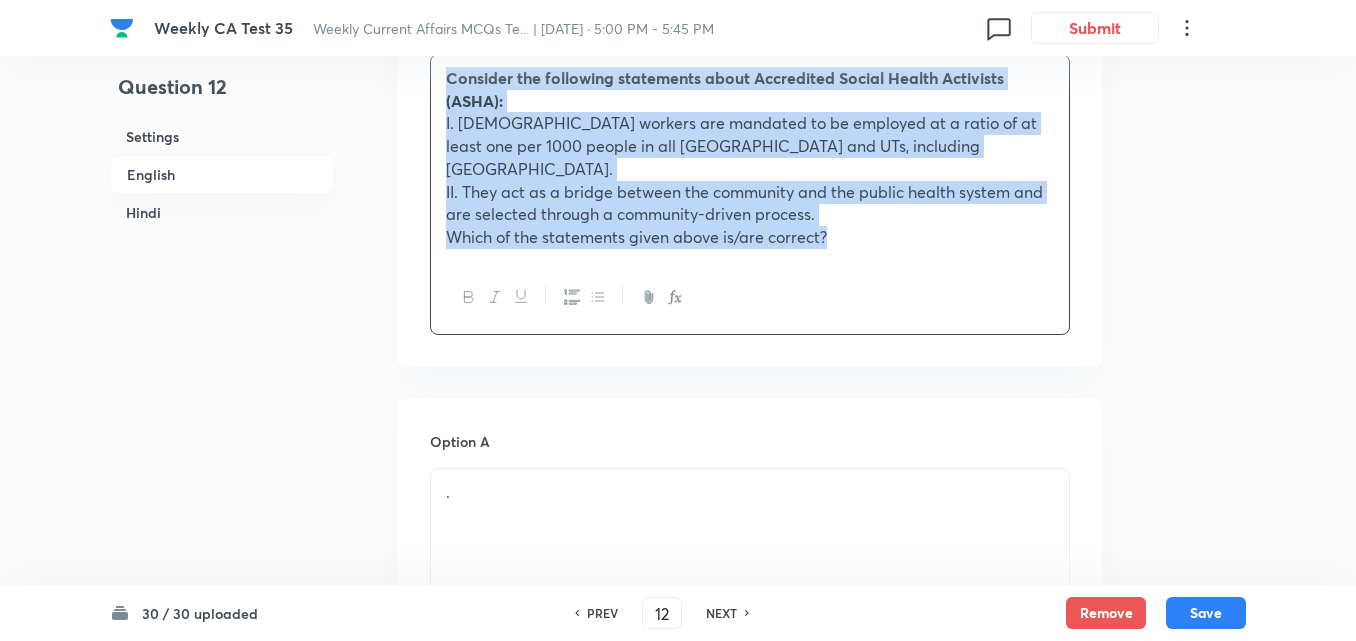 scroll, scrollTop: 816, scrollLeft: 0, axis: vertical 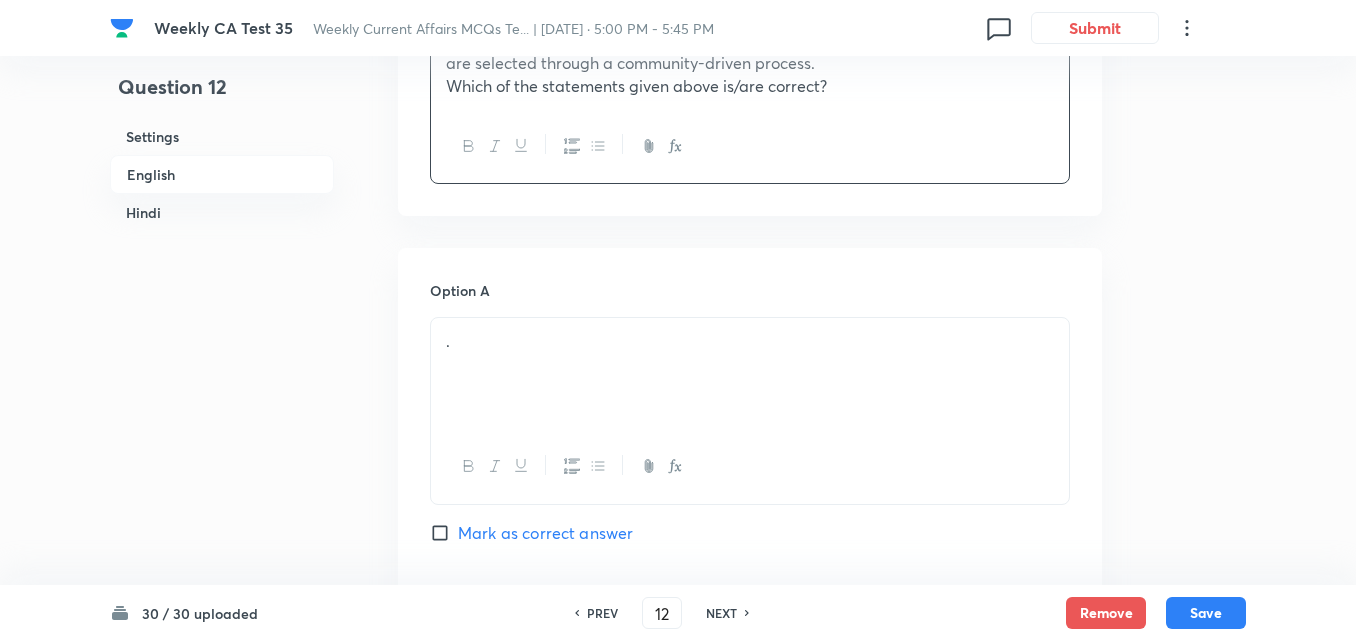click on "Option A . Mark as correct answer" at bounding box center [750, 432] 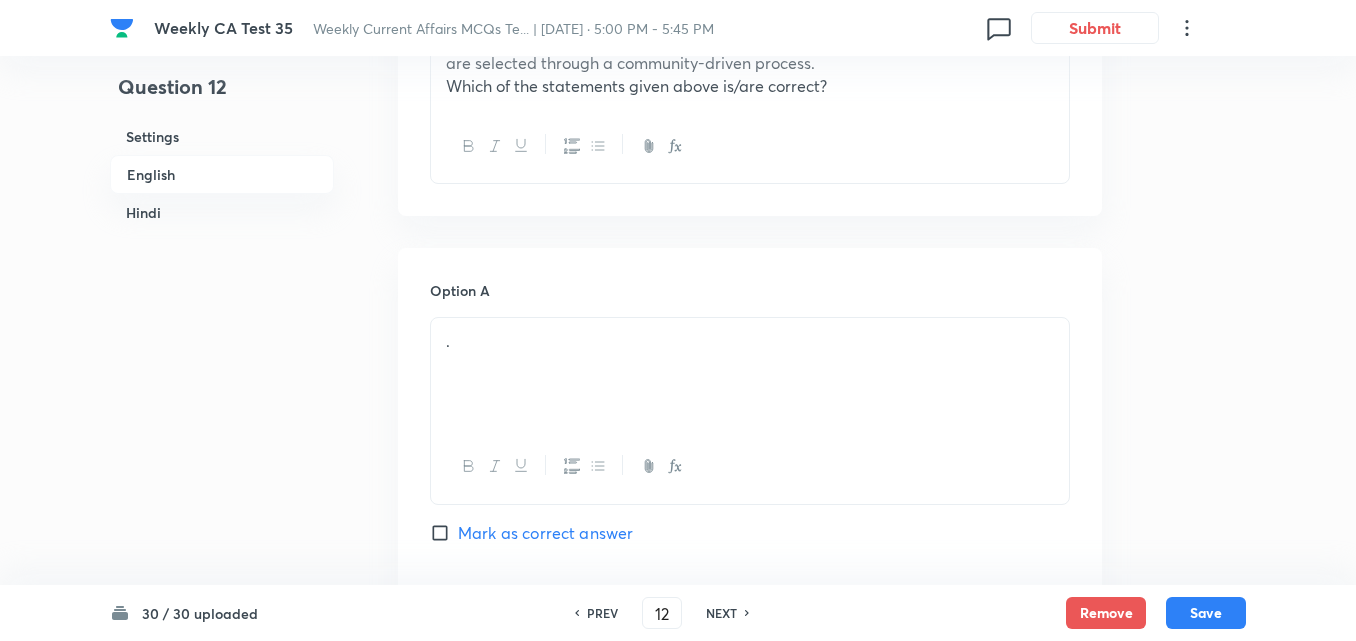 click on "." at bounding box center (750, 341) 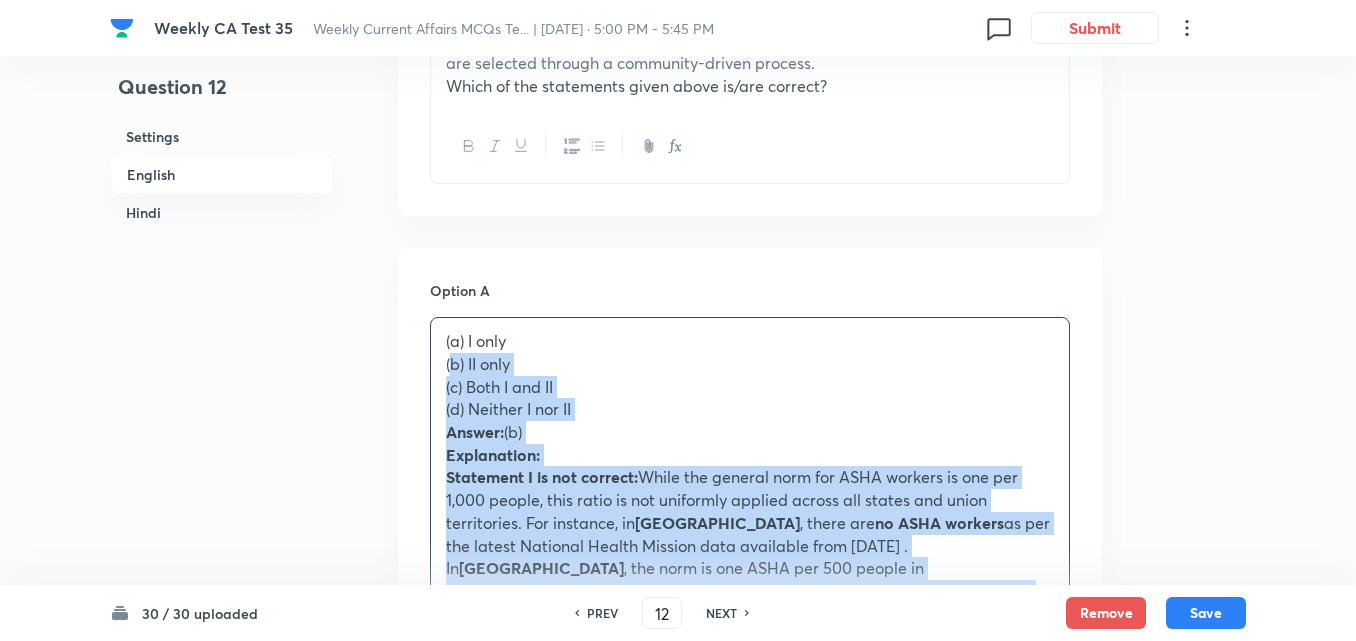 drag, startPoint x: 407, startPoint y: 336, endPoint x: 394, endPoint y: 338, distance: 13.152946 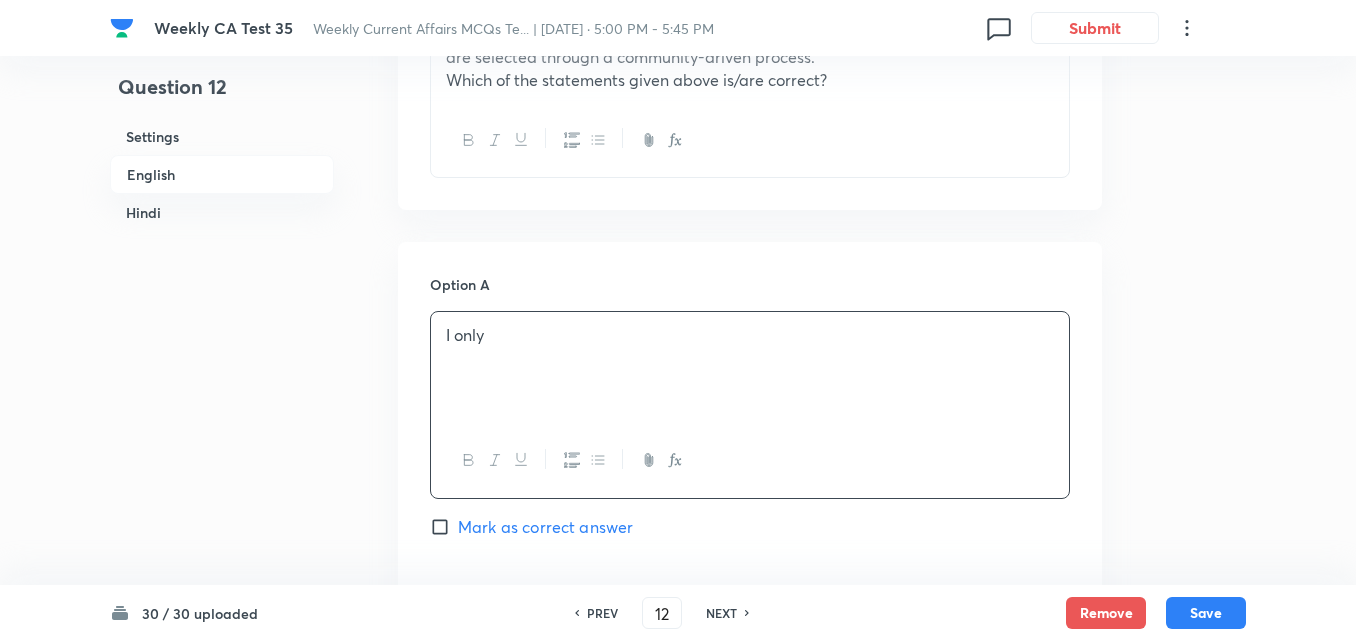 scroll, scrollTop: 1216, scrollLeft: 0, axis: vertical 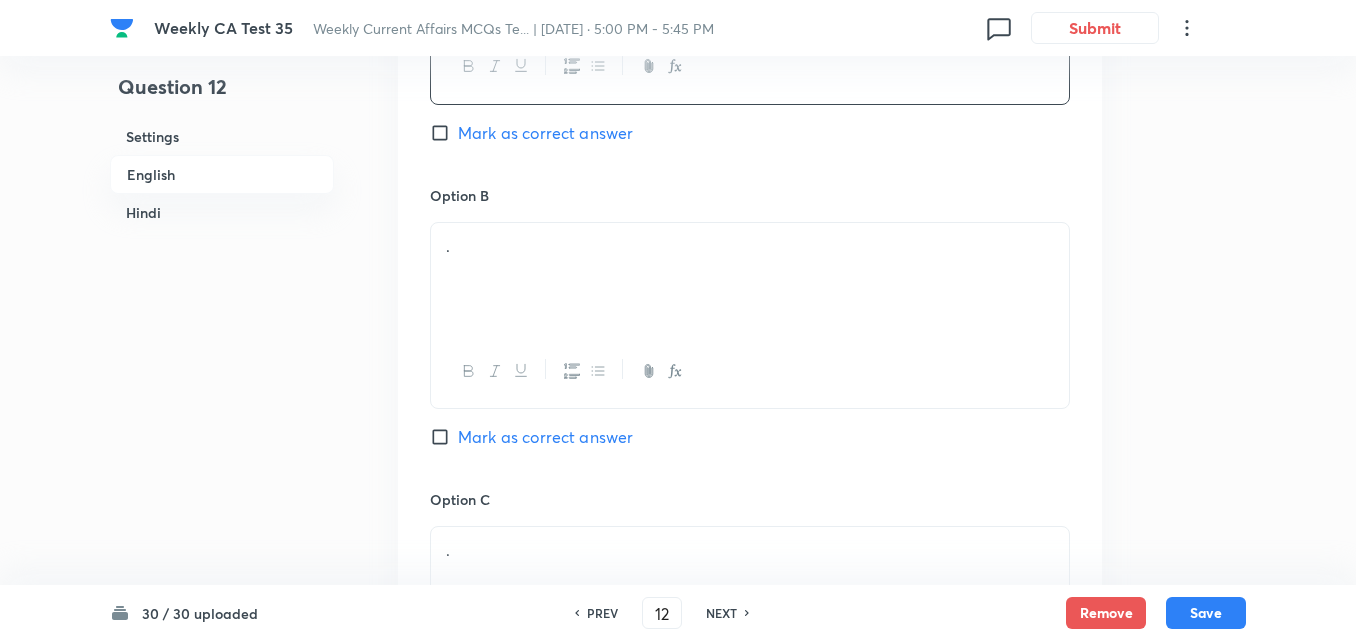 click on "." at bounding box center (750, 279) 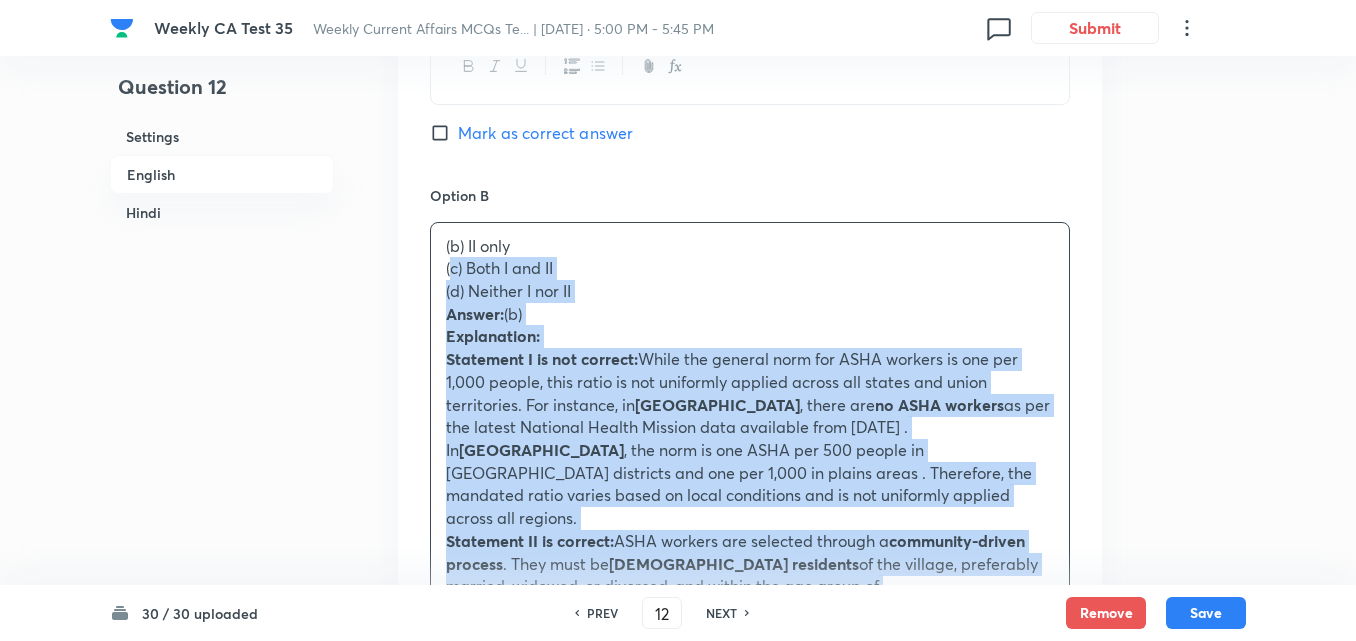 click on "Question 12 Settings English Hindi Settings Type Single choice correct 4 options + 2 marks - 0.66 marks Edit Concept Current Affairs Current Affairs 2025 Current Affairs 2025 Current Affairs 2025 Edit Additional details Easy Fact Not from PYQ paper No equation Edit In English Question Consider the following statements about Accredited Social Health Activists (ASHA): I. ASHA workers are mandated to be employed at a ratio of at least one per 1000 people in all States and UTs, including Goa.  II. They act as a bridge between the community and the public health system and are selected through a community-driven process. Which of the statements given above is/are correct?   Option A I only   Mark as correct answer Option B (b) II only  (c) Both I and II  (d) Neither I nor II Answer:  (b)  Explanation: Statement I is not correct:  While the general norm for ASHA workers is one per 1,000 people, this ratio is not uniformly applied across all states and union territories. For instance, in  Goa , there are  Option C ." at bounding box center (678, 1380) 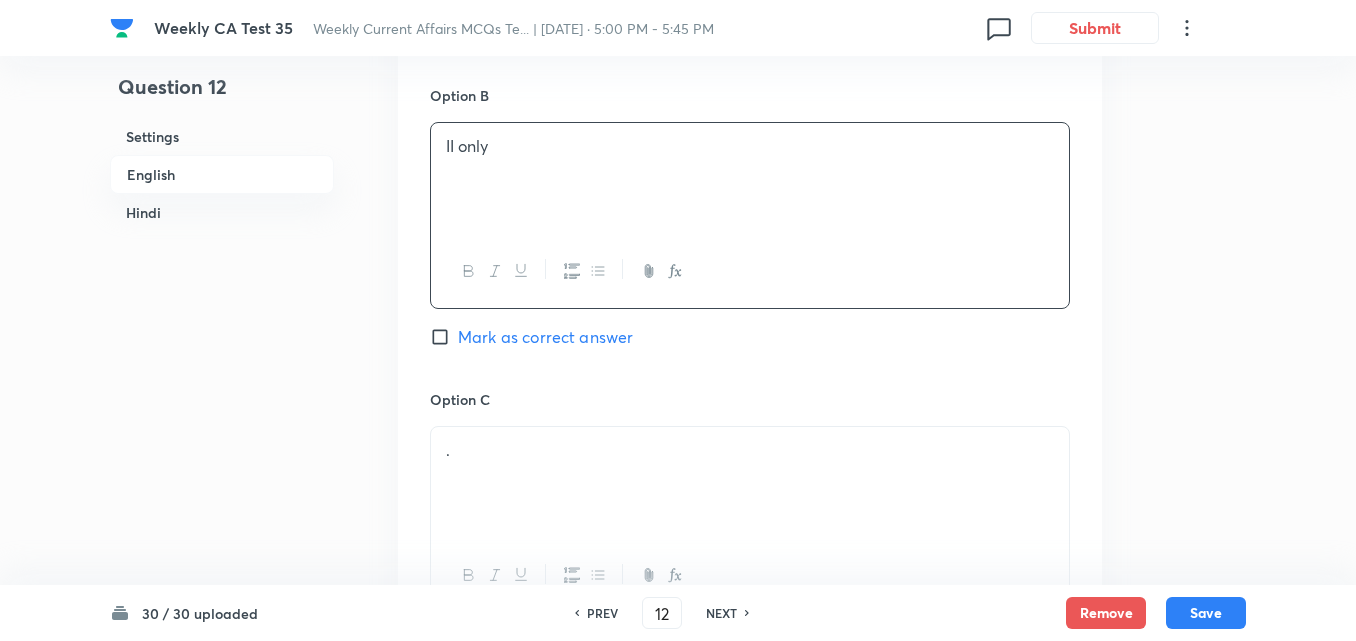 click on "Mark as correct answer" at bounding box center [545, 337] 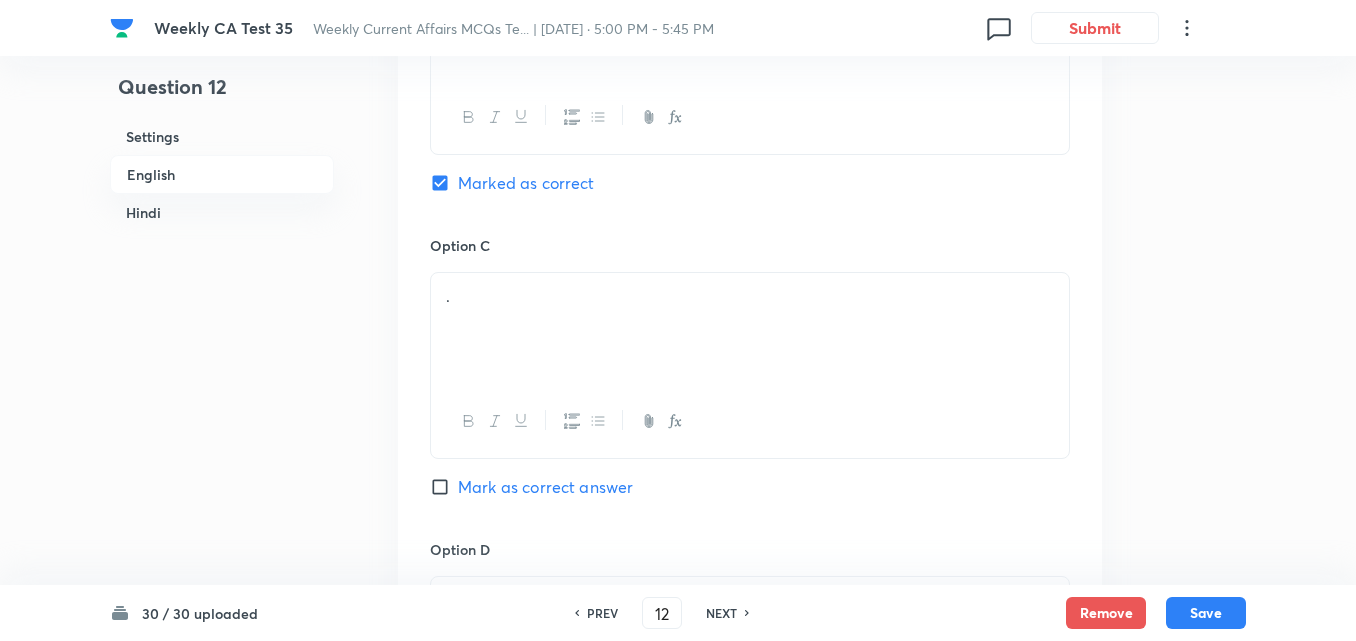 checkbox on "false" 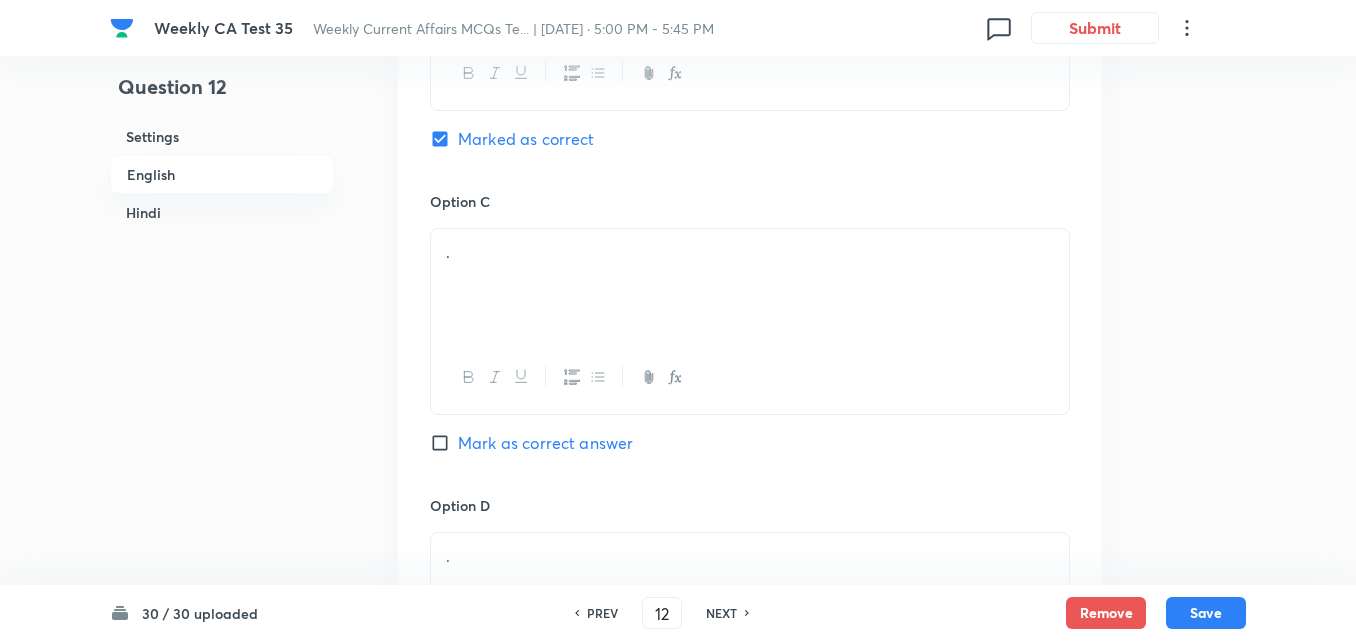 scroll, scrollTop: 1516, scrollLeft: 0, axis: vertical 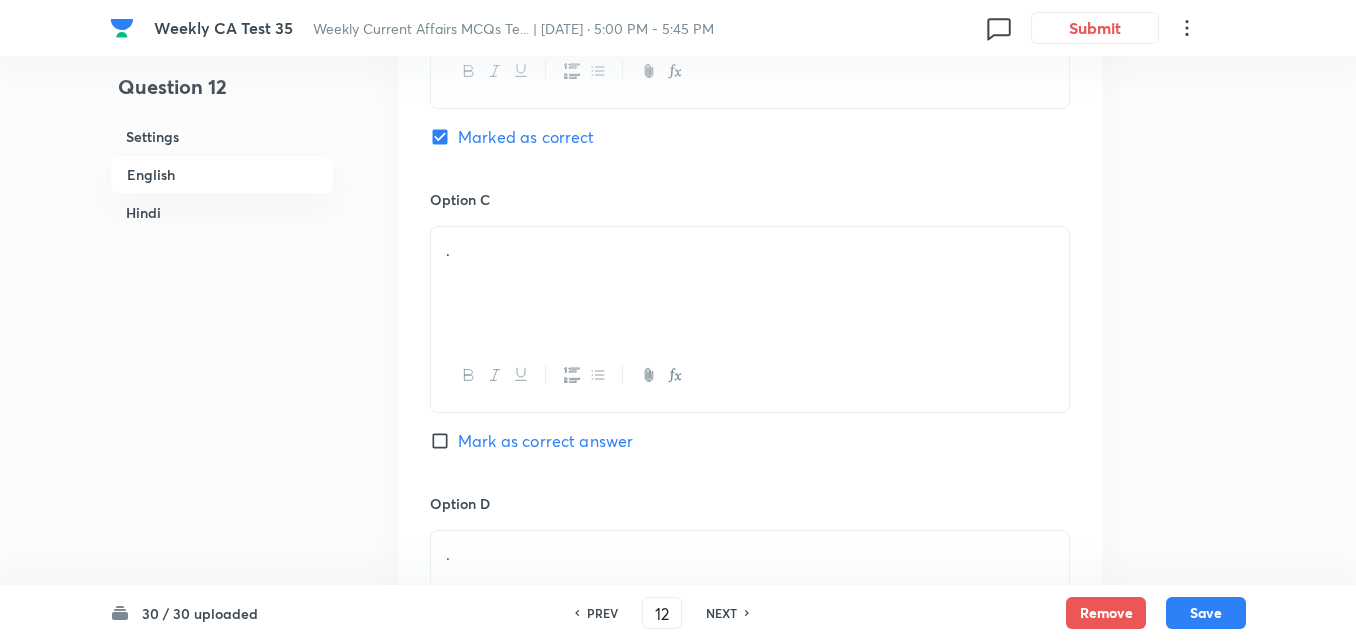 click on "." at bounding box center (750, 283) 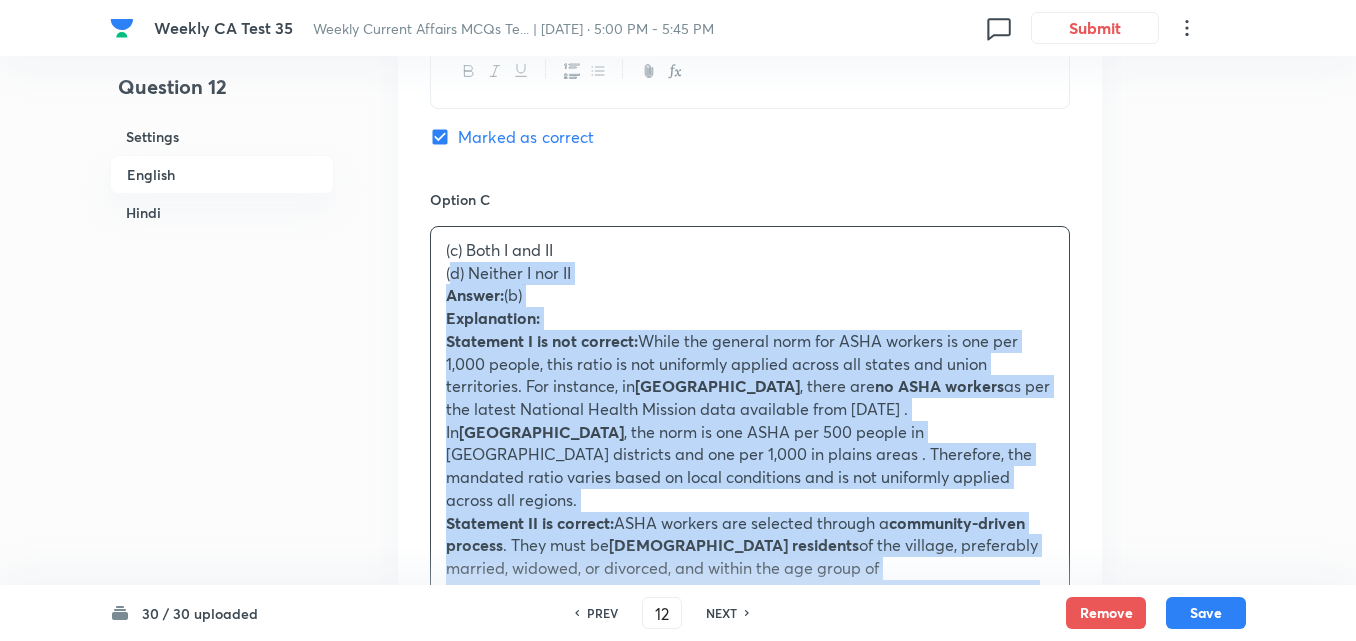 drag, startPoint x: 409, startPoint y: 251, endPoint x: 395, endPoint y: 251, distance: 14 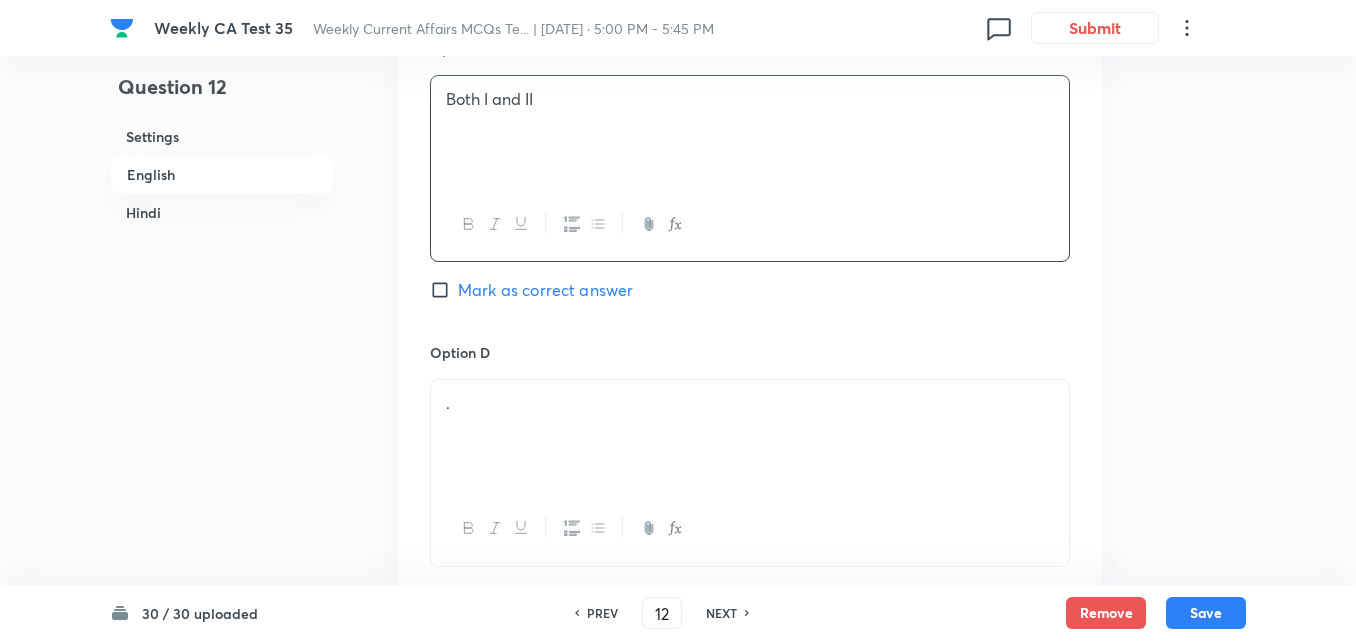 scroll, scrollTop: 1816, scrollLeft: 0, axis: vertical 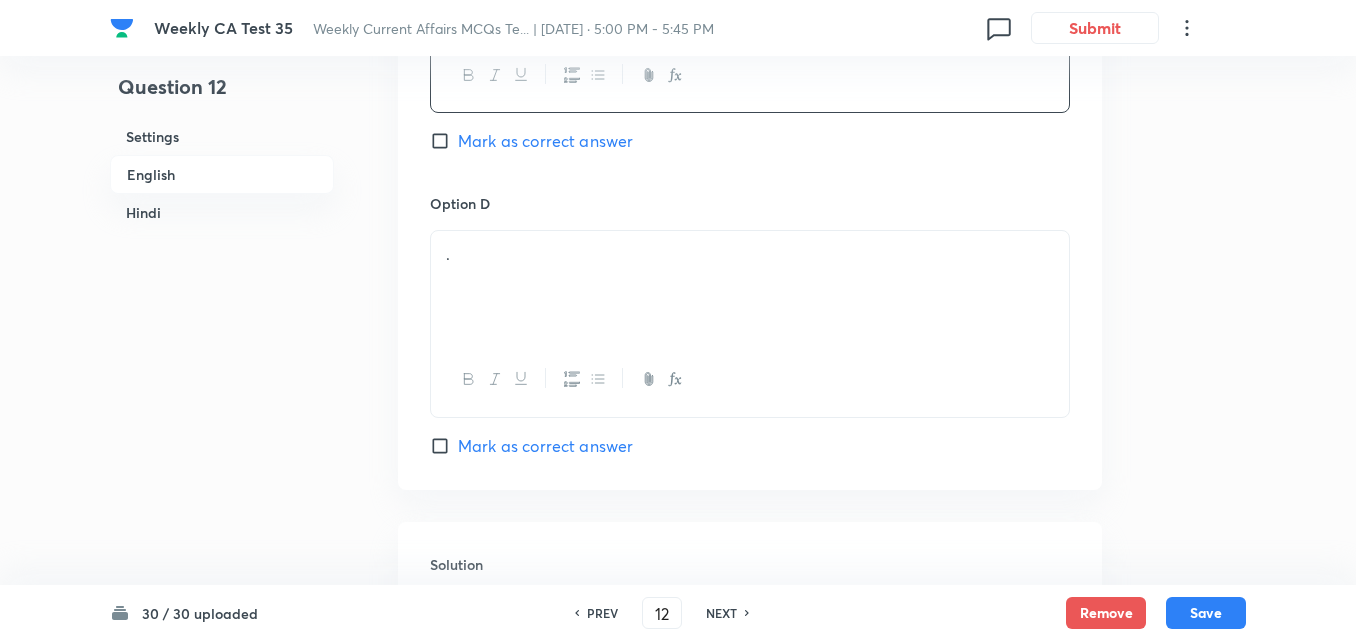 click on "." at bounding box center [750, 287] 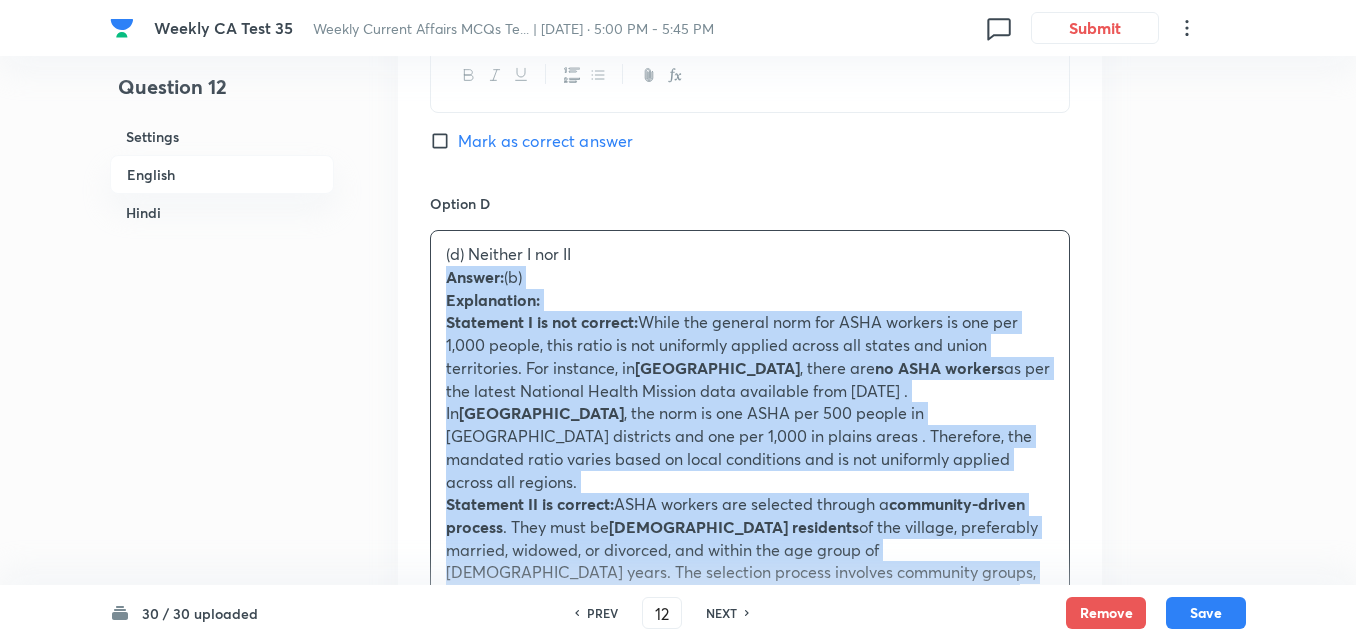 drag, startPoint x: 445, startPoint y: 262, endPoint x: 380, endPoint y: 250, distance: 66.09841 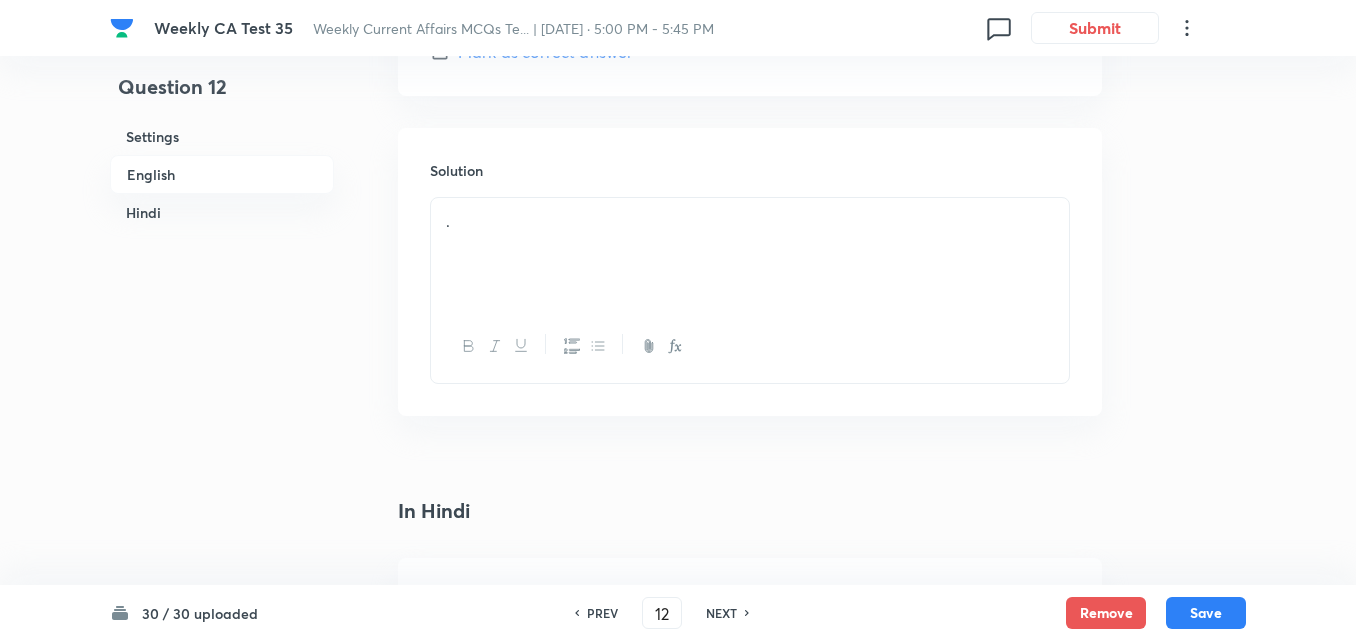 scroll, scrollTop: 2216, scrollLeft: 0, axis: vertical 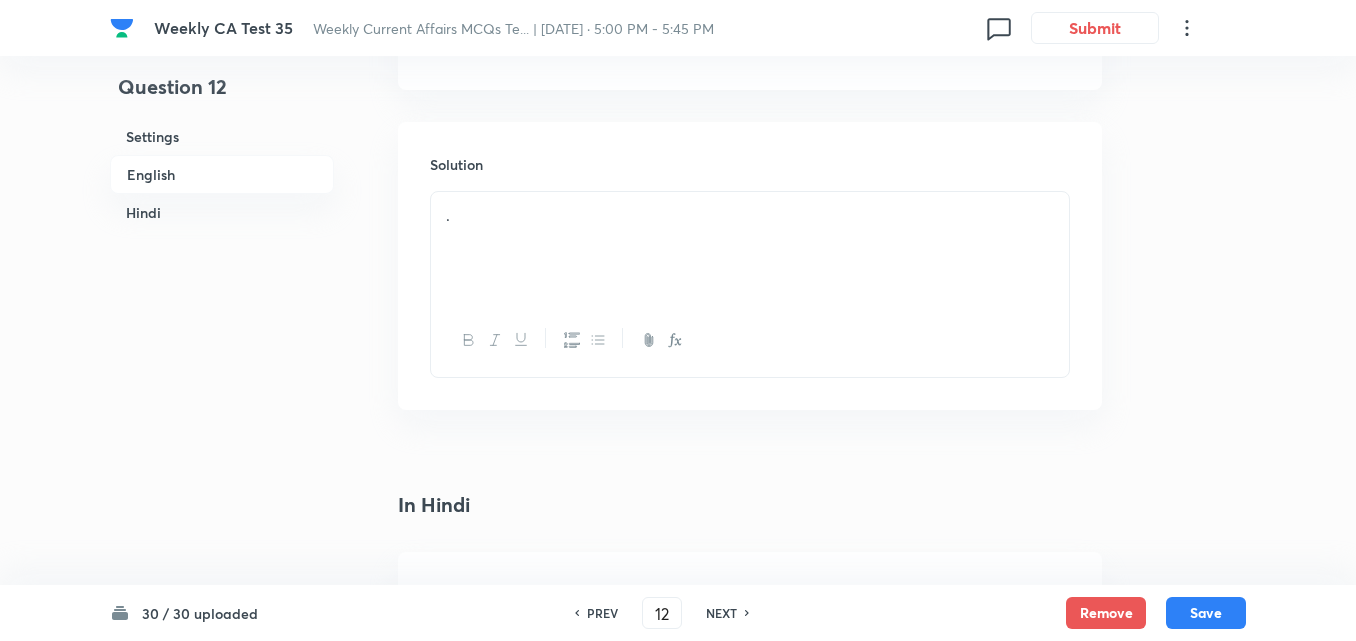 click on "." at bounding box center (750, 248) 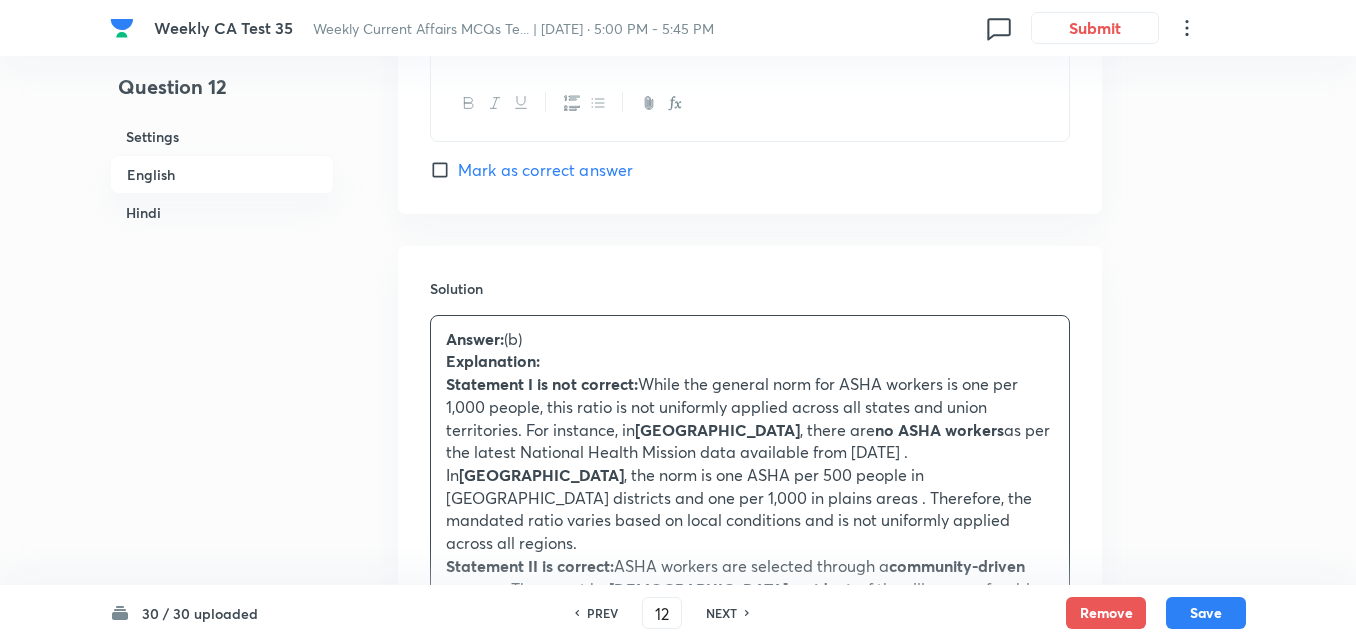 scroll, scrollTop: 2216, scrollLeft: 0, axis: vertical 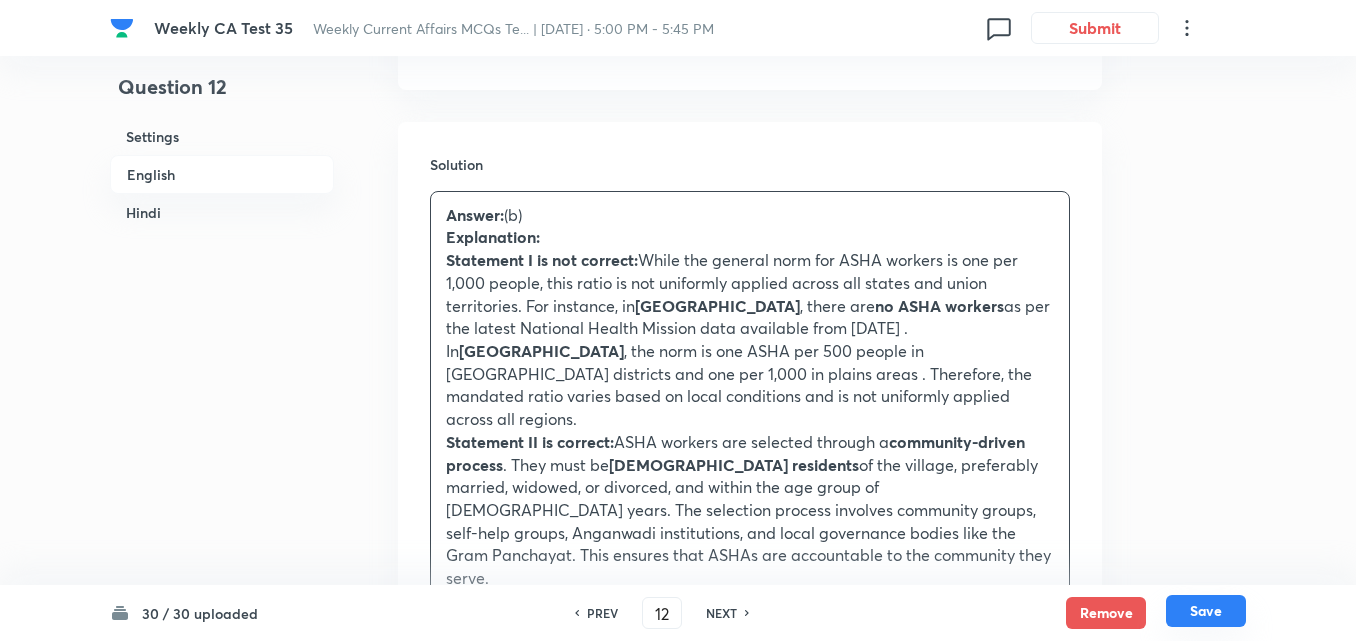 click on "Save" at bounding box center (1206, 611) 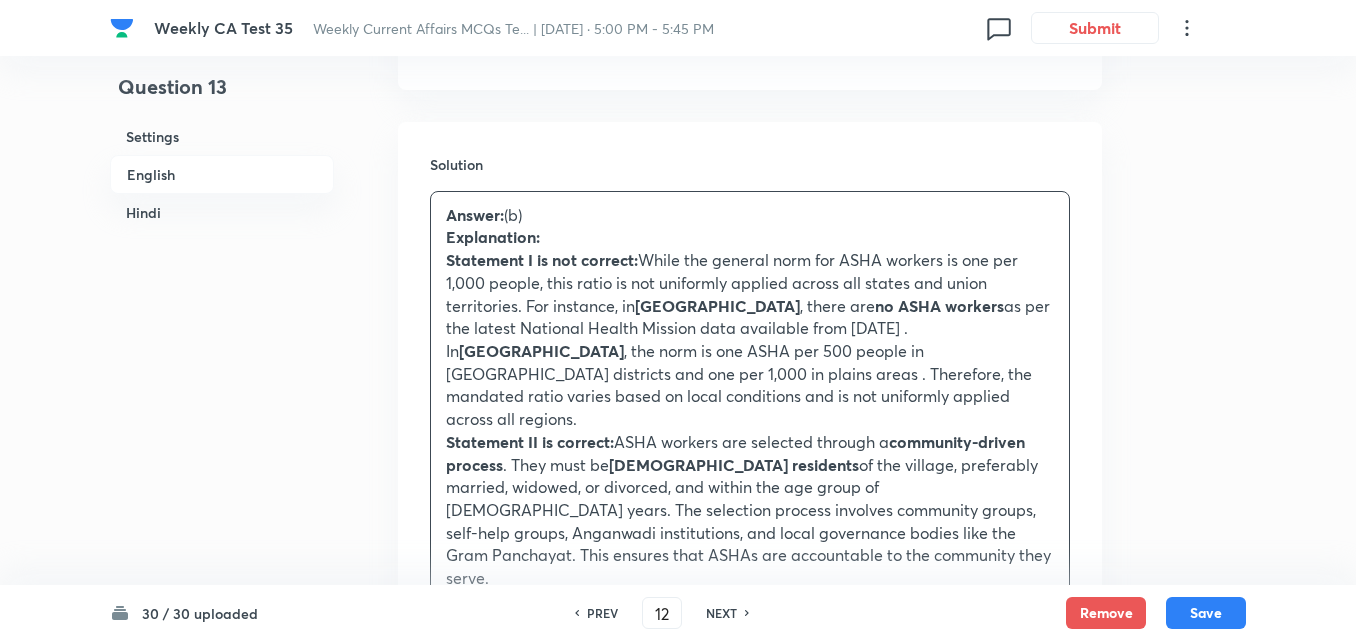 type on "13" 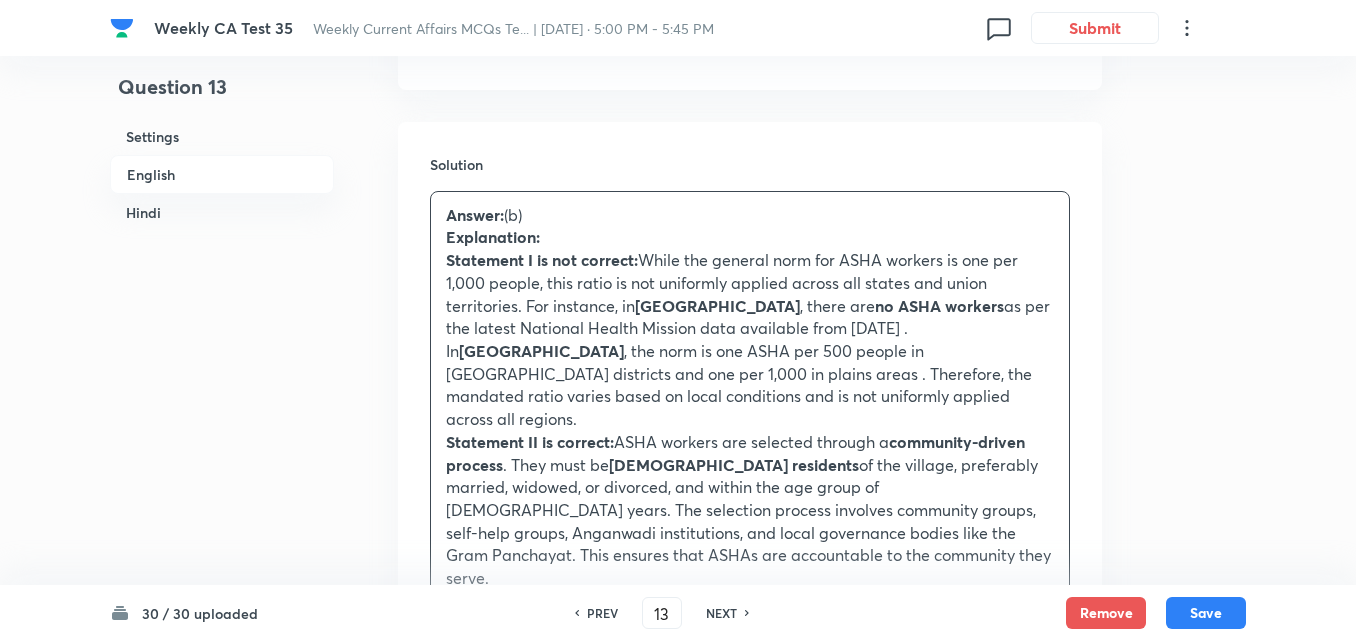 checkbox on "false" 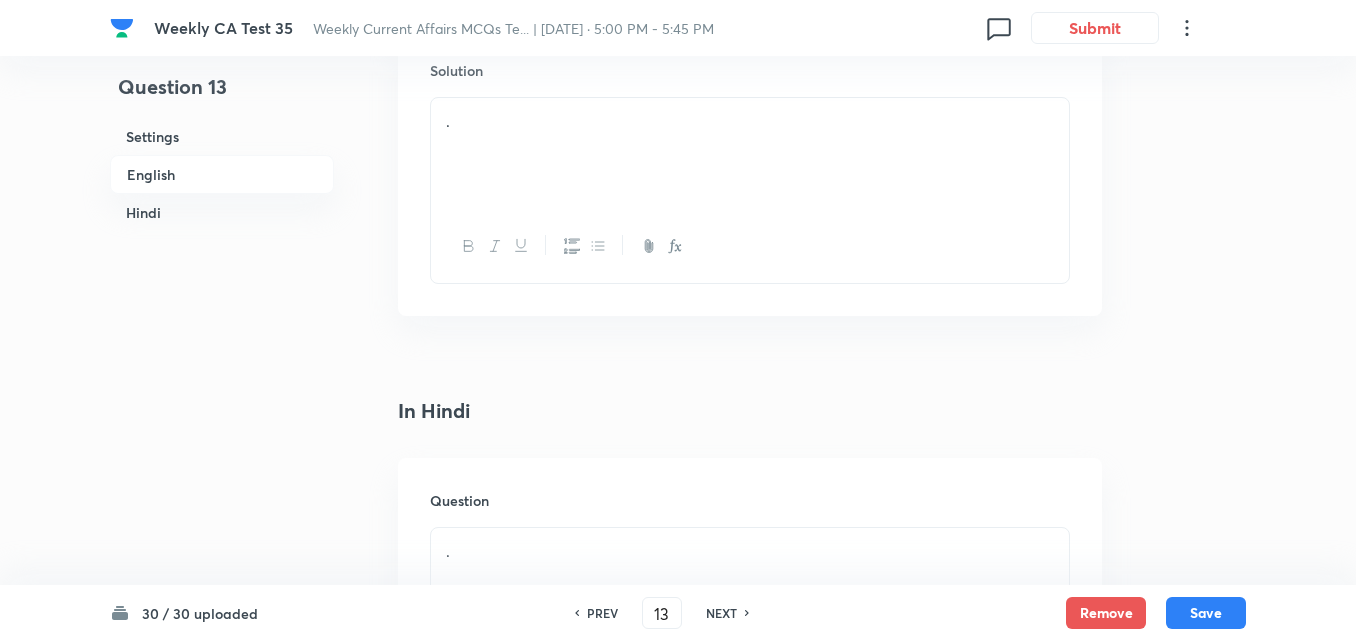 click on "English" at bounding box center (222, 174) 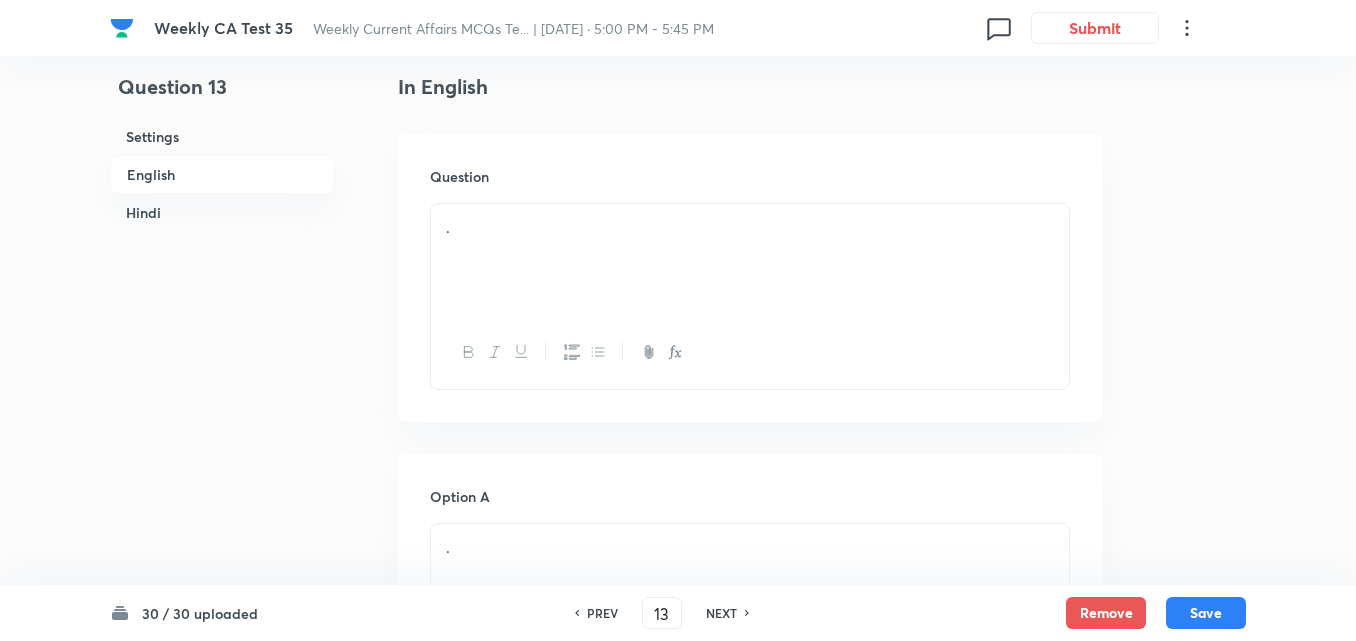 click on "." at bounding box center [750, 260] 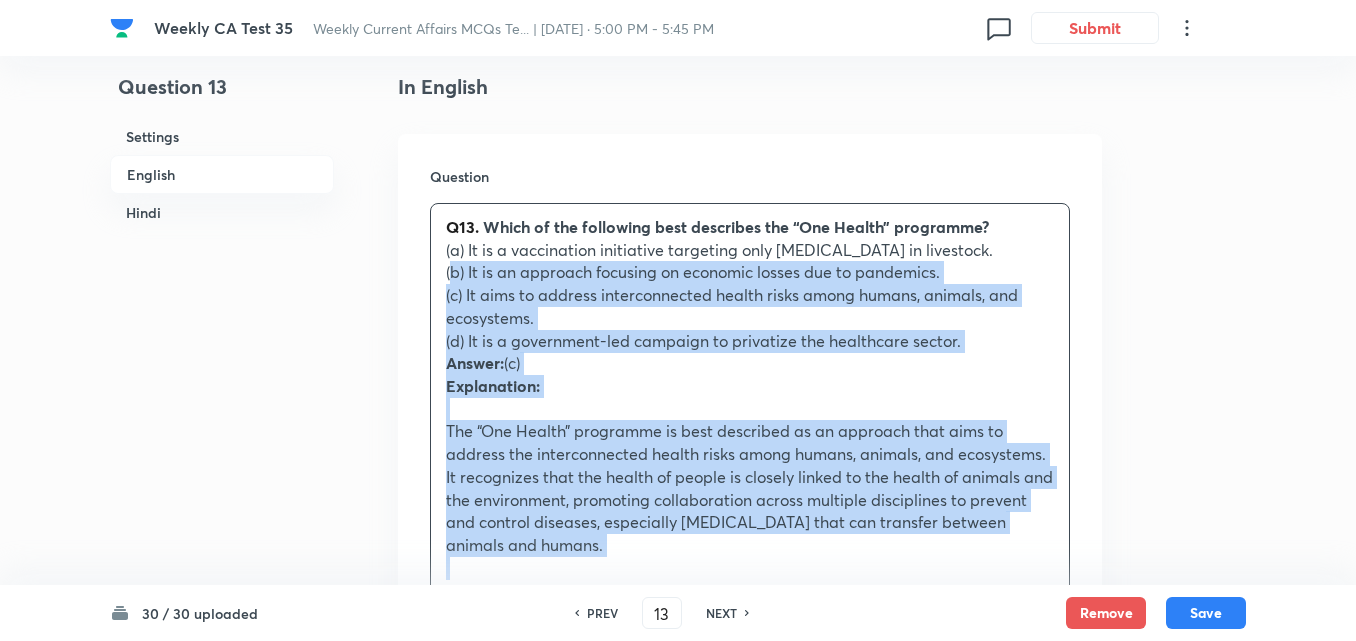 drag, startPoint x: 440, startPoint y: 290, endPoint x: 411, endPoint y: 267, distance: 37.01351 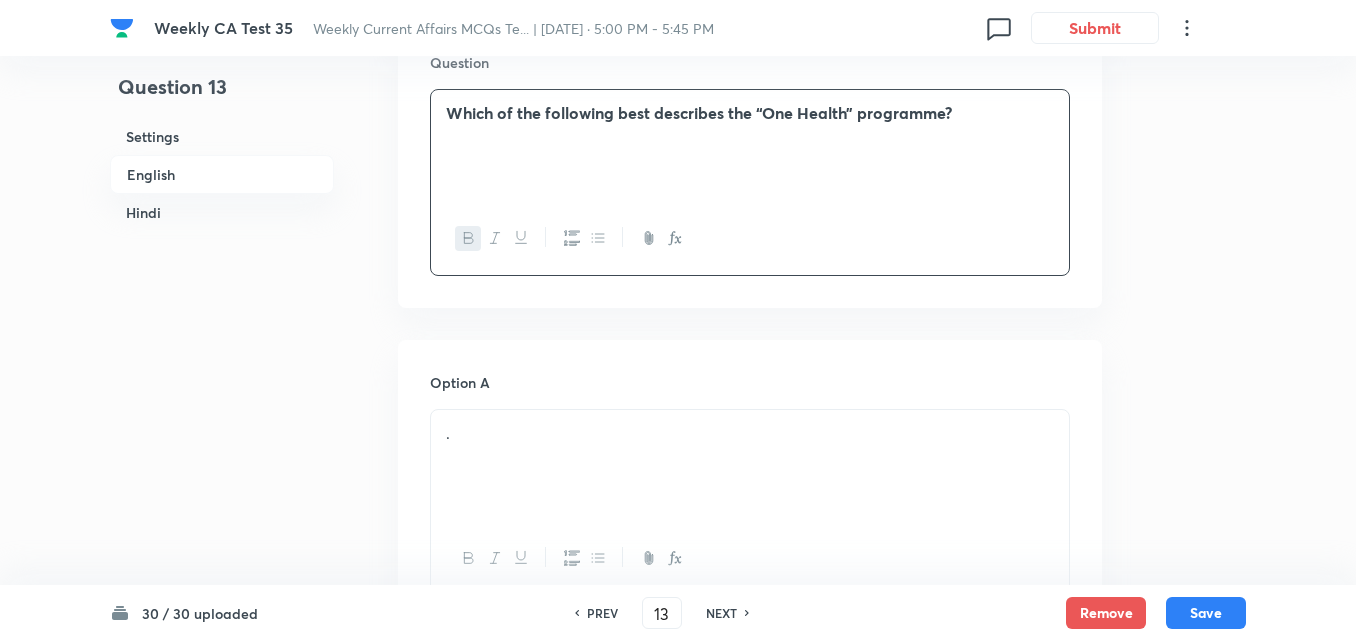scroll, scrollTop: 816, scrollLeft: 0, axis: vertical 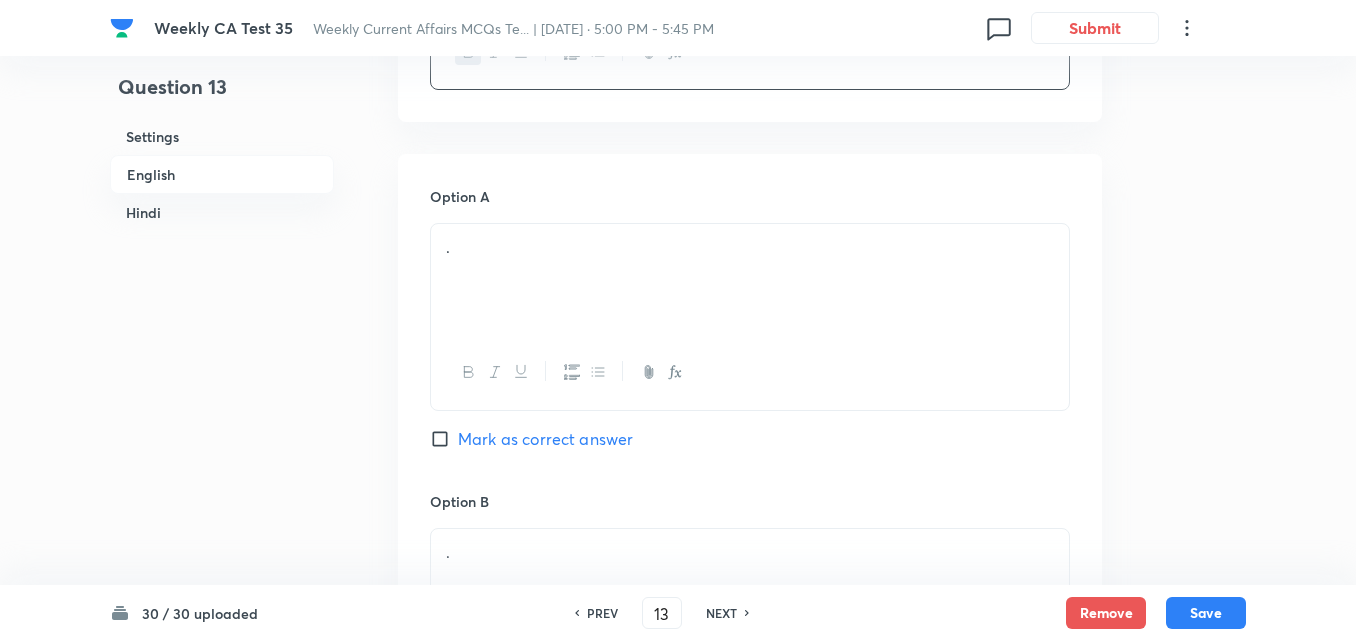 click on "." at bounding box center [750, 247] 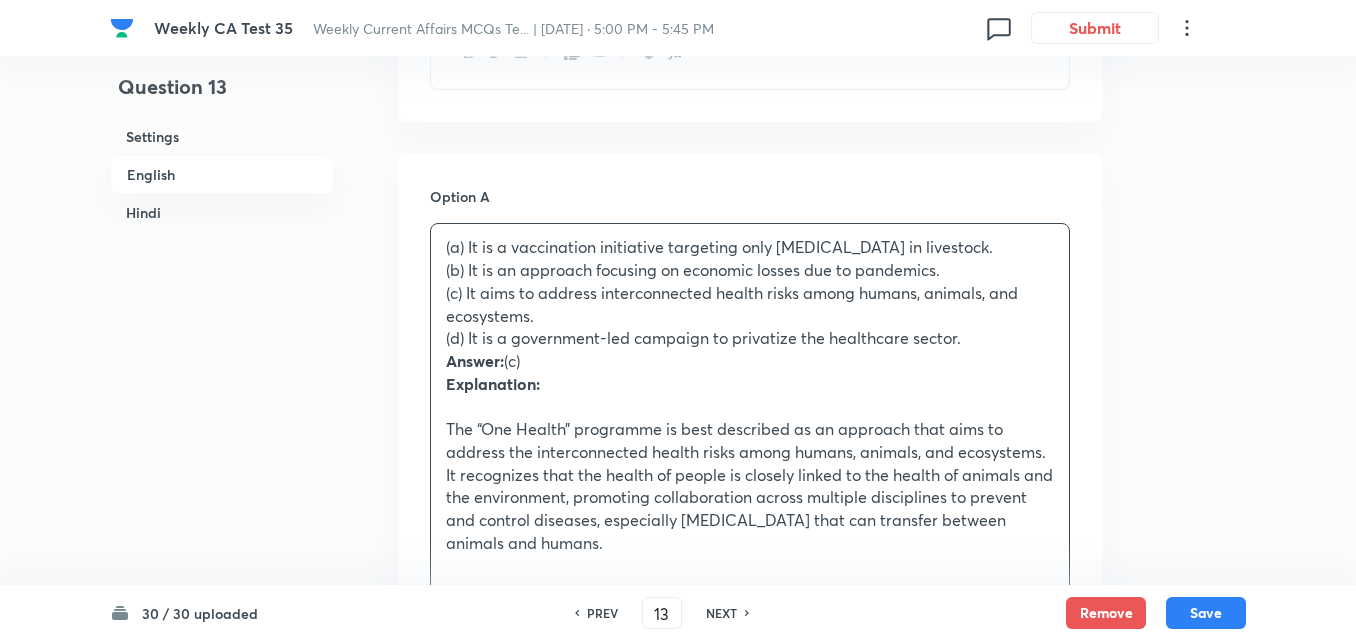 drag, startPoint x: 505, startPoint y: 262, endPoint x: 411, endPoint y: 262, distance: 94 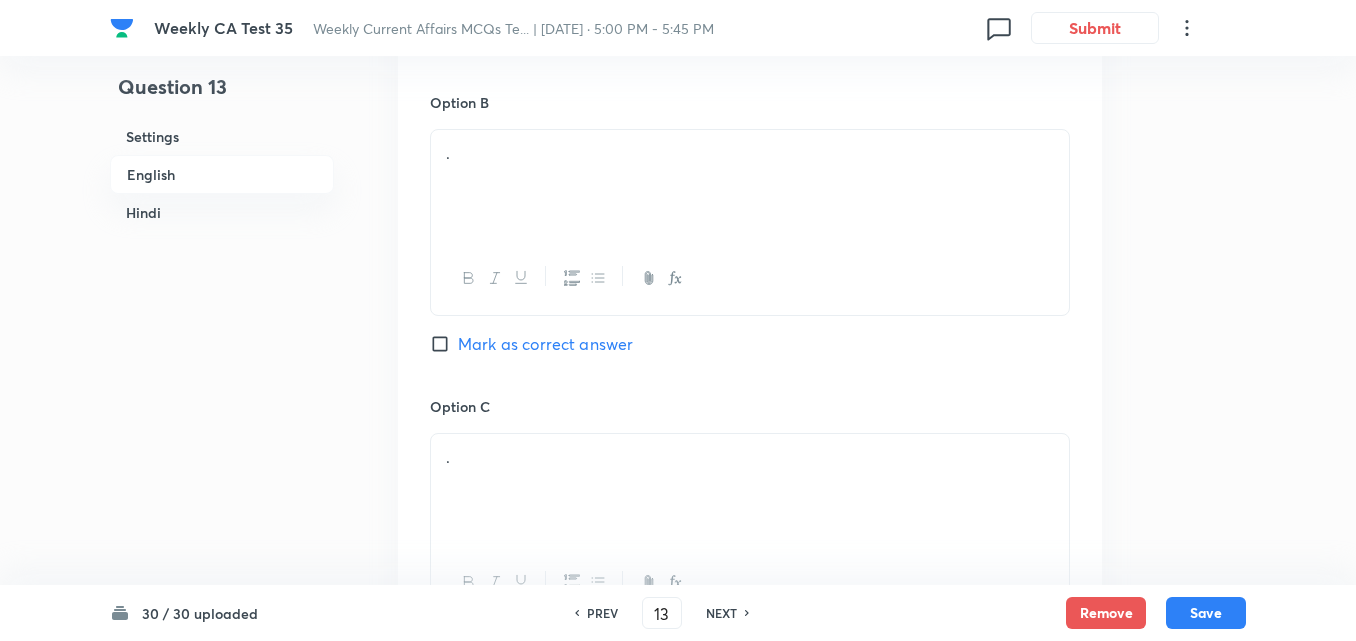 scroll, scrollTop: 1216, scrollLeft: 0, axis: vertical 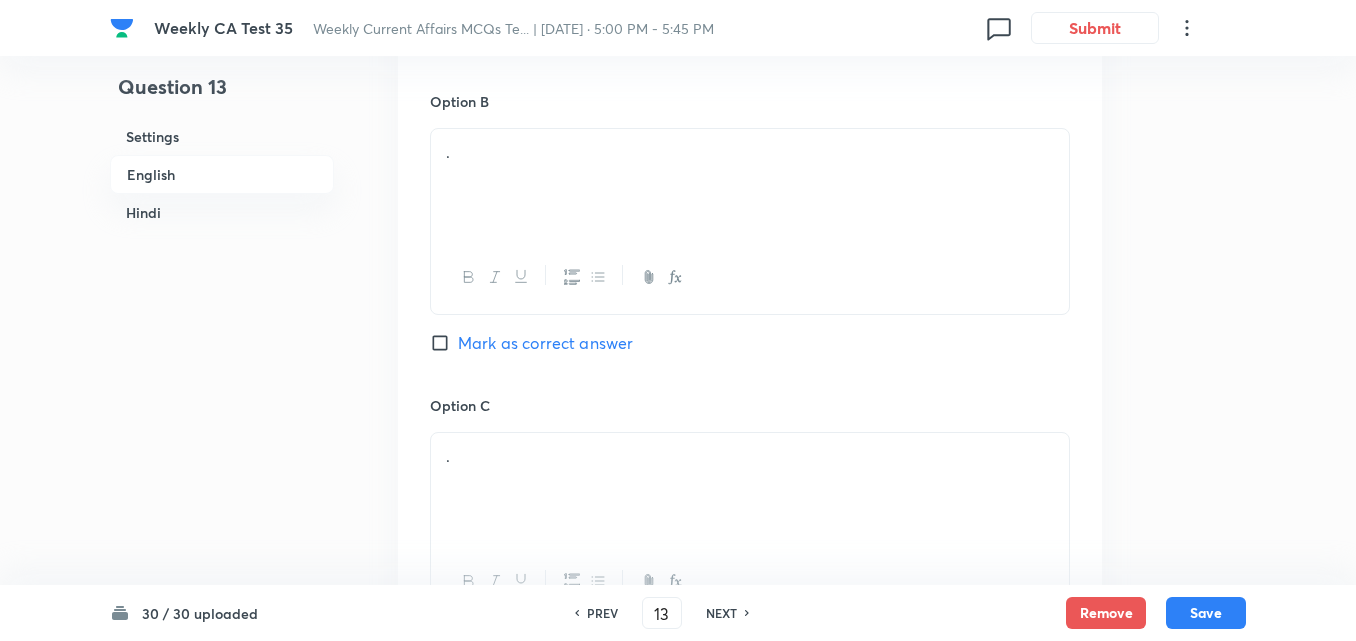 click on "." at bounding box center [750, 185] 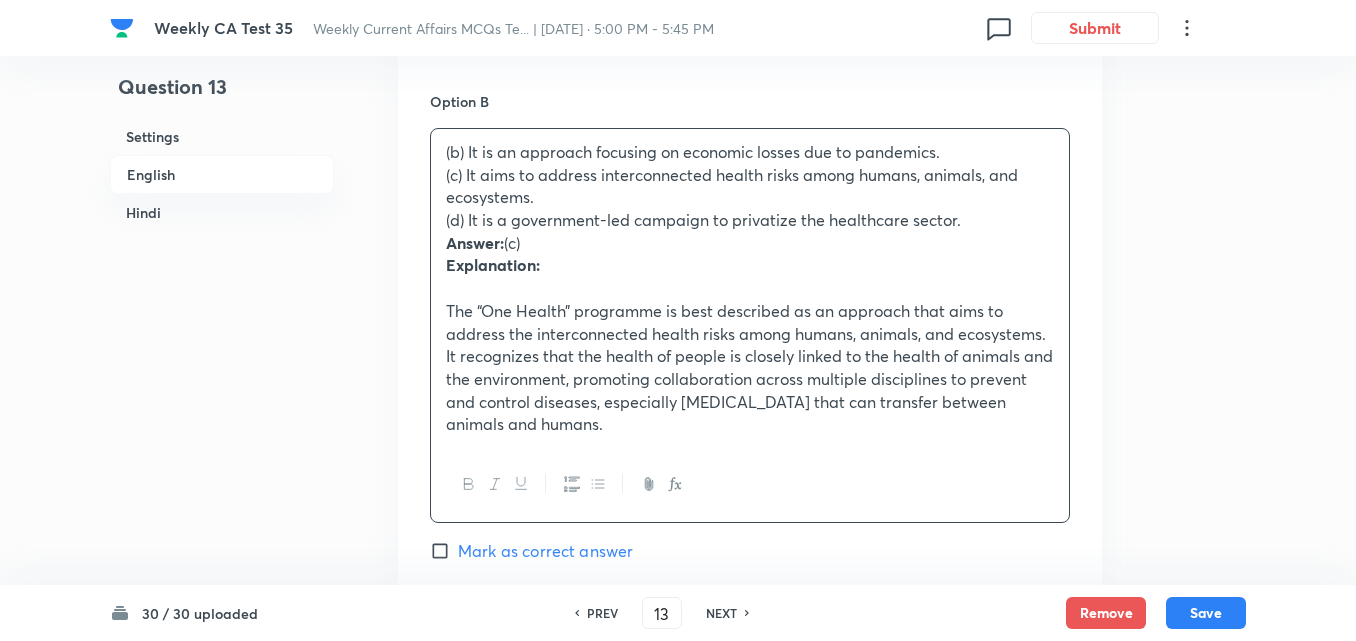 drag, startPoint x: 464, startPoint y: 203, endPoint x: 403, endPoint y: 183, distance: 64.195015 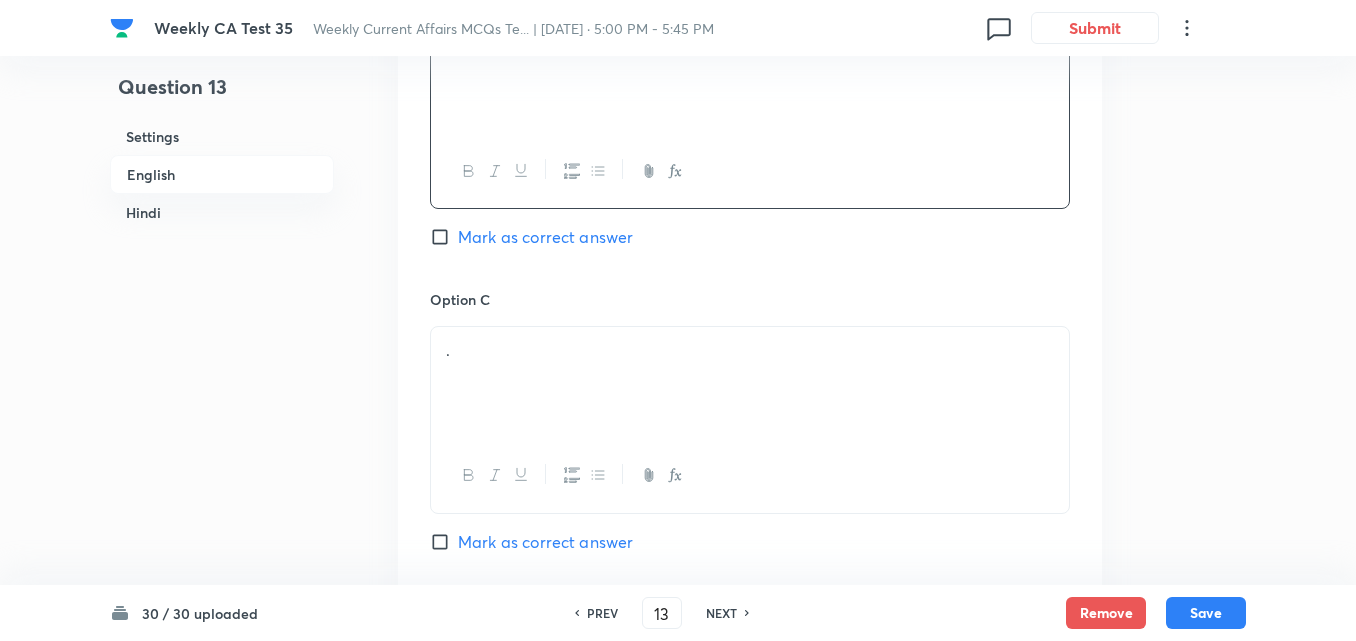 scroll, scrollTop: 1516, scrollLeft: 0, axis: vertical 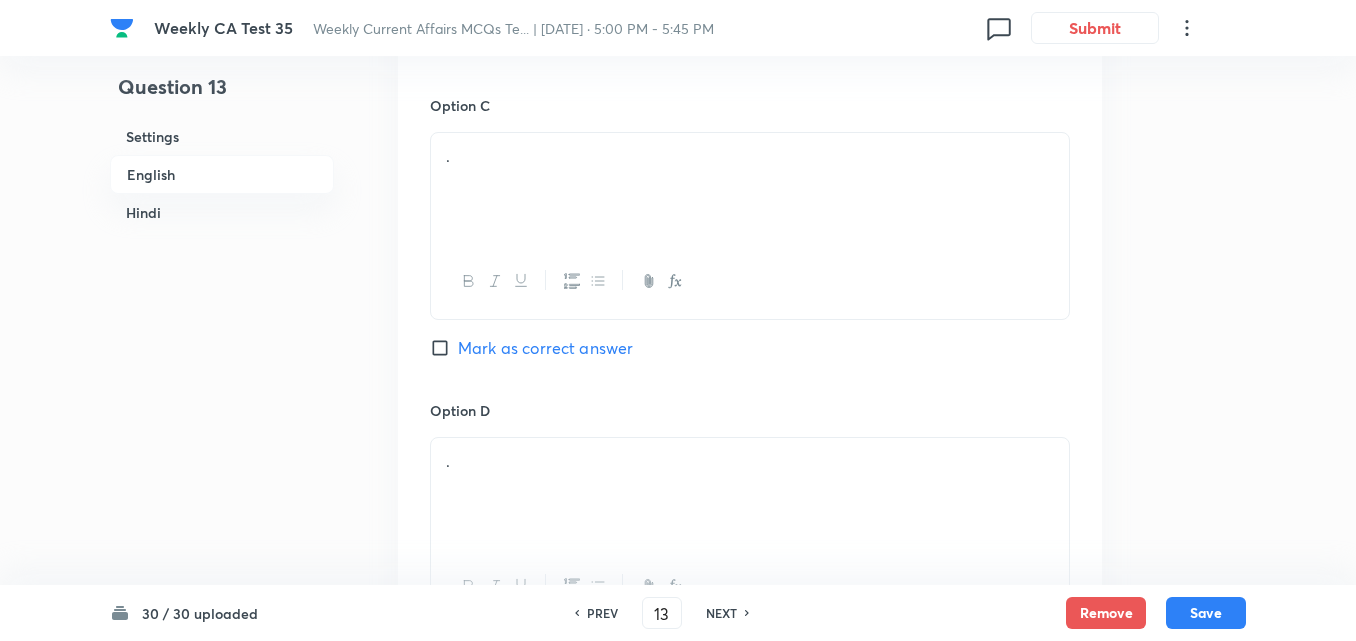 click on "." at bounding box center [750, 156] 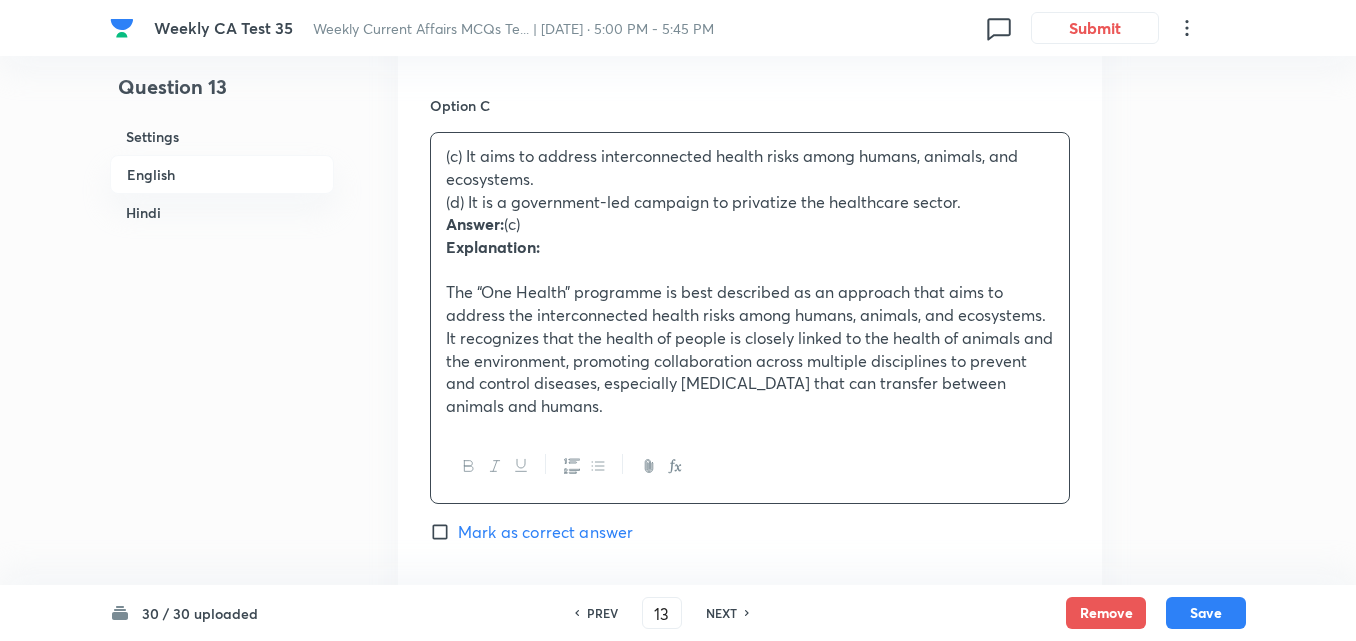 drag, startPoint x: 397, startPoint y: 205, endPoint x: 375, endPoint y: 204, distance: 22.022715 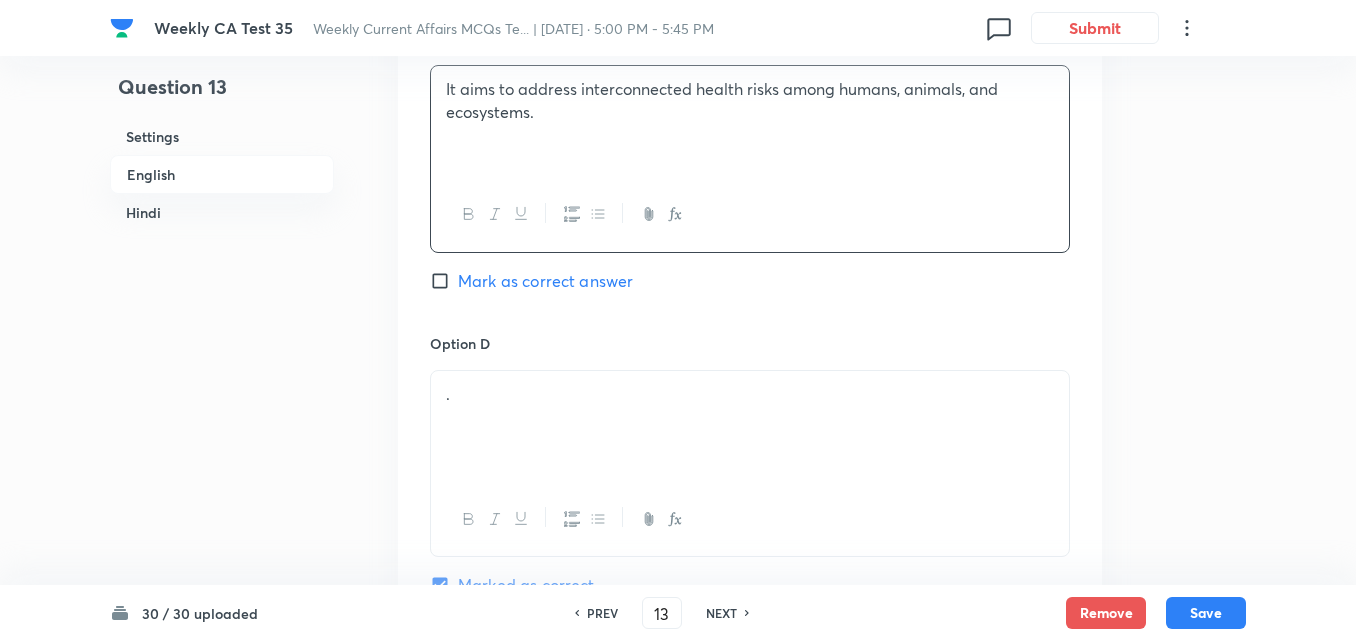 scroll, scrollTop: 1616, scrollLeft: 0, axis: vertical 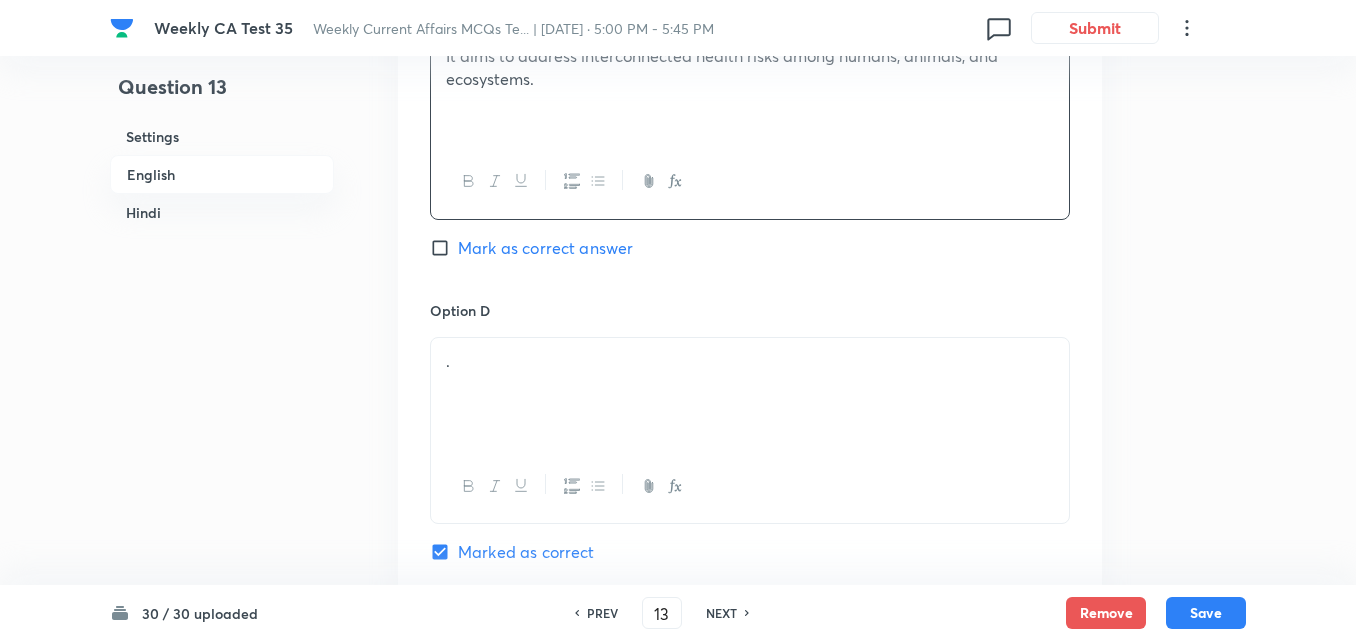 click on "Mark as correct answer" at bounding box center (545, 248) 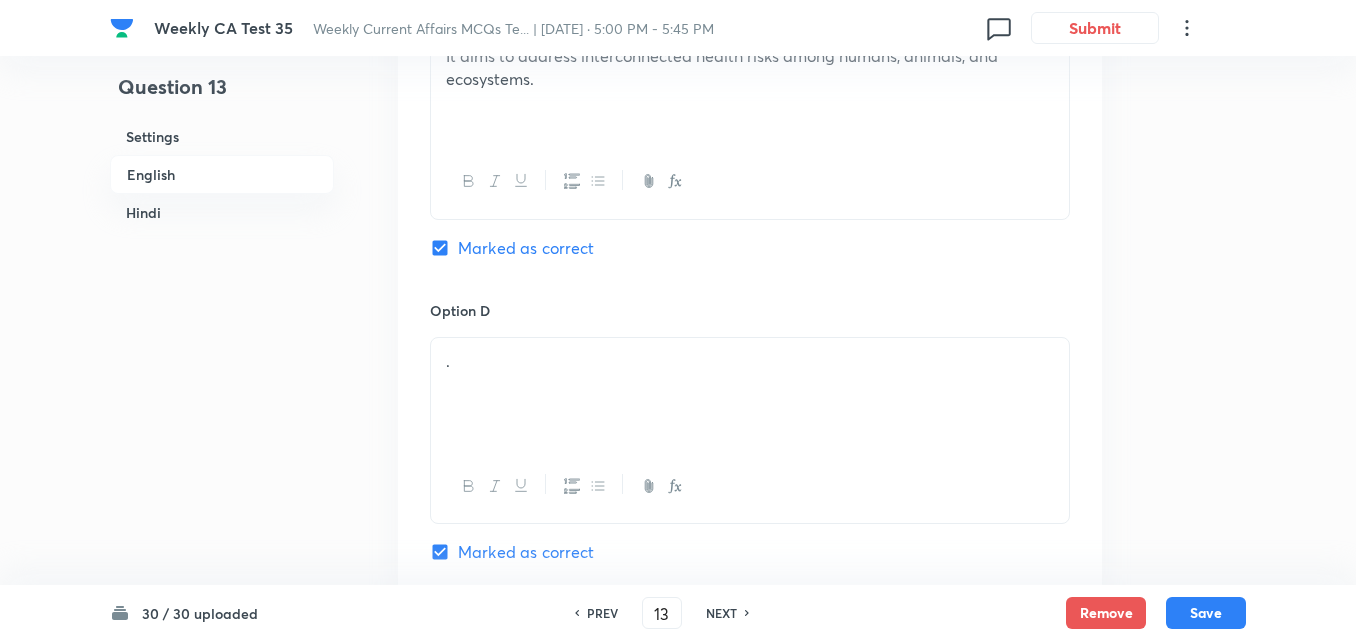 checkbox on "false" 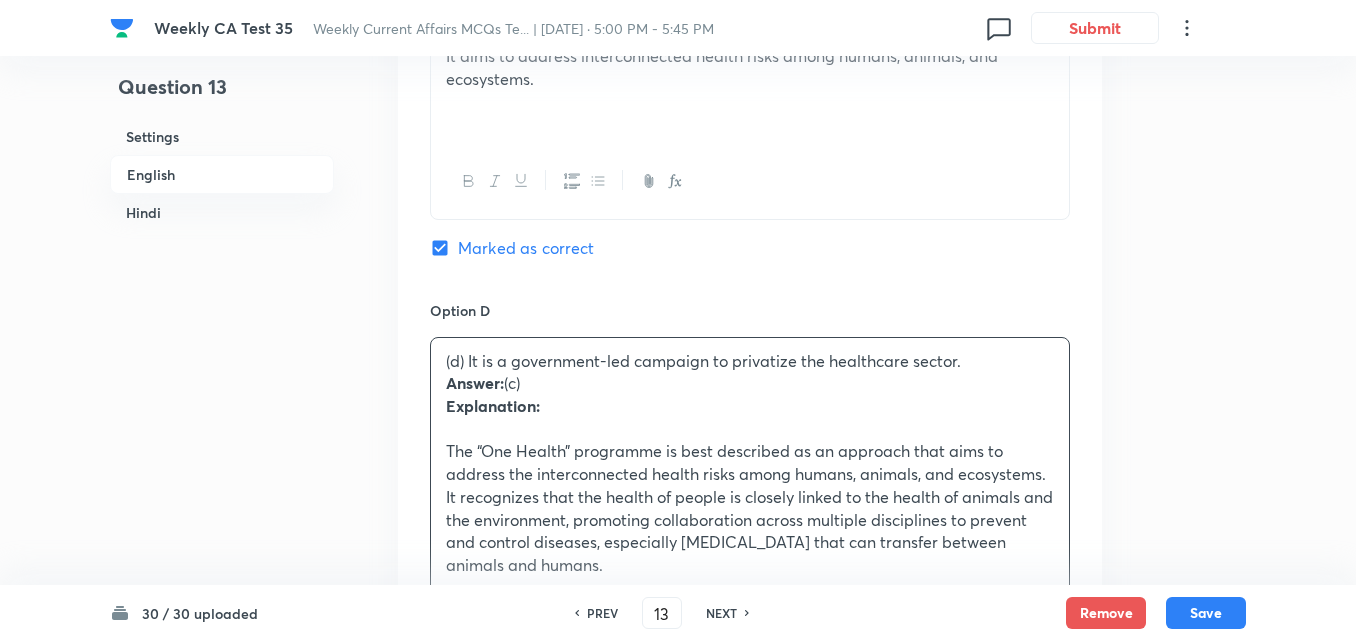 drag, startPoint x: 435, startPoint y: 393, endPoint x: 412, endPoint y: 395, distance: 23.086792 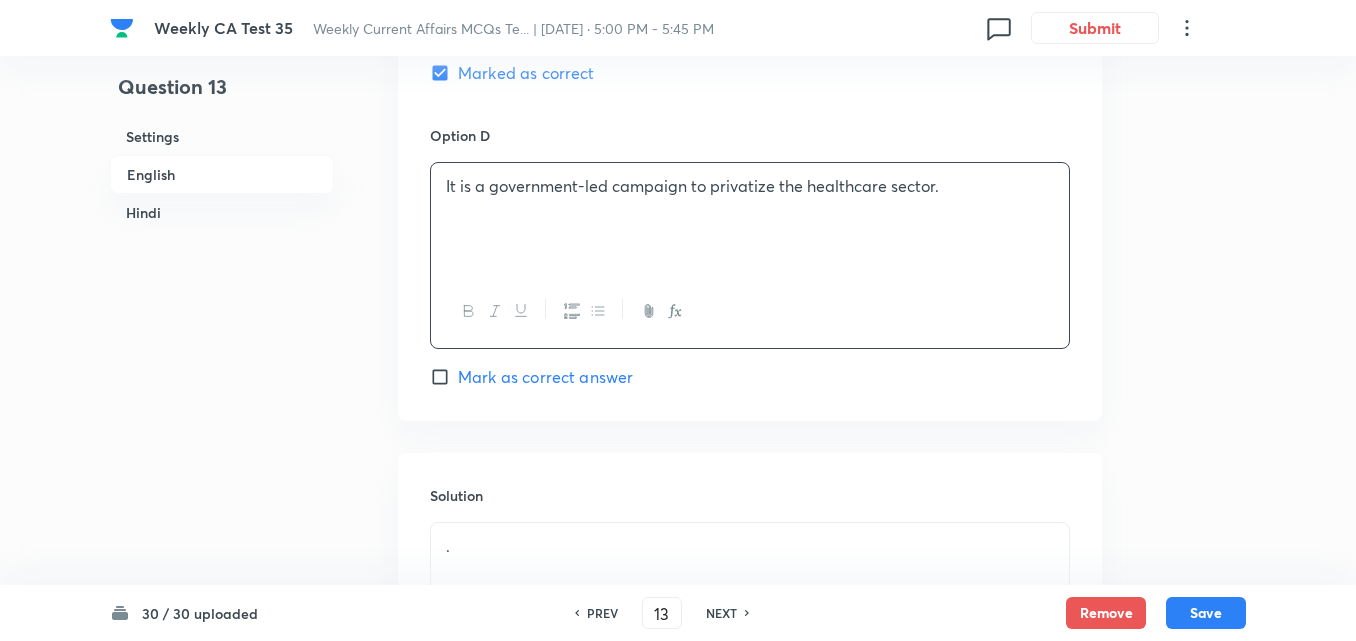 scroll, scrollTop: 2016, scrollLeft: 0, axis: vertical 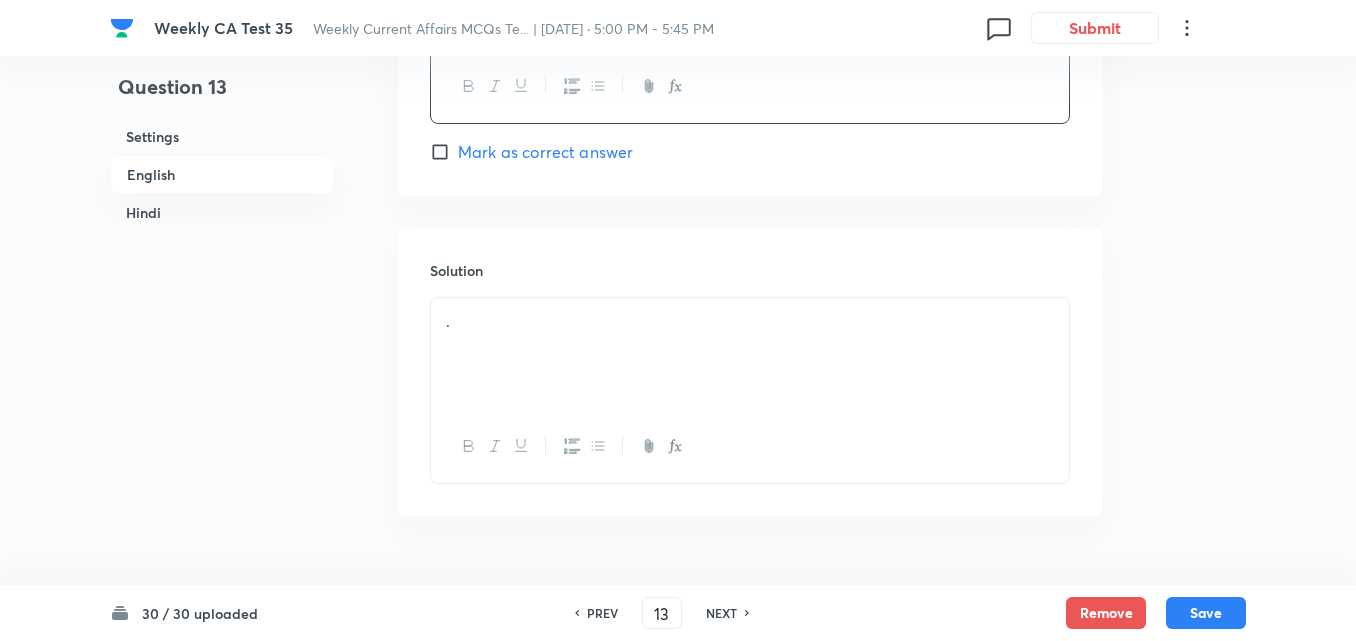 click on "." at bounding box center [750, 321] 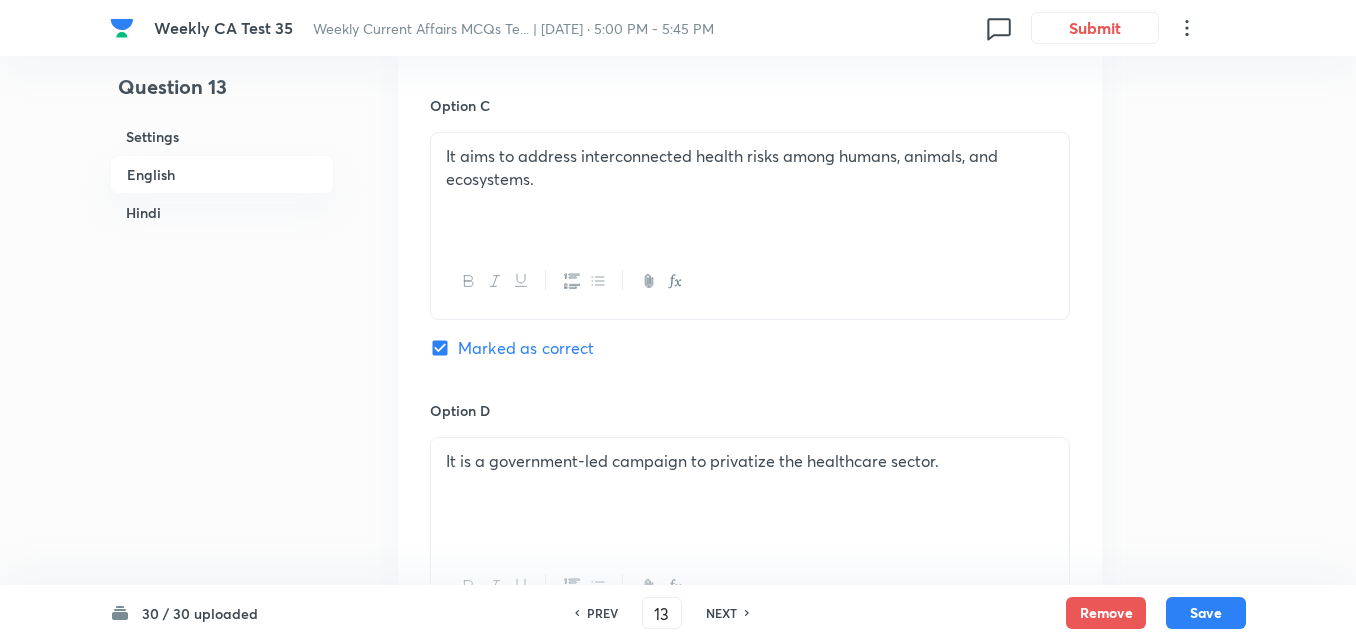 scroll, scrollTop: 2116, scrollLeft: 0, axis: vertical 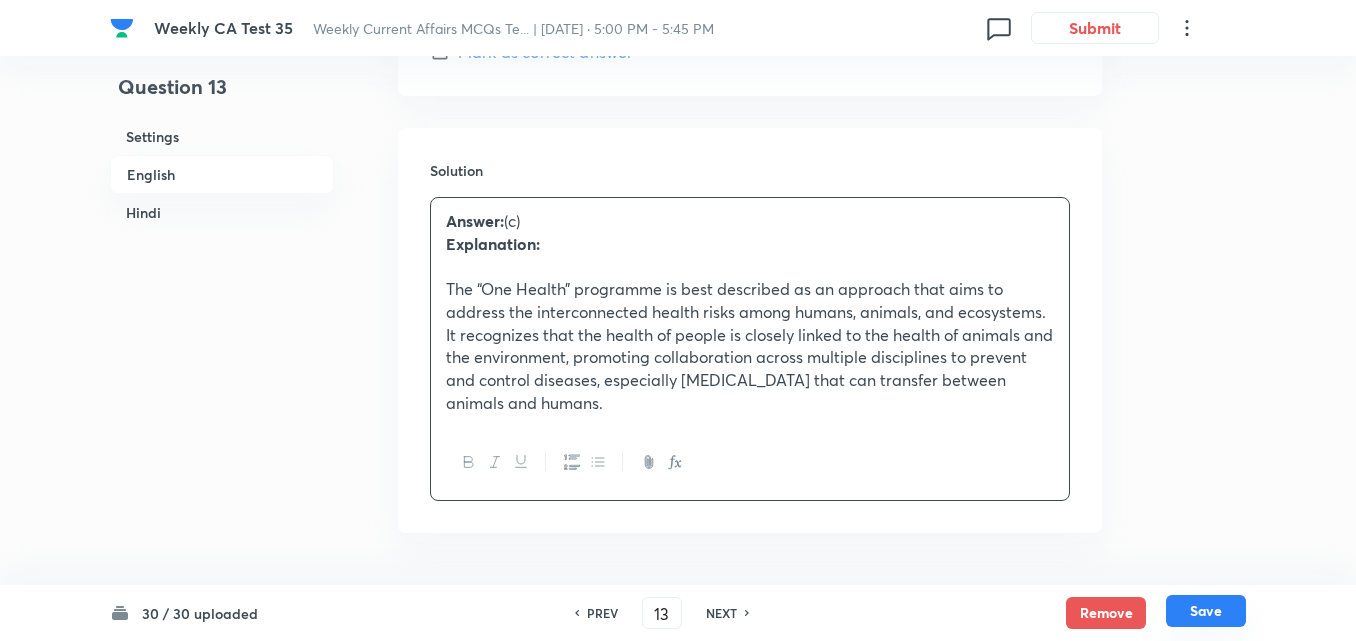 click on "Save" at bounding box center (1206, 611) 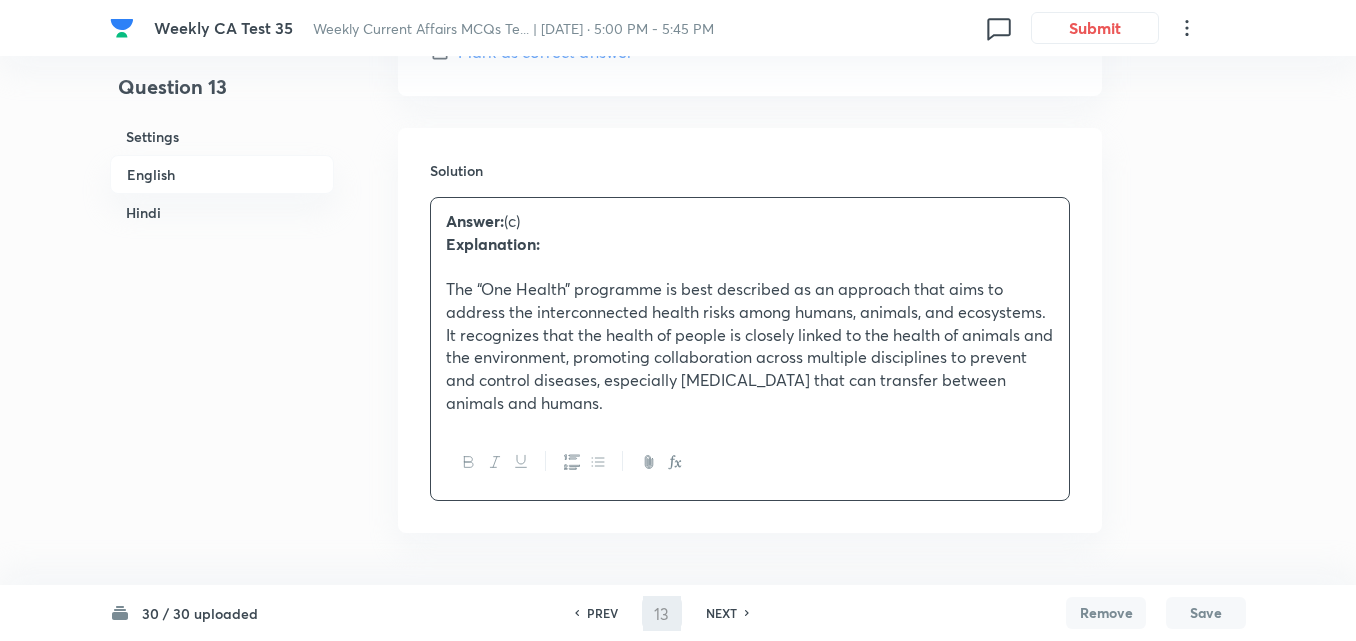 type on "14" 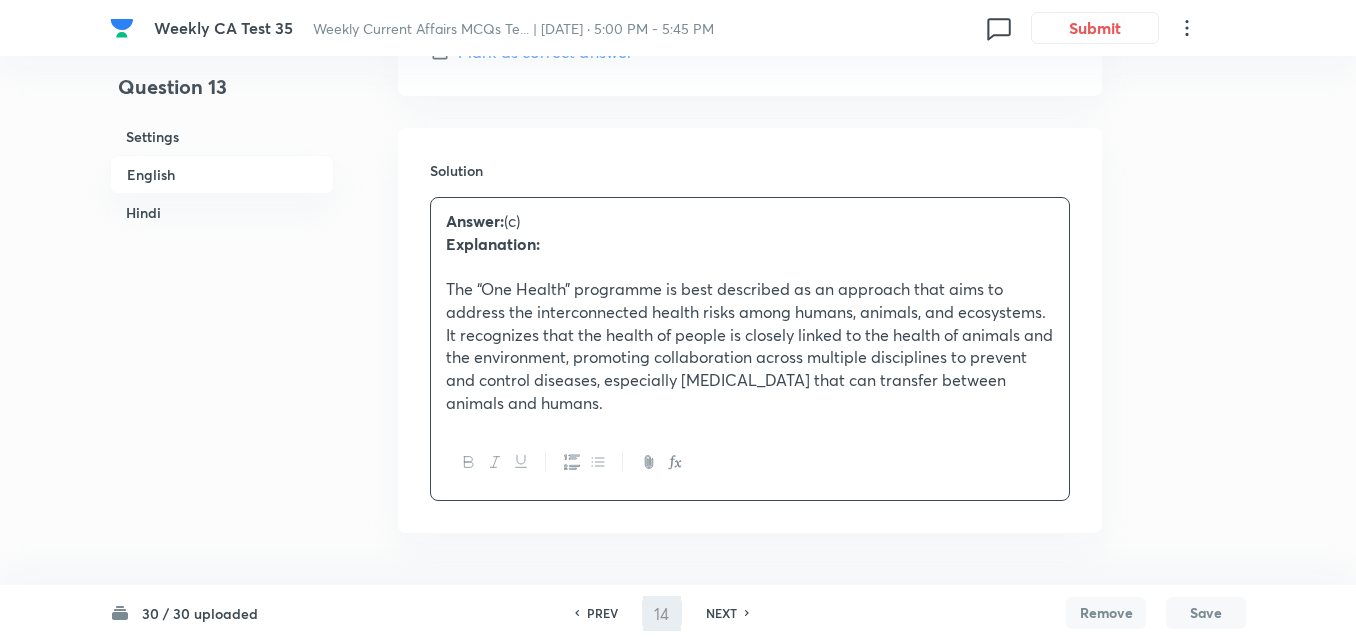 checkbox on "false" 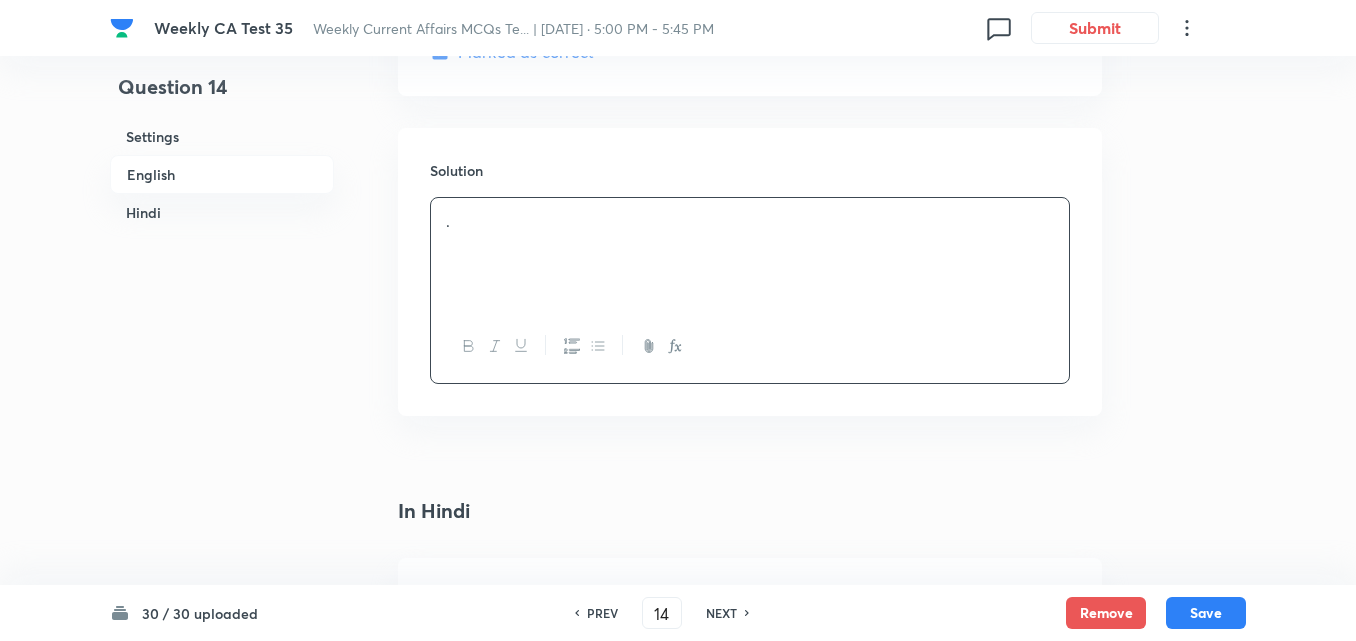 checkbox on "true" 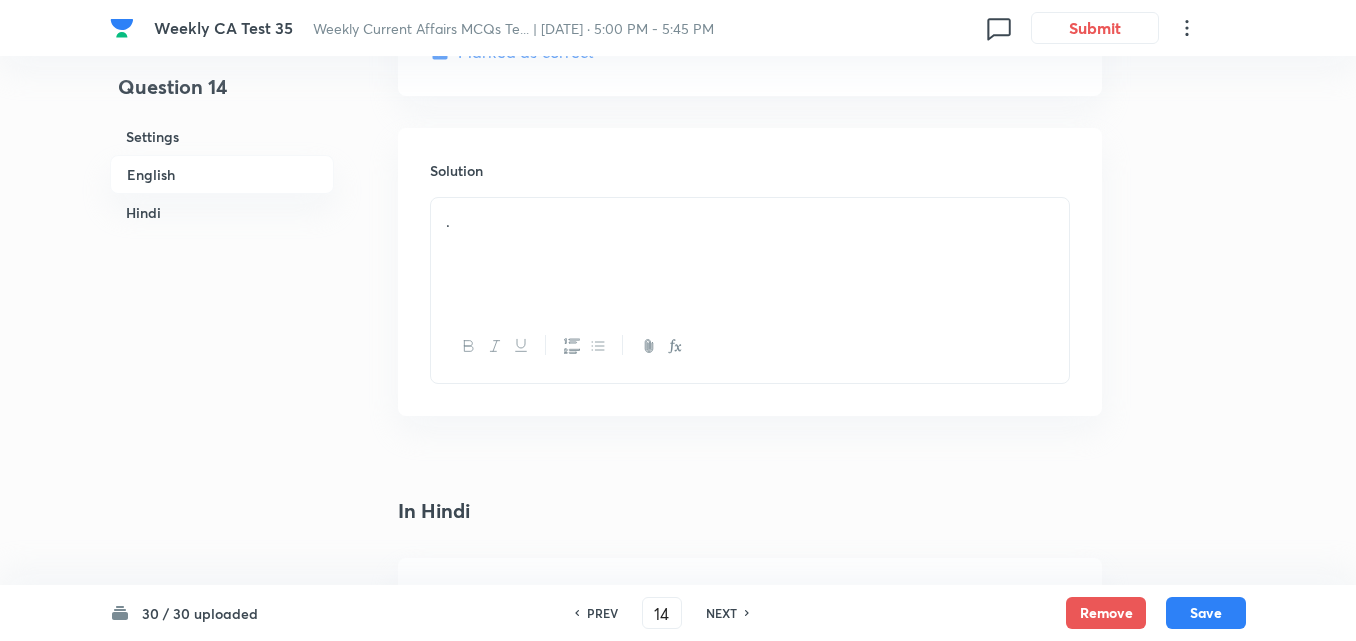 click on "English" at bounding box center [222, 174] 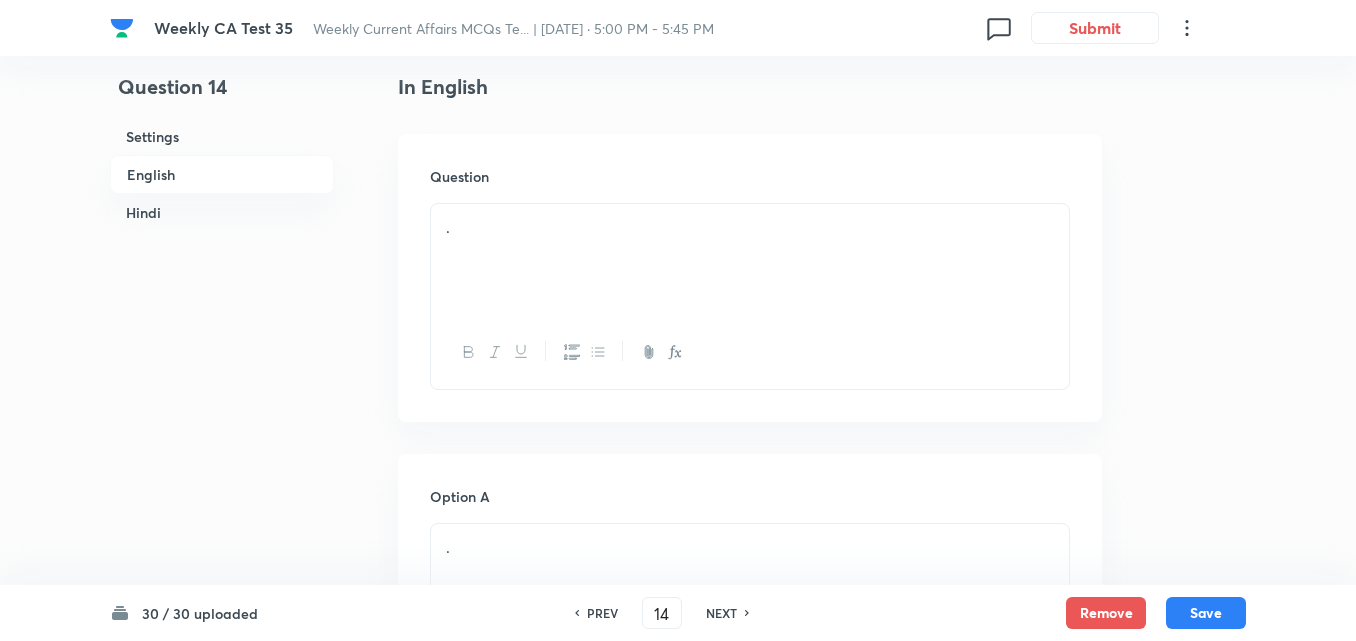 click on "." at bounding box center (750, 260) 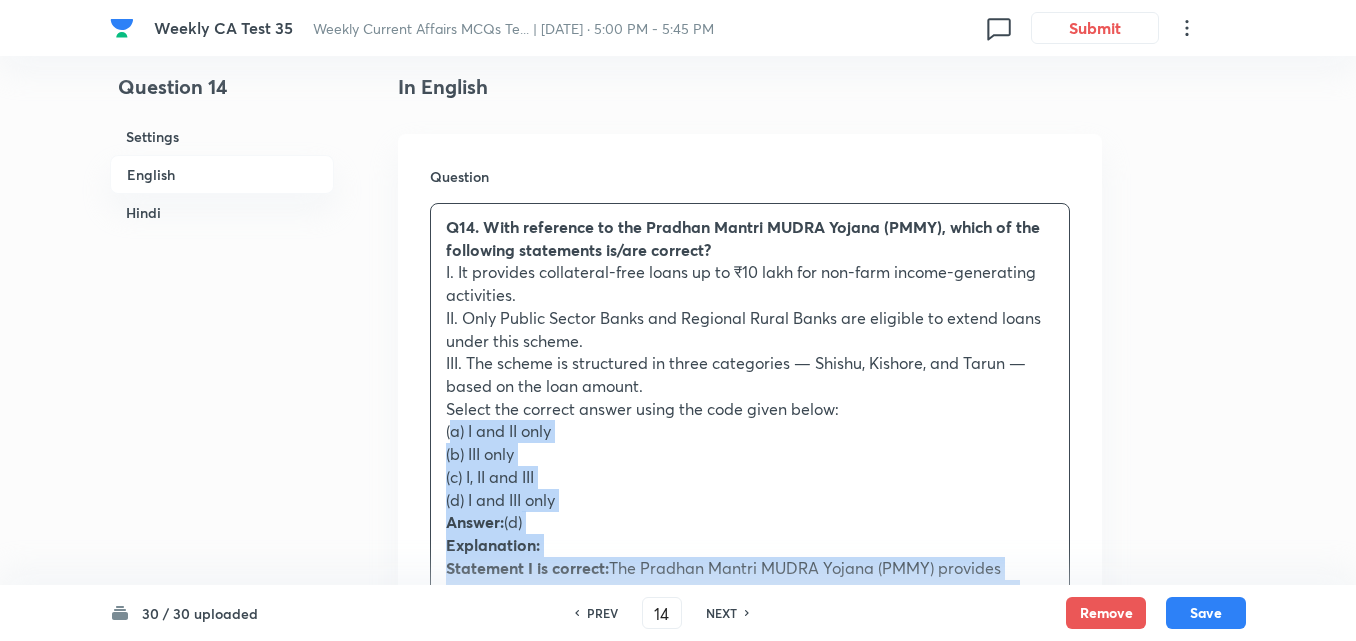 drag, startPoint x: 407, startPoint y: 432, endPoint x: 390, endPoint y: 432, distance: 17 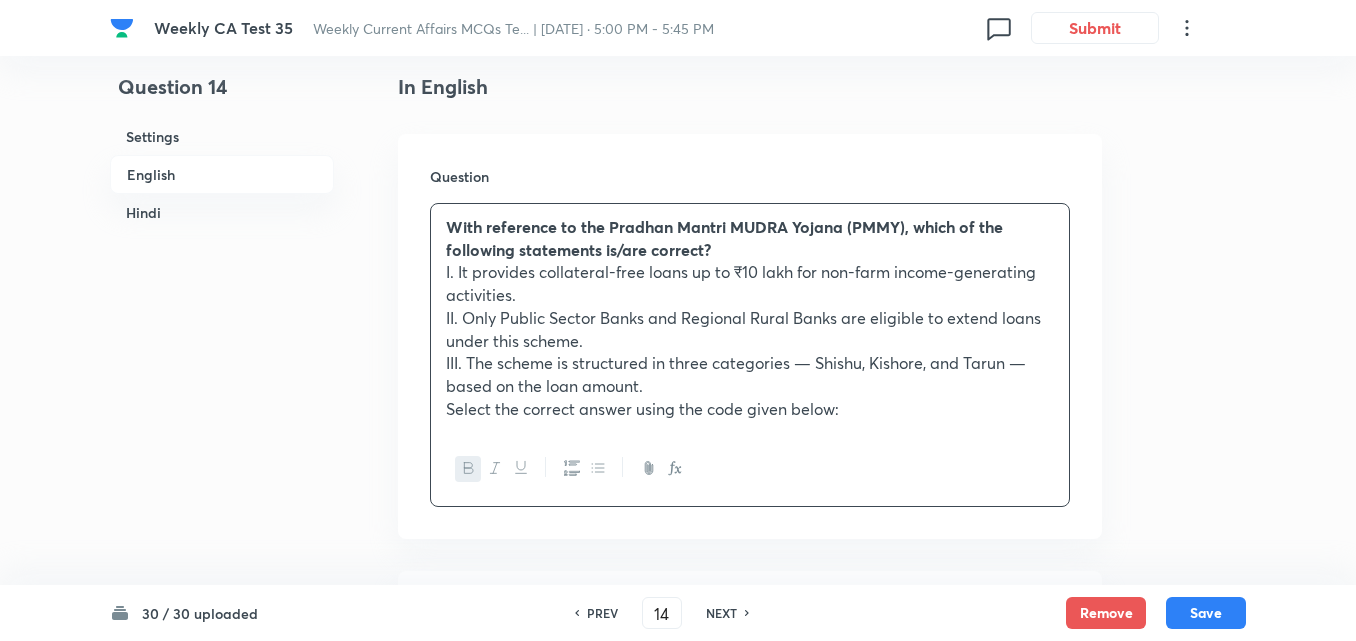 scroll, scrollTop: 916, scrollLeft: 0, axis: vertical 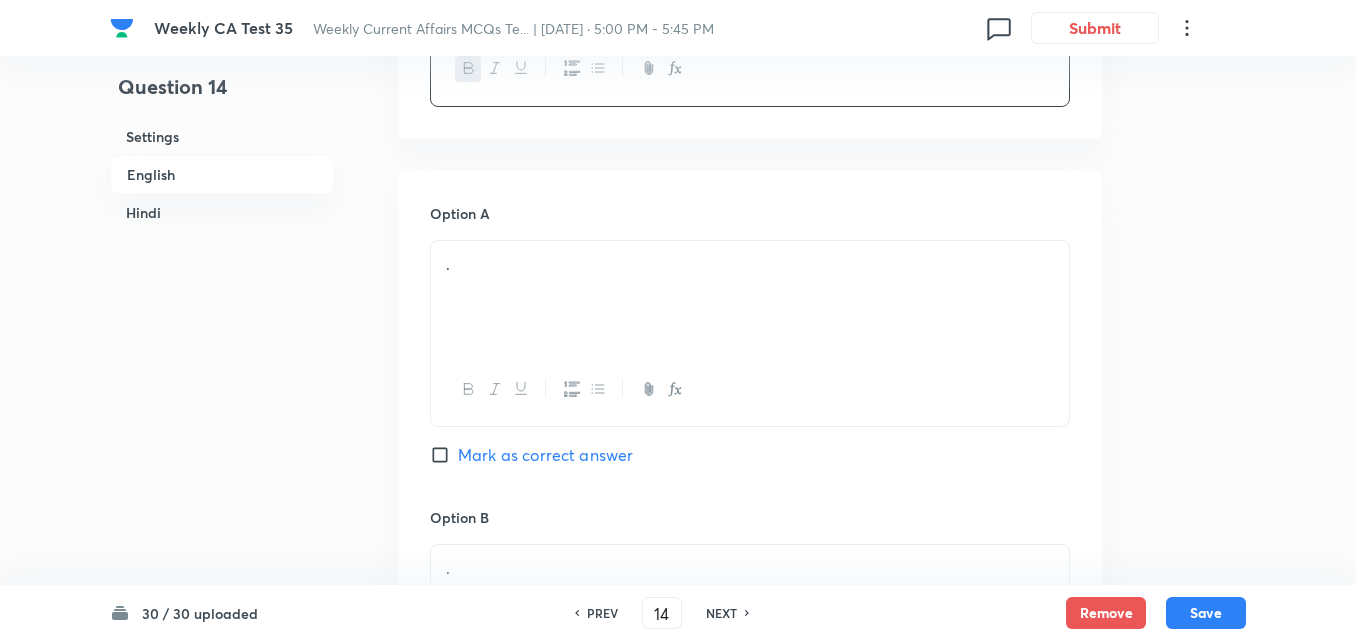 click on "." at bounding box center (750, 297) 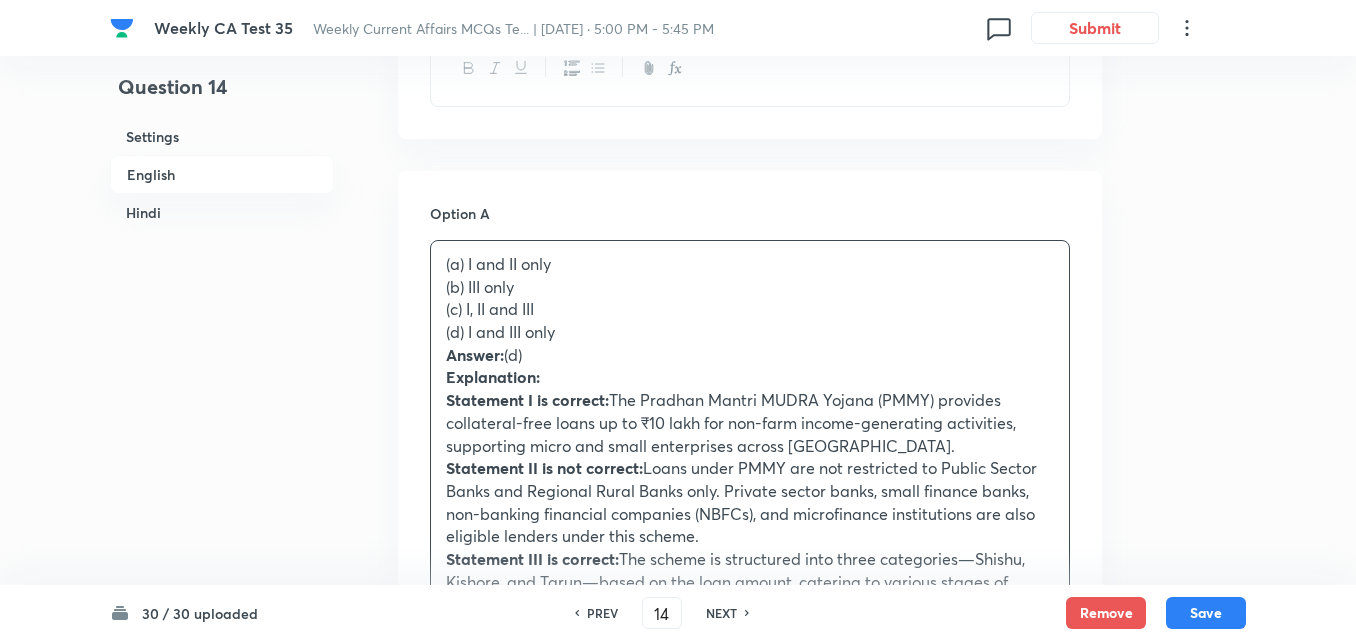 click on "Option A (a) I and II only  (b) III only  (c) I, II and III  (d) I and III only Answer:  (d) Explanation: Statement I is correct:  The Pradhan Mantri MUDRA Yojana (PMMY) provides collateral-free loans up to ₹10 lakh for non-farm income-generating activities, supporting micro and small enterprises across India. Statement II is not correct:  Loans under PMMY are not restricted to Public Sector Banks and Regional Rural Banks only. Private sector banks, small finance banks, non-banking financial companies (NBFCs), and microfinance institutions are also eligible lenders under this scheme. Statement III is correct:  The scheme is structured into three categories—Shishu, Kishore, and Tarun—based on the loan amount, catering to various stages of business growth and funding requirements. Mark as correct answer Option B . Mark as correct answer Option C . Mark as correct answer Option D . Marked as correct" at bounding box center [750, 929] 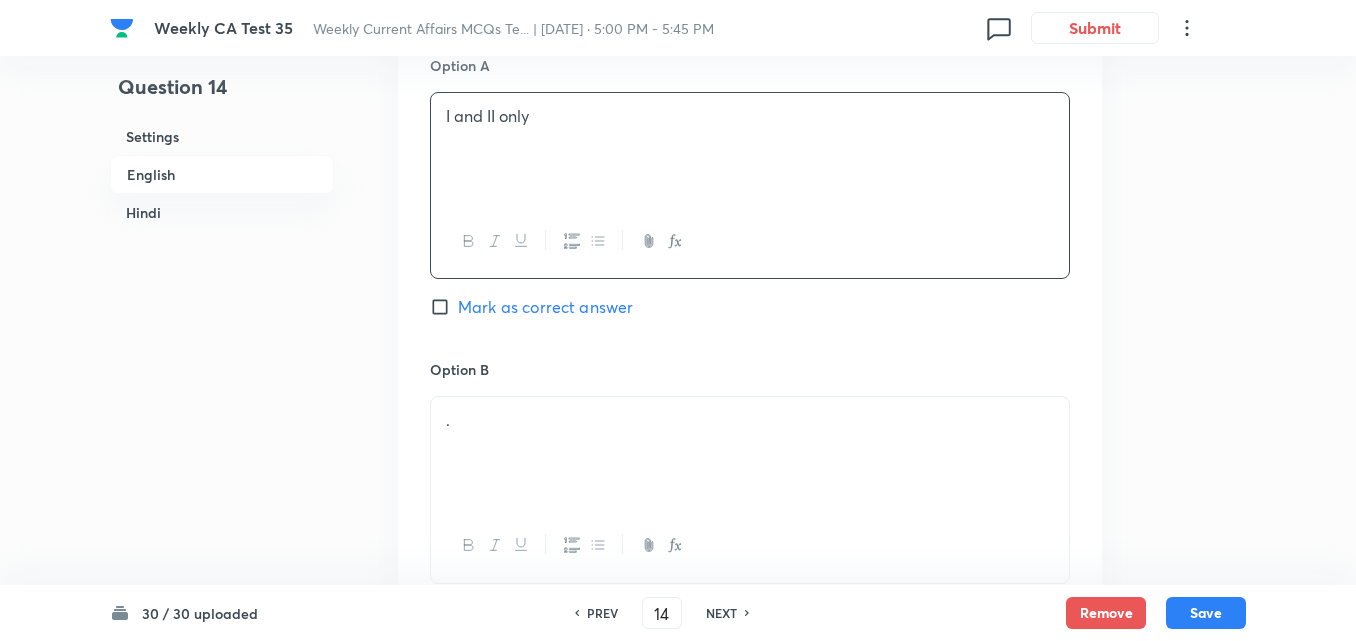 scroll, scrollTop: 1216, scrollLeft: 0, axis: vertical 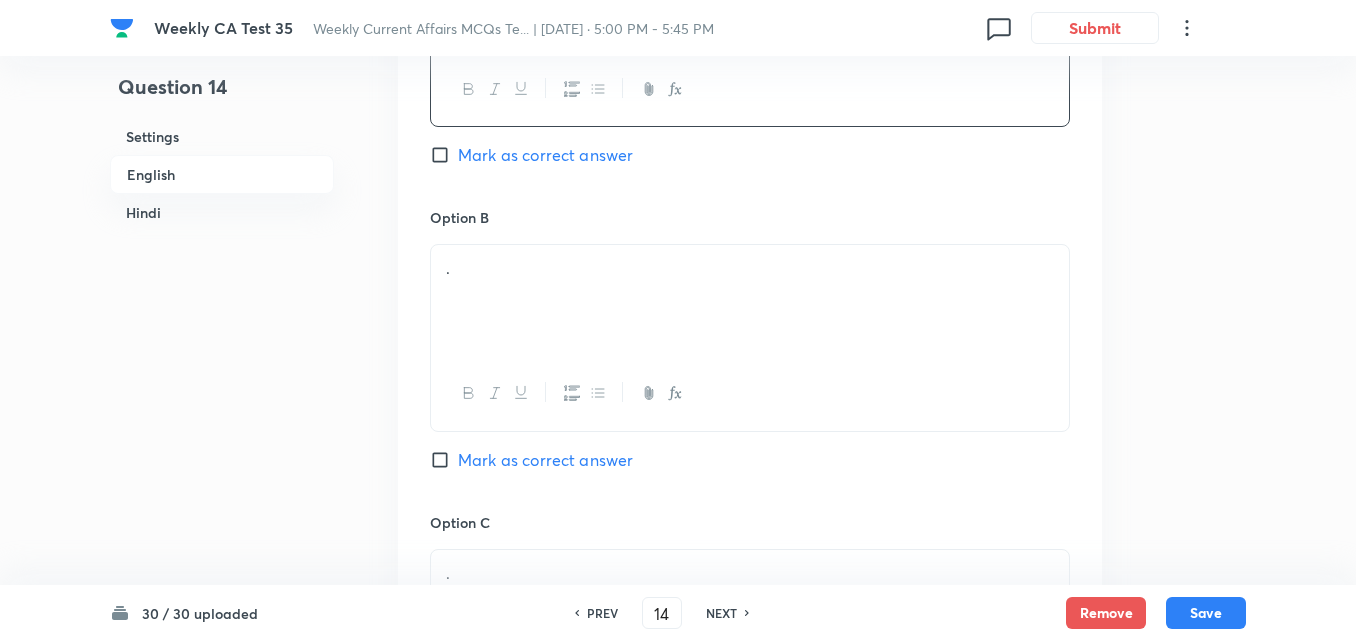 click on "." at bounding box center (750, 268) 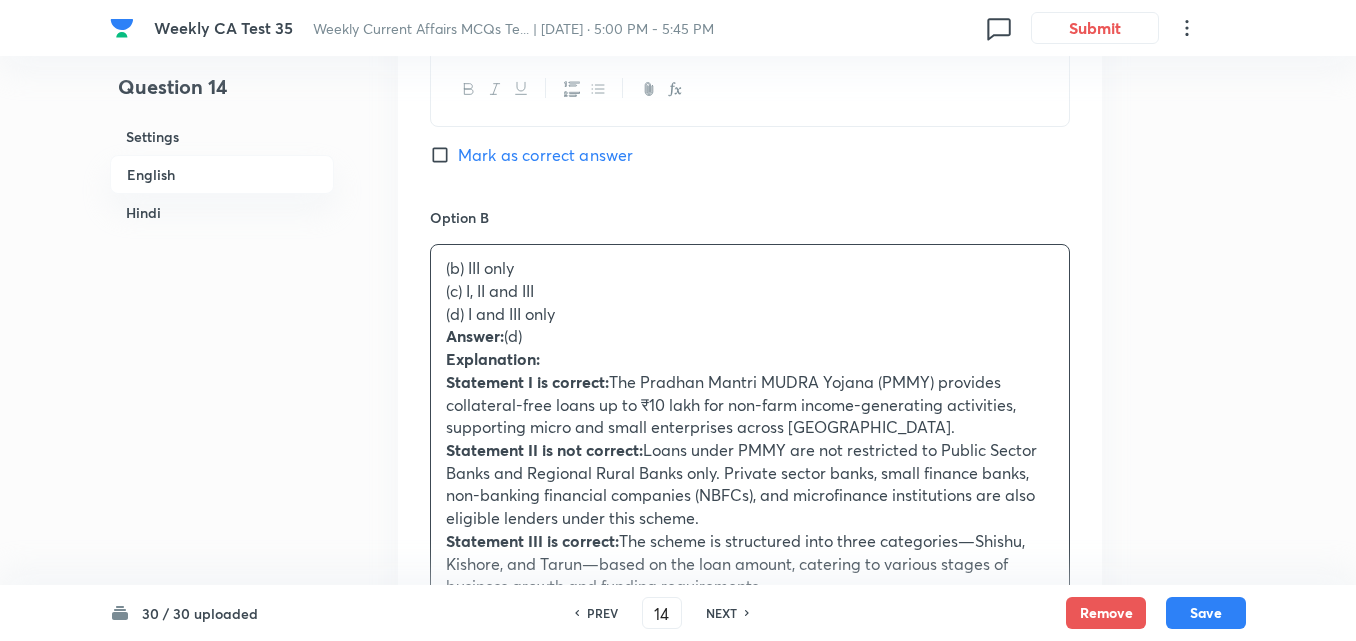 drag, startPoint x: 423, startPoint y: 292, endPoint x: 407, endPoint y: 293, distance: 16.03122 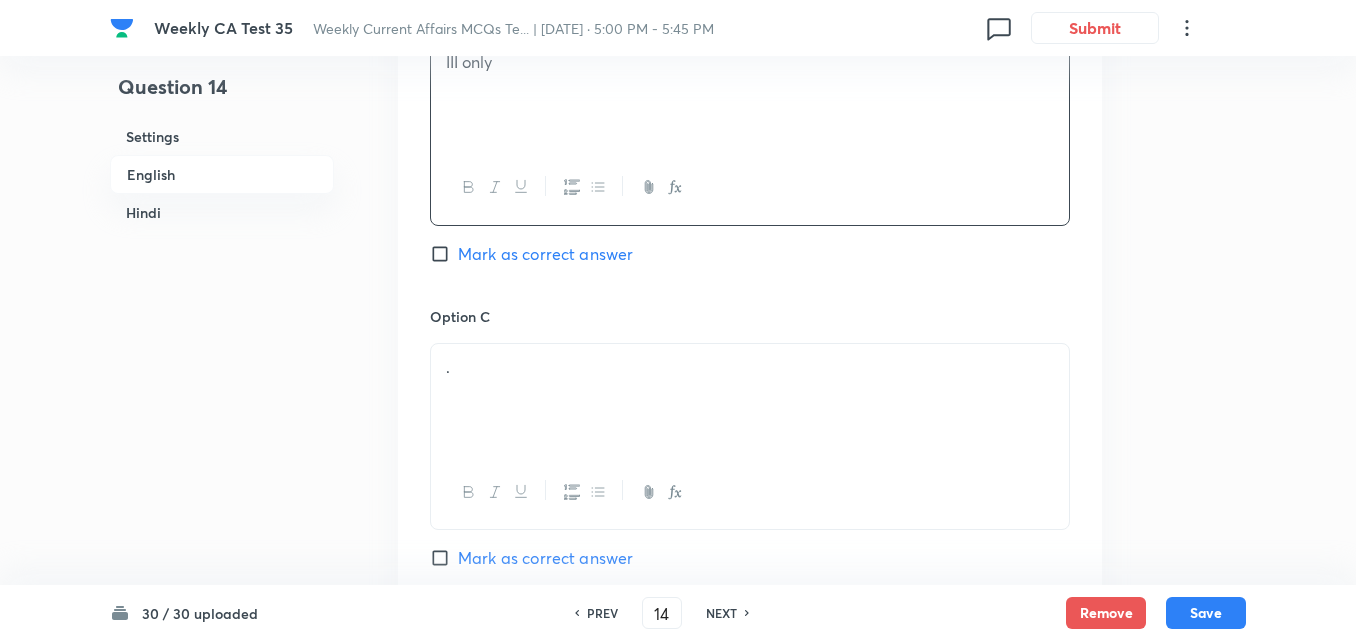 scroll, scrollTop: 1616, scrollLeft: 0, axis: vertical 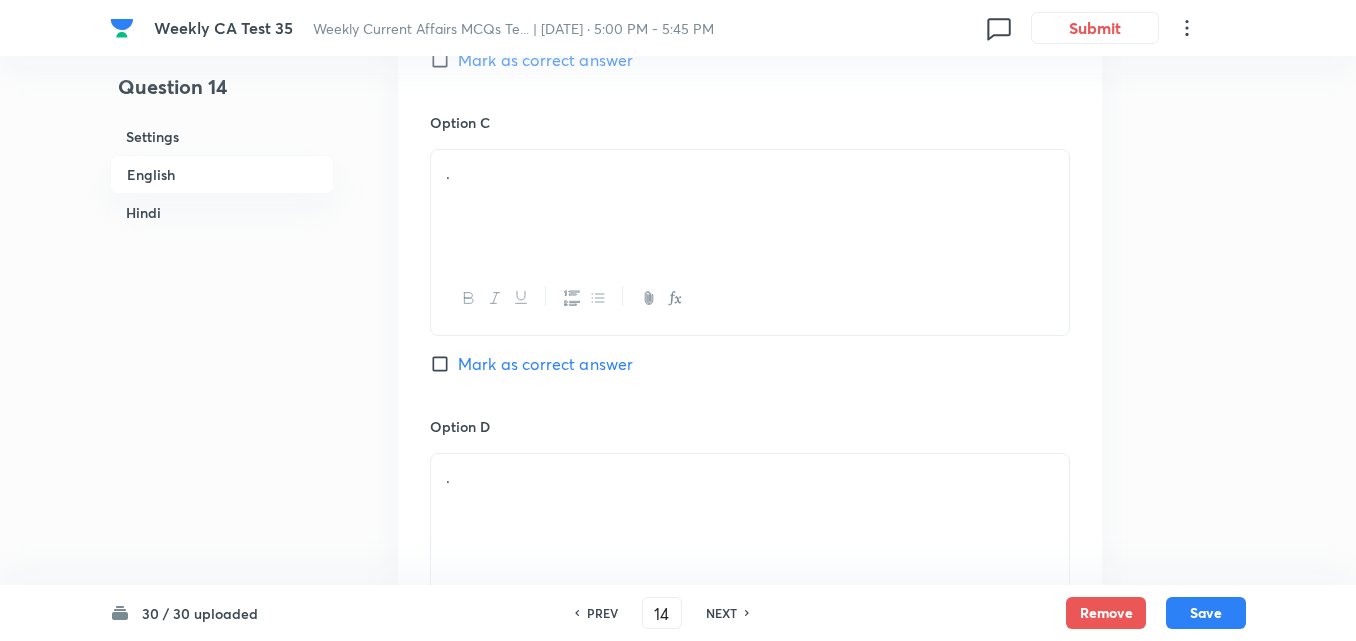 click on "." at bounding box center (750, 206) 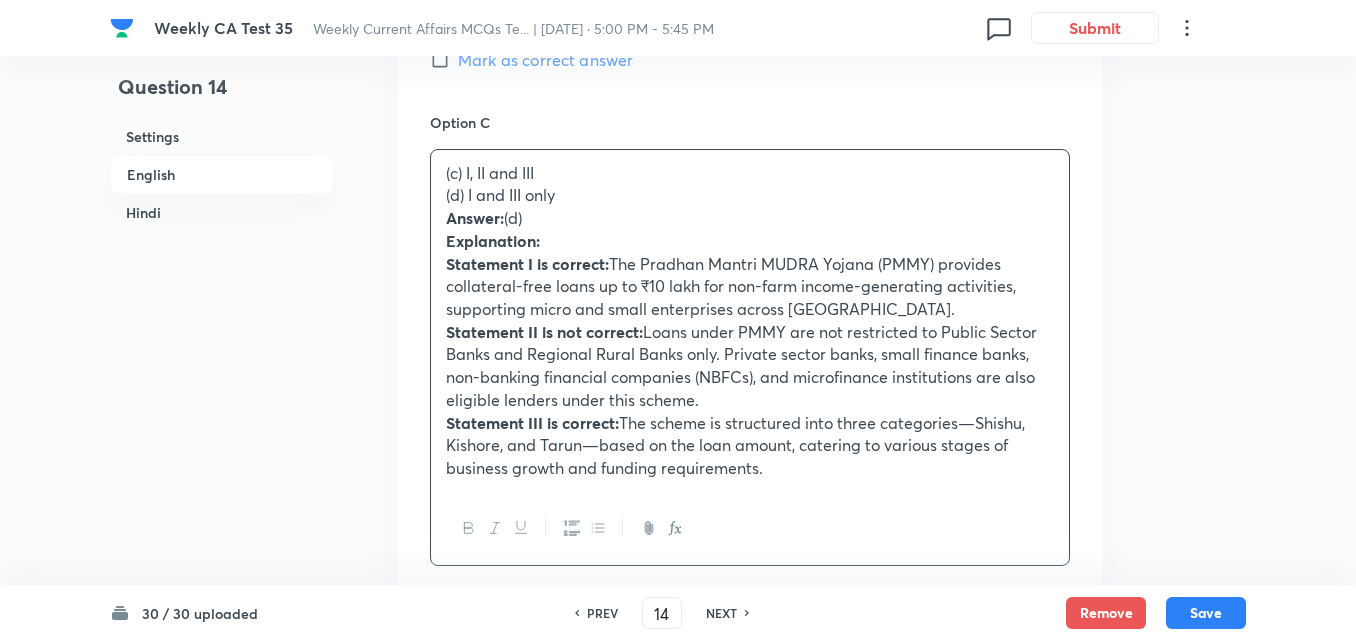 drag, startPoint x: 411, startPoint y: 194, endPoint x: 384, endPoint y: 195, distance: 27.018513 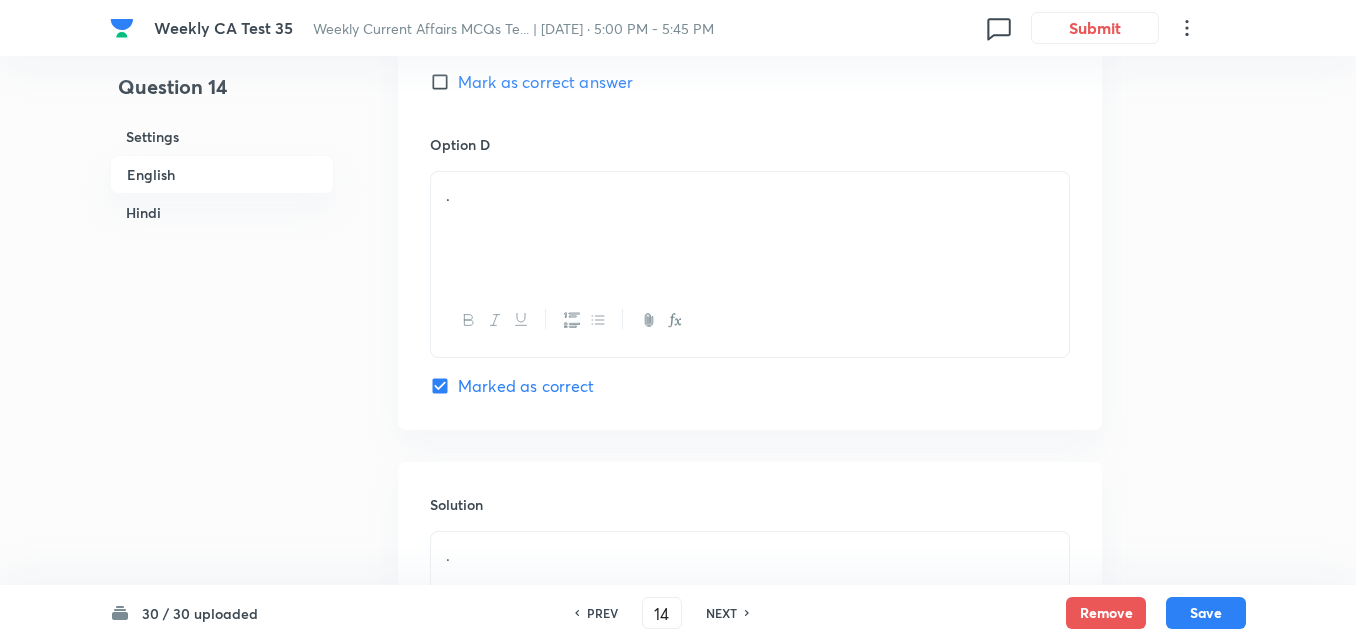 scroll, scrollTop: 1916, scrollLeft: 0, axis: vertical 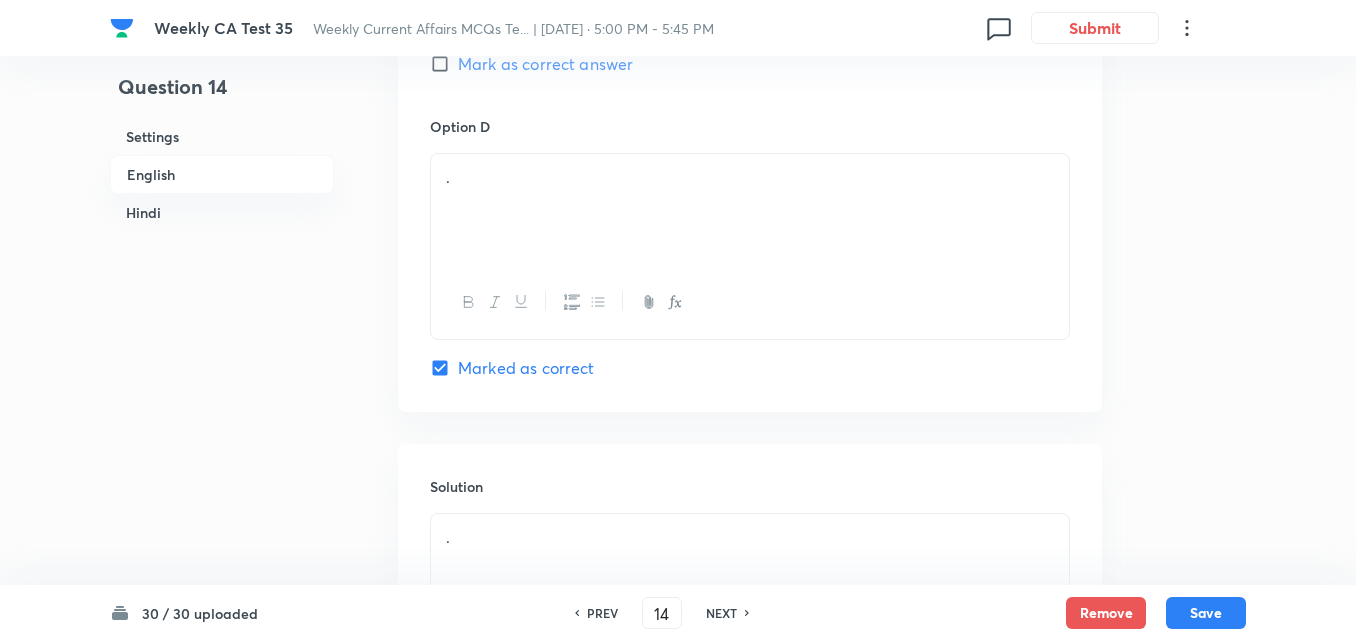 click on "." at bounding box center (750, 210) 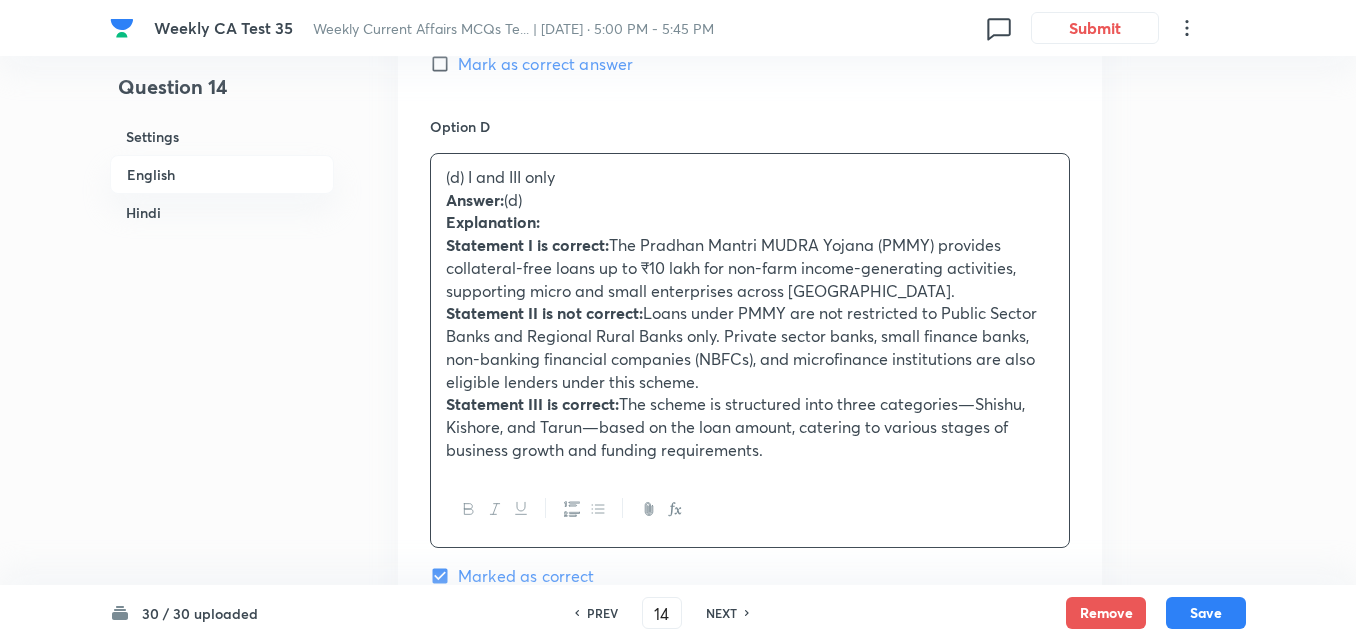 click on "Option A I and II only   Mark as correct answer Option B III only   Mark as correct answer Option C I, II and III   Mark as correct answer Option D (d) I and III only Answer:  (d) Explanation: Statement I is correct:  The Pradhan Mantri MUDRA Yojana (PMMY) provides collateral-free loans up to ₹10 lakh for non-farm income-generating activities, supporting micro and small enterprises across India. Statement II is not correct:  Loans under PMMY are not restricted to Public Sector Banks and Regional Rural Banks only. Private sector banks, small finance banks, non-banking financial companies (NBFCs), and microfinance institutions are also eligible lenders under this scheme. Statement III is correct:  The scheme is structured into three categories—Shishu, Kishore, and Tarun—based on the loan amount, catering to various stages of business growth and funding requirements. Marked as correct" at bounding box center [750, -105] 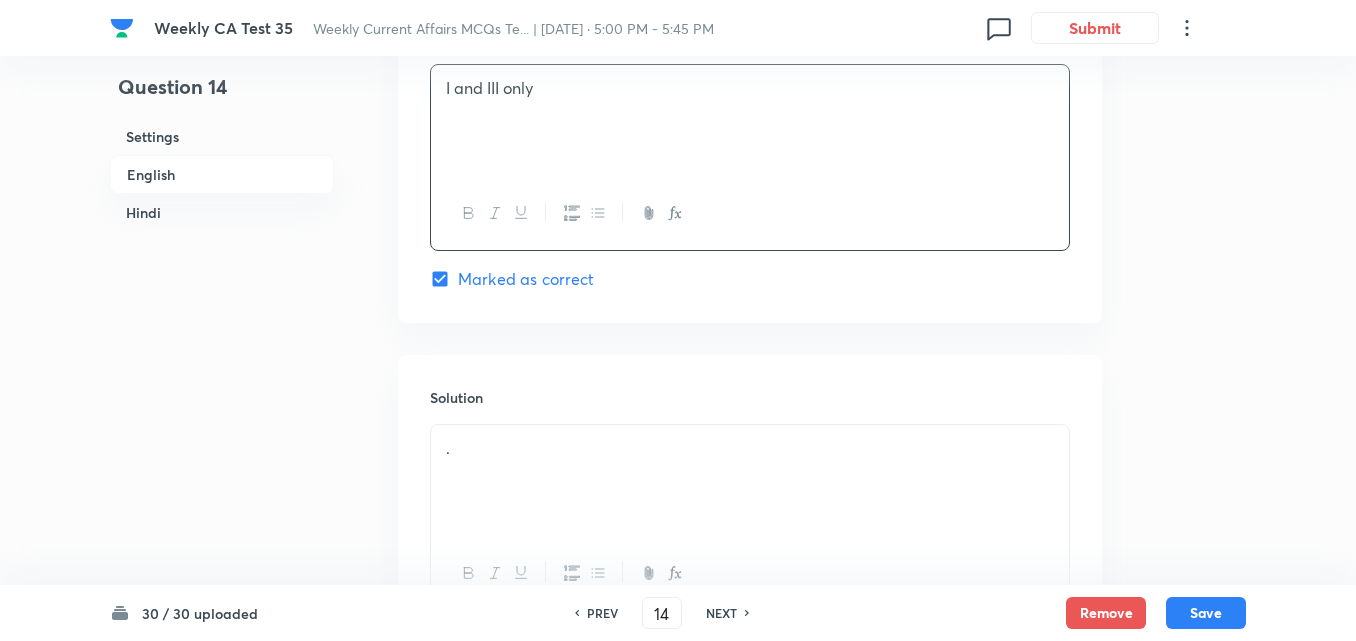 scroll, scrollTop: 2116, scrollLeft: 0, axis: vertical 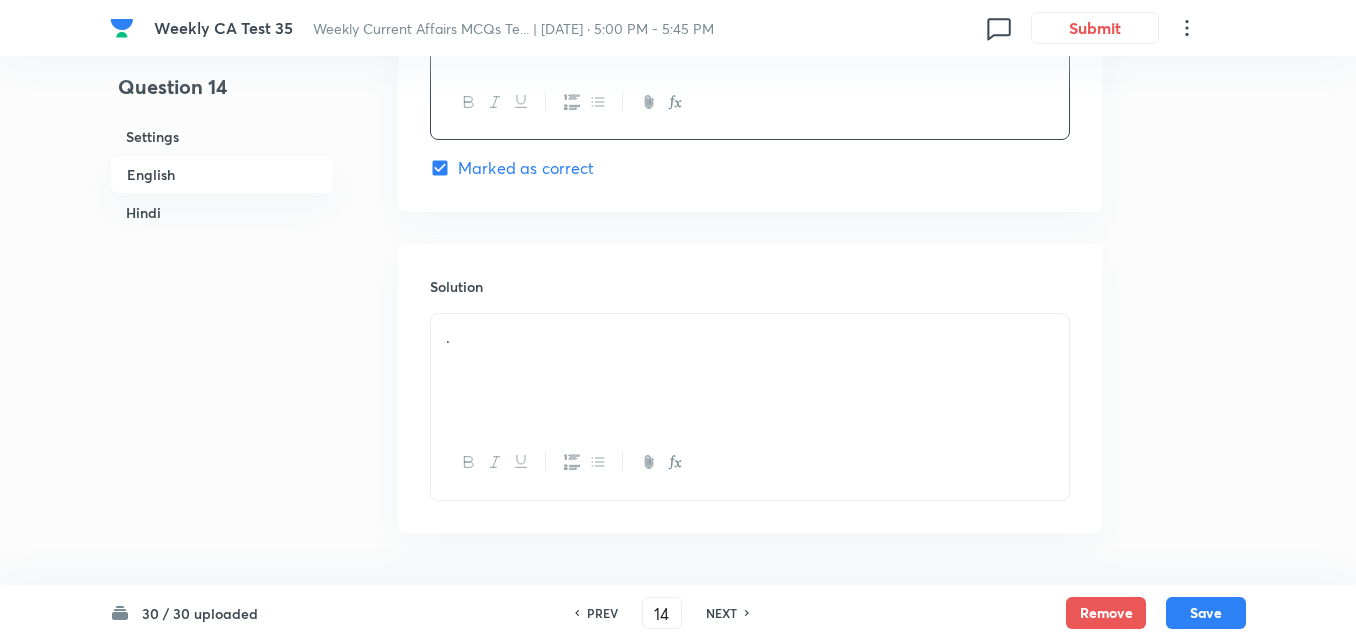 click on "." at bounding box center (750, 337) 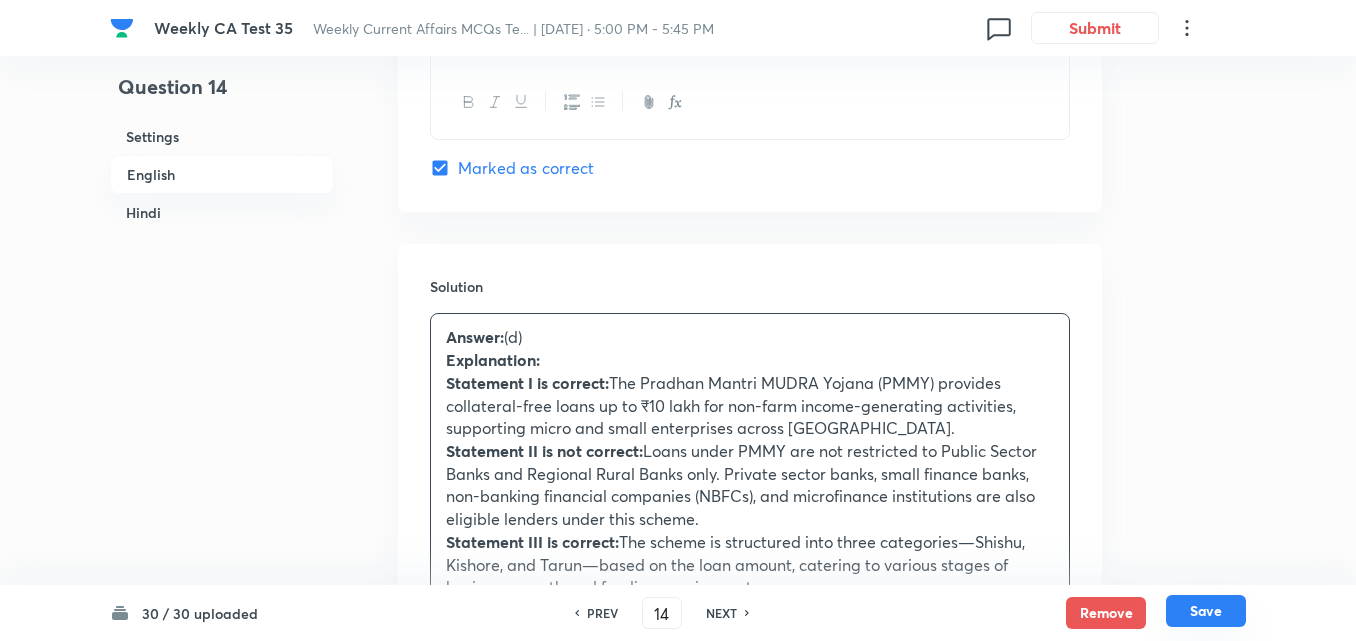 click on "Save" at bounding box center [1206, 611] 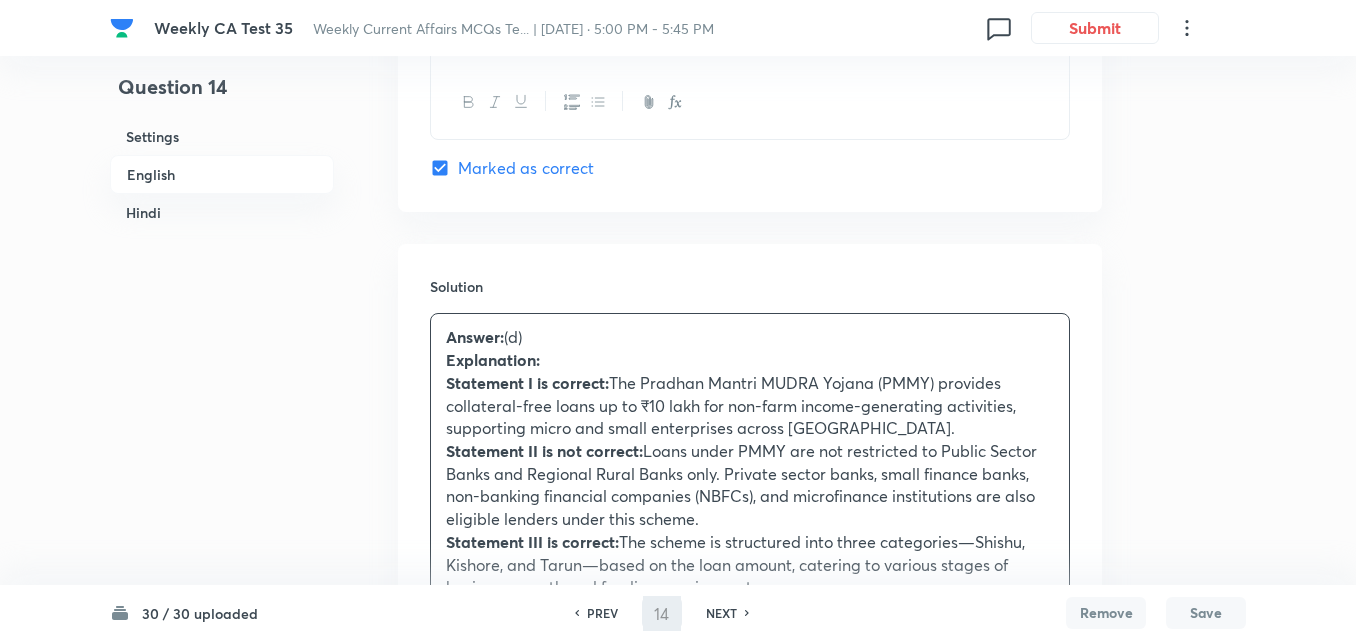 type on "15" 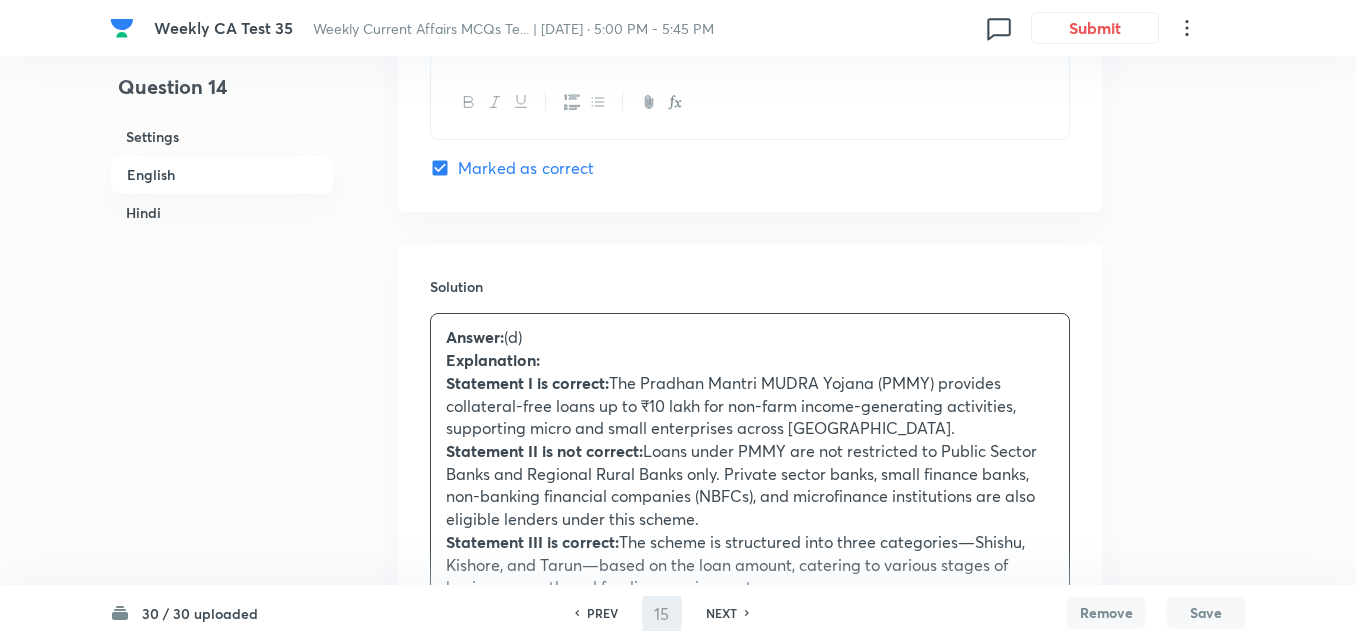 checkbox on "false" 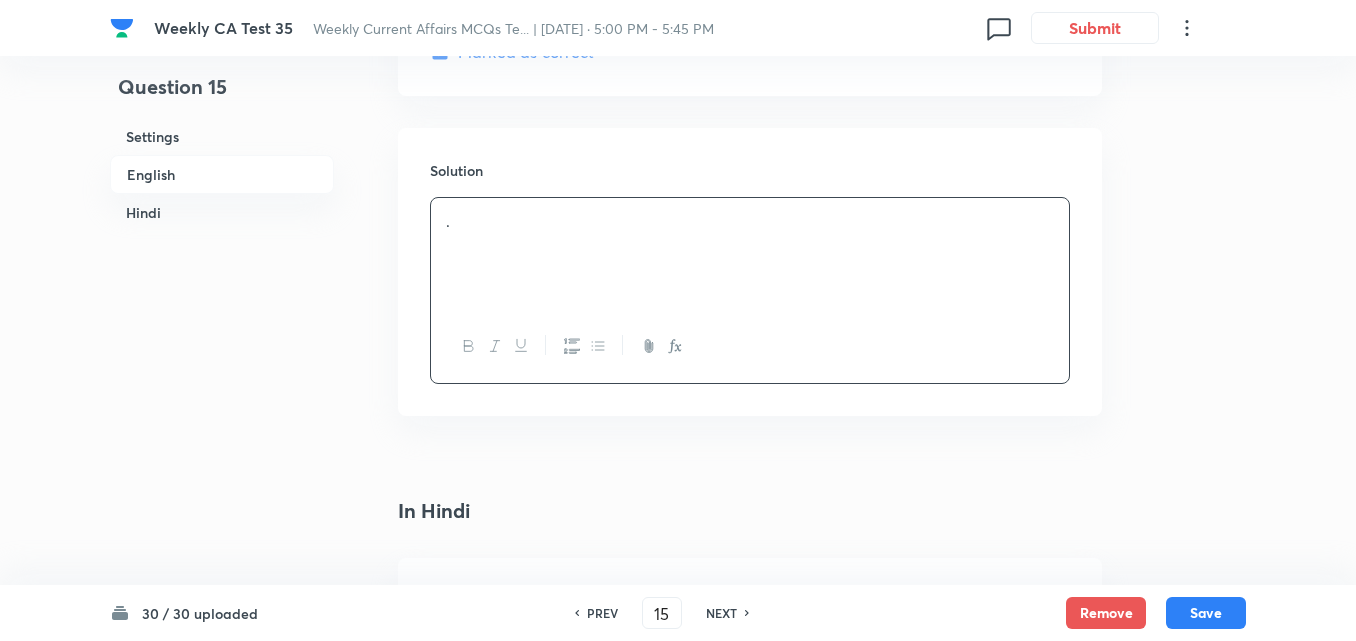 checkbox on "true" 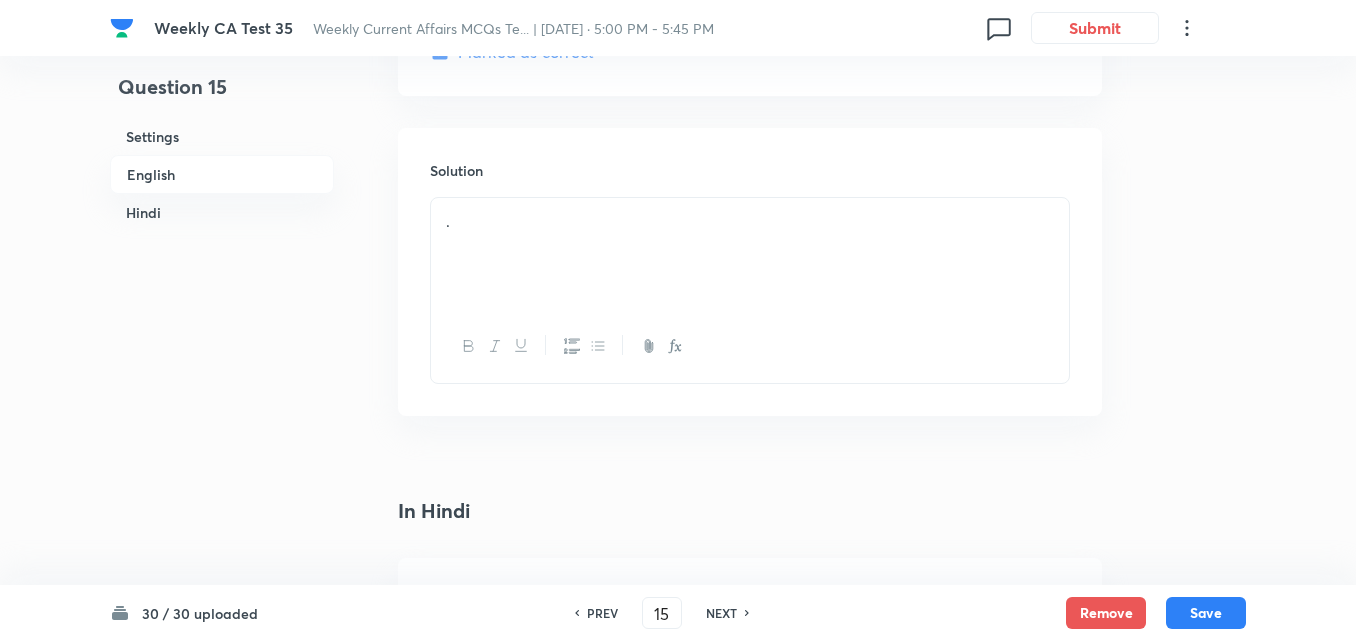 click on "English" at bounding box center [222, 174] 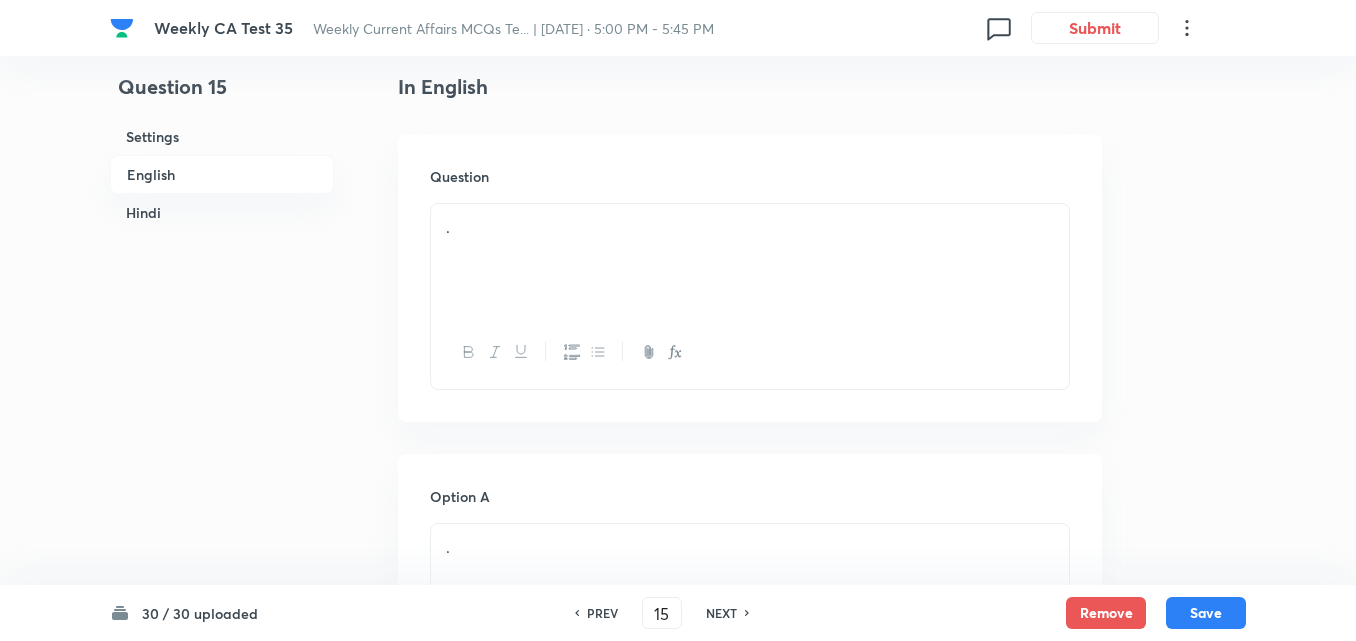 click on "." at bounding box center (750, 260) 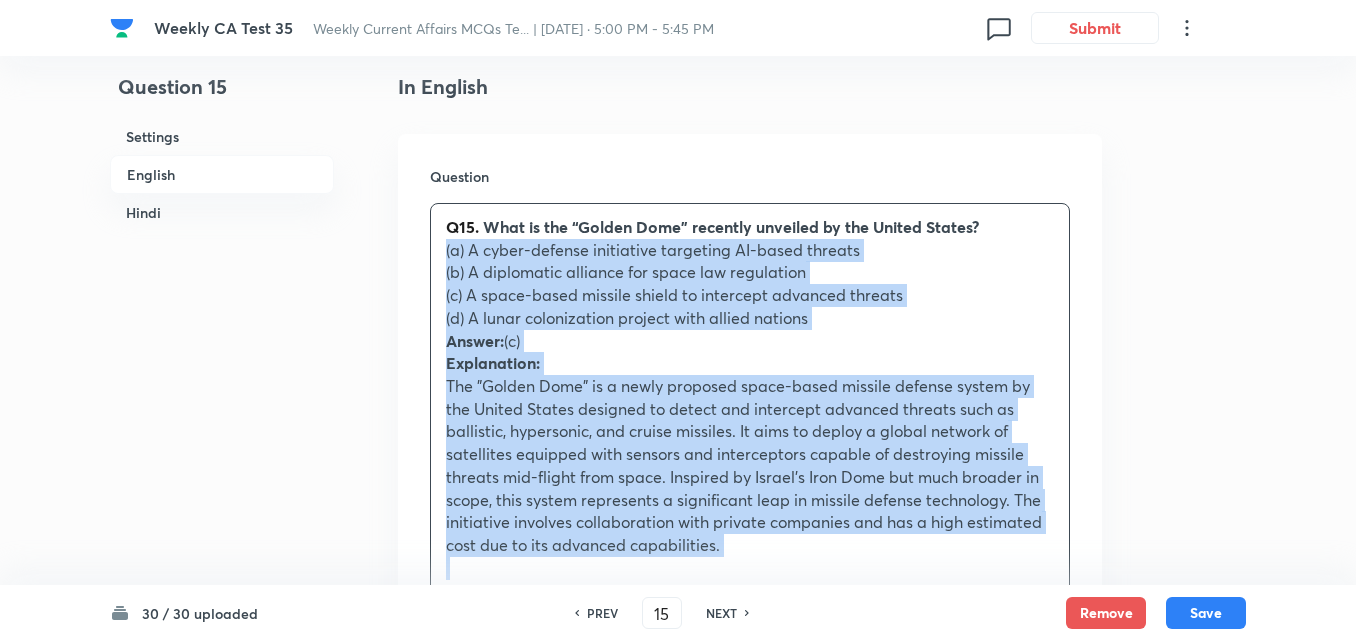 drag, startPoint x: 440, startPoint y: 250, endPoint x: 401, endPoint y: 244, distance: 39.45884 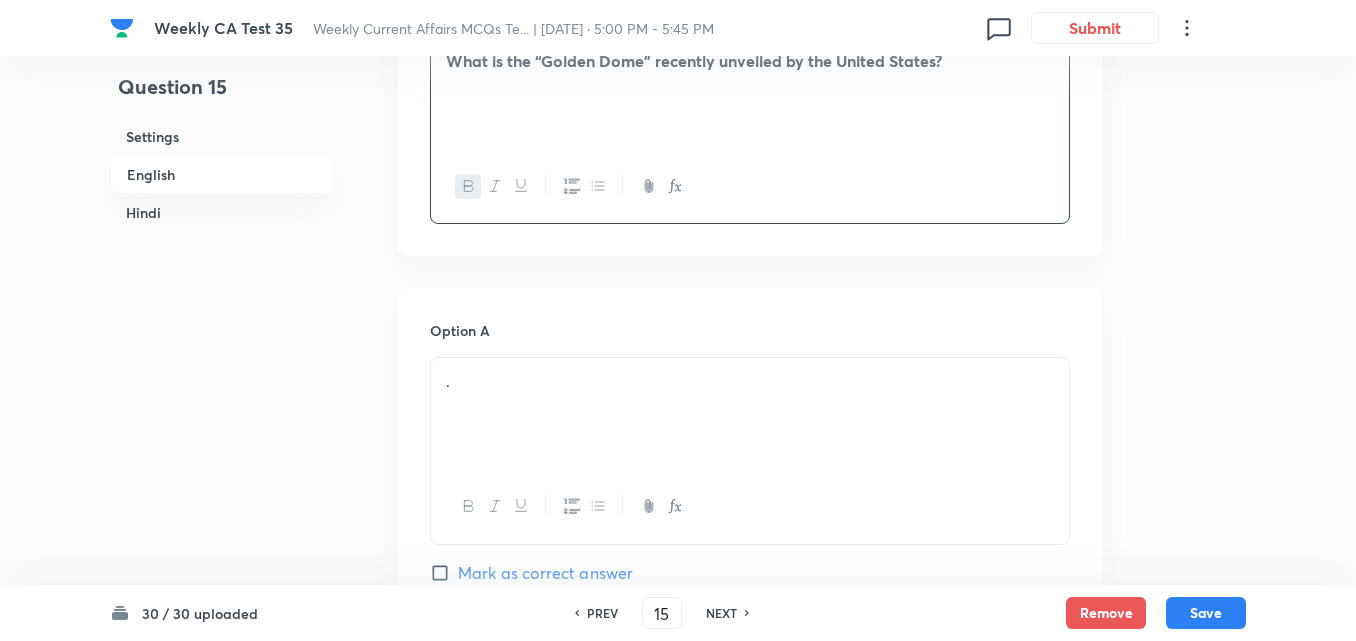 scroll, scrollTop: 816, scrollLeft: 0, axis: vertical 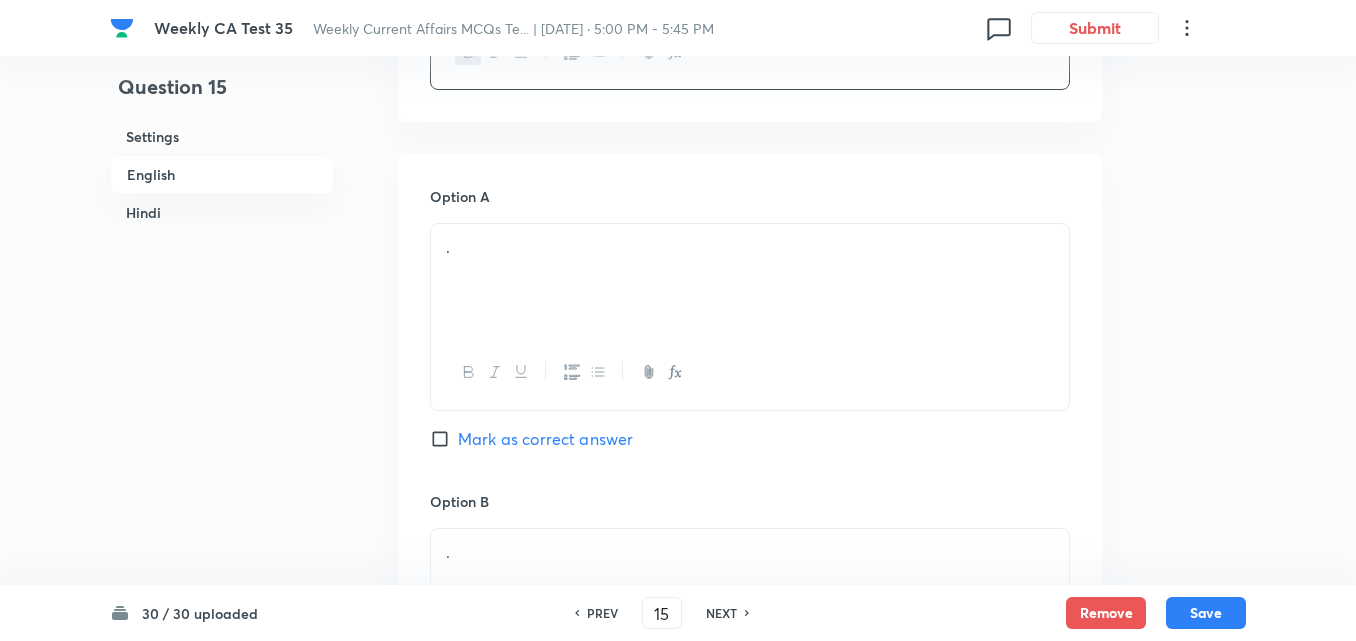 click on "." at bounding box center [750, 280] 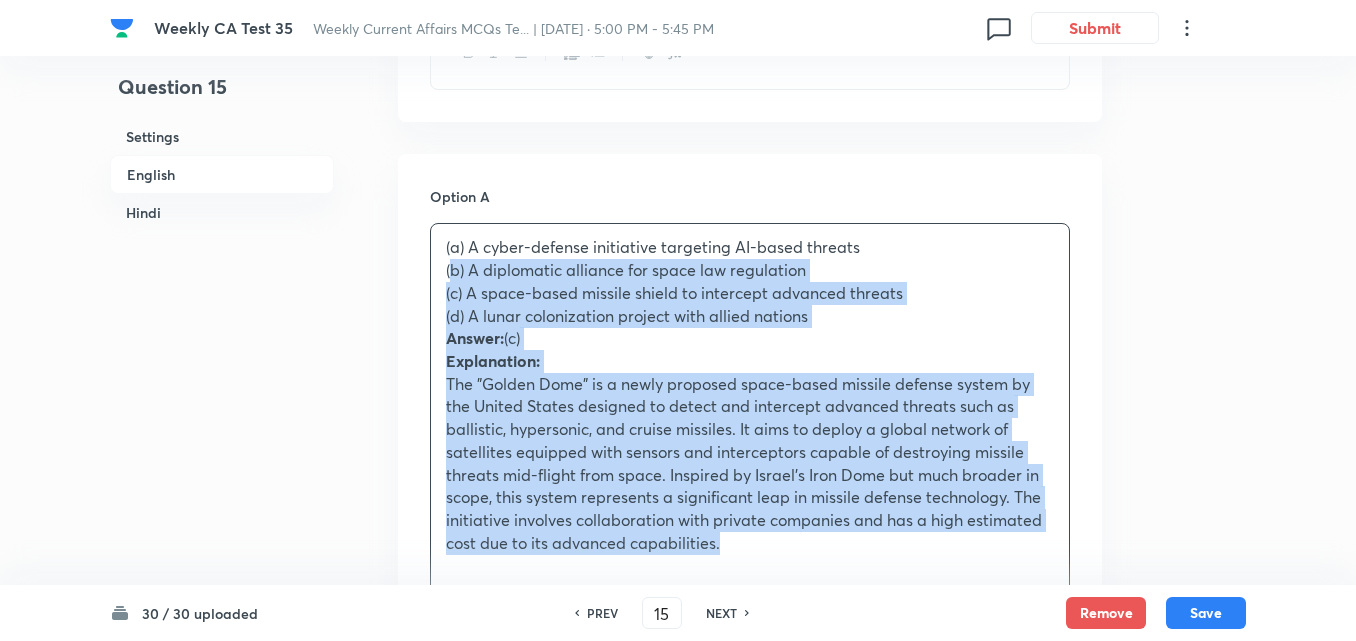 drag, startPoint x: 398, startPoint y: 274, endPoint x: 388, endPoint y: 276, distance: 10.198039 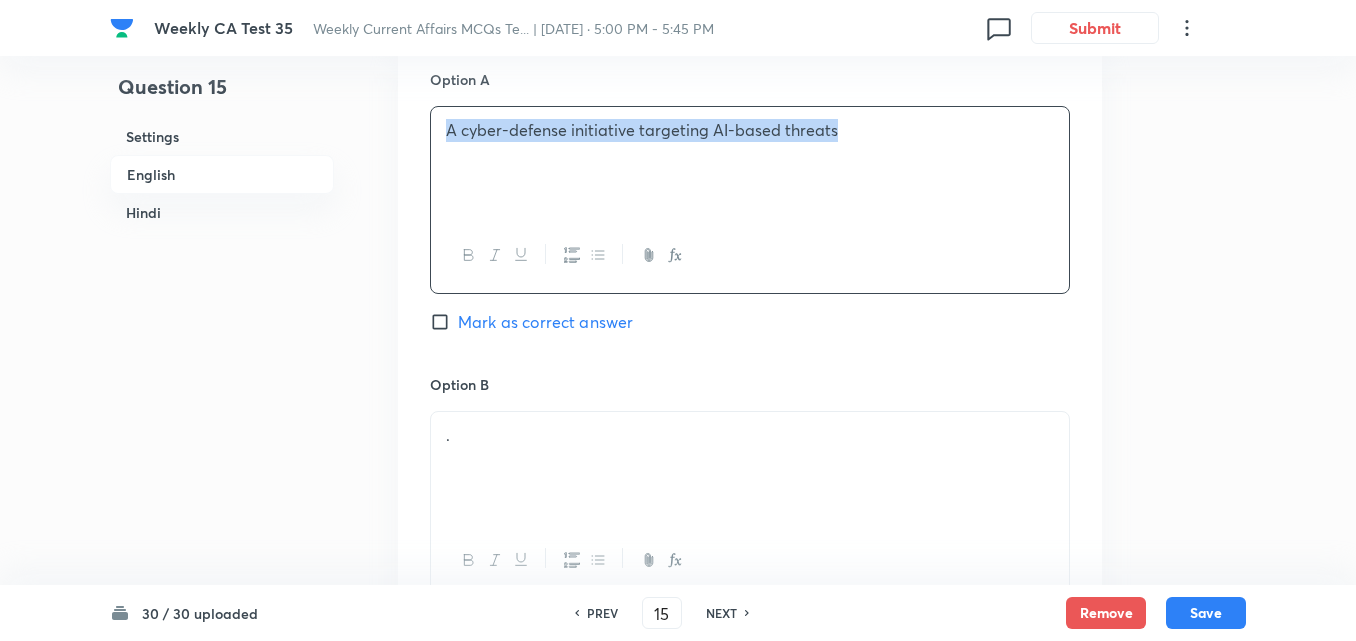 scroll, scrollTop: 1216, scrollLeft: 0, axis: vertical 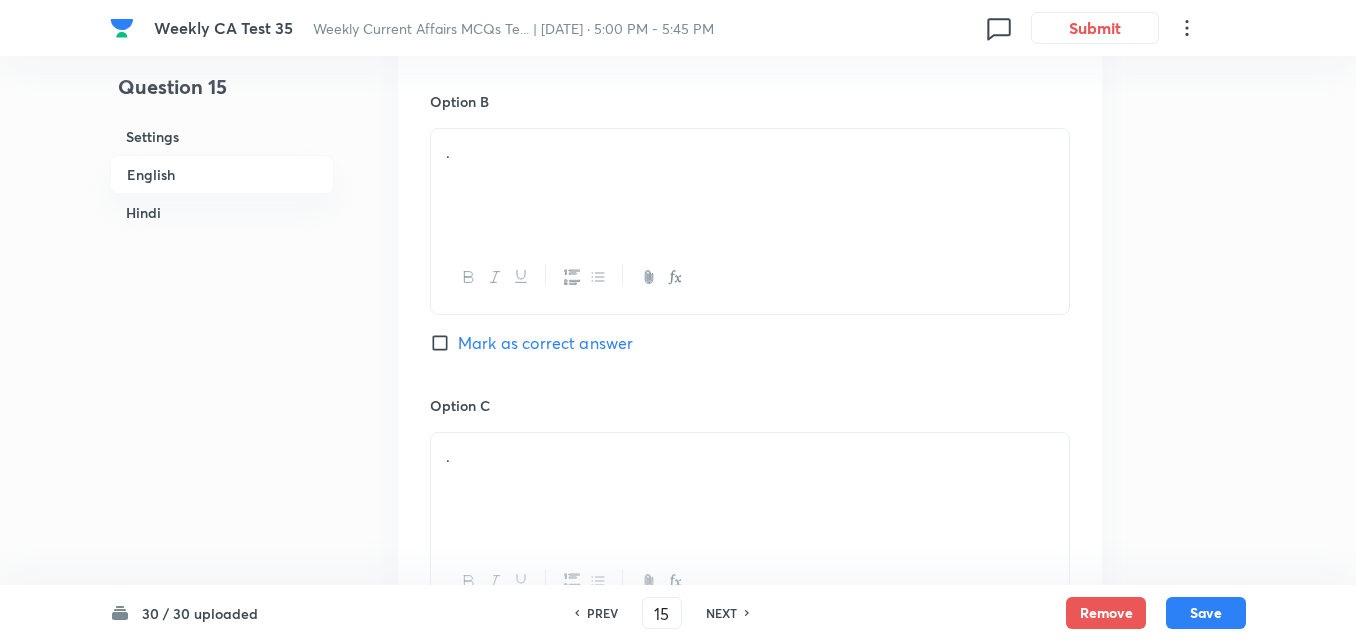 click on "." at bounding box center (750, 185) 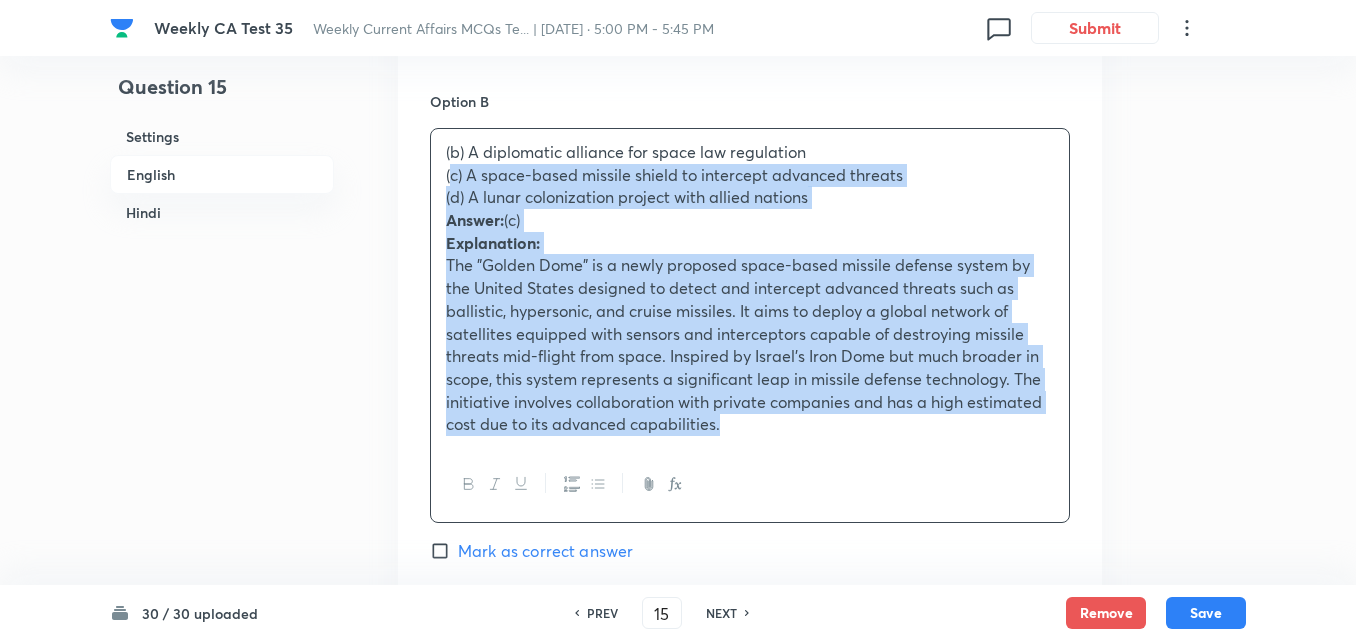 click on "Question 15 Settings English Hindi Settings Type Single choice correct 4 options + 2 marks - 0.66 marks Edit Concept Current Affairs Current Affairs 2025 Current Affairs 2025 Current Affairs 2025 Edit Additional details Easy Fact Not from PYQ paper No equation Edit In English Question What is the “Golden Dome” recently unveiled by the United States? Option A A cyber-defense initiative targeting AI-based threats   Mark as correct answer Option B (b) A diplomatic alliance for space law regulation  (c) A space-based missile shield to intercept advanced threats  (d) A lunar colonization project with allied nations Answer:  (c)  Explanation: Mark as correct answer Option C . Mark as correct answer Option D . Marked as correct Solution . In Hindi Question . Option A . Mark as correct answer Option B . Mark as correct answer Option C . Mark as correct answer Option D . Marked as correct Solution ." at bounding box center [678, 1254] 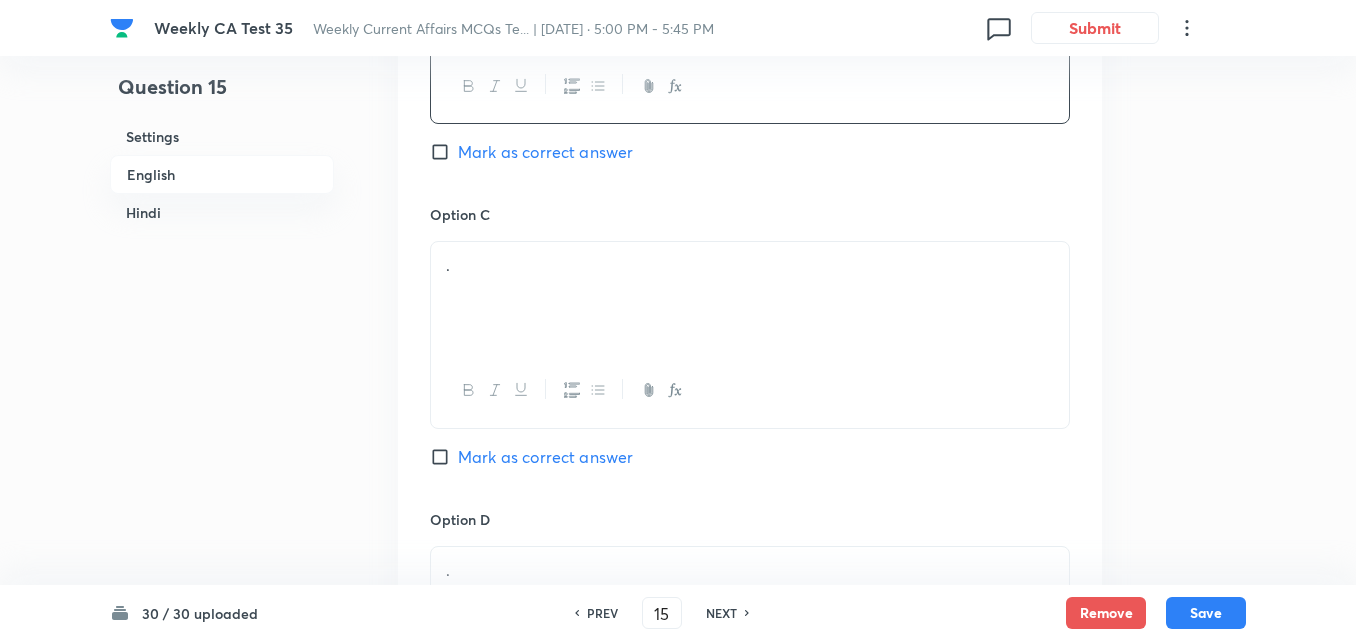 scroll, scrollTop: 1416, scrollLeft: 0, axis: vertical 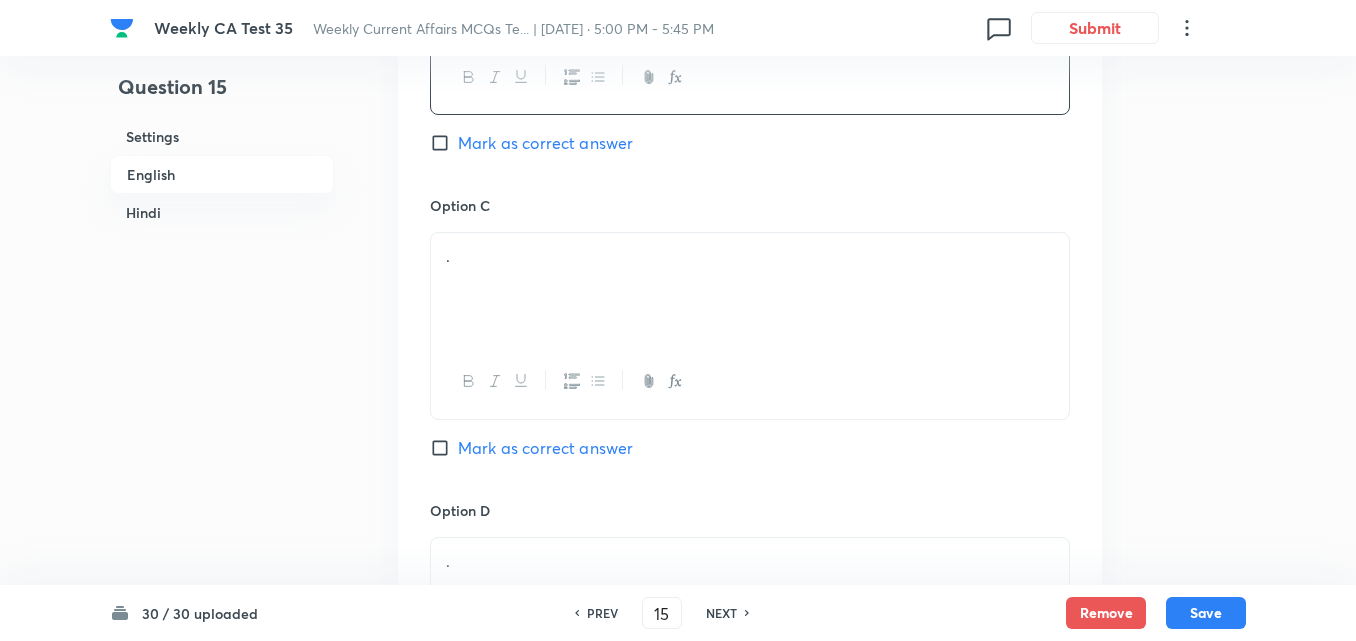 click on "." at bounding box center (750, 289) 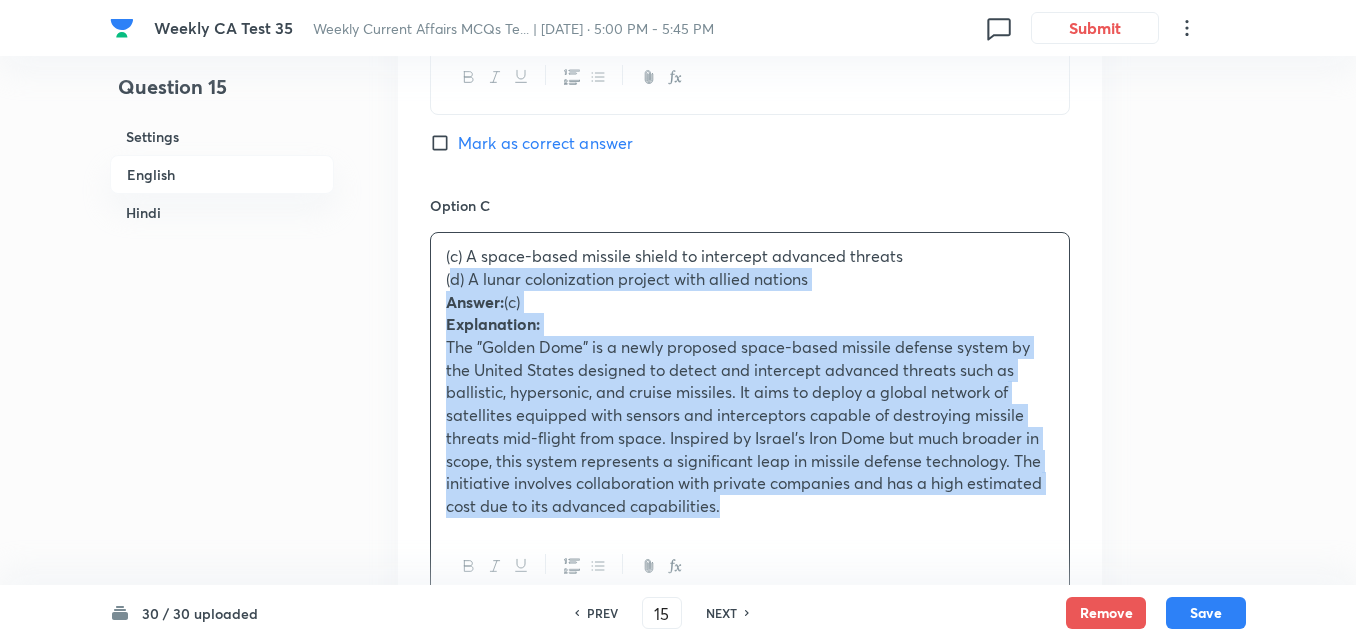 click on "Option A A cyber-defense initiative targeting AI-based threats   Mark as correct answer Option B A diplomatic alliance for space law regulation   Mark as correct answer Option C (c) A space-based missile shield to intercept advanced threats  (d) A lunar colonization project with allied nations Answer:  (c)  Explanation: The "Golden Dome" is a newly proposed space-based missile defense system by the United States designed to detect and intercept advanced threats such as ballistic, hypersonic, and cruise missiles. It aims to deploy a global network of satellites equipped with sensors and interceptors capable of destroying missile threats mid-flight from space. Inspired by Israel’s Iron Dome but much broader in scope, this system represents a significant leap in missile defense technology. The initiative involves collaboration with private companies and has a high estimated cost due to its advanced capabilities. Mark as correct answer Option D . Marked as correct" at bounding box center (750, 267) 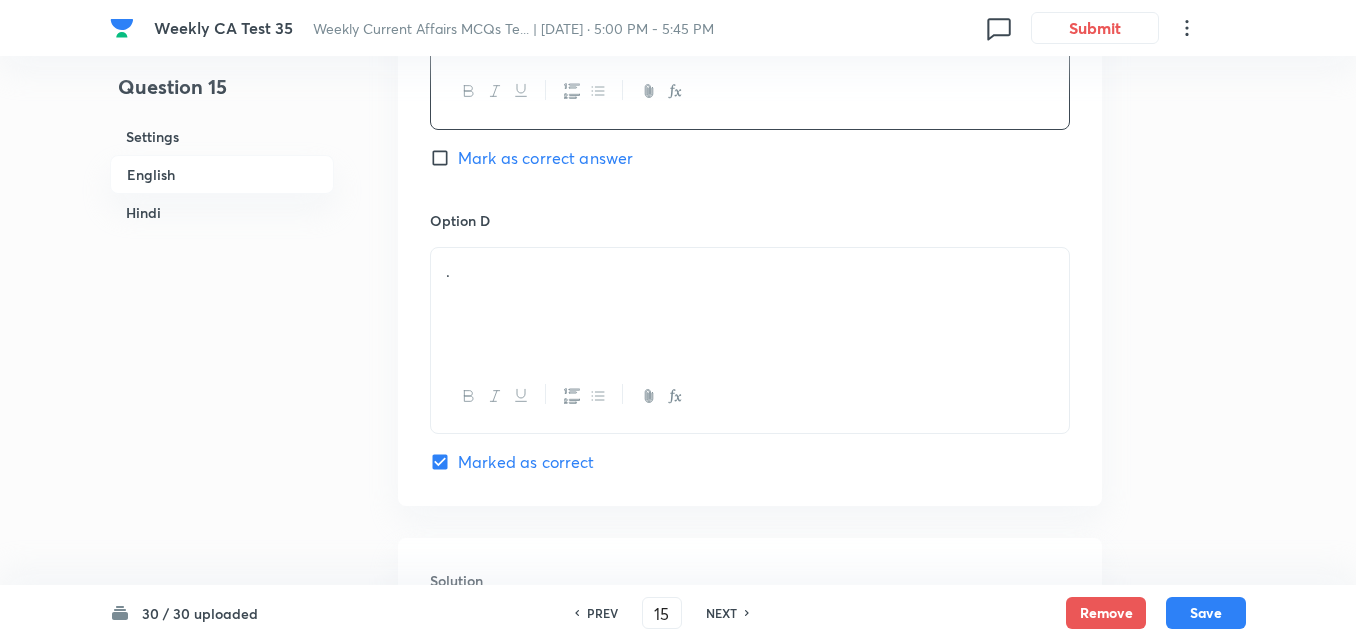 scroll, scrollTop: 1716, scrollLeft: 0, axis: vertical 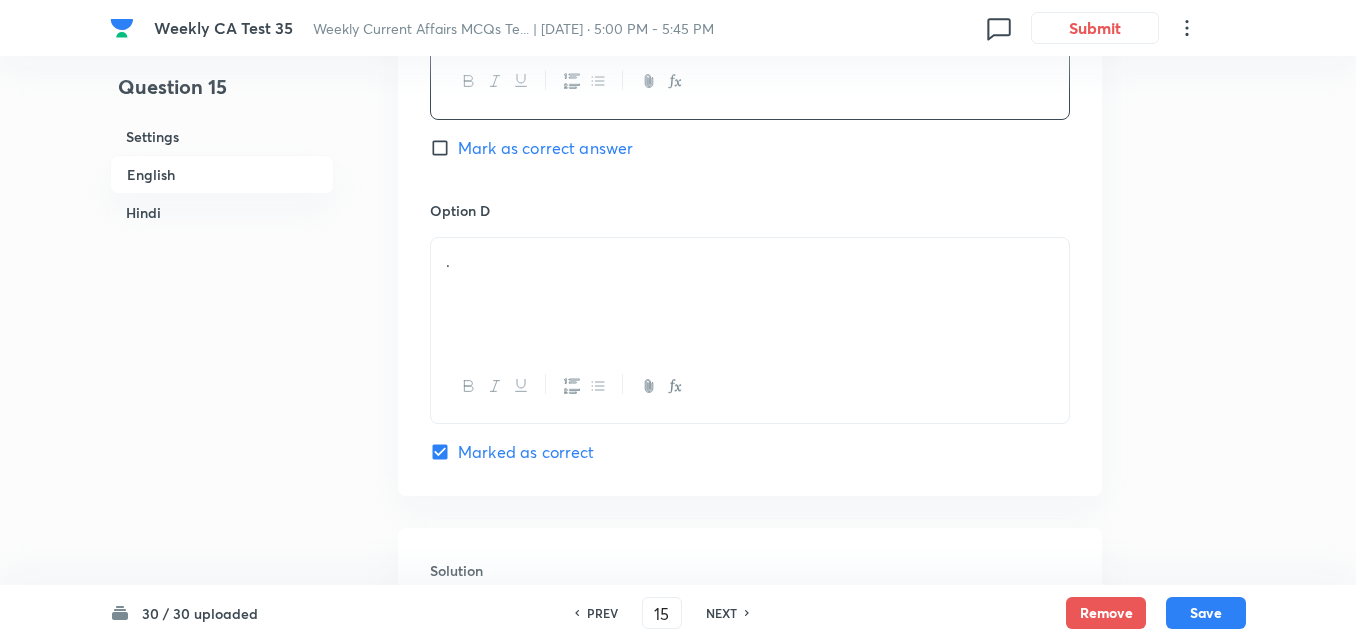 click on "Mark as correct answer" at bounding box center [545, 148] 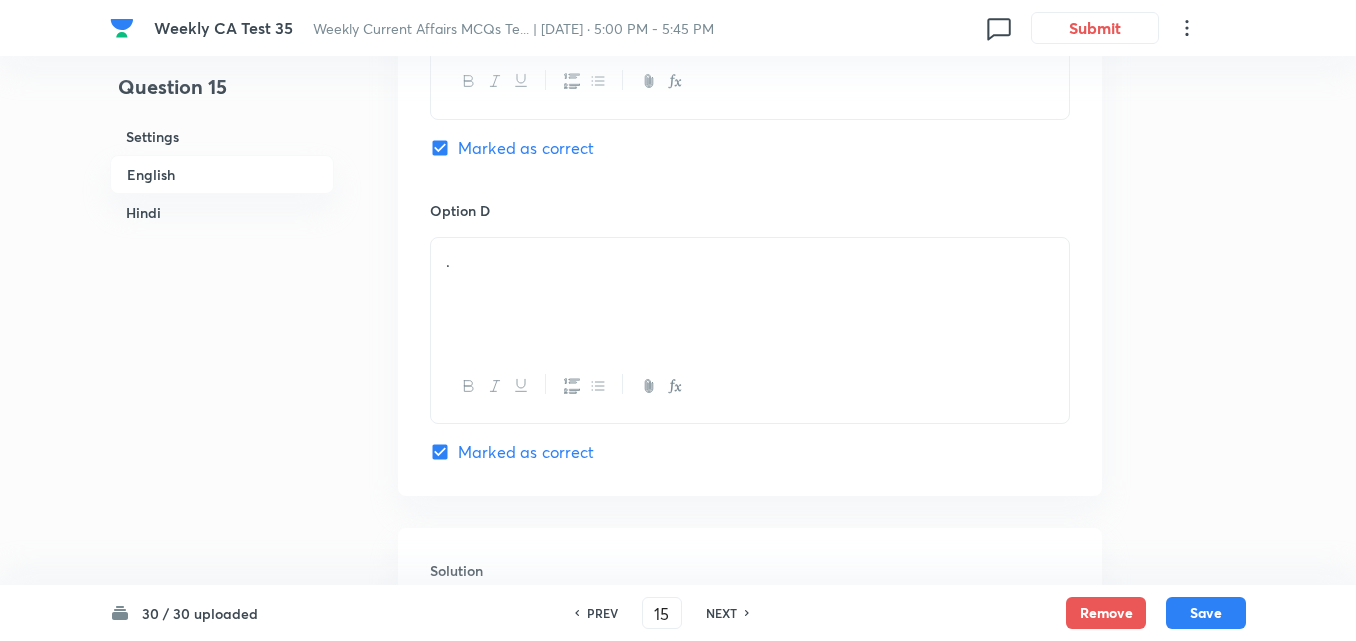 checkbox on "false" 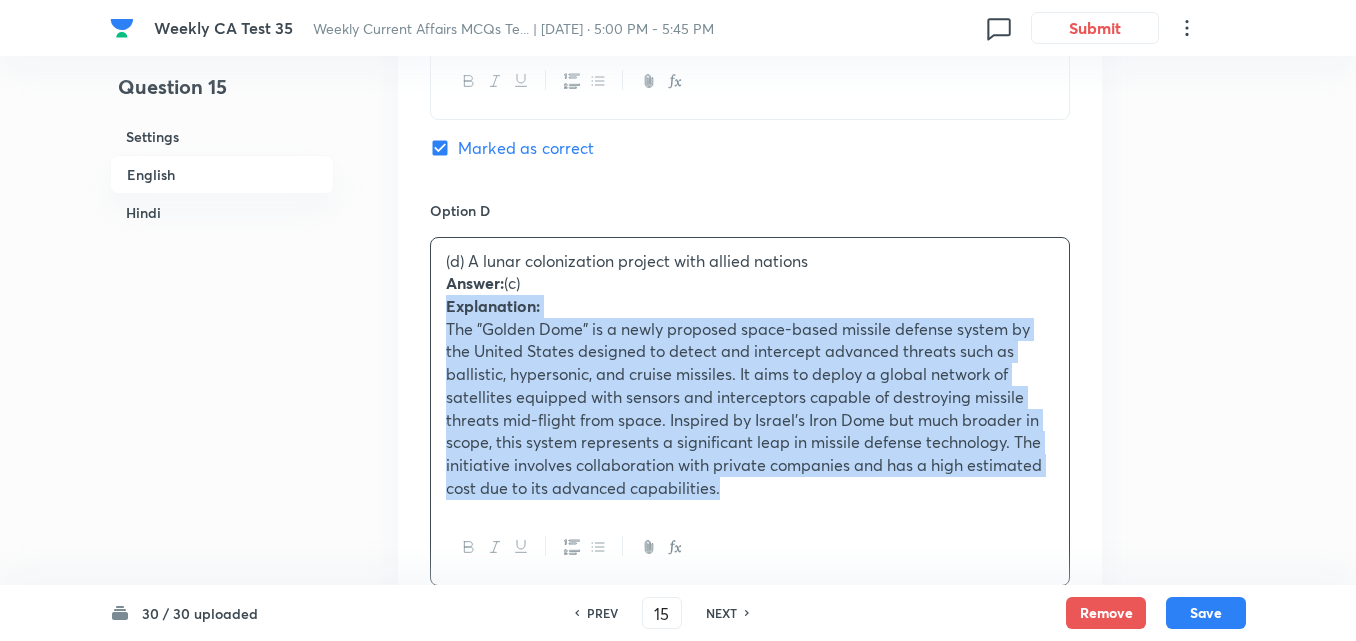 drag, startPoint x: 434, startPoint y: 306, endPoint x: 389, endPoint y: 306, distance: 45 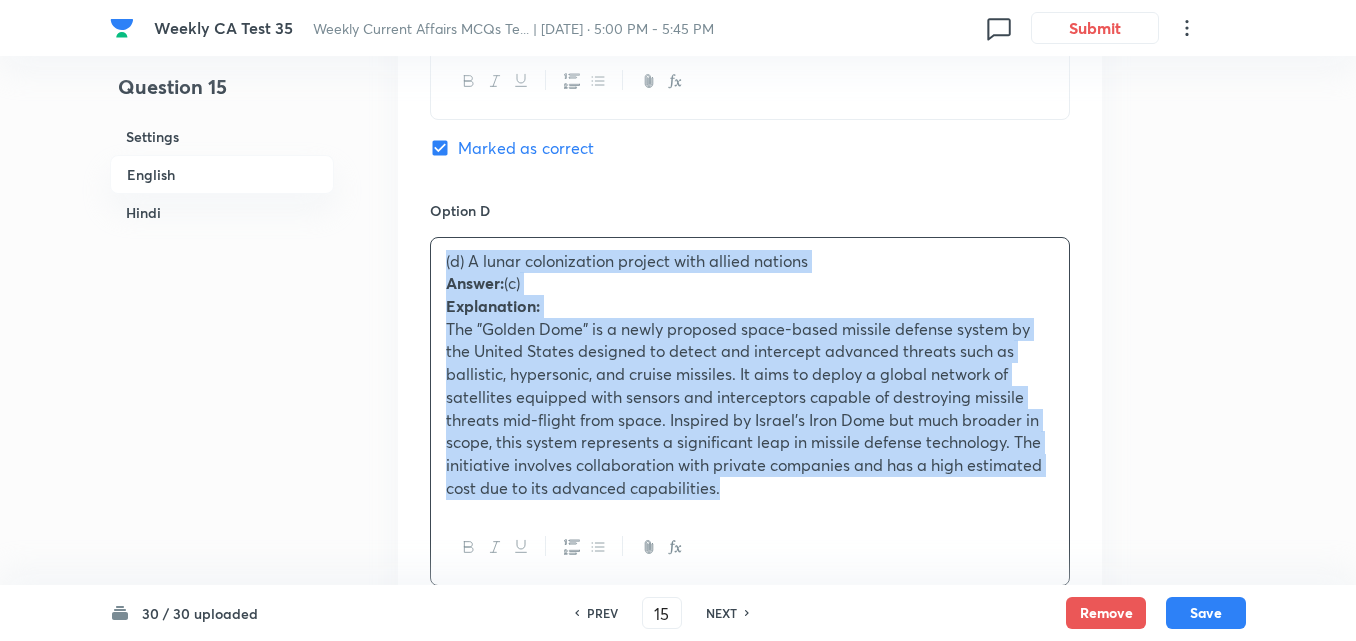 click on "Question 15 Settings English Hindi Settings Type Single choice correct 4 options + 2 marks - 0.66 marks Edit Concept Current Affairs Current Affairs 2025 Current Affairs 2025 Current Affairs 2025 Edit Additional details Easy Fact Not from PYQ paper No equation Edit In English Question What is the “Golden Dome” recently unveiled by the United States? Option A A cyber-defense initiative targeting AI-based threats   Mark as correct answer Option B A diplomatic alliance for space law regulation   Mark as correct answer Option C A space-based missile shield to intercept advanced threats   Marked as correct Option D (d) A lunar colonization project with allied nations Answer:  (c)  Explanation: Mark as correct answer Solution . In Hindi Question . Option A . Mark as correct answer Option B . Mark as correct answer Option C . Marked as correct Option D . Mark as correct answer Solution ." at bounding box center [678, 731] 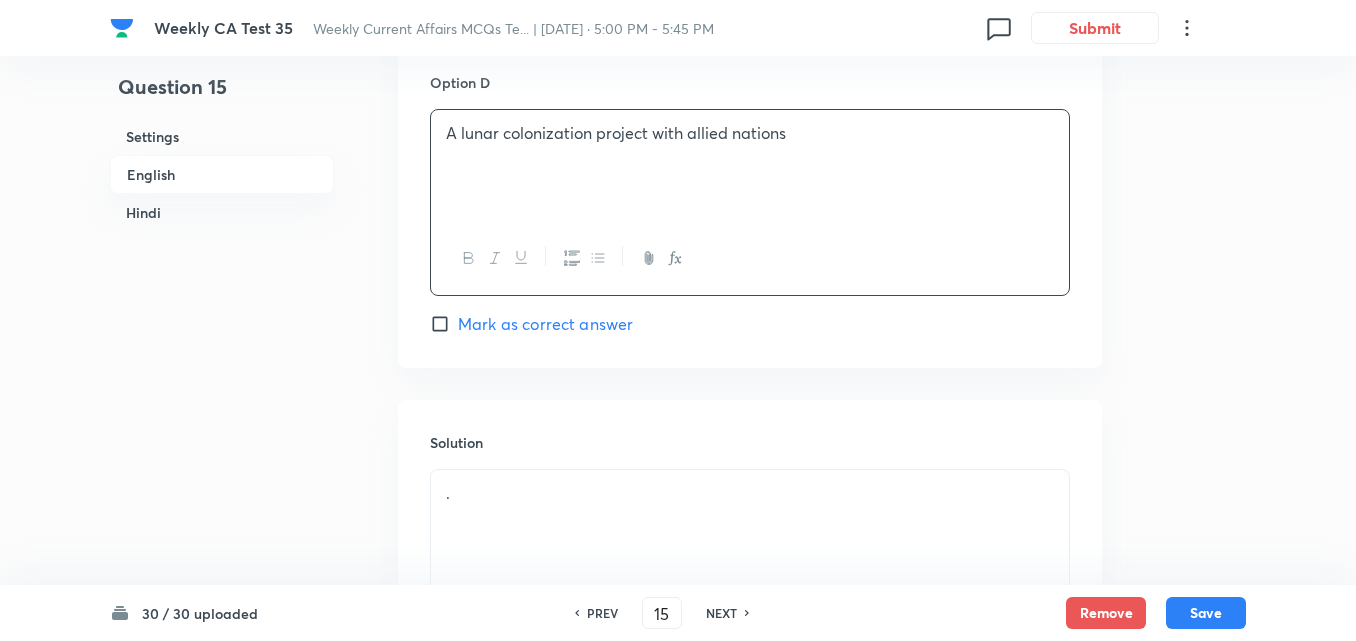 scroll, scrollTop: 2016, scrollLeft: 0, axis: vertical 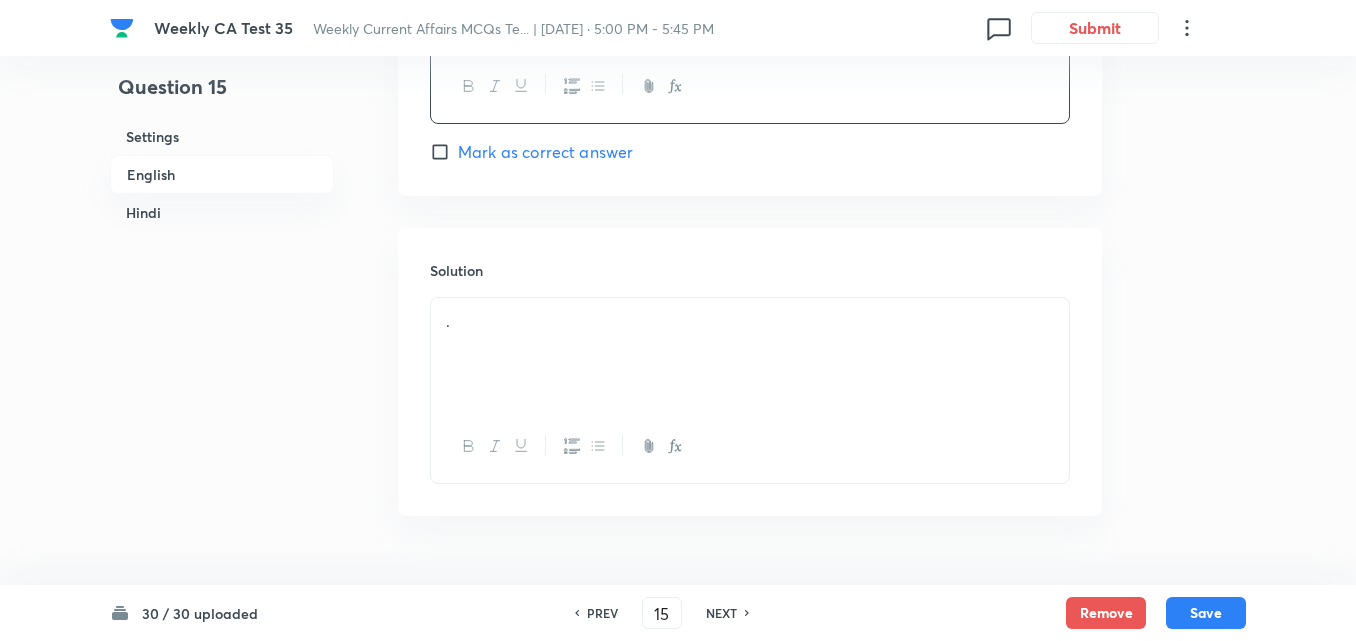 click on "." at bounding box center (750, 354) 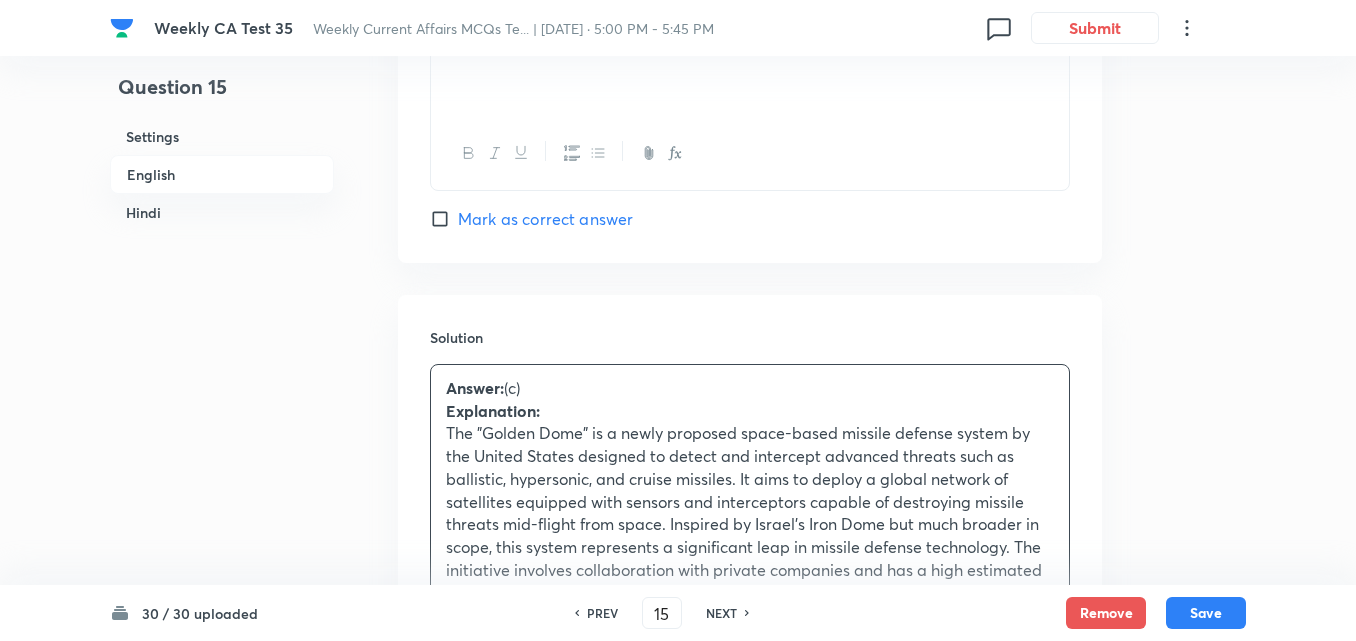scroll, scrollTop: 2016, scrollLeft: 0, axis: vertical 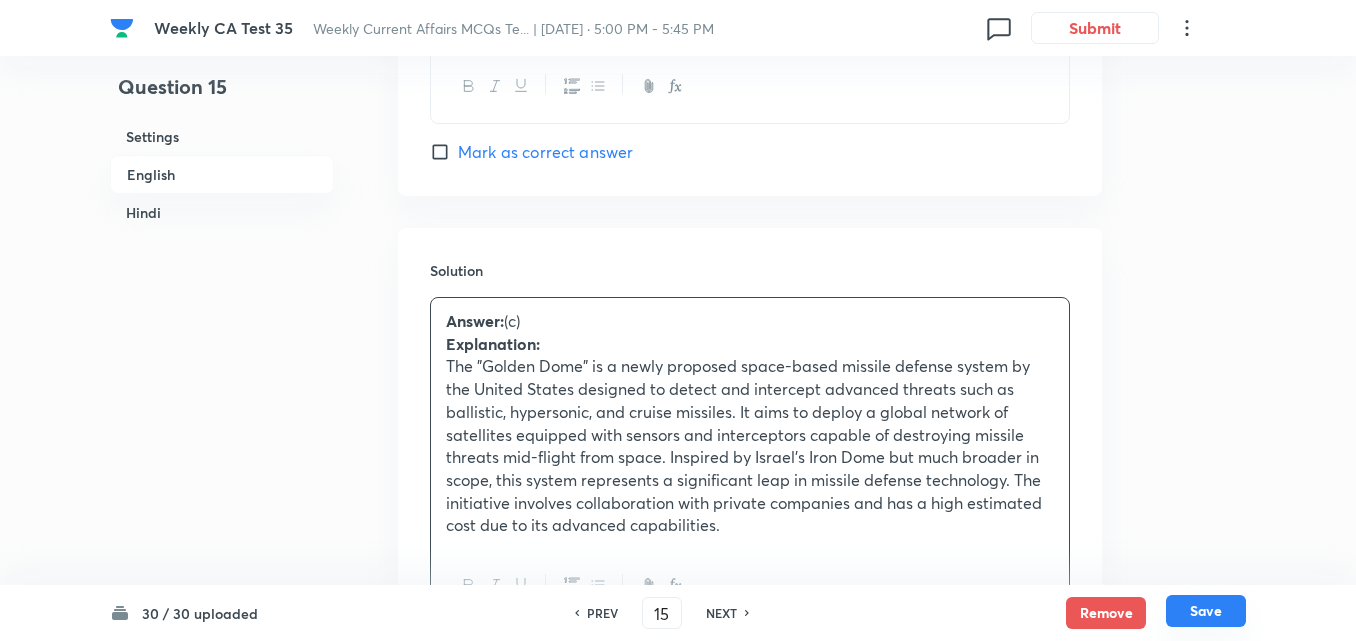 click on "Save" at bounding box center (1206, 611) 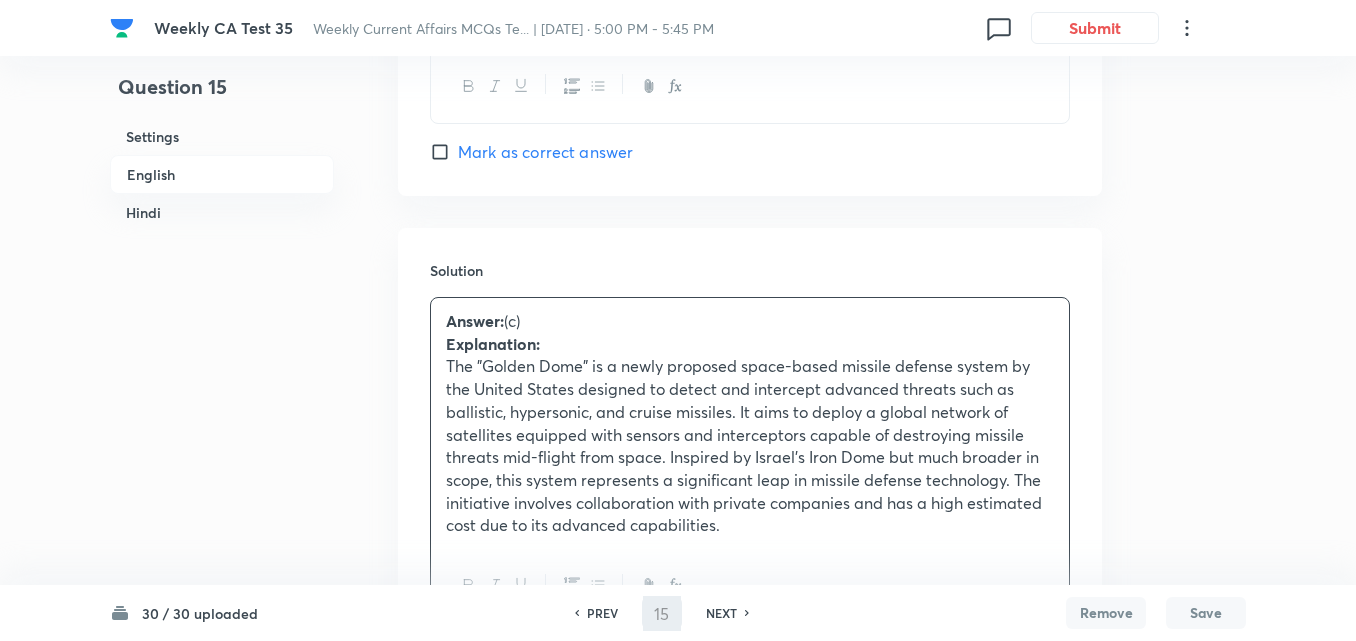 type on "16" 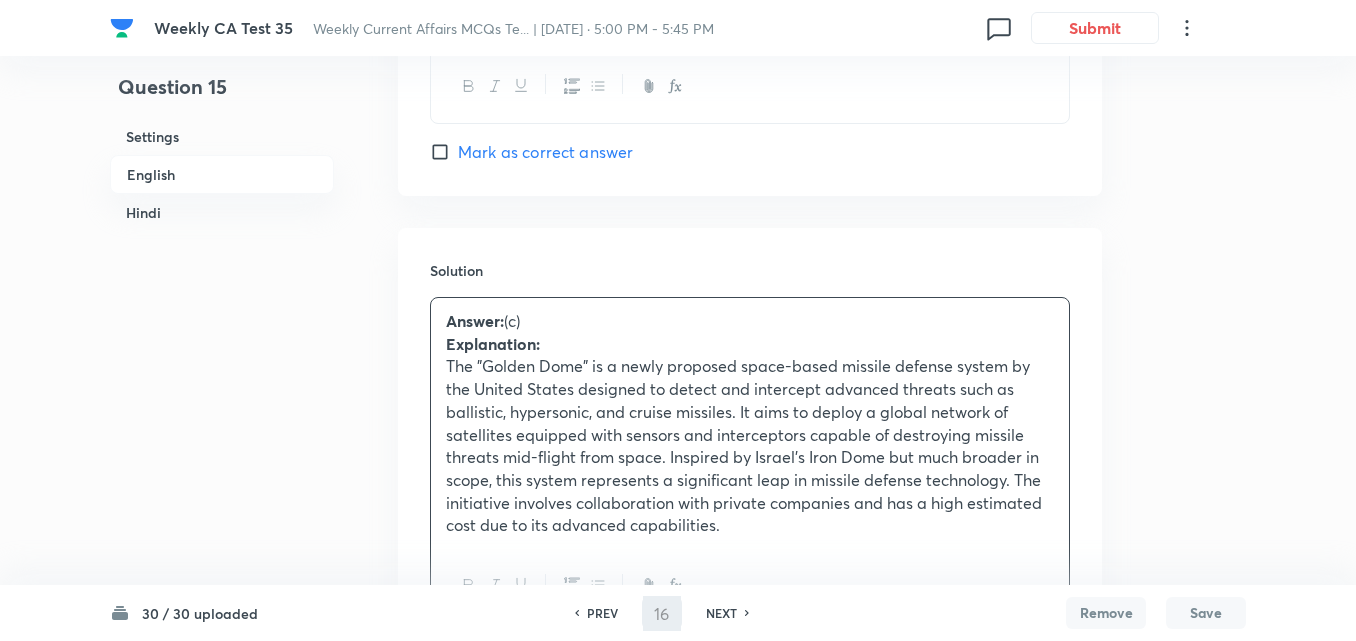 checkbox on "false" 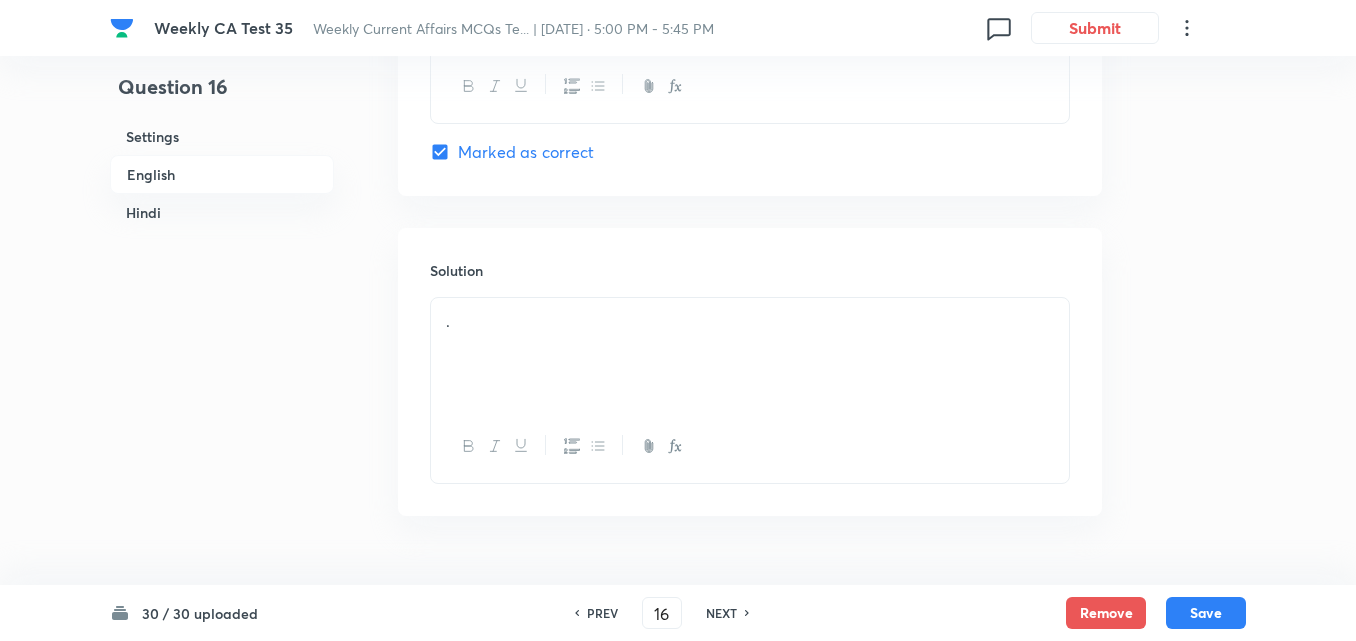 click on "English" at bounding box center (222, 174) 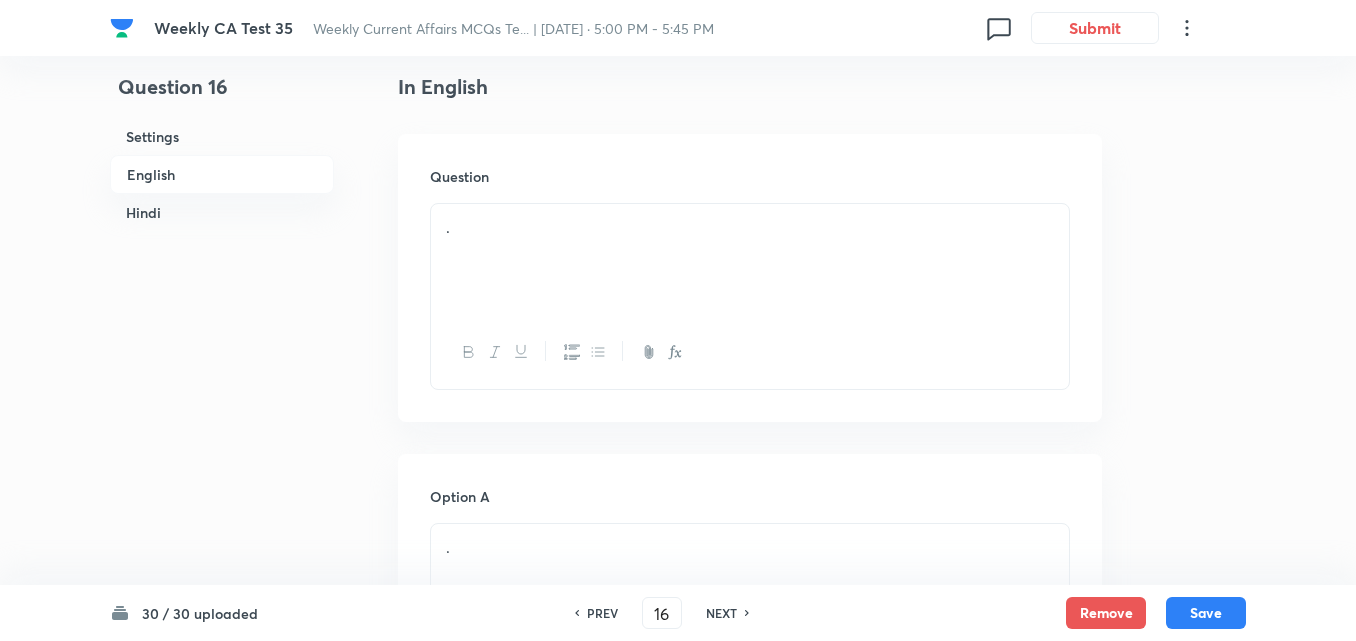 click on "." at bounding box center (750, 260) 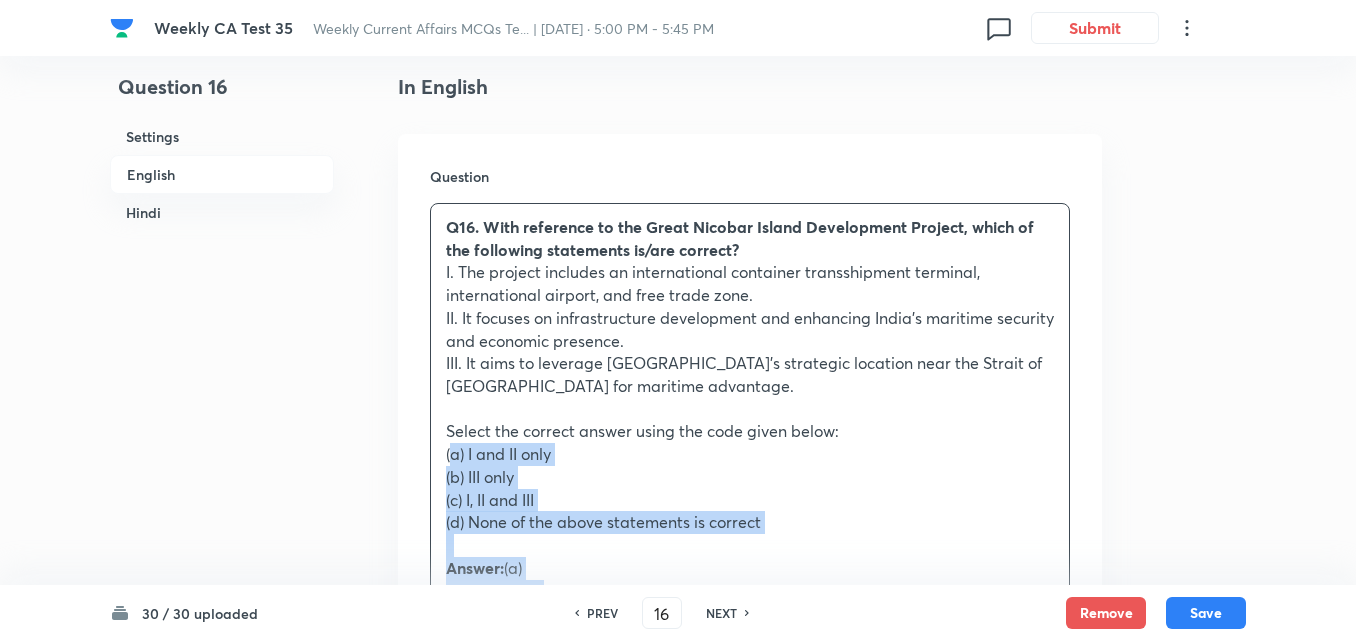 drag, startPoint x: 412, startPoint y: 459, endPoint x: 401, endPoint y: 459, distance: 11 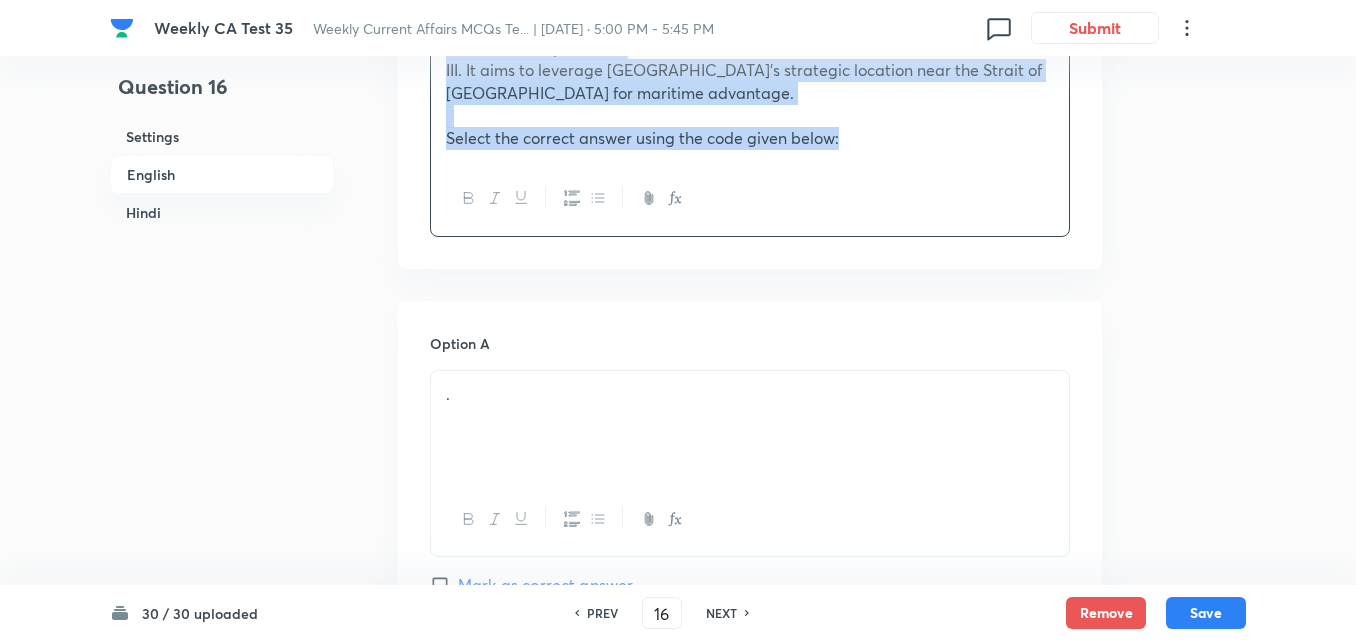 scroll, scrollTop: 816, scrollLeft: 0, axis: vertical 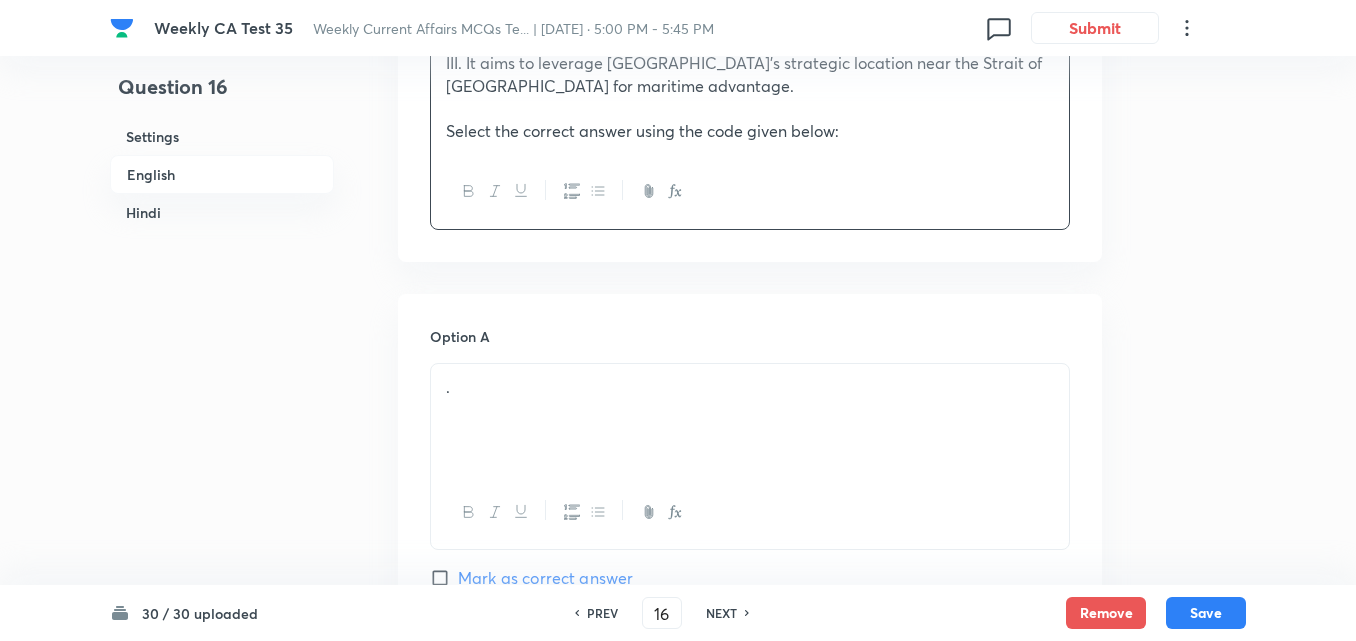click on "." at bounding box center [750, 387] 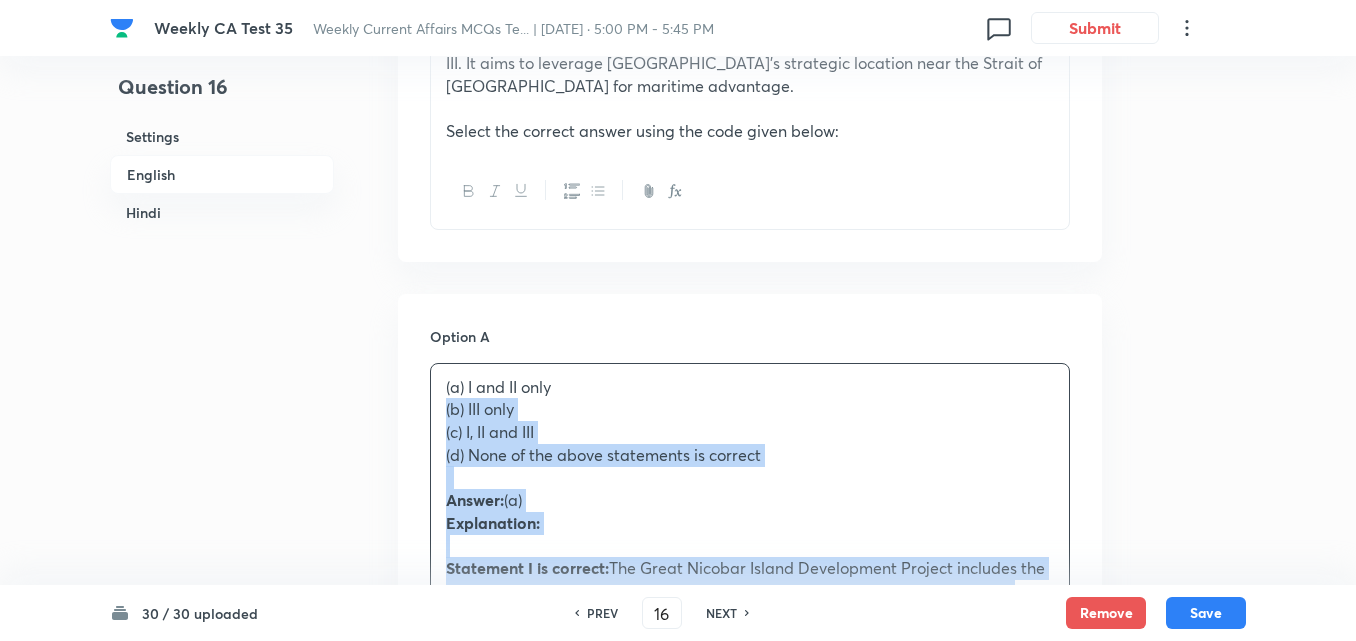 drag, startPoint x: 381, startPoint y: 407, endPoint x: 370, endPoint y: 409, distance: 11.18034 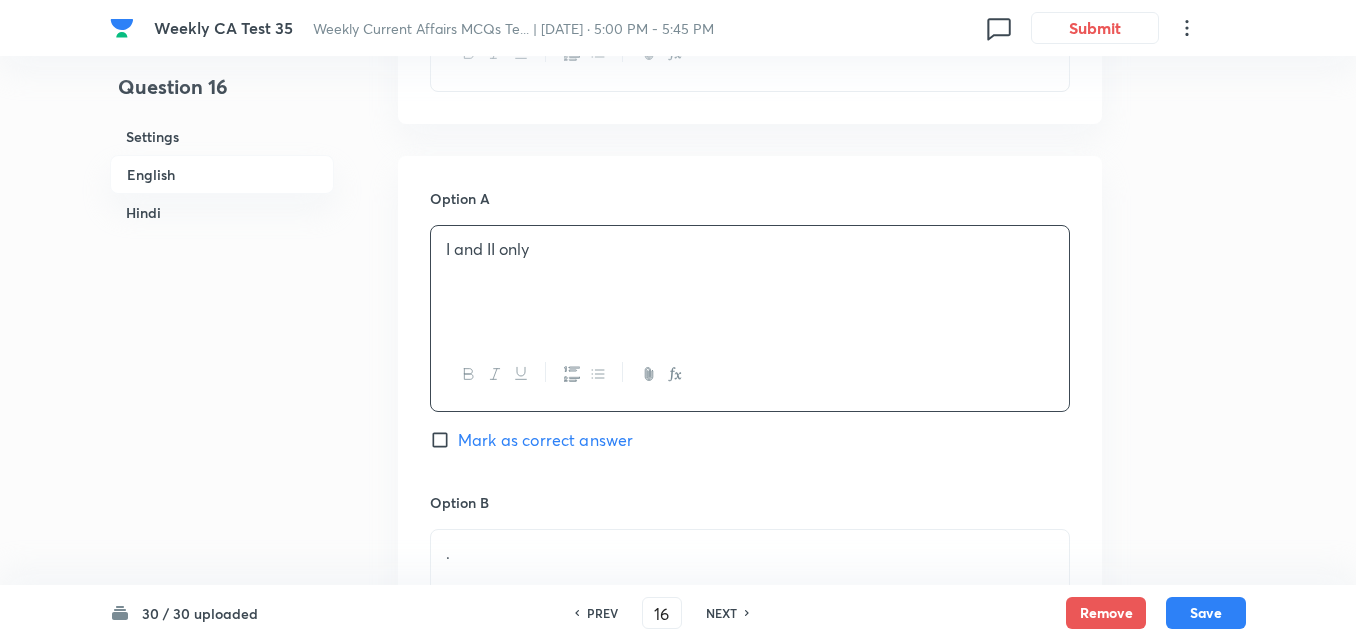 scroll, scrollTop: 1216, scrollLeft: 0, axis: vertical 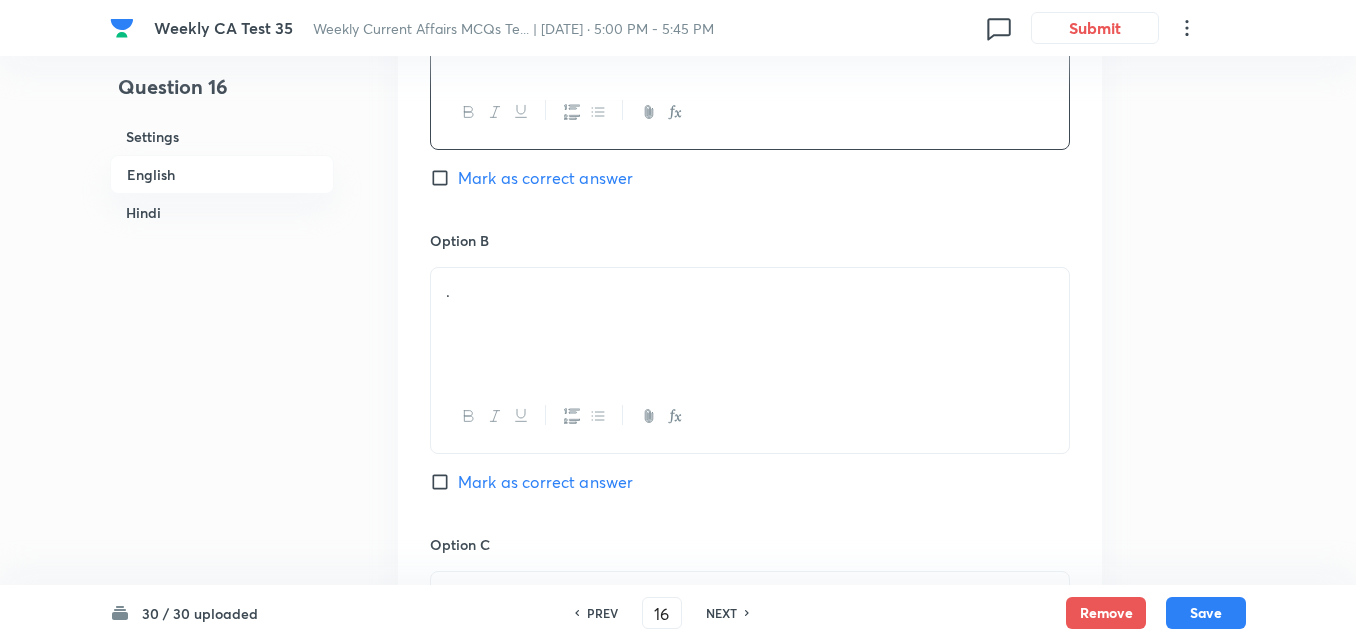 click on "." at bounding box center (750, 324) 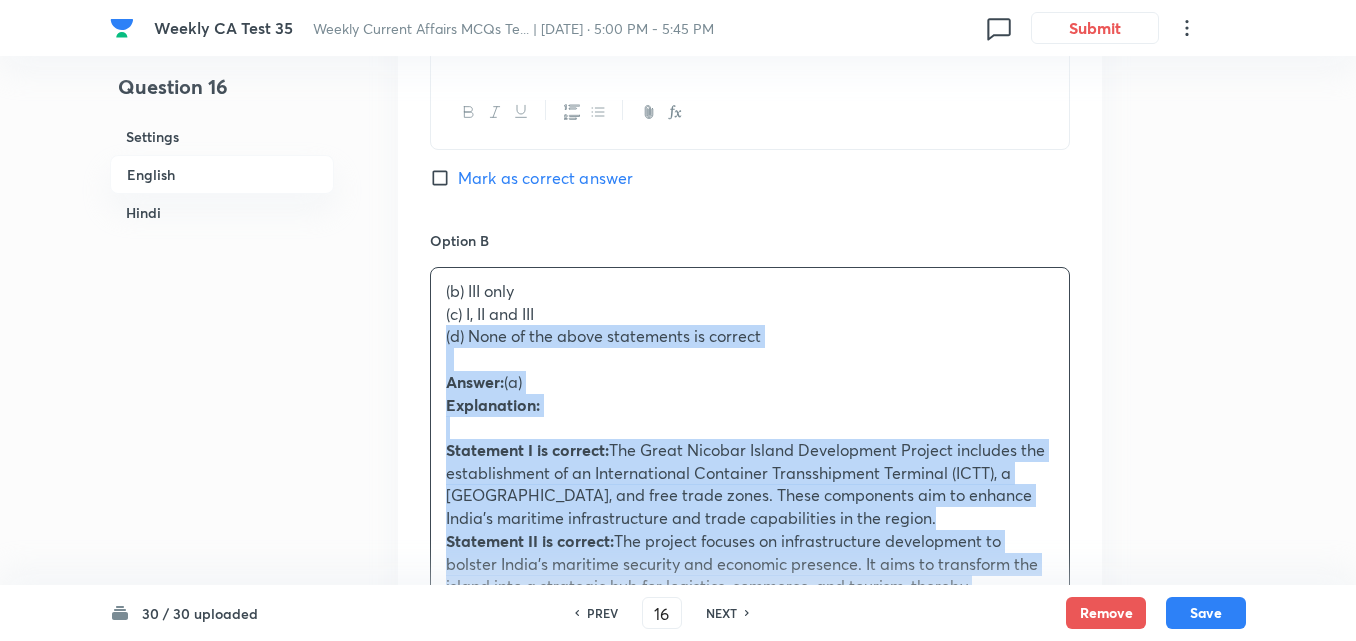 click on "Question 16 Settings English Hindi Settings Type Single choice correct 4 options + 2 marks - 0.66 marks Edit Concept Current Affairs Current Affairs 2025 Current Affairs 2025 Current Affairs 2025 Edit Additional details Easy Fact Not from PYQ paper No equation Edit In English Question With reference to the Great Nicobar Island Development Project, which of the following statements is/are correct?  I. The project includes an international container transshipment terminal, international airport, and free trade zone.  II. It focuses on infrastructure development and enhancing India's maritime security and economic presence. III. It aims to leverage Great Nicobar’s strategic location near the Strait of Hormuz for maritime advantage.   Select the correct answer using the code given below:   Option A I and II only Mark as correct answer Option B (b) III only (c) I, II and III (d) None of the above statements is correct   Answer:  (a) Explanation: Statement I is correct:   Statement II is correct: Option C . . ." at bounding box center [678, 1392] 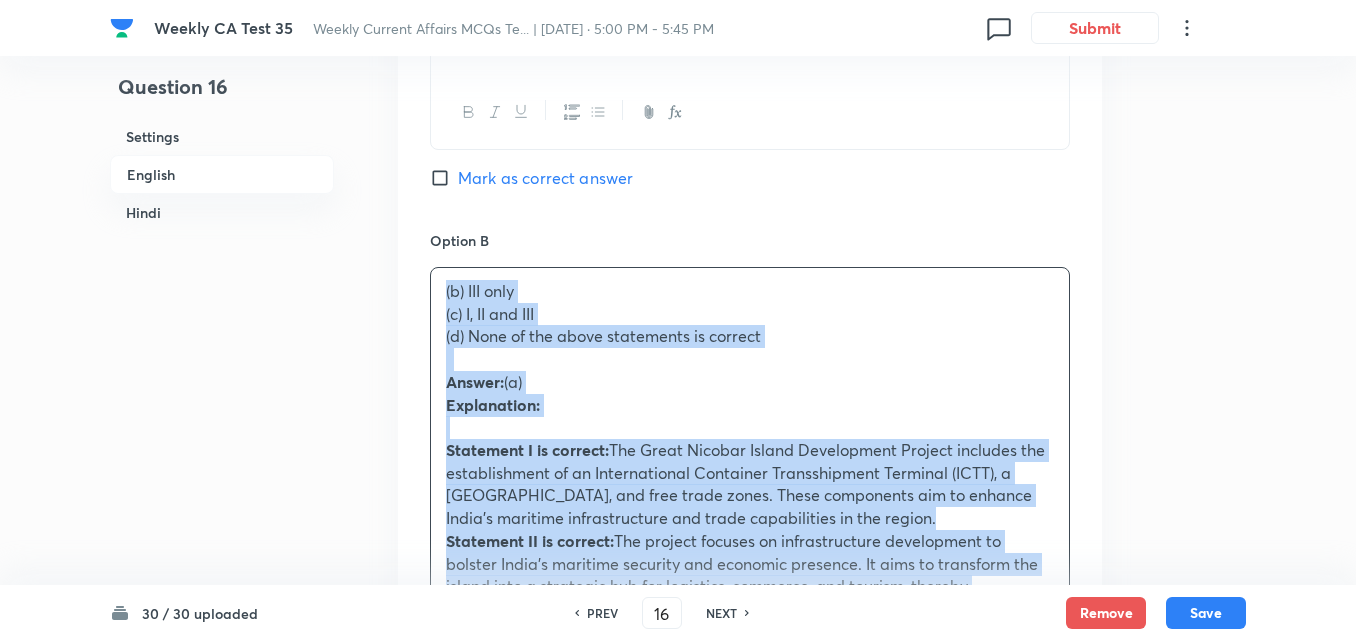 click on "Question 16 Settings English Hindi Settings Type Single choice correct 4 options + 2 marks - 0.66 marks Edit Concept Current Affairs Current Affairs 2025 Current Affairs 2025 Current Affairs 2025 Edit Additional details Easy Fact Not from PYQ paper No equation Edit In English Question With reference to the Great Nicobar Island Development Project, which of the following statements is/are correct?  I. The project includes an international container transshipment terminal, international airport, and free trade zone.  II. It focuses on infrastructure development and enhancing India's maritime security and economic presence. III. It aims to leverage Great Nicobar’s strategic location near the Strait of Hormuz for maritime advantage.   Select the correct answer using the code given below:   Option A I and II only Mark as correct answer Option B (b) III only (c) I, II and III (d) None of the above statements is correct   Answer:  (a) Explanation: Statement I is correct:   Statement II is correct: Option C . . ." at bounding box center (678, 1392) 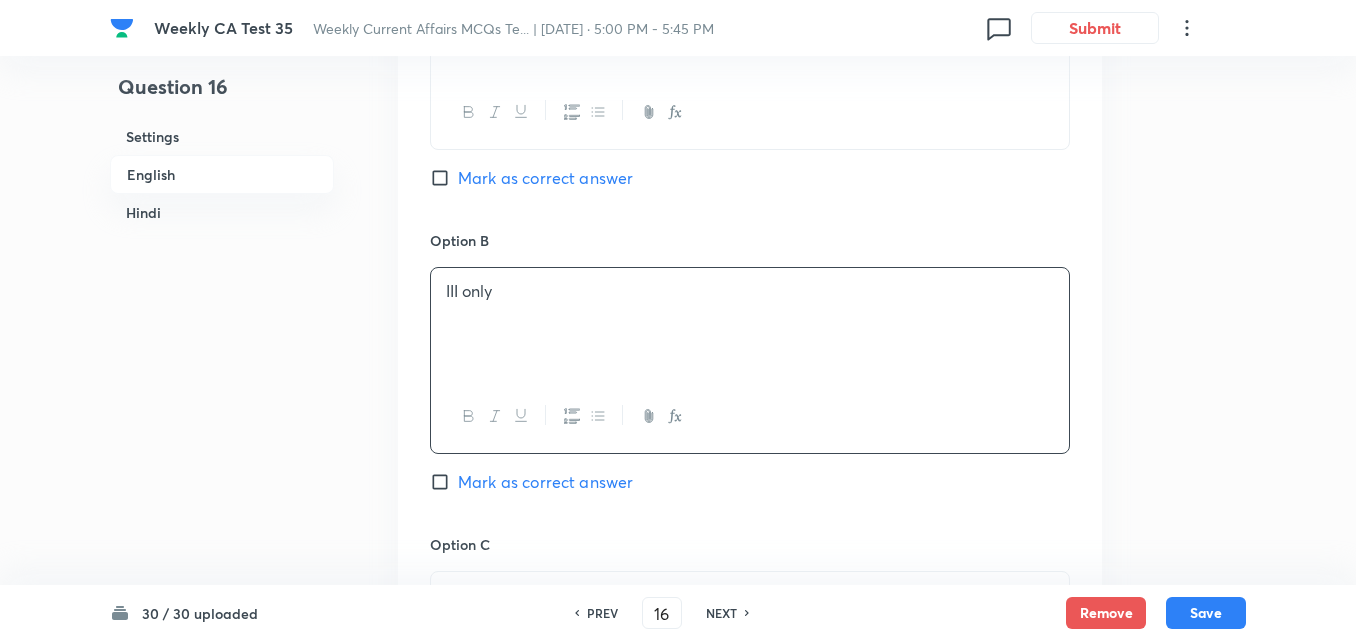 click on "Mark as correct answer" at bounding box center [545, 178] 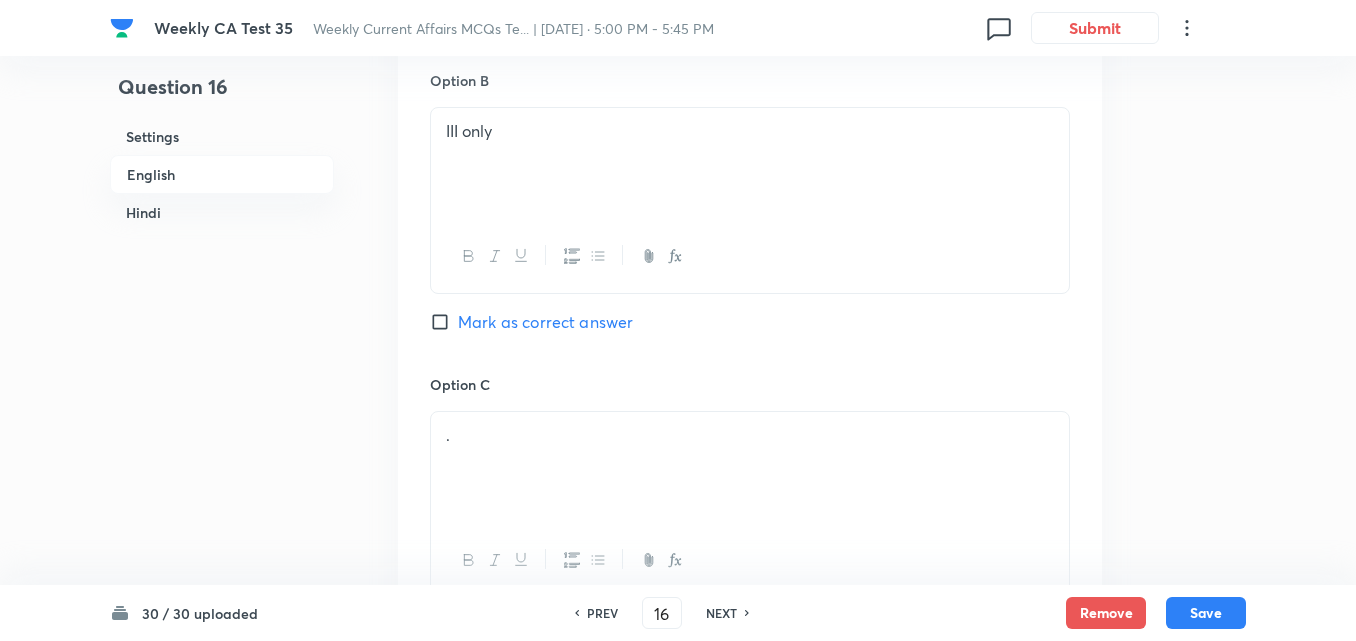 checkbox on "false" 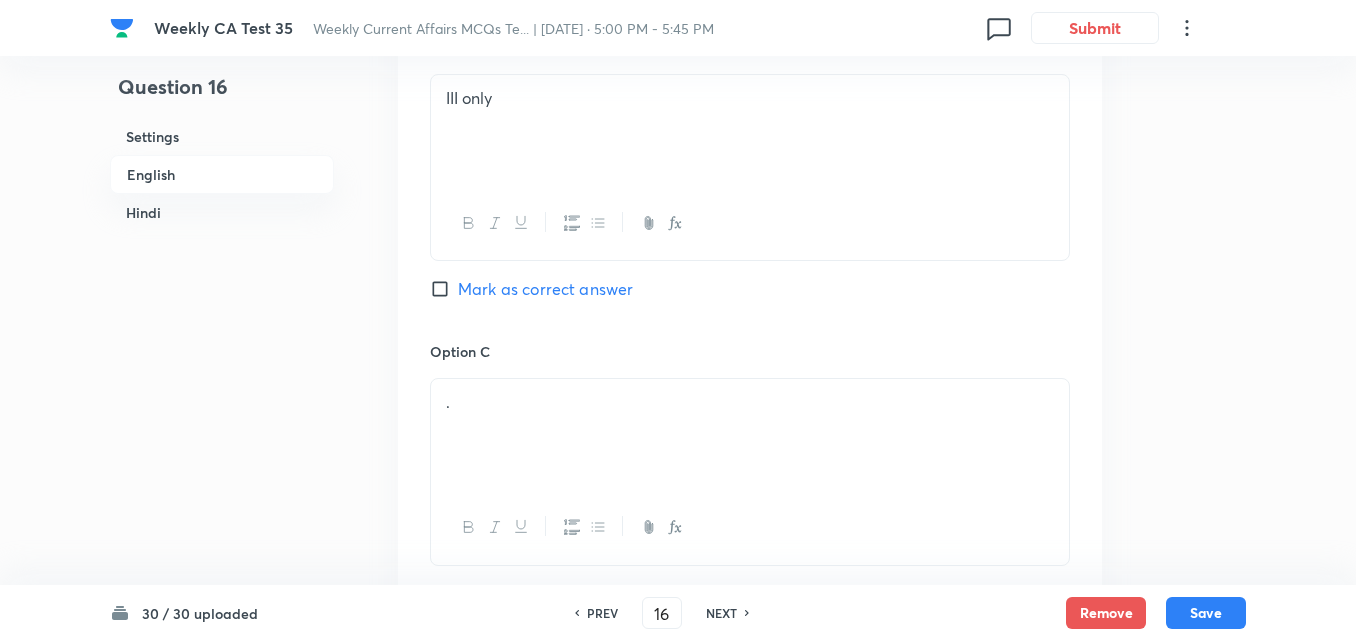 scroll, scrollTop: 1516, scrollLeft: 0, axis: vertical 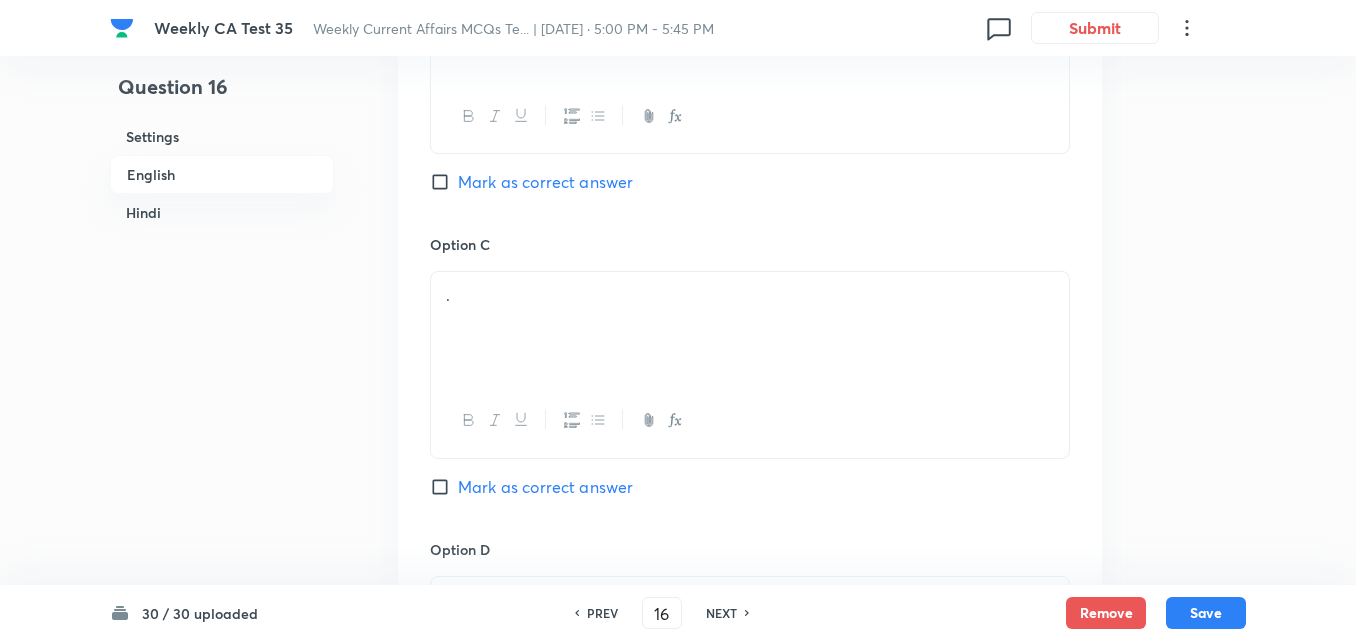 click on "." at bounding box center [750, 295] 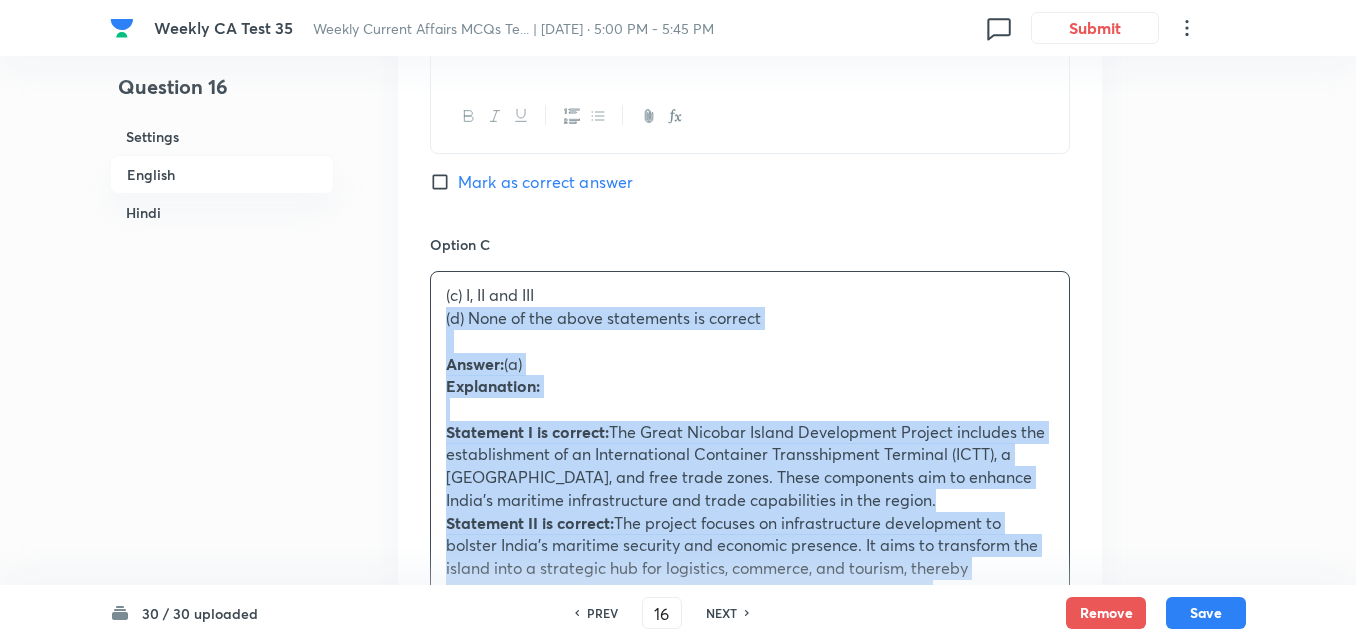 click on "Question 16 Settings English Hindi Settings Type Single choice correct 4 options + 2 marks - 0.66 marks Edit Concept Current Affairs Current Affairs 2025 Current Affairs 2025 Current Affairs 2025 Edit Additional details Easy Fact Not from PYQ paper No equation Edit In English Question With reference to the Great Nicobar Island Development Project, which of the following statements is/are correct?  I. The project includes an international container transshipment terminal, international airport, and free trade zone.  II. It focuses on infrastructure development and enhancing India's maritime security and economic presence. III. It aims to leverage Great Nicobar’s strategic location near the Strait of Hormuz for maritime advantage.   Select the correct answer using the code given below:   Option A I and II only Marked as correct Option B III only Mark as correct answer Option C (c) I, II and III (d) None of the above statements is correct   Answer:  (a) Explanation: Statement I is correct:   Option D . . . ." at bounding box center [678, 1080] 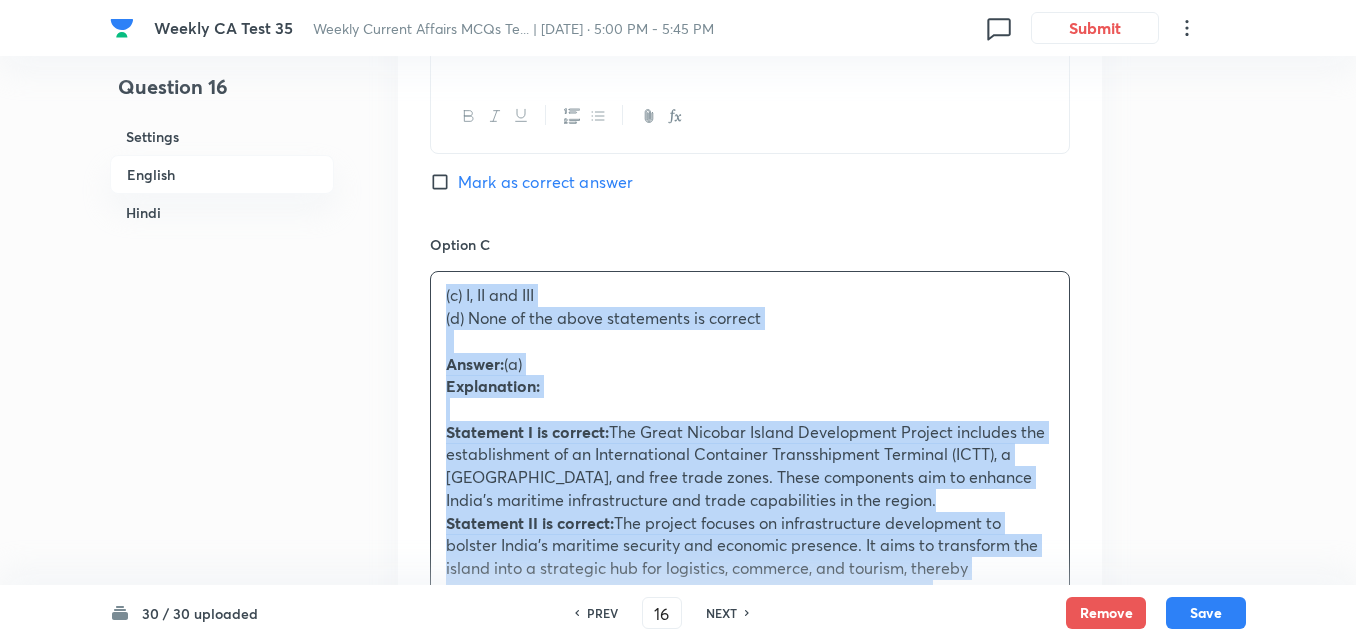 click on "Question 16 Settings English Hindi Settings Type Single choice correct 4 options + 2 marks - 0.66 marks Edit Concept Current Affairs Current Affairs 2025 Current Affairs 2025 Current Affairs 2025 Edit Additional details Easy Fact Not from PYQ paper No equation Edit In English Question With reference to the Great Nicobar Island Development Project, which of the following statements is/are correct?  I. The project includes an international container transshipment terminal, international airport, and free trade zone.  II. It focuses on infrastructure development and enhancing India's maritime security and economic presence. III. It aims to leverage Great Nicobar’s strategic location near the Strait of Hormuz for maritime advantage.   Select the correct answer using the code given below:   Option A I and II only Marked as correct Option B III only Mark as correct answer Option C (c) I, II and III (d) None of the above statements is correct   Answer:  (a) Explanation: Statement I is correct:   Option D . . . ." at bounding box center (678, 1080) 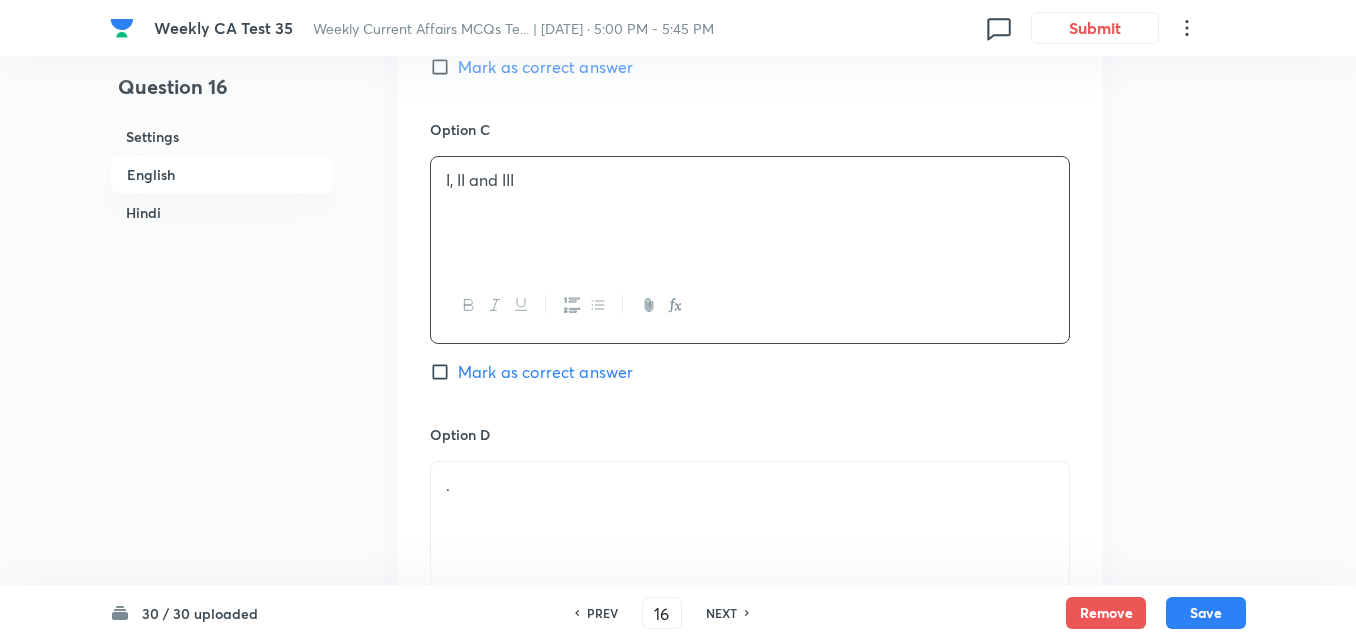 scroll, scrollTop: 1816, scrollLeft: 0, axis: vertical 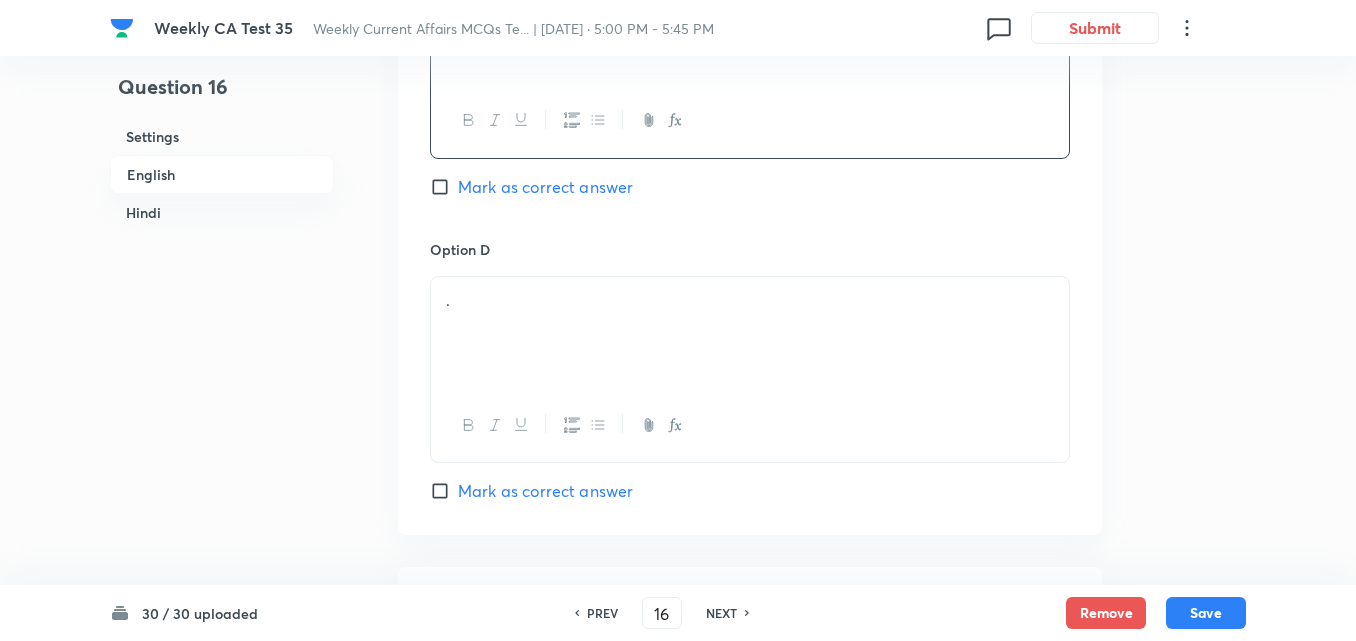 click on "Option D . Mark as correct answer" at bounding box center (750, 371) 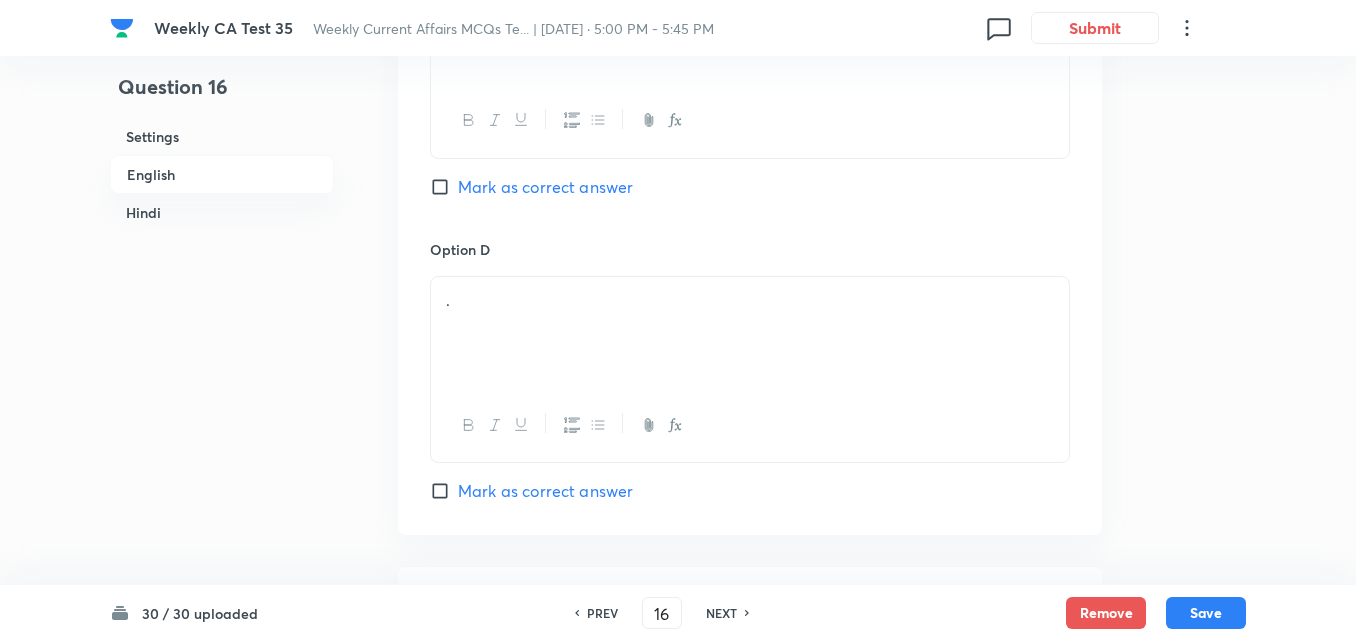 click on "." at bounding box center (750, 333) 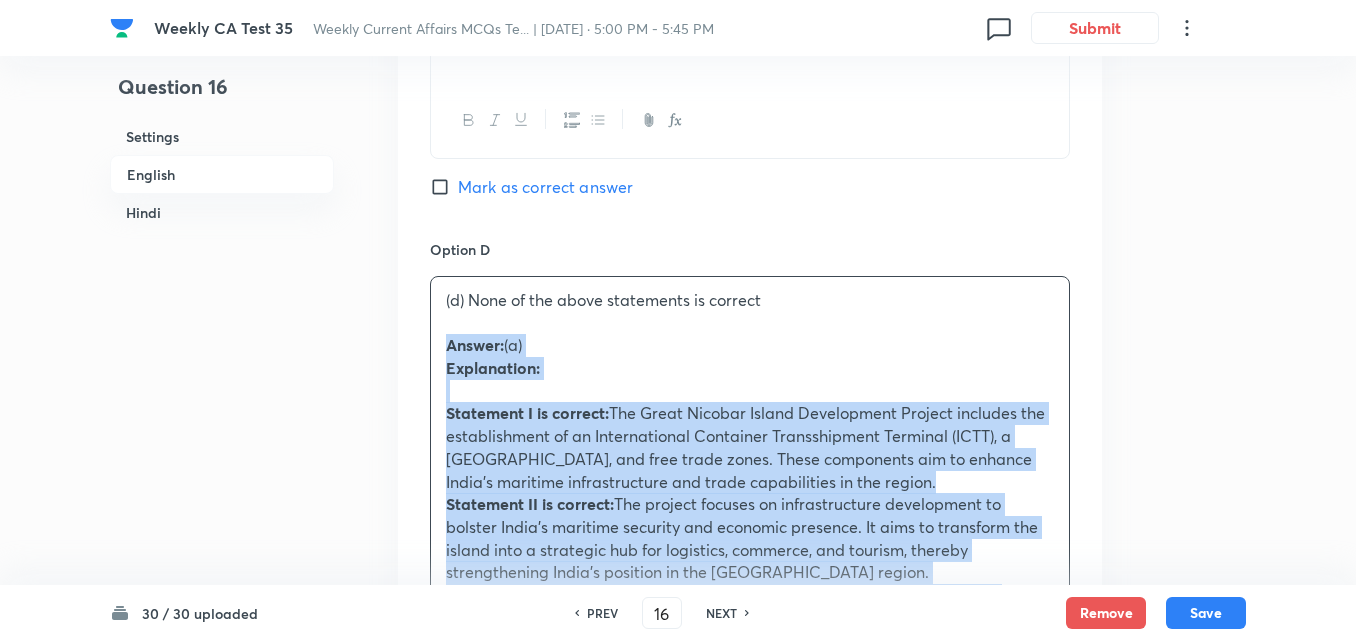 drag, startPoint x: 387, startPoint y: 352, endPoint x: 377, endPoint y: 353, distance: 10.049875 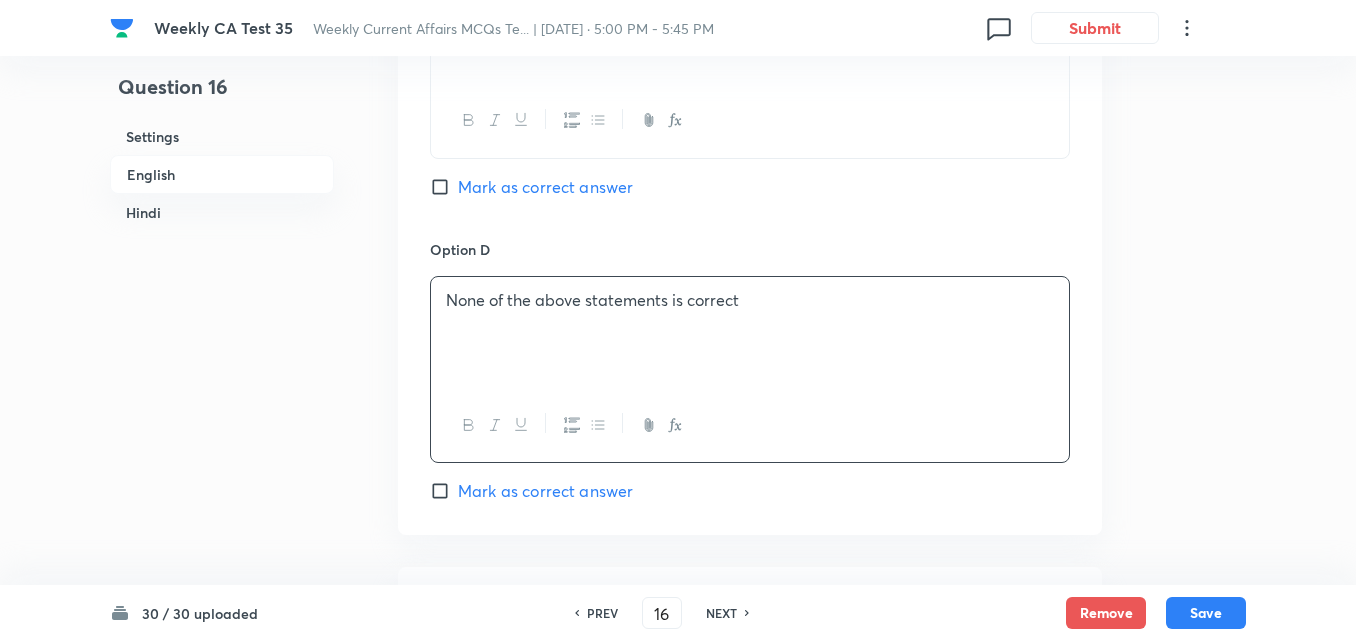 scroll, scrollTop: 2316, scrollLeft: 0, axis: vertical 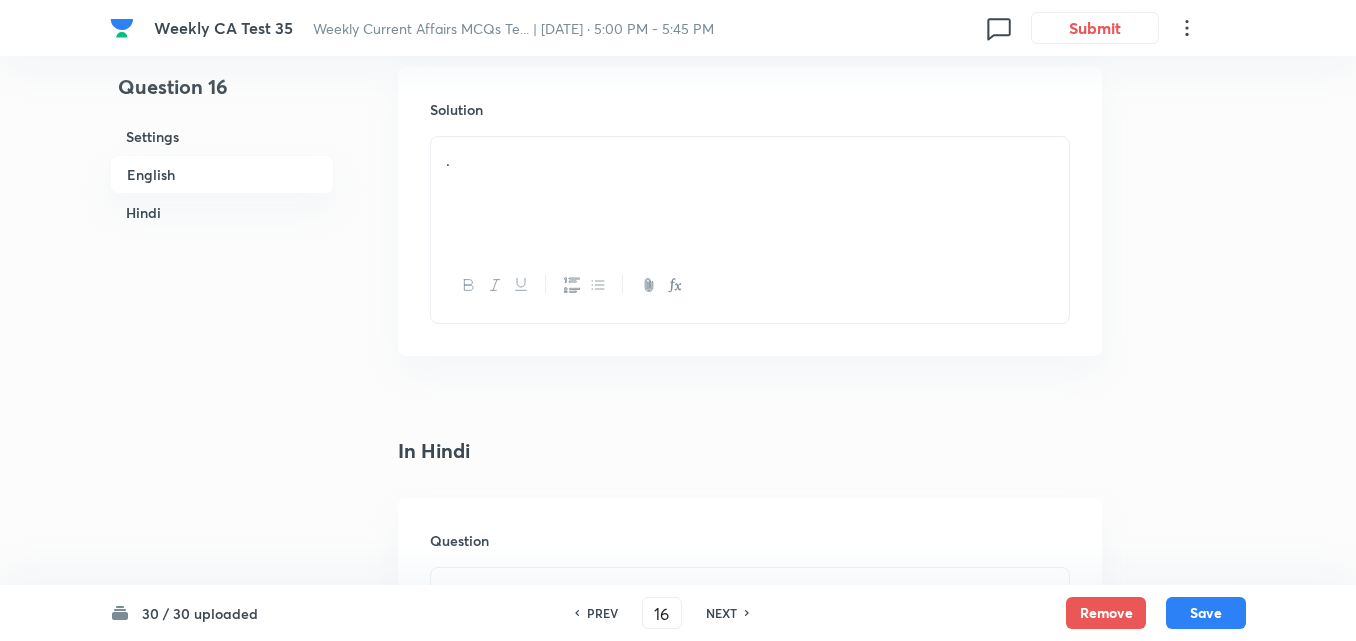 click on "." at bounding box center (750, 193) 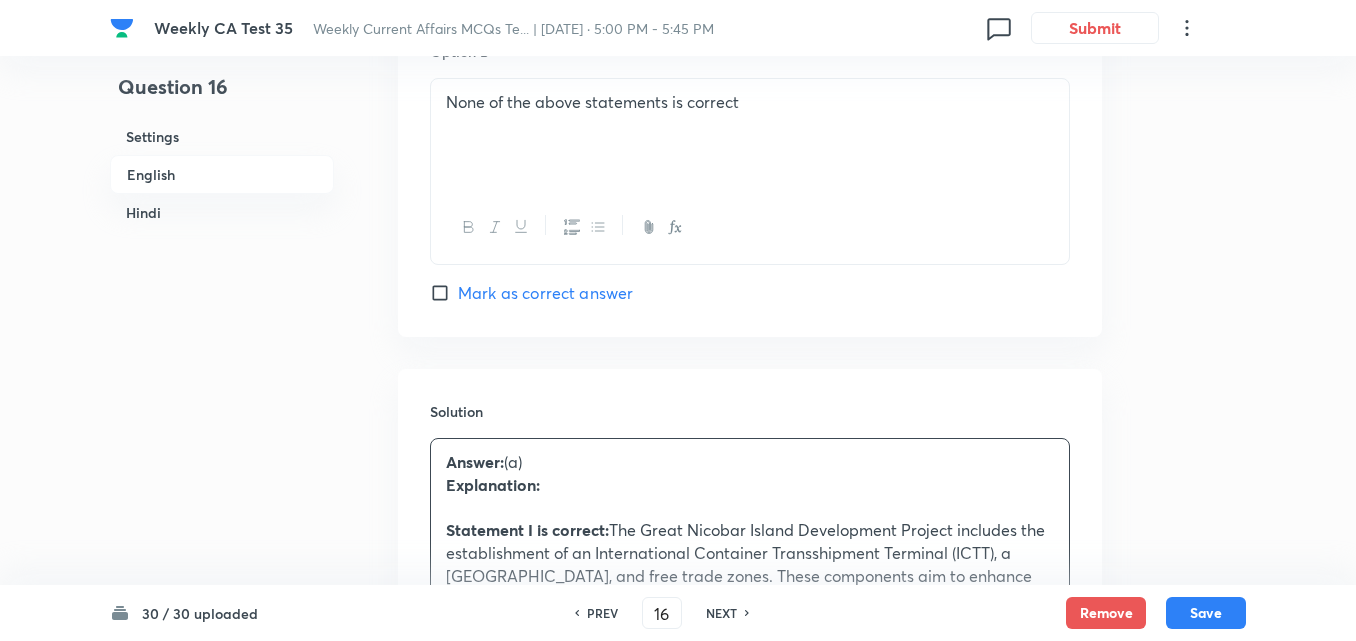 scroll, scrollTop: 2216, scrollLeft: 0, axis: vertical 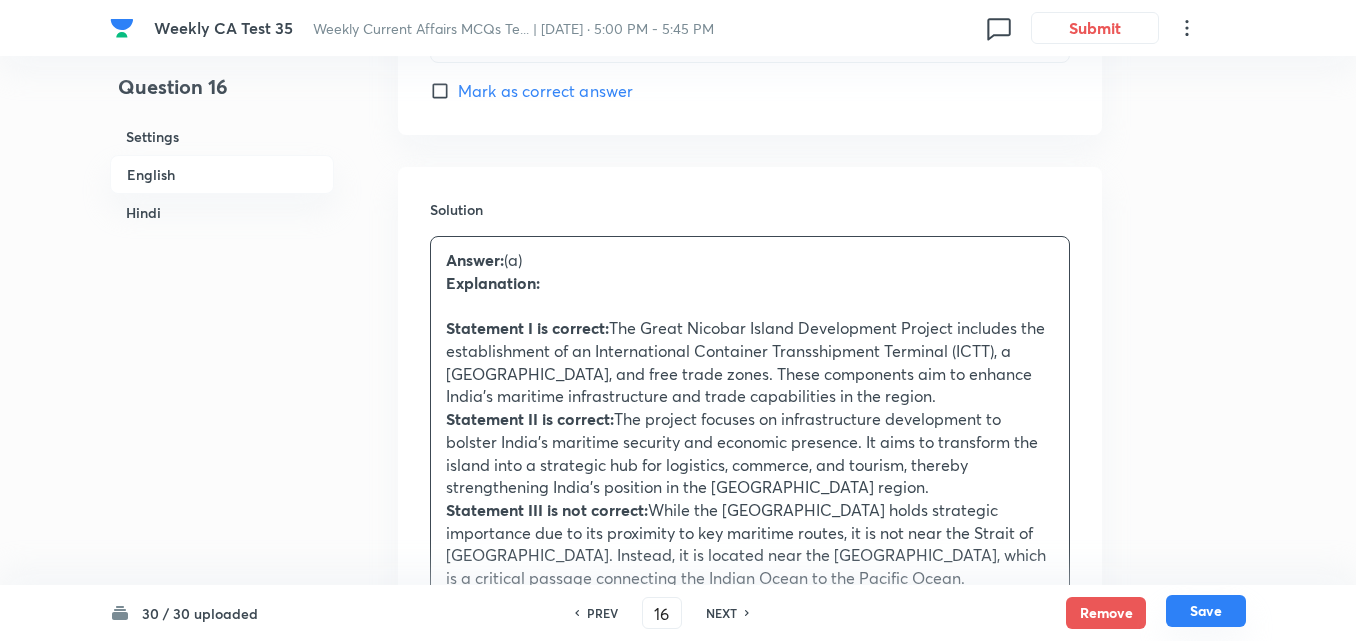 click on "Save" at bounding box center [1206, 611] 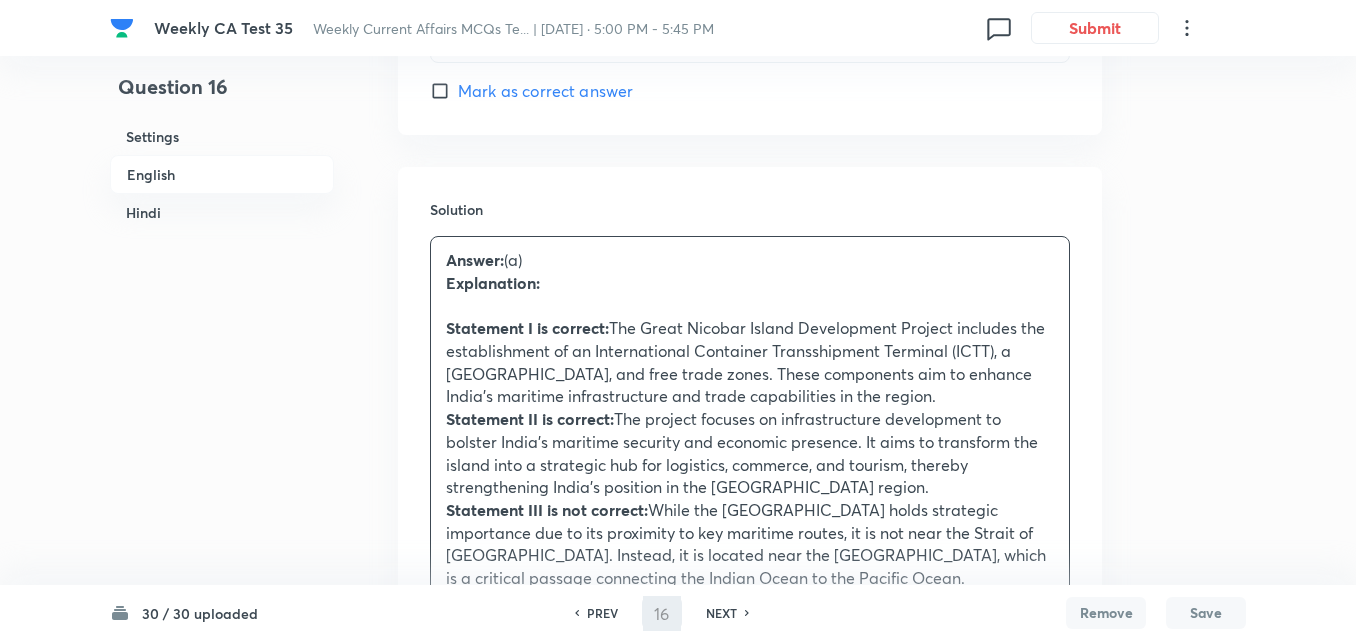 type on "17" 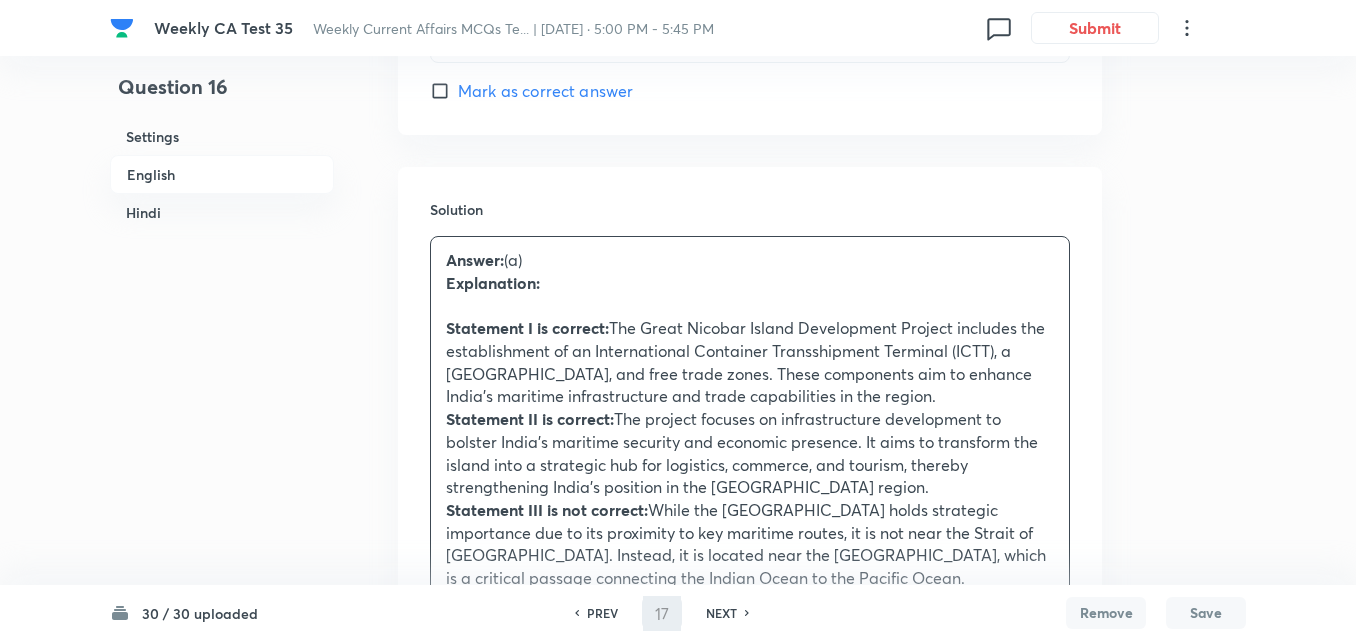 checkbox on "false" 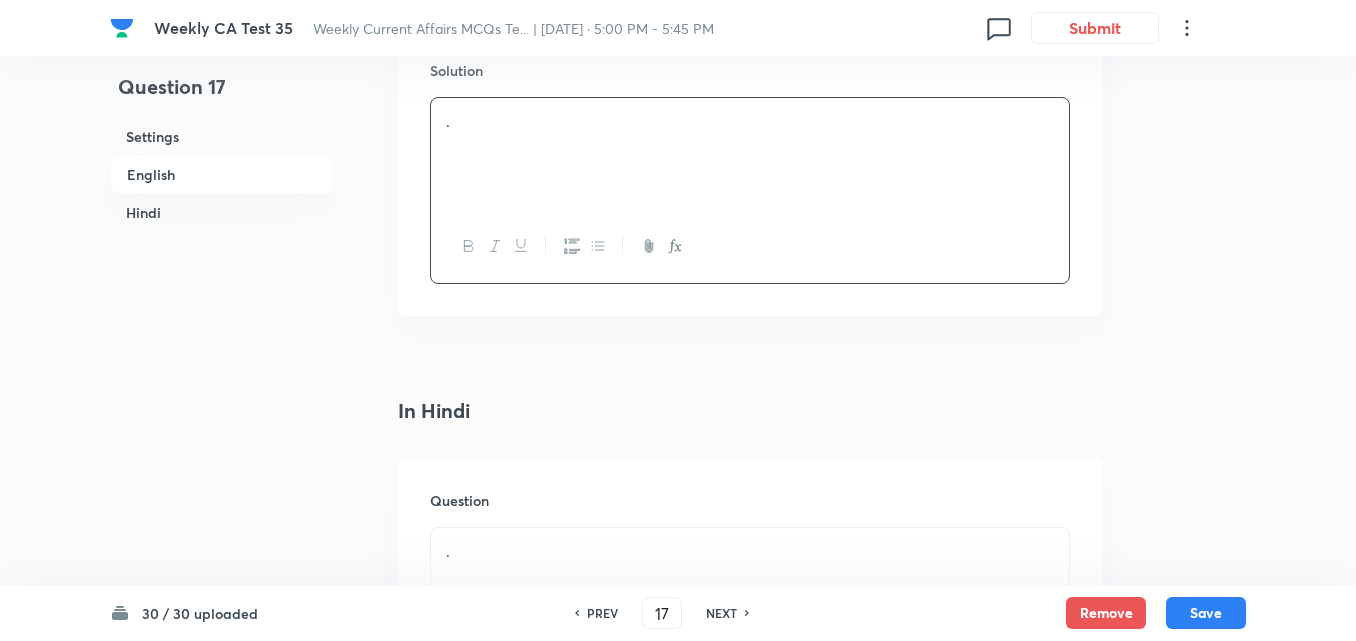 checkbox on "true" 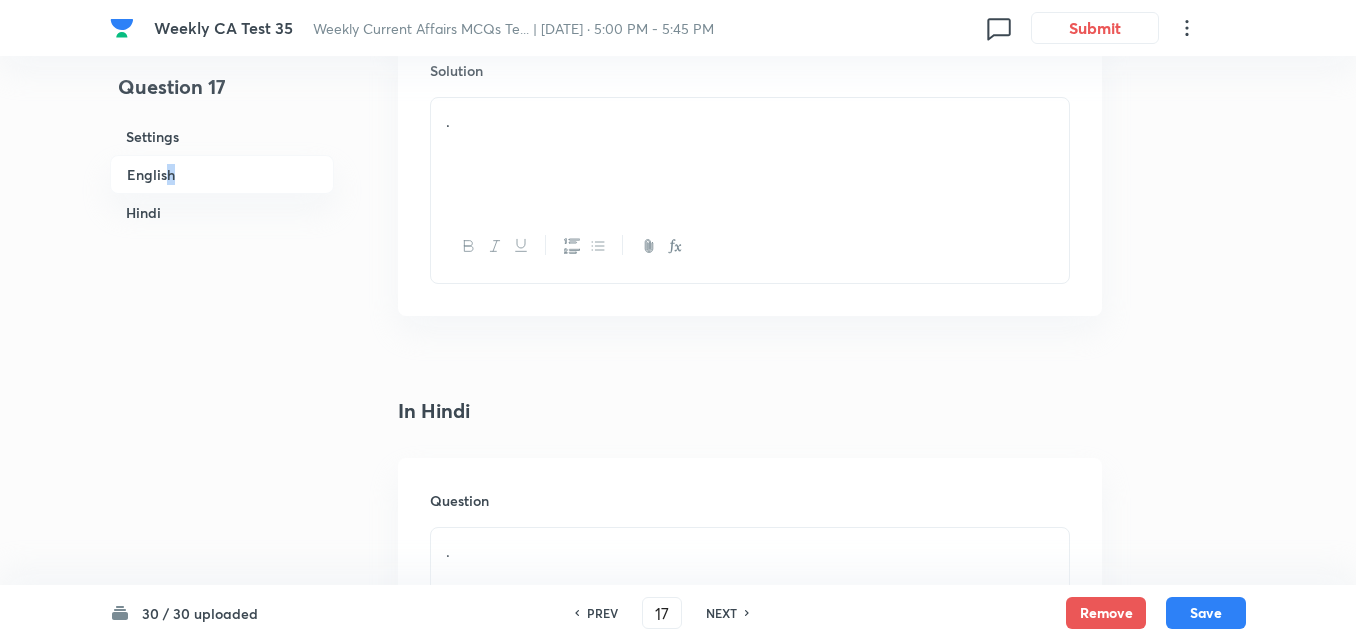 click on "English" at bounding box center (222, 174) 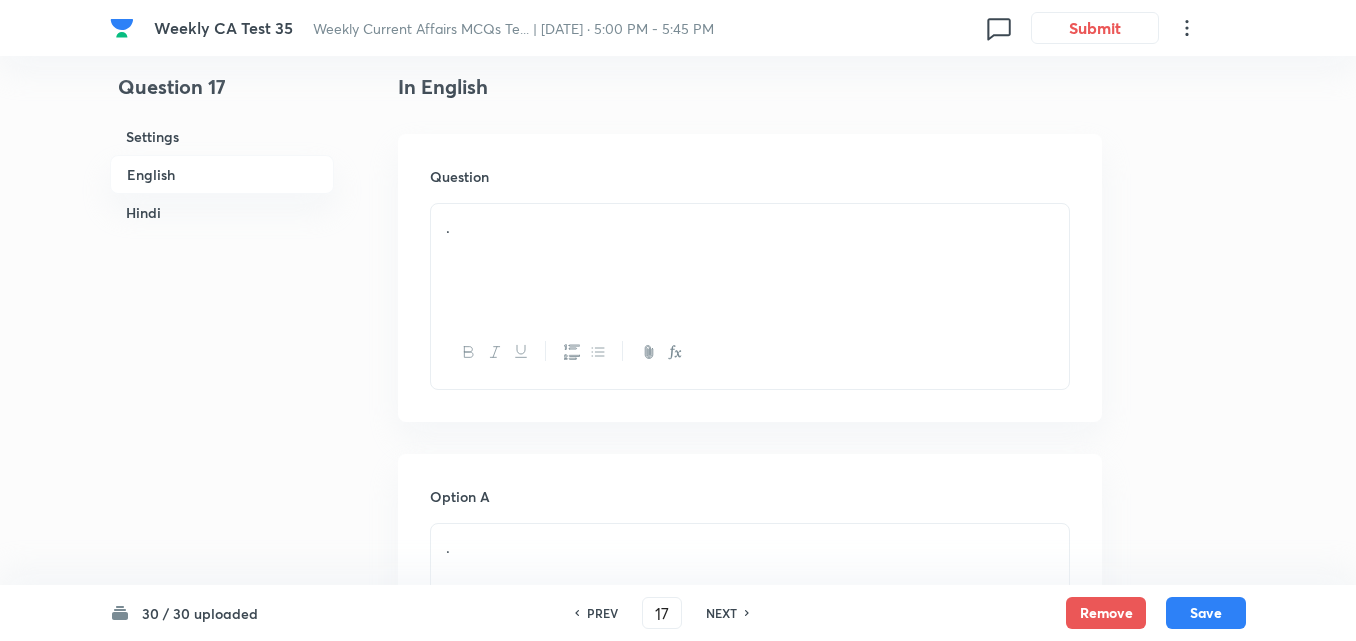 click on "." at bounding box center (750, 260) 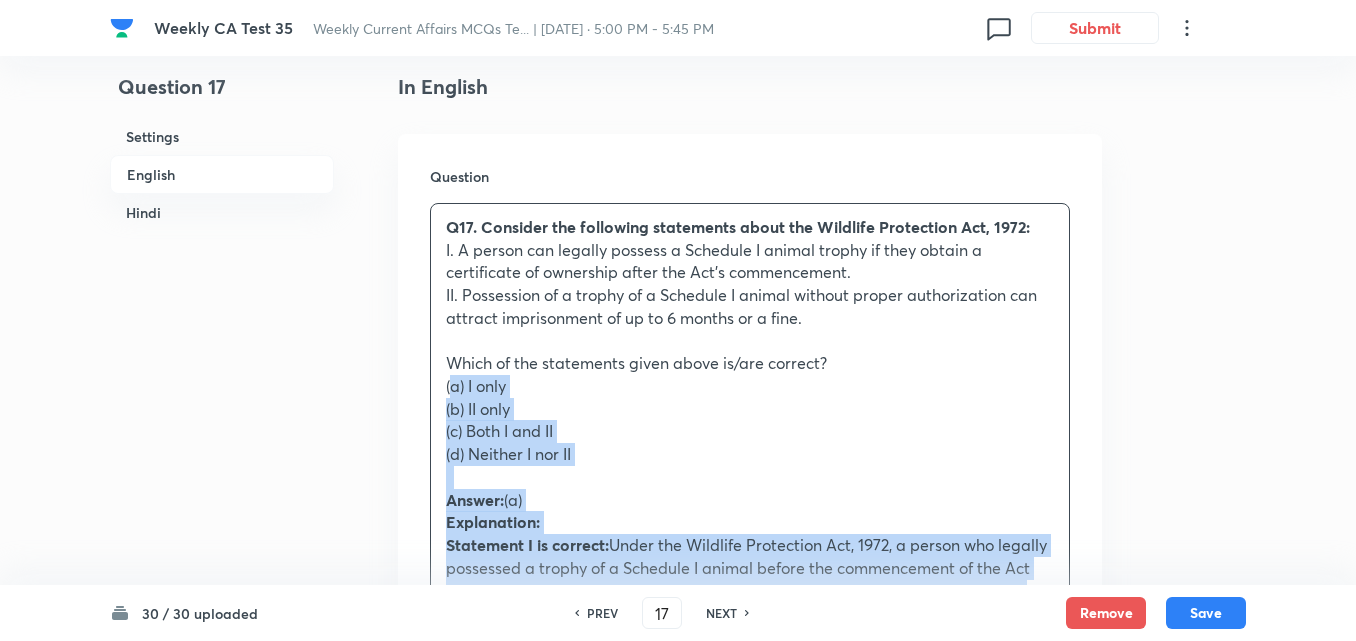 drag, startPoint x: 406, startPoint y: 385, endPoint x: 386, endPoint y: 387, distance: 20.09975 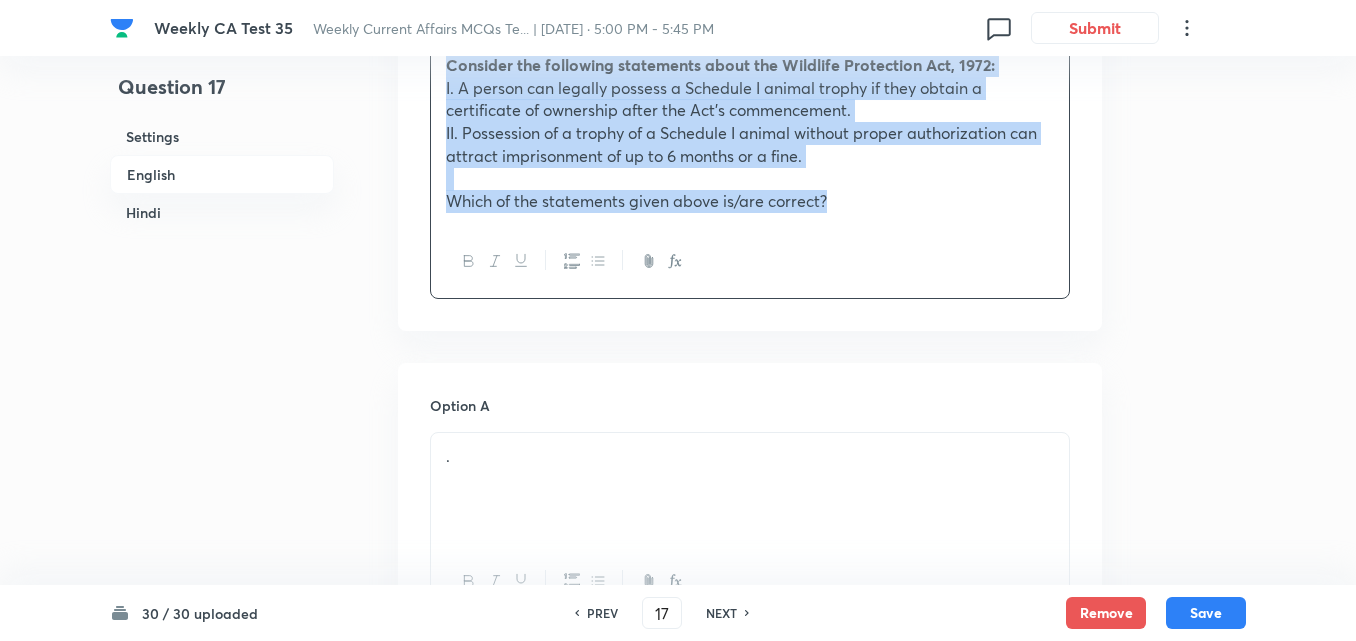 scroll, scrollTop: 816, scrollLeft: 0, axis: vertical 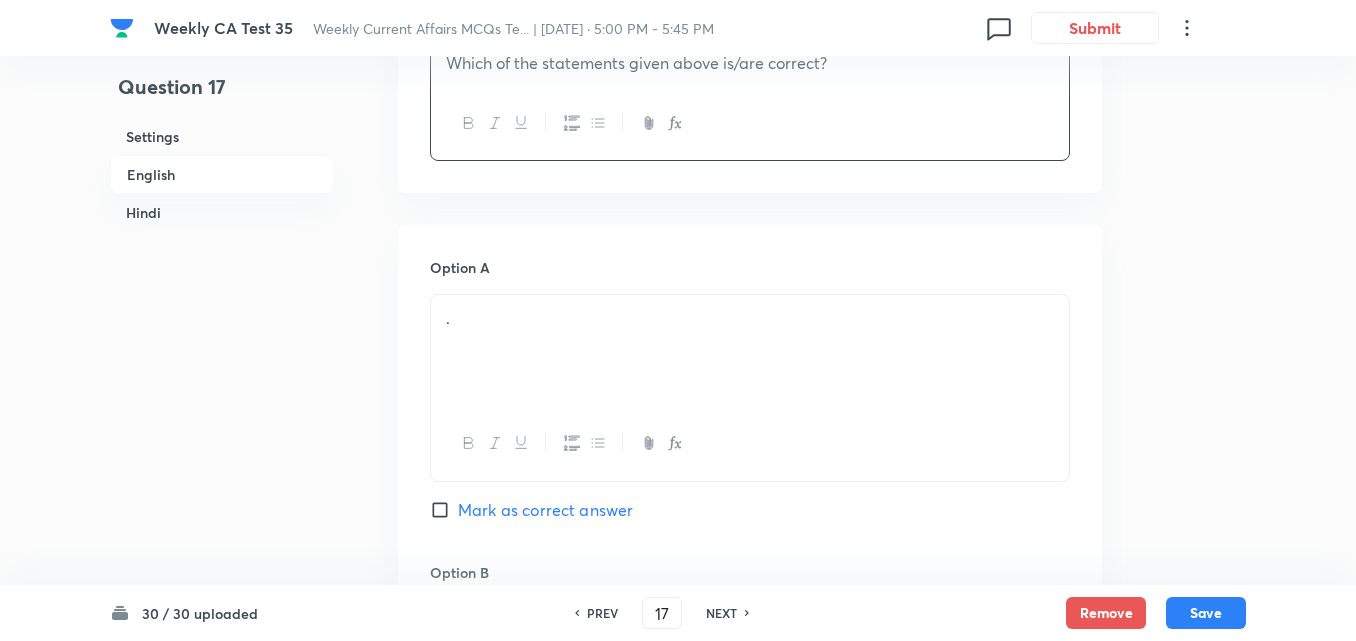 click on "." at bounding box center [750, 318] 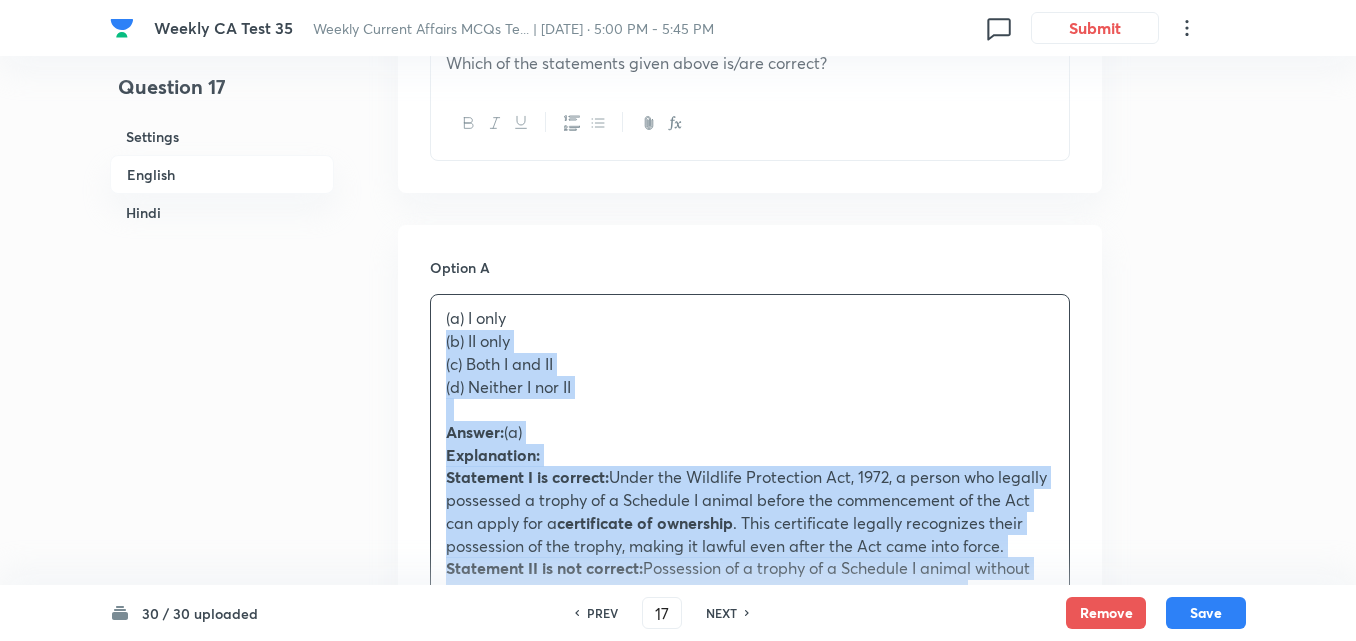 drag, startPoint x: 405, startPoint y: 338, endPoint x: 389, endPoint y: 338, distance: 16 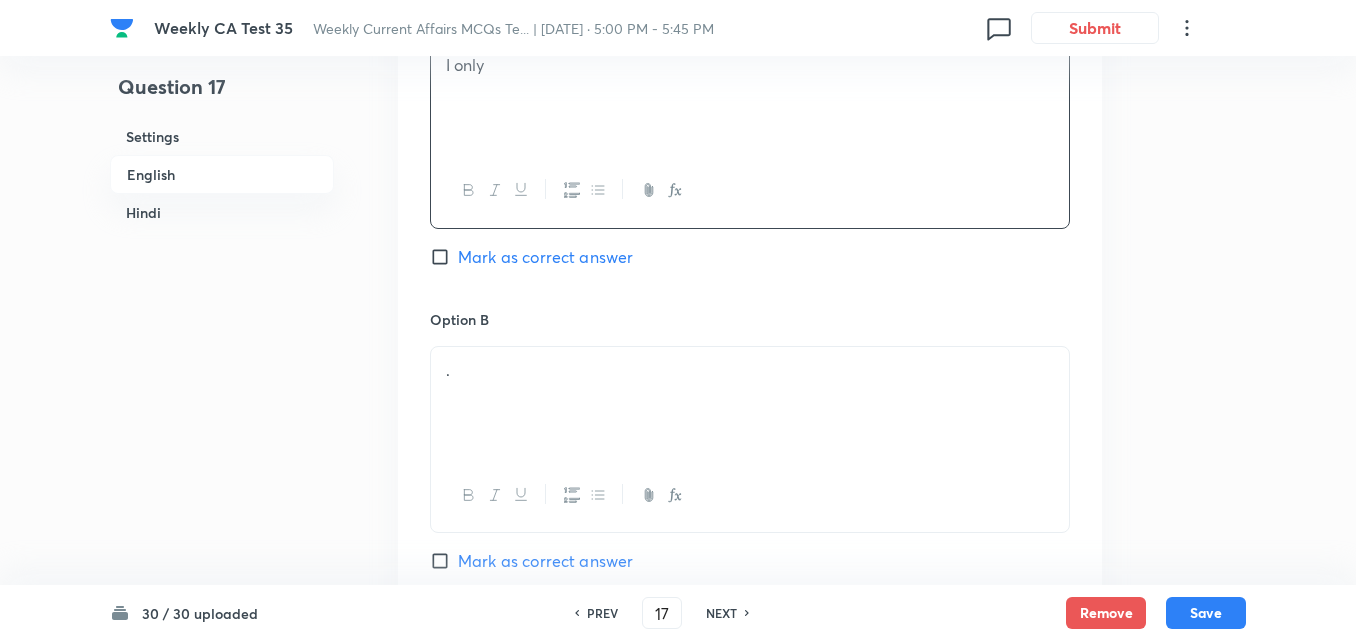 scroll, scrollTop: 1216, scrollLeft: 0, axis: vertical 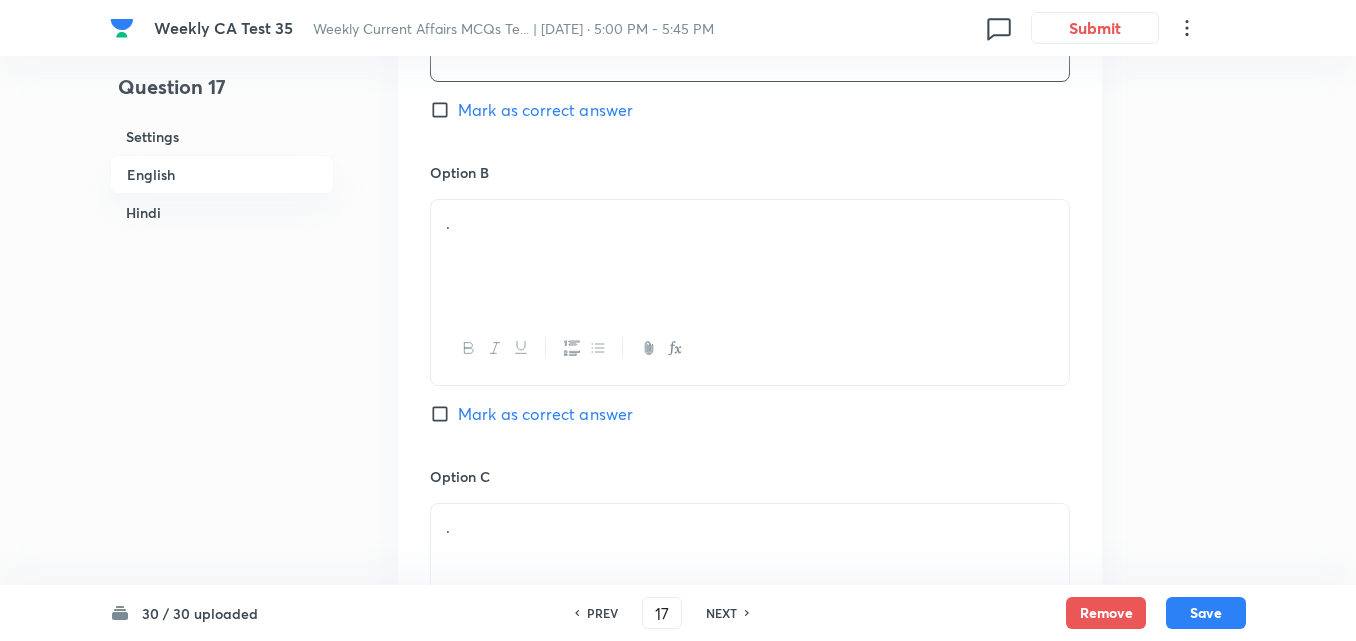 click on "." at bounding box center [750, 256] 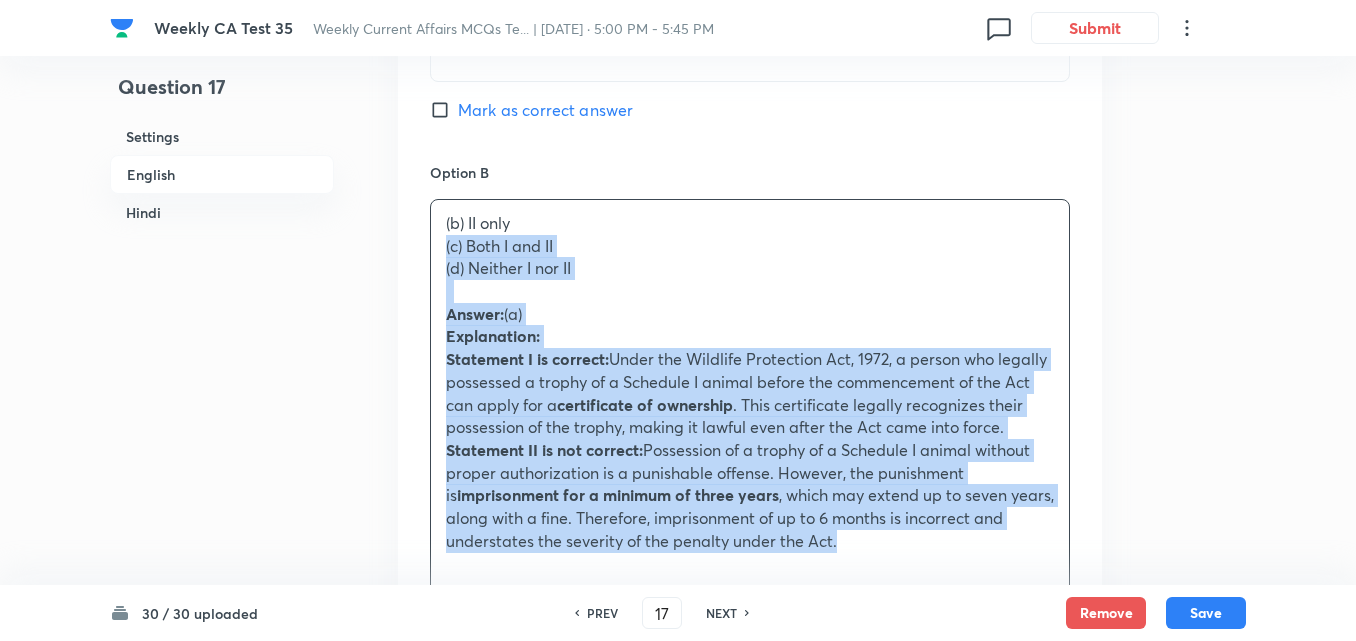 click on "Option A I only Mark as correct answer Option B (b) II only (c) Both I and II (d) Neither I nor II   Answer:  (a) Explanation: Statement I is correct:  Under the Wildlife Protection Act, 1972, a person who legally possessed a trophy of a Schedule I animal before the commencement of the Act can apply for a  certificate of ownership . This certificate legally recognizes their possession of the trophy, making it lawful even after the Act came into force. Statement II is not correct:  Possession of a trophy of a Schedule I animal without proper authorization is a punishable offense. However, the punishment is  imprisonment for a minimum of three years , which may extend up to seven years, along with a fine. Therefore, imprisonment of up to 6 months is incorrect and understates the severity of the penalty under the Act. Mark as correct answer Option C . Mark as correct answer Option D . Marked as correct" at bounding box center (750, 572) 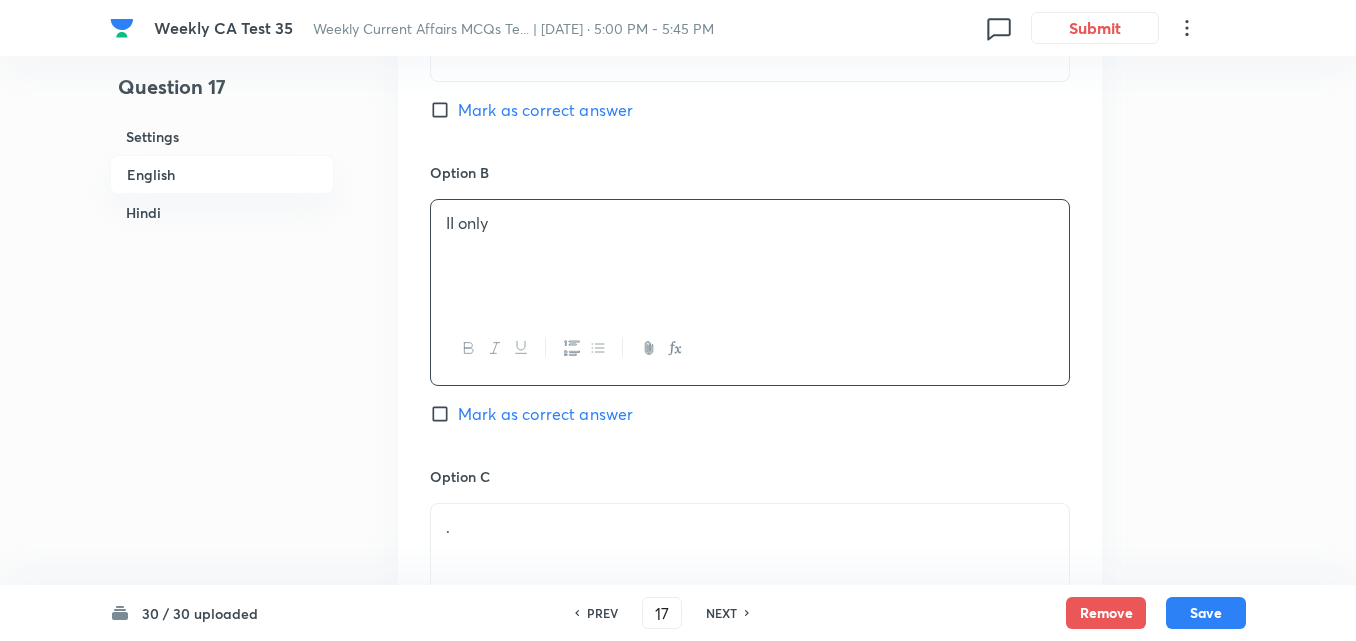 click on "Mark as correct answer" at bounding box center [545, 110] 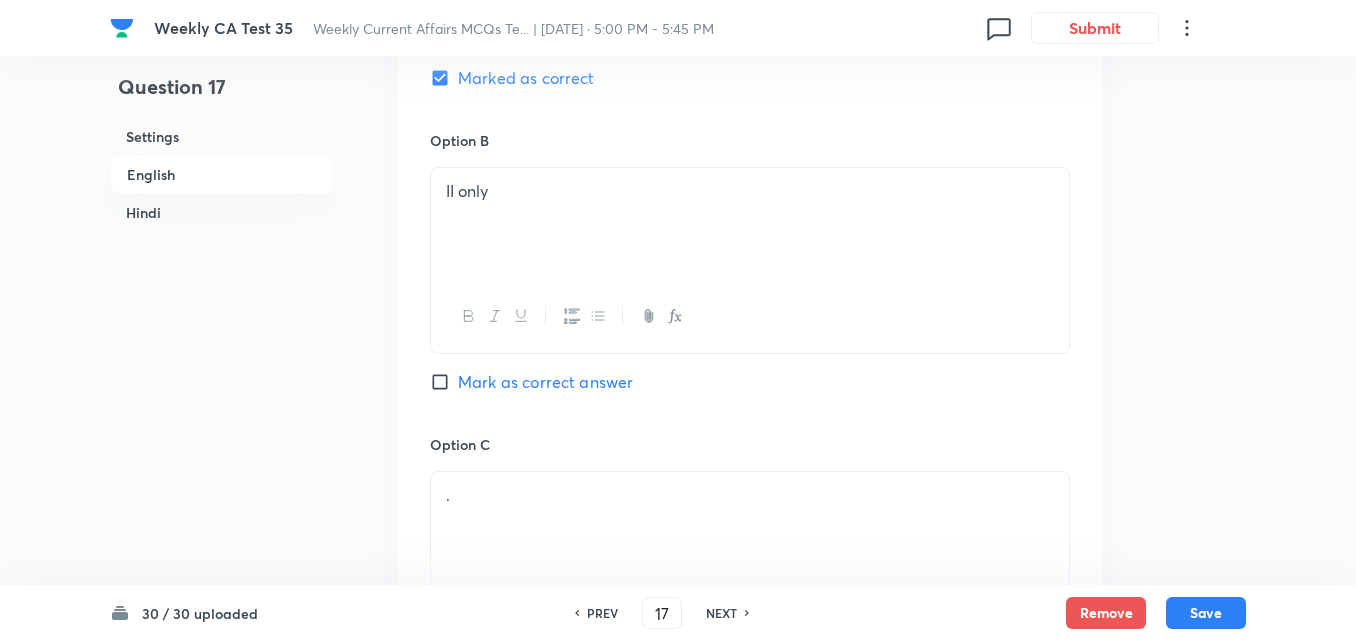 checkbox on "false" 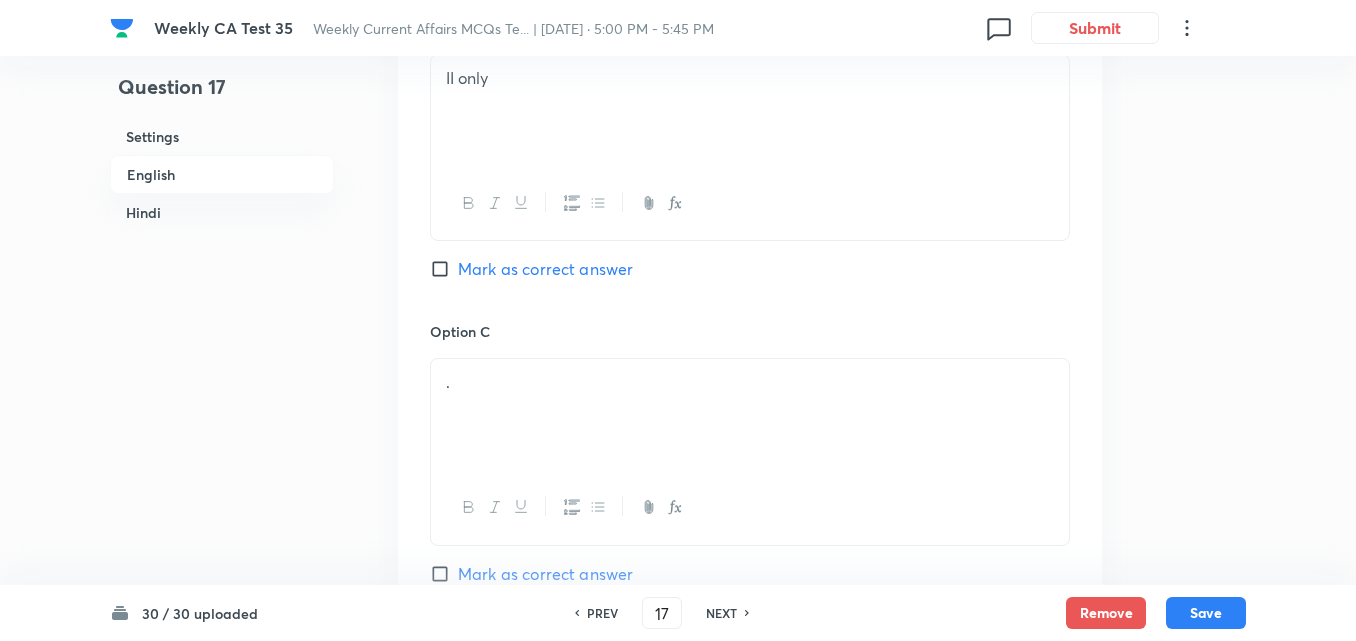 scroll, scrollTop: 1516, scrollLeft: 0, axis: vertical 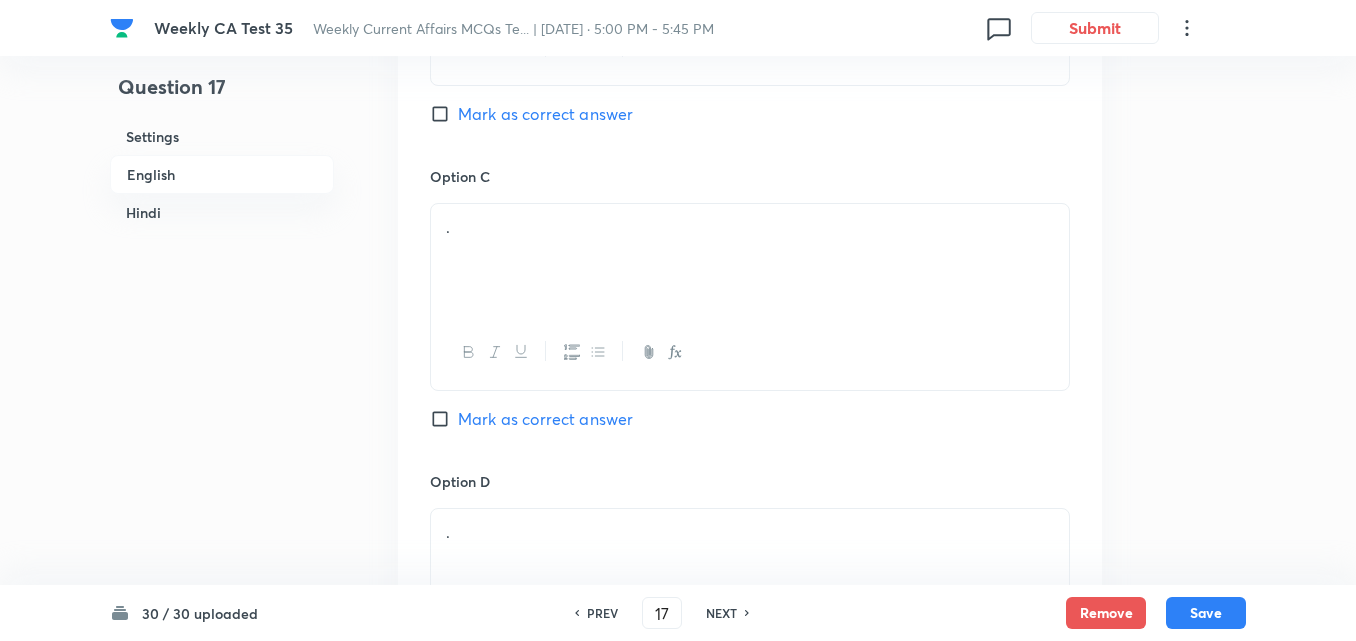 click on "." at bounding box center (750, 227) 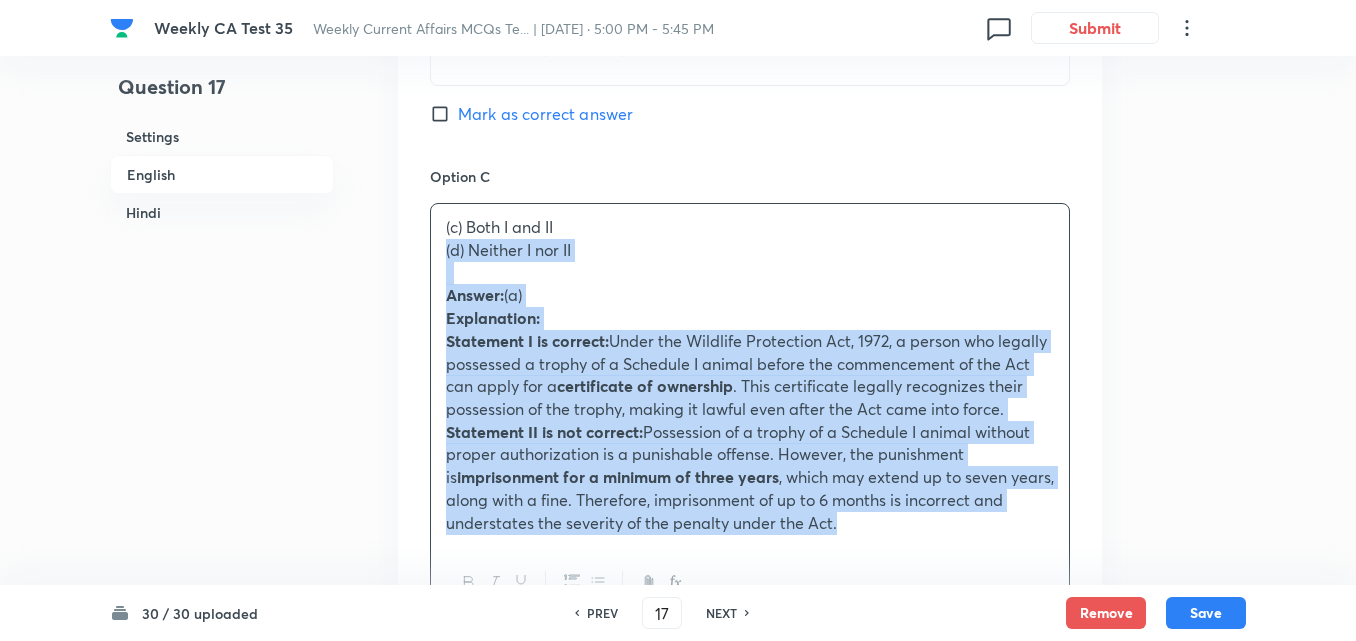 drag, startPoint x: 417, startPoint y: 256, endPoint x: 399, endPoint y: 249, distance: 19.313208 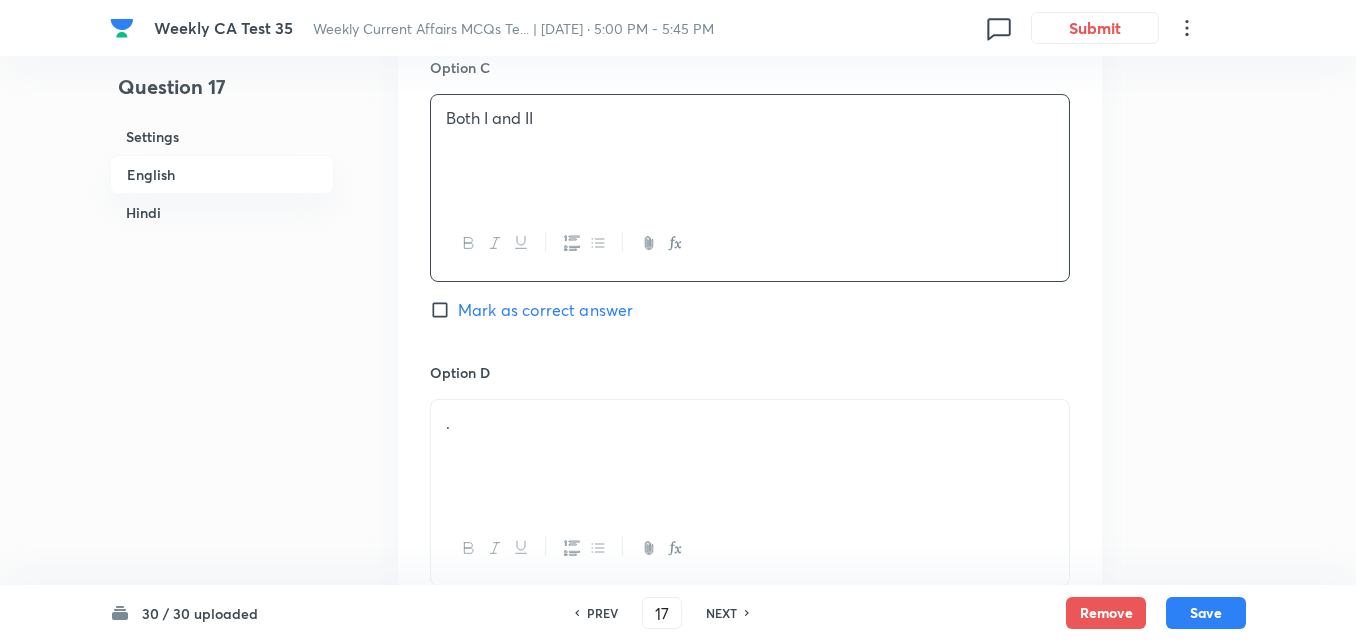 scroll, scrollTop: 1816, scrollLeft: 0, axis: vertical 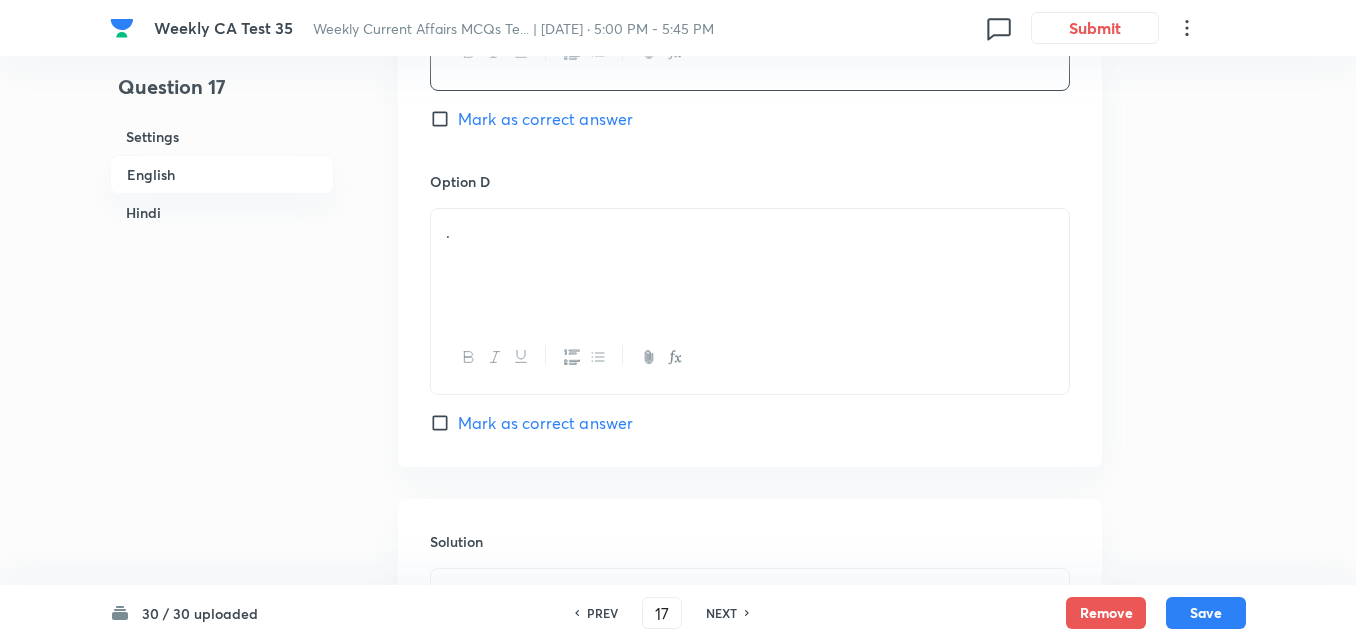 click on "." at bounding box center (750, 265) 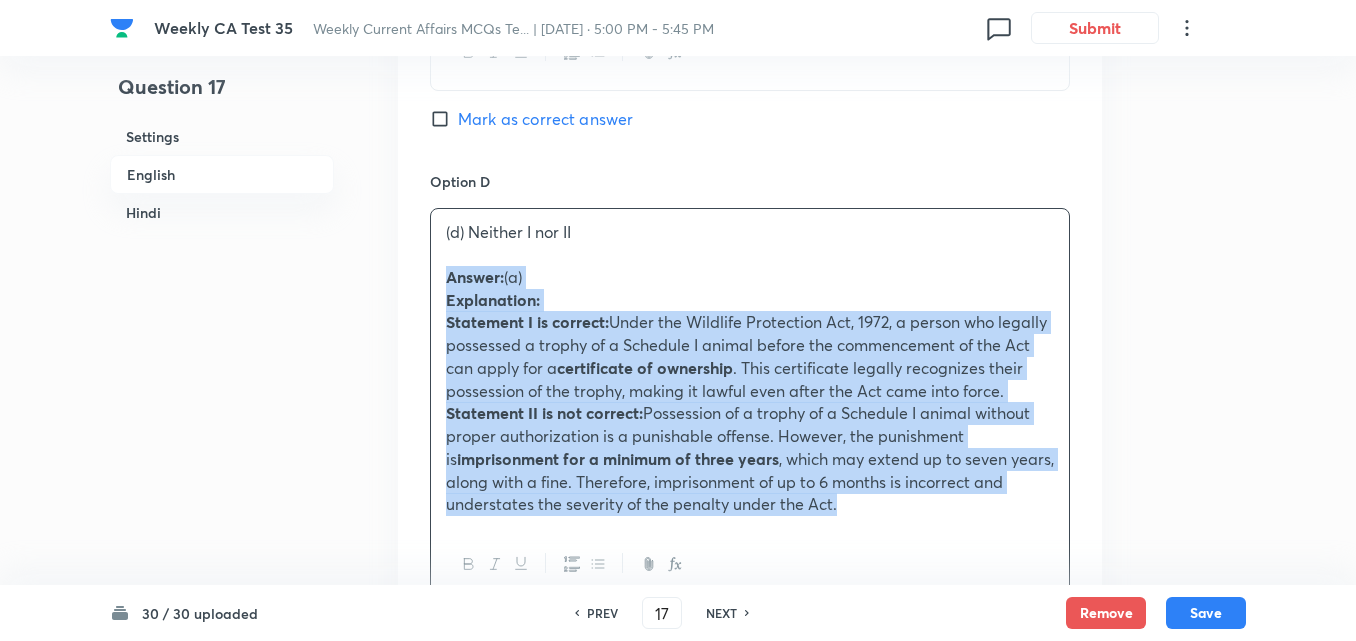 drag, startPoint x: 413, startPoint y: 284, endPoint x: 402, endPoint y: 285, distance: 11.045361 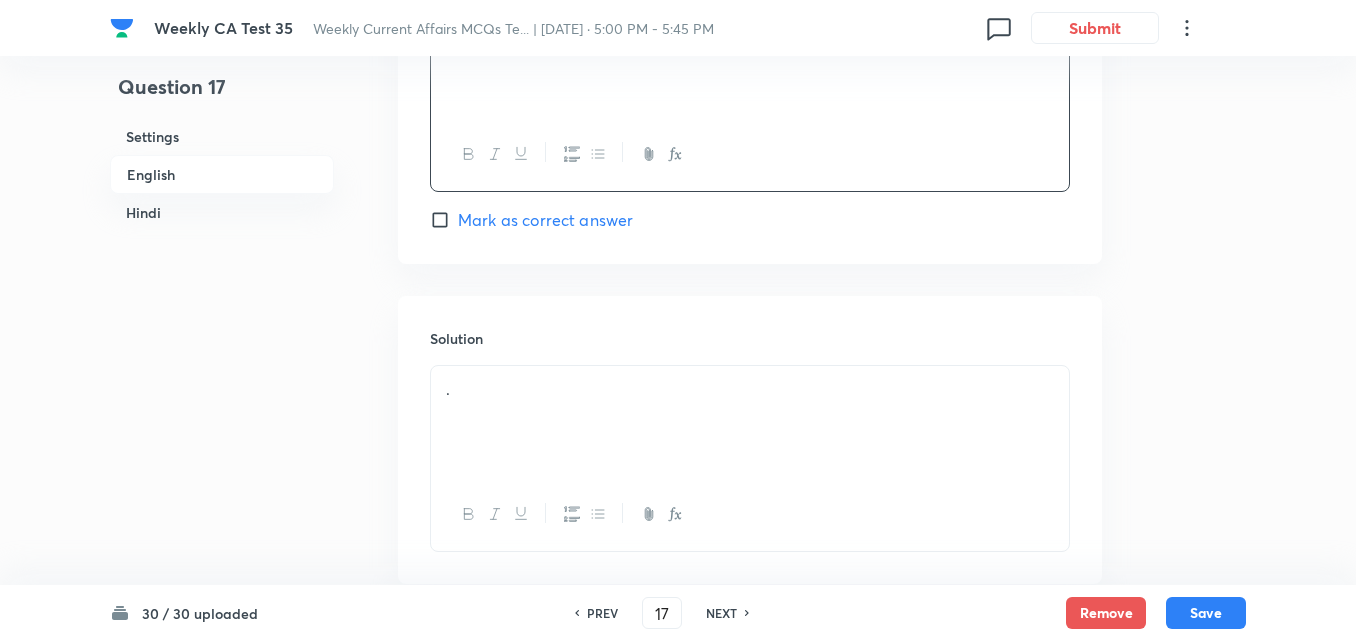 scroll, scrollTop: 2216, scrollLeft: 0, axis: vertical 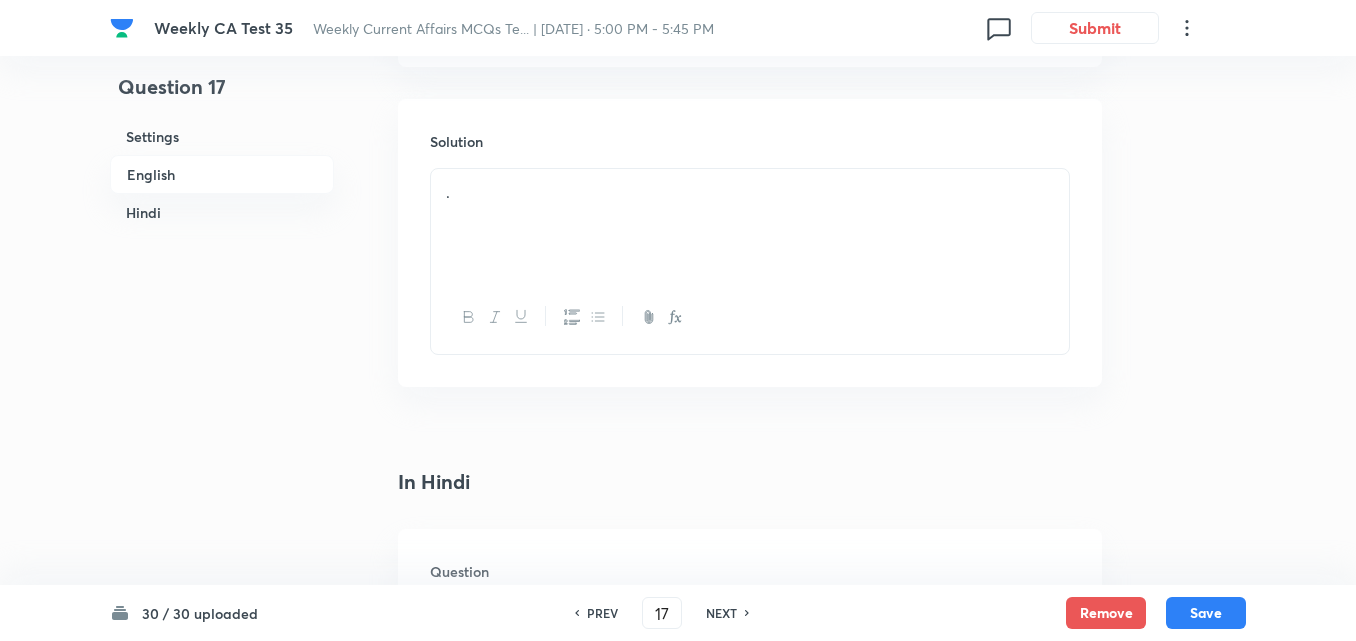click on "." at bounding box center (750, 225) 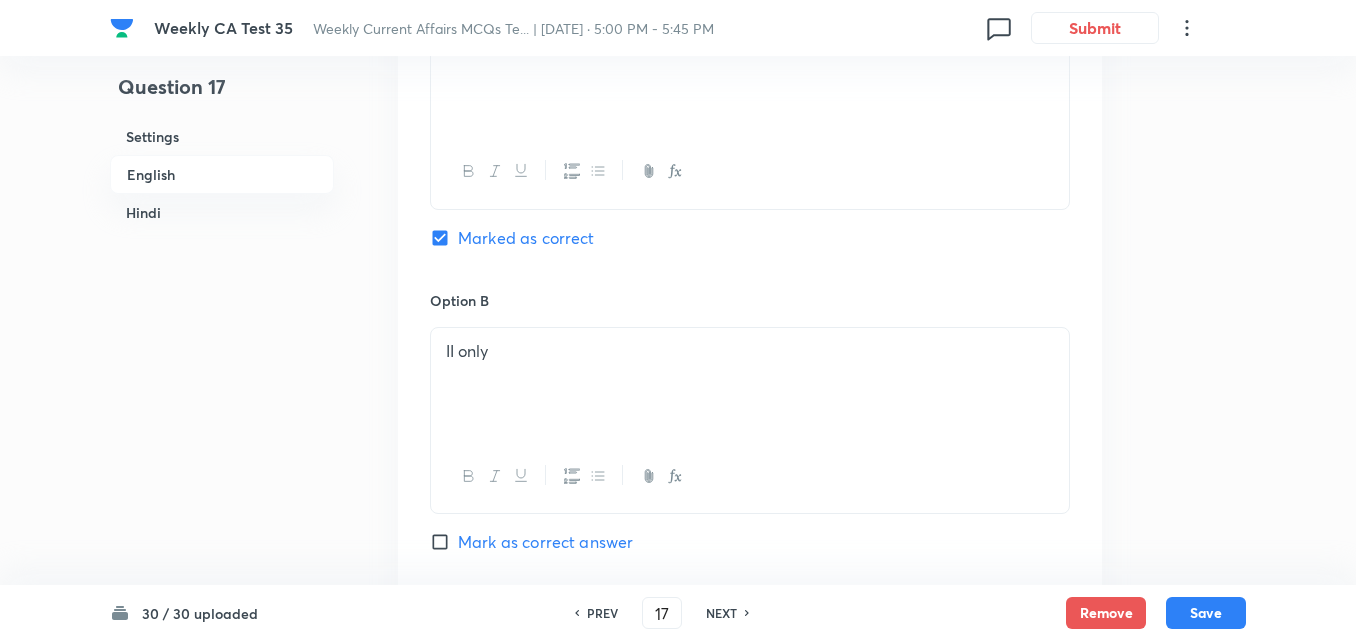 scroll, scrollTop: 1016, scrollLeft: 0, axis: vertical 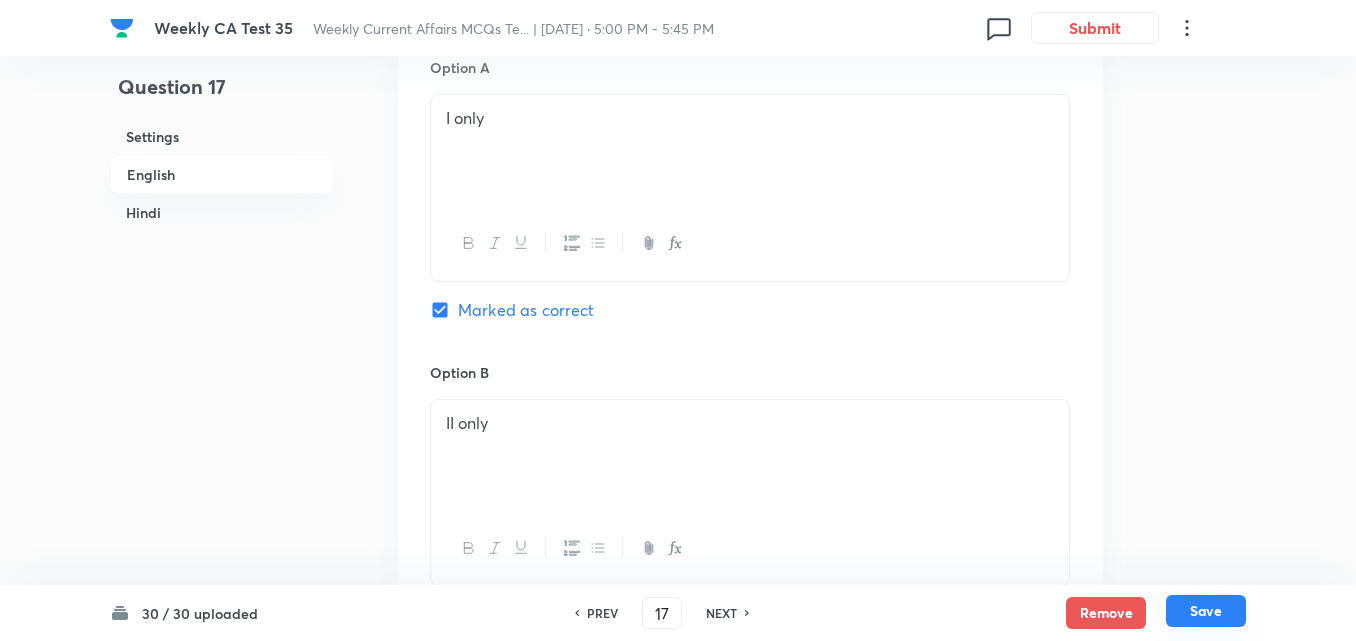 click on "Save" at bounding box center [1206, 611] 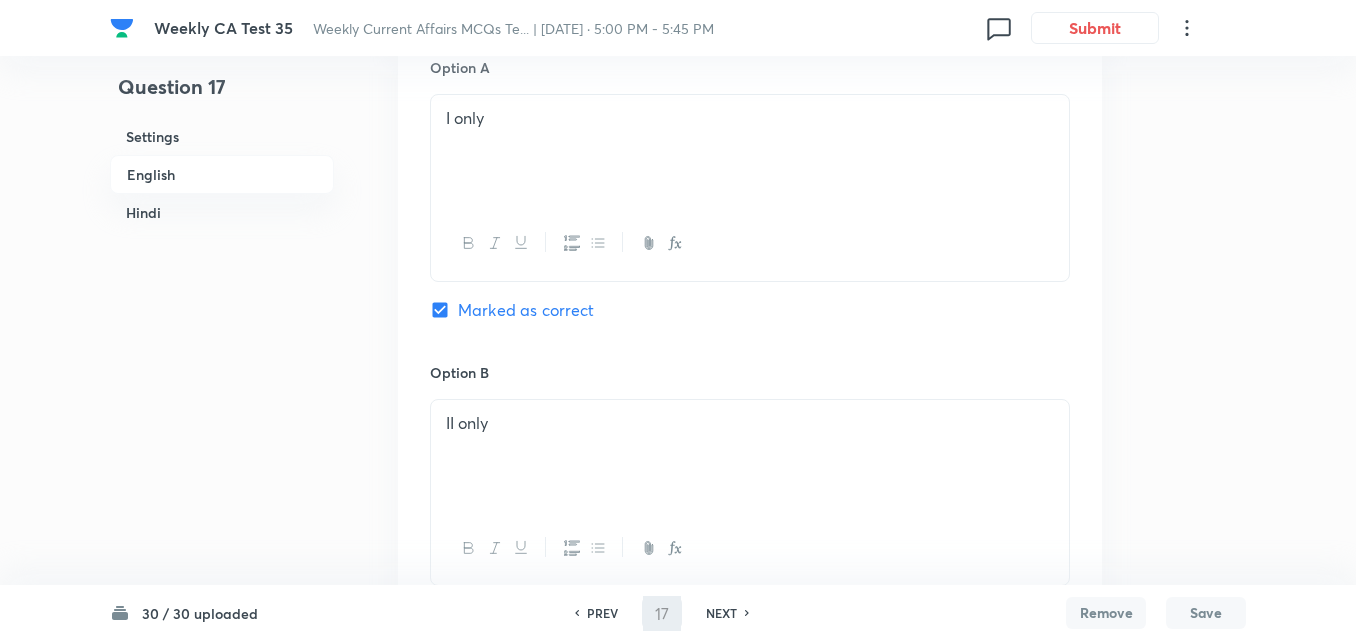 type on "18" 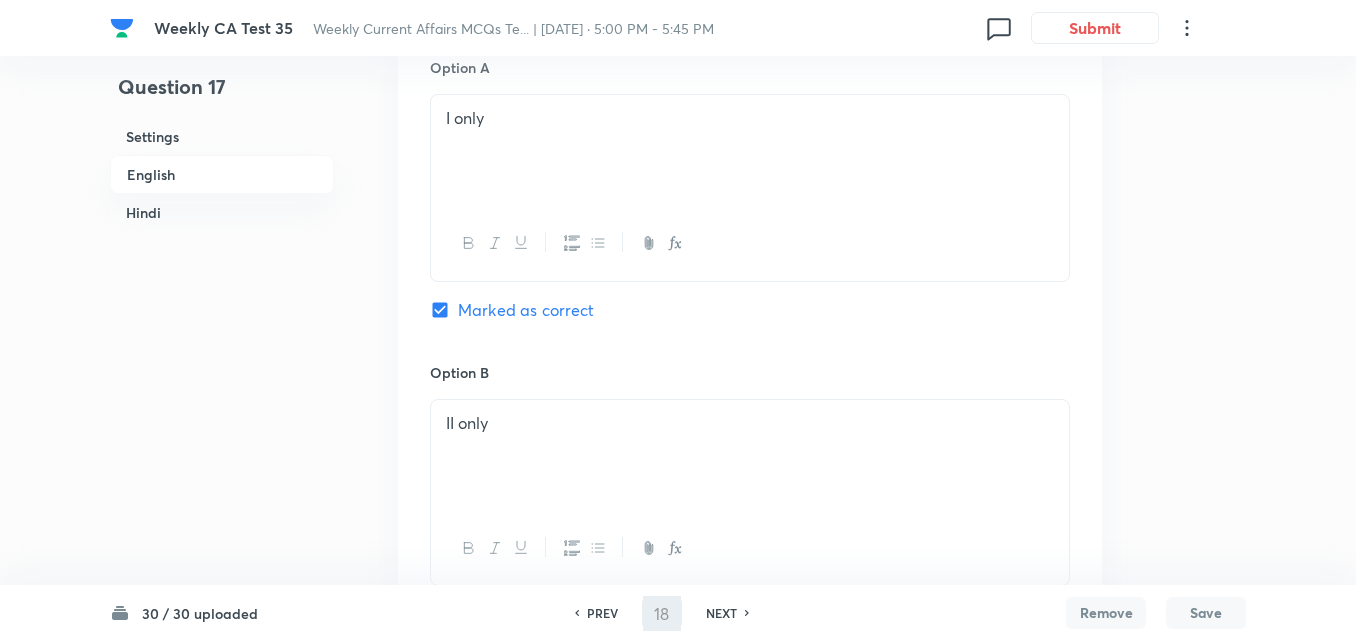 checkbox on "false" 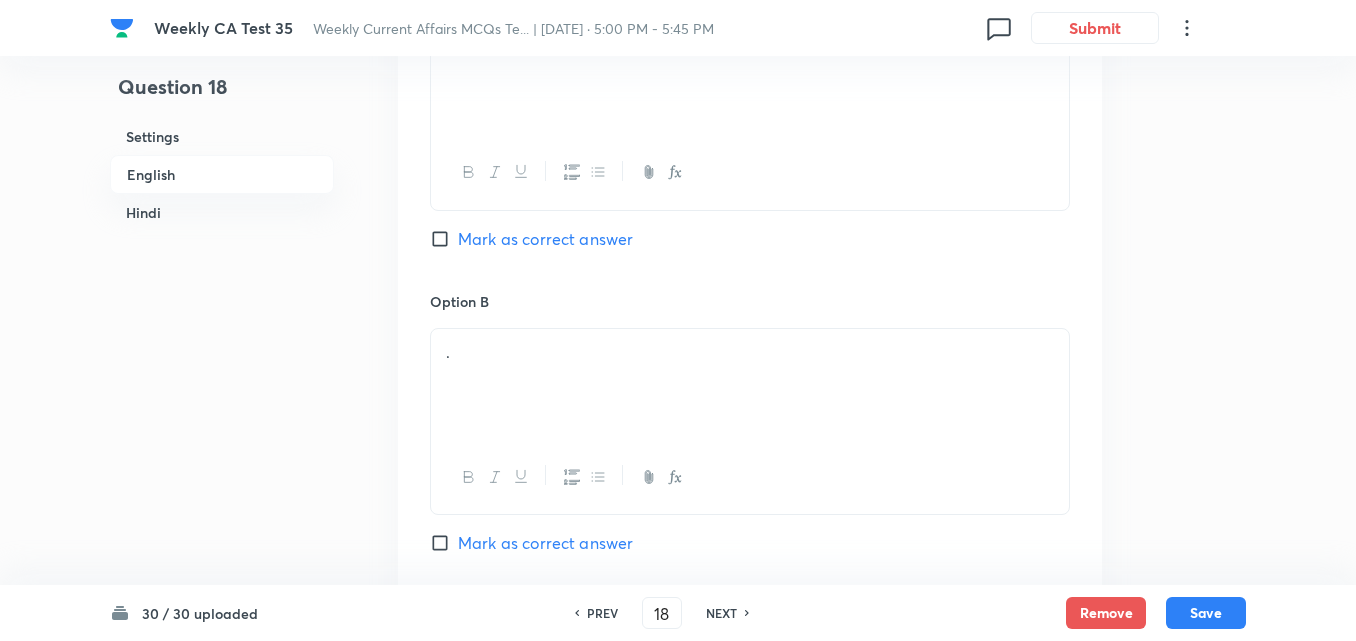 checkbox on "true" 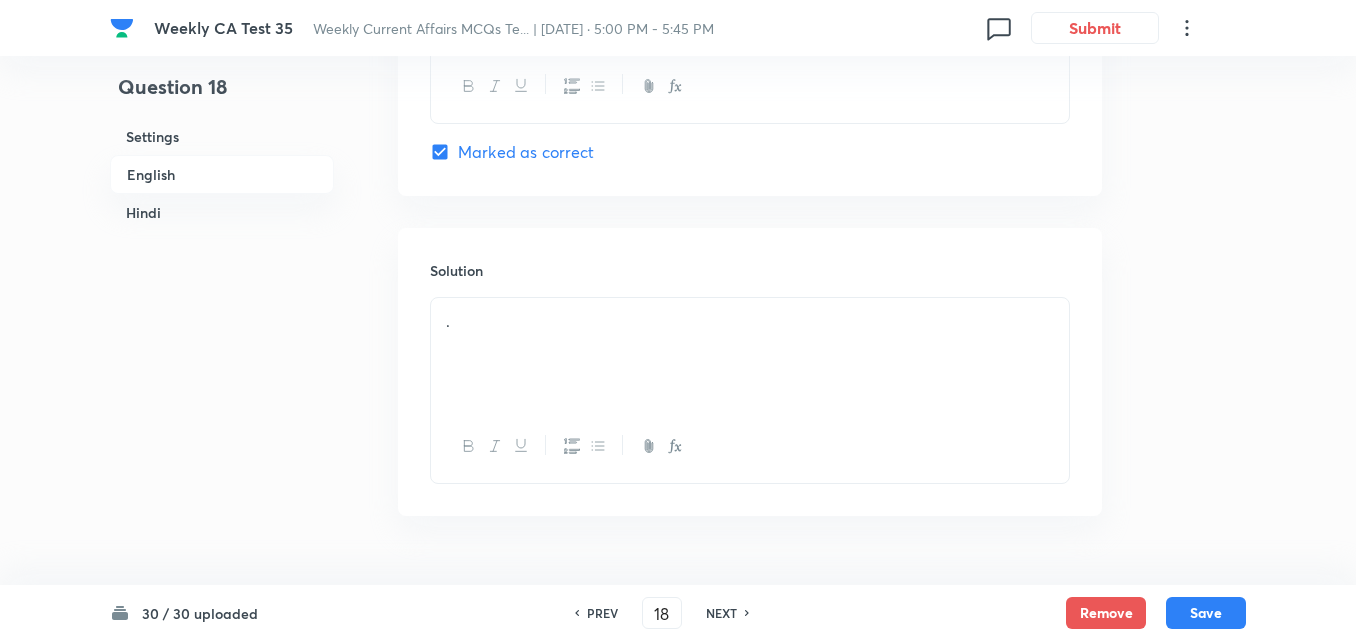 click on "English" at bounding box center [222, 174] 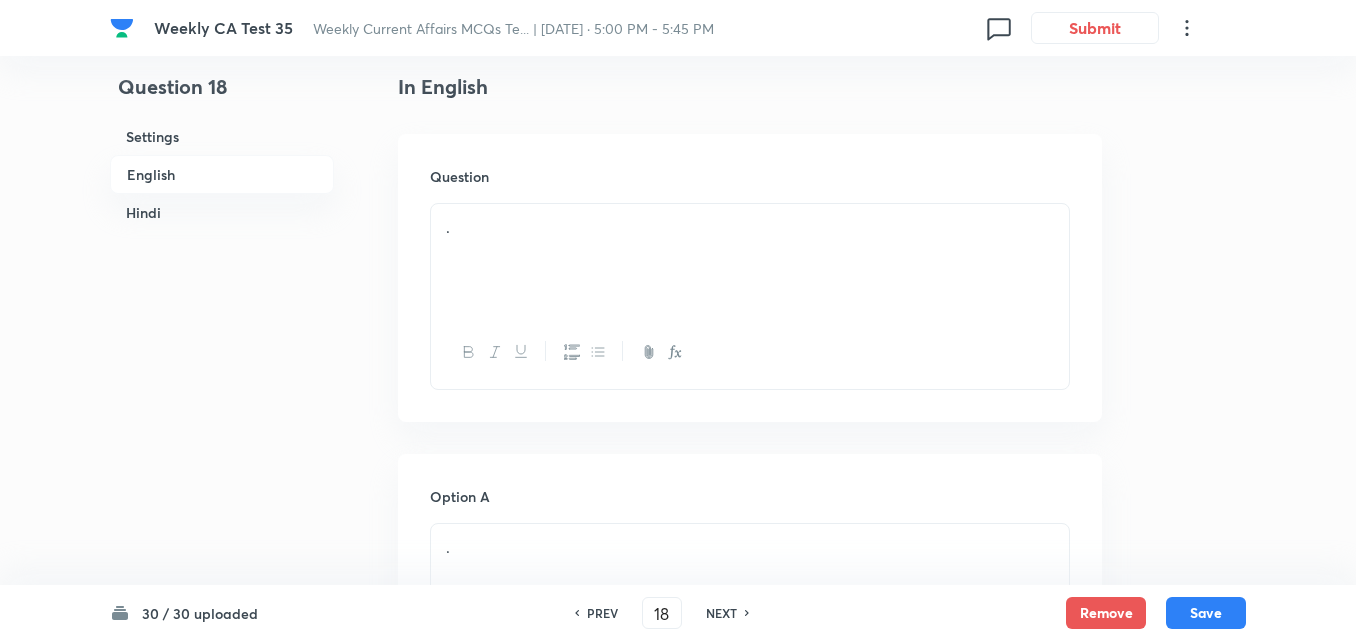 click on "." at bounding box center [750, 260] 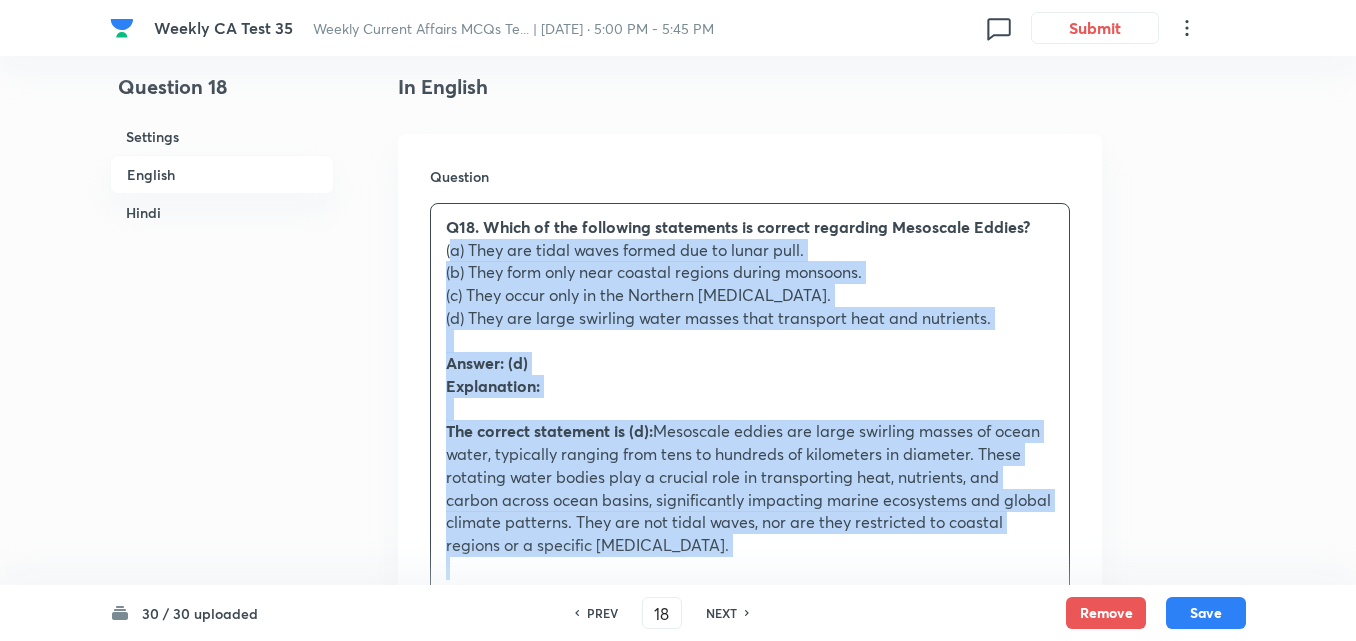 drag, startPoint x: 423, startPoint y: 257, endPoint x: 401, endPoint y: 248, distance: 23.769728 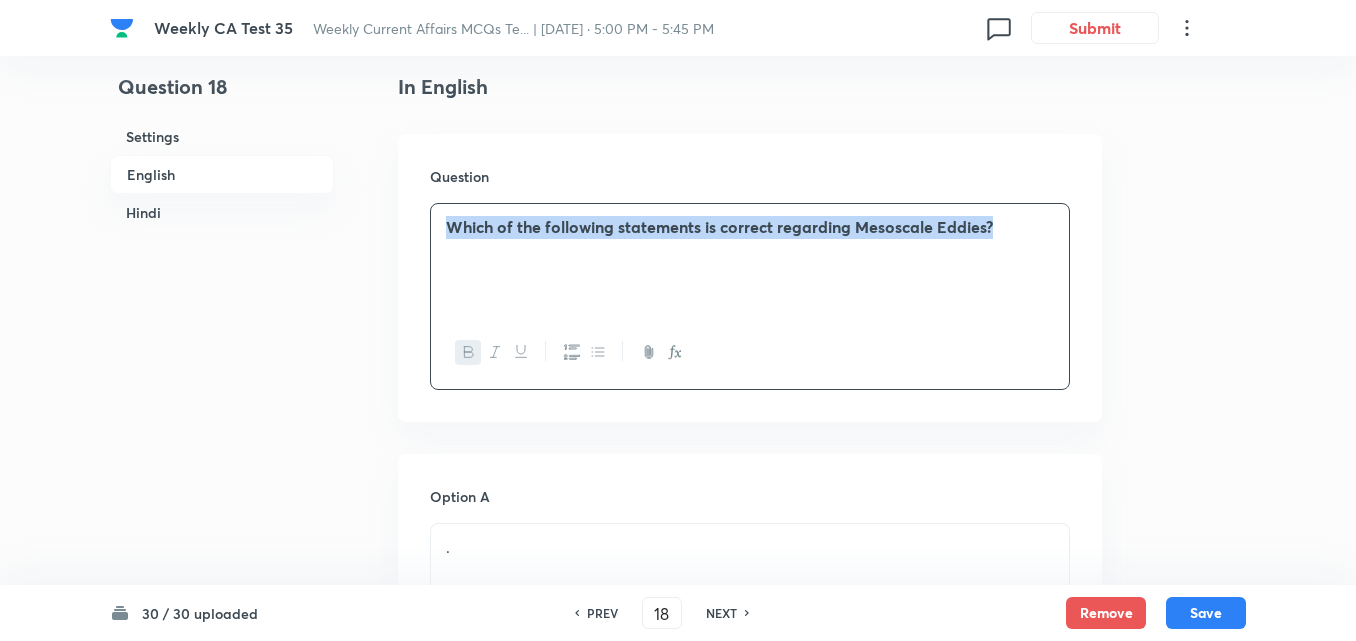 scroll, scrollTop: 816, scrollLeft: 0, axis: vertical 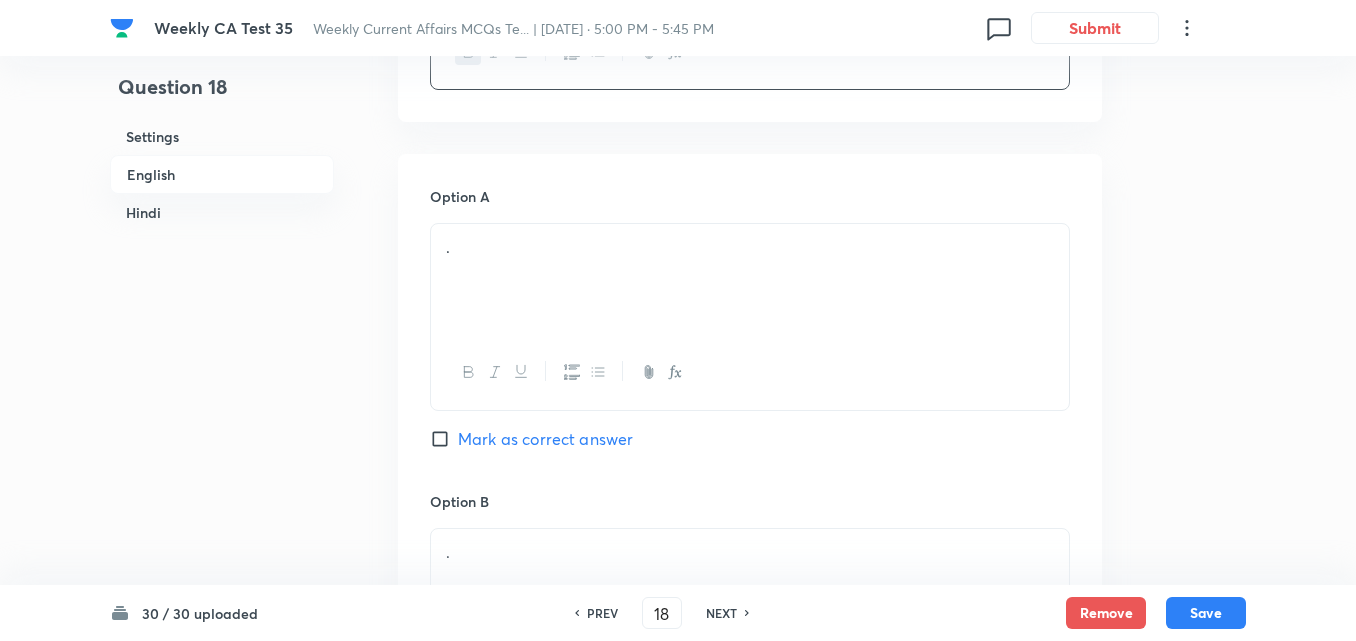 click on "." at bounding box center [750, 247] 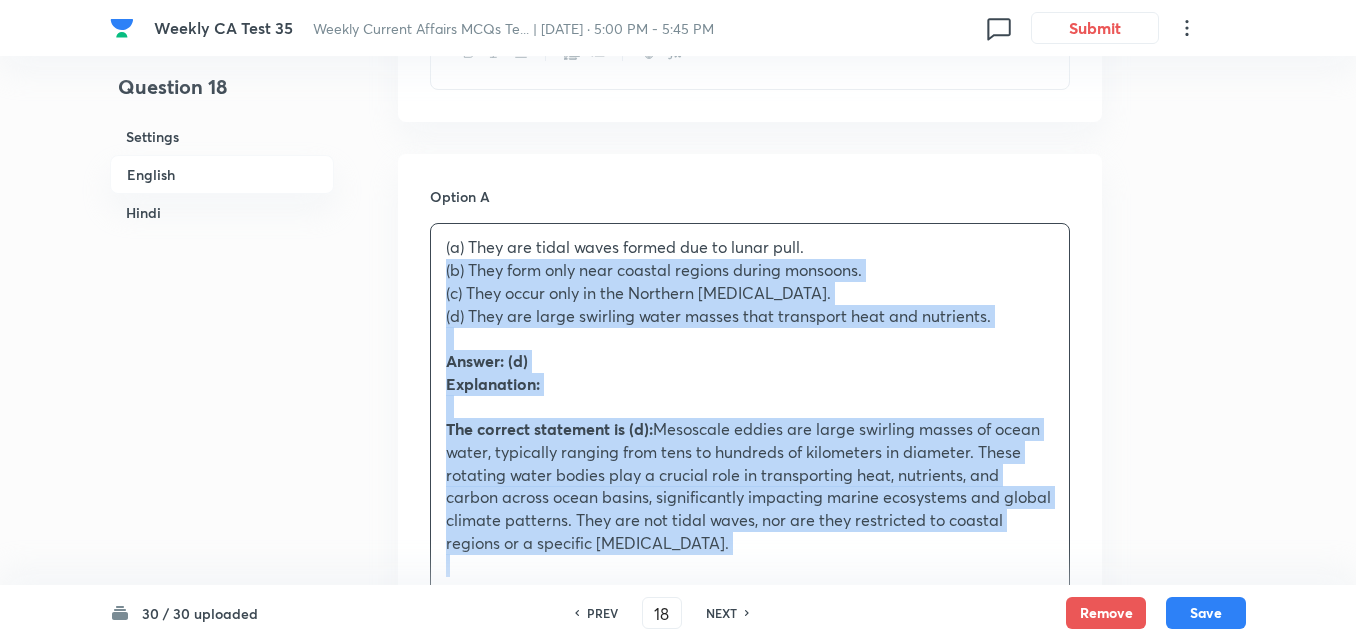 drag, startPoint x: 411, startPoint y: 279, endPoint x: 388, endPoint y: 272, distance: 24.04163 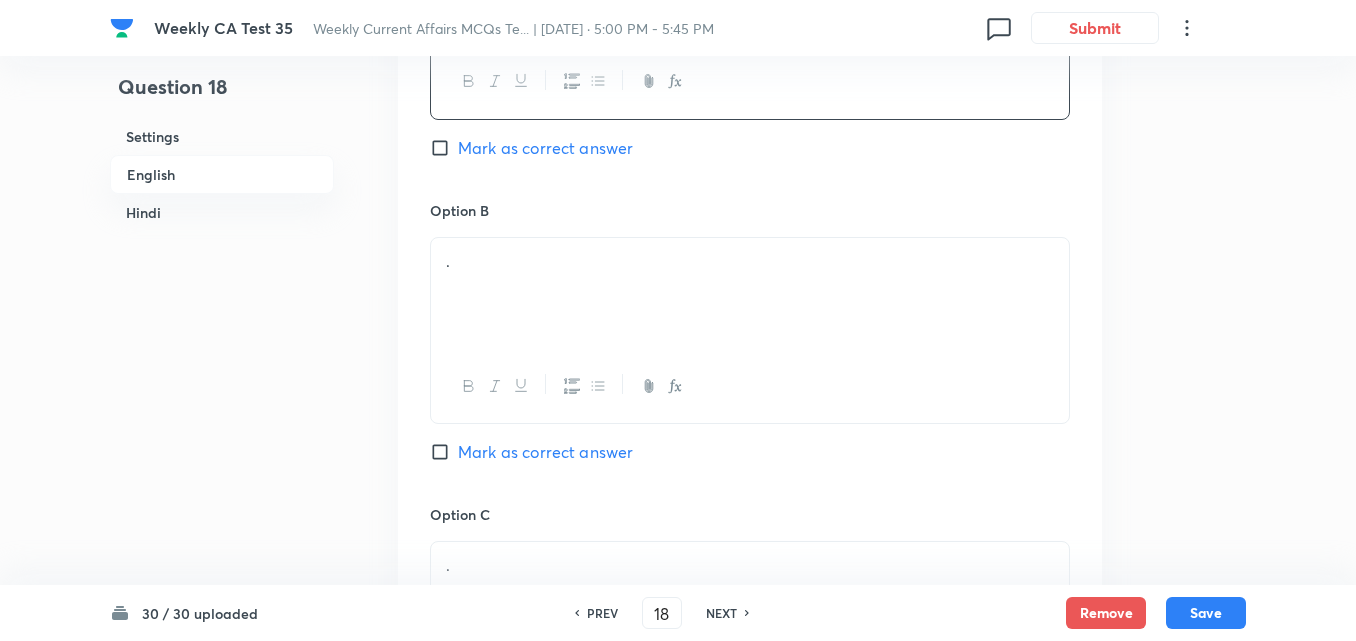 scroll, scrollTop: 1116, scrollLeft: 0, axis: vertical 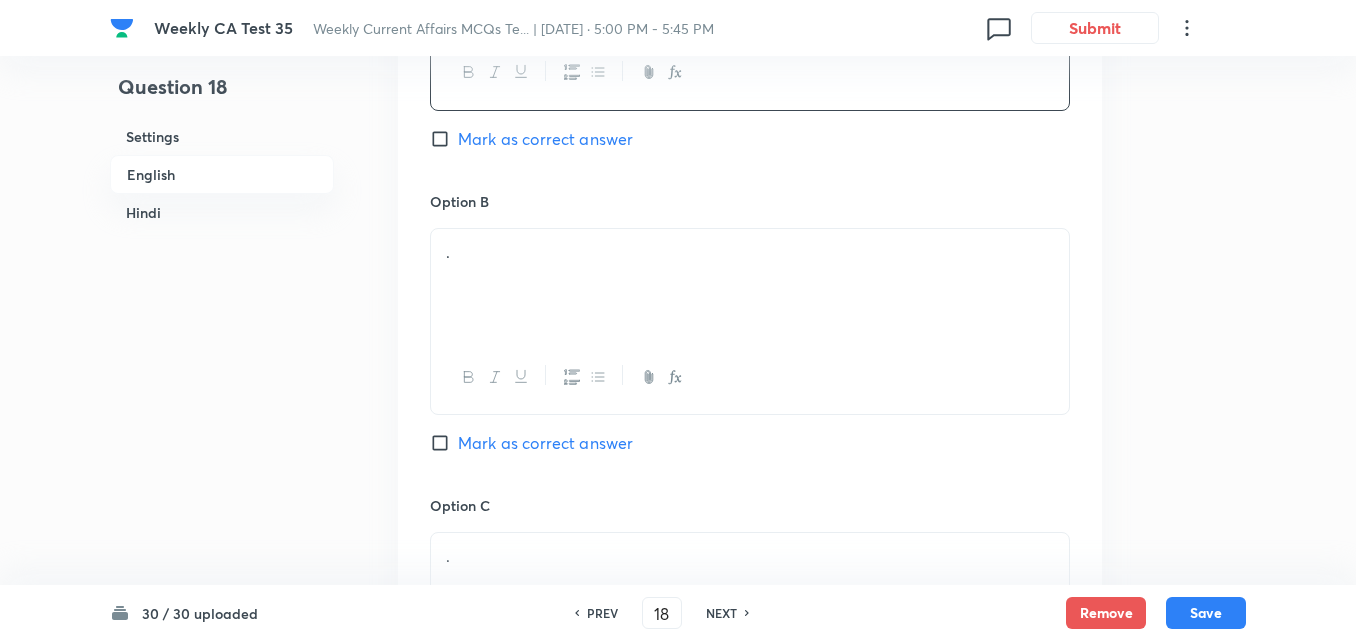 click on "." at bounding box center (750, 285) 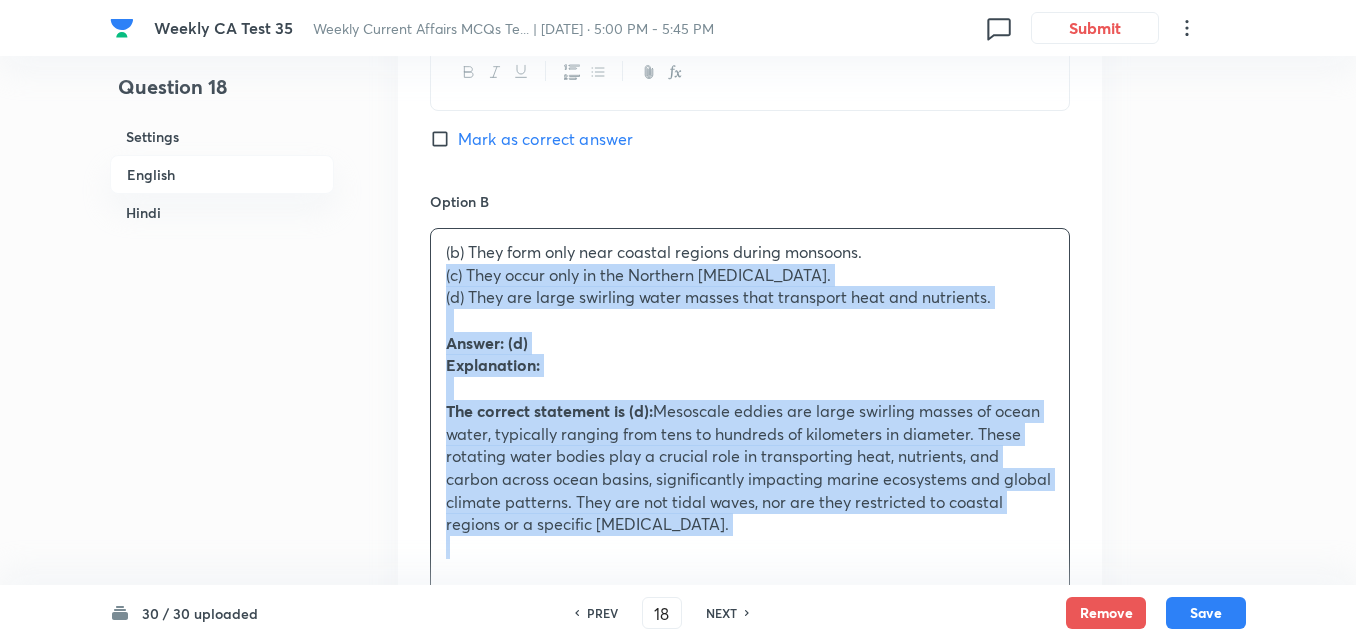 drag, startPoint x: 382, startPoint y: 273, endPoint x: 367, endPoint y: 273, distance: 15 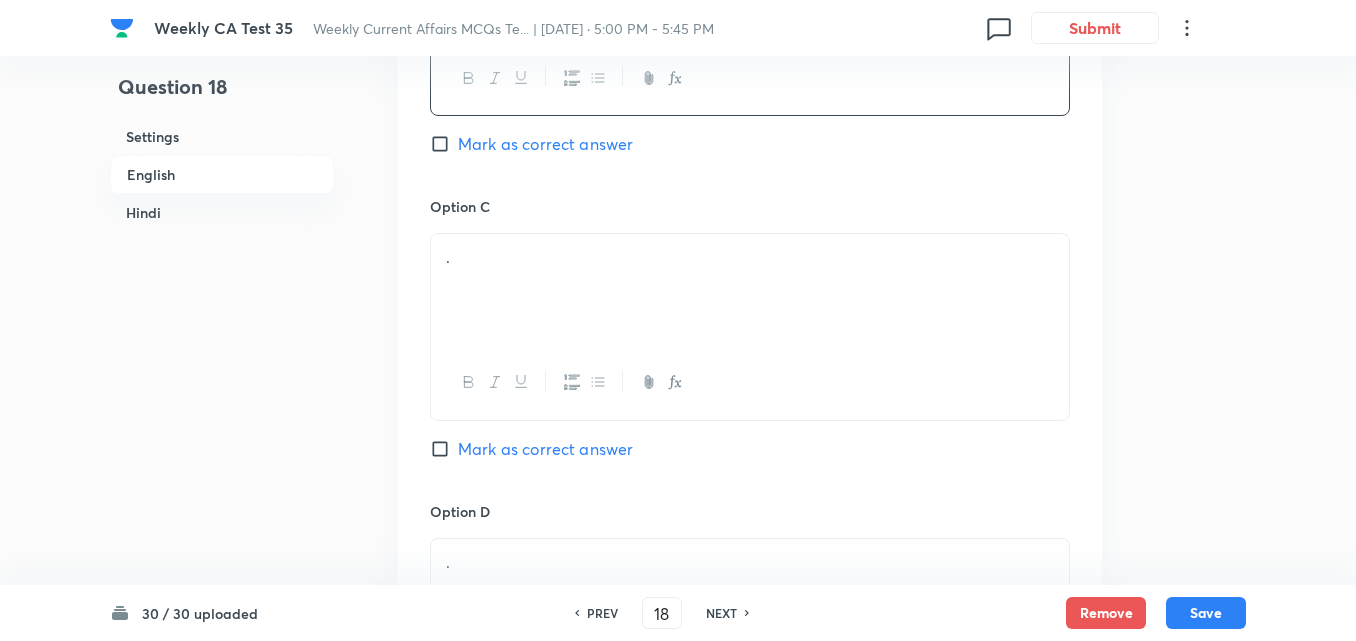 scroll, scrollTop: 1416, scrollLeft: 0, axis: vertical 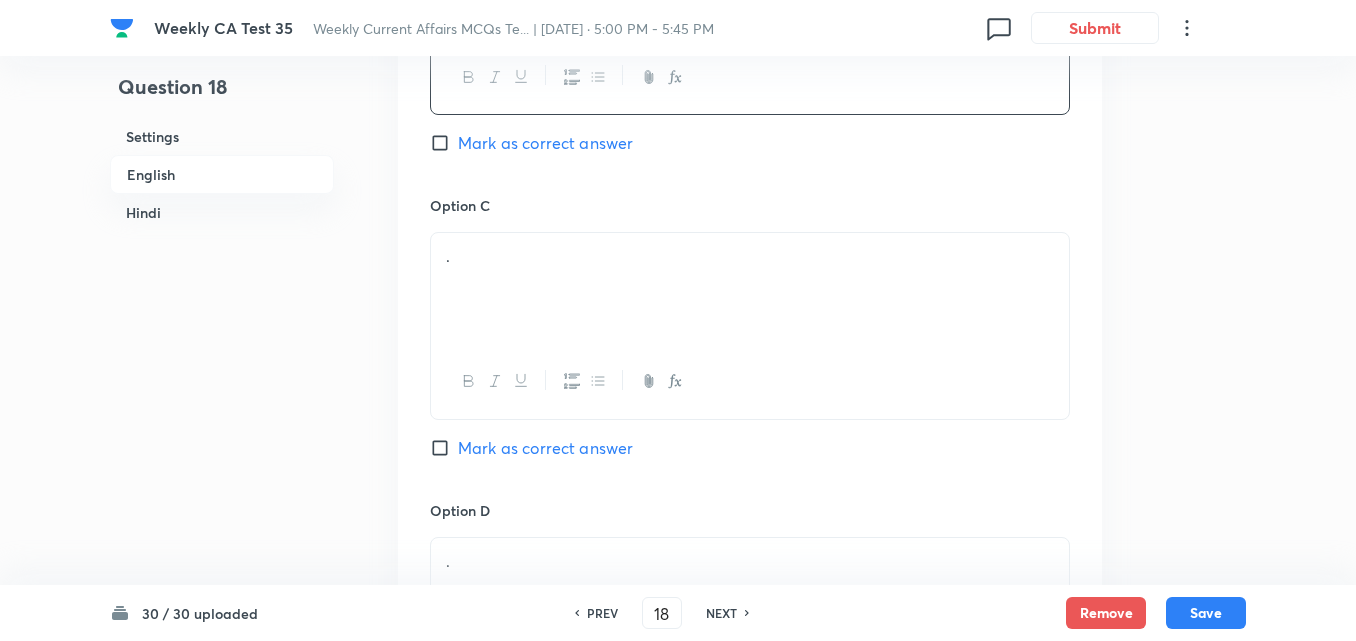 click on "." at bounding box center [750, 289] 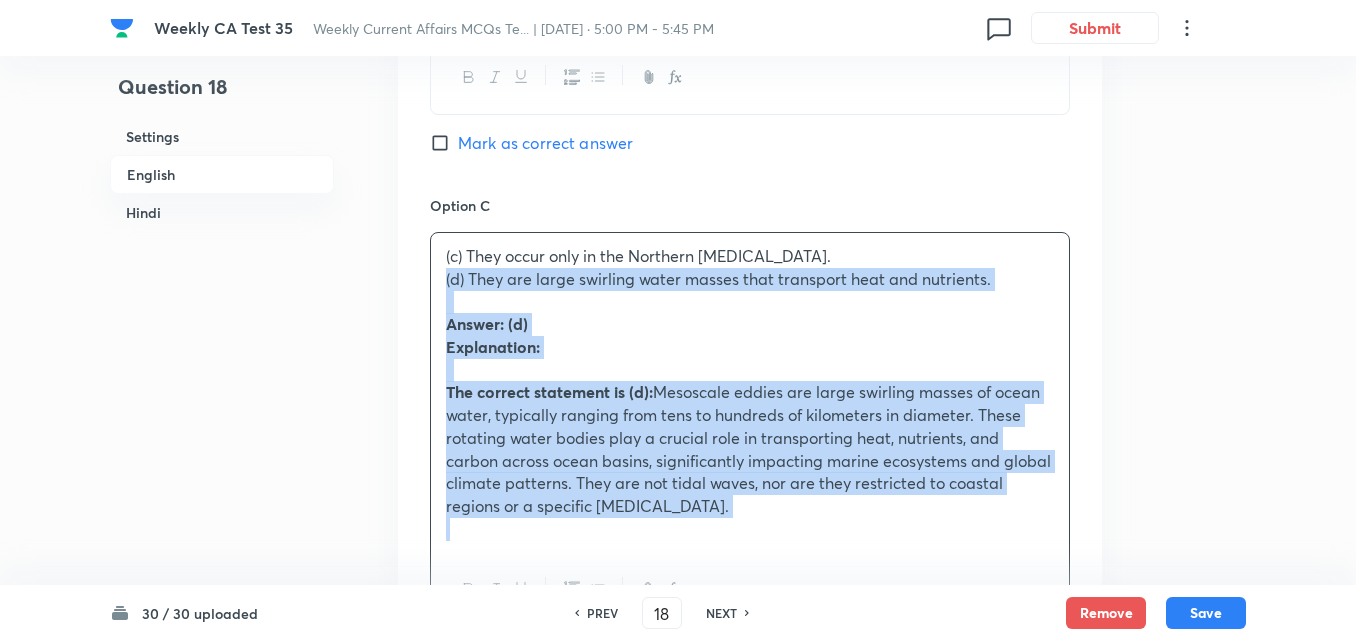 drag, startPoint x: 425, startPoint y: 293, endPoint x: 385, endPoint y: 278, distance: 42.72002 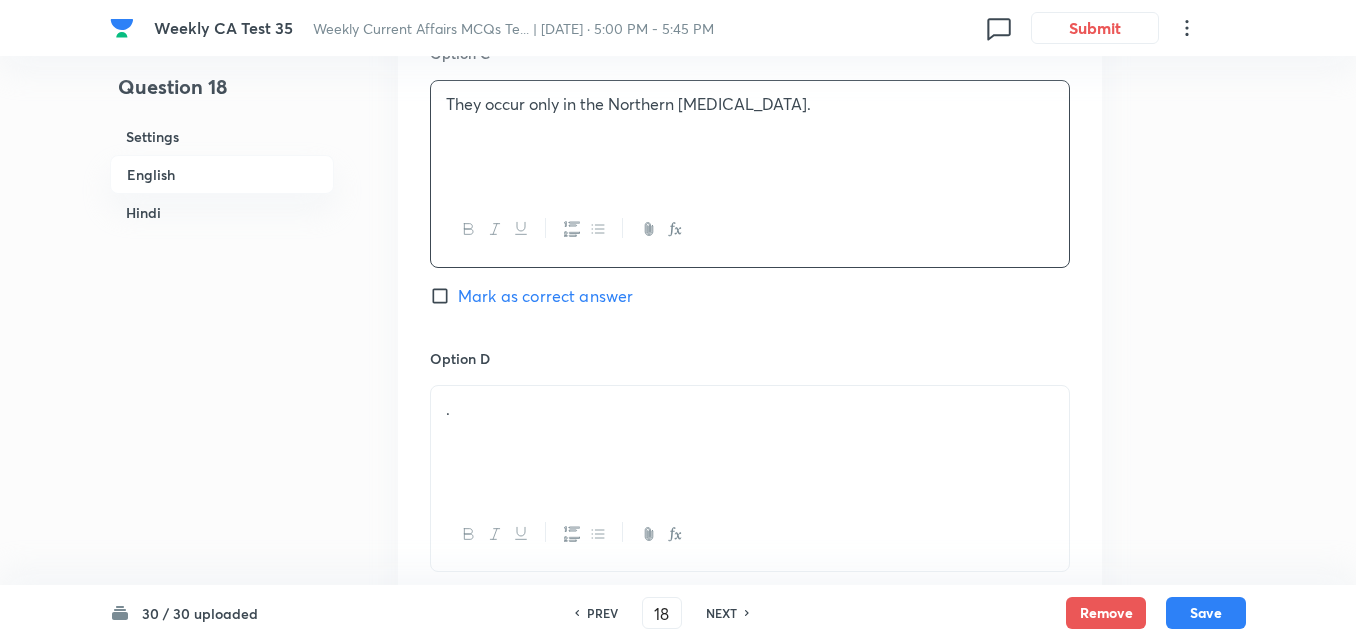 scroll, scrollTop: 1716, scrollLeft: 0, axis: vertical 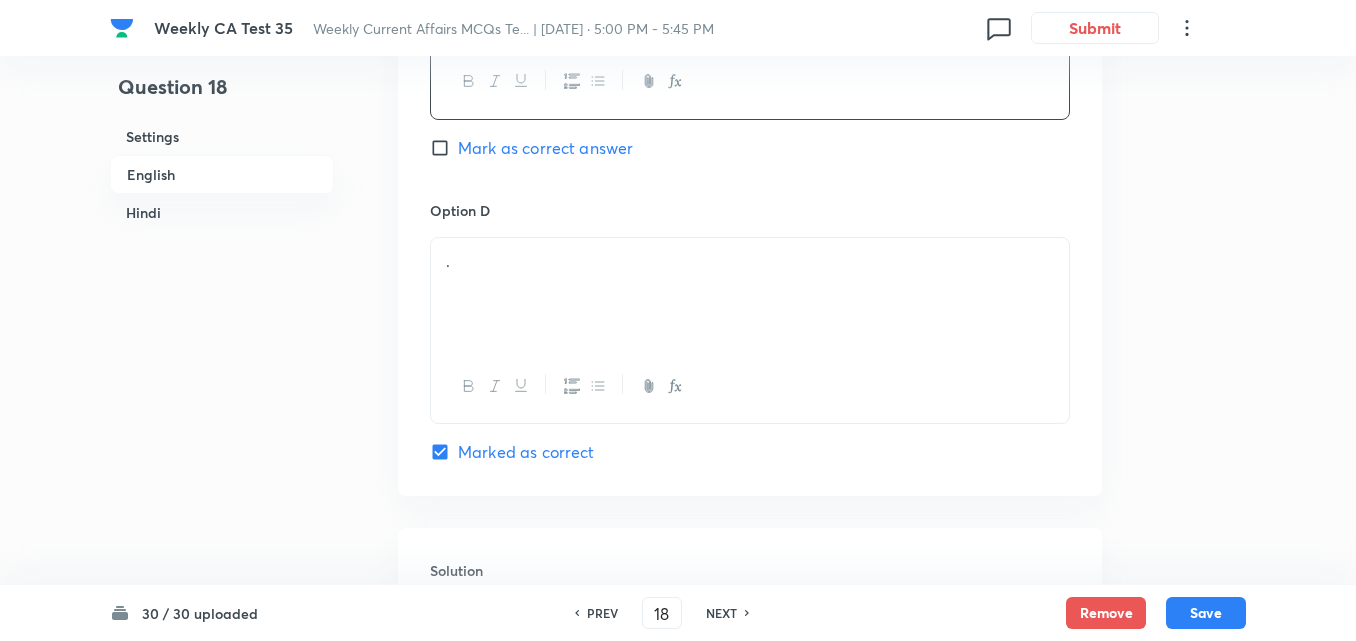 click on "." at bounding box center (750, 294) 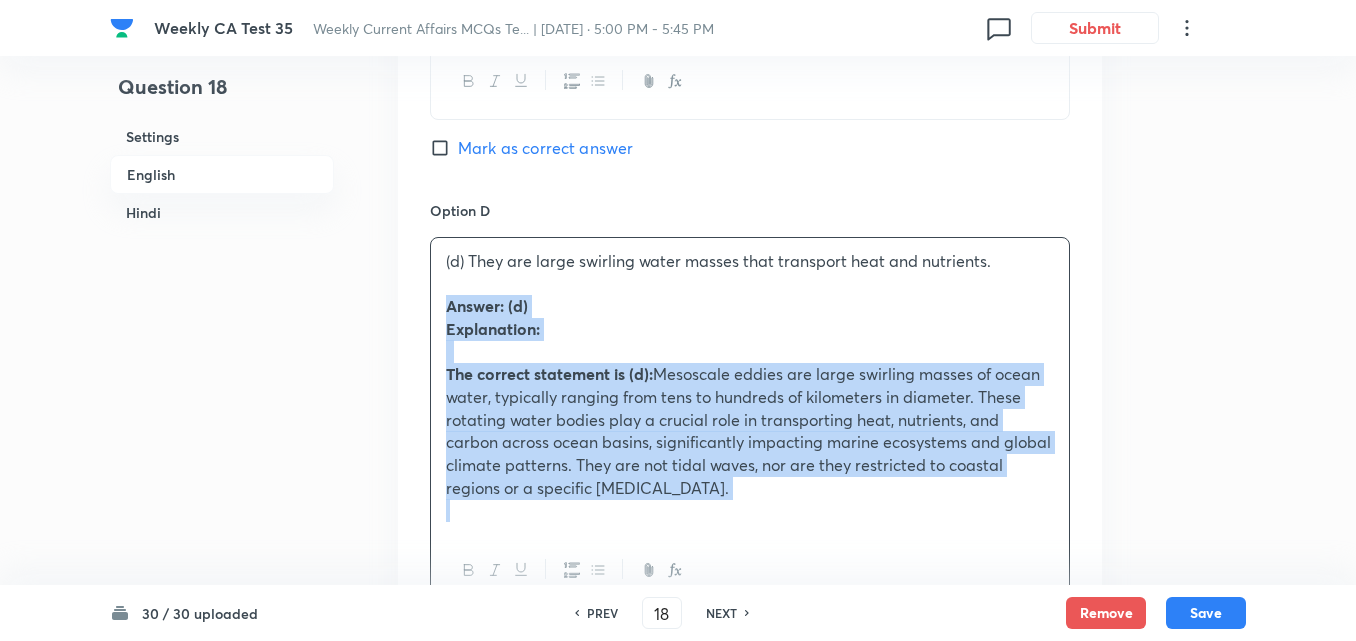 click on "Option A They are tidal waves formed due to lunar pull. Mark as correct answer Option B They form only near coastal regions during monsoons. Mark as correct answer Option C They occur only in the Northern Hemisphere. Mark as correct answer Option D (d) They are large swirling water masses that transport heat and nutrients.   Answer: (d)  Explanation:   The correct statement is (d):  Mesoscale eddies are large swirling masses of ocean water, typically ranging from tens to hundreds of kilometers in diameter. These rotating water bodies play a crucial role in transporting heat, nutrients, and carbon across ocean basins, significantly impacting marine ecosystems and global climate patterns. They are not tidal waves, nor are they restricted to coastal regions or a specific hemisphere.   Marked as correct" at bounding box center (750, -33) 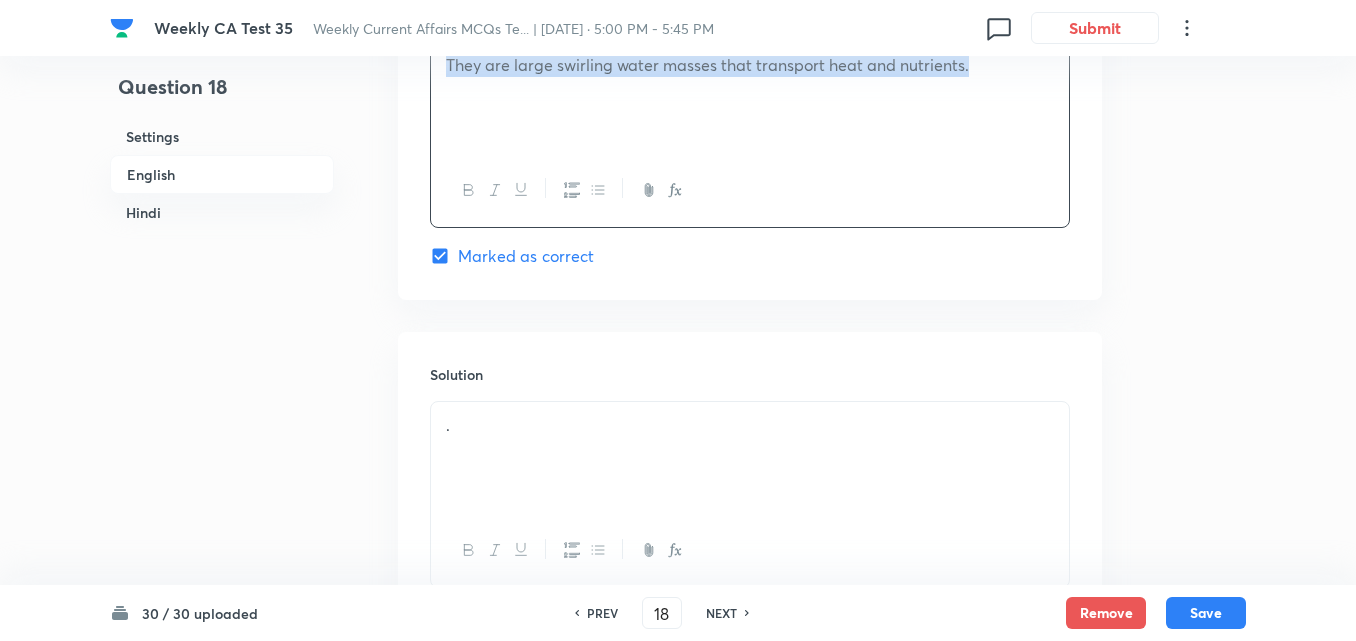 scroll, scrollTop: 2116, scrollLeft: 0, axis: vertical 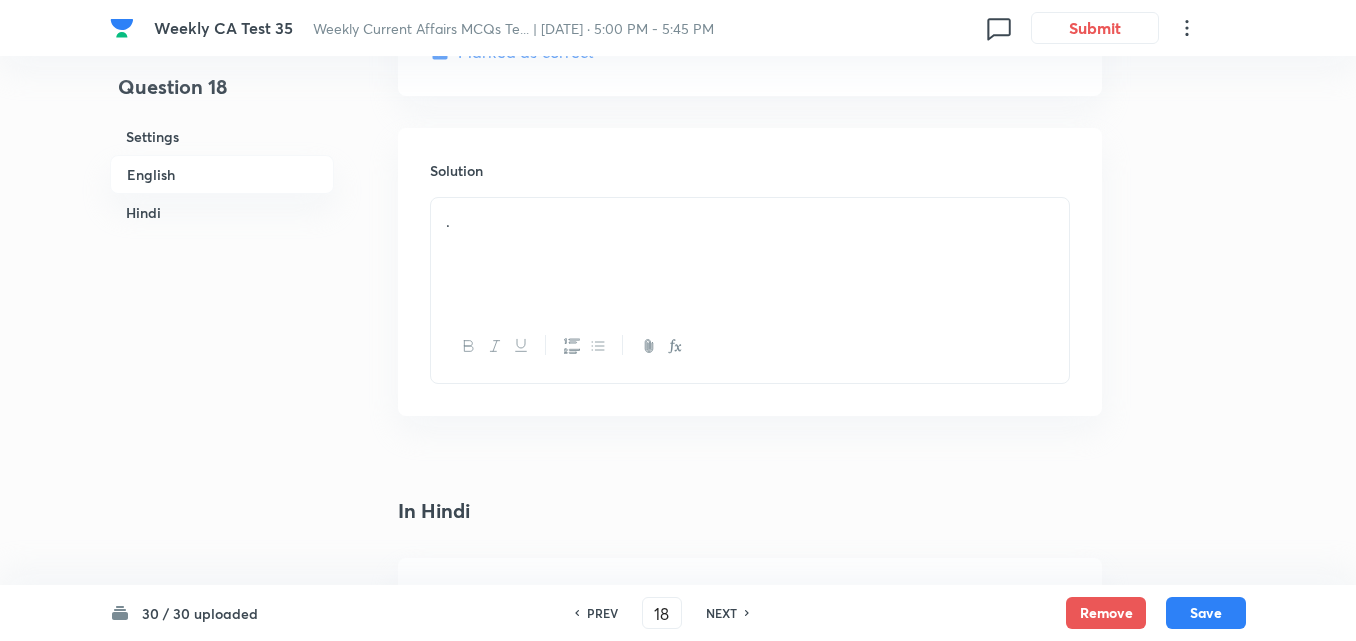 click on "." at bounding box center (750, 254) 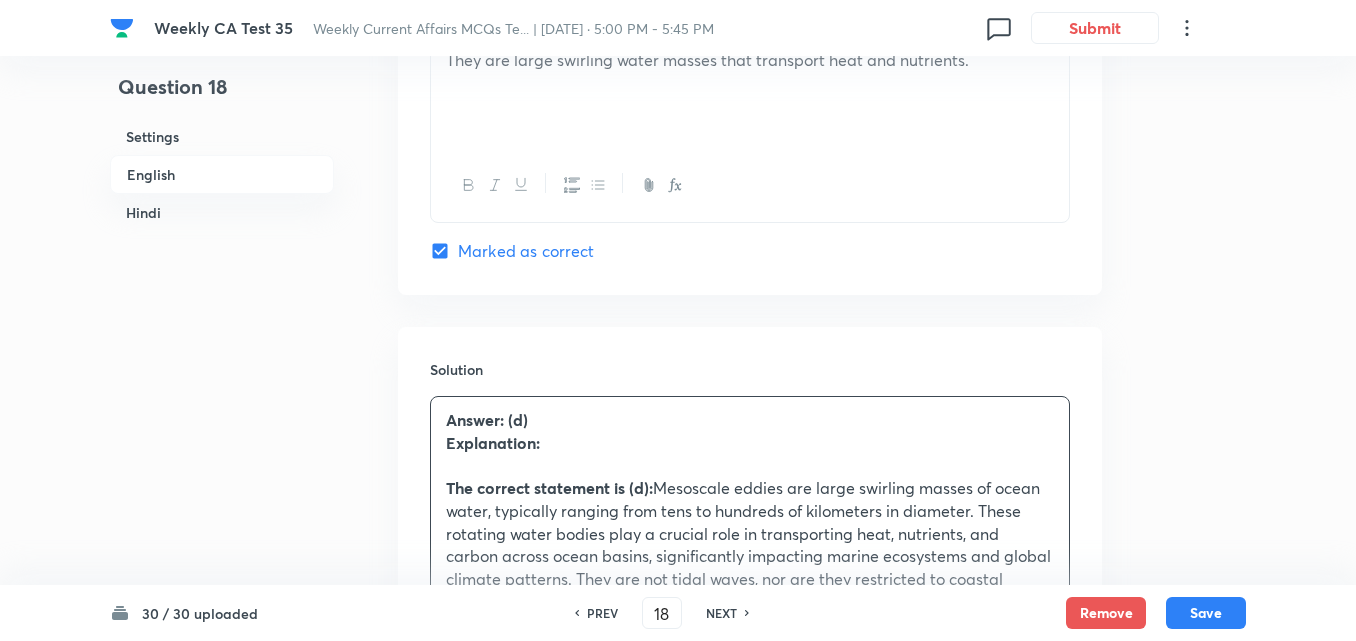 scroll, scrollTop: 1916, scrollLeft: 0, axis: vertical 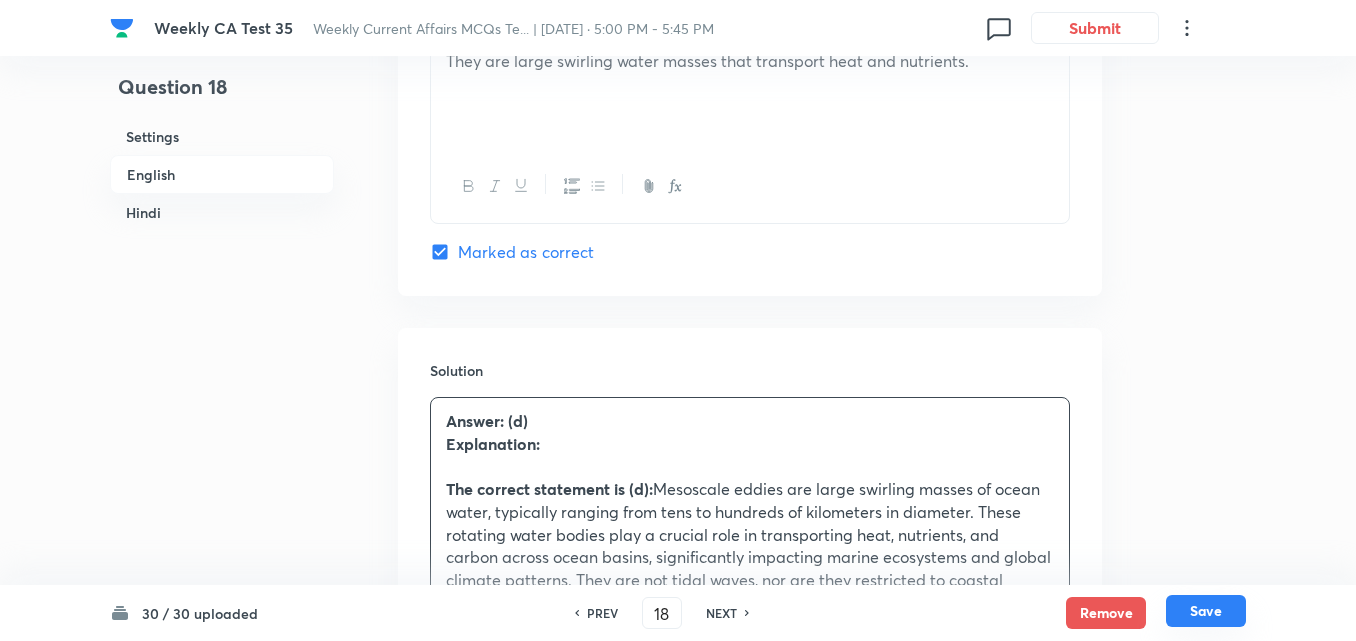 click on "Save" at bounding box center [1206, 611] 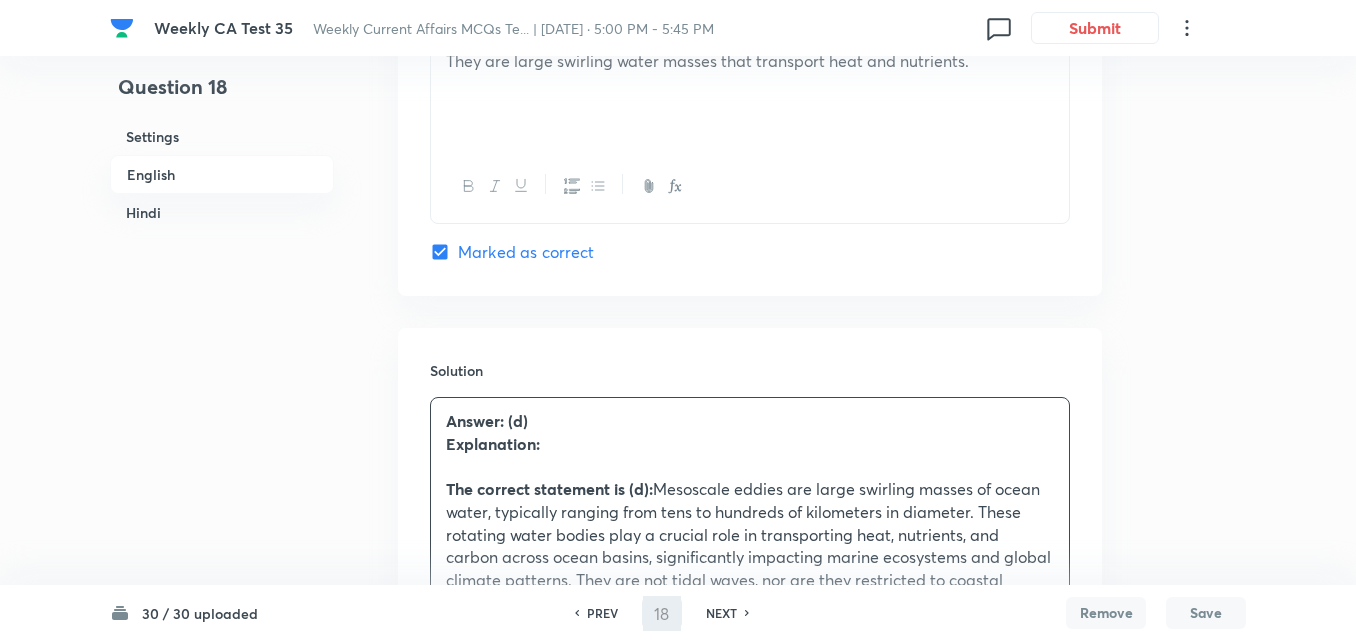 type on "19" 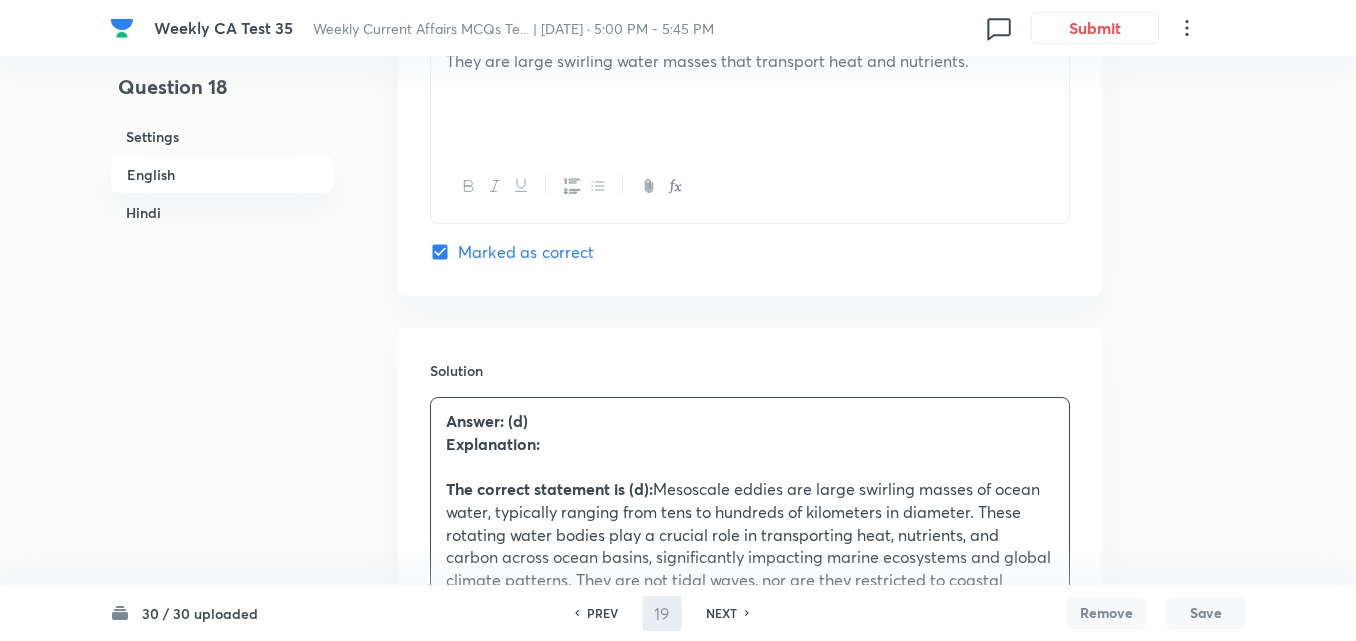 checkbox on "false" 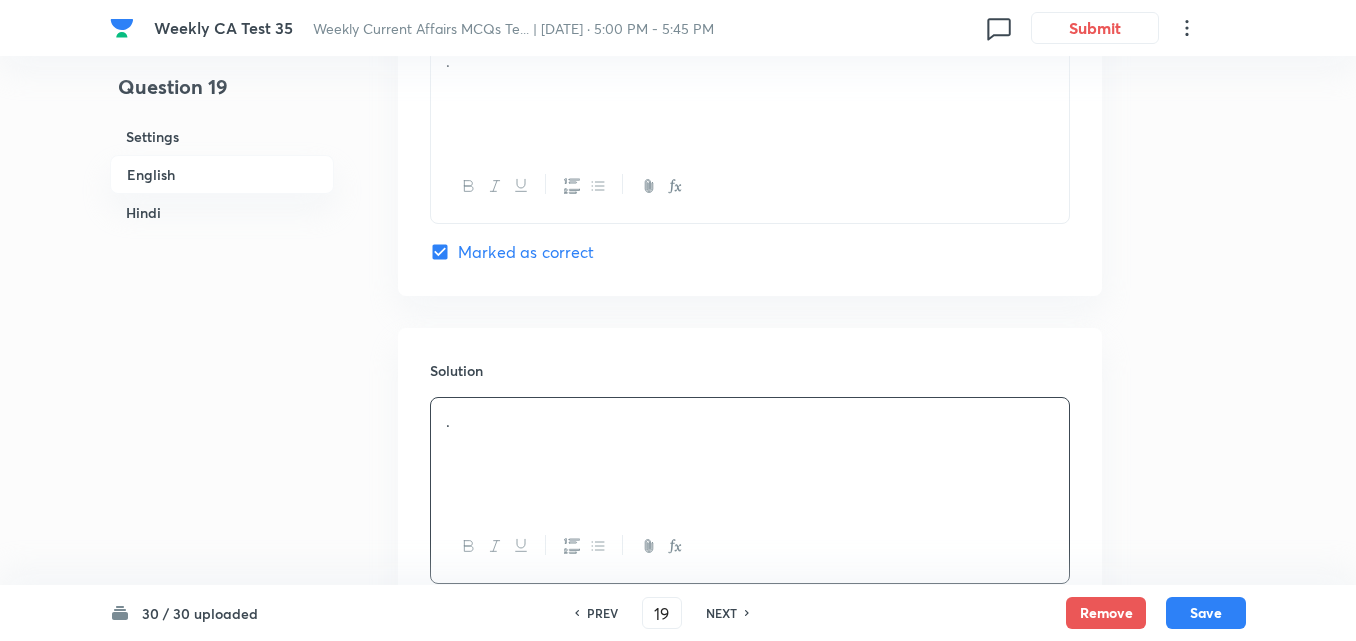 checkbox on "true" 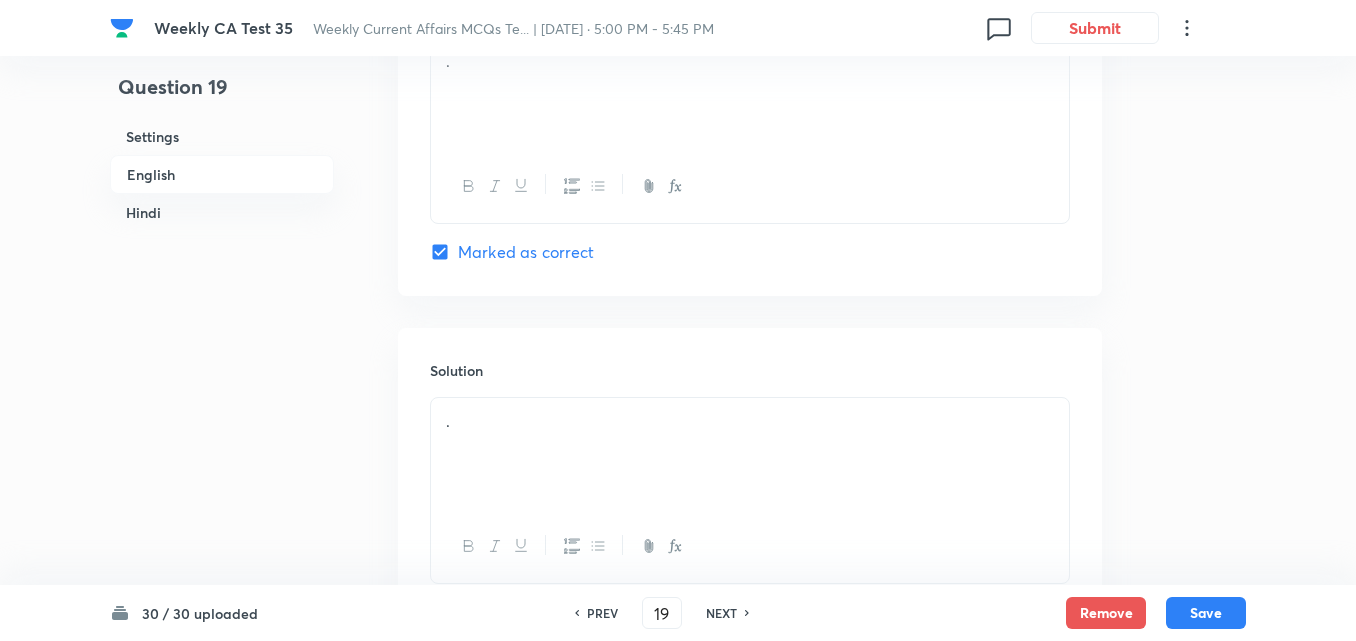 click on "English" at bounding box center [222, 174] 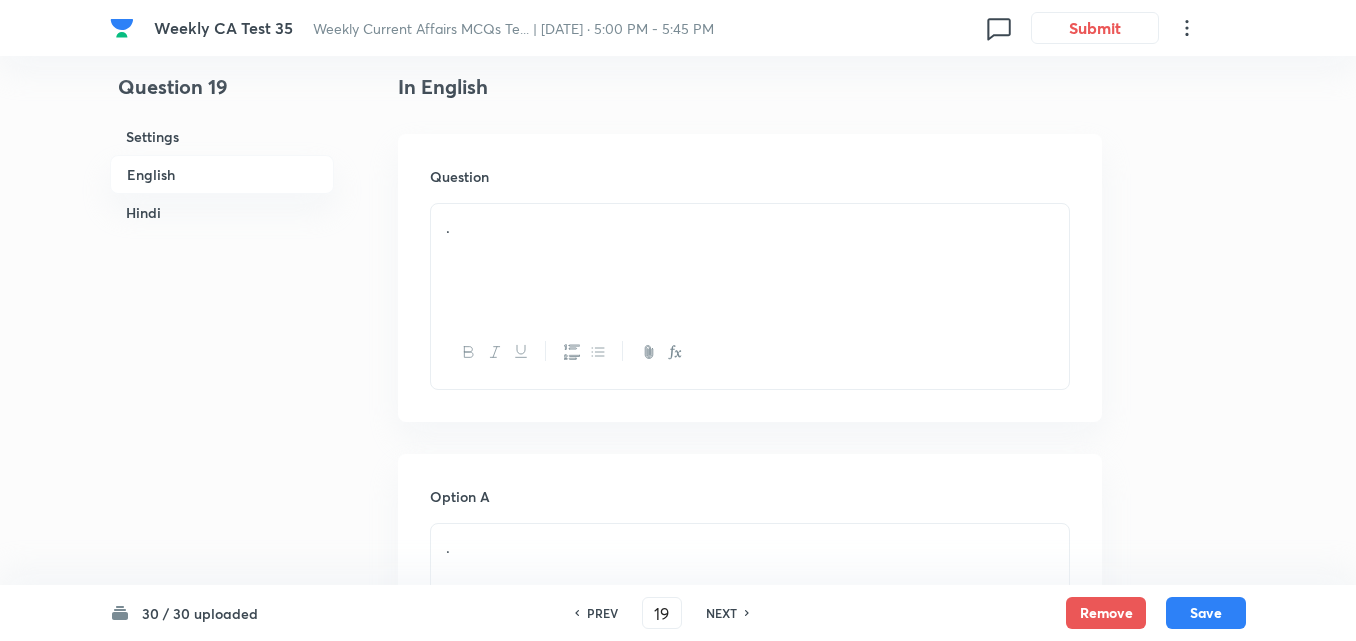 click on "." at bounding box center [750, 260] 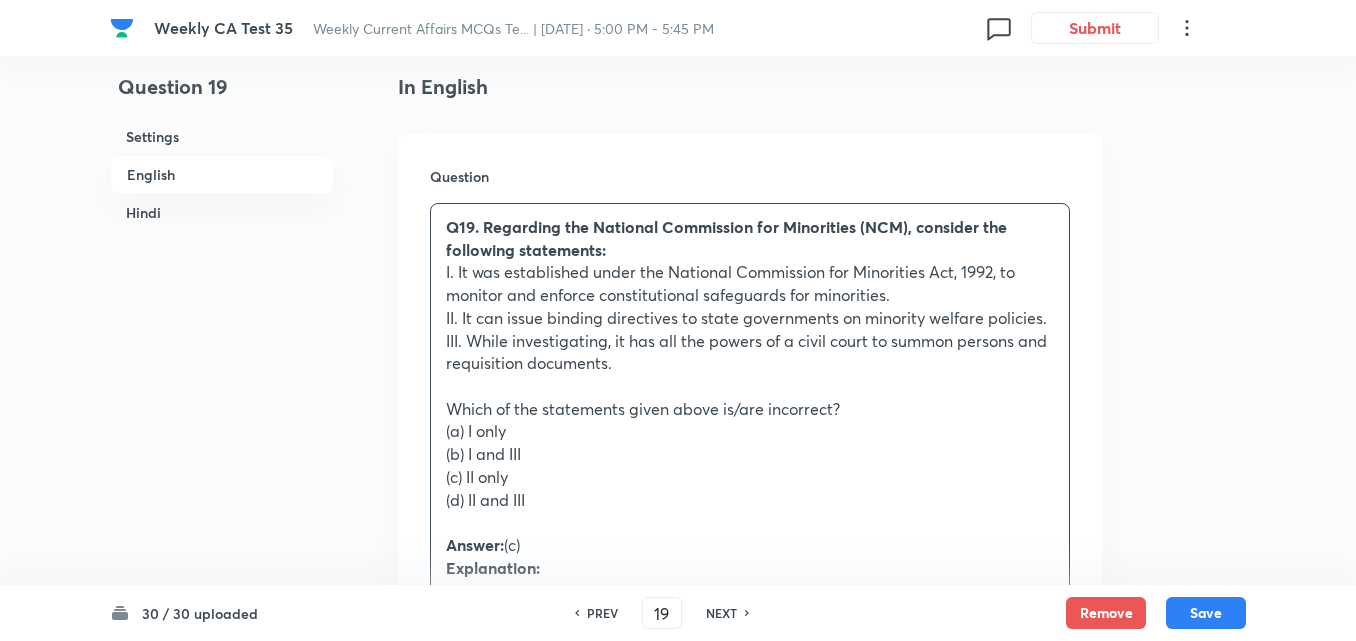drag, startPoint x: 434, startPoint y: 445, endPoint x: 410, endPoint y: 434, distance: 26.400757 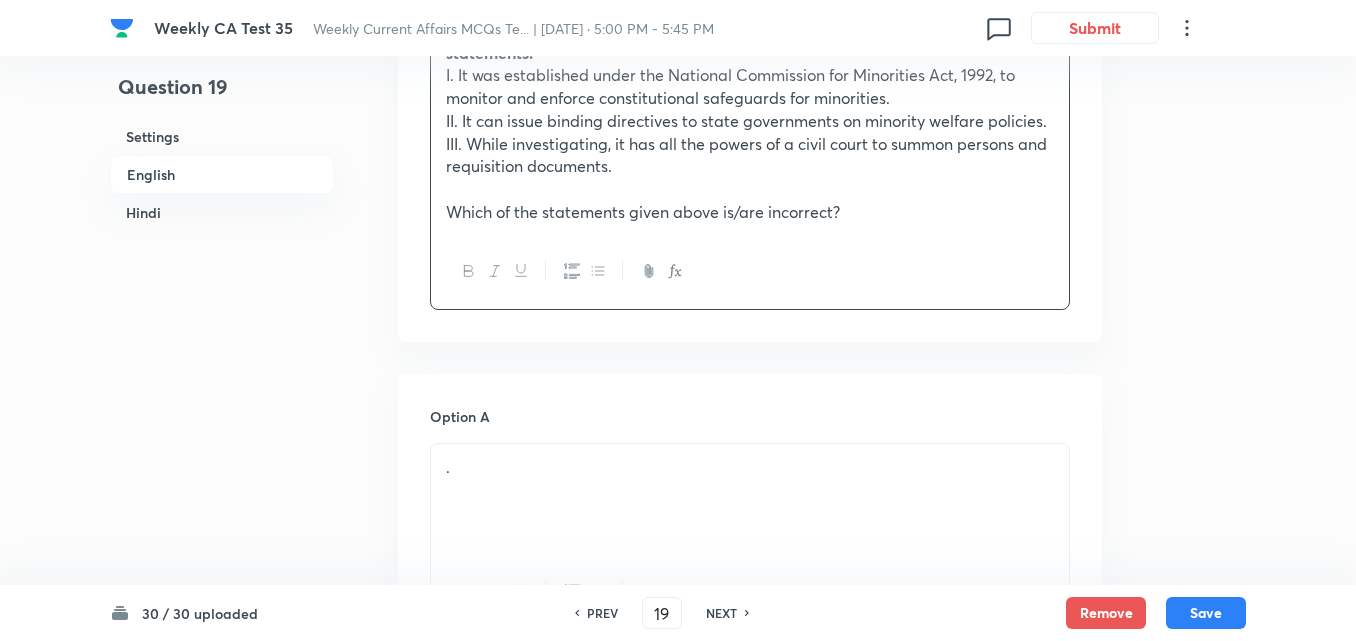 scroll, scrollTop: 916, scrollLeft: 0, axis: vertical 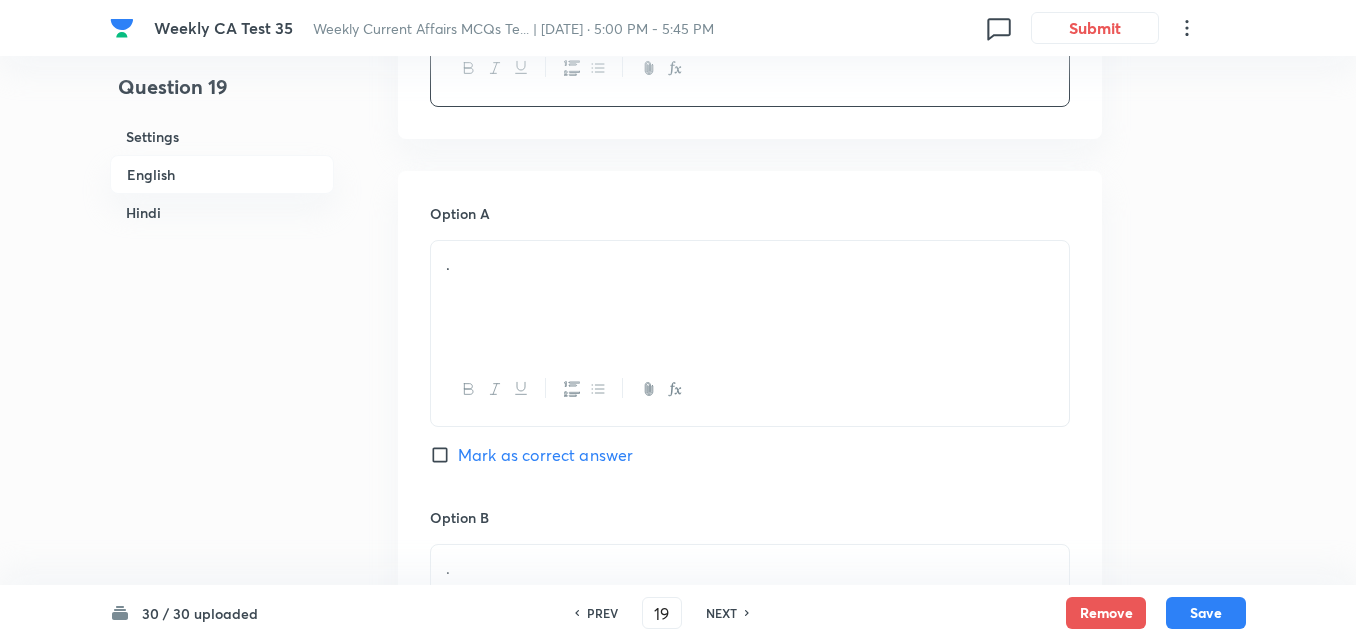 click on "." at bounding box center [750, 264] 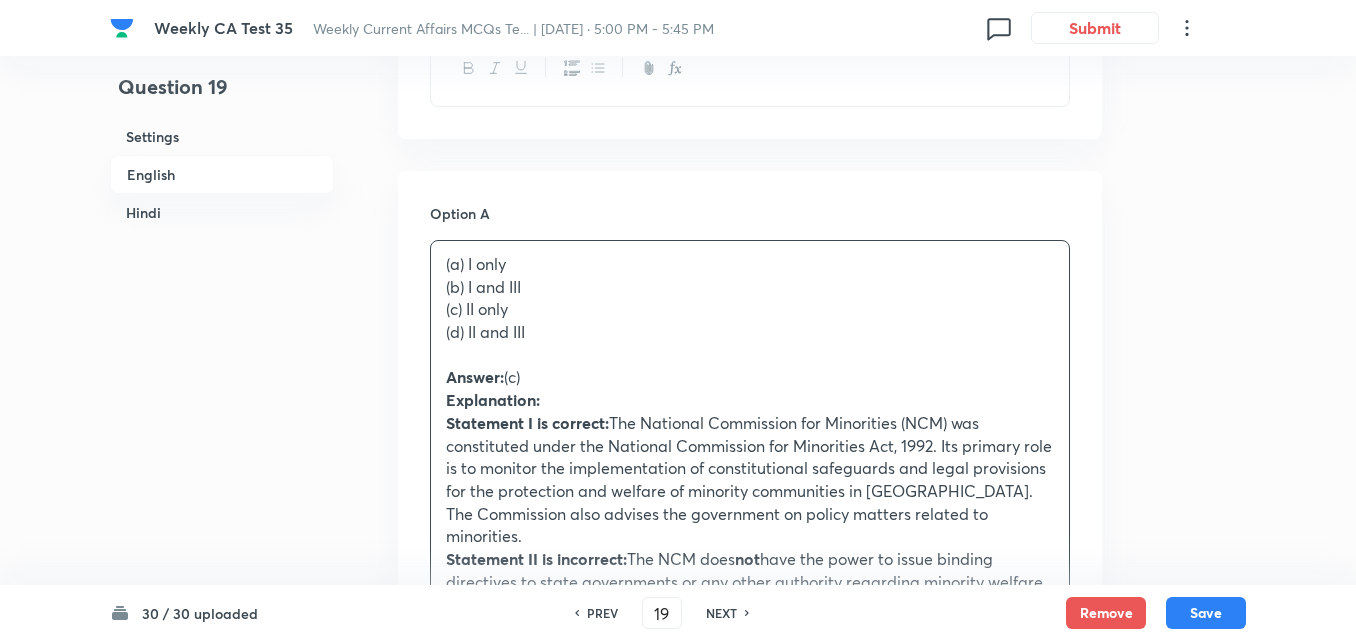 click on "Option A (a) I only (b) I and III (c) II only (d) II and III   Answer:  (c) Explanation: Statement I is correct:  The National Commission for Minorities (NCM) was constituted under the National Commission for Minorities Act, 1992. Its primary role is to monitor the implementation of constitutional safeguards and legal provisions for the protection and welfare of minority communities in India. The Commission also advises the government on policy matters related to minorities. Statement II is incorrect:  The NCM does  not  have the power to issue binding directives to state governments or any other authority regarding minority welfare policies. Its role is advisory and recommendatory; it can only suggest measures and bring issues to the notice of the government, but it cannot enforce policies or directives. Statement III is correct: Mark as correct answer Option B . Mark as correct answer Option C . Mark as correct answer Option D . Marked as correct" at bounding box center [750, 1009] 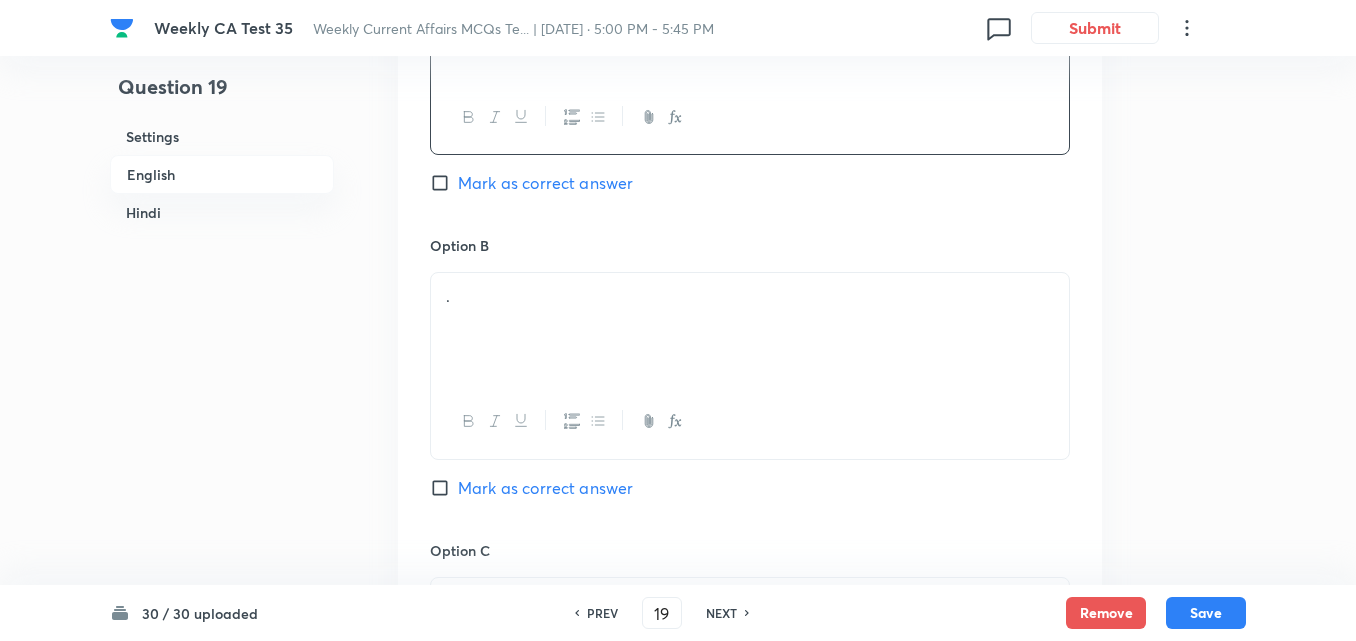 scroll, scrollTop: 1216, scrollLeft: 0, axis: vertical 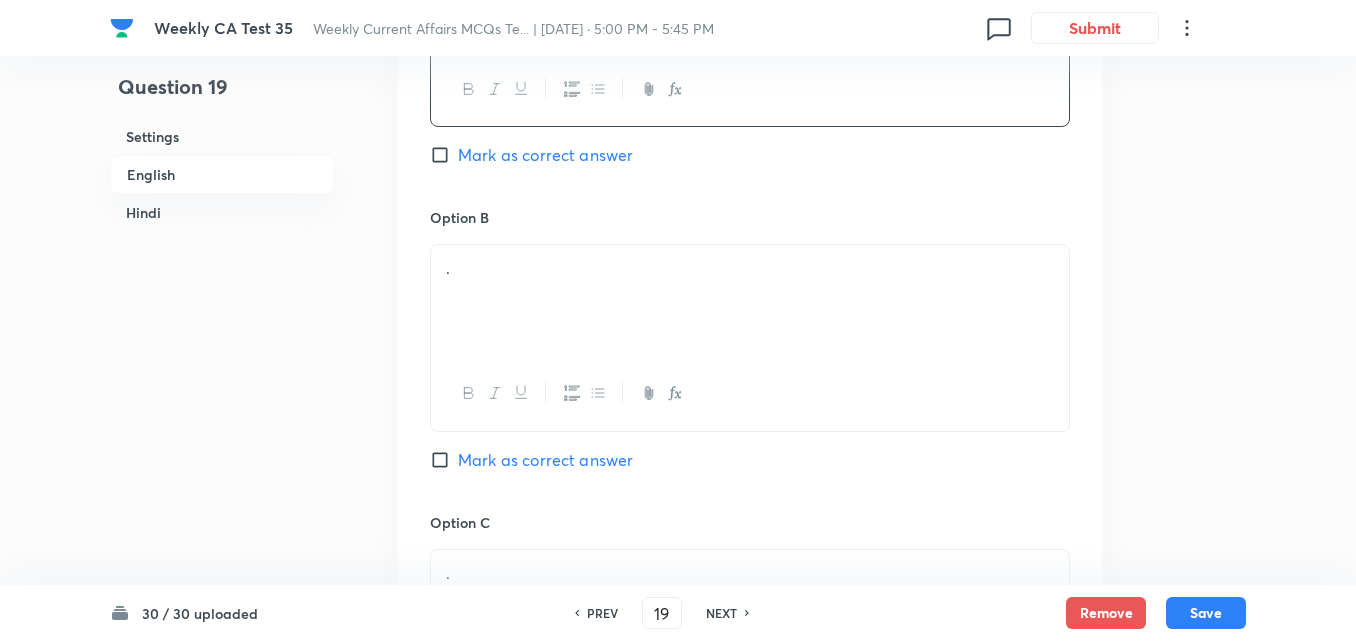 click on "." at bounding box center (750, 301) 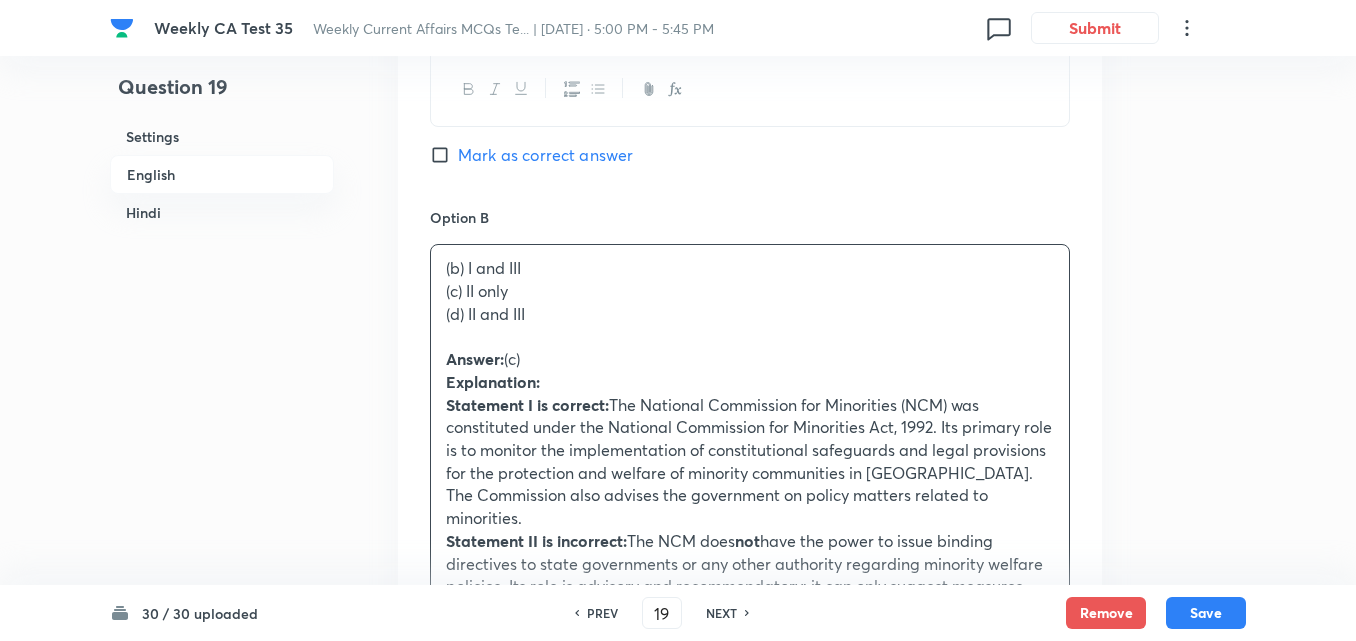 drag, startPoint x: 407, startPoint y: 283, endPoint x: 376, endPoint y: 276, distance: 31.780497 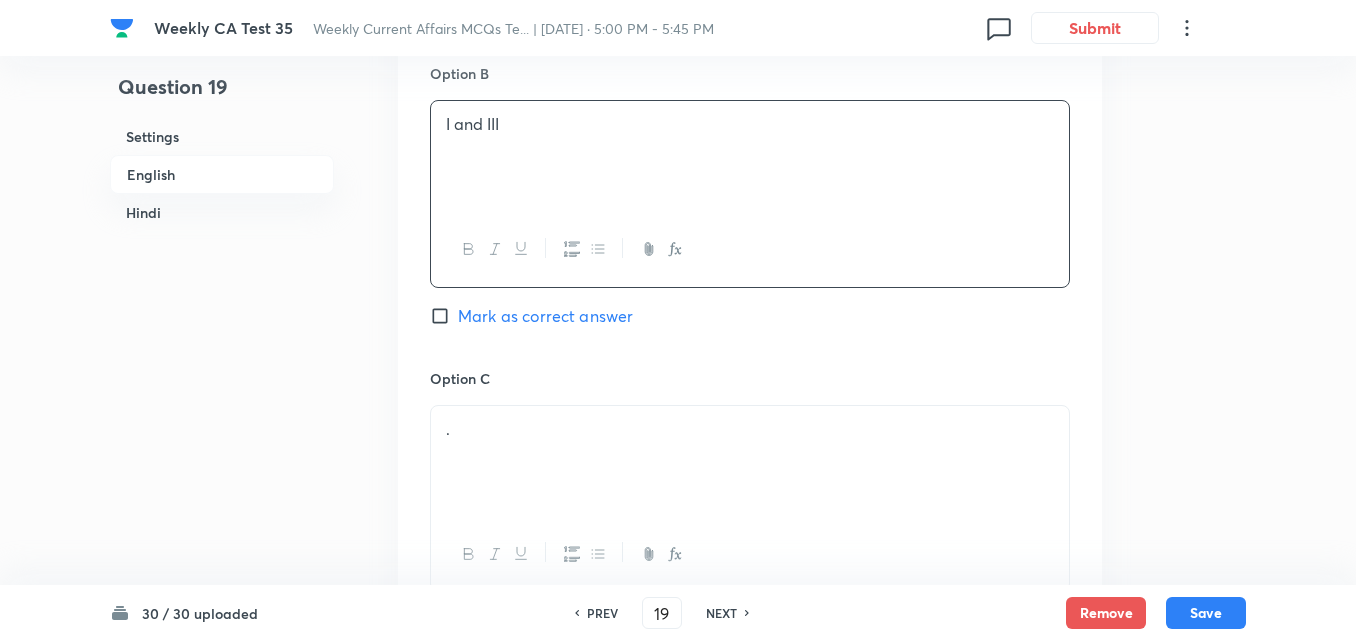 scroll, scrollTop: 1516, scrollLeft: 0, axis: vertical 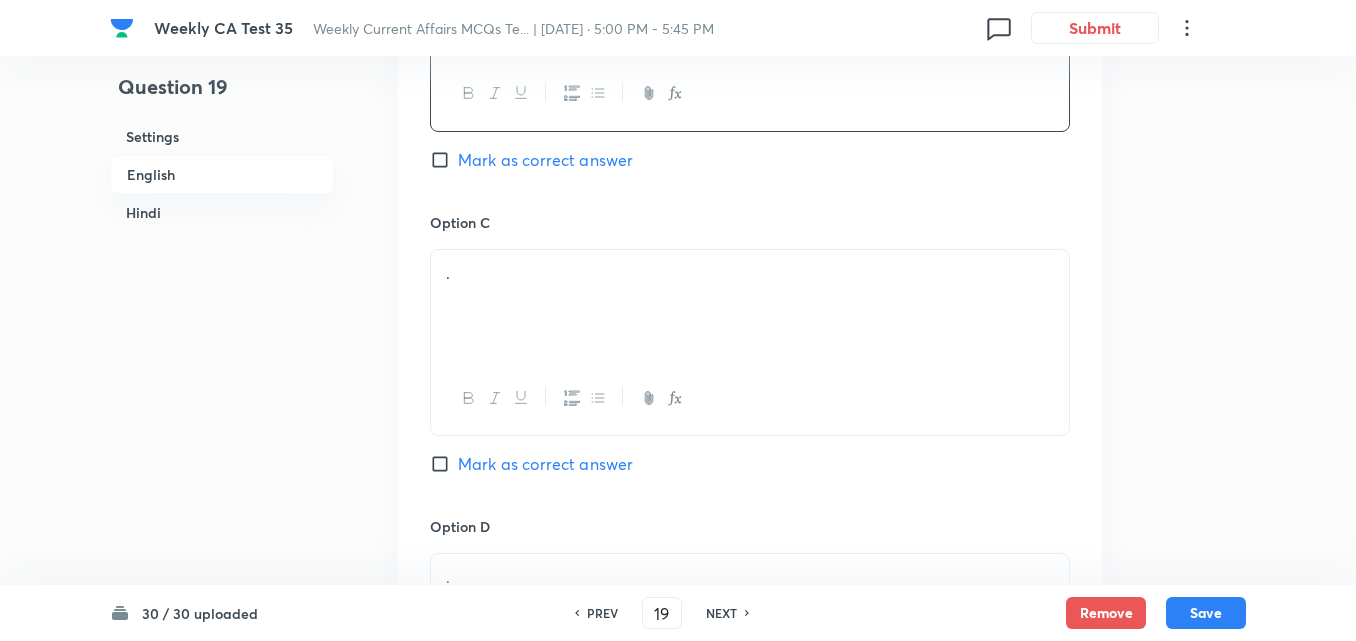 click on "." at bounding box center (750, 306) 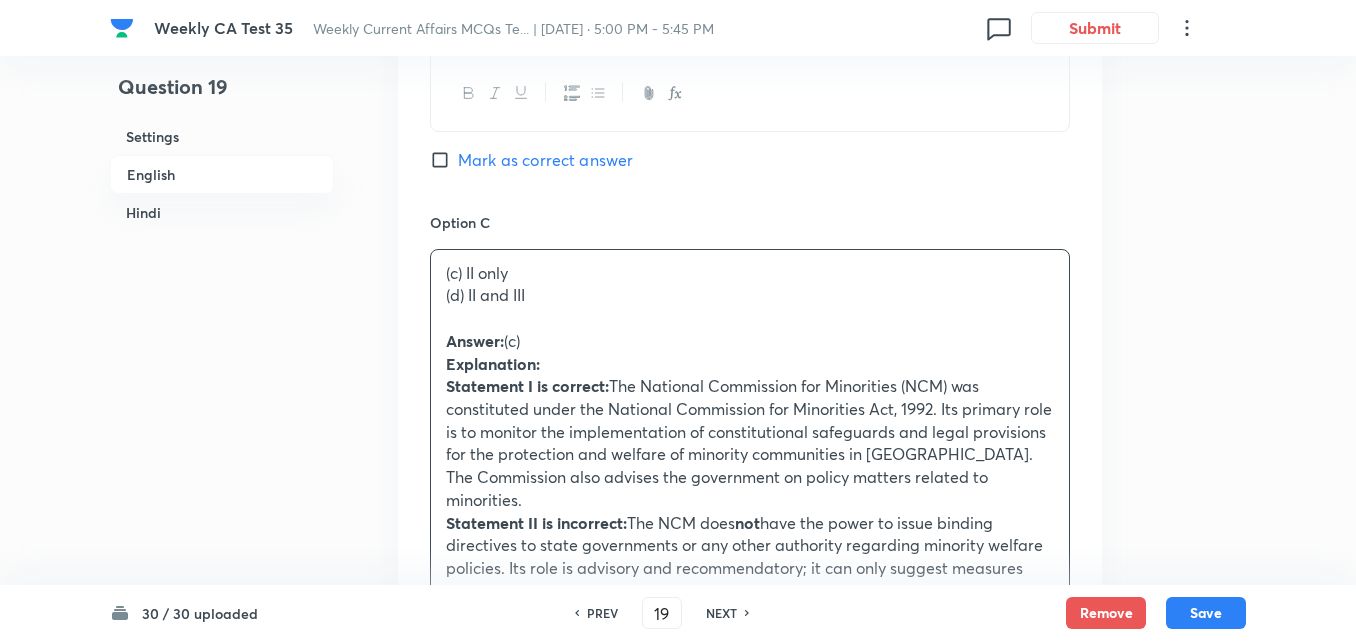 drag, startPoint x: 470, startPoint y: 286, endPoint x: 407, endPoint y: 299, distance: 64.327286 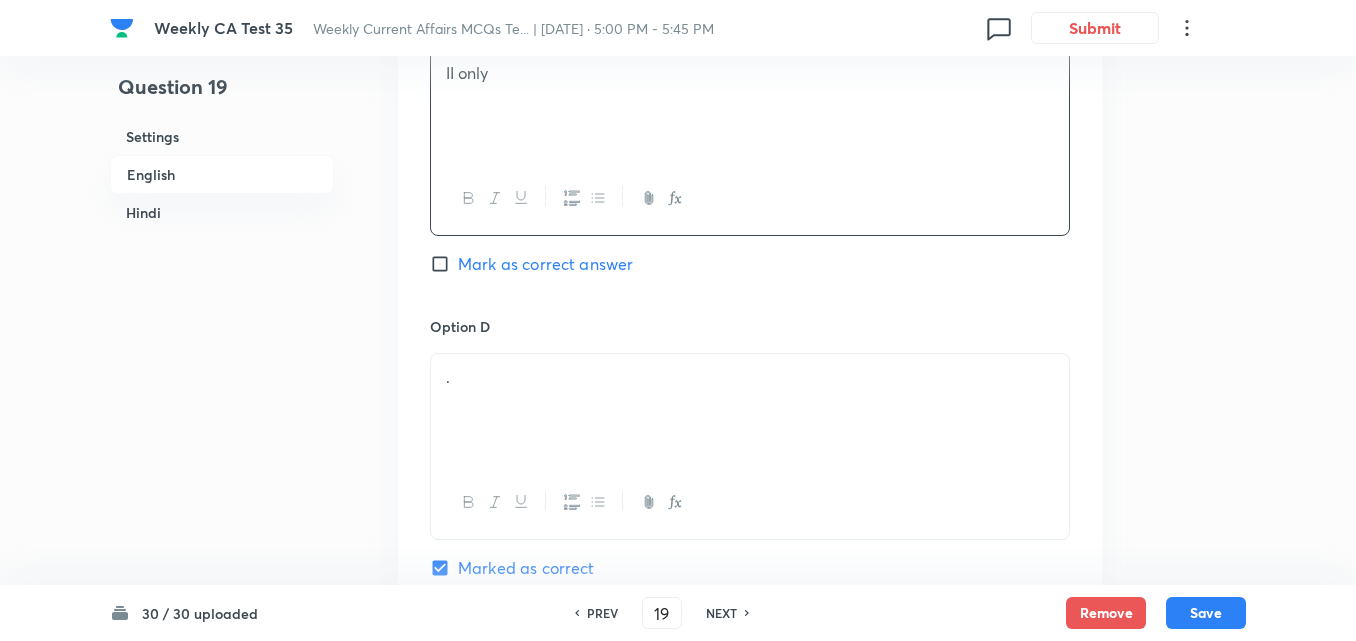 click on "Mark as correct answer" at bounding box center [545, 264] 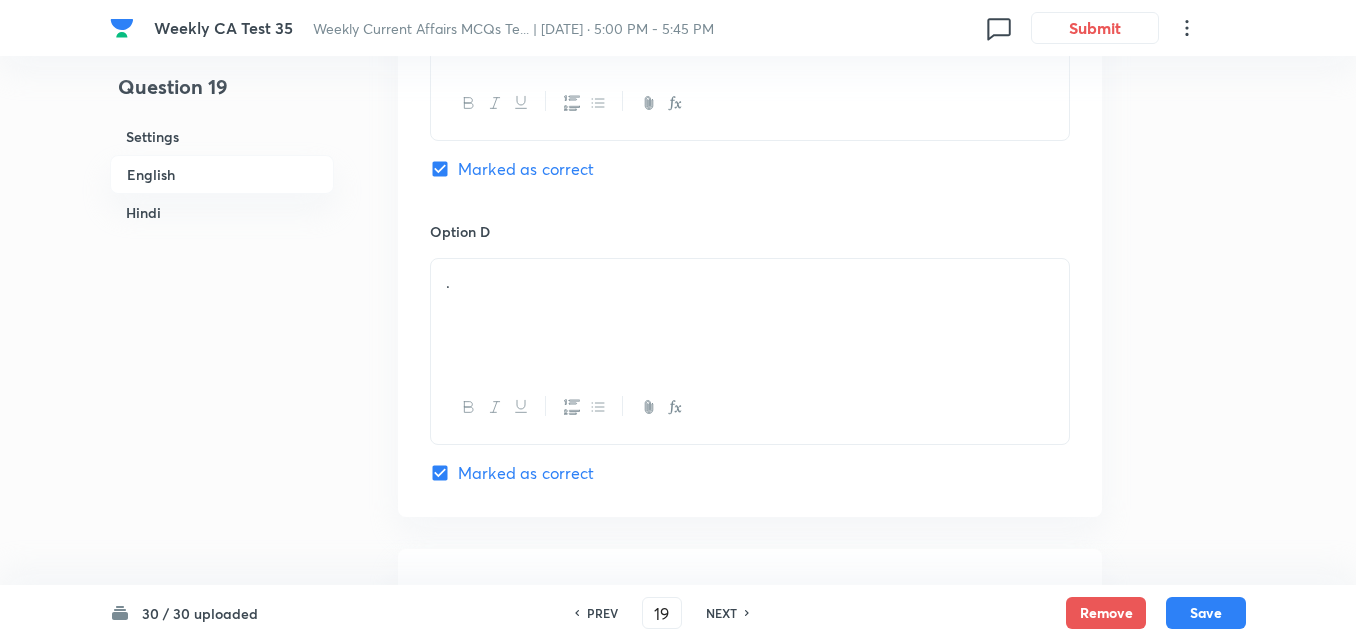checkbox on "false" 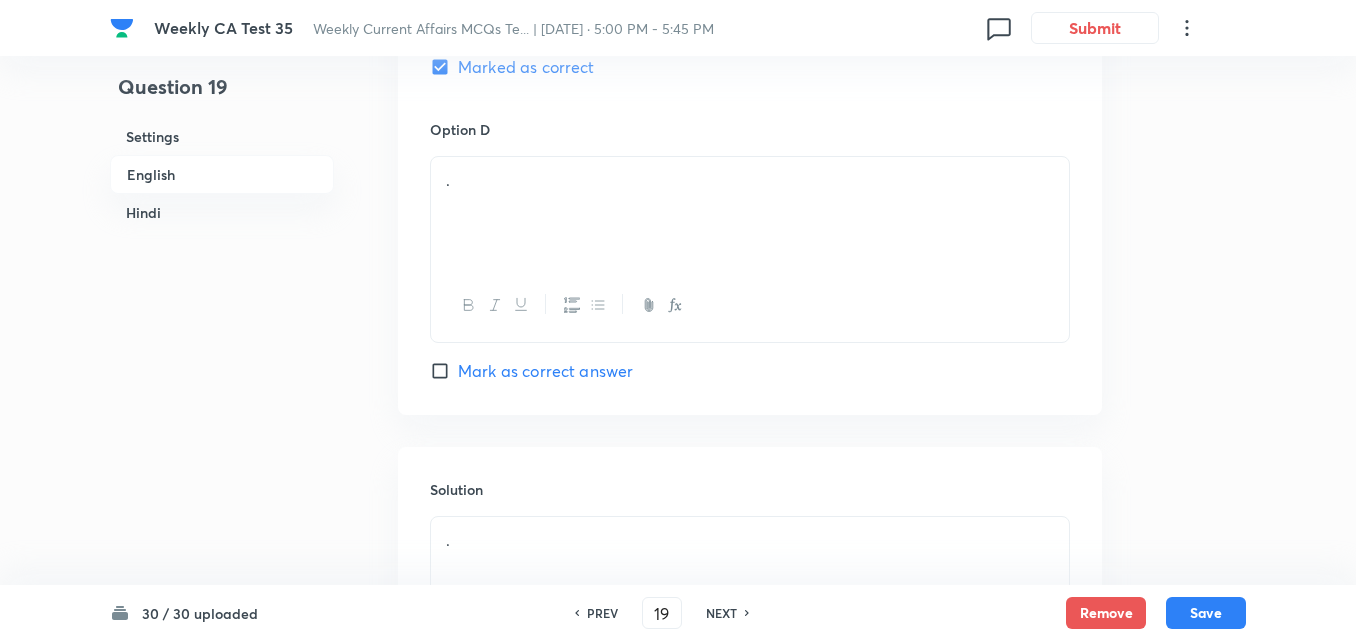 scroll, scrollTop: 1916, scrollLeft: 0, axis: vertical 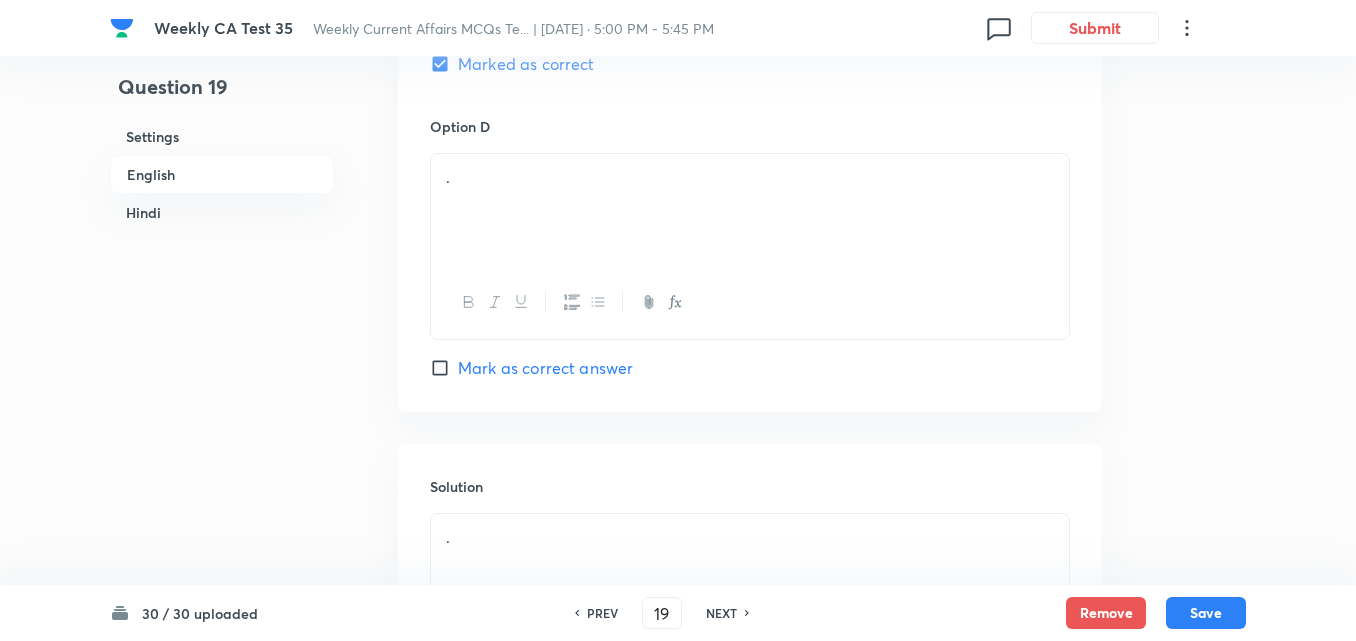 click on "." at bounding box center (750, 210) 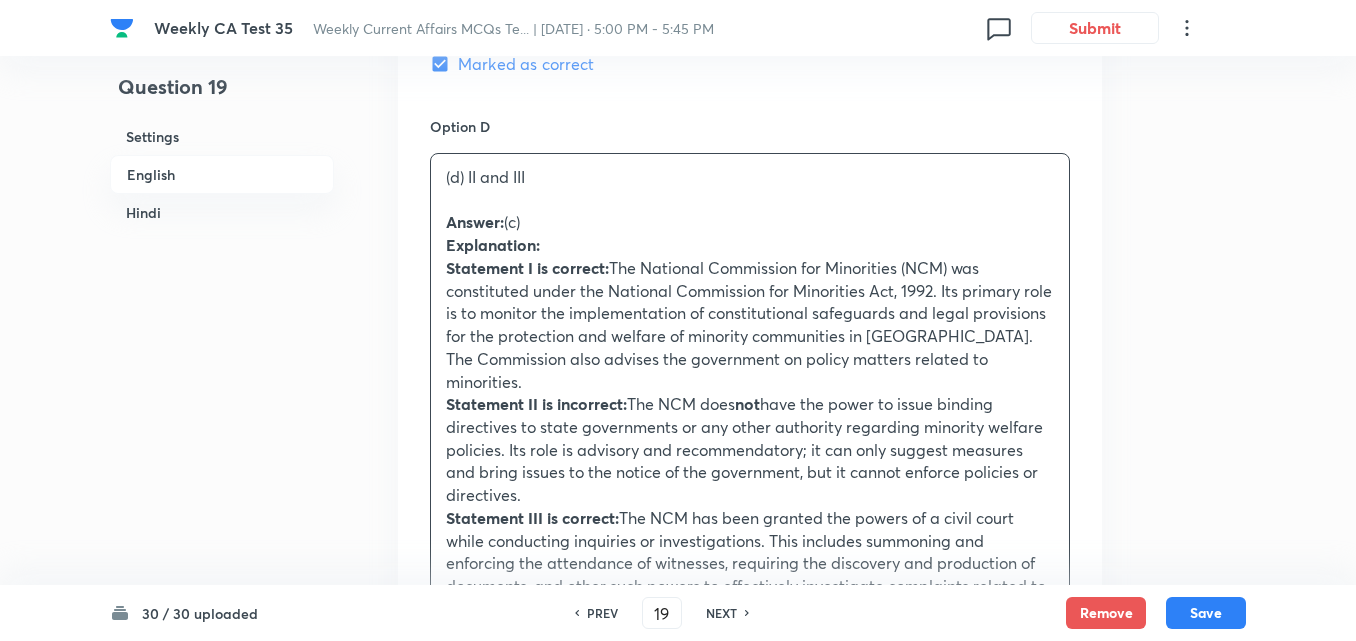 click on "Question 19 Settings English Hindi Settings Type Single choice correct 4 options + 2 marks - 0.66 marks Edit Concept Current Affairs Current Affairs 2025 Current Affairs 2025 Current Affairs 2025 Edit Additional details Easy Fact Not from PYQ paper No equation Edit In English Question Regarding the National Commission for Minorities (NCM), consider the following statements:  I. It was established under the National Commission for Minorities Act, 1992, to monitor and enforce constitutional safeguards for minorities.  II. It can issue binding directives to state governments on minority welfare policies.  III. While investigating, it has all the powers of a civil court to summon persons and requisition documents.   Which of the statements given above is/are incorrect?   Option A I only Mark as correct answer Option B I and III Mark as correct answer Option C II only Marked as correct Option D (d) II and III   Answer:  (c) Explanation: Statement I is correct: Statement II is incorrect:  The NCM does  not . . ." at bounding box center [678, 692] 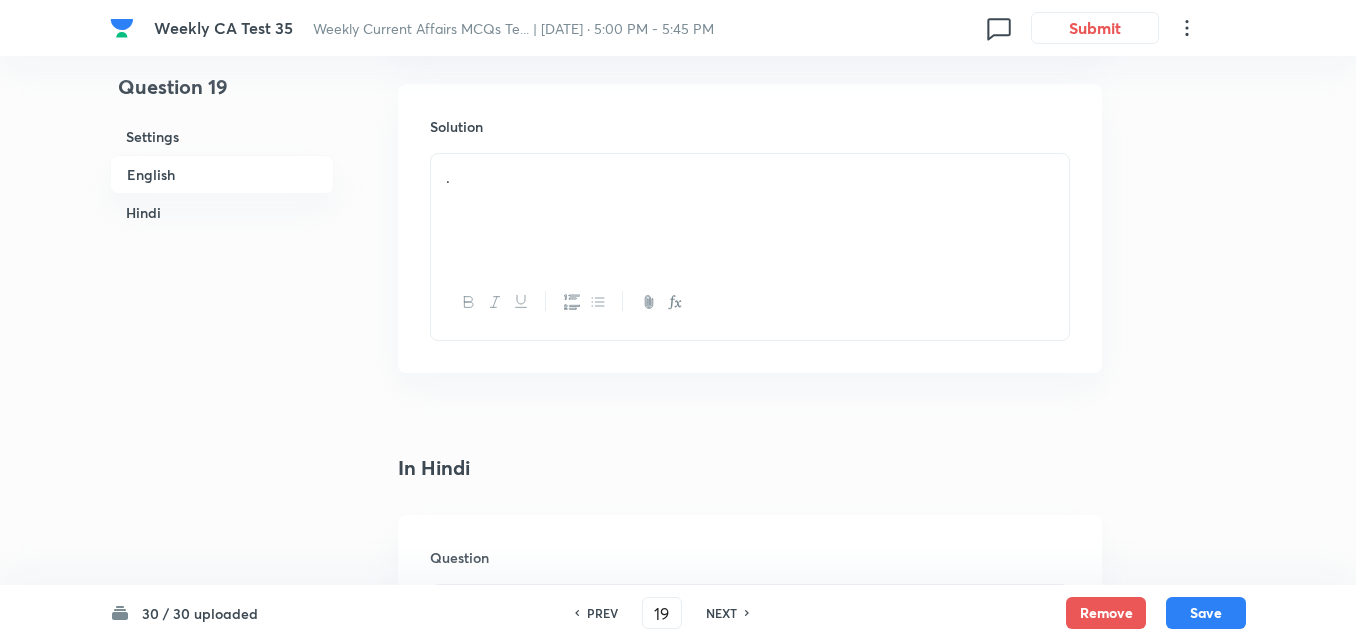 scroll, scrollTop: 2316, scrollLeft: 0, axis: vertical 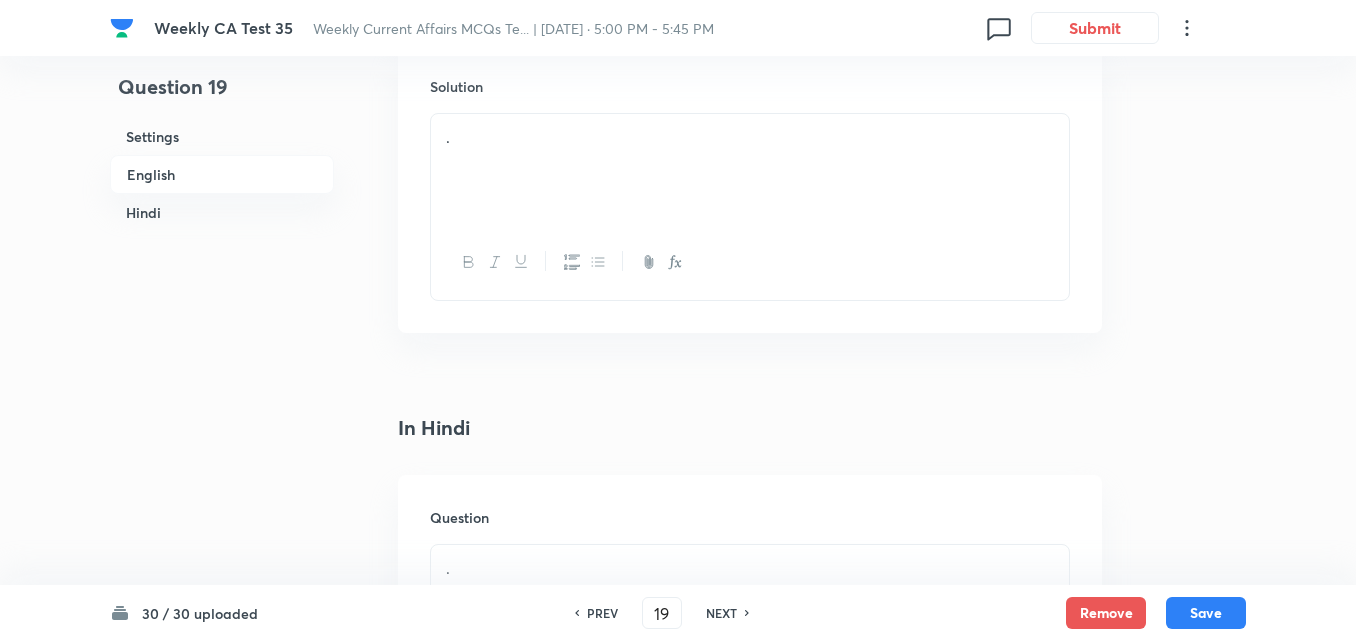 click on "." at bounding box center (750, 170) 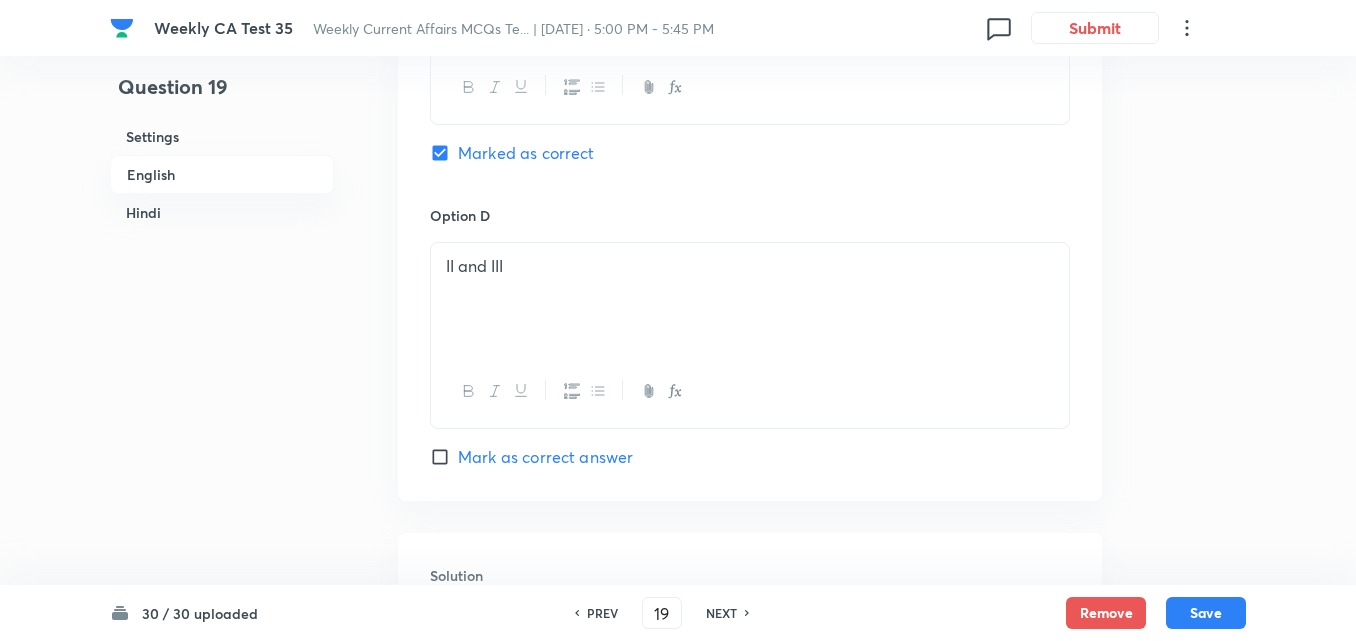 scroll, scrollTop: 1616, scrollLeft: 0, axis: vertical 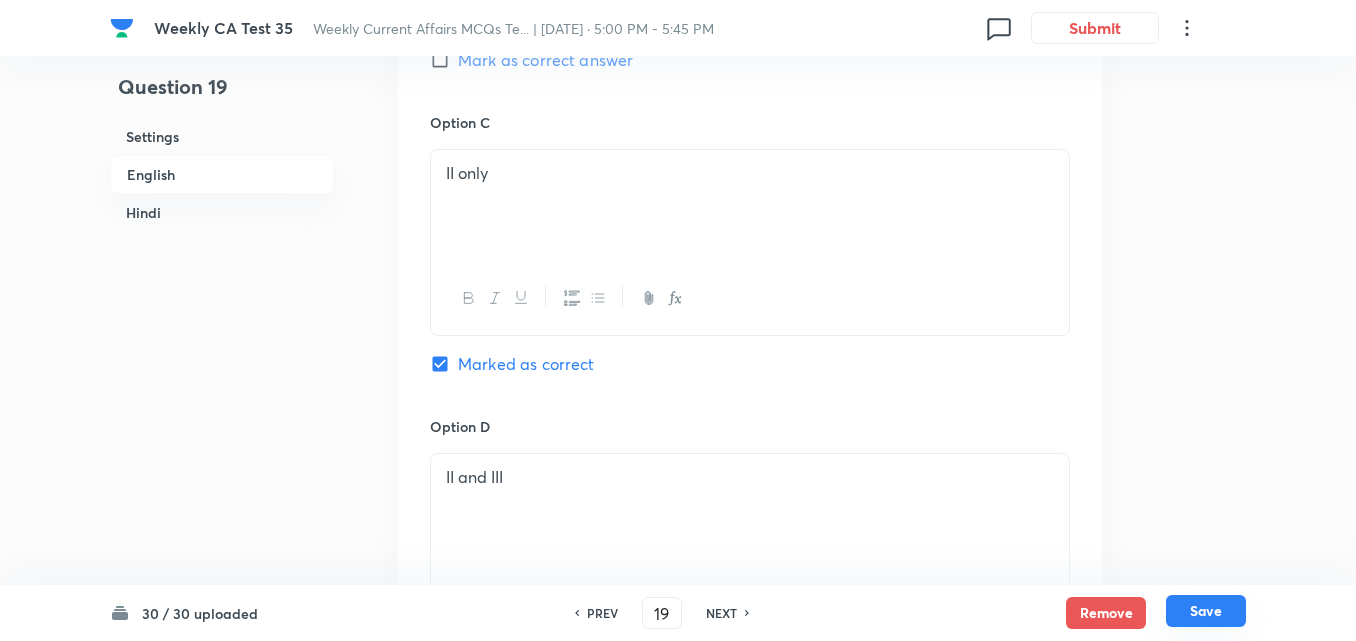 click on "30 / 30 uploaded
PREV 19 ​ NEXT Remove Save" at bounding box center (678, 613) 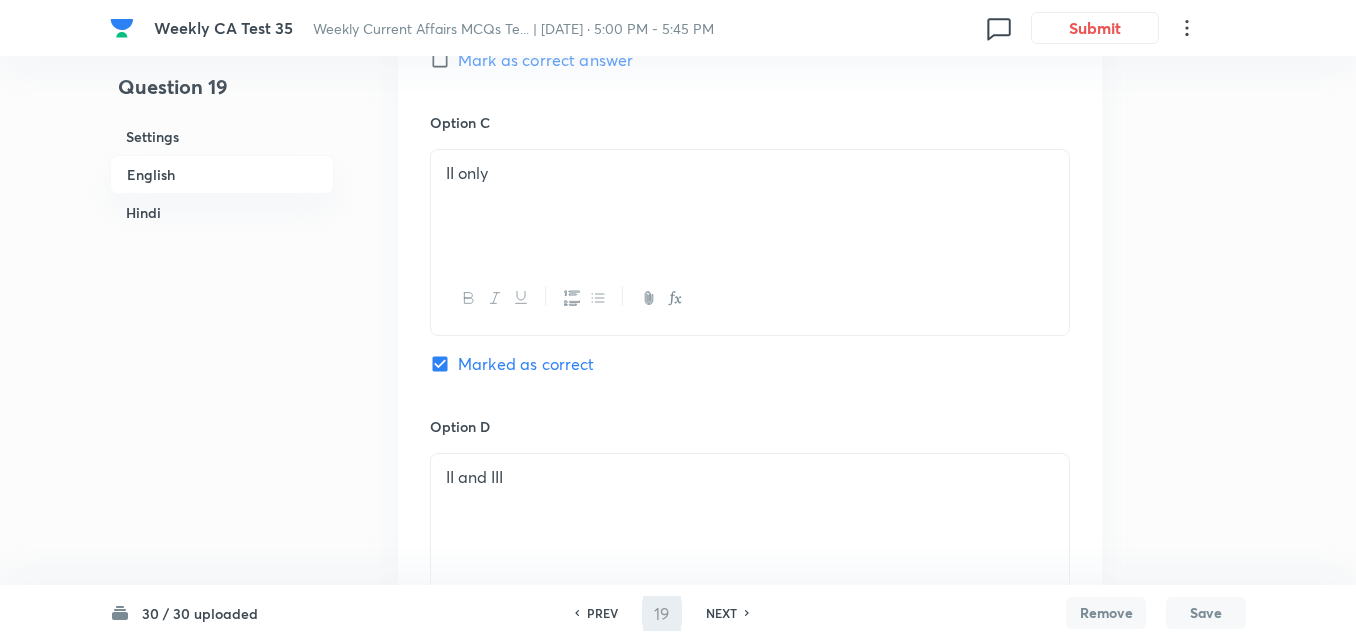 type on "20" 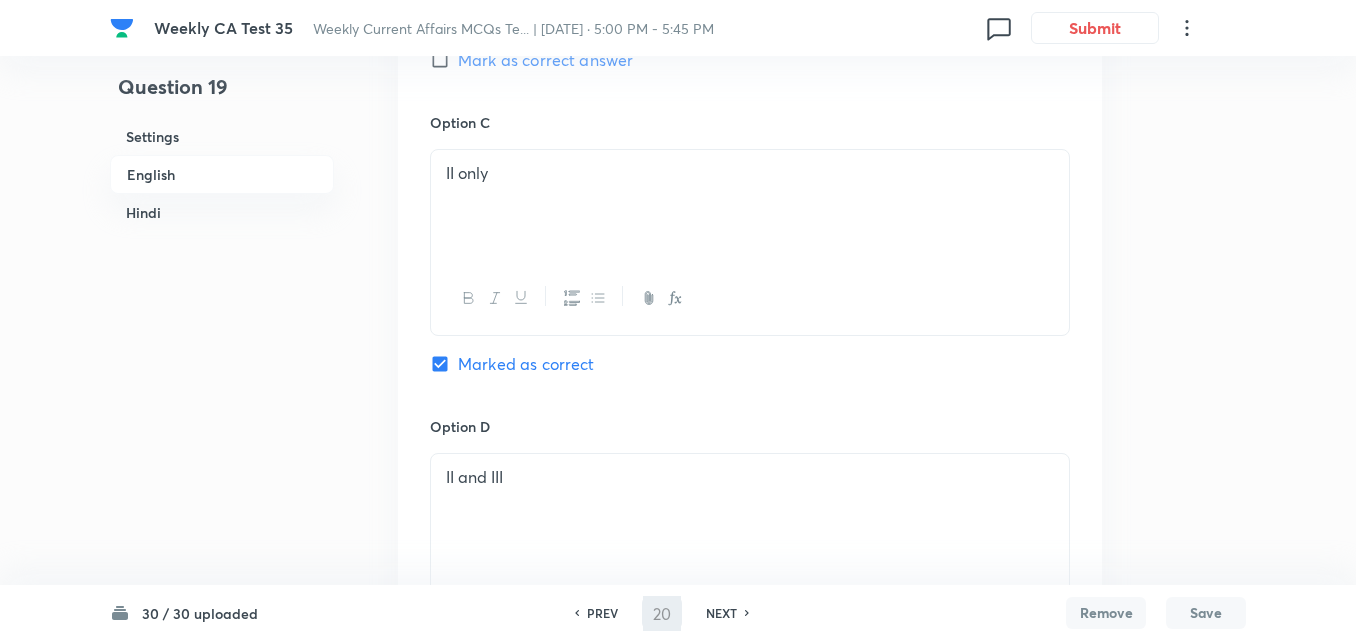 checkbox on "false" 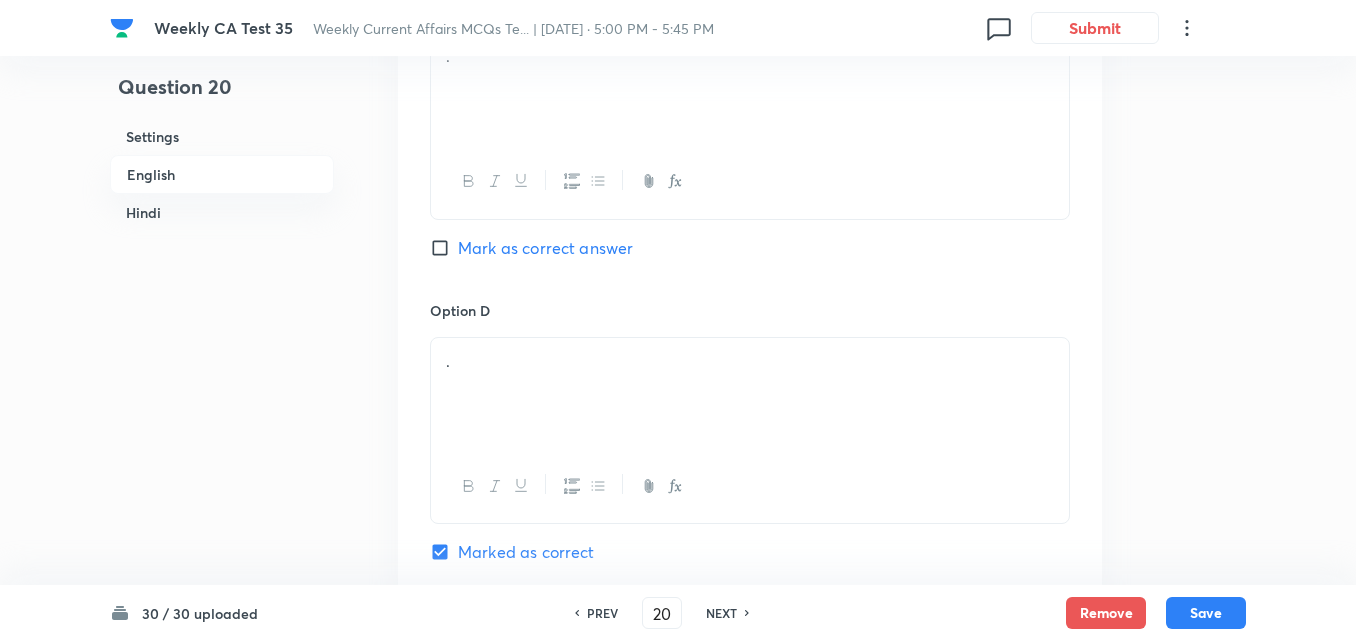 checkbox on "true" 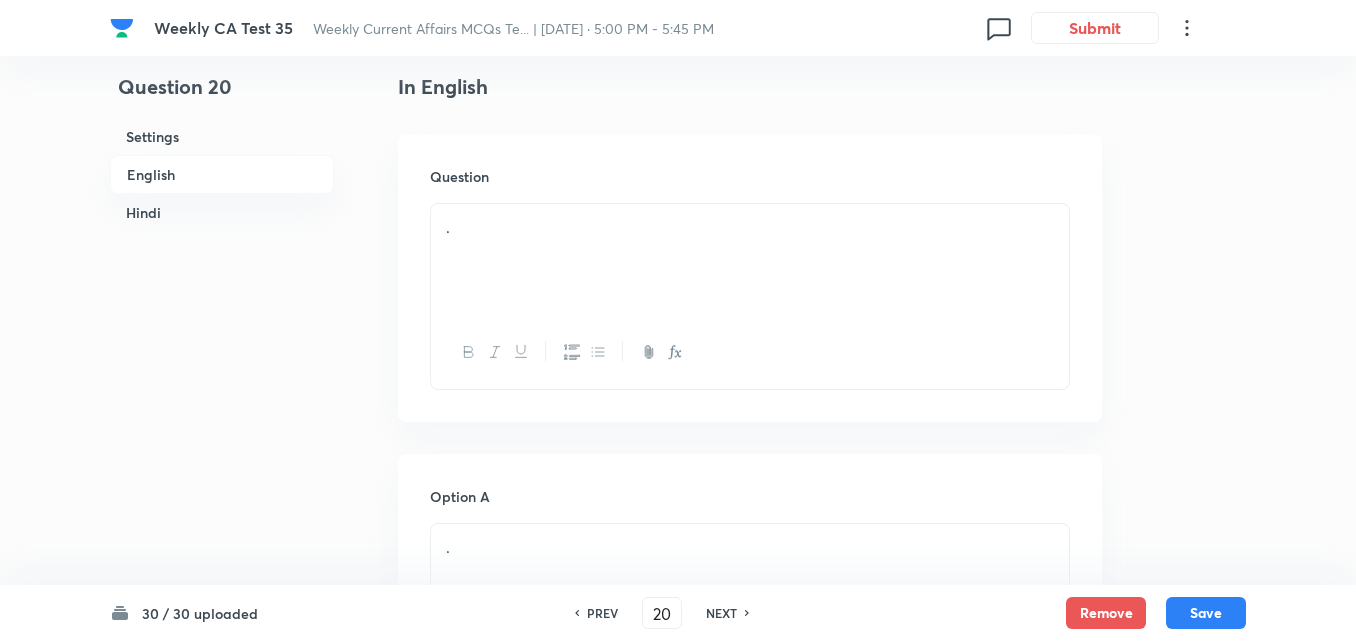 click on "." at bounding box center (750, 296) 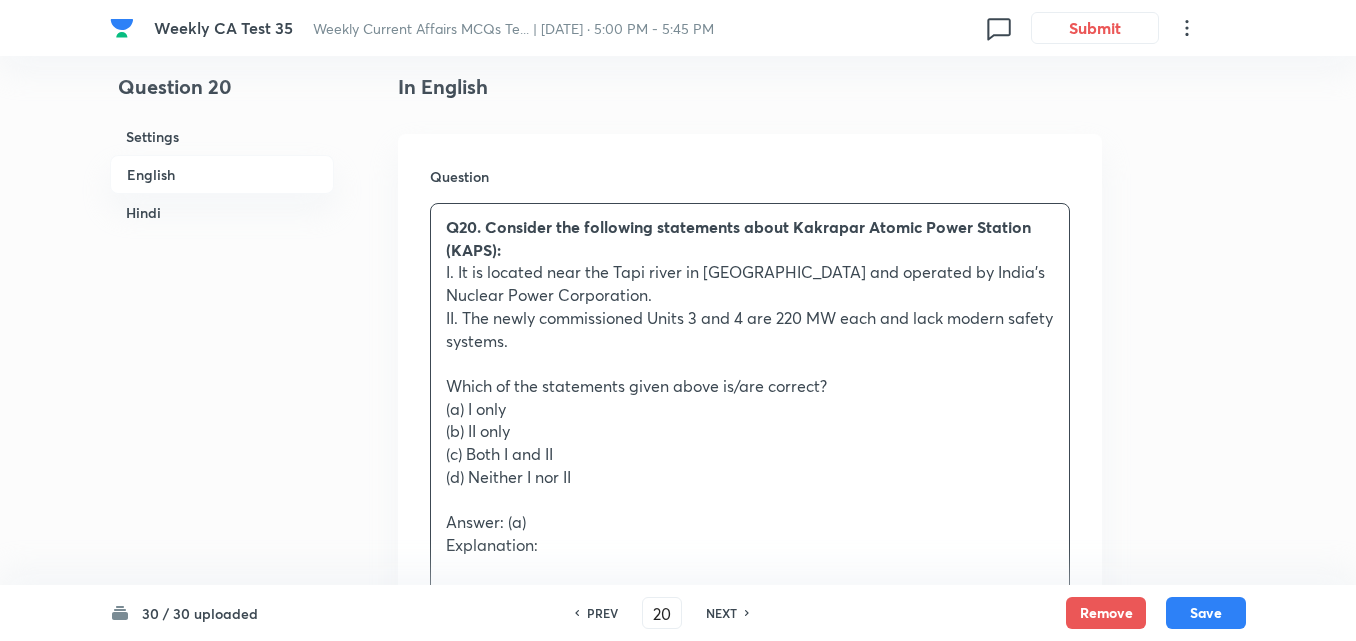 drag, startPoint x: 442, startPoint y: 412, endPoint x: 410, endPoint y: 413, distance: 32.01562 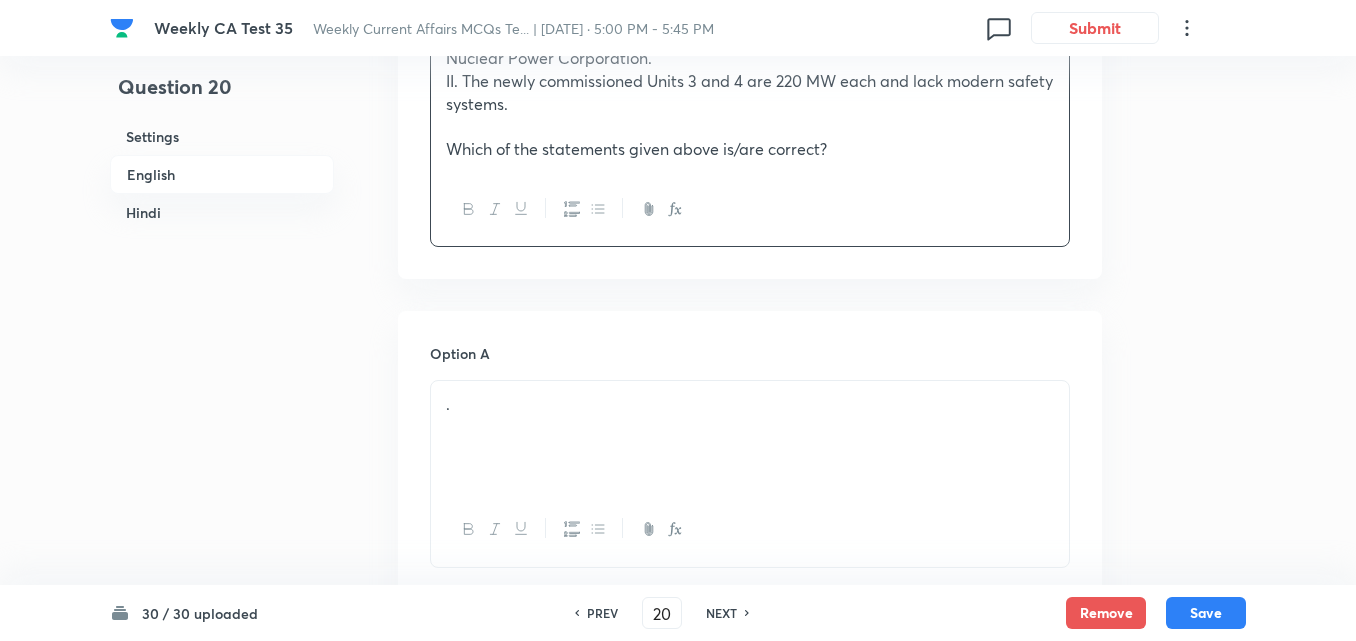 scroll, scrollTop: 916, scrollLeft: 0, axis: vertical 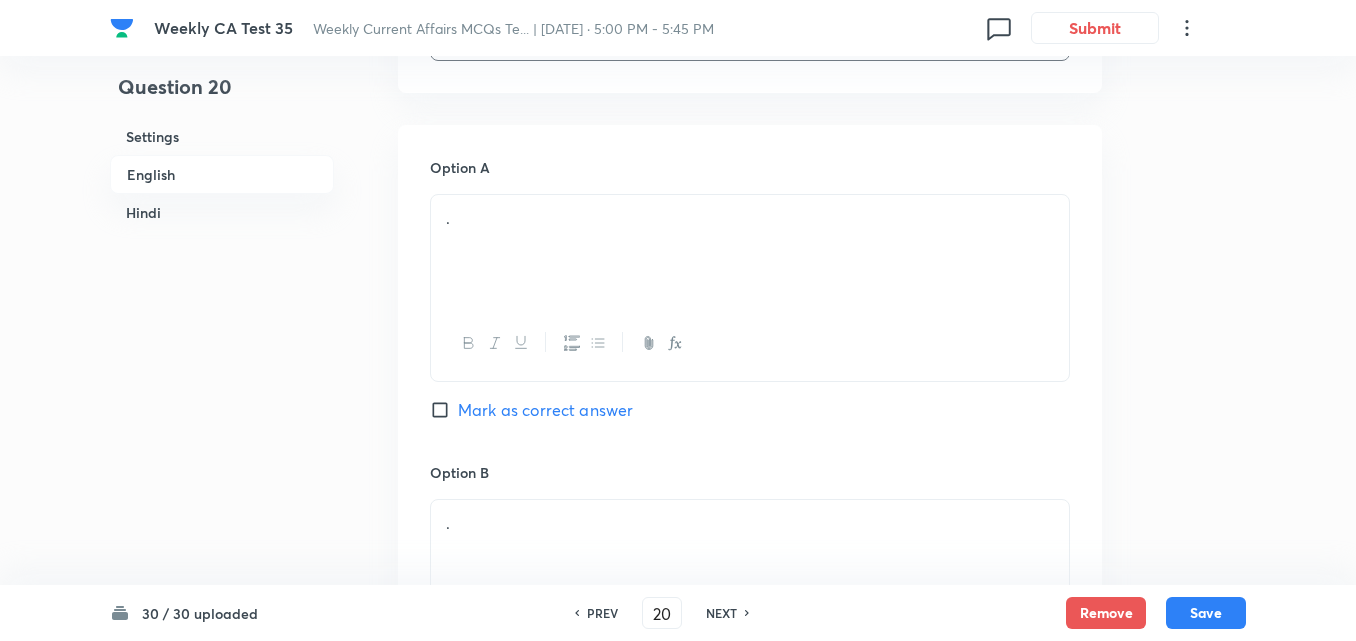 click on "." at bounding box center [750, 251] 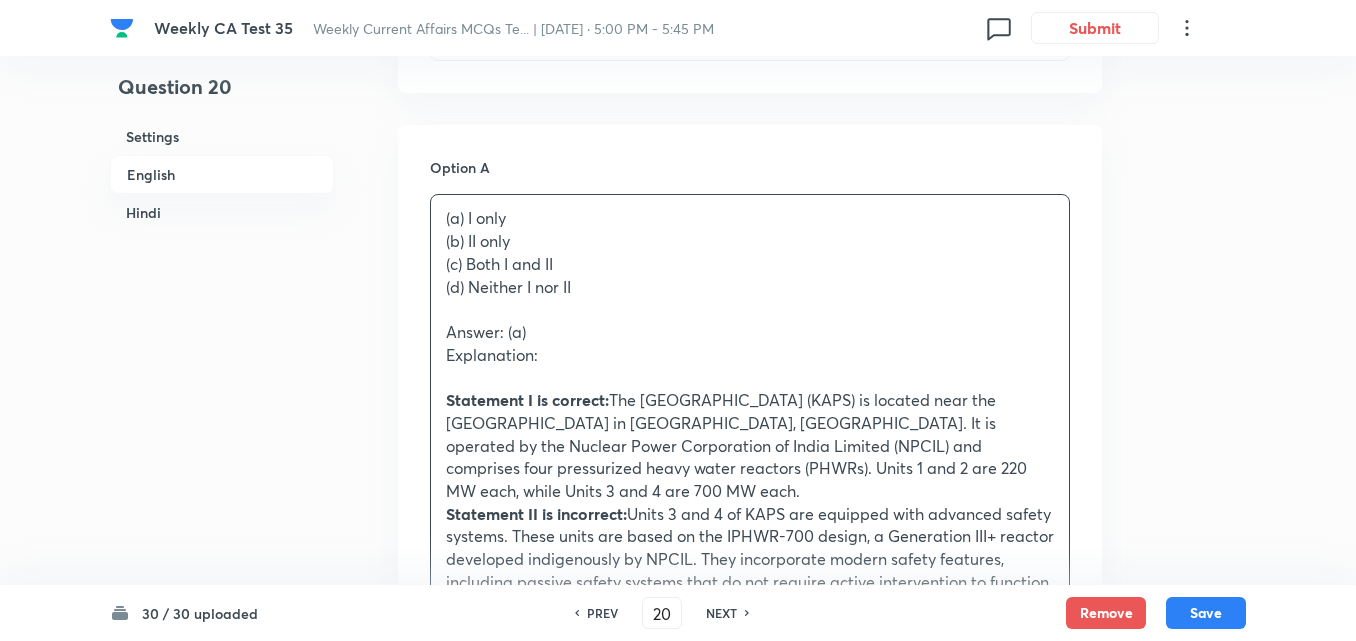 drag, startPoint x: 373, startPoint y: 269, endPoint x: 292, endPoint y: 233, distance: 88.63972 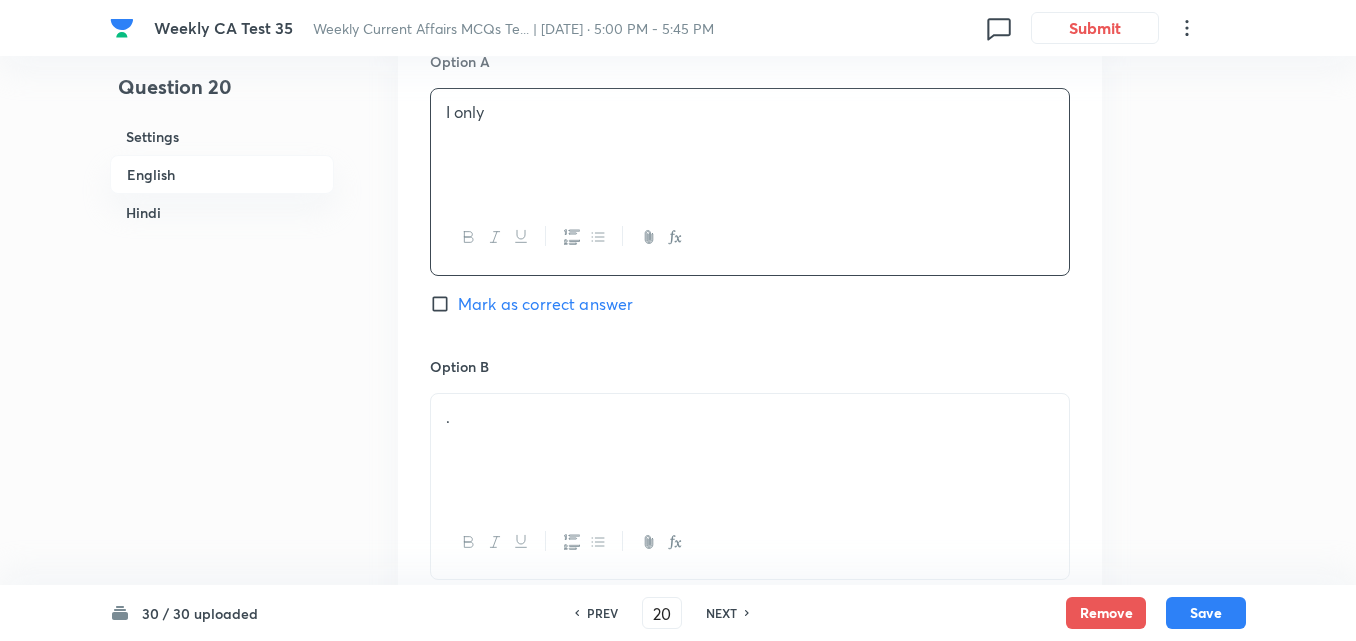 scroll, scrollTop: 1116, scrollLeft: 0, axis: vertical 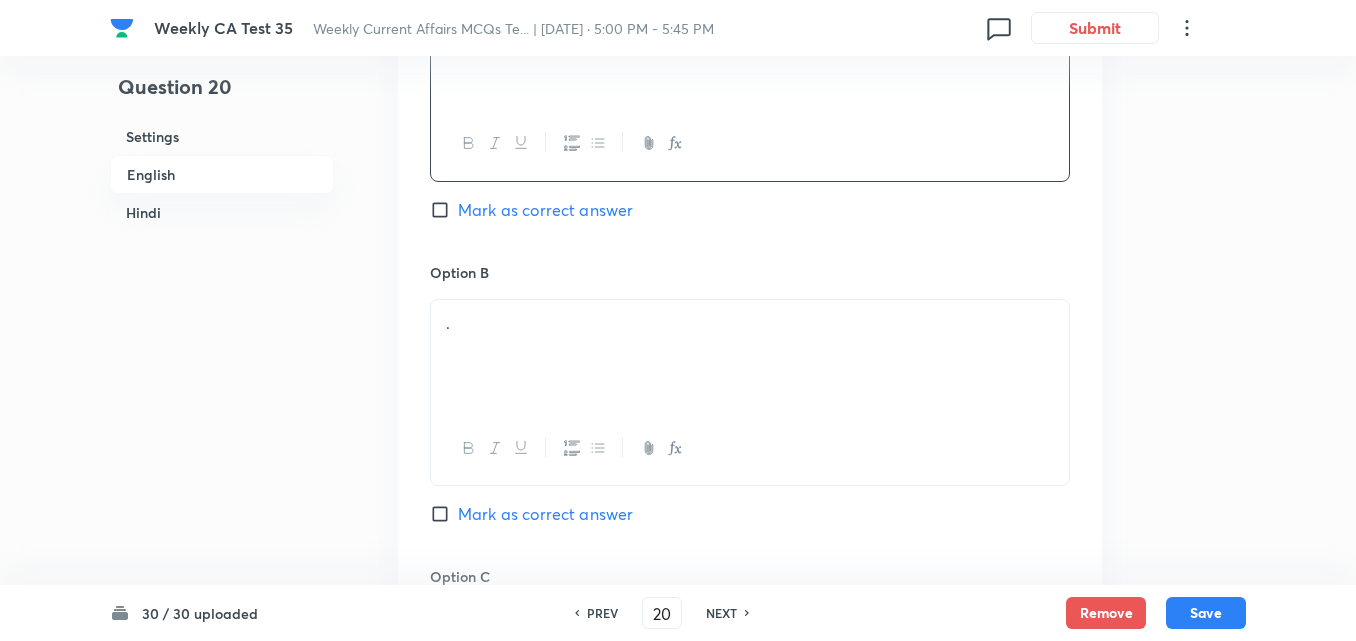 click on "." at bounding box center [750, 323] 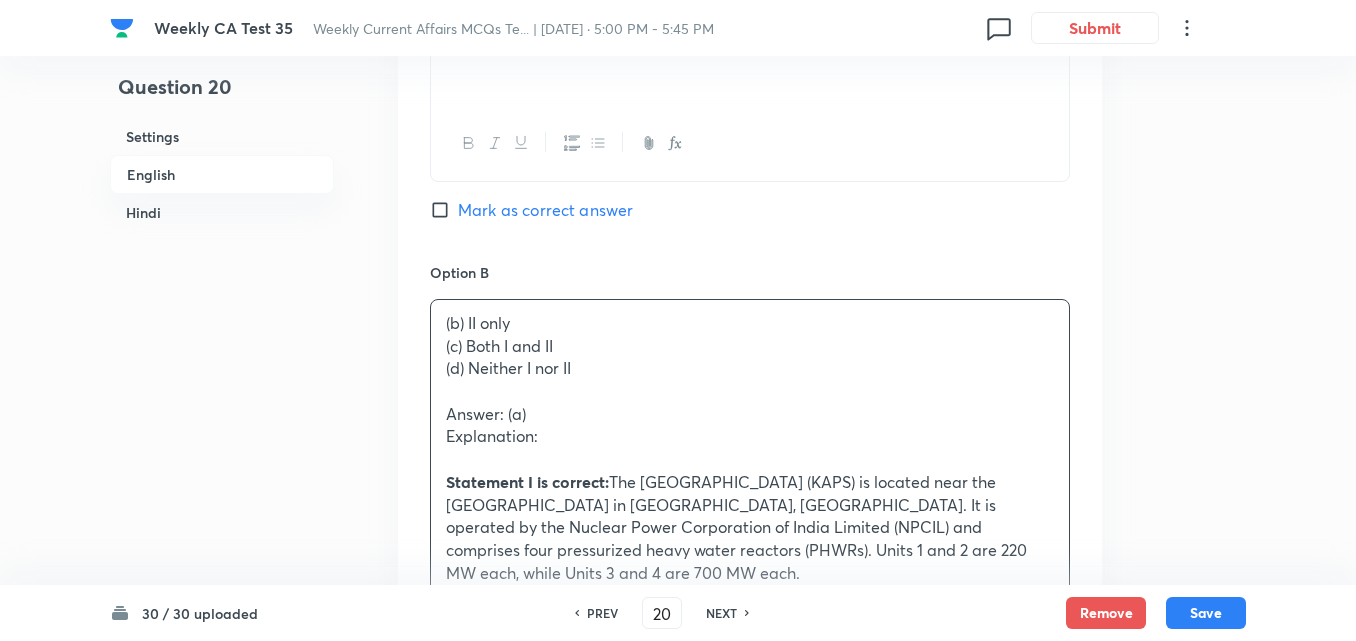 click on "Question 20 Settings English Hindi Settings Type Single choice correct 4 options + 2 marks - 0.66 marks Edit Concept Current Affairs Current Affairs 2025 Current Affairs 2025 Current Affairs 2025 Edit Additional details Easy Fact Not from PYQ paper No equation Edit In English Question Consider the following statements about Kakrapar Atomic Power Station (KAPS):  I. It is located near the Tapi river in Gujarat and operated by India’s Nuclear Power Corporation.  II. The newly commissioned Units 3 and 4 are 220 MW each and lack modern safety systems.   Which of the statements given above is/are correct?   Option A I only Mark as correct answer Option B (b) II only (c) Both I and II (d) Neither I nor II   Answer: (a) Explanation: Statement I is correct: Statement II is incorrect: Mark as correct answer Option C . Mark as correct answer Option D . Marked as correct Solution . In Hindi Question . Option A . Mark as correct answer Option B . Mark as correct answer Option C . Mark as correct answer Option D . ." at bounding box center [678, 1446] 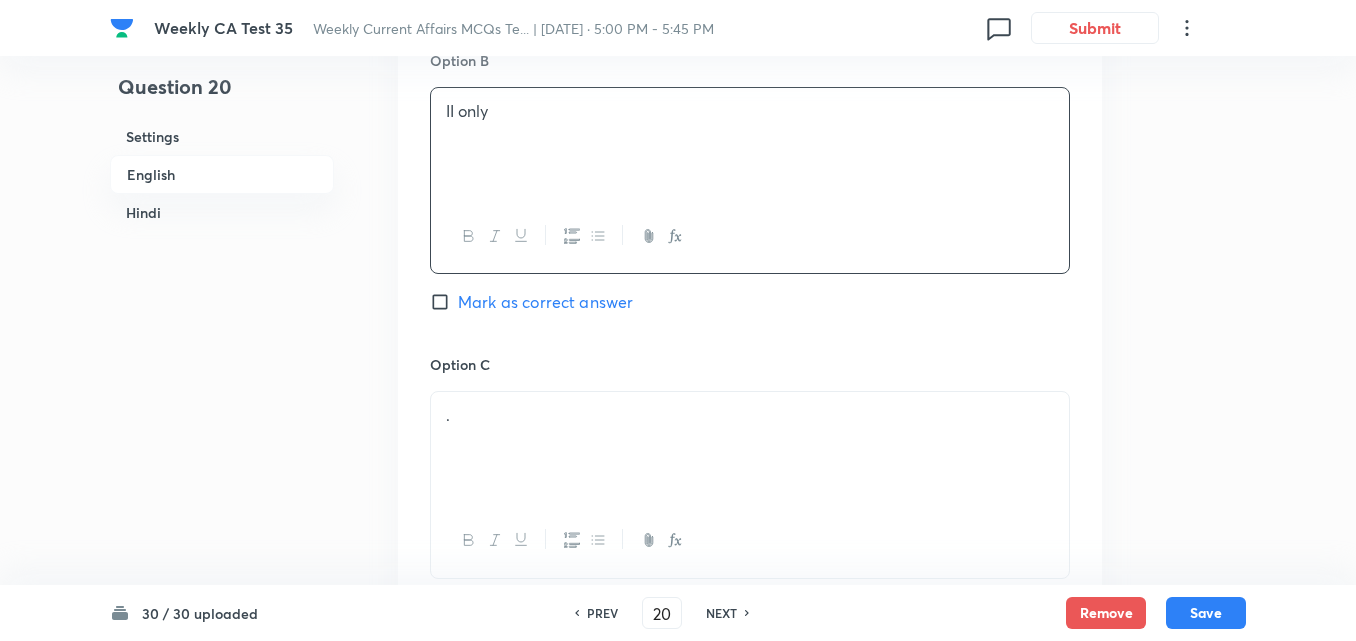 scroll, scrollTop: 1516, scrollLeft: 0, axis: vertical 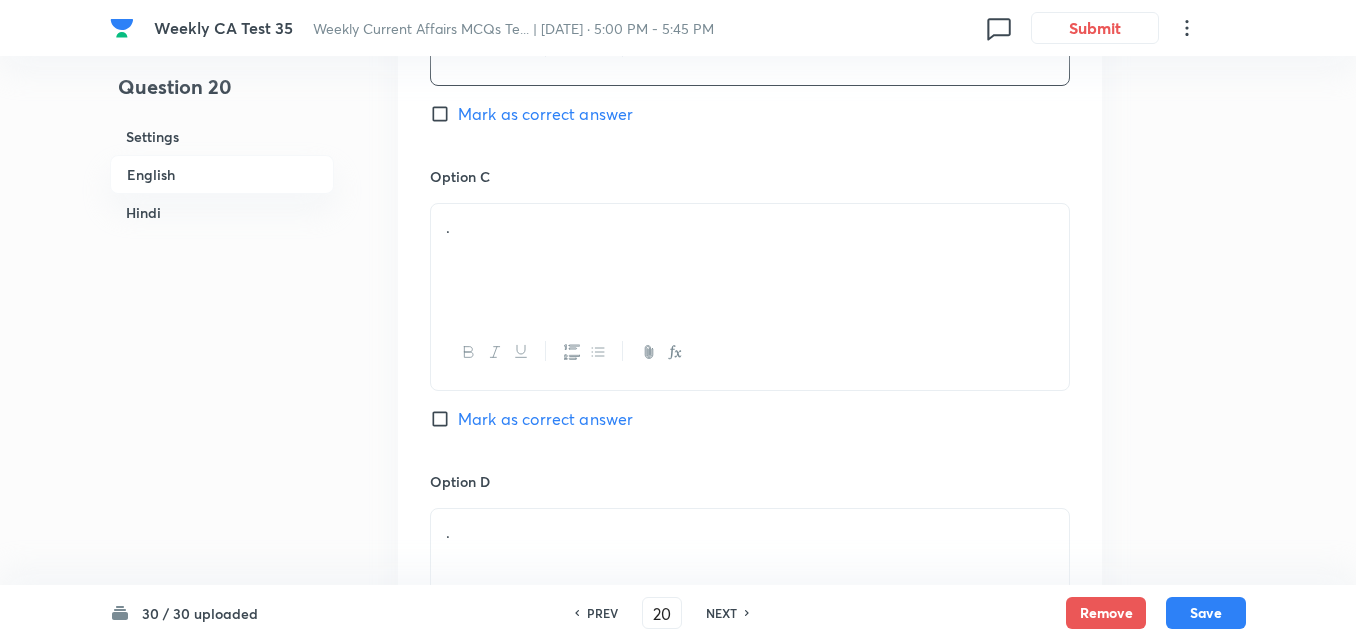 click on "." at bounding box center [750, 227] 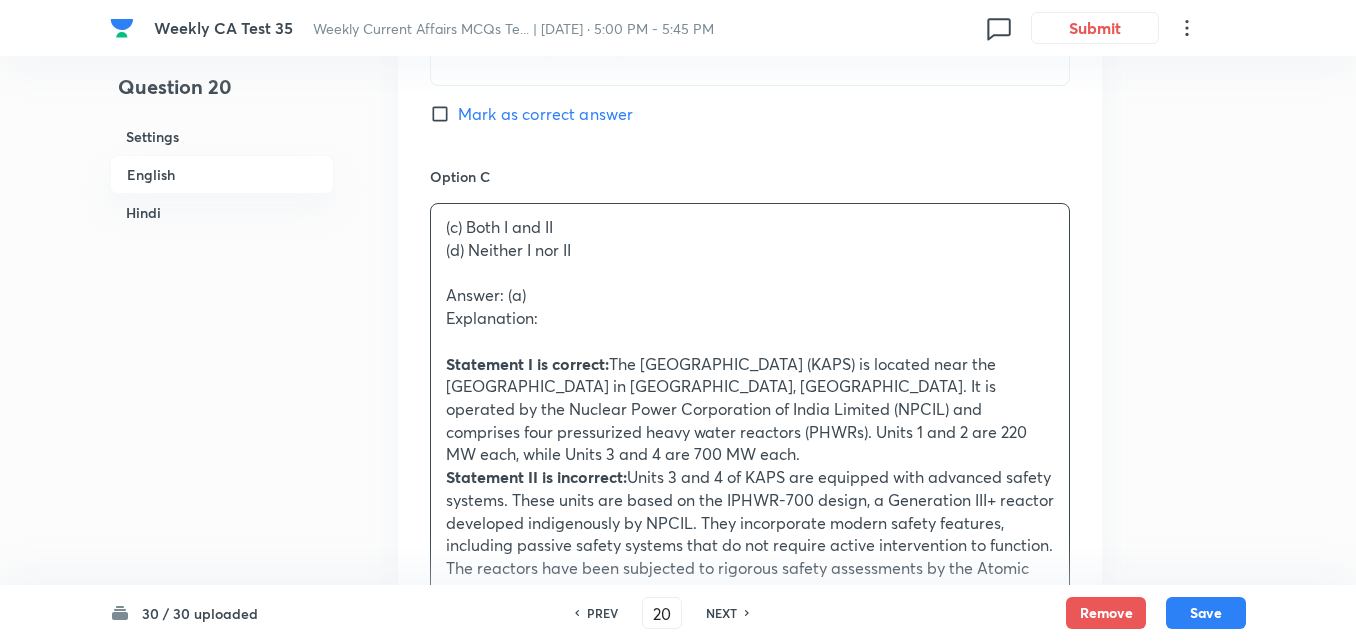 drag, startPoint x: 448, startPoint y: 255, endPoint x: 427, endPoint y: 259, distance: 21.377558 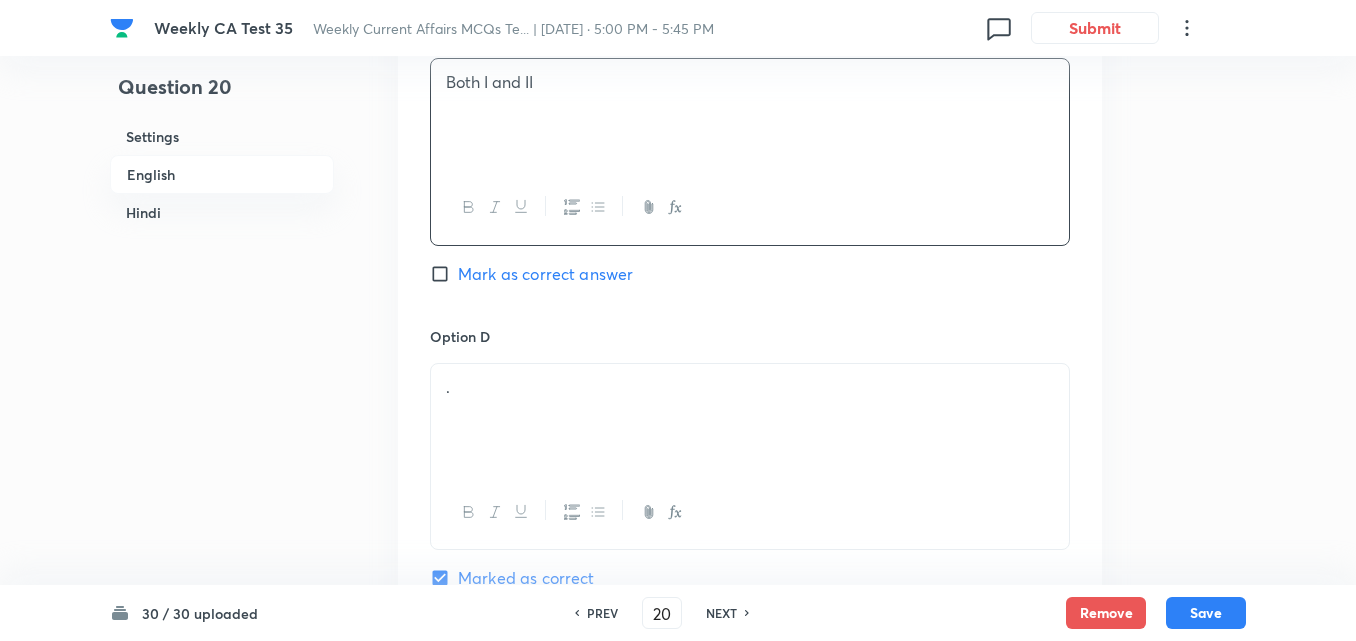 scroll, scrollTop: 1816, scrollLeft: 0, axis: vertical 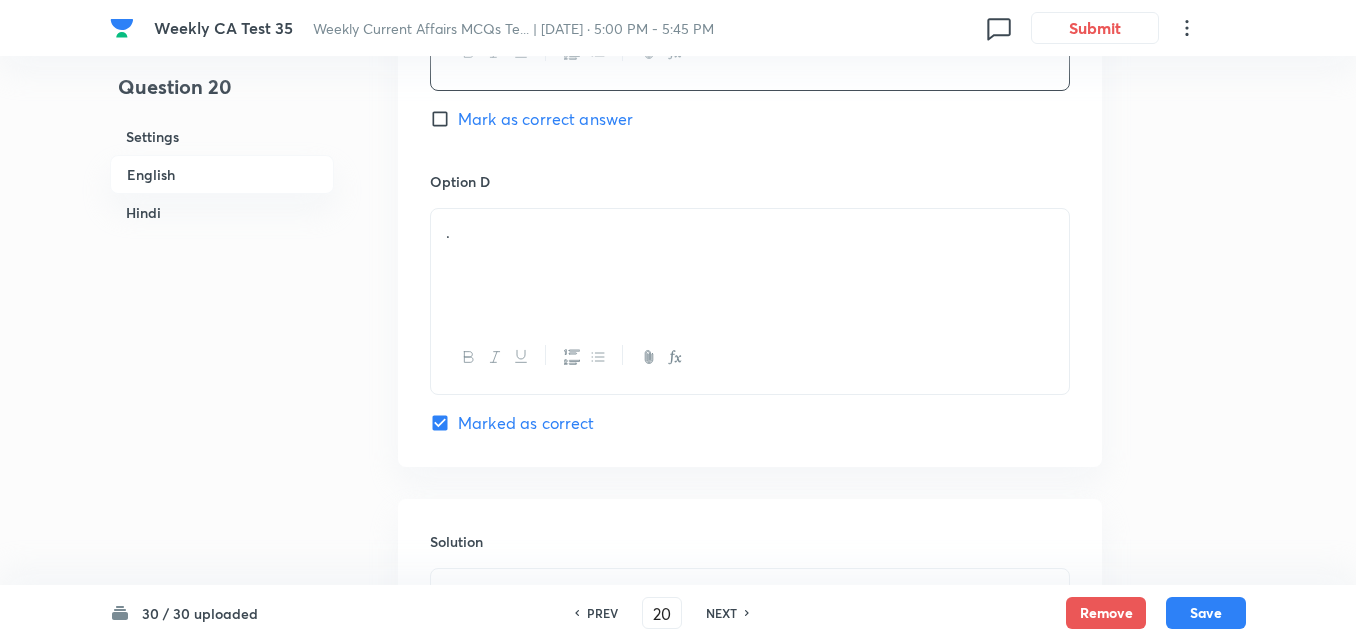 click on "." at bounding box center (750, 265) 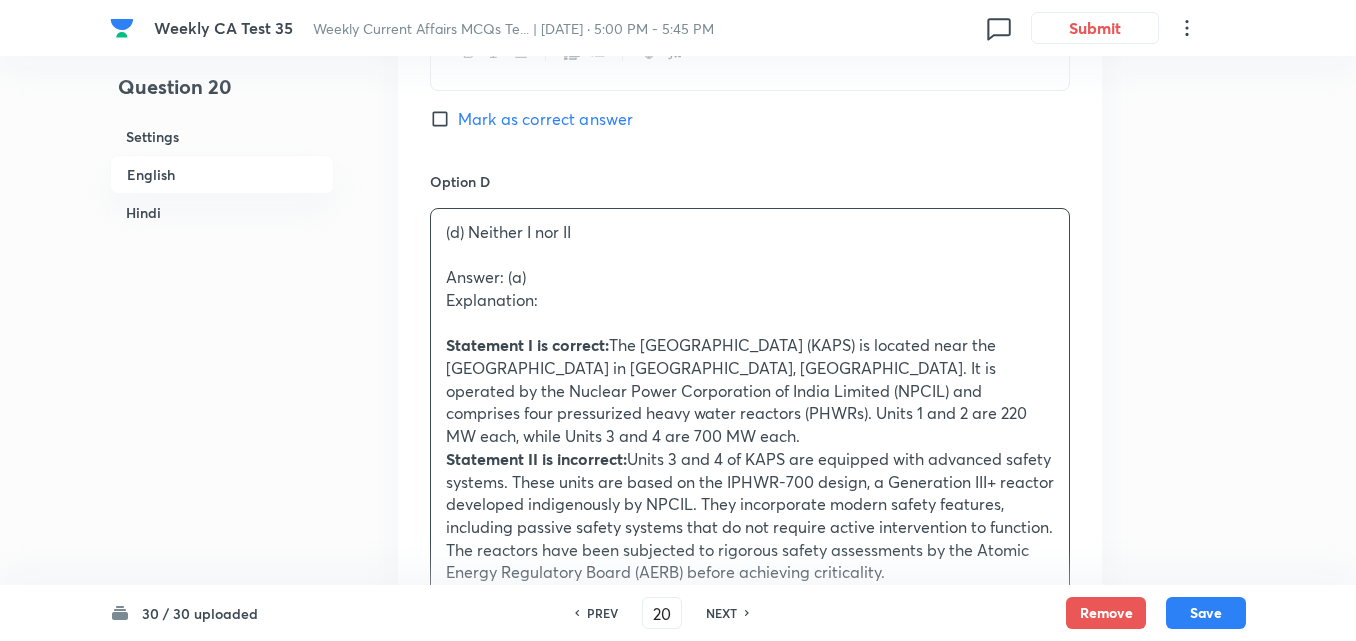 drag, startPoint x: 442, startPoint y: 266, endPoint x: 421, endPoint y: 268, distance: 21.095022 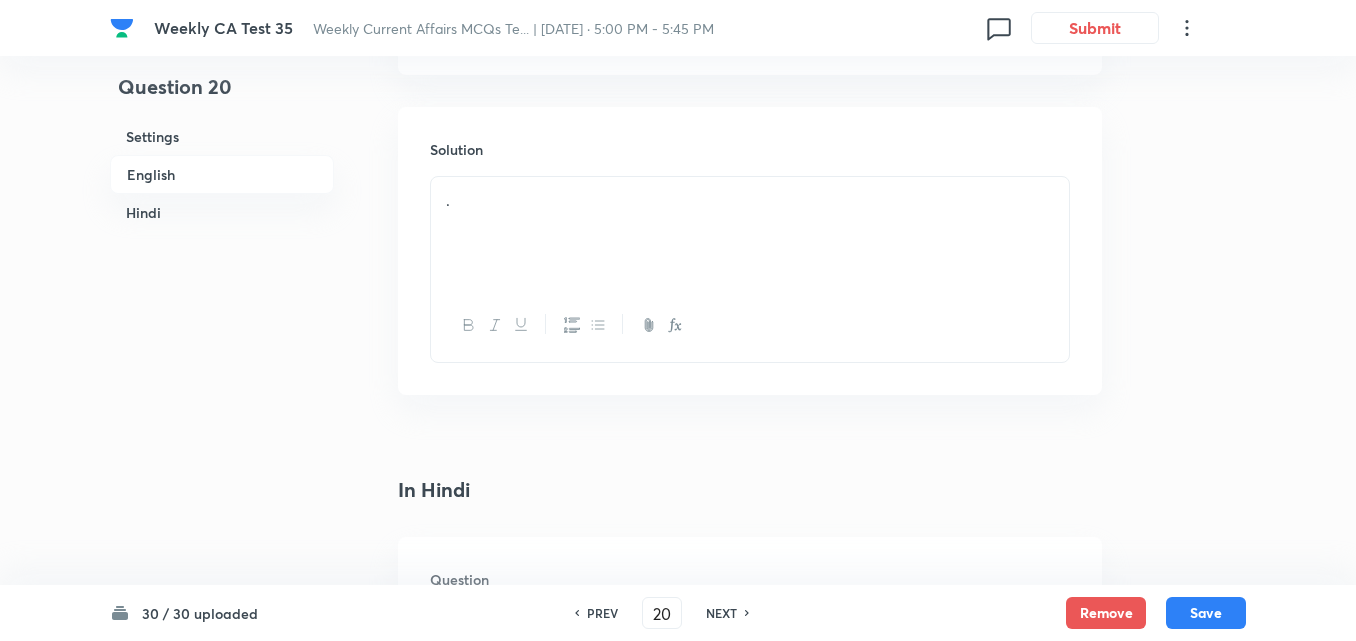scroll, scrollTop: 2216, scrollLeft: 0, axis: vertical 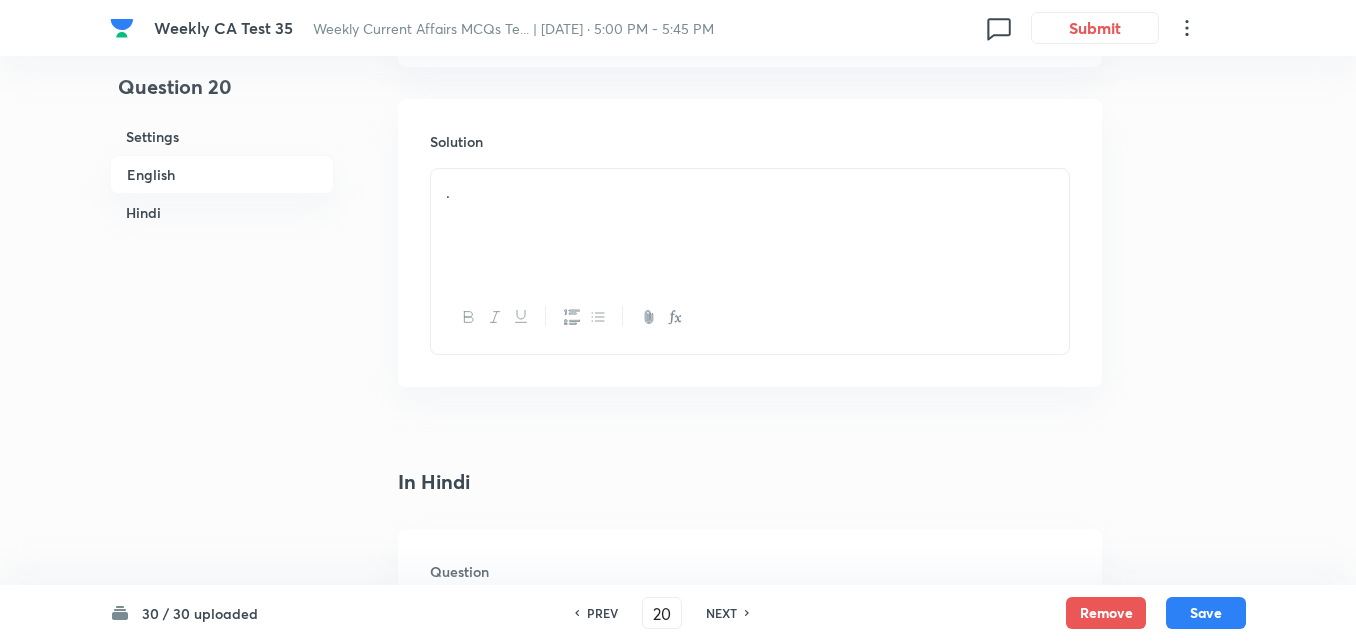click on "." at bounding box center [750, 225] 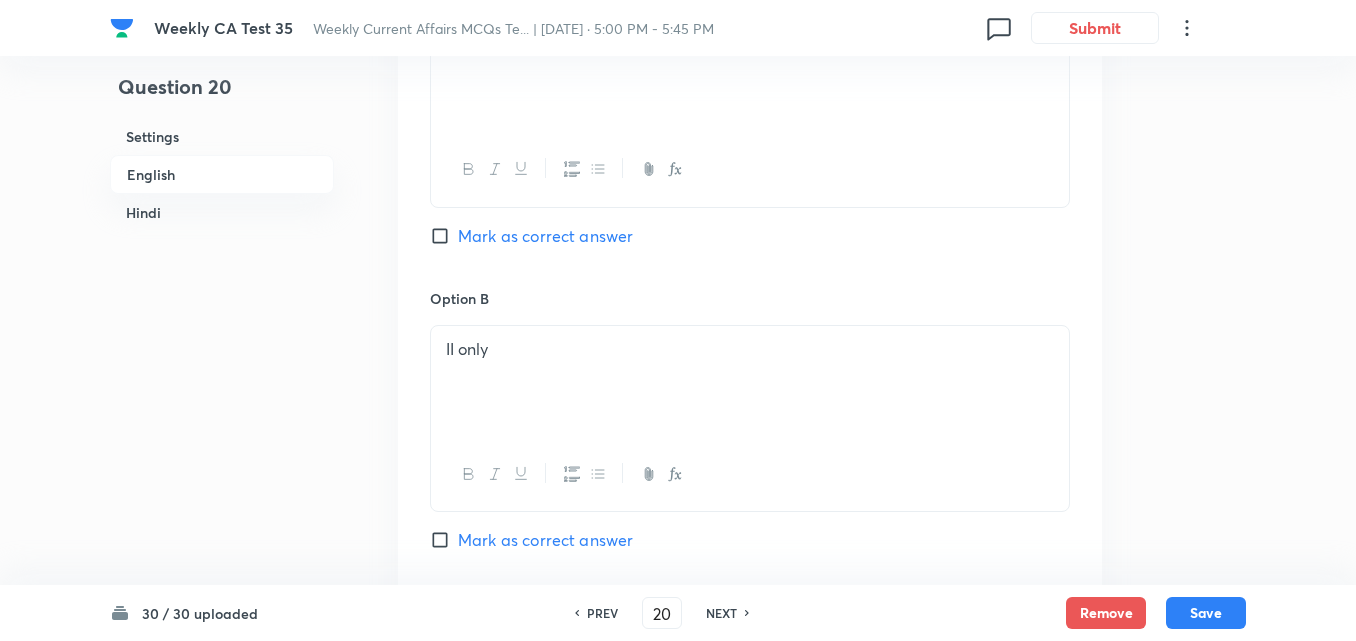 scroll, scrollTop: 916, scrollLeft: 0, axis: vertical 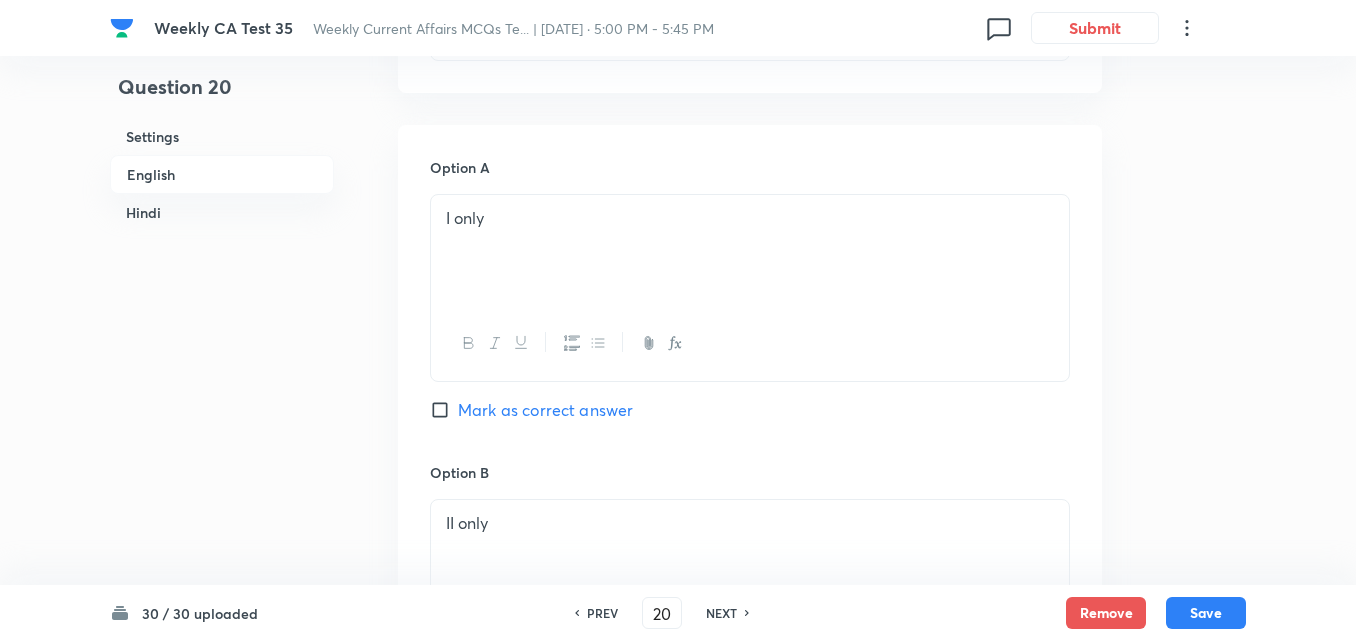 click on "Mark as correct answer" at bounding box center (545, 410) 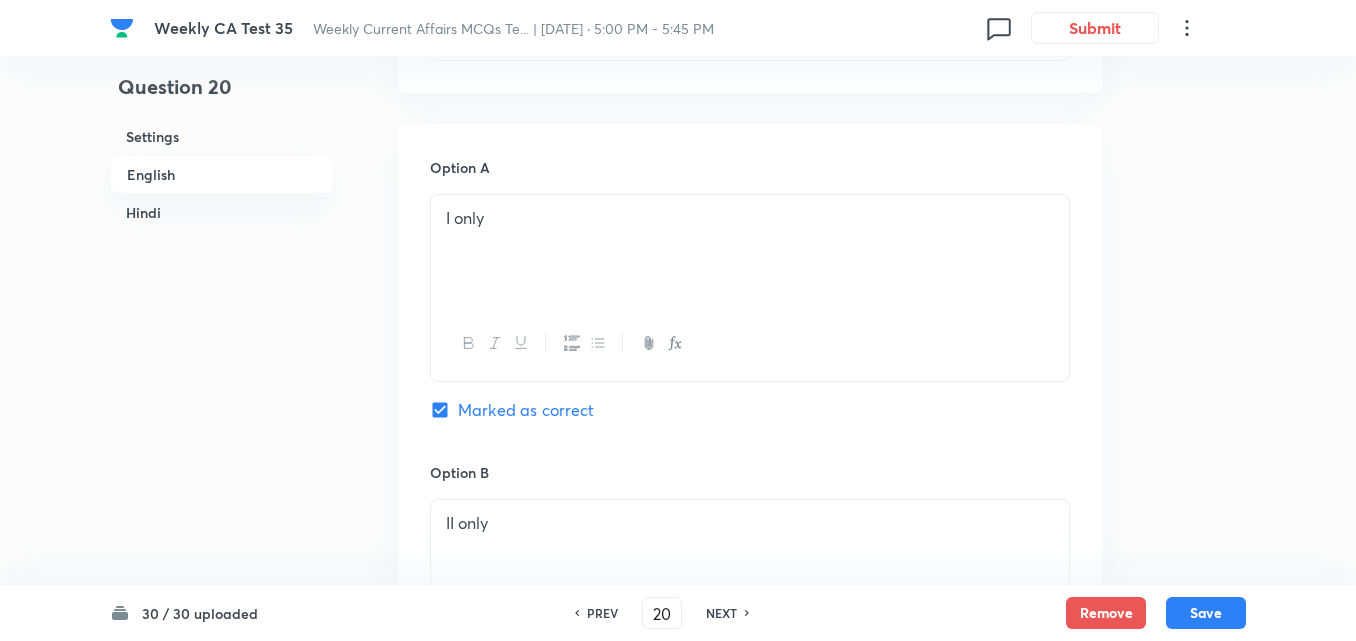 checkbox on "false" 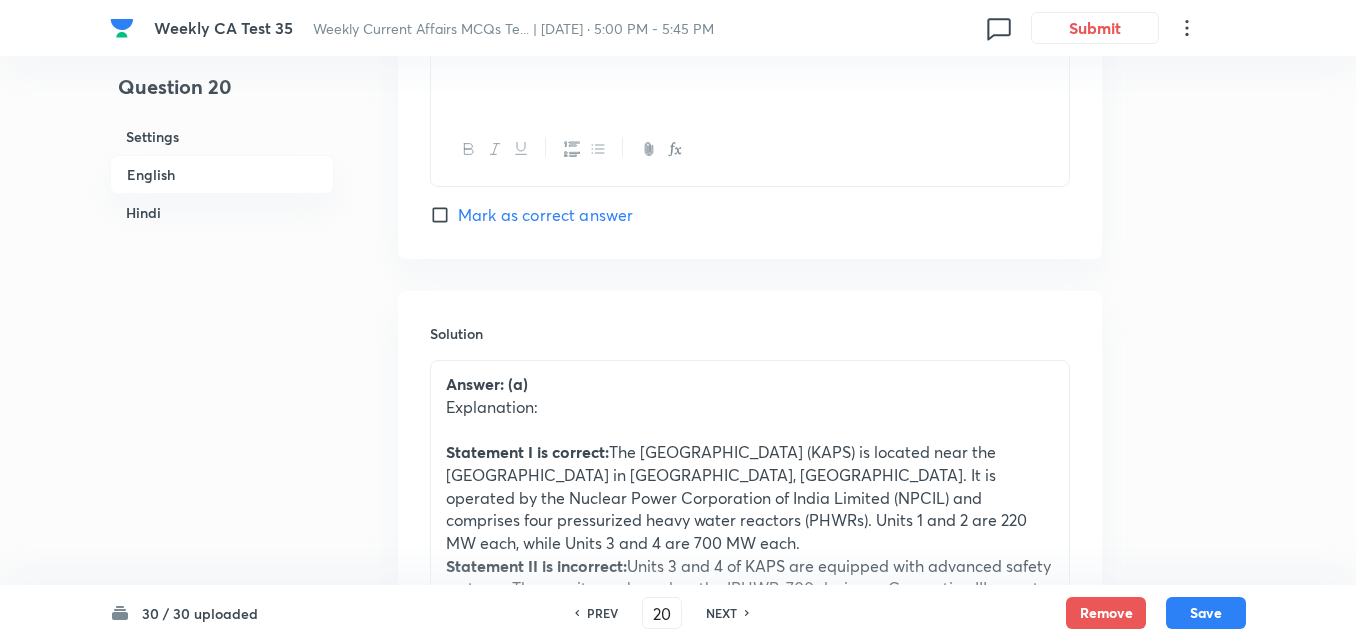 scroll, scrollTop: 2116, scrollLeft: 0, axis: vertical 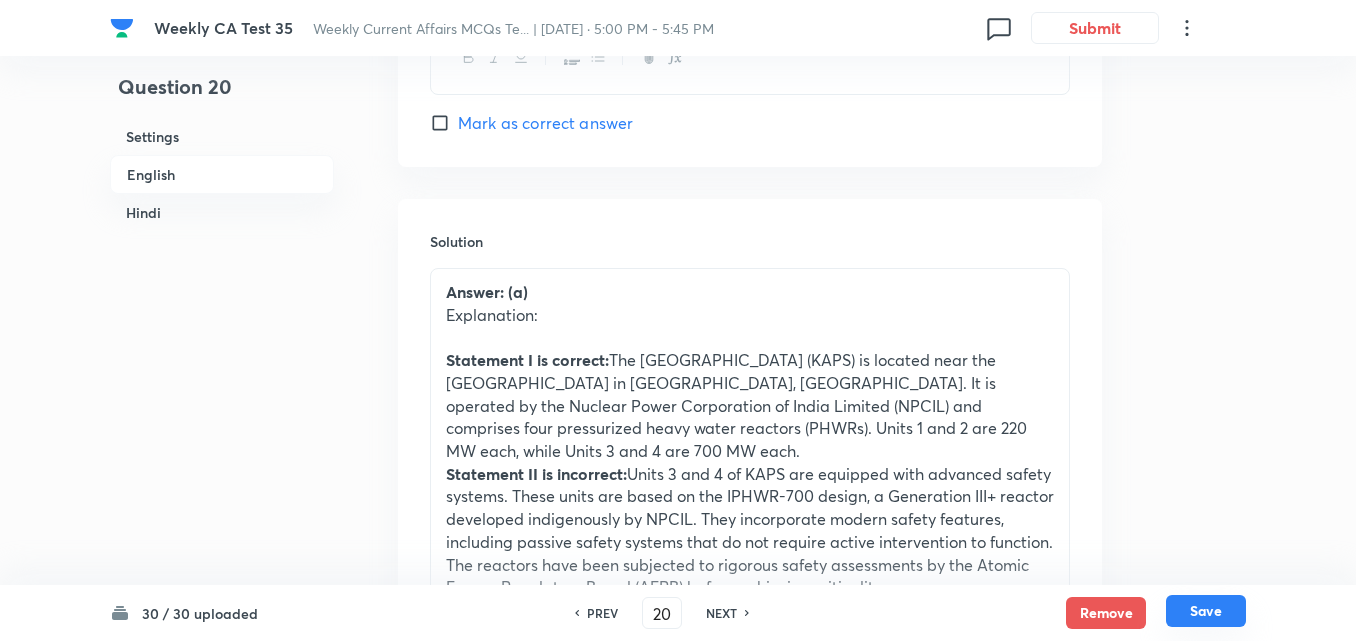 click on "30 / 30 uploaded
PREV 20 ​ NEXT Remove Save" at bounding box center (678, 613) 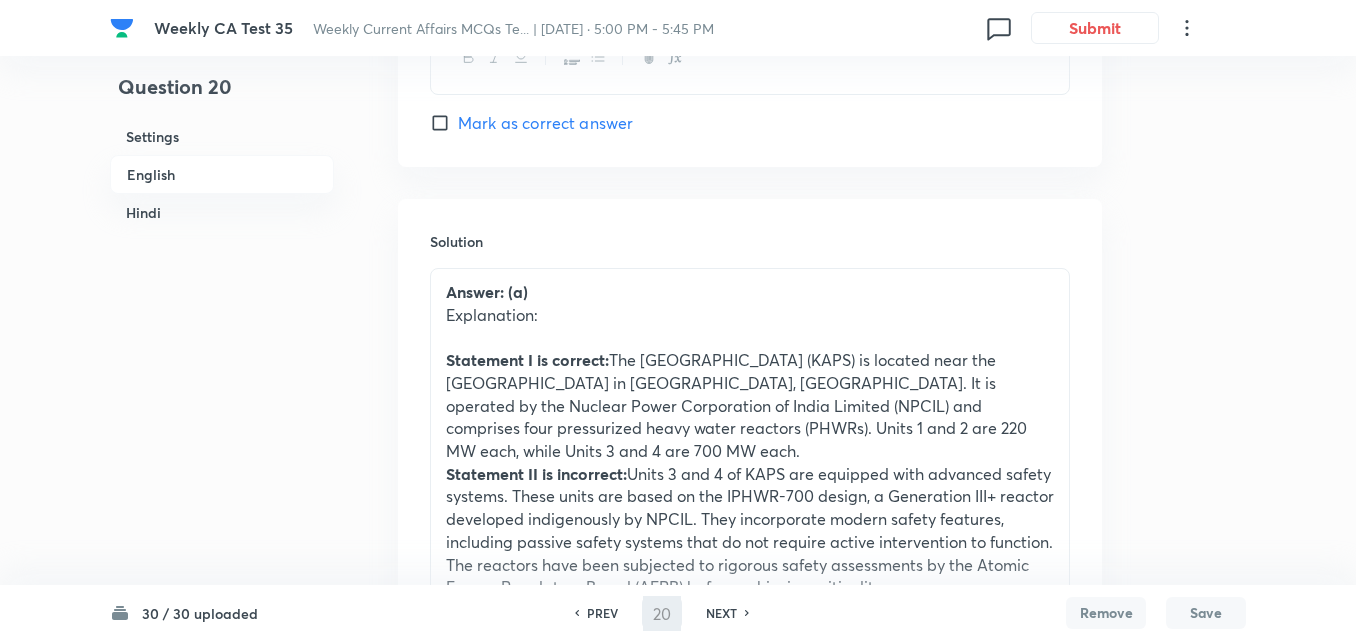 type on "21" 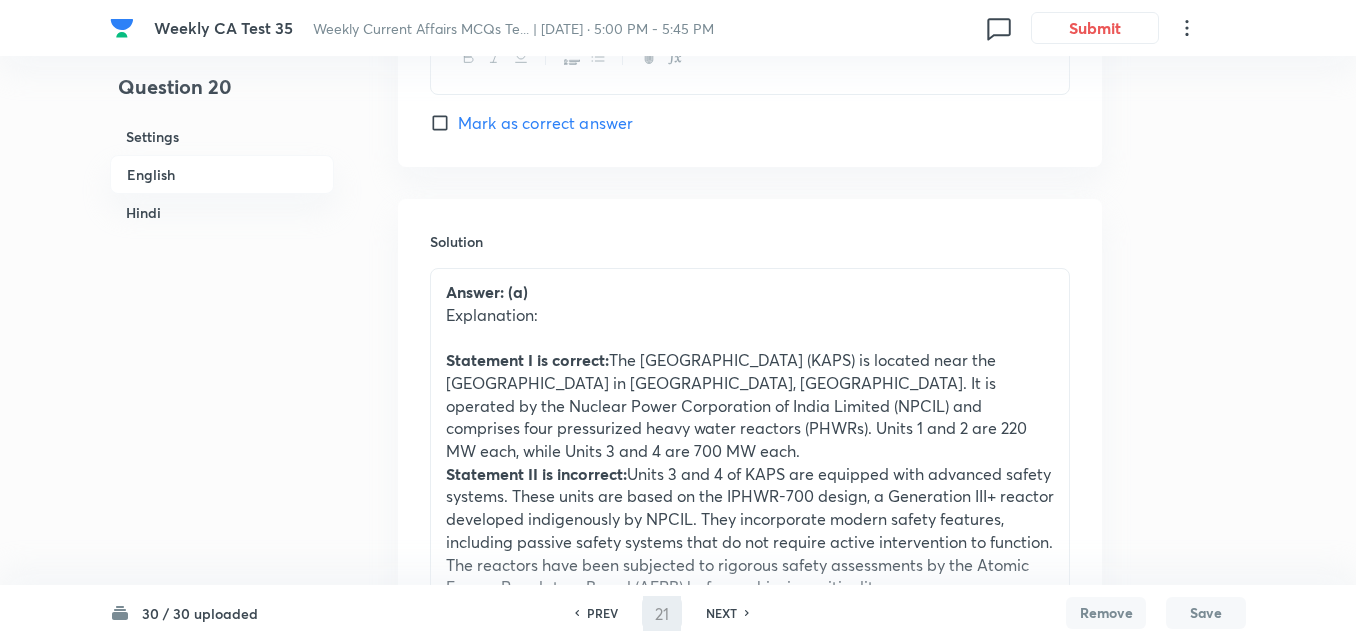 checkbox on "false" 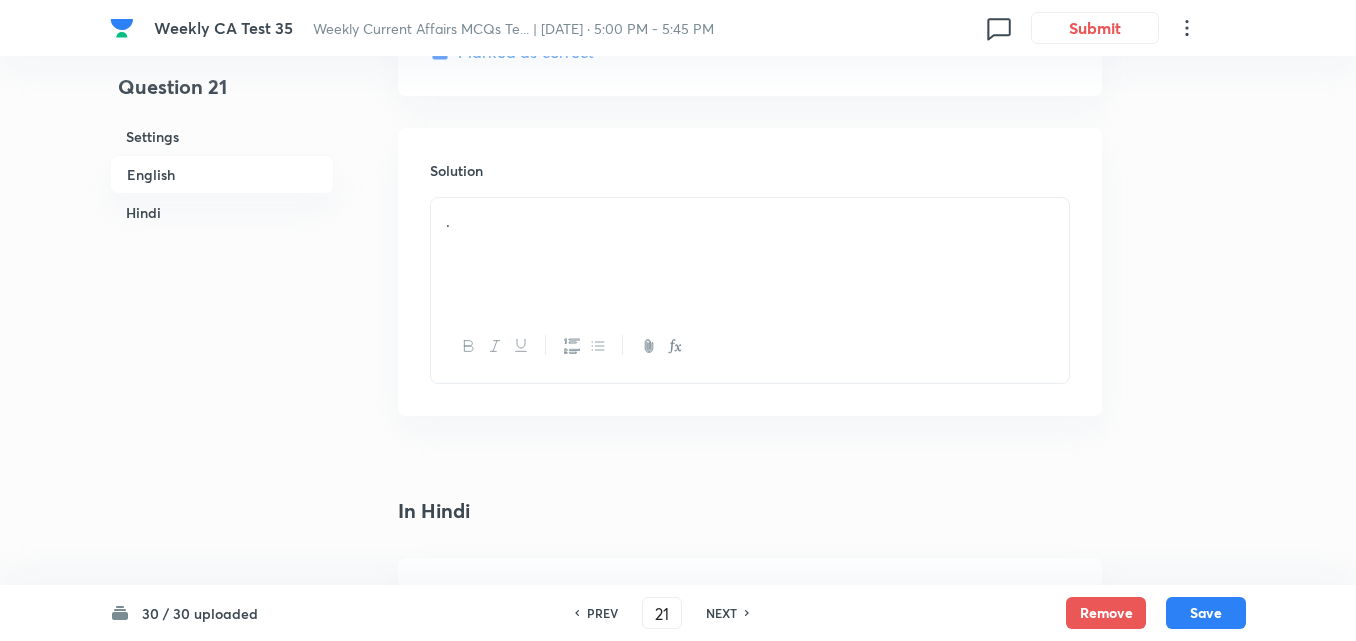 click on "English" at bounding box center (222, 174) 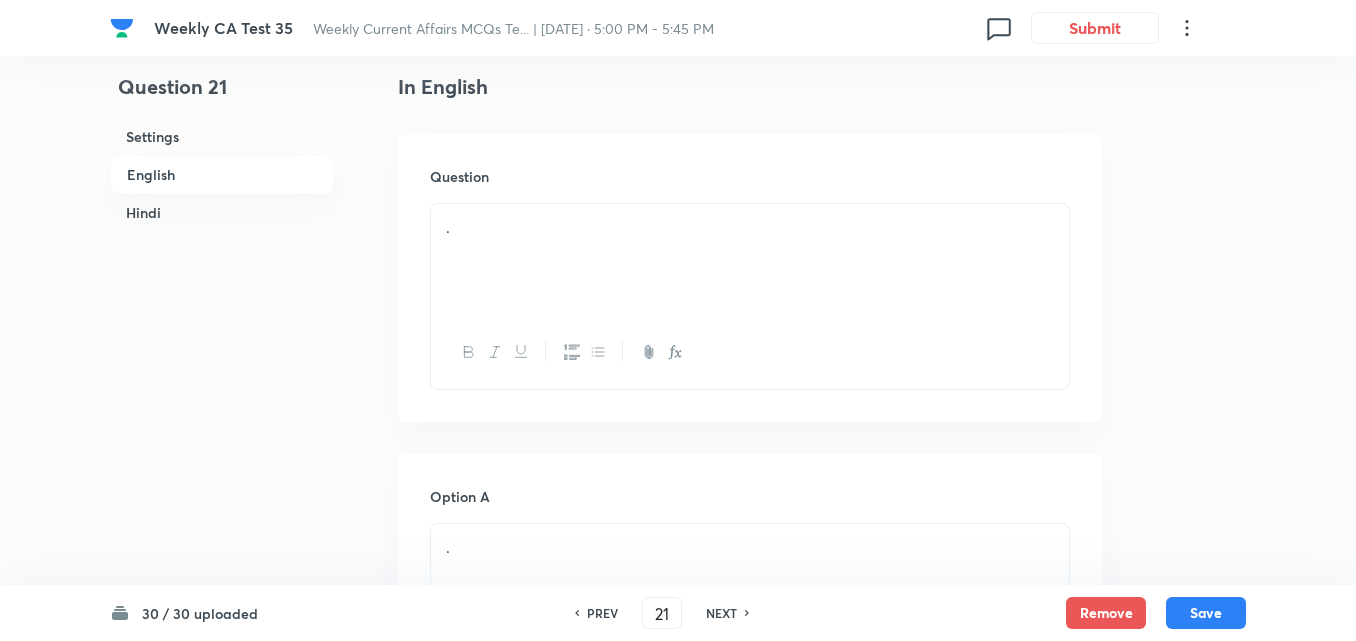 click on "English" at bounding box center (222, 174) 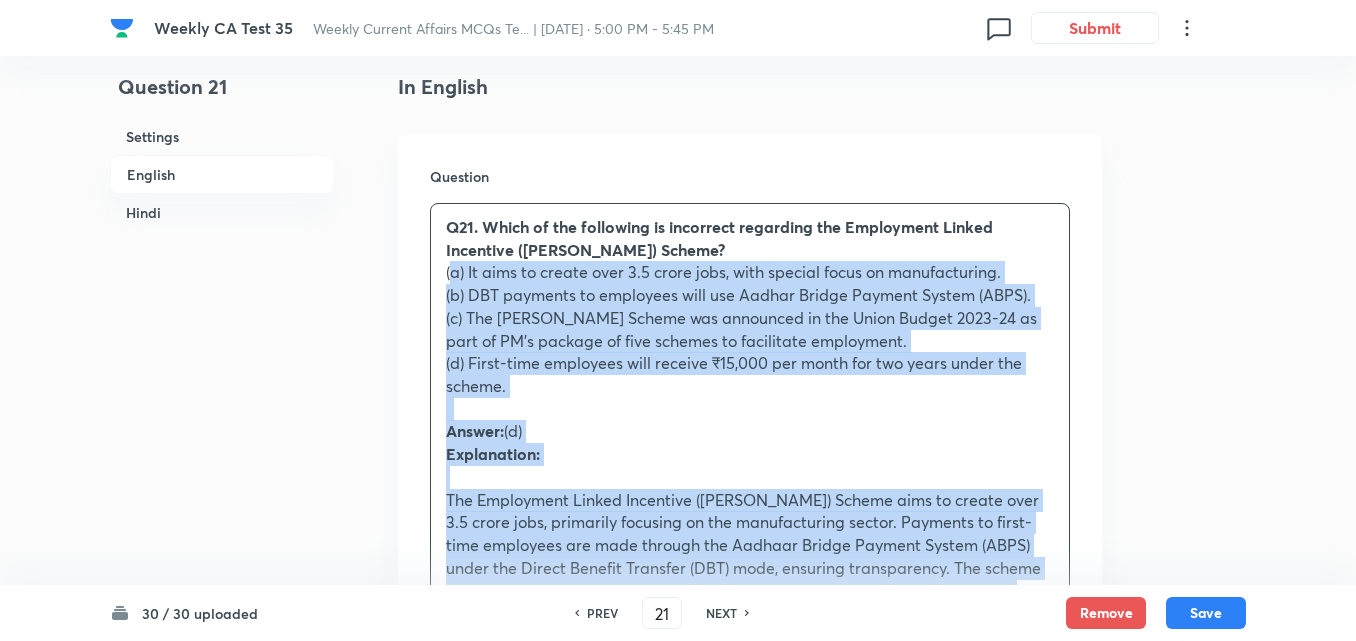 click on "Question 21 Settings English Hindi Settings Type Single choice correct 4 options + 2 marks - 0.66 marks Edit Concept Current Affairs Current Affairs 2025 Current Affairs 2025 Current Affairs 2025 Edit Additional details Easy Fact Not from PYQ paper No equation Edit In English Question Q21. Which of the following is incorrect regarding the Employment Linked Incentive (ELI) Scheme?  (a) It aims to create over 3.5 crore jobs, with special focus on manufacturing.  (b) DBT payments to employees will use Aadhar Bridge Payment System (ABPS).  (c) The ELI Scheme was announced in the Union Budget 2023-24 as part of PM’s package of five schemes to facilitate employment.  (d) First-time employees will receive ₹15,000 per month for two years under the scheme.   Answer:  (d) Explanation:   Option A . Mark as correct answer Option B . Mark as correct answer Option C . Mark as correct answer Option D . Marked as correct Solution . In Hindi Question . Option A . Mark as correct answer Option B . Mark as correct answer" at bounding box center [678, 2045] 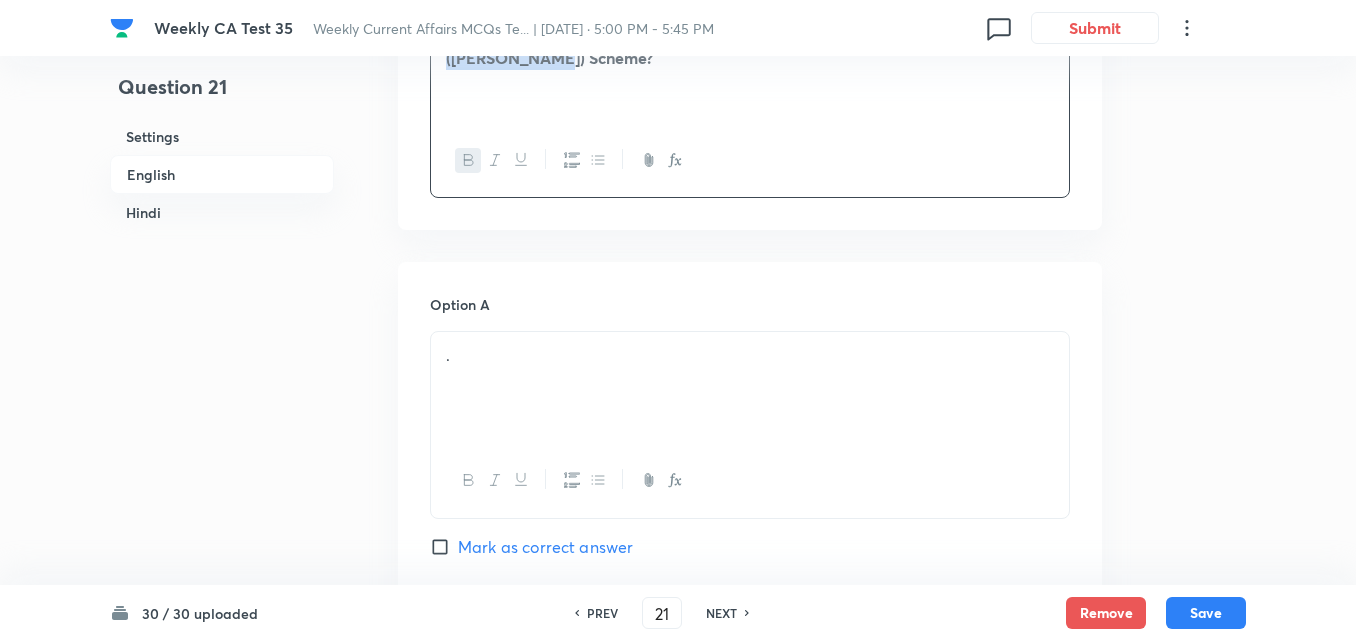 scroll, scrollTop: 816, scrollLeft: 0, axis: vertical 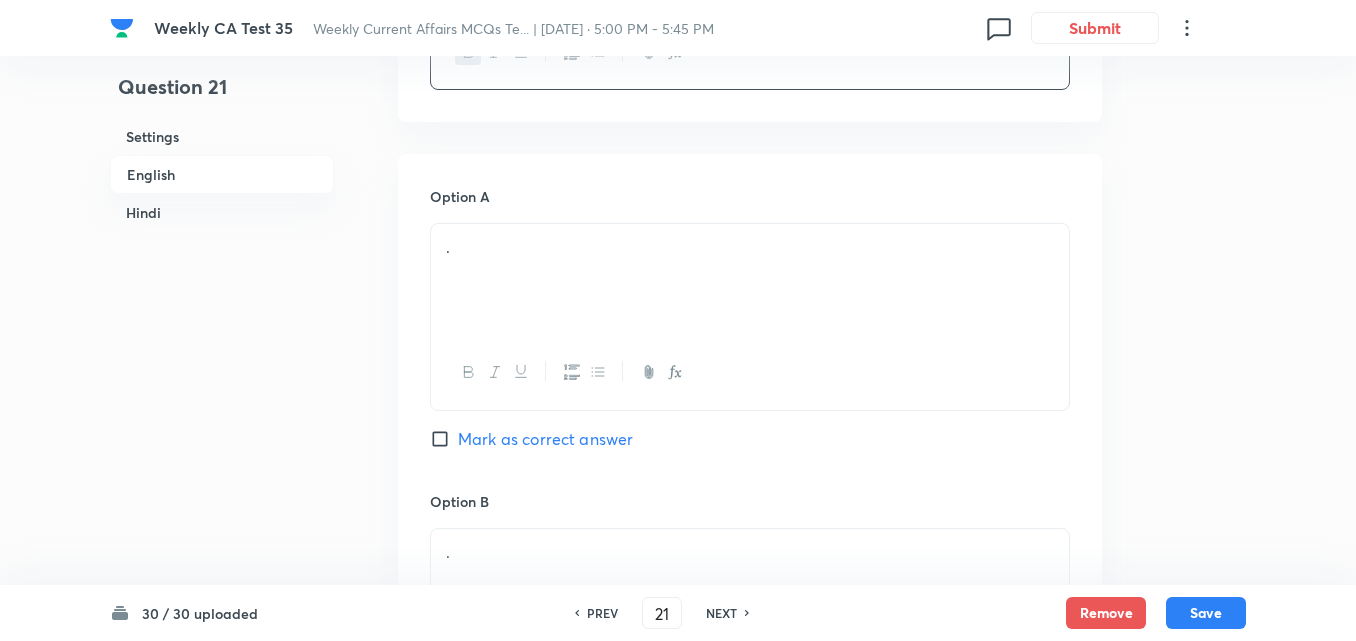 click on "." at bounding box center (750, 247) 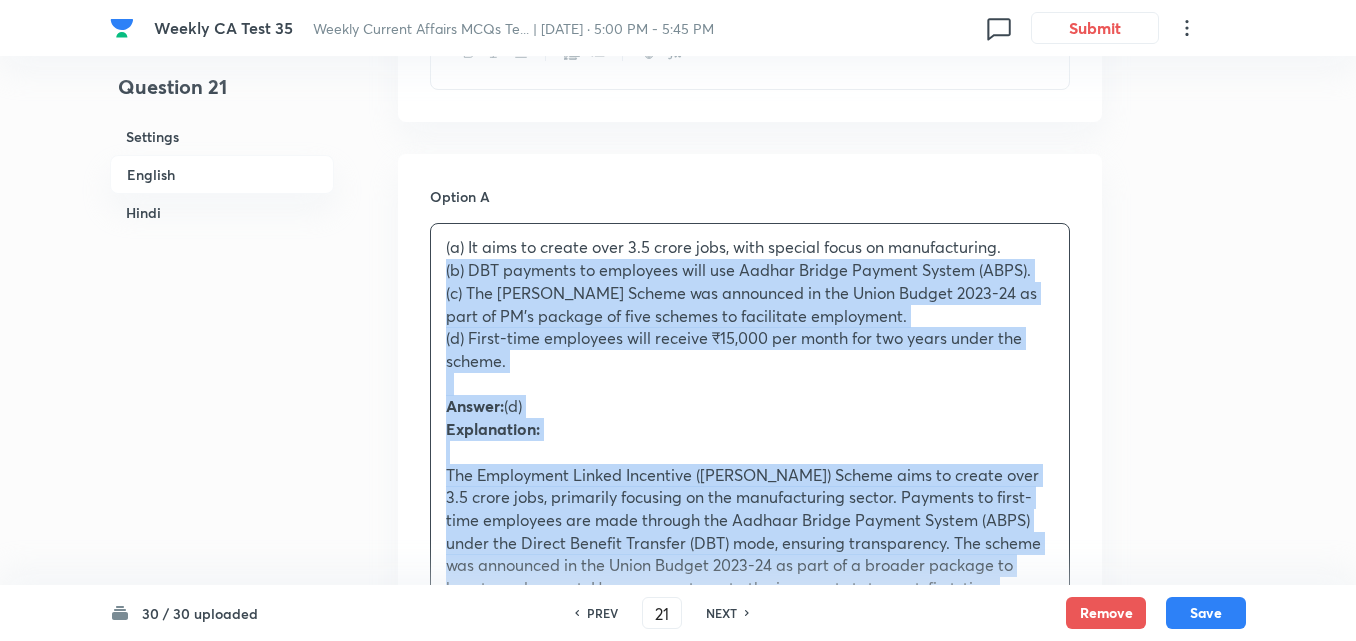 click on "Question 21 Settings English Hindi Settings Type Single choice correct 4 options + 2 marks - 0.66 marks Edit Concept Current Affairs Current Affairs 2025 Current Affairs 2025 Current Affairs 2025 Edit Additional details Easy Fact Not from PYQ paper No equation Edit In English Question Which of the following is incorrect regarding the Employment Linked Incentive (ELI) Scheme?   Option A (a) It aims to create over 3.5 crore jobs, with special focus on manufacturing. (b) DBT payments to employees will use Aadhar Bridge Payment System (ABPS). (c) The ELI Scheme was announced in the Union Budget 2023-24 as part of PM’s package of five schemes to facilitate employment. (d) First-time employees will receive ₹15,000 per month for two years under the scheme.   Answer:  (d) Explanation:   Mark as correct answer Option B . Mark as correct answer Option C . Mark as correct answer Option D . Marked as correct Solution . In Hindi Question . Option A . Mark as correct answer Option B . Mark as correct answer Option C" at bounding box center [678, 1722] 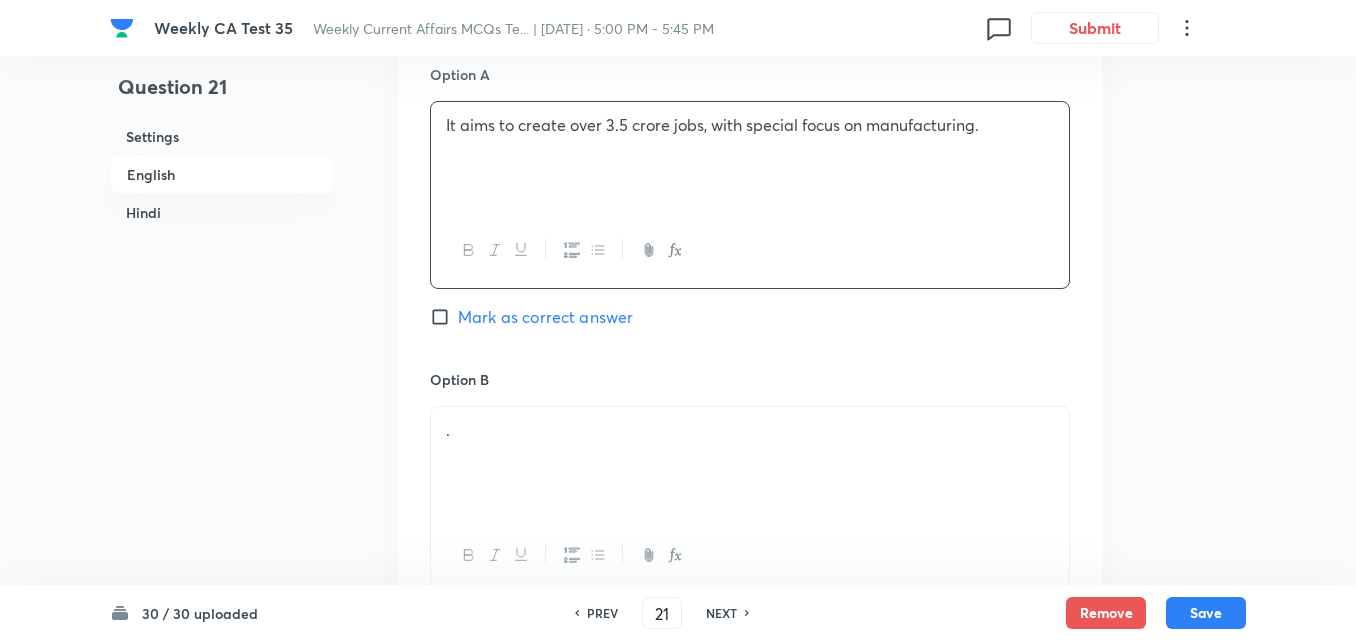 scroll, scrollTop: 1116, scrollLeft: 0, axis: vertical 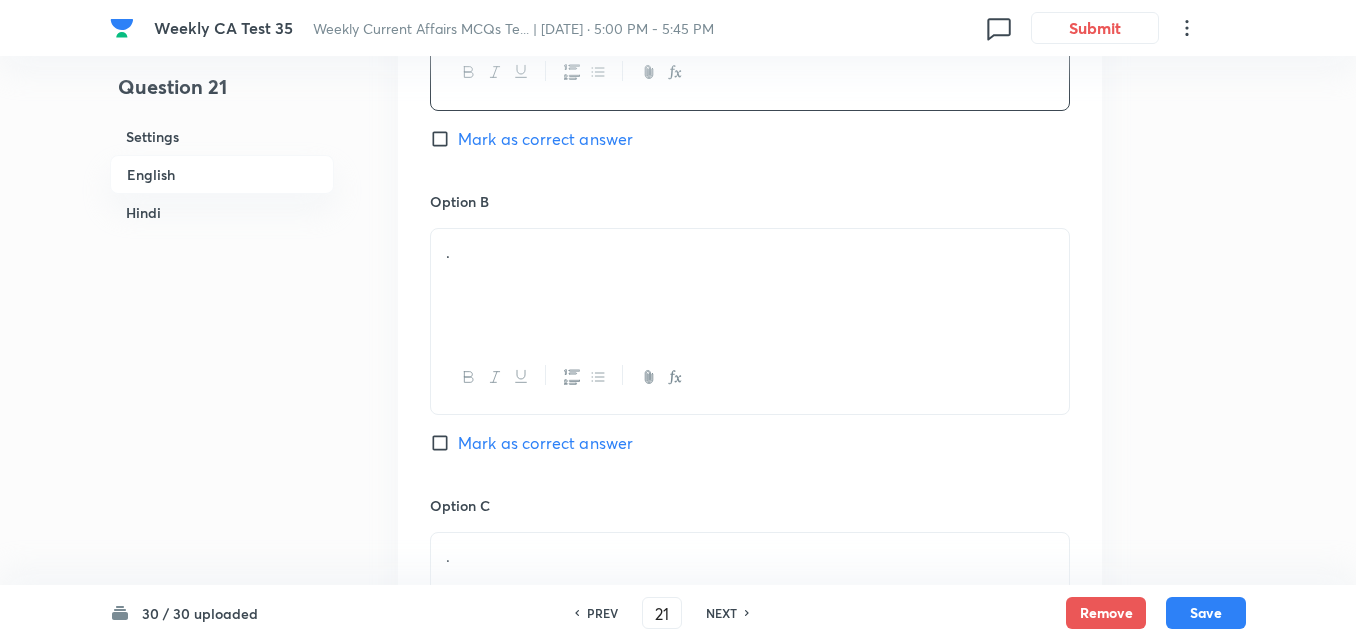 click on "." at bounding box center [750, 285] 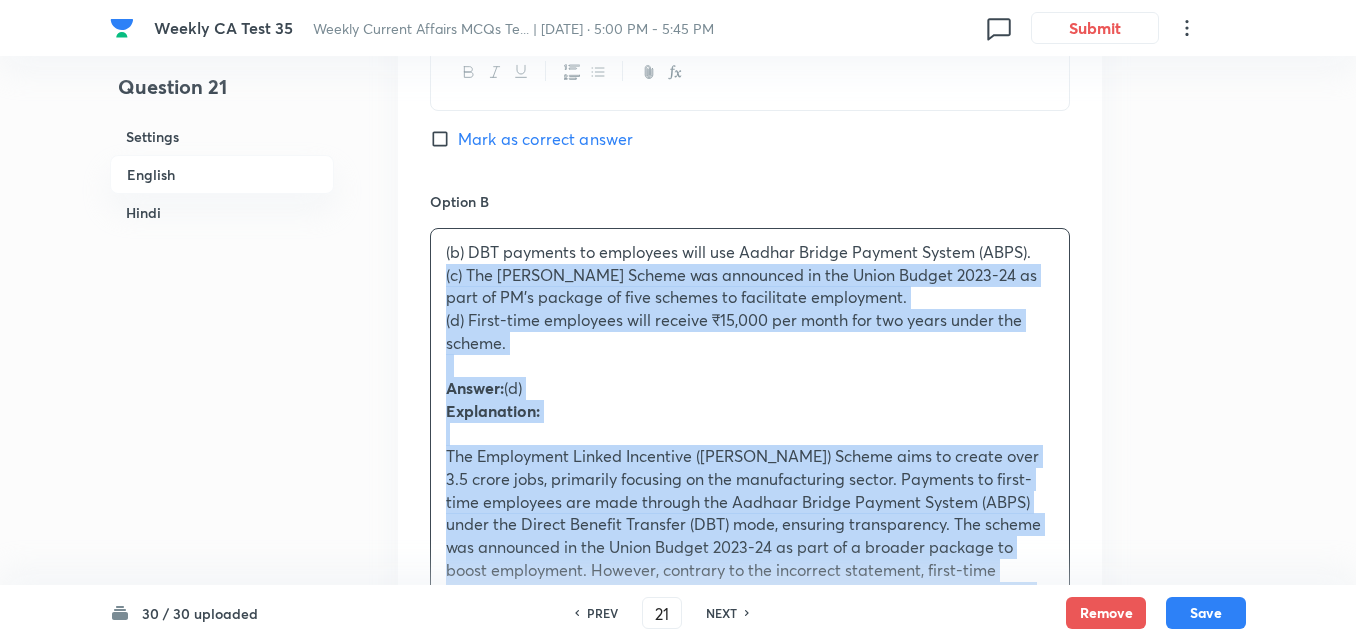 drag, startPoint x: 421, startPoint y: 279, endPoint x: 390, endPoint y: 282, distance: 31.144823 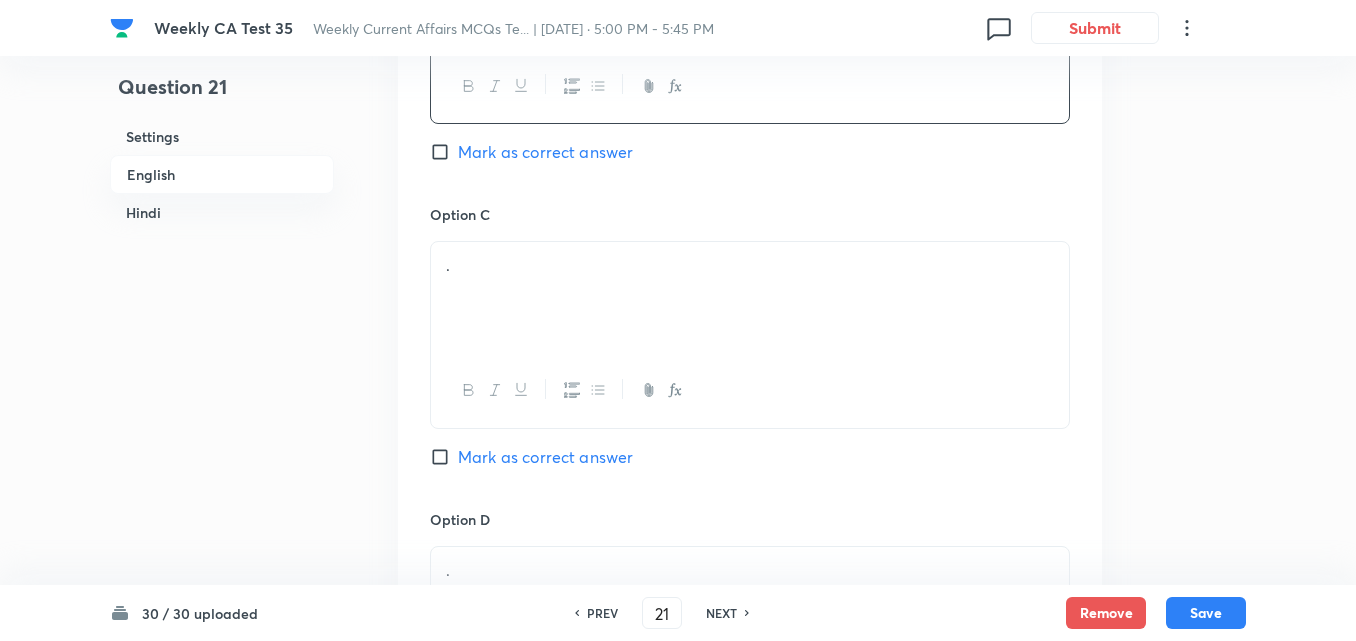 scroll, scrollTop: 1416, scrollLeft: 0, axis: vertical 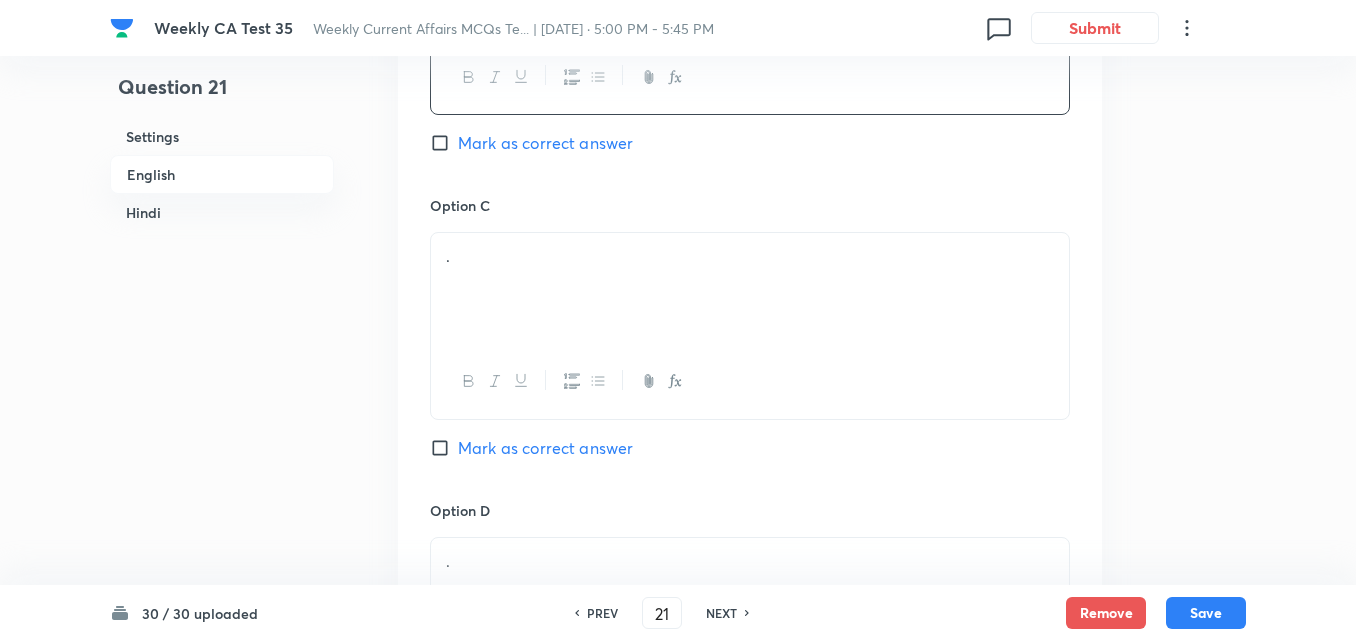 click on "." at bounding box center (750, 256) 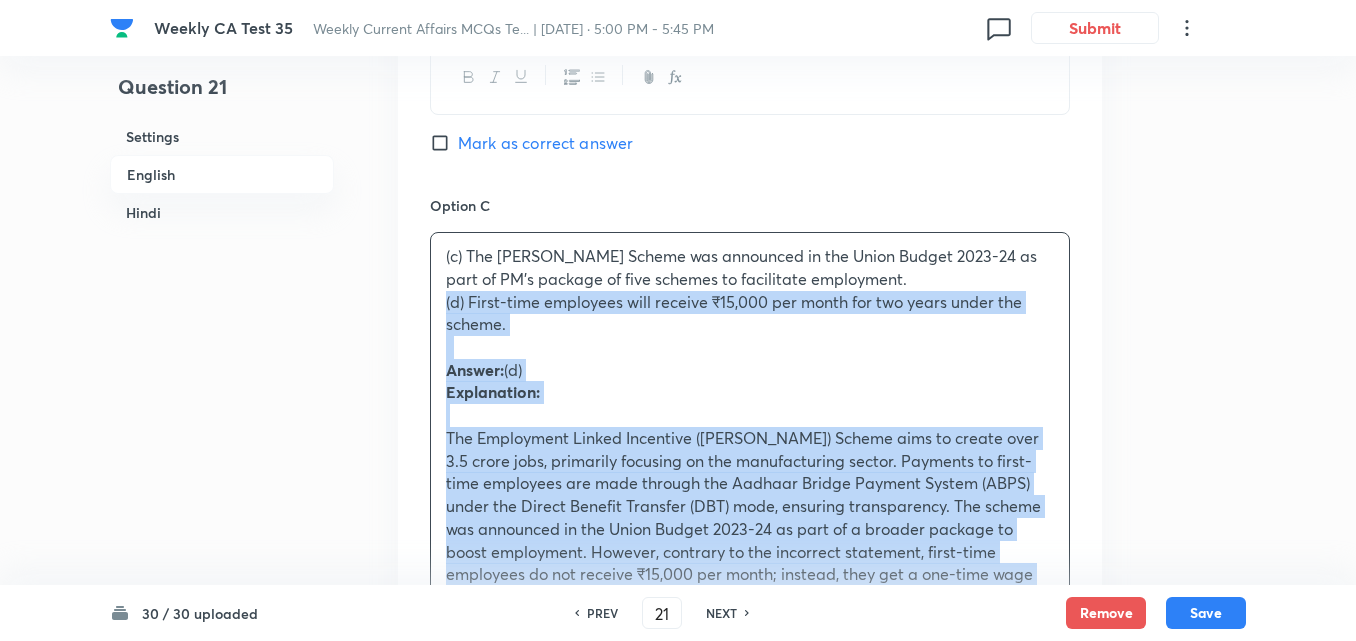 click on "Option A It aims to create over 3.5 crore jobs, with special focus on manufacturing. Mark as correct answer Option B DBT payments to employees will use Aadhar Bridge Payment System (ABPS). Mark as correct answer Option C (c) The ELI Scheme was announced in the Union Budget 2023-24 as part of PM’s package of five schemes to facilitate employment. (d) First-time employees will receive ₹15,000 per month for two years under the scheme.   Answer:  (d) Explanation:   Mark as correct answer Option D . Marked as correct" at bounding box center [750, 324] 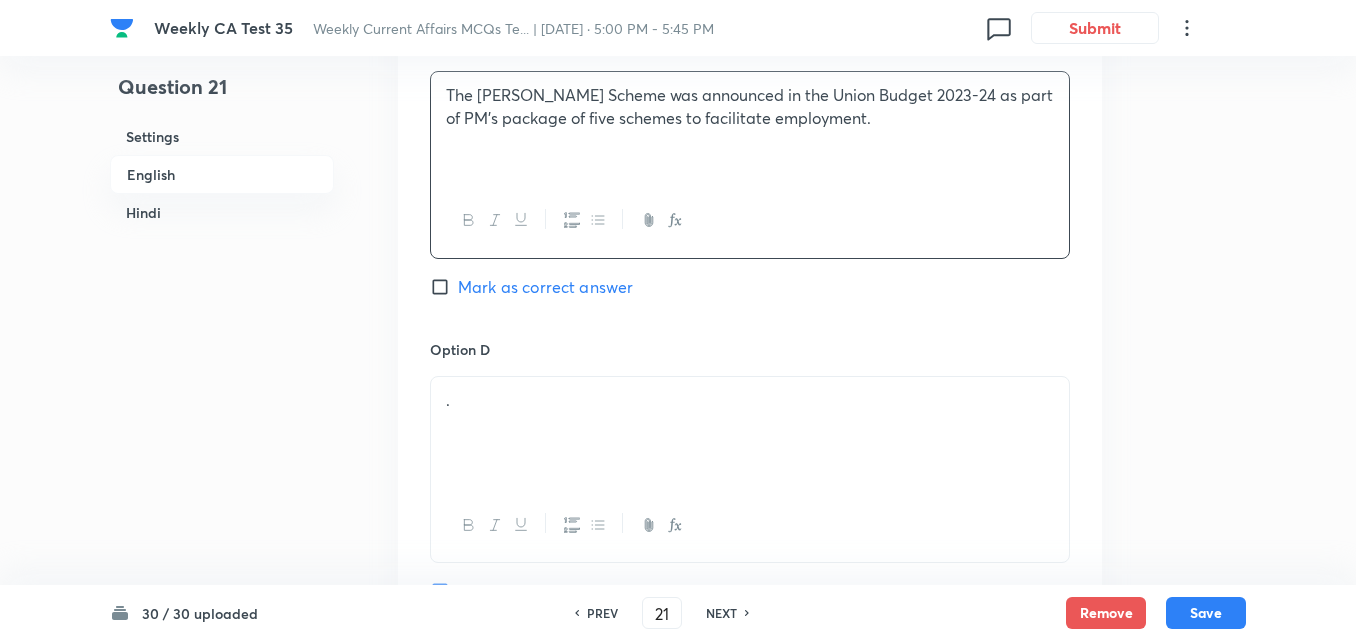 scroll, scrollTop: 1716, scrollLeft: 0, axis: vertical 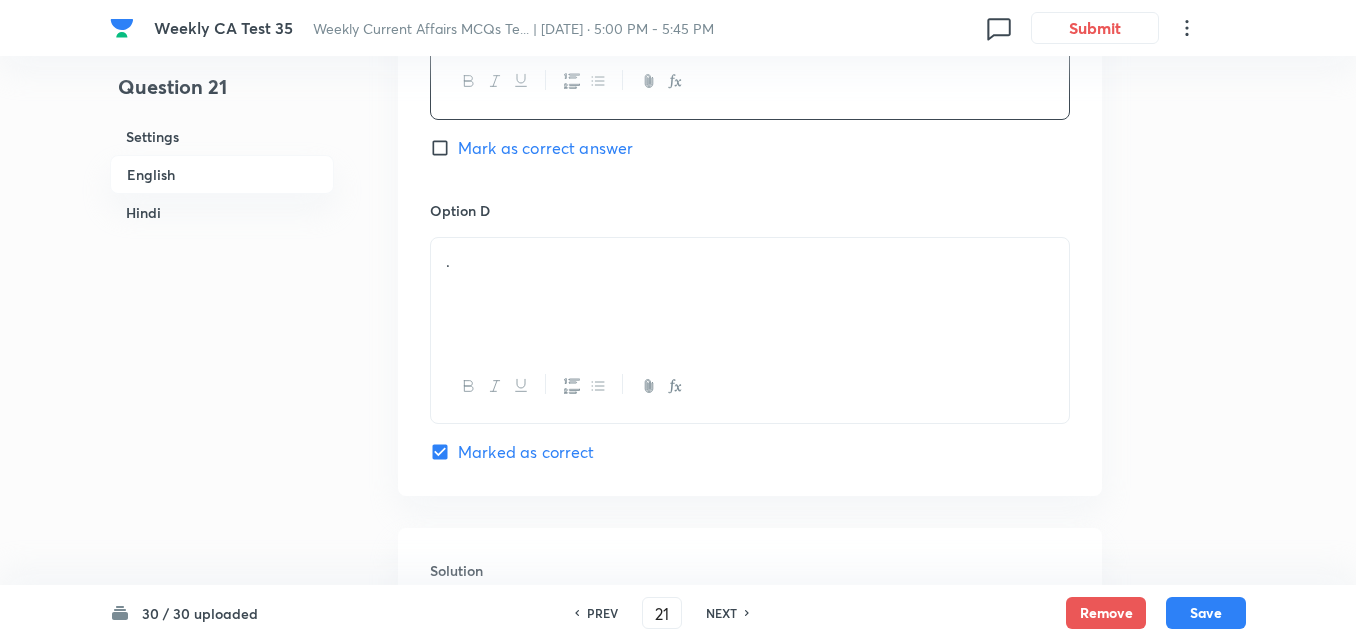 click on "." at bounding box center (750, 294) 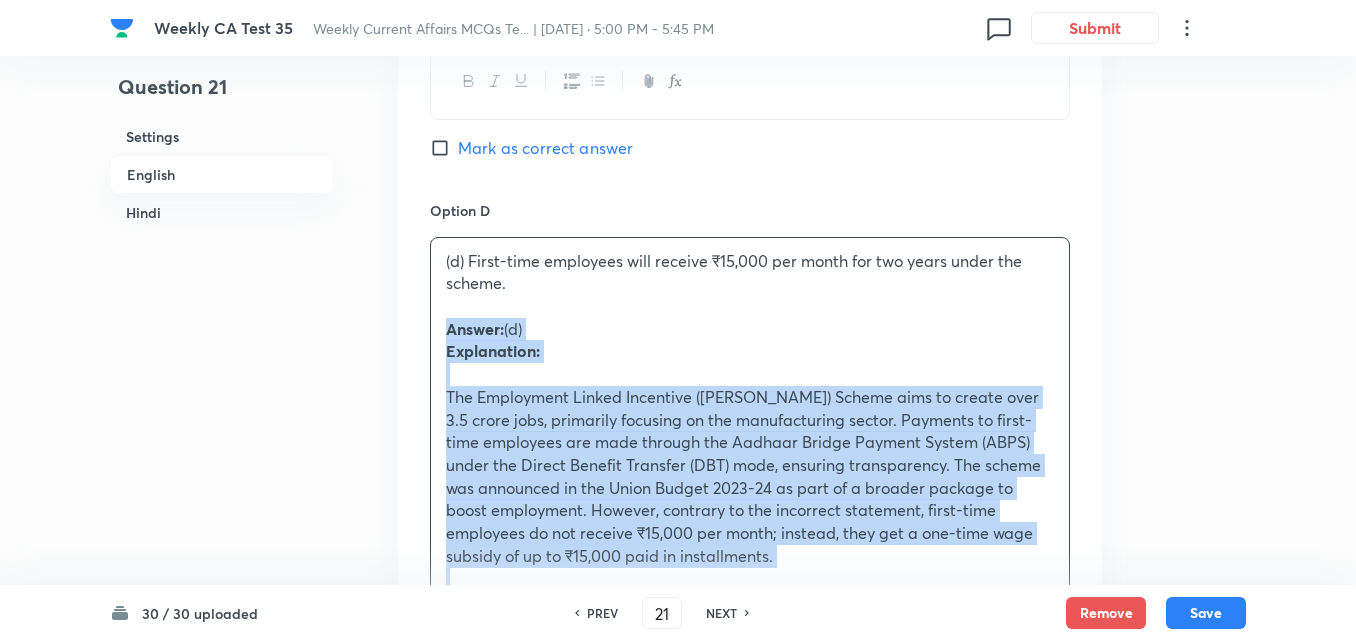 click on "Question 21 Settings English Hindi Settings Type Single choice correct 4 options + 2 marks - 0.66 marks Edit Concept Current Affairs Current Affairs 2025 Current Affairs 2025 Current Affairs 2025 Edit Additional details Easy Fact Not from PYQ paper No equation Edit In English Question Which of the following is incorrect regarding the Employment Linked Incentive (ELI) Scheme?   Option A It aims to create over 3.5 crore jobs, with special focus on manufacturing. Mark as correct answer Option B DBT payments to employees will use Aadhar Bridge Payment System (ABPS). Mark as correct answer Option C The ELI Scheme was announced in the Union Budget 2023-24 as part of PM’s package of five schemes to facilitate employment. Mark as correct answer Option D (d) First-time employees will receive ₹15,000 per month for two years under the scheme.   Answer:  (d) Explanation:   Marked as correct Solution . In Hindi Question . Option A . Mark as correct answer Option B . Mark as correct answer Option C . Option D . ." at bounding box center (678, 776) 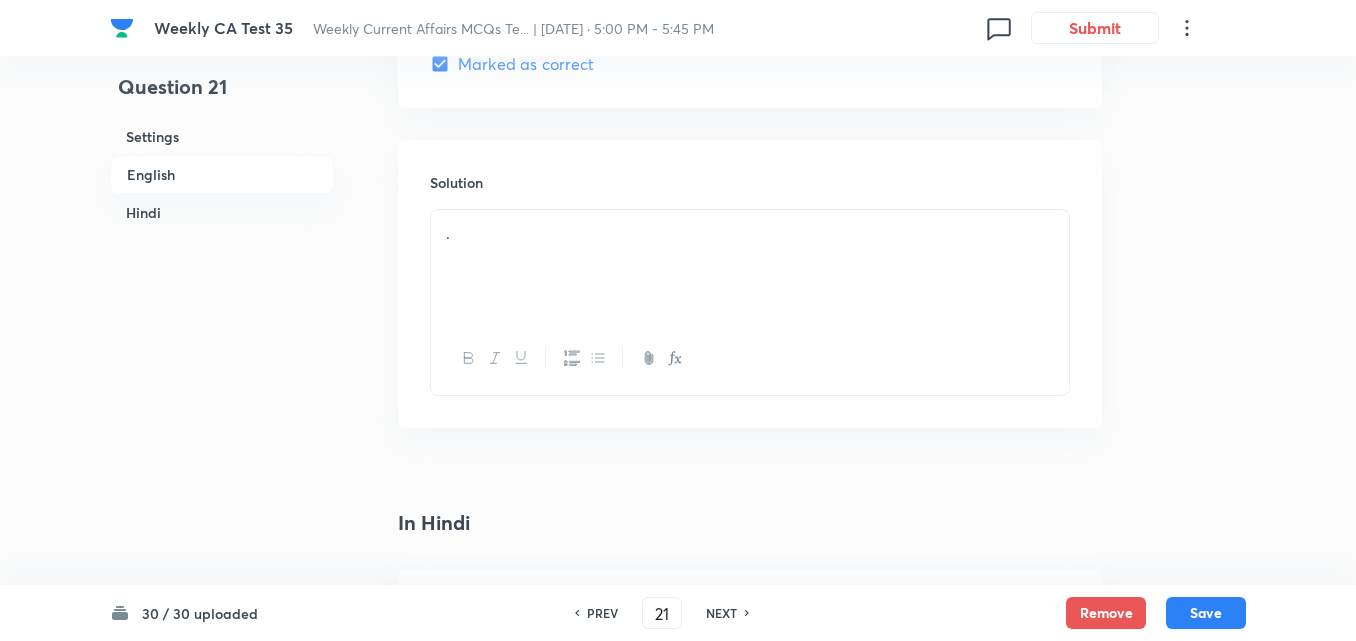 scroll, scrollTop: 2116, scrollLeft: 0, axis: vertical 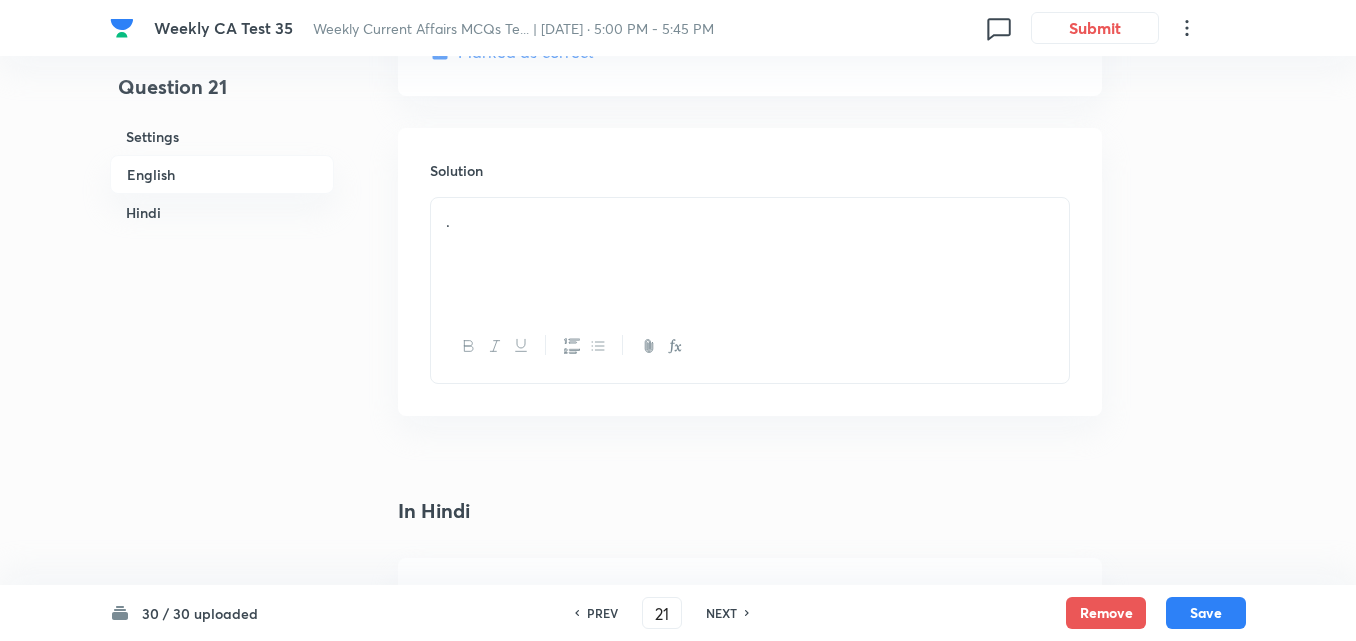 click on "." at bounding box center (750, 254) 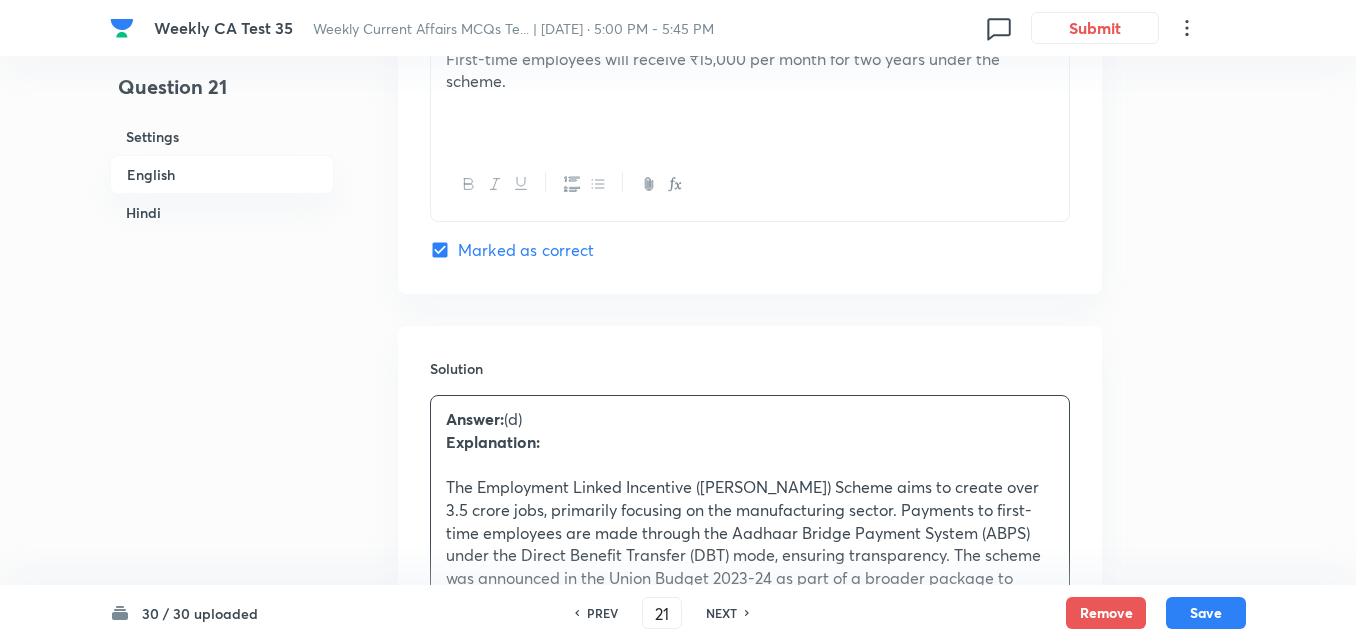 scroll, scrollTop: 1916, scrollLeft: 0, axis: vertical 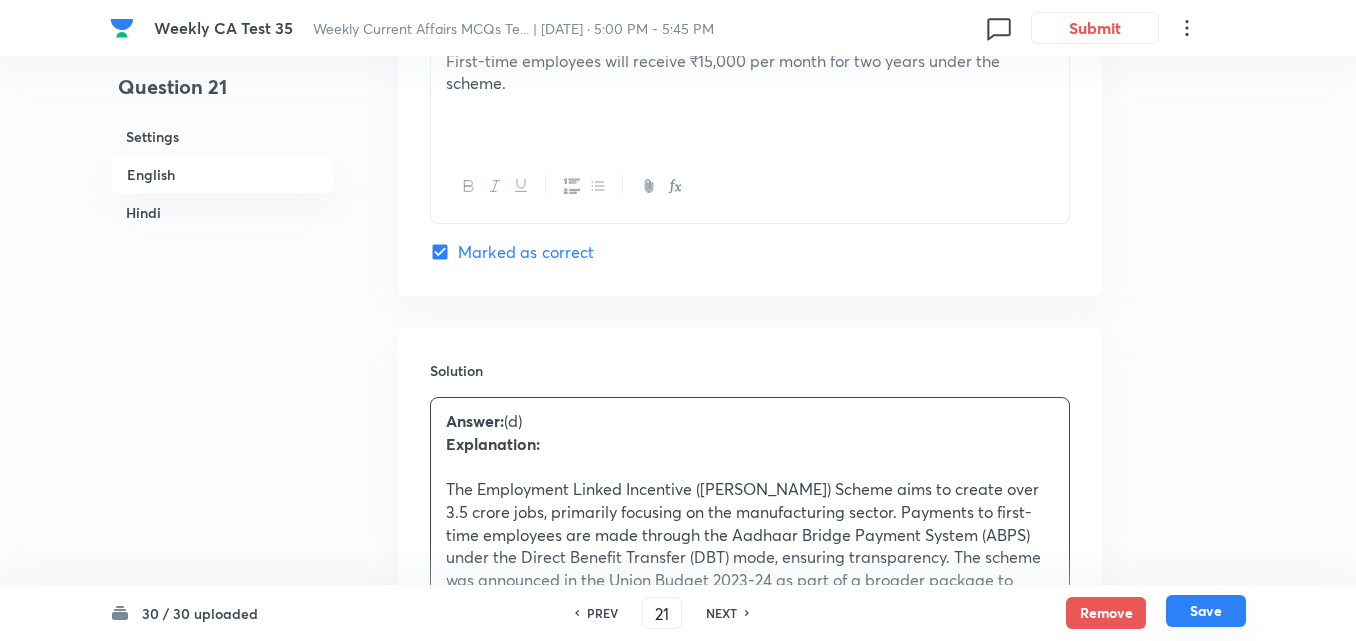 click on "Save" at bounding box center (1206, 611) 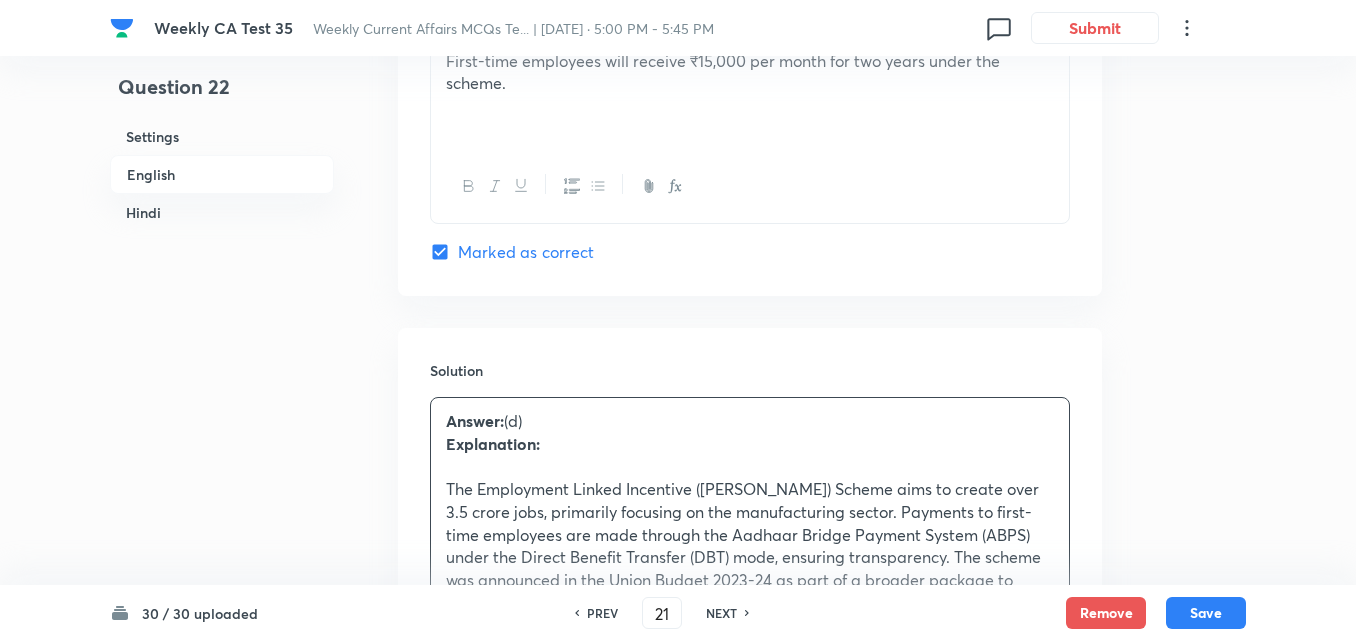 type on "22" 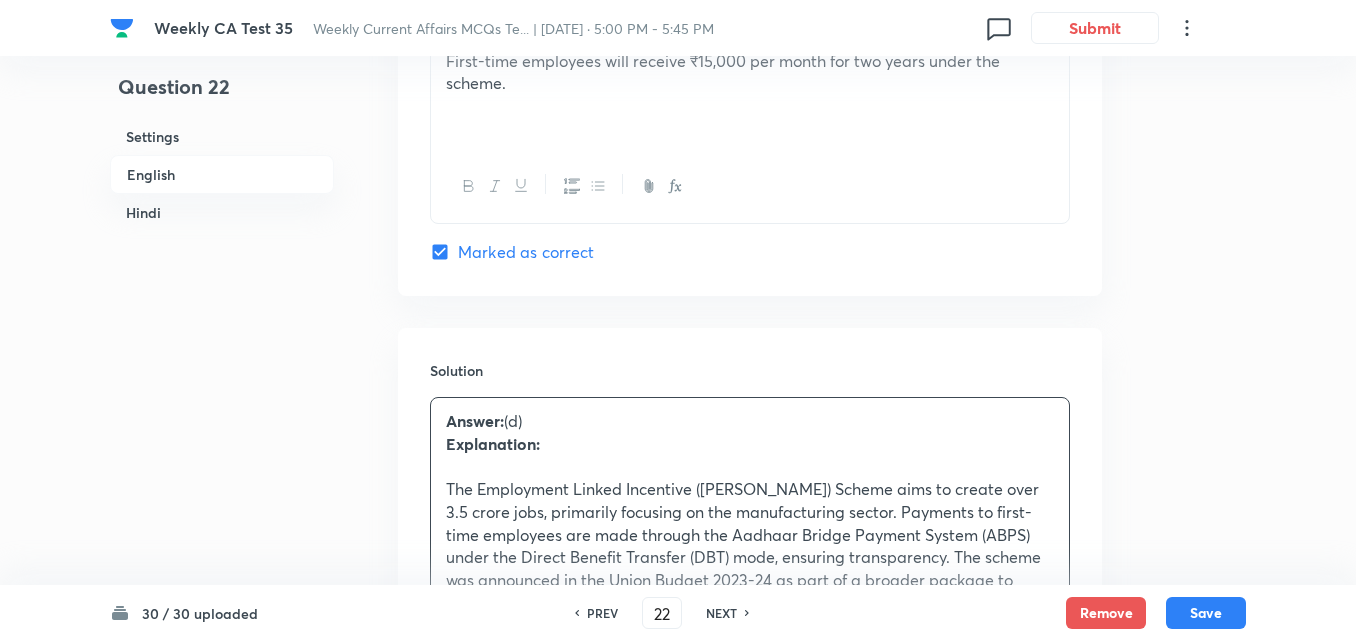 checkbox on "false" 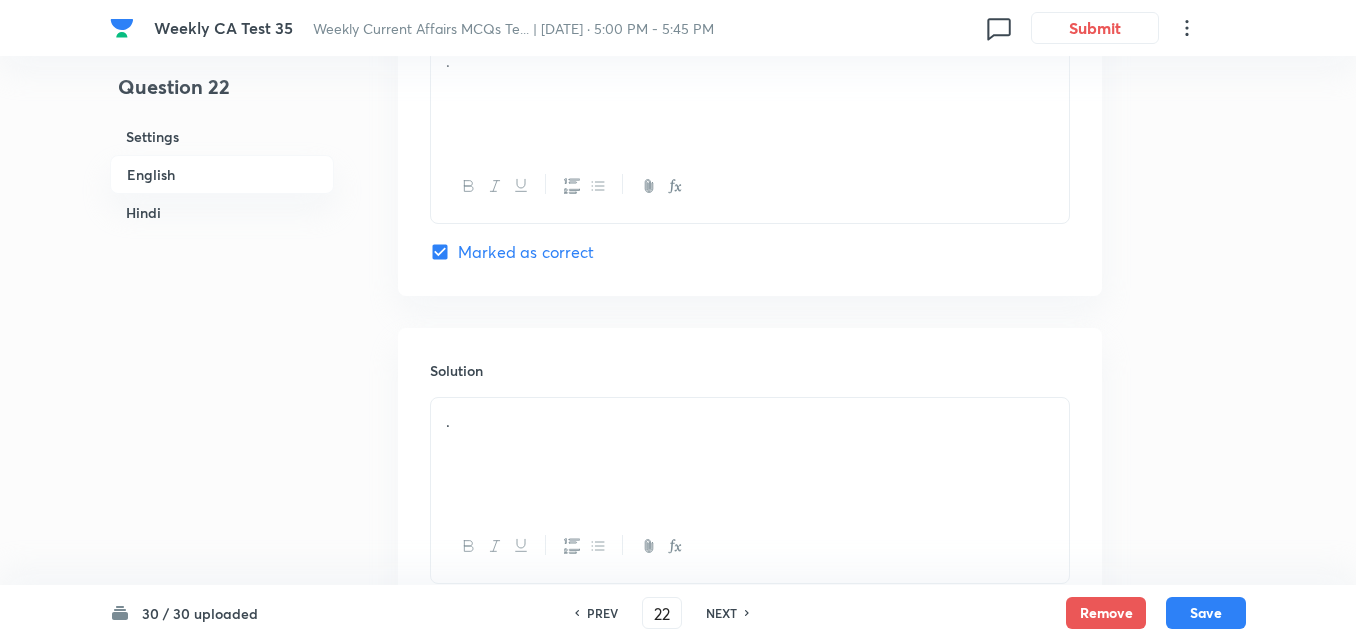 click on "English" at bounding box center [222, 174] 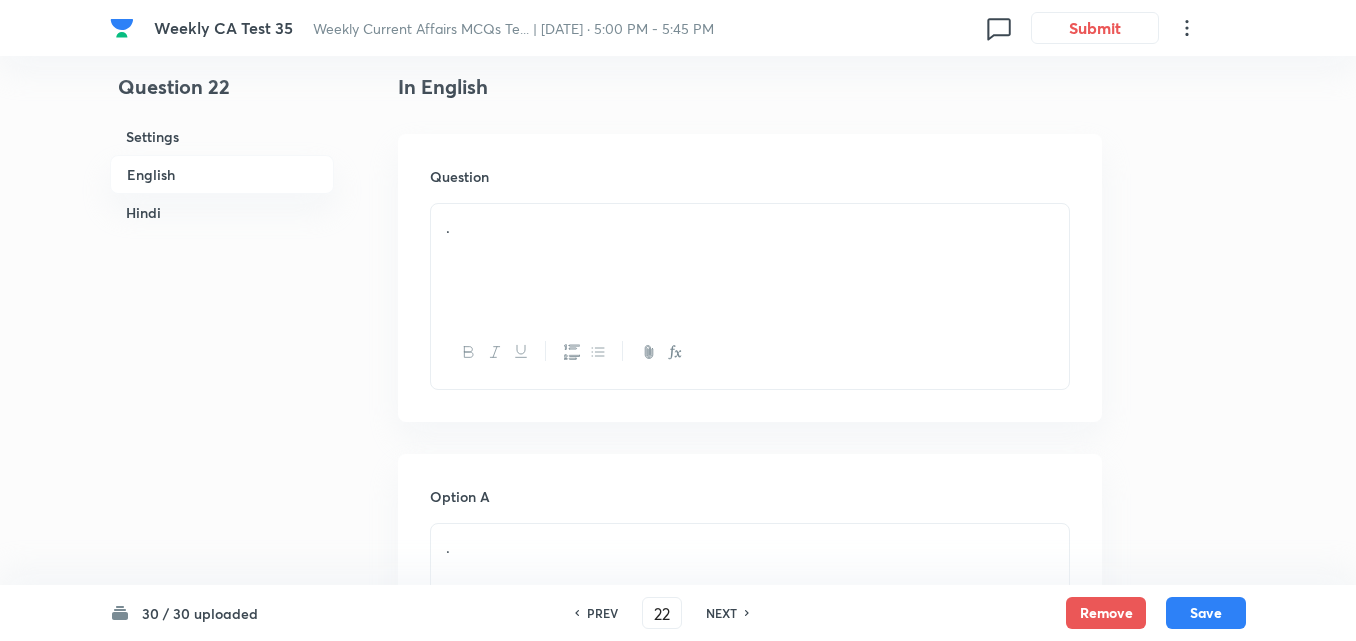 click on "." at bounding box center [750, 260] 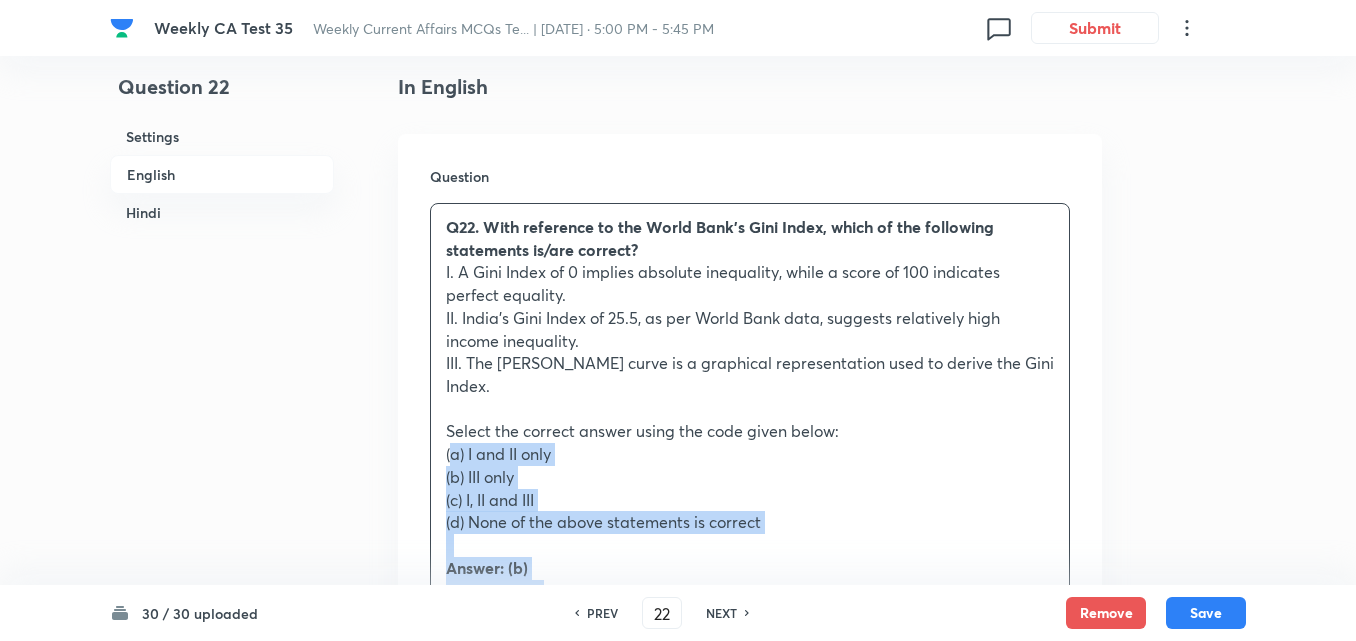 drag, startPoint x: 434, startPoint y: 435, endPoint x: 411, endPoint y: 438, distance: 23.194826 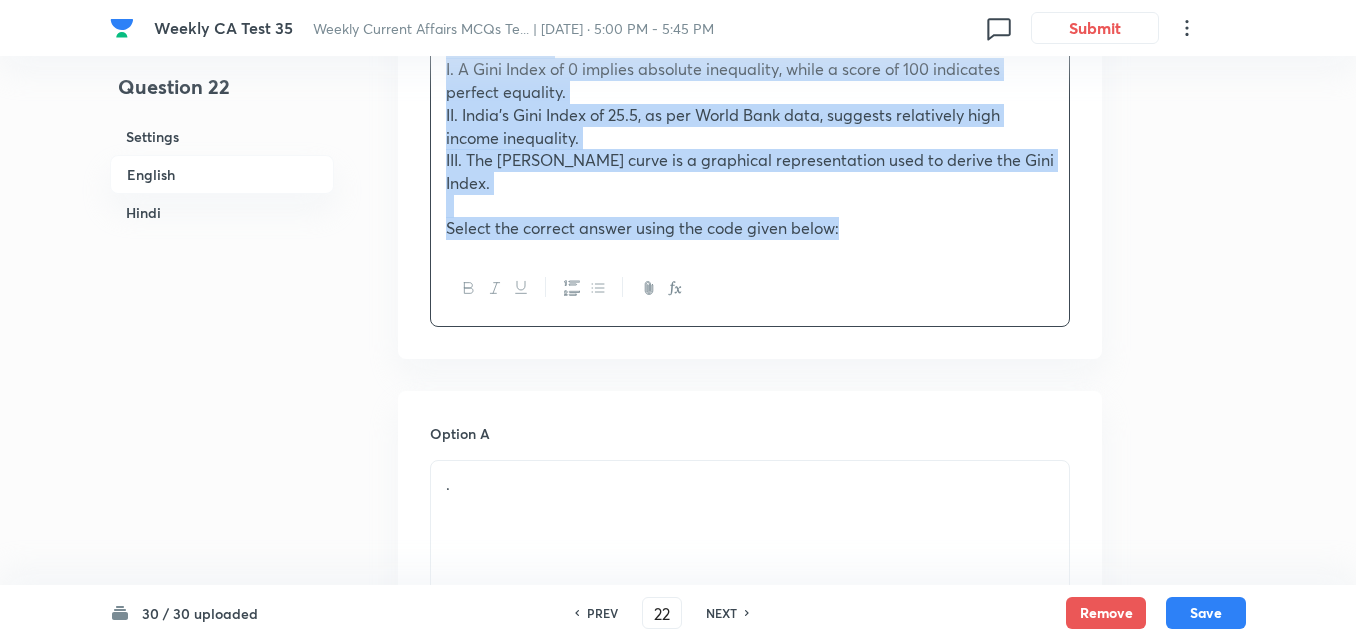 scroll, scrollTop: 816, scrollLeft: 0, axis: vertical 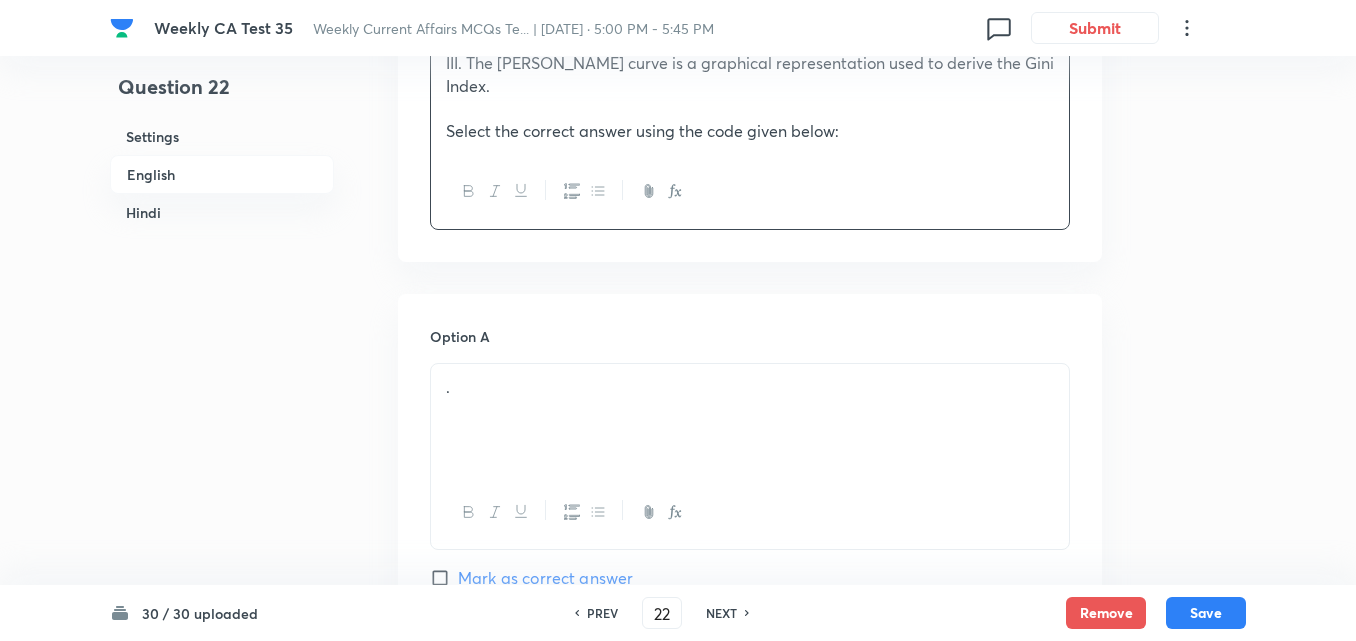click on "." at bounding box center (750, 420) 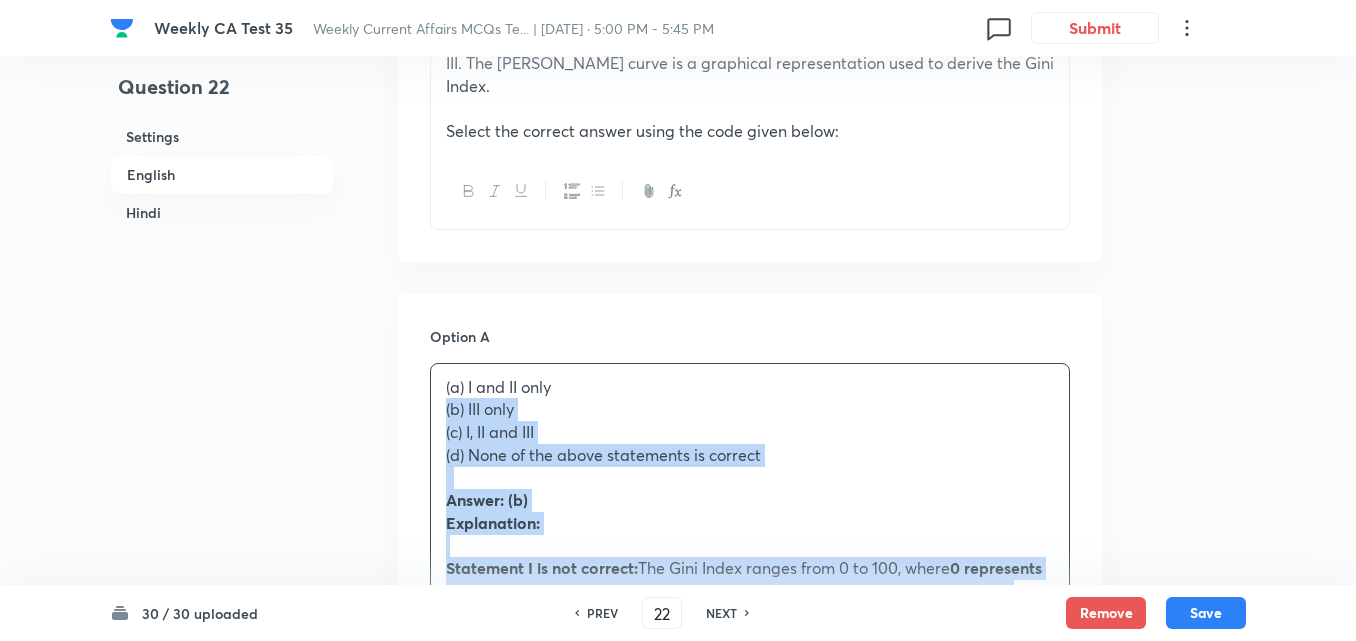 click on "Question 22 Settings English Hindi Settings Type Single choice correct 4 options + 2 marks - 0.66 marks Edit Concept Current Affairs Current Affairs 2025 Current Affairs 2025 Current Affairs 2025 Edit Additional details Easy Fact Not from PYQ paper No equation Edit In English Question With reference to the World Bank’s Gini Index, which of the following statements is/are correct?  I. A Gini Index of 0 implies absolute inequality, while a score of 100 indicates perfect equality.  II. India’s Gini Index of 25.5, as per World Bank data, suggests relatively high income inequality.  III. The Lorenz curve is a graphical representation used to derive the Gini Index.   Select the correct answer using the code given below:   Option A (a) I and II only (b) III only (c) I, II and III (d) None of the above statements is correct   Answer: (b) Explanation: Statement I is not correct:  The Gini Index ranges from 0 to 100, where  0 represents perfect equality  (everyone has the same income) and  35.7 to 37.5  The  . ." at bounding box center (678, 1803) 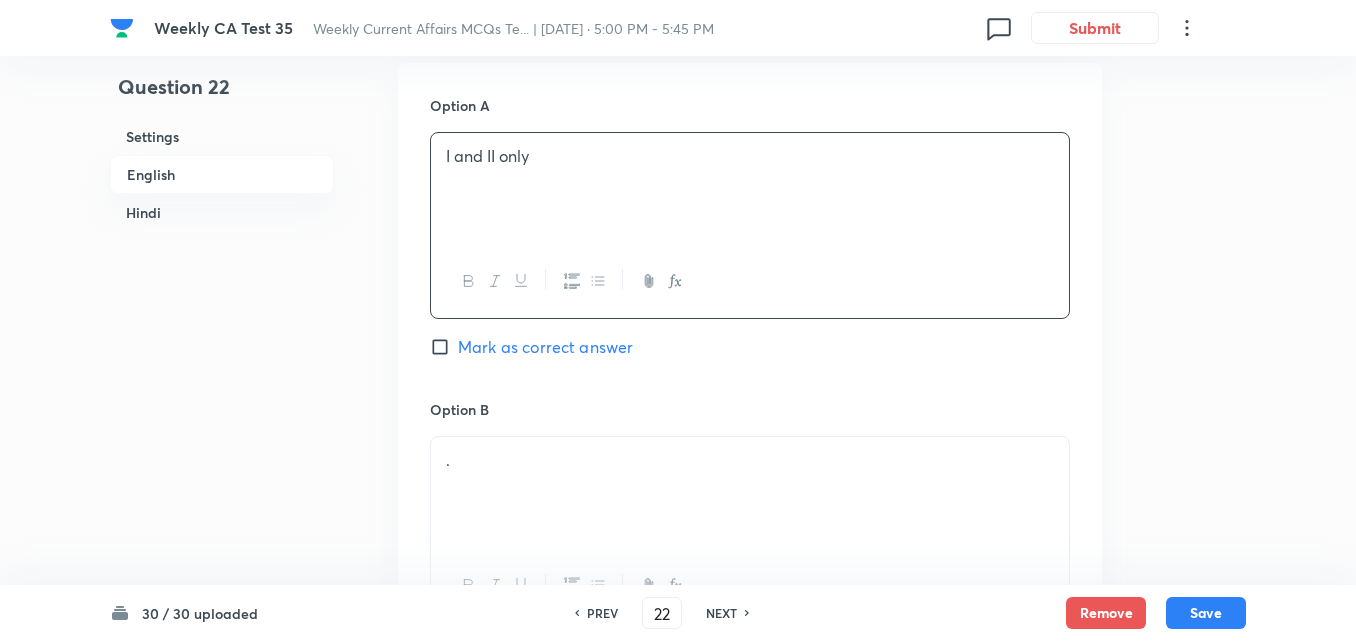scroll, scrollTop: 1216, scrollLeft: 0, axis: vertical 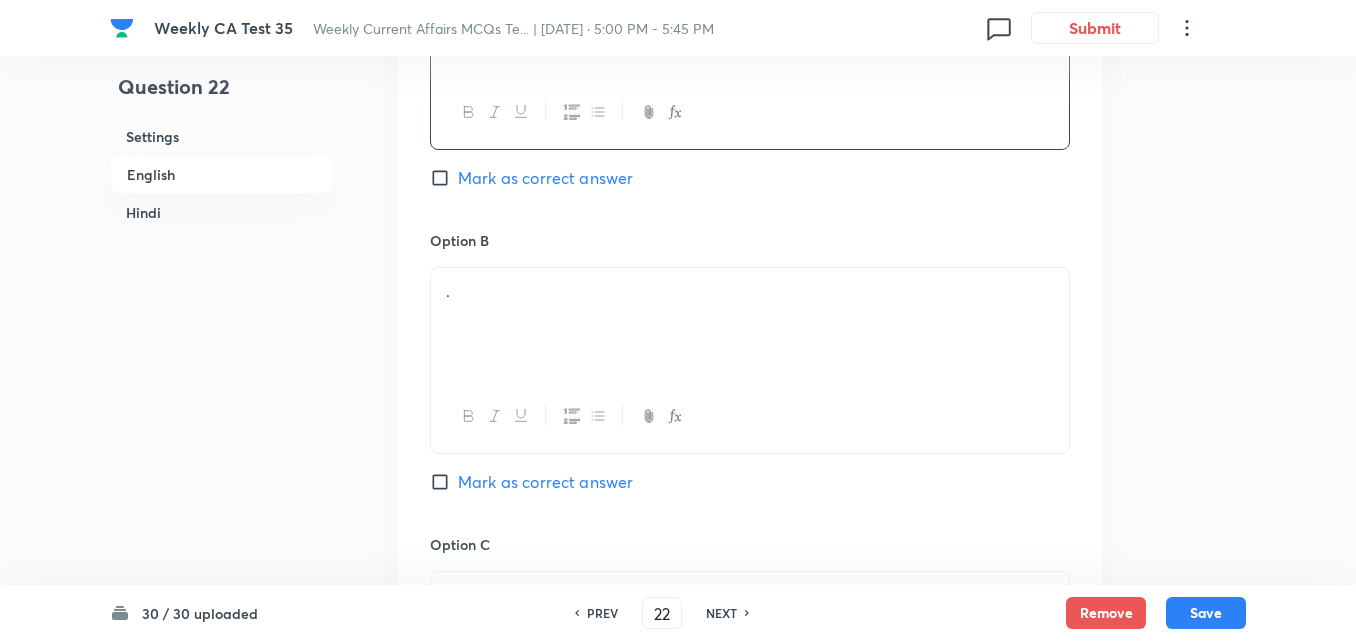 click on "." at bounding box center [750, 324] 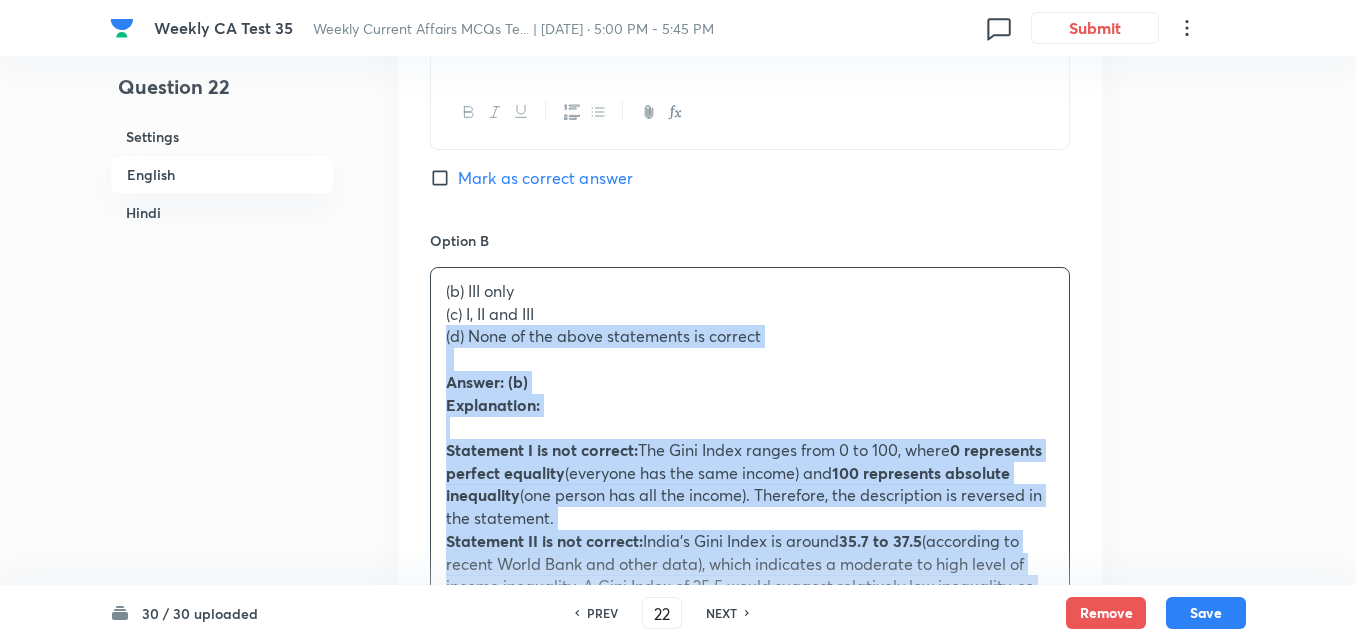 drag, startPoint x: 403, startPoint y: 304, endPoint x: 391, endPoint y: 304, distance: 12 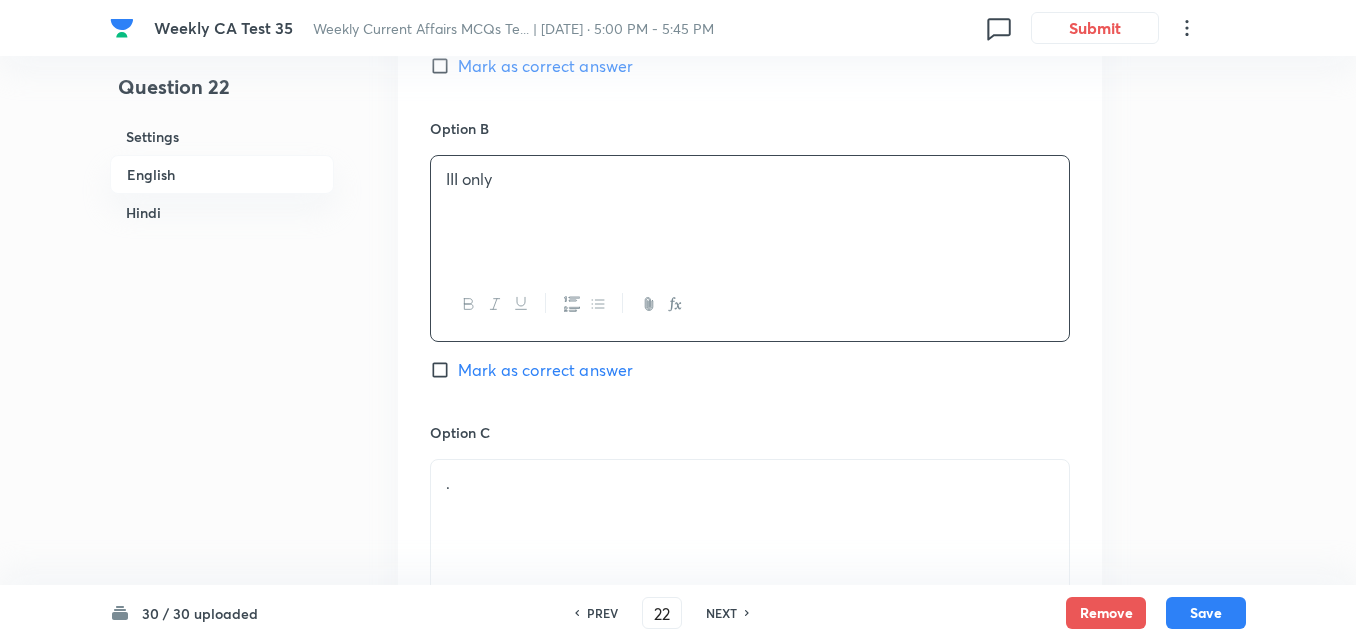 scroll, scrollTop: 1416, scrollLeft: 0, axis: vertical 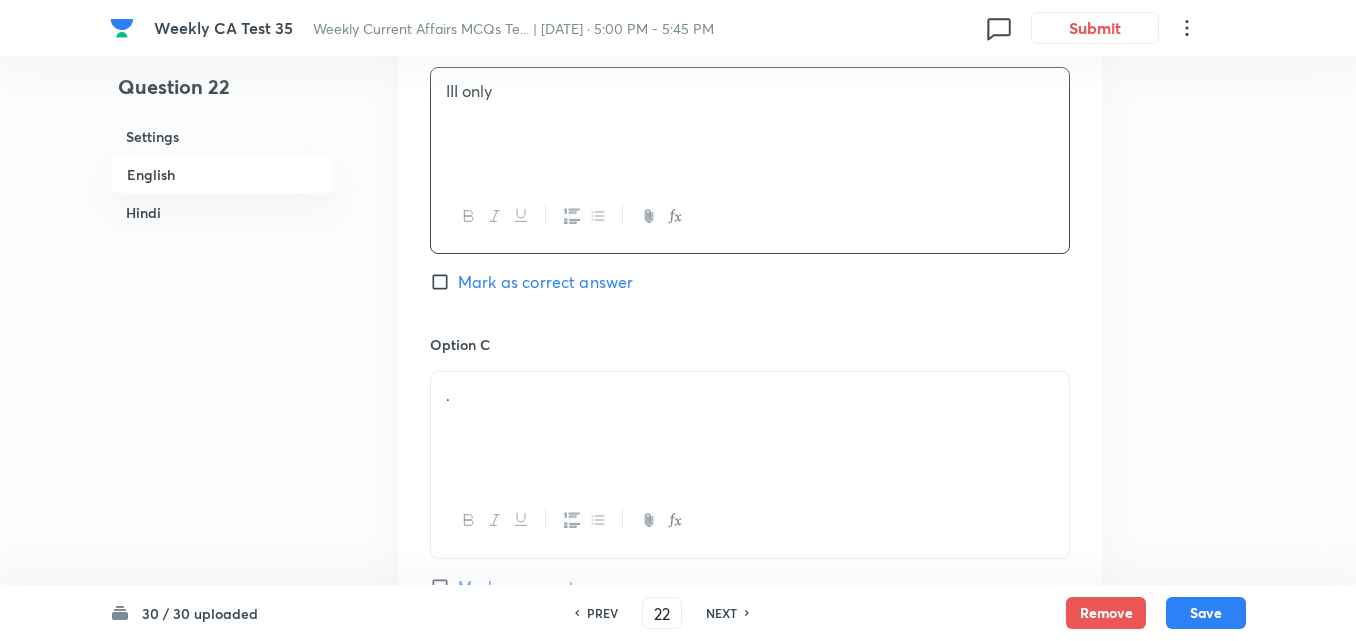click on "Mark as correct answer" at bounding box center (545, 282) 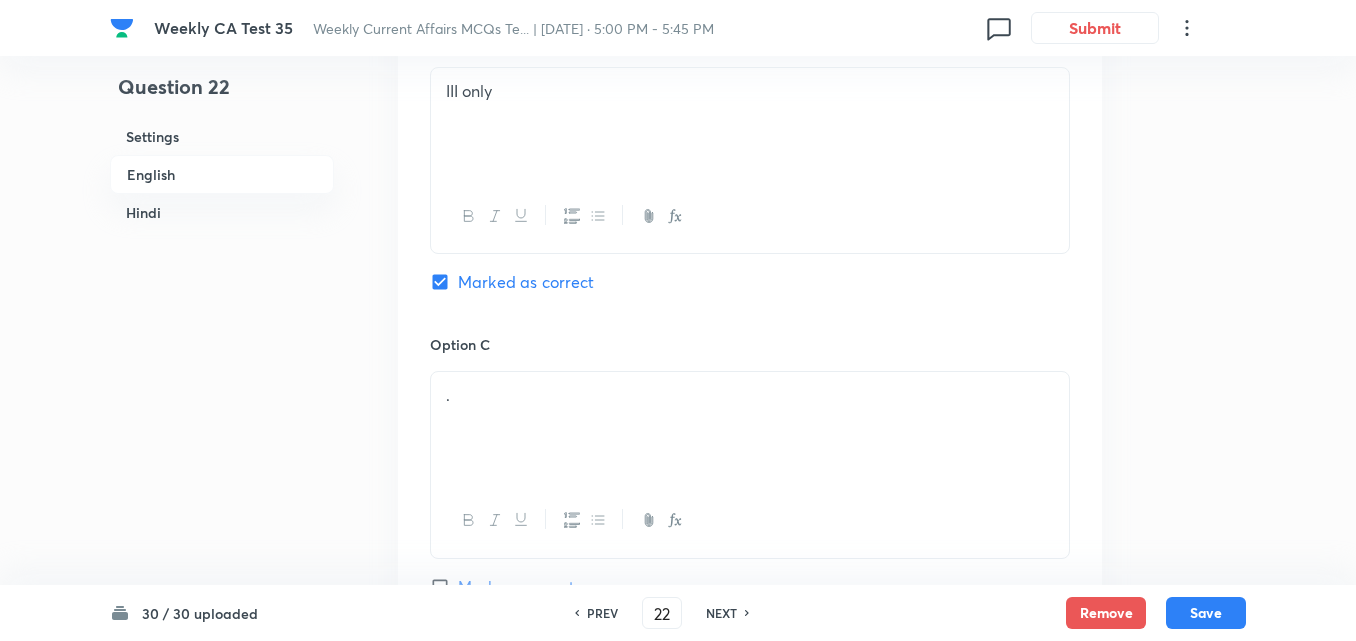 checkbox on "false" 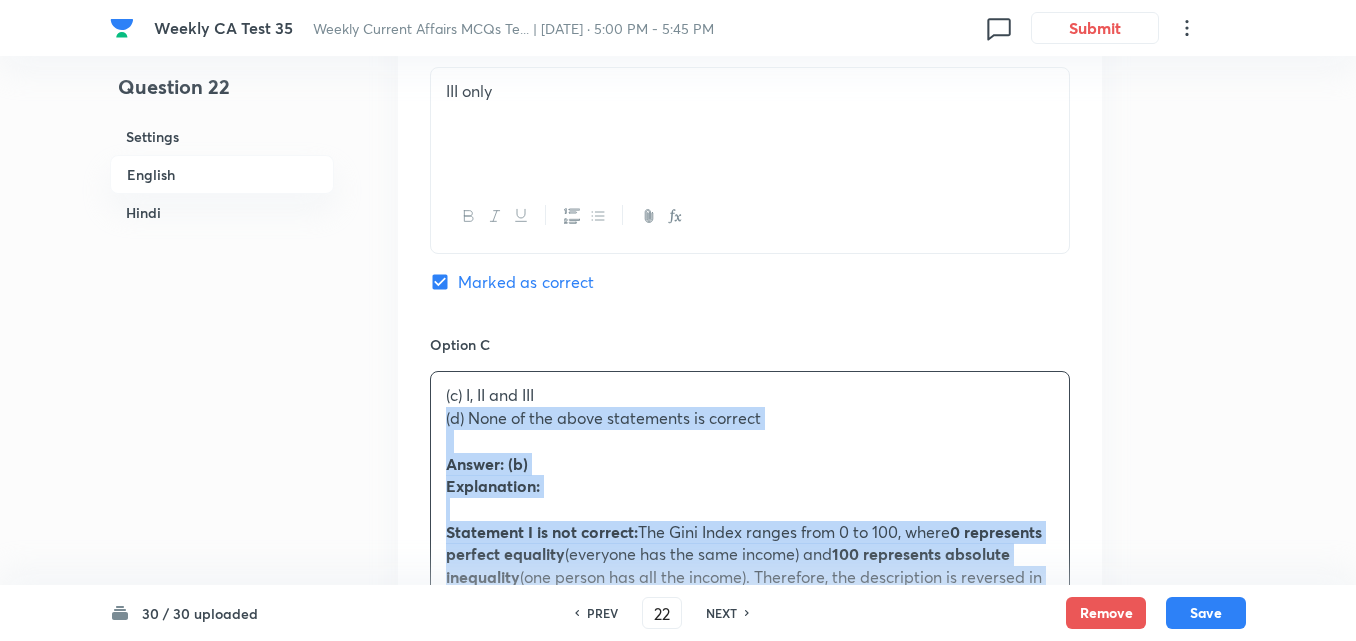 drag, startPoint x: 431, startPoint y: 416, endPoint x: 402, endPoint y: 401, distance: 32.649654 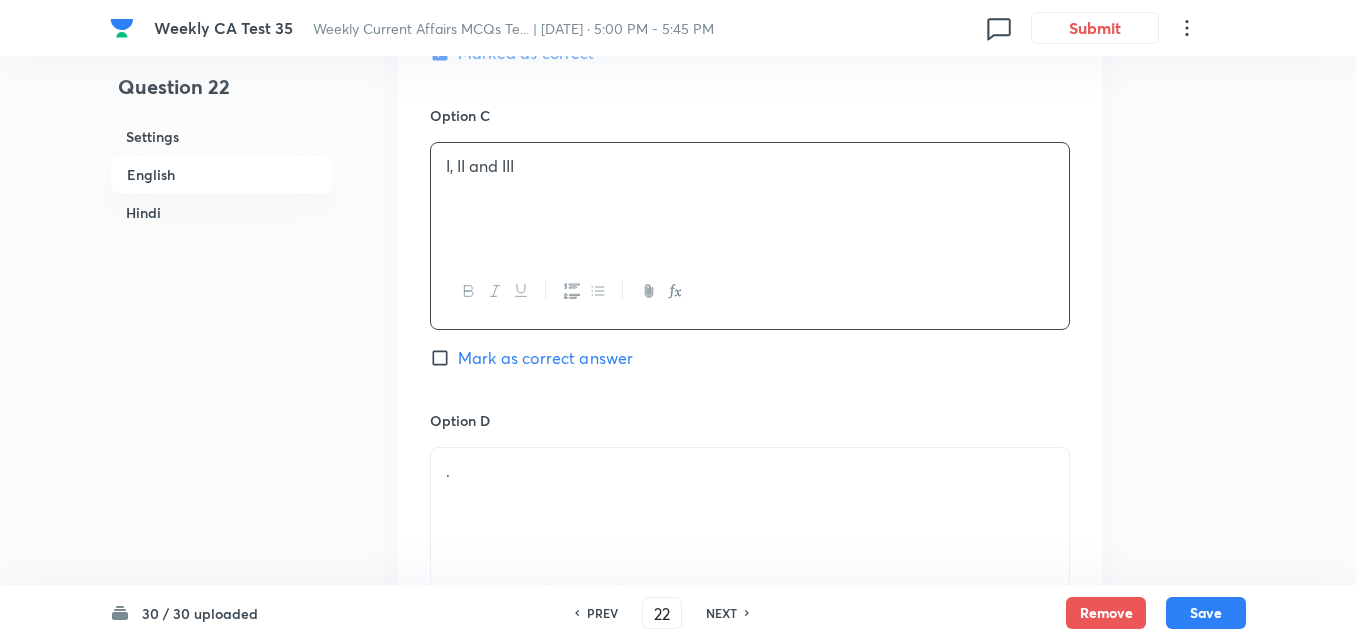 scroll, scrollTop: 1816, scrollLeft: 0, axis: vertical 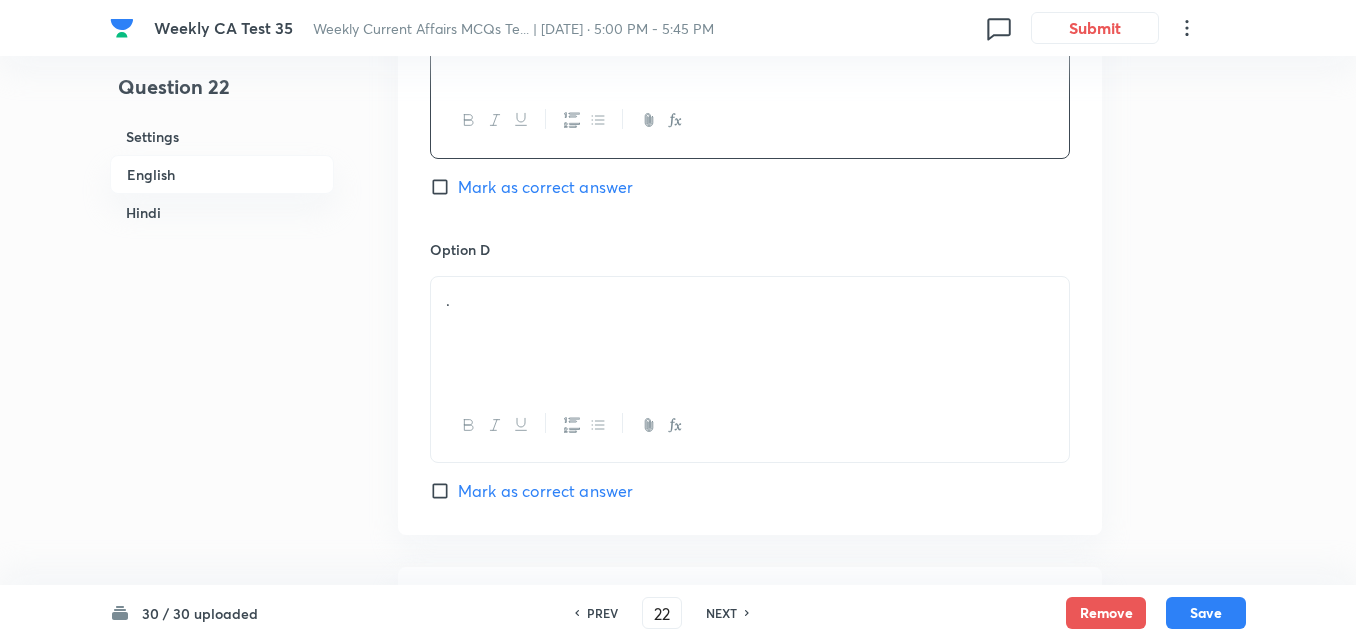 click on "." at bounding box center [750, 333] 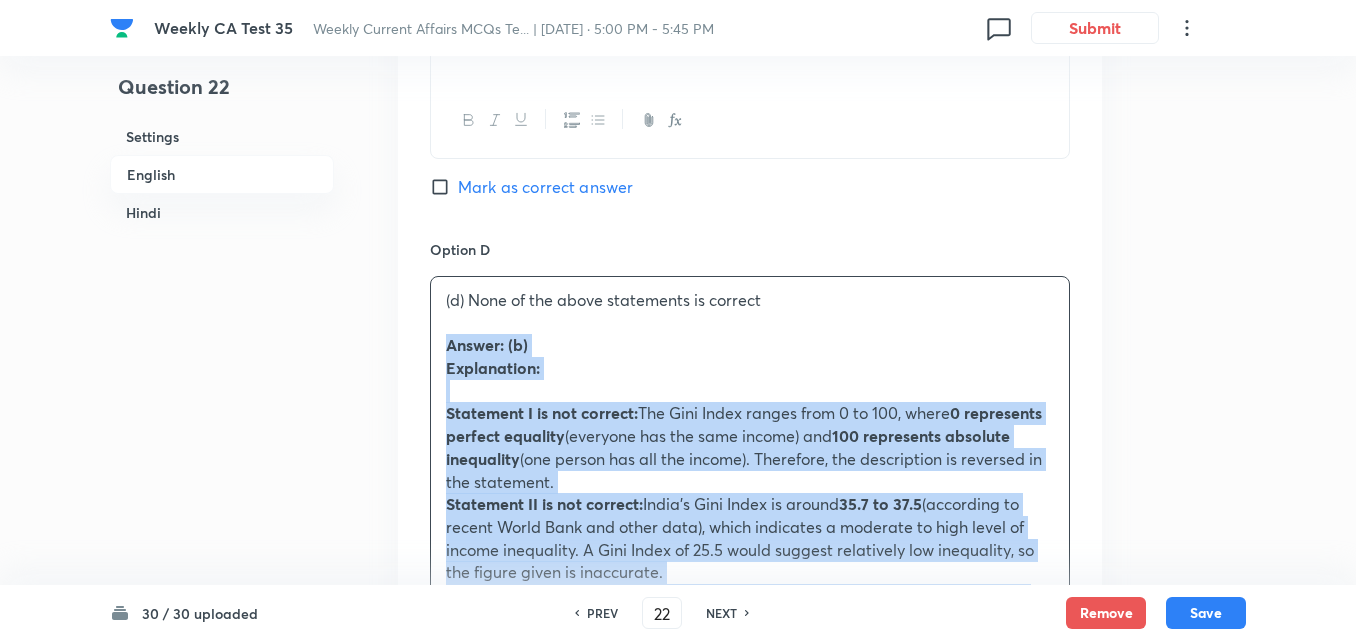 click on "Option A I and II only Mark as correct answer Option B III only Marked as correct Option C I, II and III Mark as correct answer Option D (d) None of the above statements is correct   Answer: (b) Explanation: Statement I is not correct:  The Gini Index ranges from 0 to 100, where  0 represents perfect equality  (everyone has the same income) and  100 represents absolute inequality  (one person has all the income). Therefore, the description is reversed in the statement. Statement II is not correct:  India’s Gini Index is around  35.7 to 37.5  (according to recent World Bank and other data), which indicates a moderate to high level of income inequality. A Gini Index of 25.5 would suggest relatively low inequality, so the figure given is inaccurate. Statement III is correct:  The  Lorenz curve  is a graphical tool that plots the cumulative share of income earned by the cumulative percentage of the population. The Gini Index is derived from the area between the Lorenz curve and the line of perfect equality." at bounding box center (750, 64) 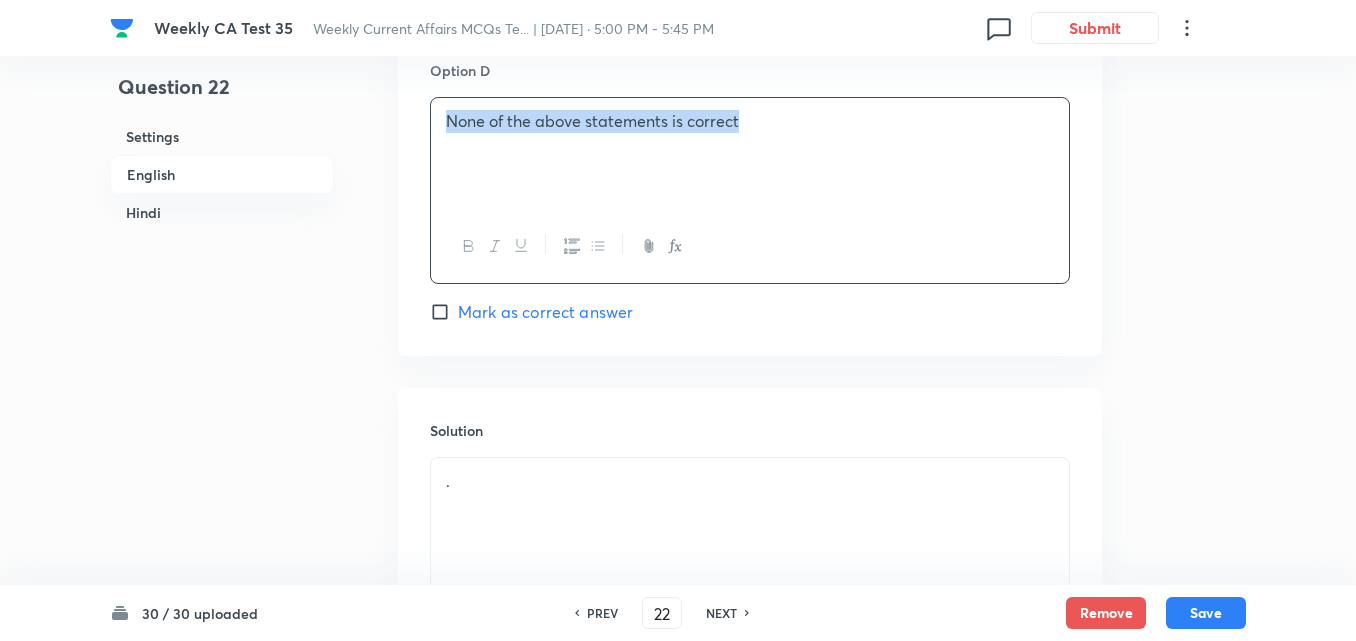 scroll, scrollTop: 2216, scrollLeft: 0, axis: vertical 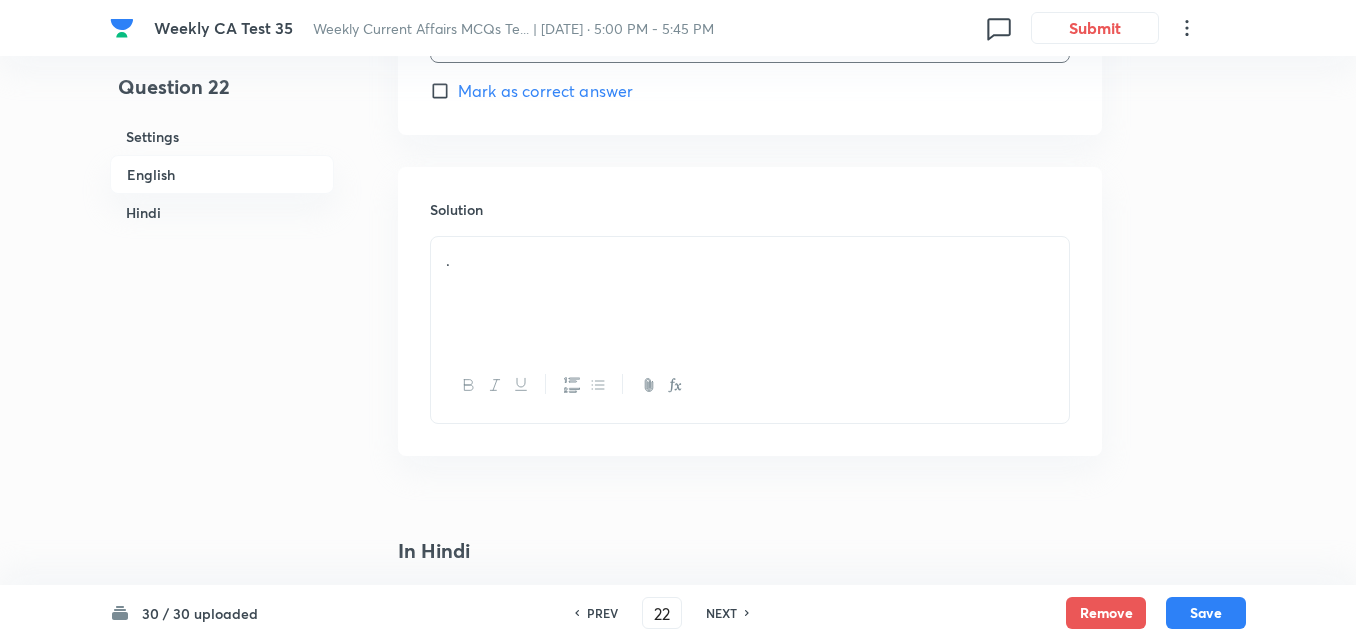 click on "." at bounding box center [750, 293] 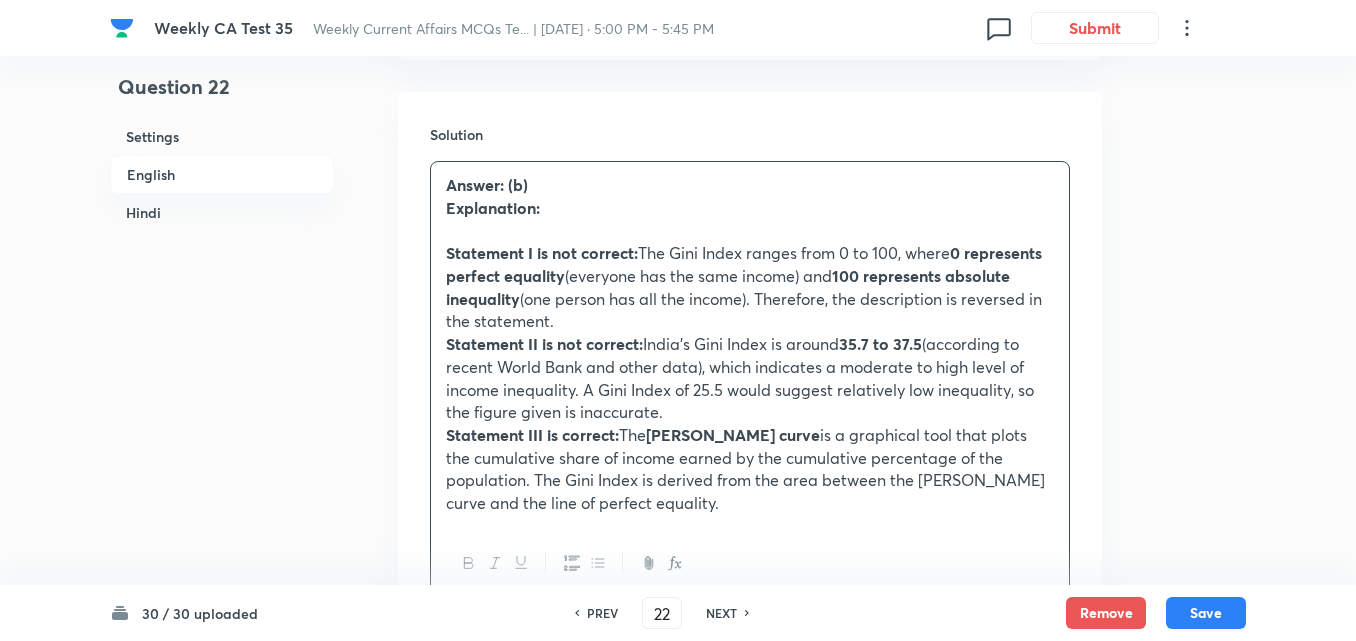 scroll, scrollTop: 2416, scrollLeft: 0, axis: vertical 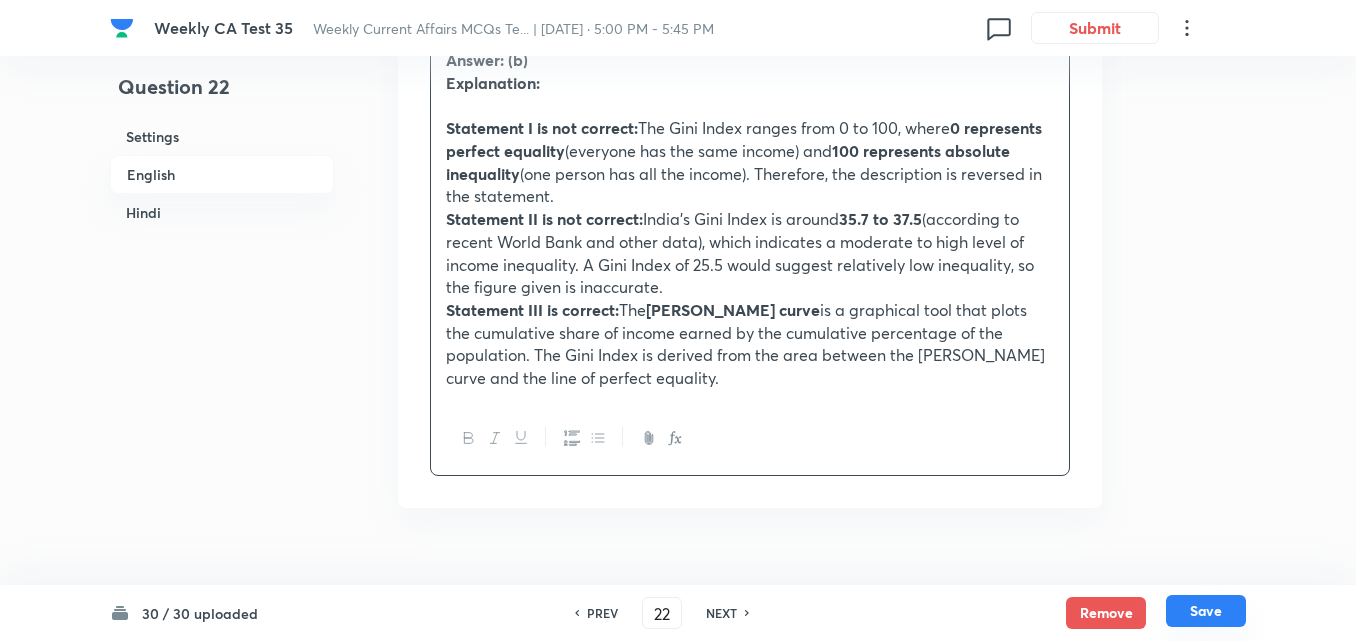 click on "Save" at bounding box center [1206, 611] 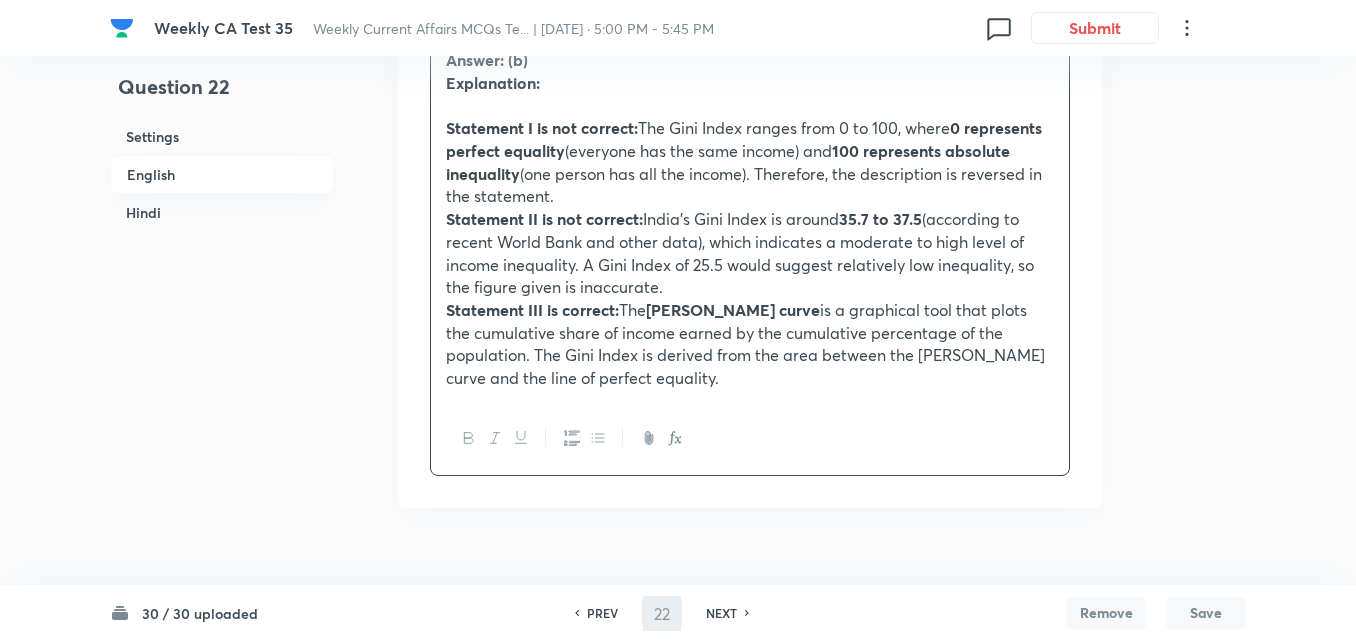 type on "23" 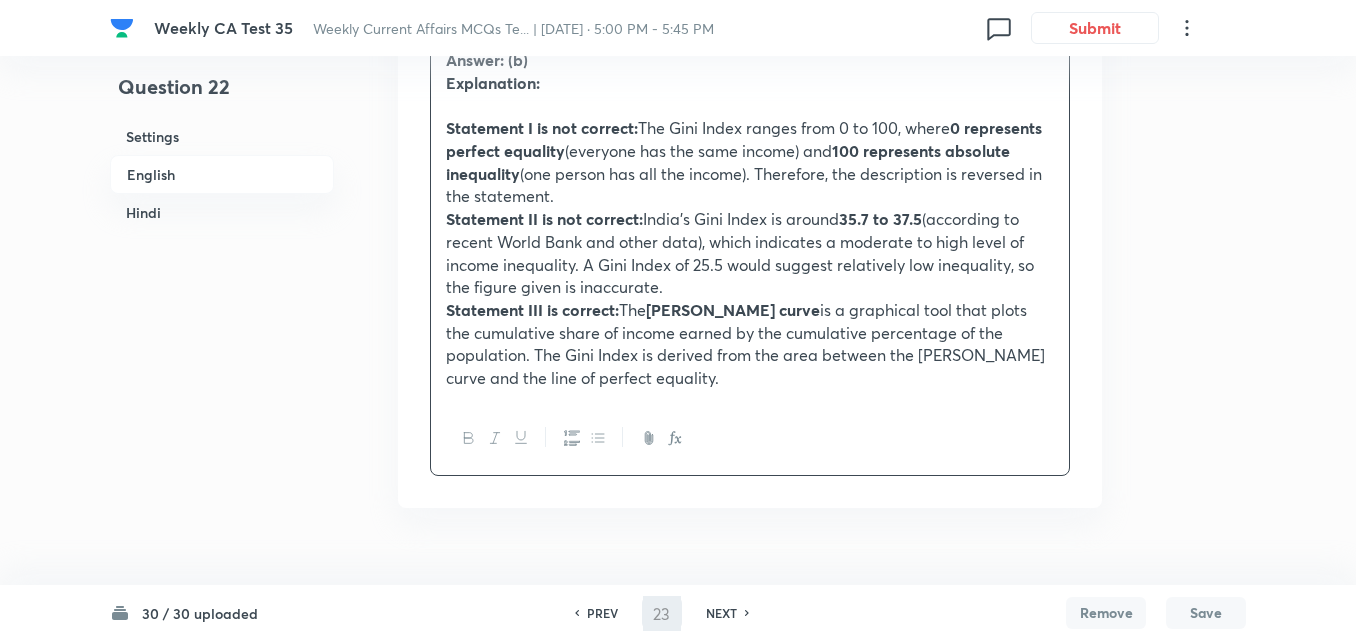 checkbox on "false" 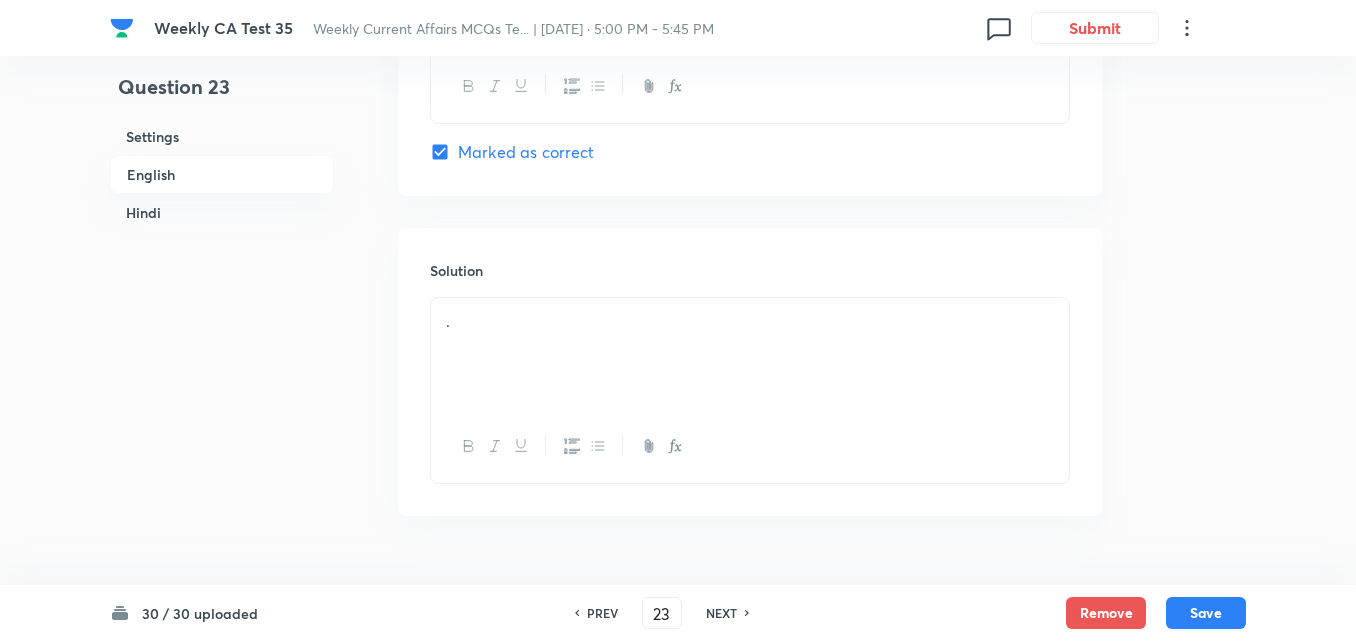 click on "English" at bounding box center (222, 174) 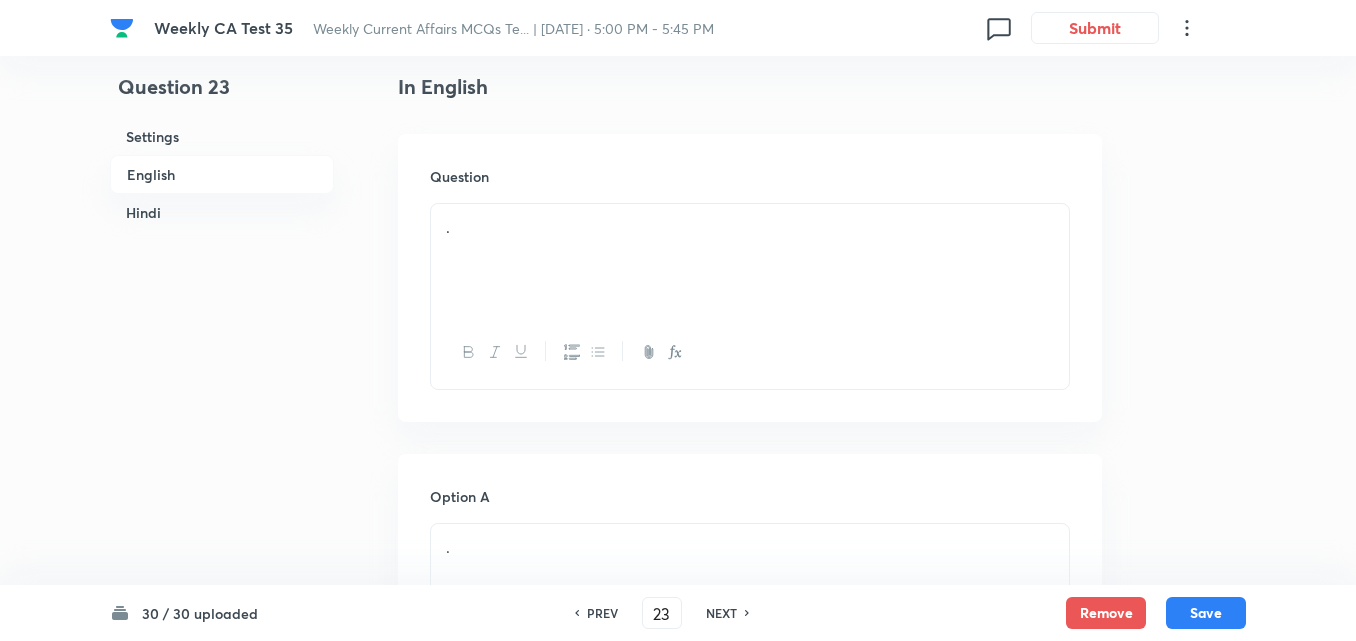 click on "." at bounding box center (750, 260) 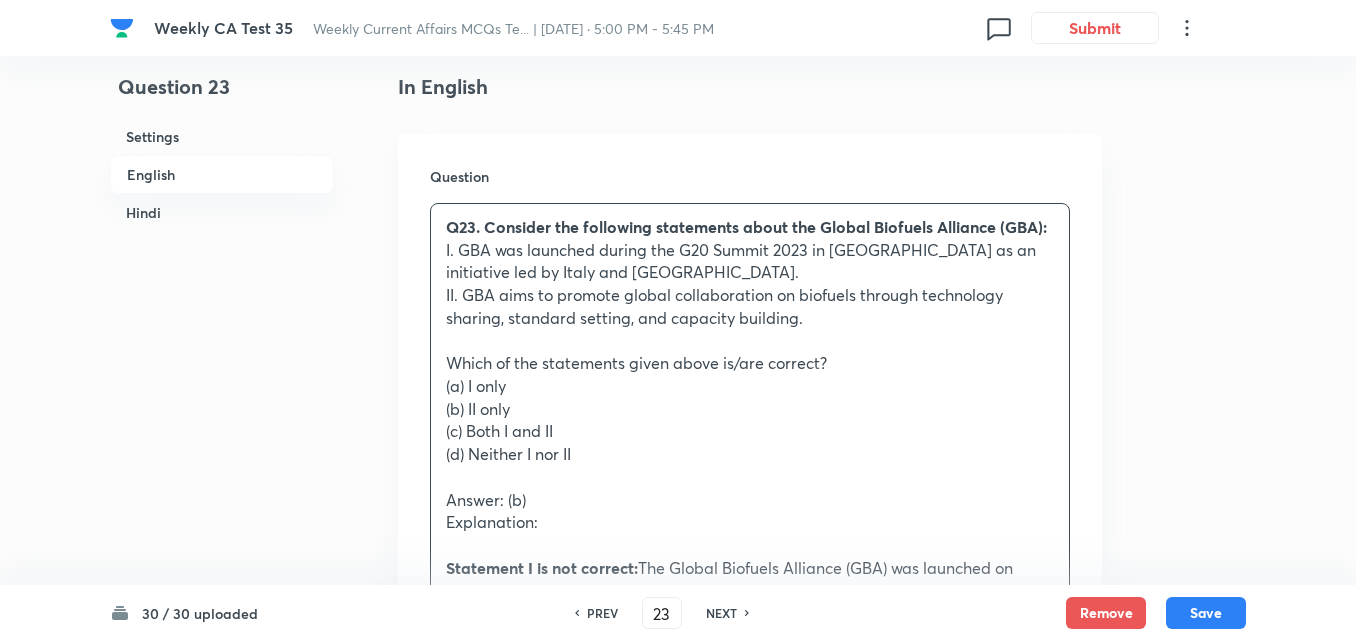 drag, startPoint x: 436, startPoint y: 382, endPoint x: 349, endPoint y: 379, distance: 87.05171 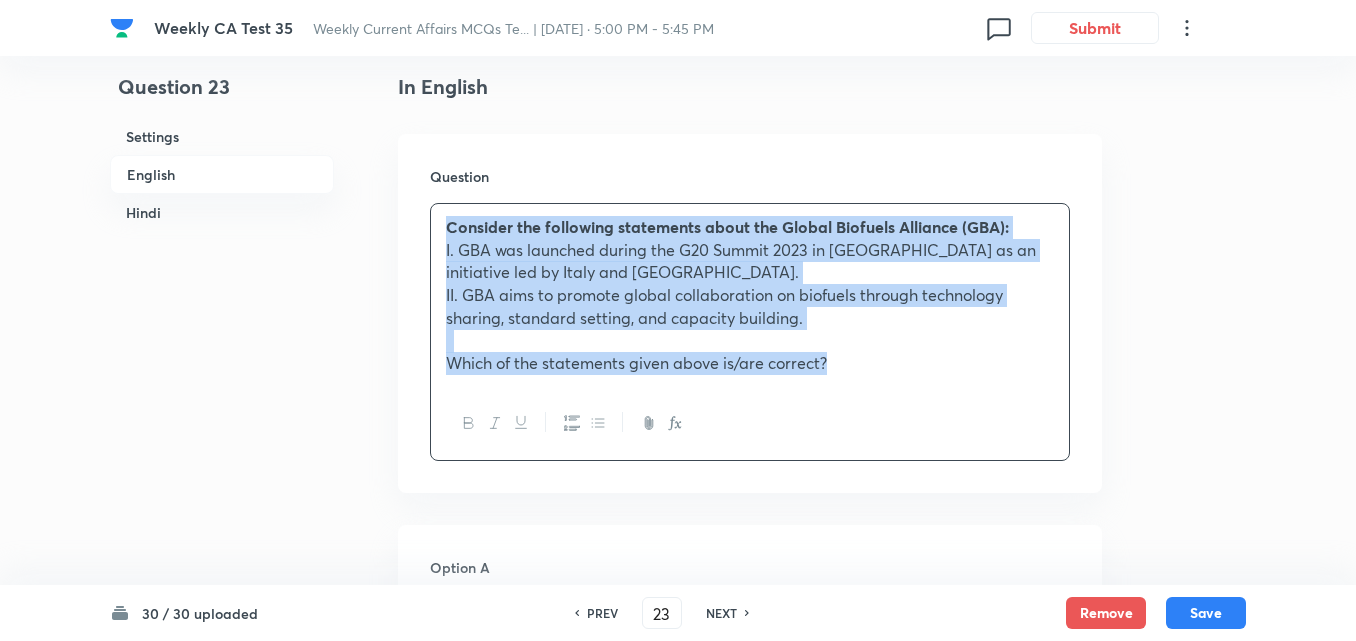 scroll, scrollTop: 816, scrollLeft: 0, axis: vertical 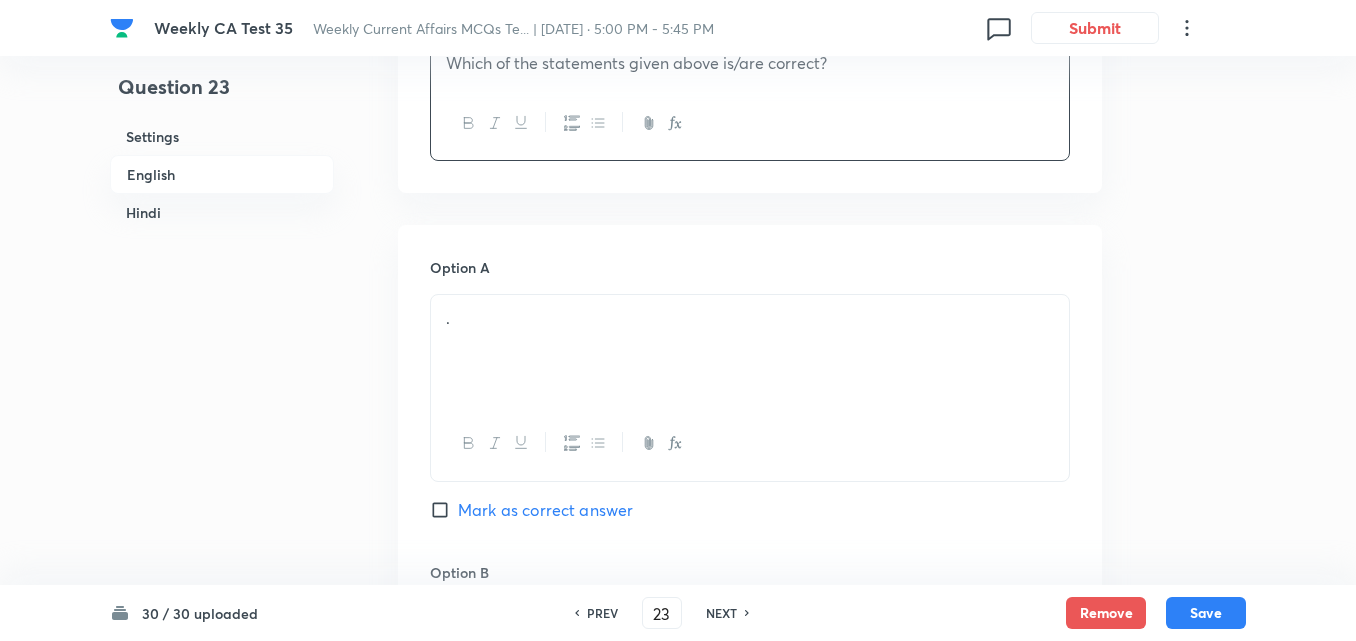 click on "." at bounding box center (750, 318) 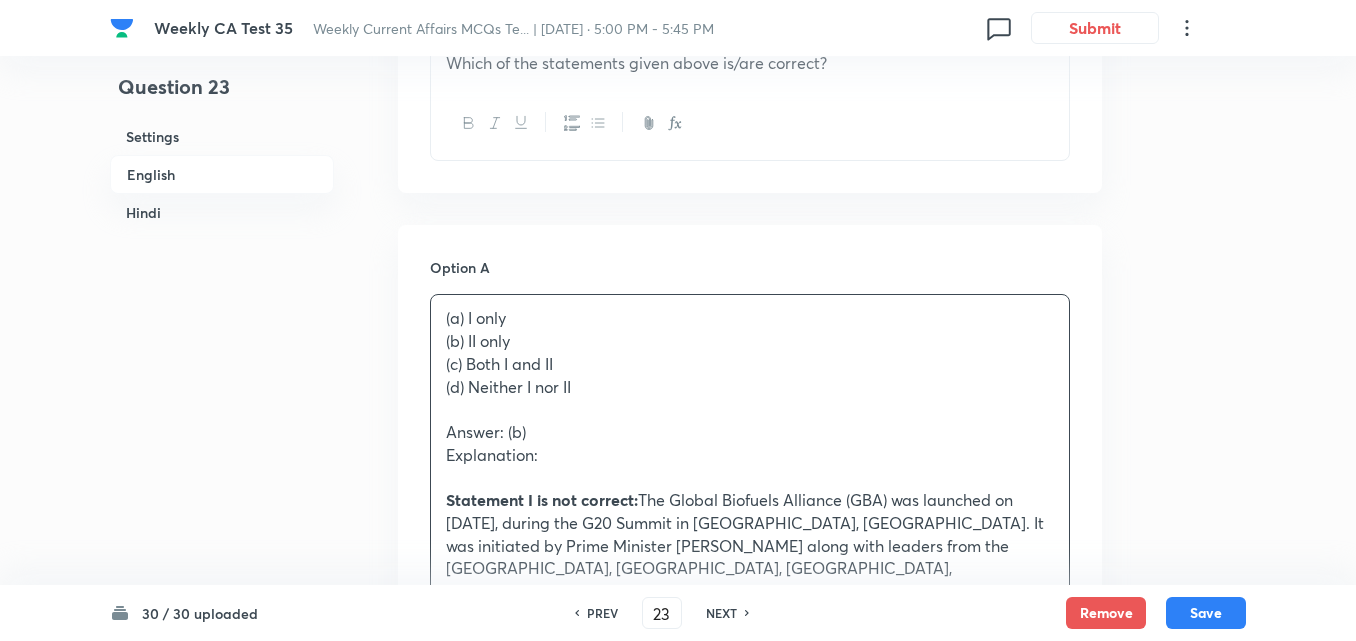 drag, startPoint x: 386, startPoint y: 333, endPoint x: 369, endPoint y: 336, distance: 17.262676 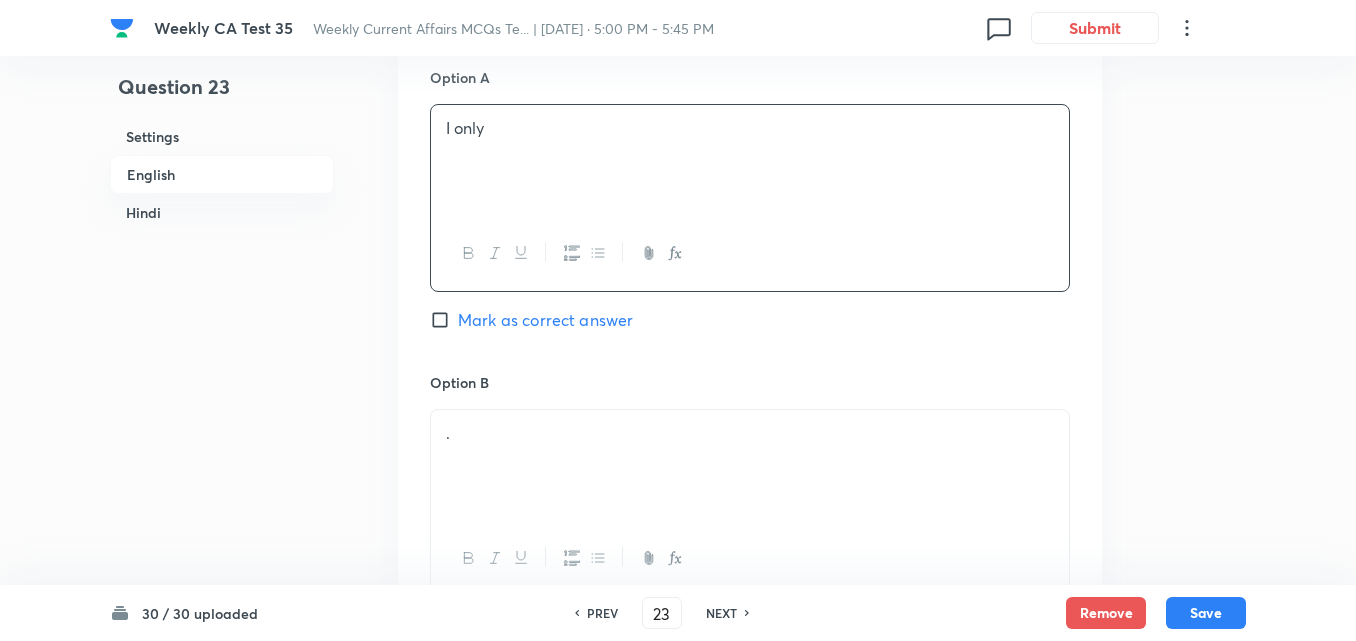 scroll, scrollTop: 1216, scrollLeft: 0, axis: vertical 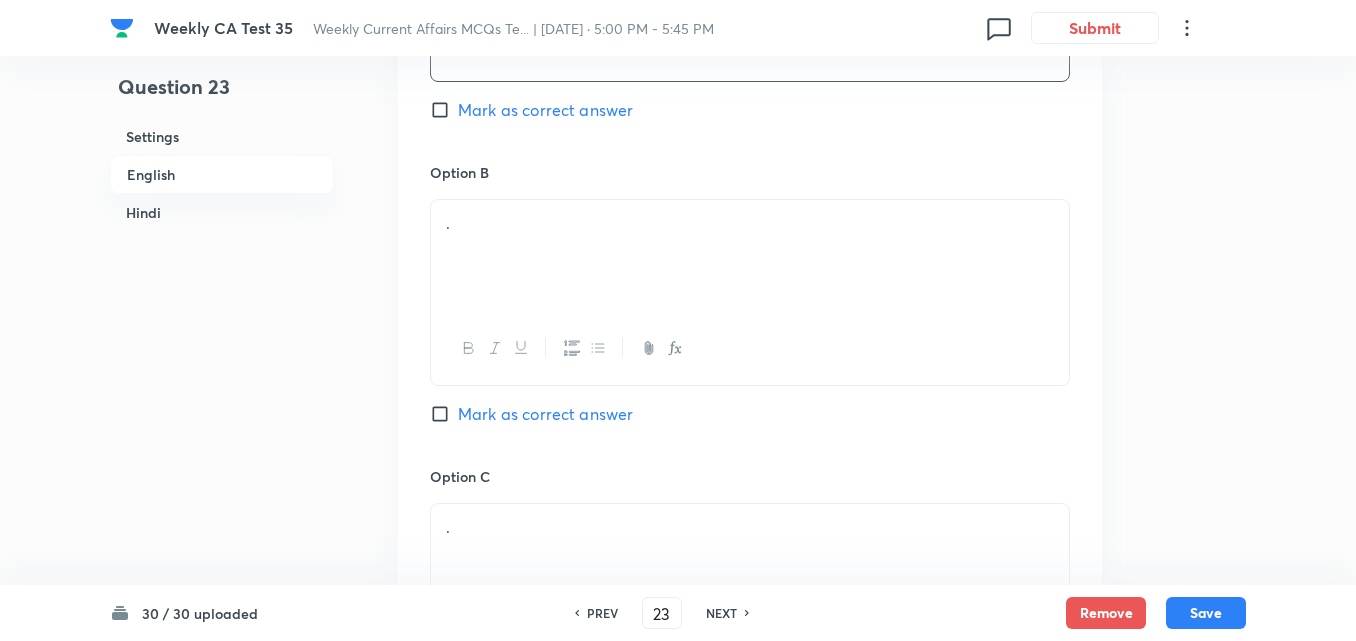 click on "." at bounding box center (750, 256) 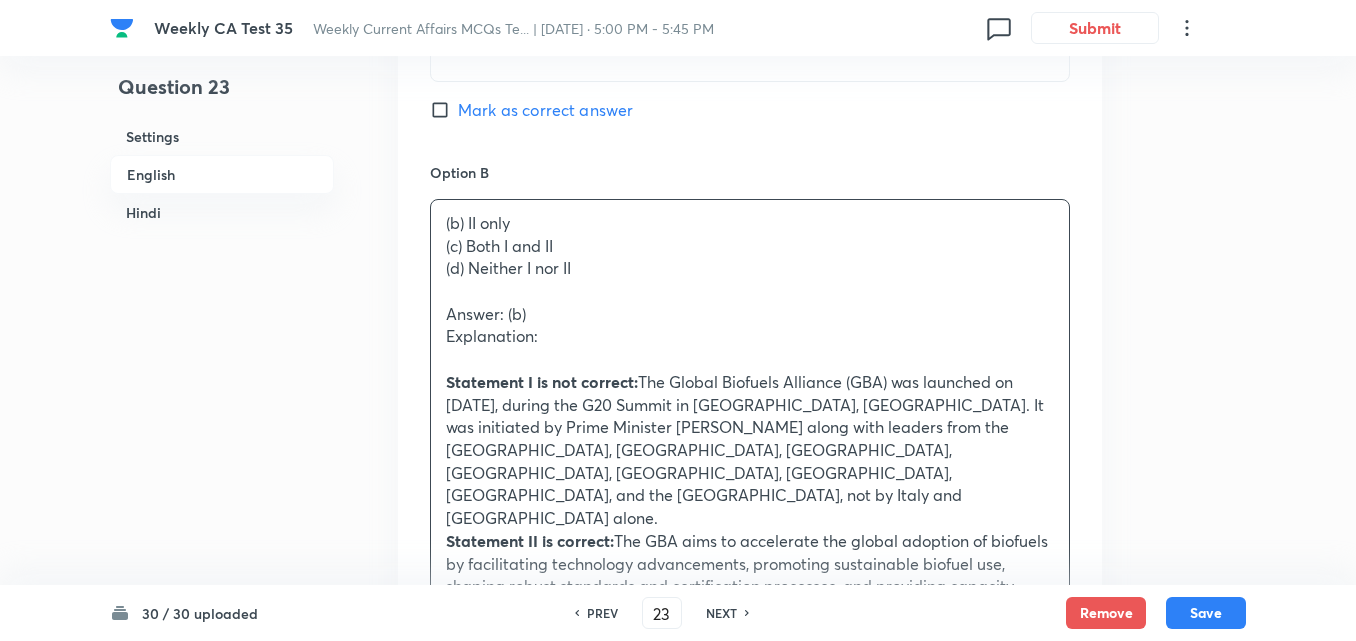 drag, startPoint x: 396, startPoint y: 257, endPoint x: 355, endPoint y: 249, distance: 41.773197 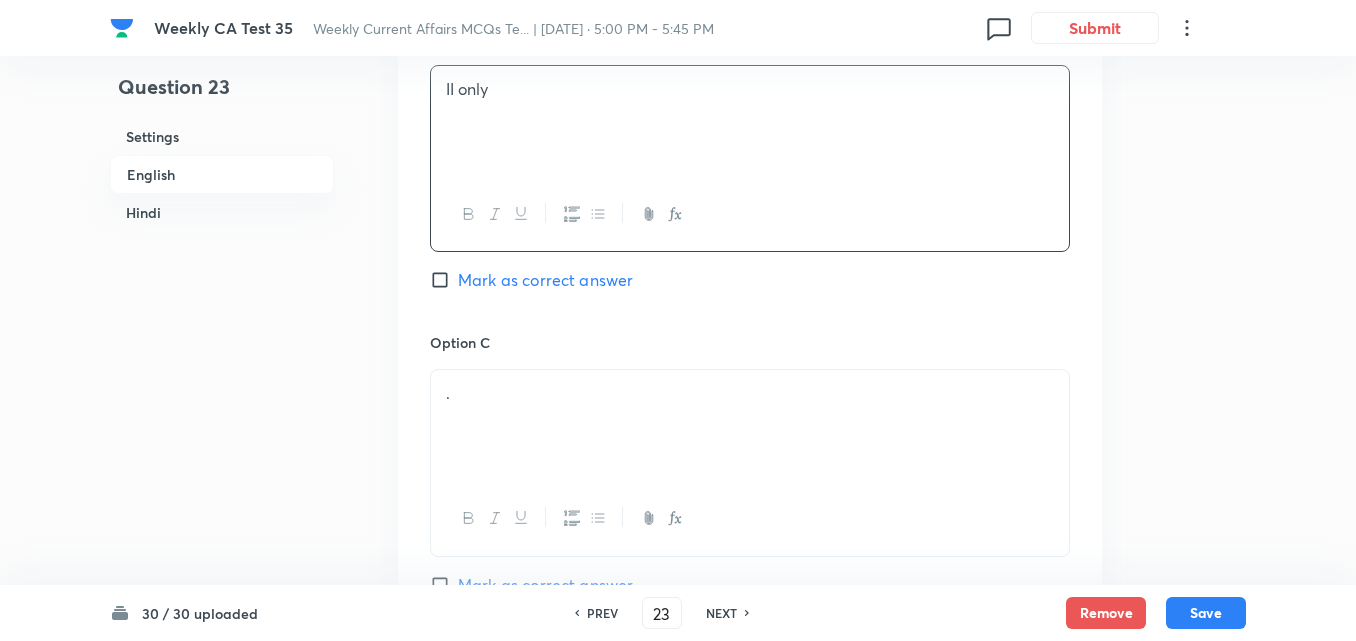 scroll, scrollTop: 1516, scrollLeft: 0, axis: vertical 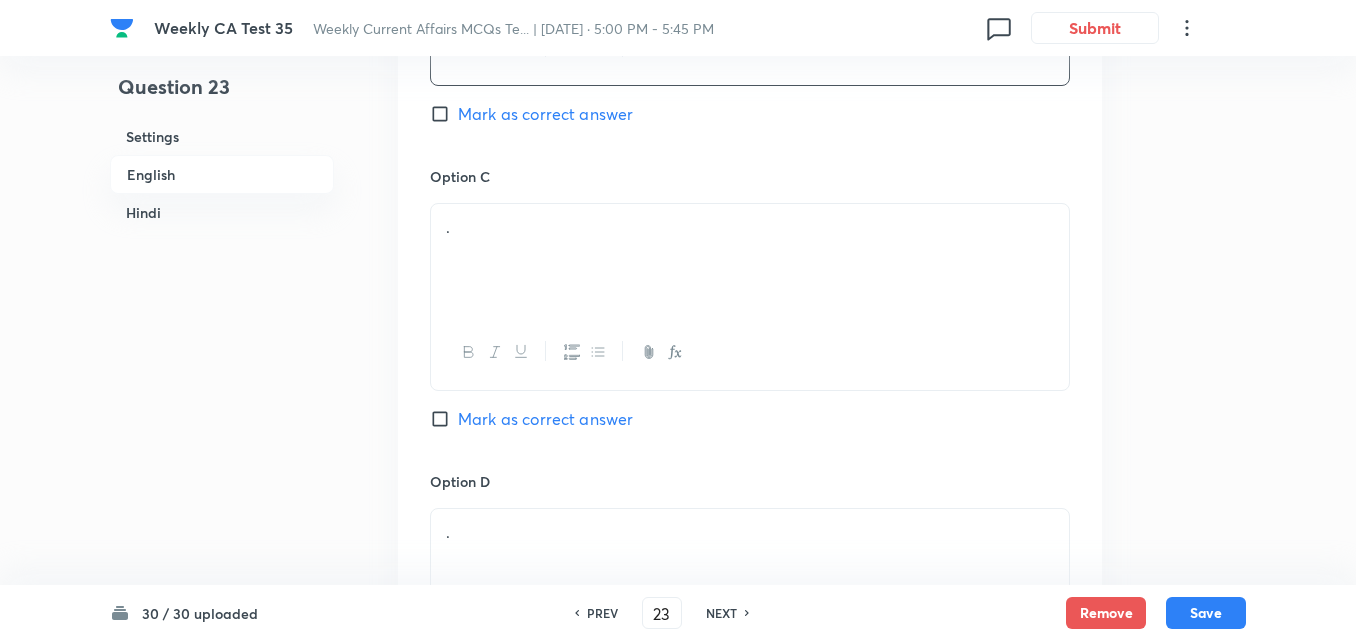 click on "Mark as correct answer" at bounding box center (545, 114) 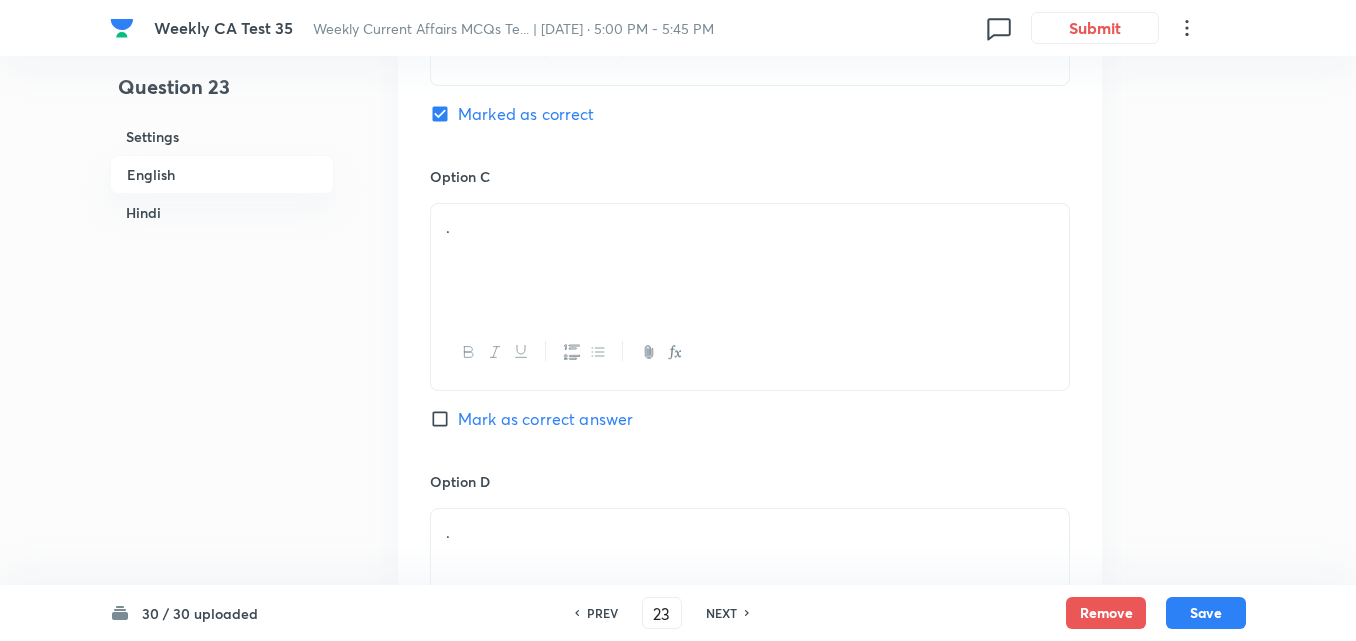 checkbox on "false" 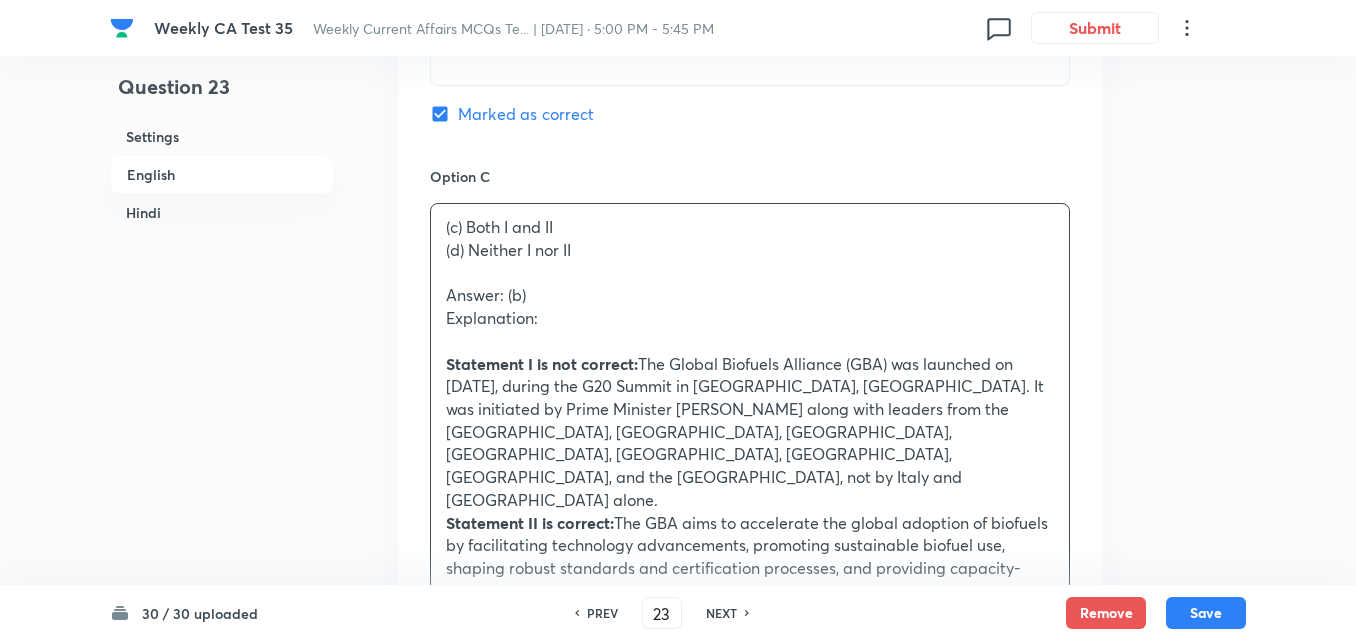 click on "Question 23 Settings English Hindi Settings Type Single choice correct 4 options + 2 marks - 0.66 marks Edit Concept Current Affairs Current Affairs 2025 Current Affairs 2025 Current Affairs 2025 Edit Additional details Easy Fact Not from PYQ paper No equation Edit In English Question Consider the following statements about the Global Biofuels Alliance (GBA):  I. GBA was launched during the G20 Summit 2023 in Rome as an initiative led by Italy and Brazil.  II. GBA aims to promote global collaboration on biofuels through technology sharing, standard setting, and capacity building.   Which of the statements given above is/are correct?   Option A I only Mark as correct answer Option B II only Marked as correct Option C (c) Both I and II (d) Neither I nor II   Answer: (b) Explanation: Statement I is not correct:   Statement II is correct: Mark as correct answer Option D . Mark as correct answer Solution . In Hindi Question . Option A . Mark as correct answer Option B . Marked as correct Option C . Option D . ." at bounding box center [678, 1057] 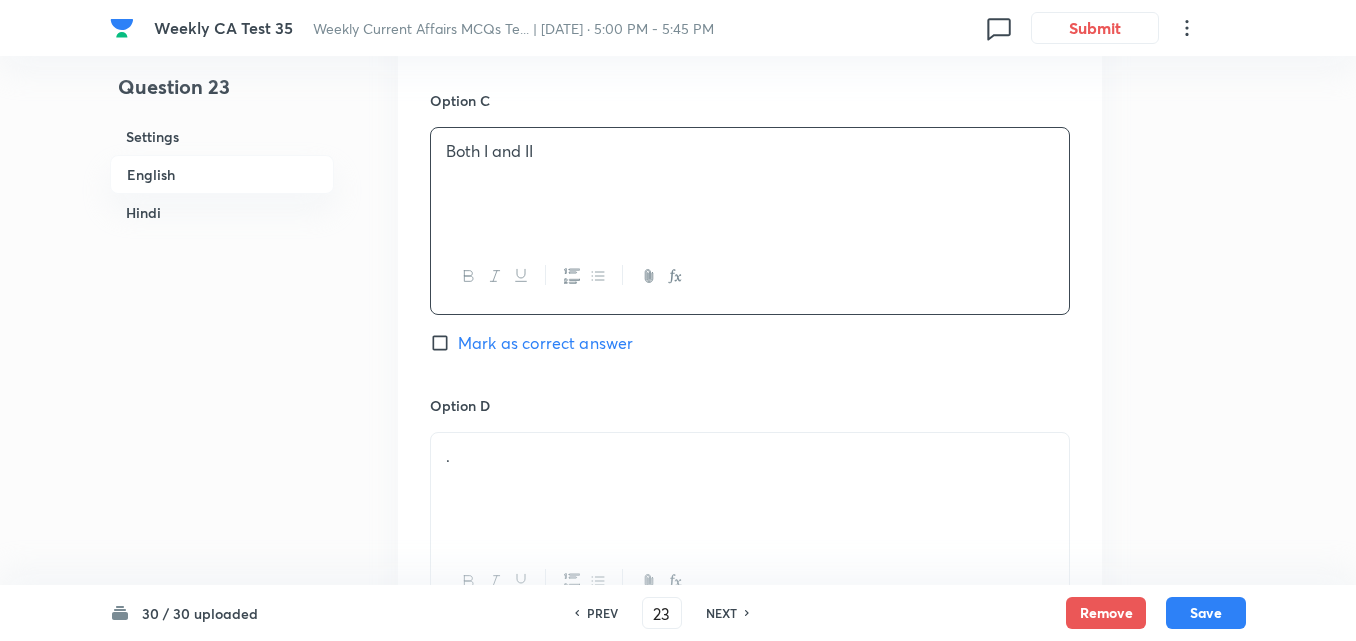 scroll, scrollTop: 1716, scrollLeft: 0, axis: vertical 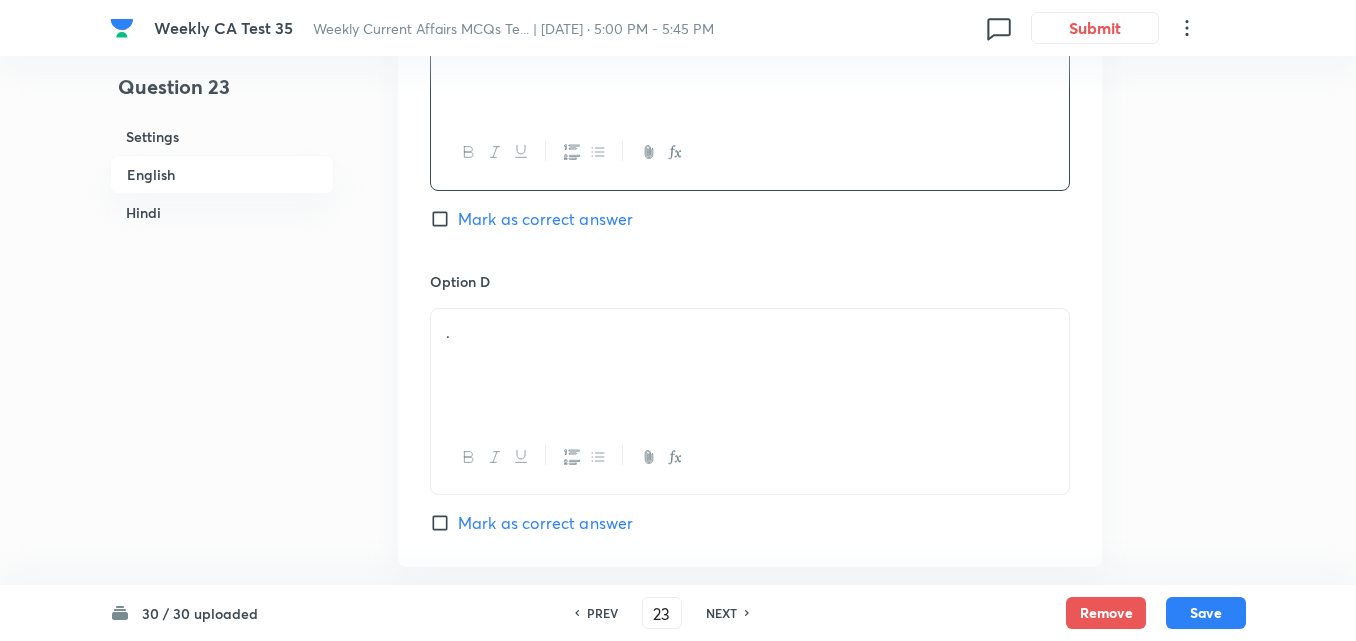 click on "." at bounding box center [750, 332] 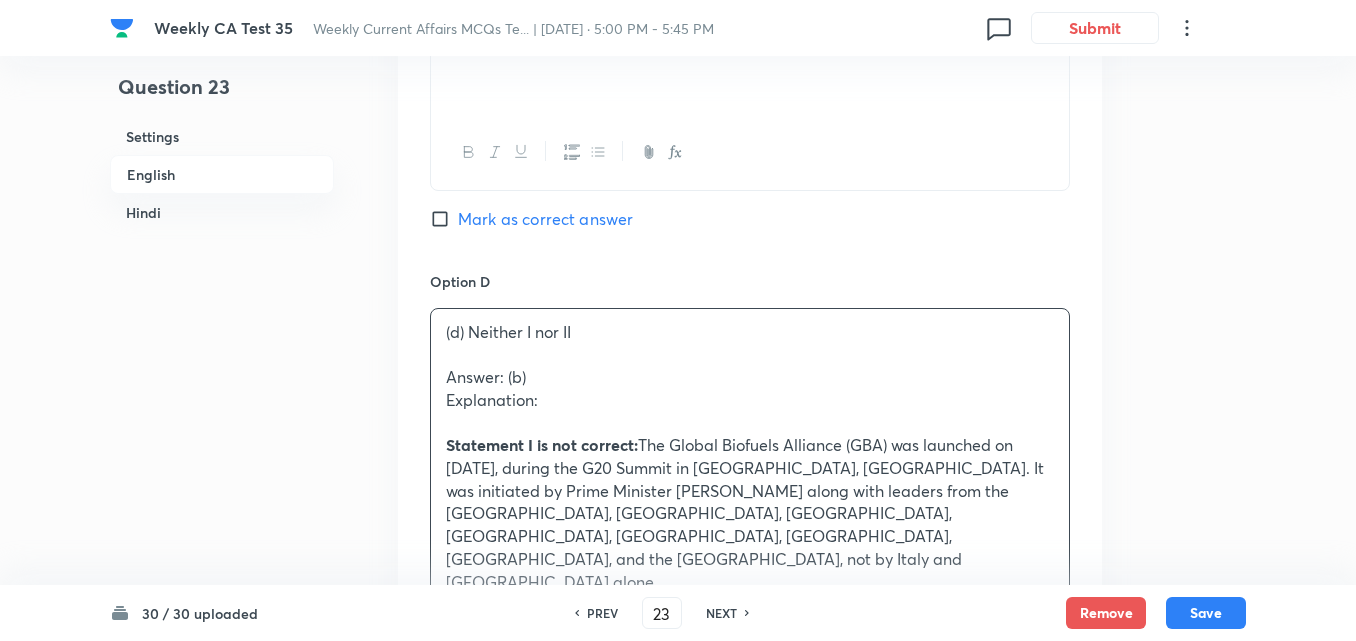 drag, startPoint x: 429, startPoint y: 379, endPoint x: 391, endPoint y: 390, distance: 39.56008 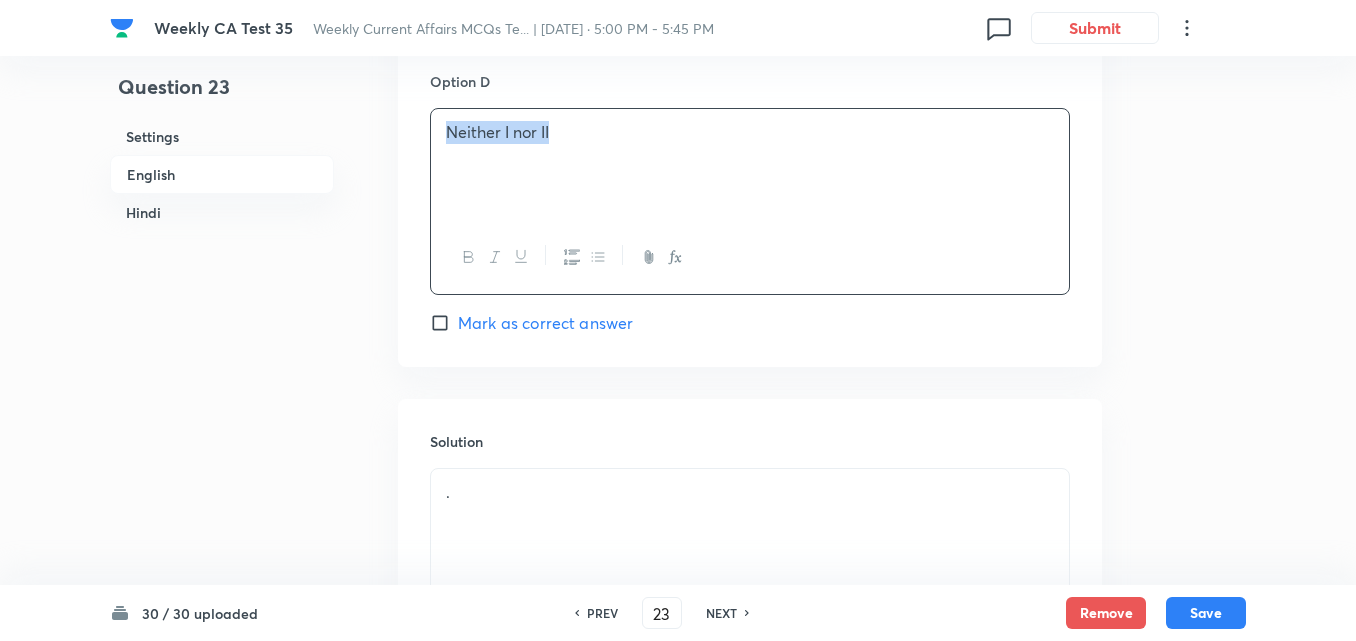 scroll, scrollTop: 2216, scrollLeft: 0, axis: vertical 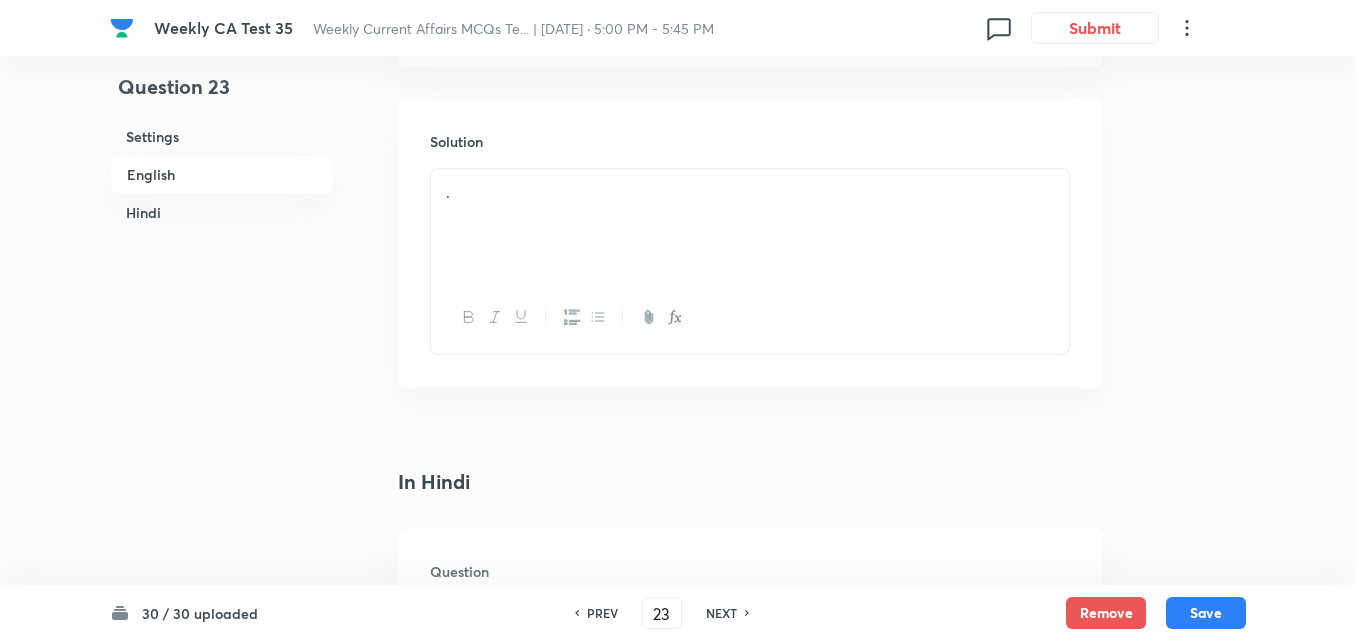 click on "." at bounding box center [750, 225] 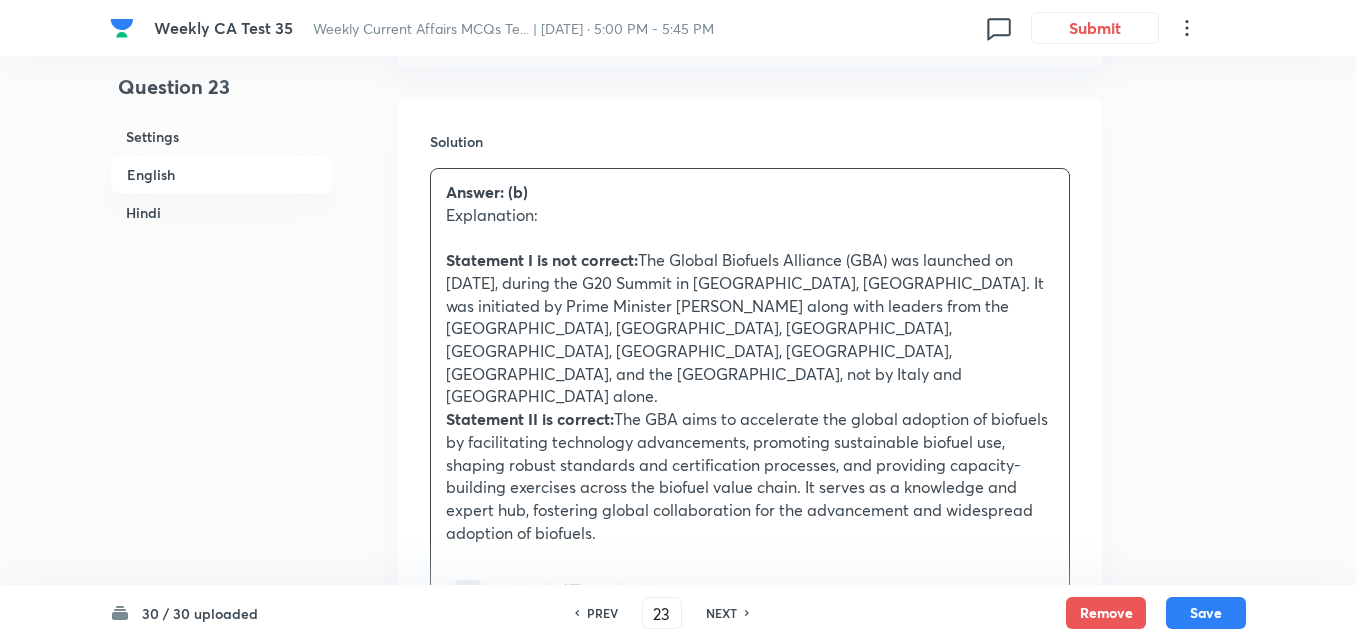 click on "Statement I is not correct:" at bounding box center (542, 259) 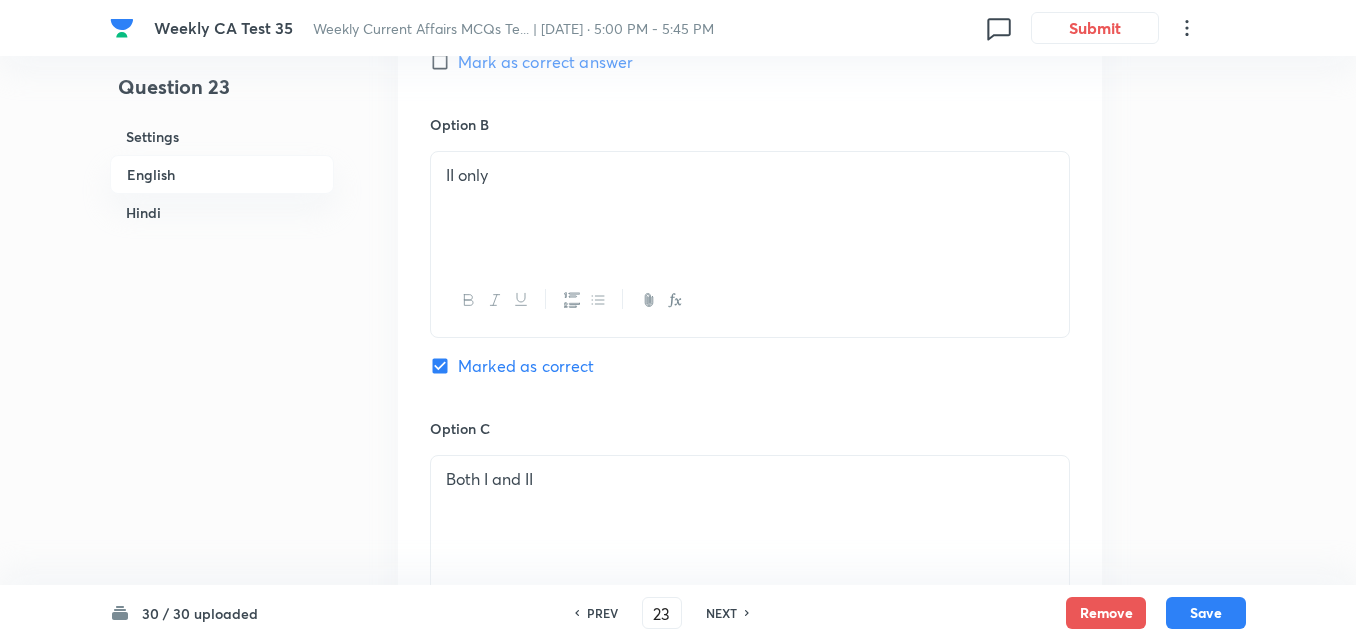 scroll, scrollTop: 1316, scrollLeft: 0, axis: vertical 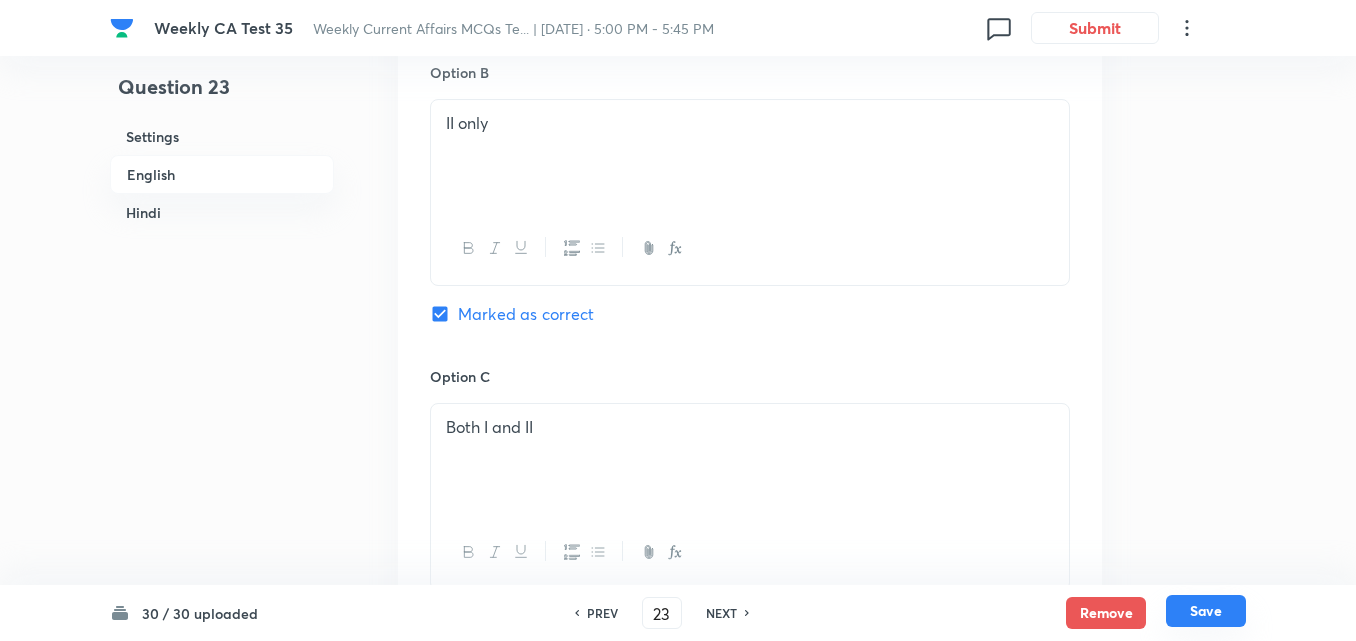 click on "Save" at bounding box center (1206, 611) 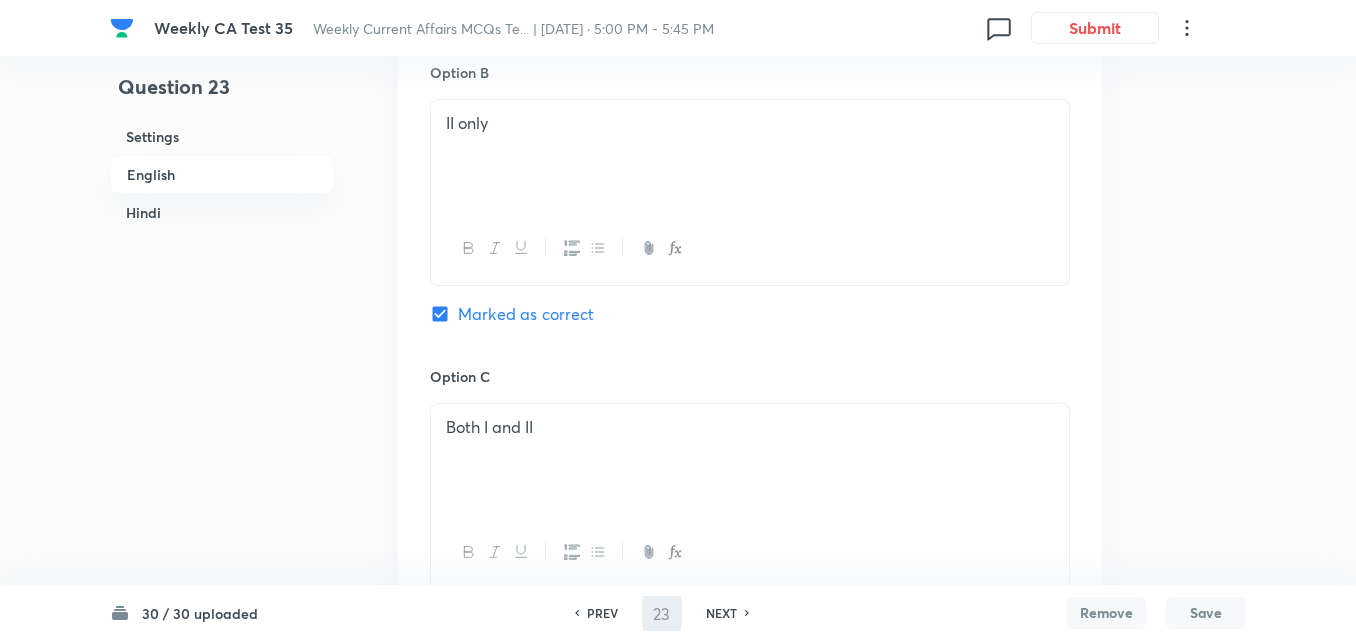 type on "24" 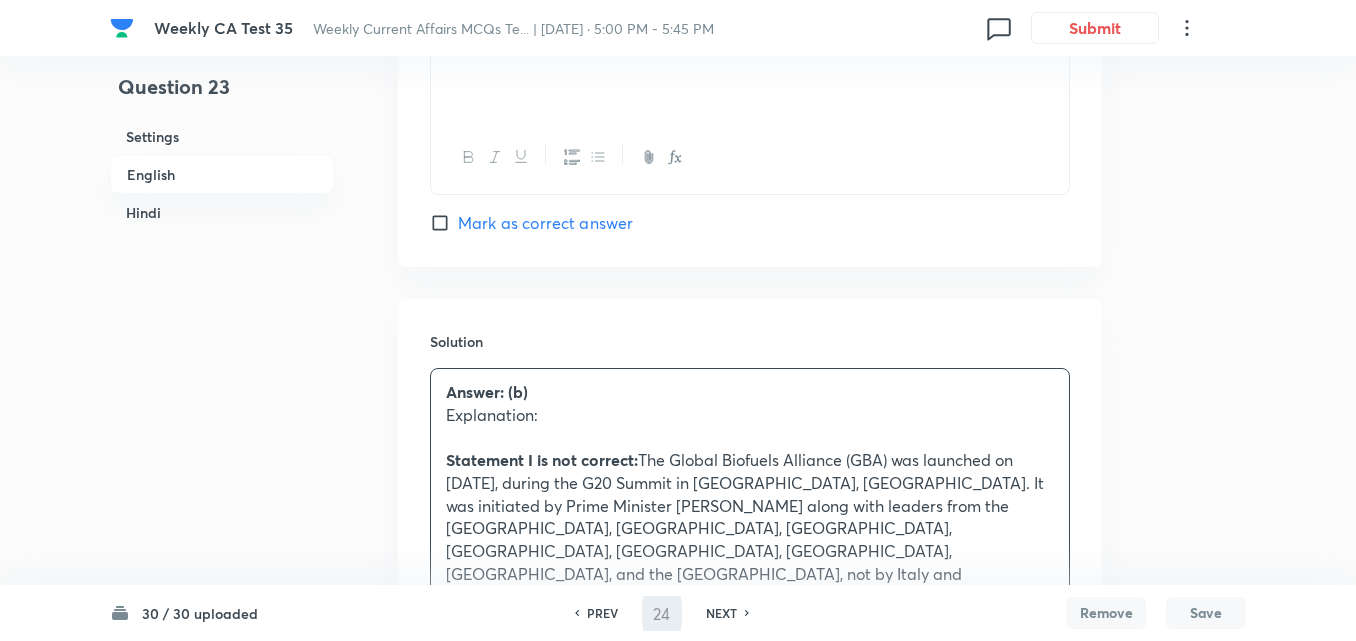 checkbox on "false" 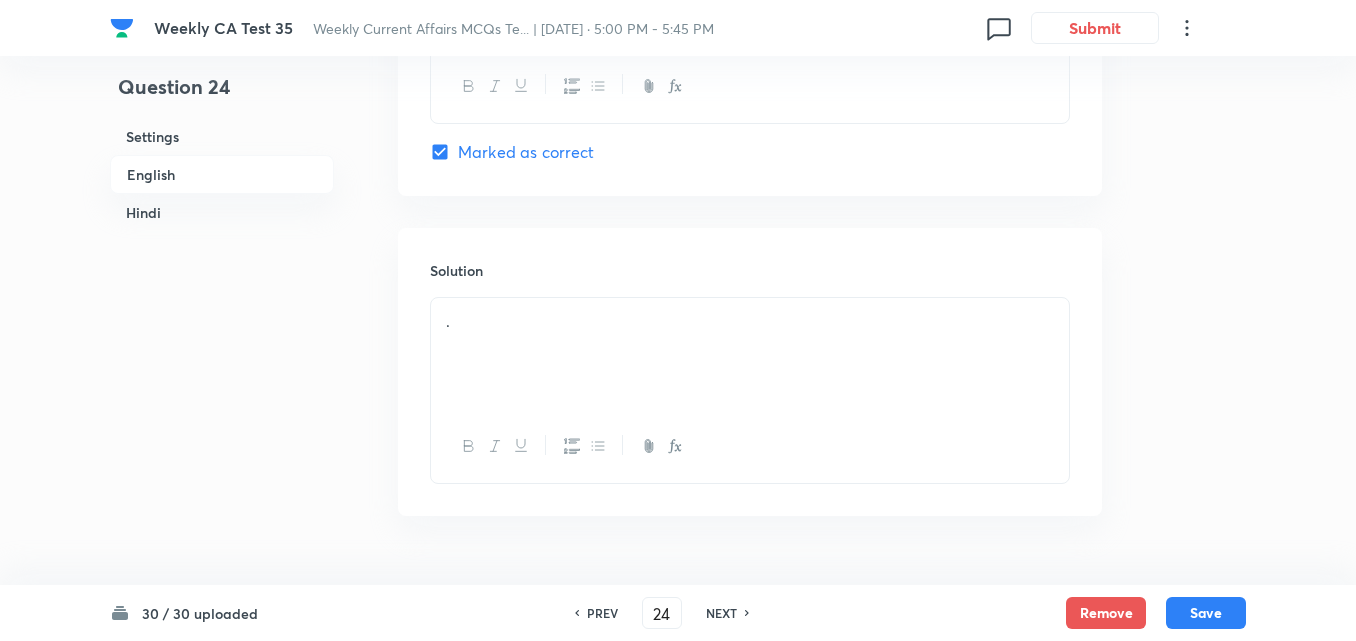 click on "English" at bounding box center [222, 174] 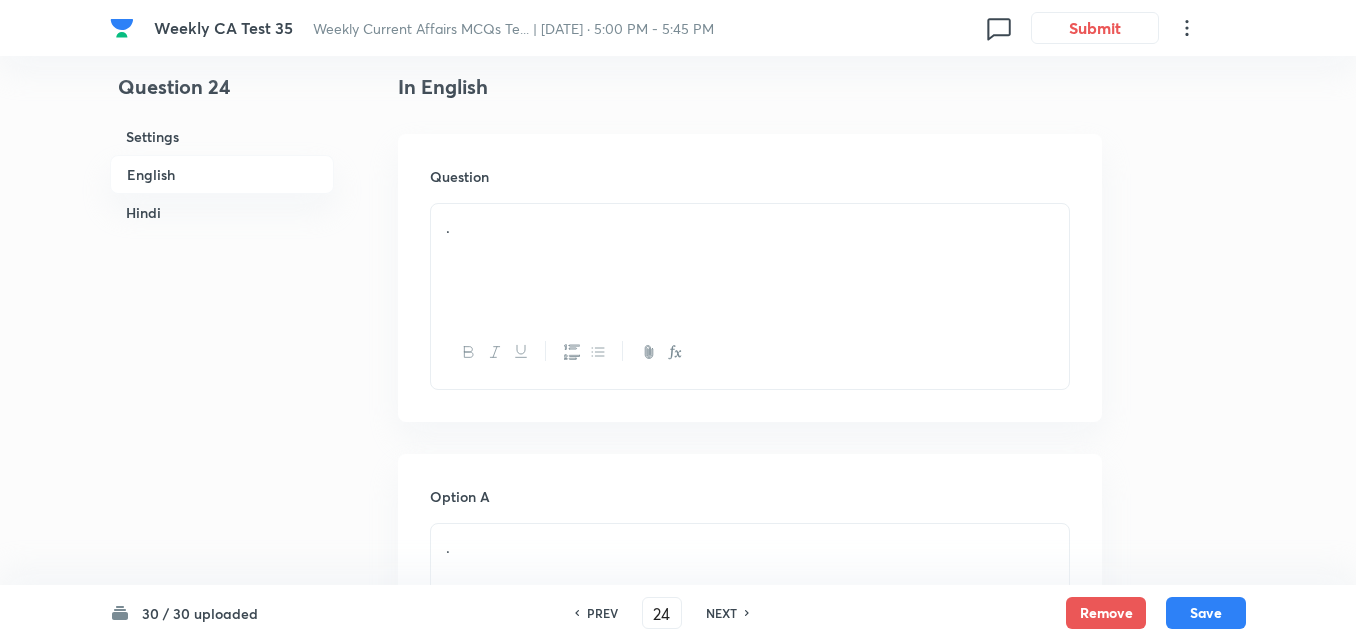 click on "." at bounding box center (750, 260) 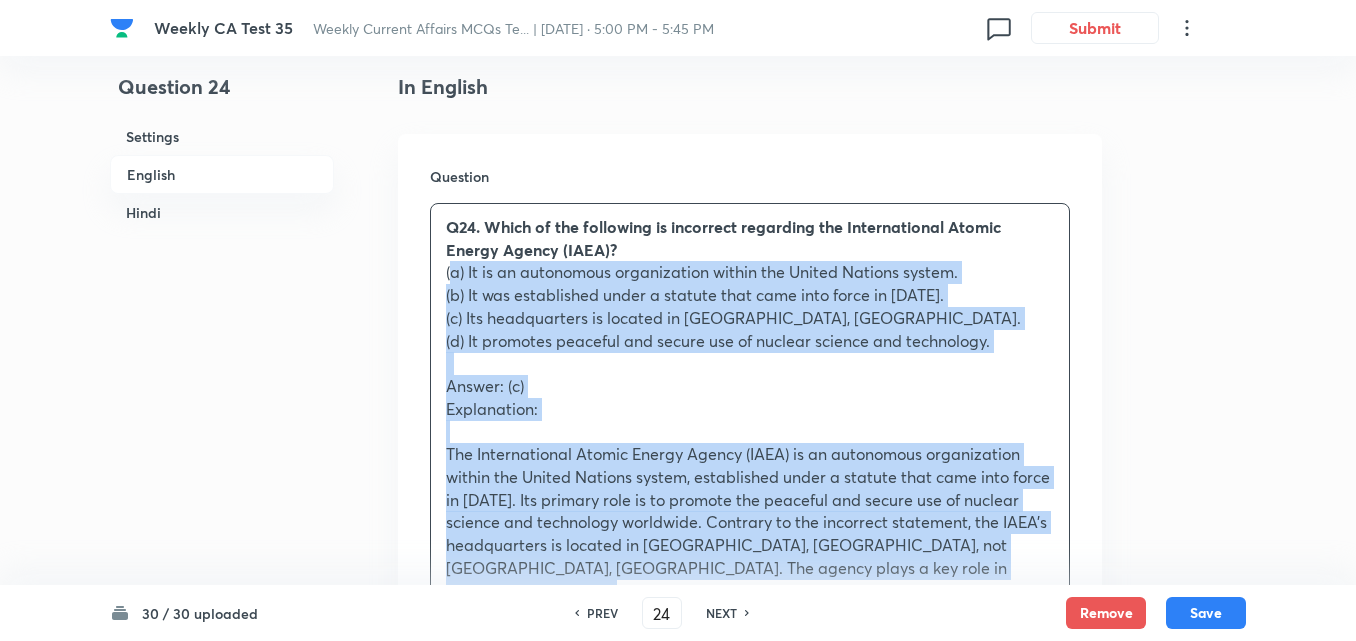 click on "Question Q24. Which of the following is incorrect regarding the International Atomic Energy Agency (IAEA)?  (a) It is an autonomous organization within the United Nations system.  (b) It was established under a statute that came into force in 1957.  (c) Its headquarters is located in Geneva, Switzerland.  (d) It promotes peaceful and secure use of nuclear science and technology.   Answer: (c) Explanation: The International Atomic Energy Agency (IAEA) is an autonomous organization within the United Nations system, established under a statute that came into force in 1957. Its primary role is to promote the peaceful and secure use of nuclear science and technology worldwide. Contrary to the incorrect statement, the IAEA’s headquarters is located in Vienna, Austria, not Geneva, Switzerland. The agency plays a key role in nuclear safety, security, and non-proliferation efforts globally." at bounding box center (750, 427) 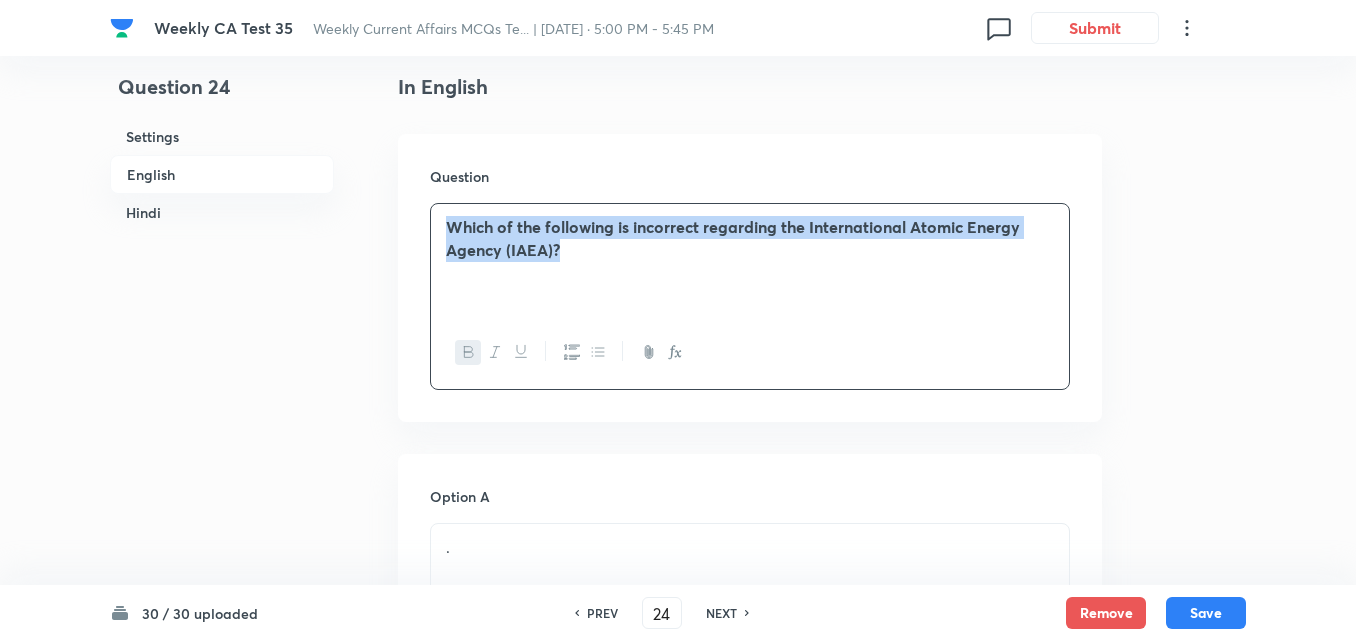 click on "Which of the following is incorrect regarding the International Atomic Energy Agency (IAEA)?" at bounding box center (750, 238) 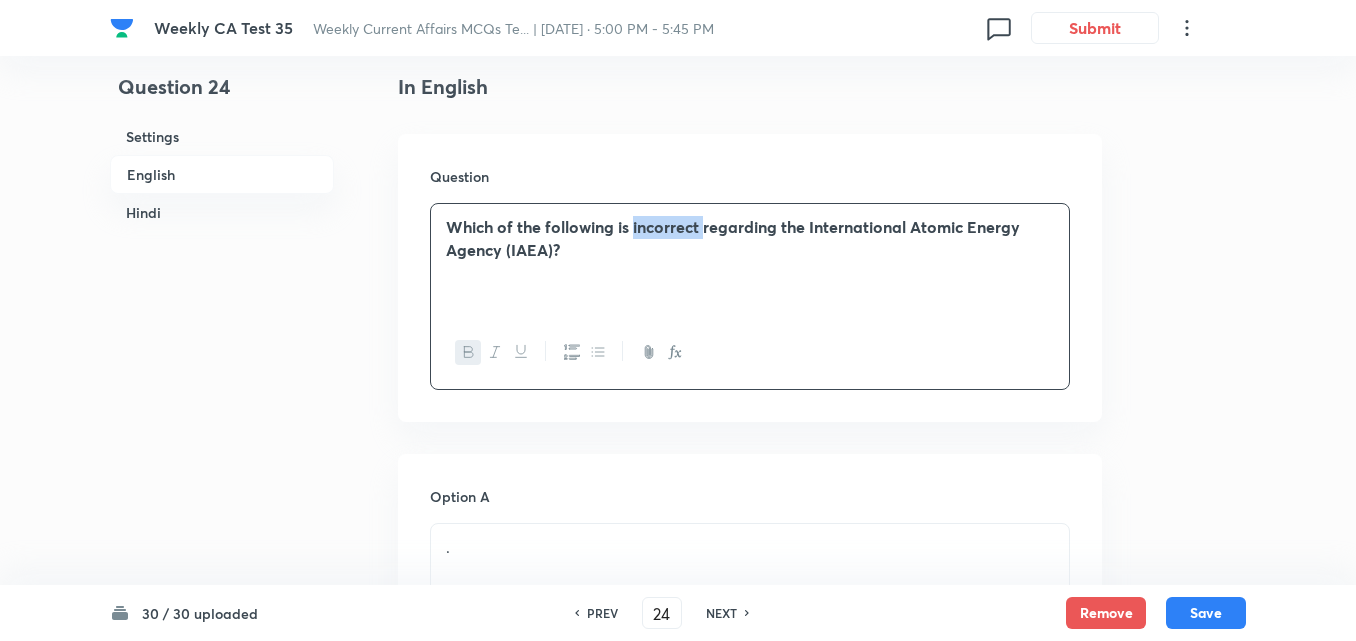 click on "Which of the following is incorrect regarding the International Atomic Energy Agency (IAEA)?" at bounding box center [750, 238] 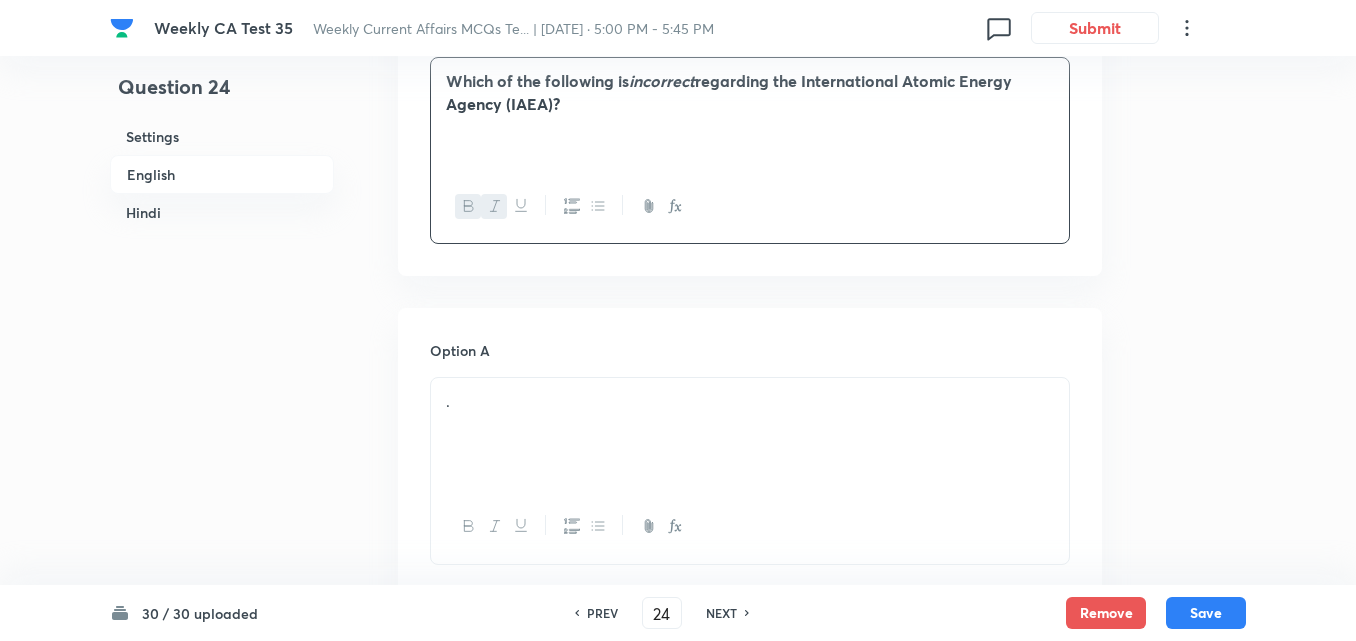 scroll, scrollTop: 816, scrollLeft: 0, axis: vertical 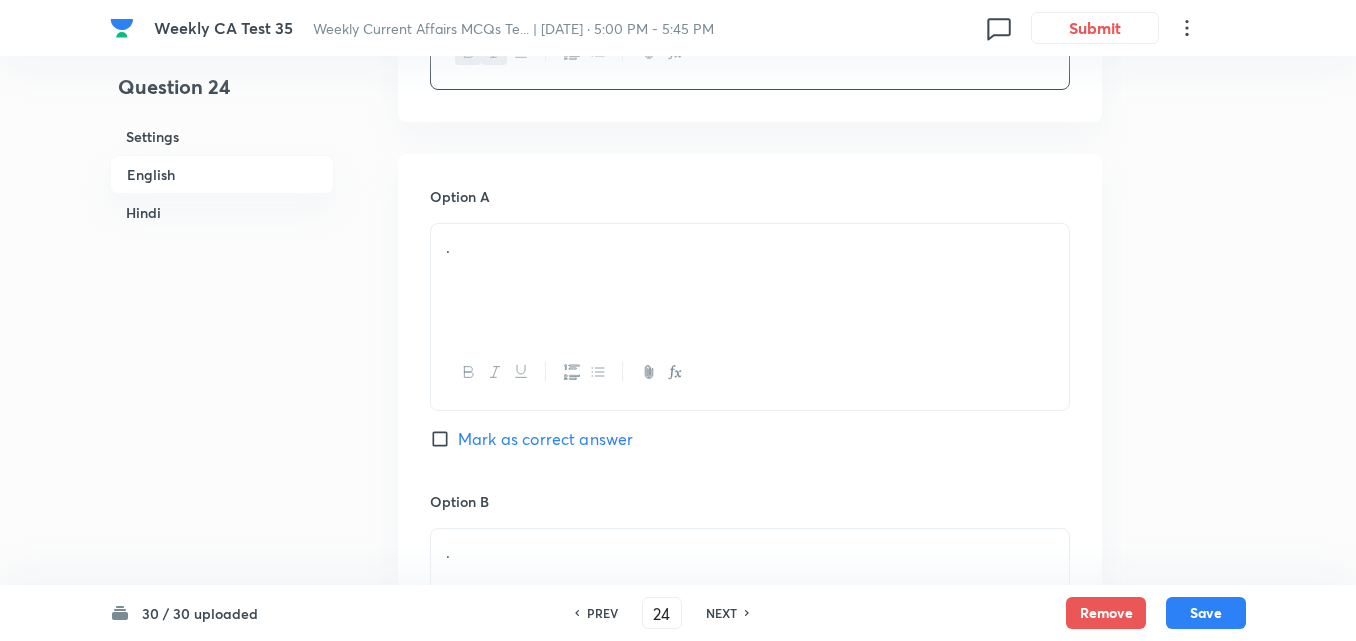click on "Option A" at bounding box center [750, 196] 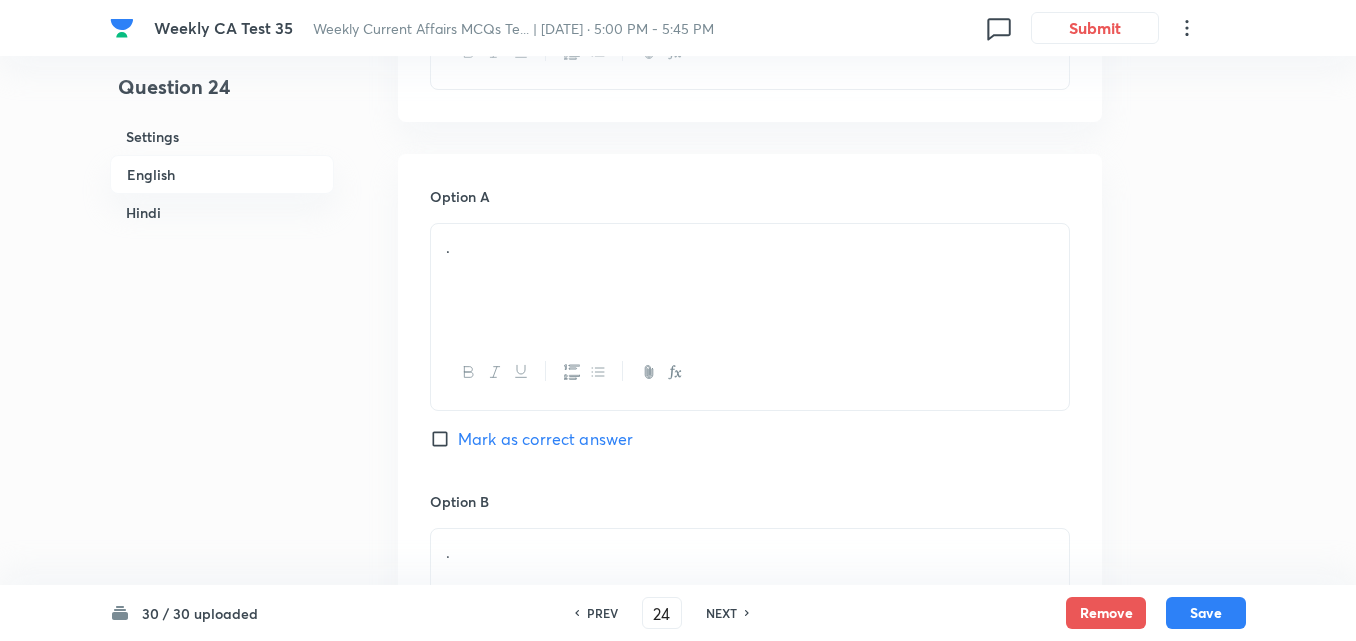 click on "." at bounding box center (750, 280) 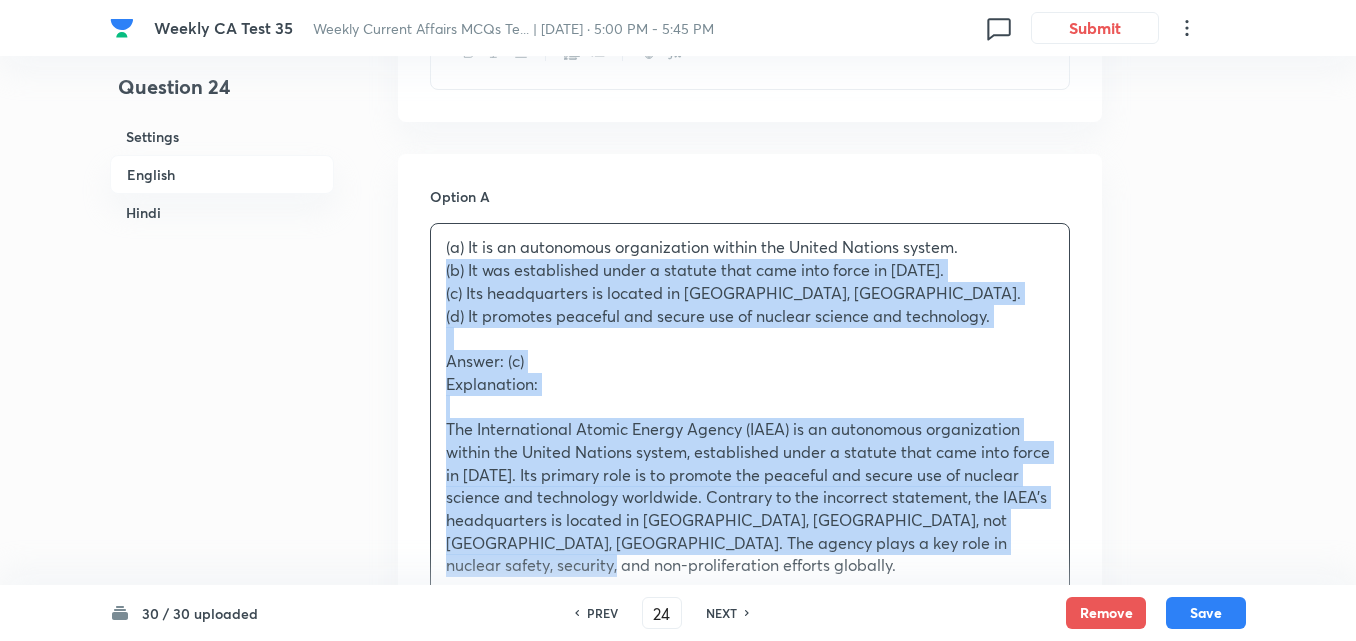 drag, startPoint x: 368, startPoint y: 277, endPoint x: 352, endPoint y: 276, distance: 16.03122 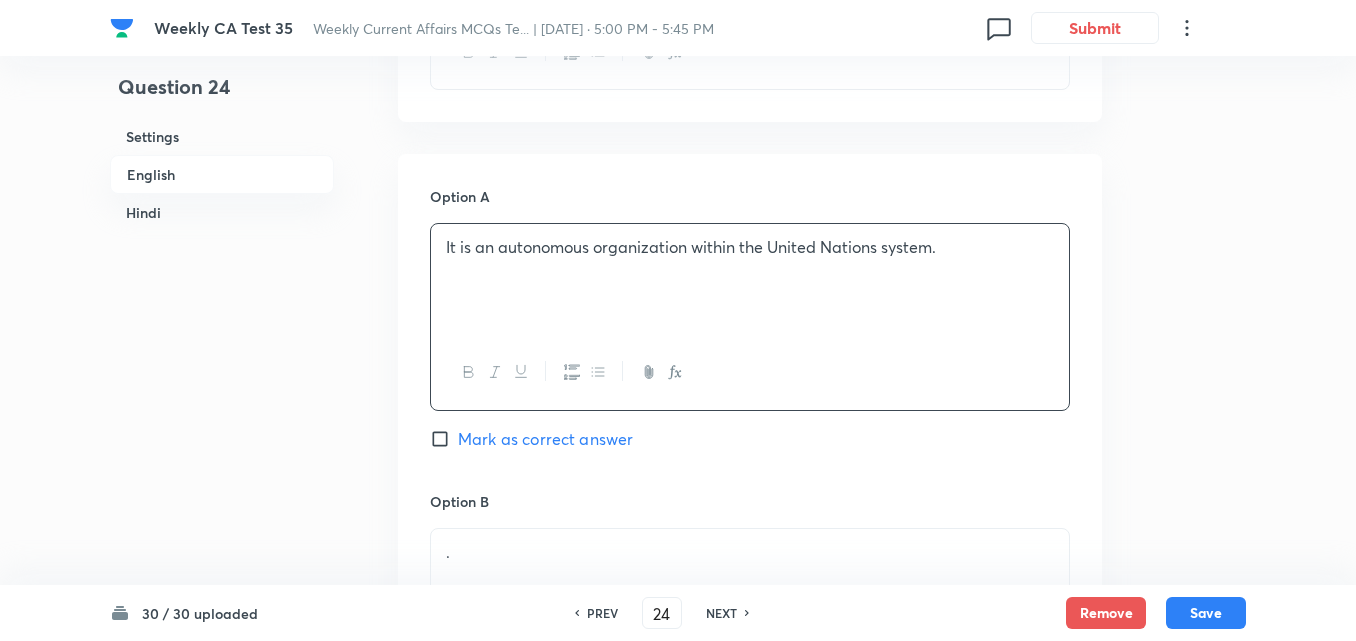 scroll, scrollTop: 1116, scrollLeft: 0, axis: vertical 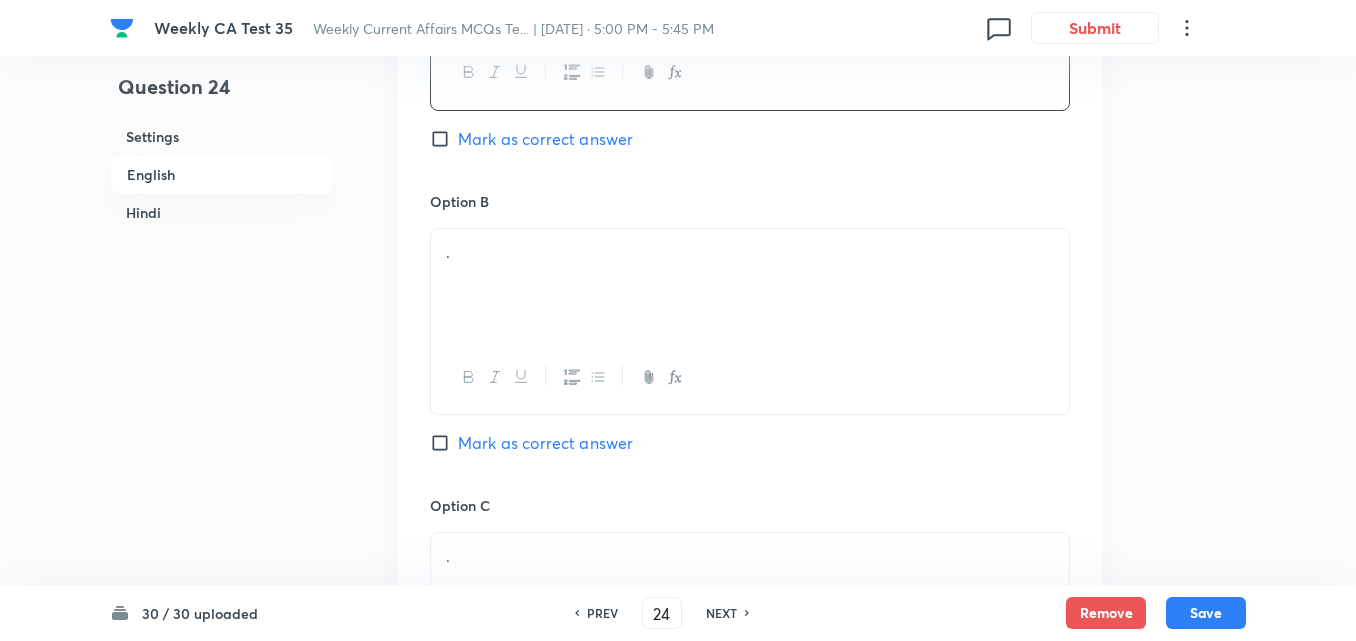 click on "." at bounding box center (750, 252) 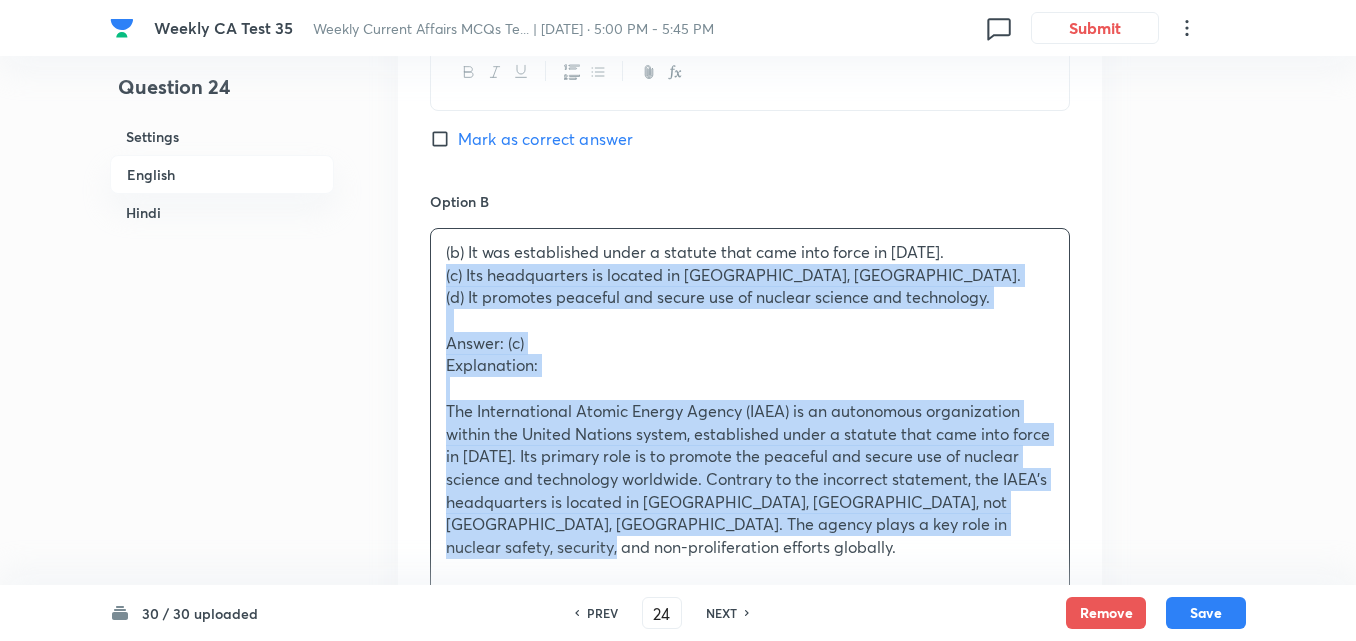 click on "Option A It is an autonomous organization within the United Nations system. Mark as correct answer Option B (b) It was established under a statute that came into force in 1957. (c) Its headquarters is located in Geneva, Switzerland. (d) It promotes peaceful and secure use of nuclear science and technology.   Answer: (c) Explanation: The International Atomic Energy Agency (IAEA) is an autonomous organization within the United Nations system, established under a statute that came into force in 1957. Its primary role is to promote the peaceful and secure use of nuclear science and technology worldwide. Contrary to the incorrect statement, the IAEA’s headquarters is located in Vienna, Austria, not Geneva, Switzerland. The agency plays a key role in nuclear safety, security, and non-proliferation efforts globally. Mark as correct answer Option C . Mark as correct answer Option D . Marked as correct" at bounding box center [750, 590] 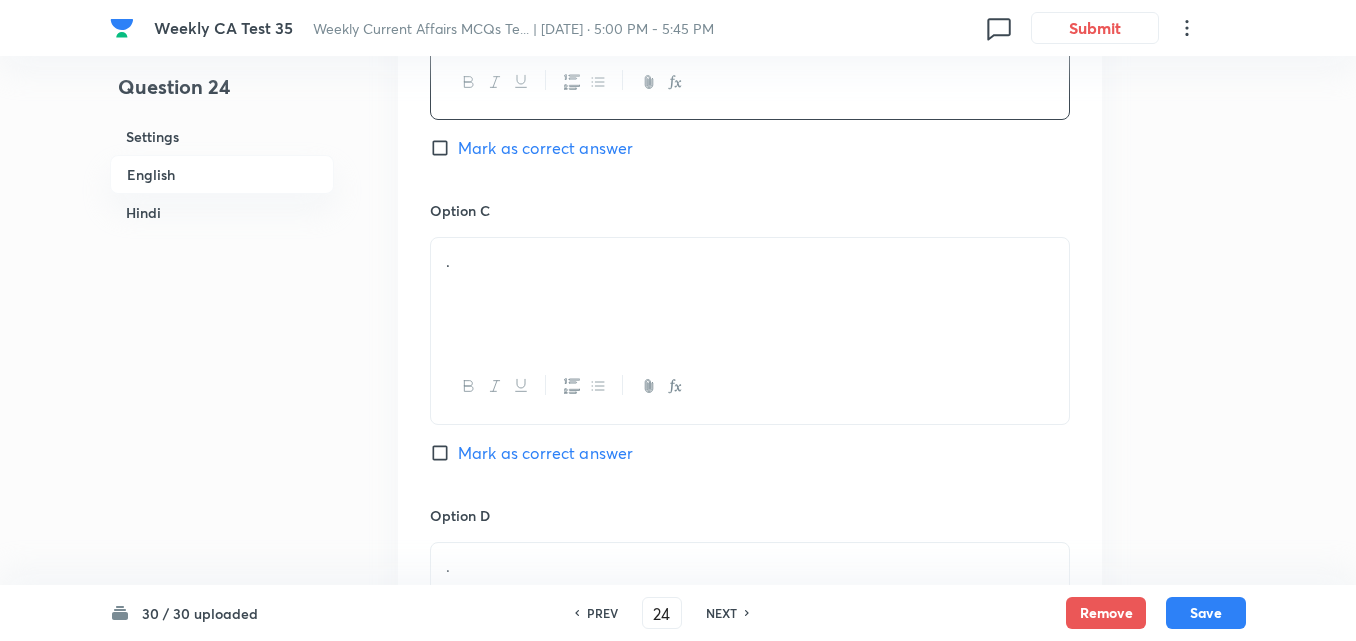 scroll, scrollTop: 1416, scrollLeft: 0, axis: vertical 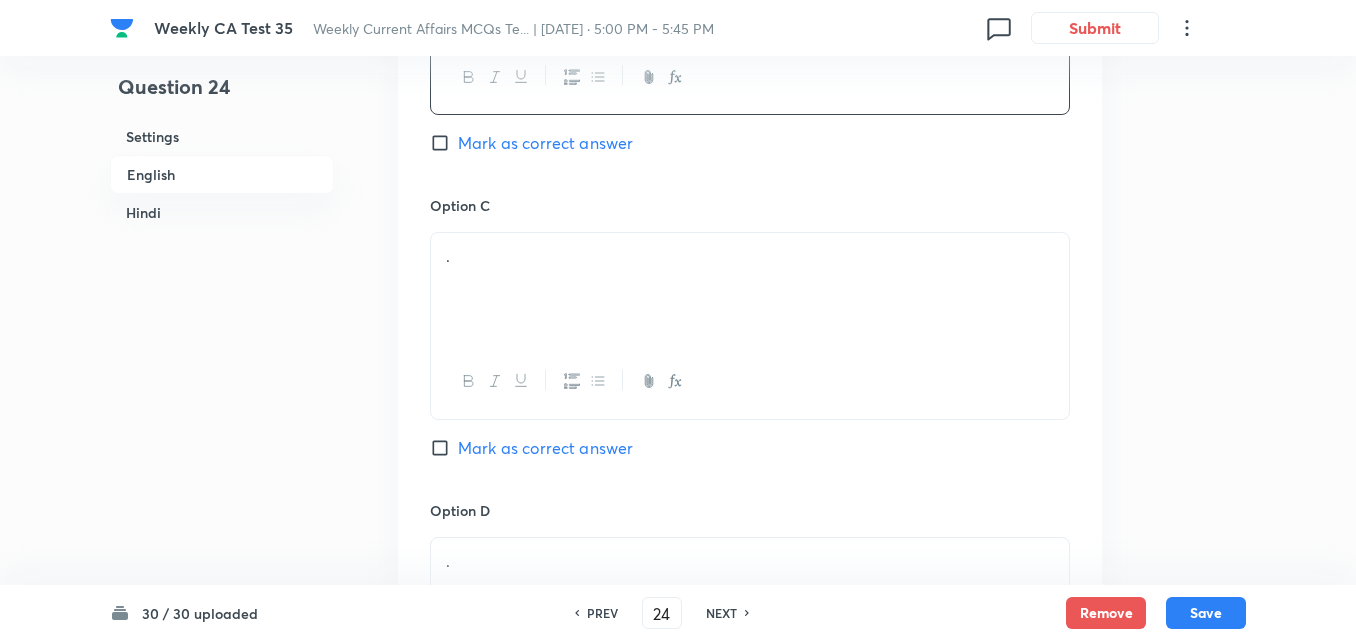click on "." at bounding box center [750, 289] 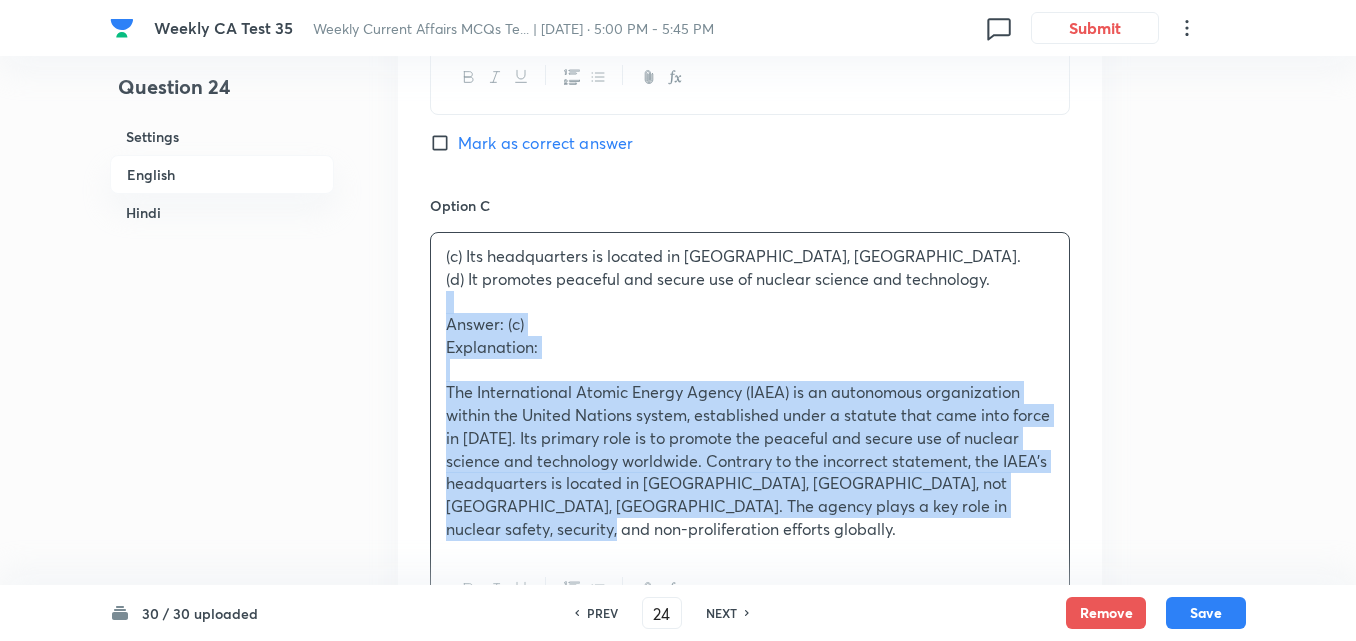 click on "Question 24 Settings English Hindi Settings Type Single choice correct 4 options + 2 marks - 0.66 marks Edit Concept Current Affairs Current Affairs 2025 Current Affairs 2025 Current Affairs 2025 Edit Additional details Easy Fact Not from PYQ paper No equation Edit In English Question Which of the following is  incorrect  regarding the International Atomic Energy Agency (IAEA)?   Option A It is an autonomous organization within the United Nations system. Mark as correct answer Option B It was established under a statute that came into force in 1957. Mark as correct answer Option C (c) Its headquarters is located in Geneva, Switzerland. (d) It promotes peaceful and secure use of nuclear science and technology.   Answer: (c) Explanation: Mark as correct answer Option D . Marked as correct Solution . In Hindi Question . Option A . Mark as correct answer Option B . Mark as correct answer Option C . Mark as correct answer Option D . Marked as correct Solution ." at bounding box center [678, 1054] 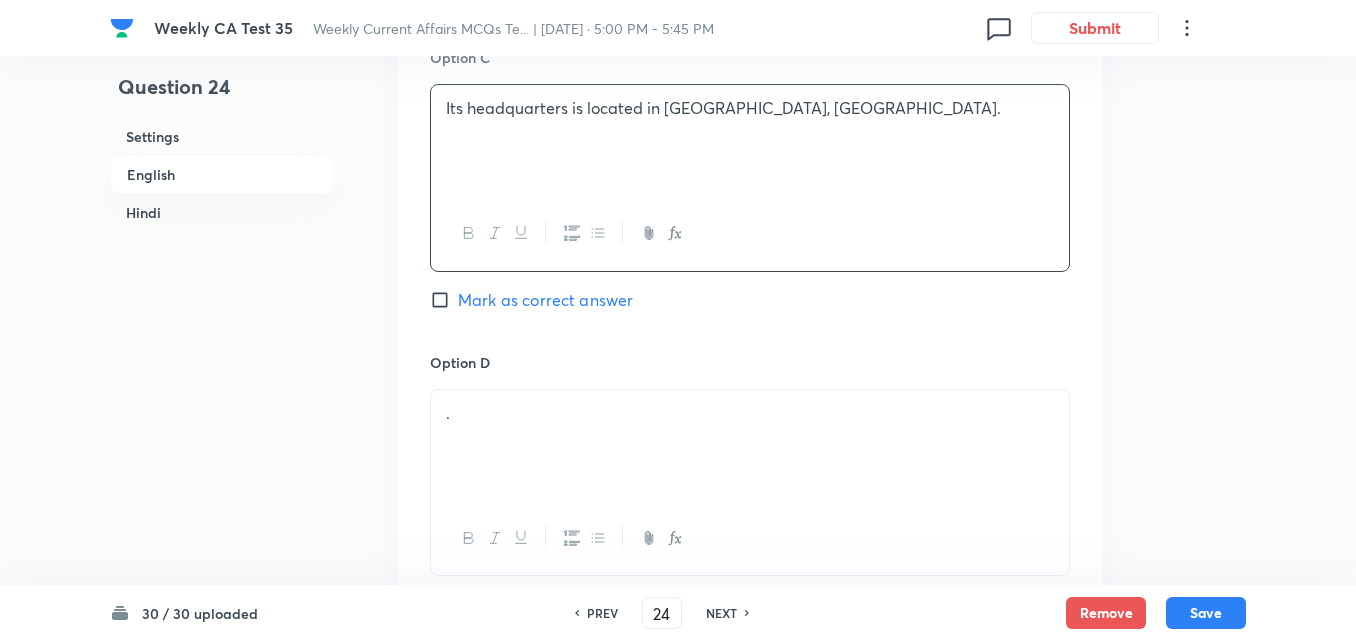 scroll, scrollTop: 1716, scrollLeft: 0, axis: vertical 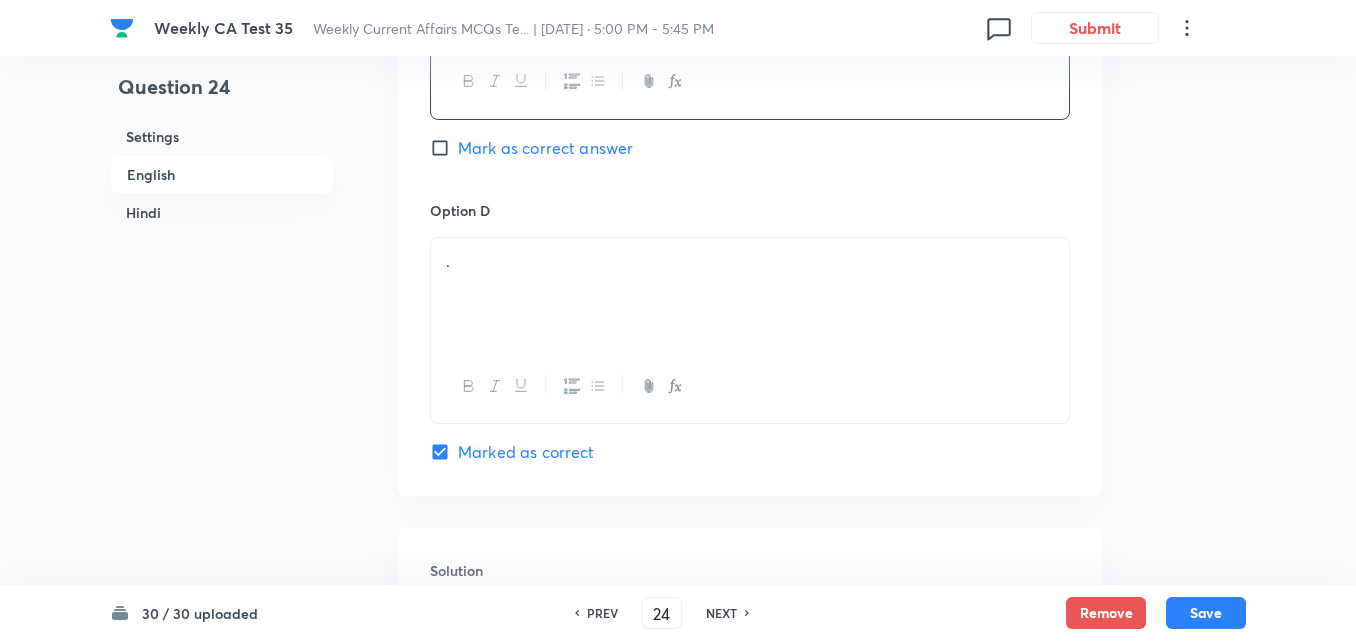 click on "." at bounding box center [750, 261] 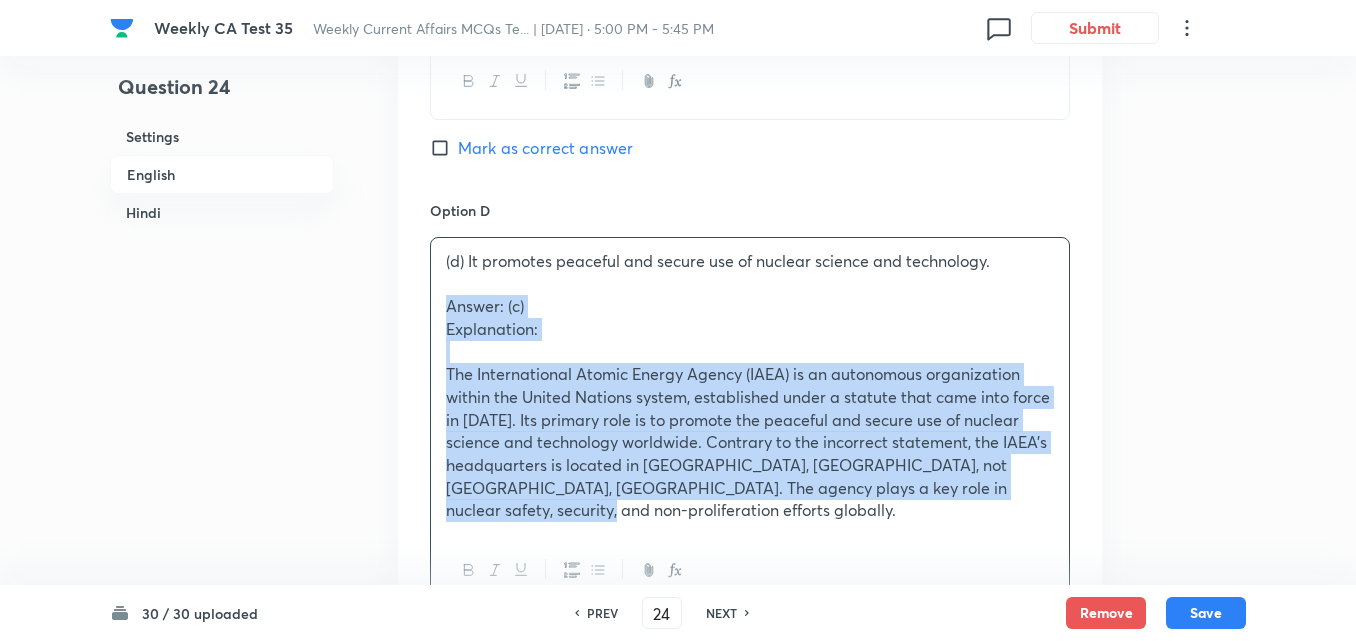 drag, startPoint x: 432, startPoint y: 309, endPoint x: 409, endPoint y: 312, distance: 23.194826 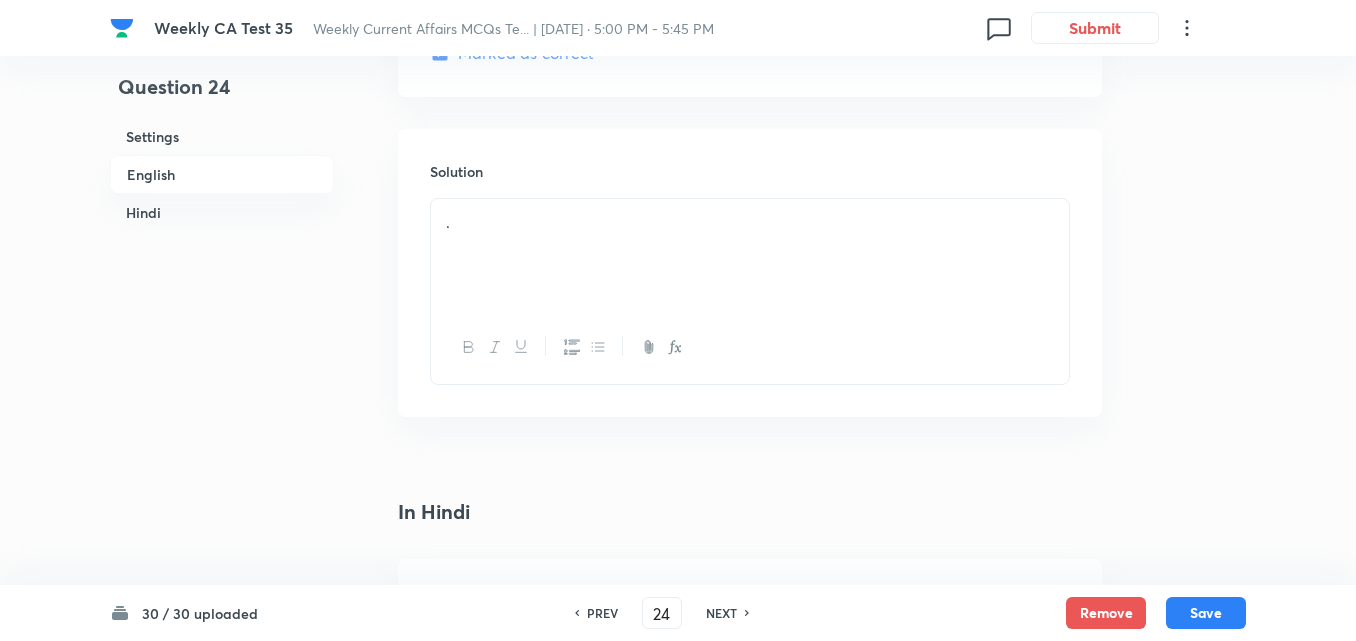 scroll, scrollTop: 2116, scrollLeft: 0, axis: vertical 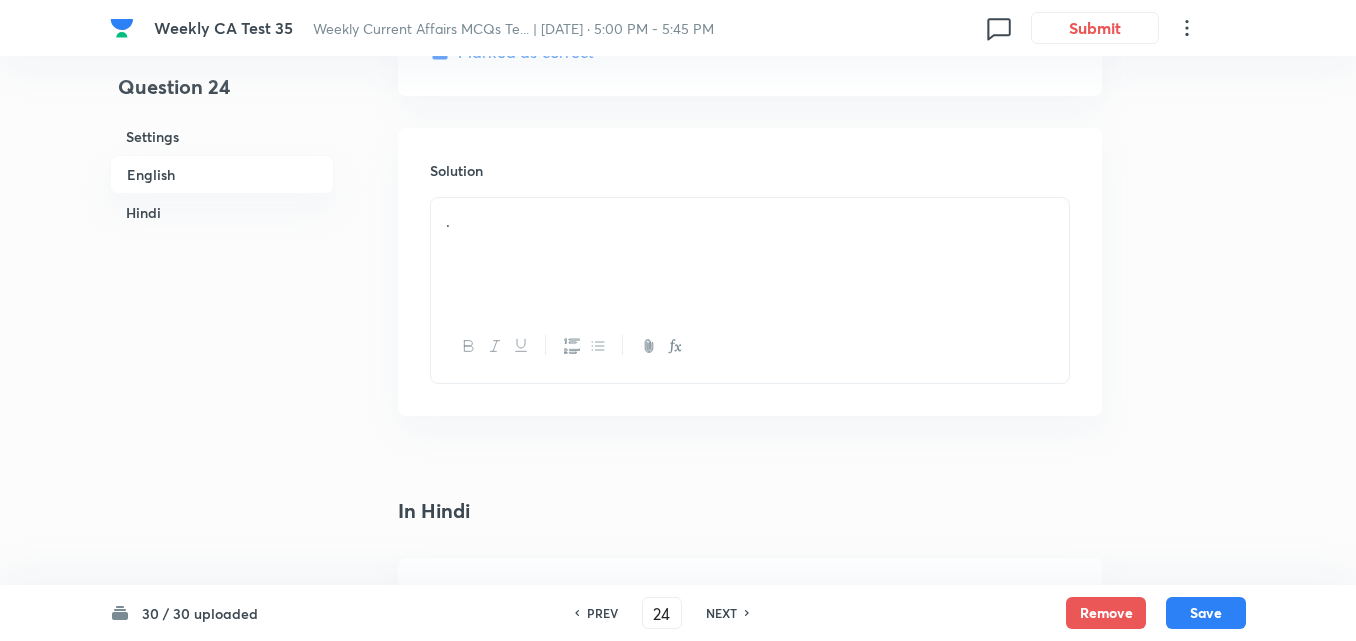 click at bounding box center (750, 346) 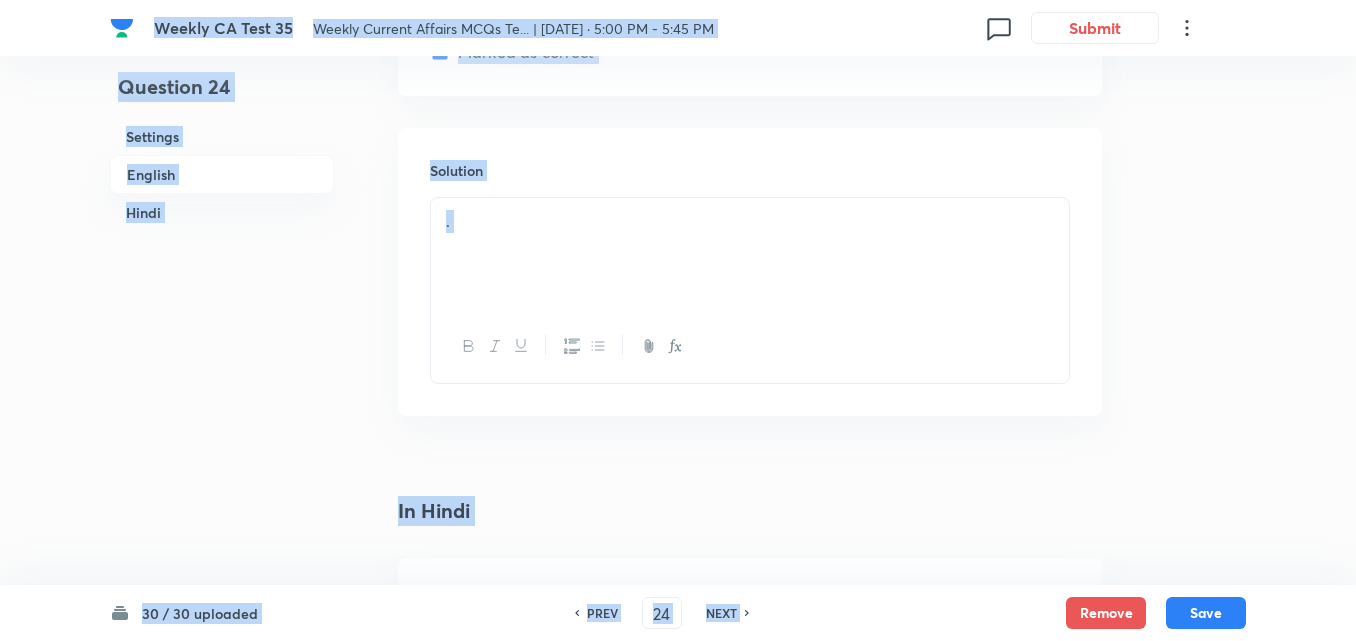 click on "." at bounding box center (750, 254) 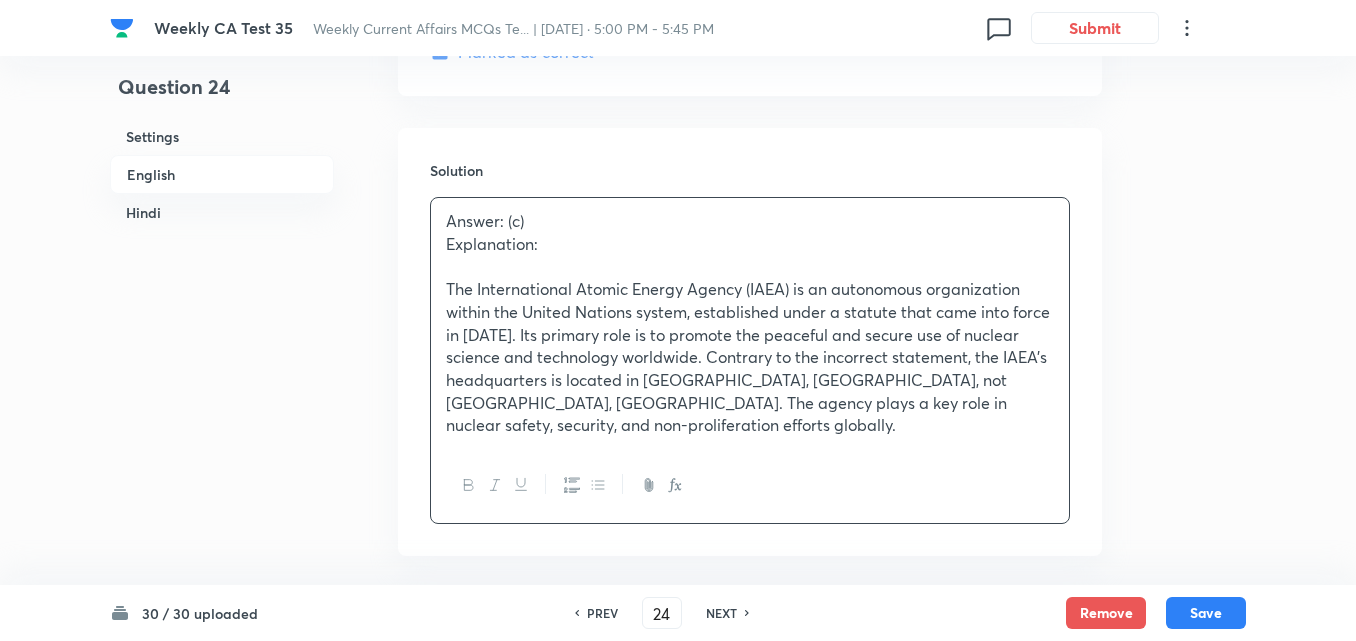 scroll, scrollTop: 1716, scrollLeft: 0, axis: vertical 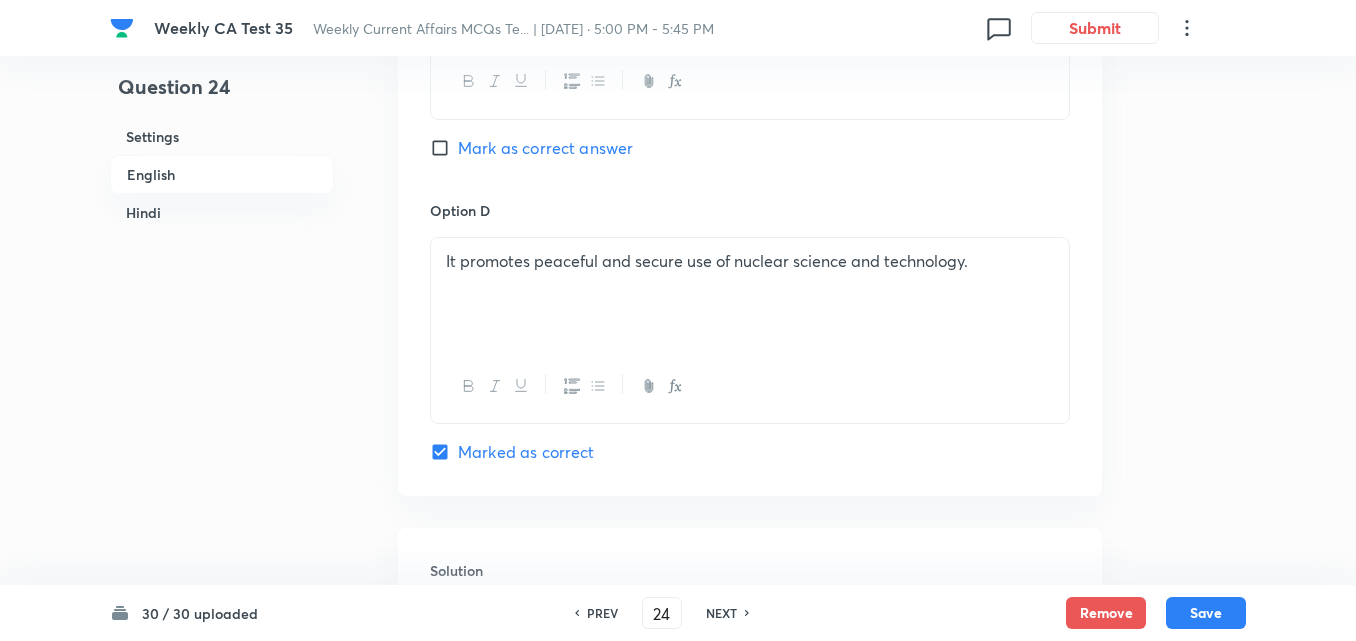 click on "Mark as correct answer" at bounding box center (545, 148) 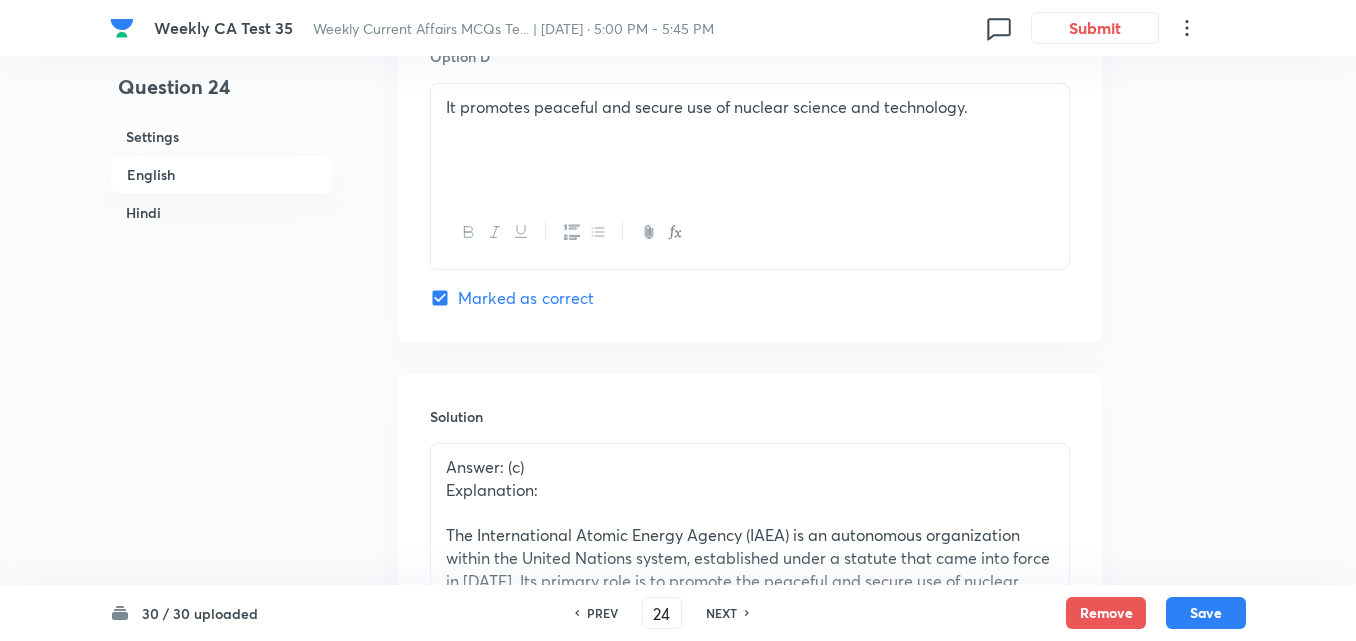 checkbox on "false" 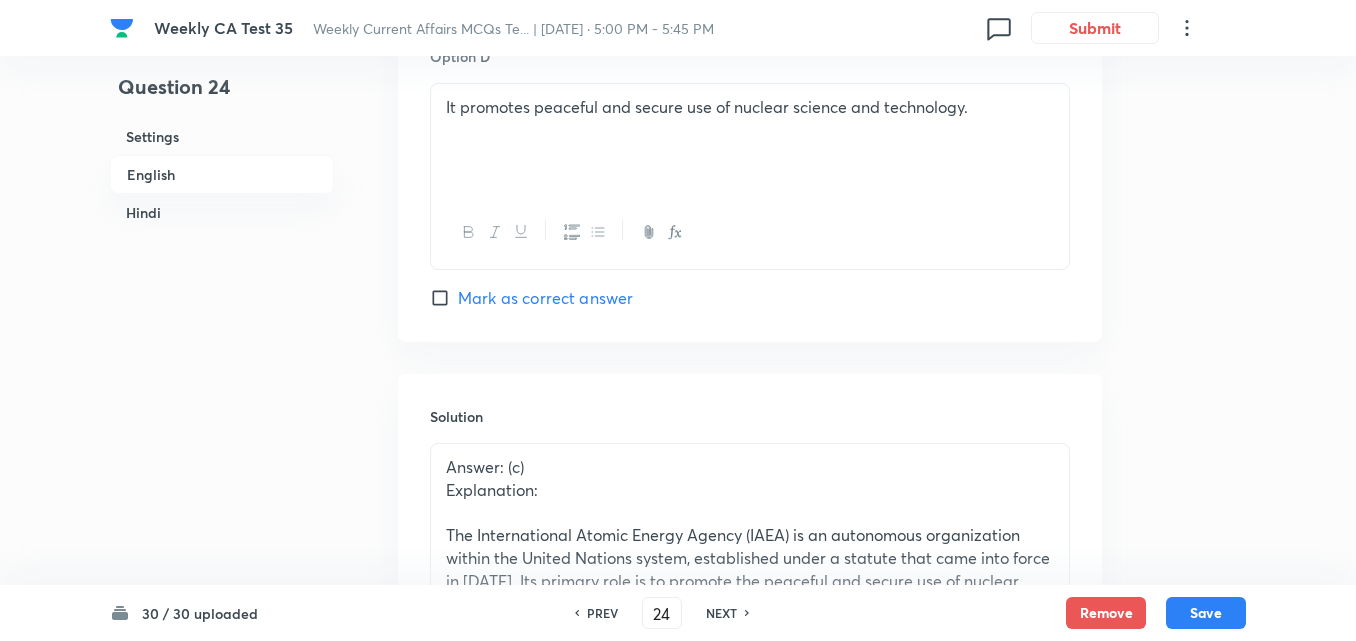 scroll, scrollTop: 2016, scrollLeft: 0, axis: vertical 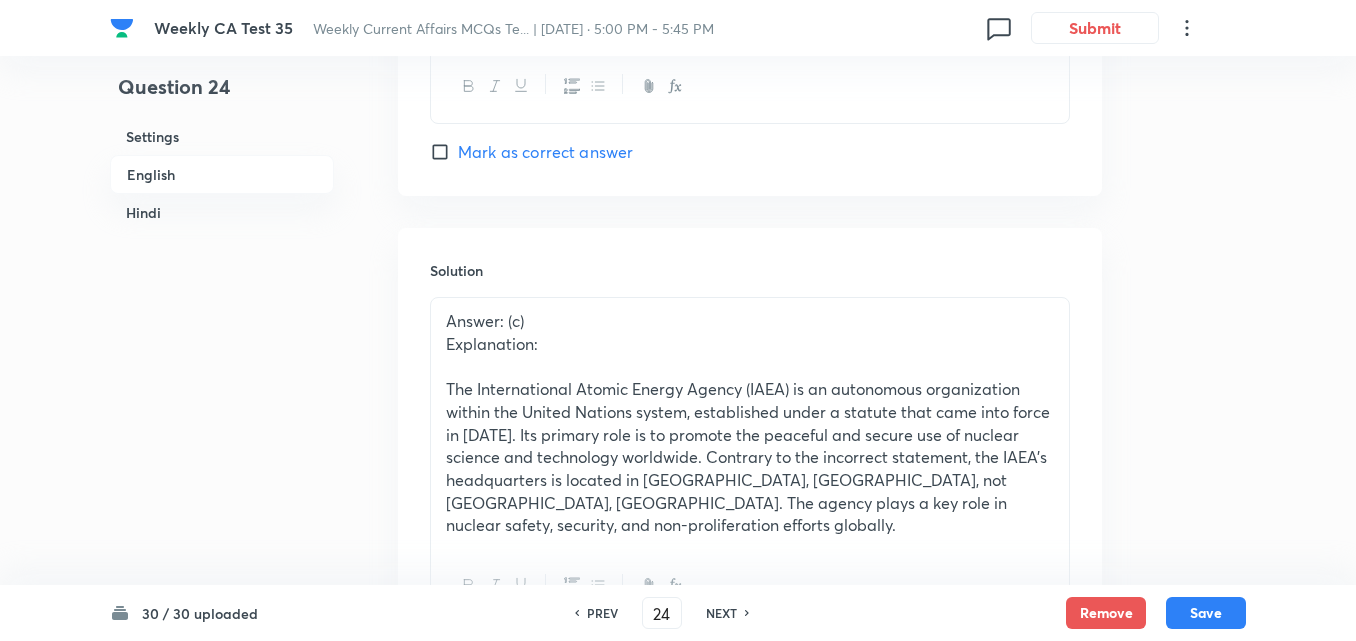 click at bounding box center (750, 366) 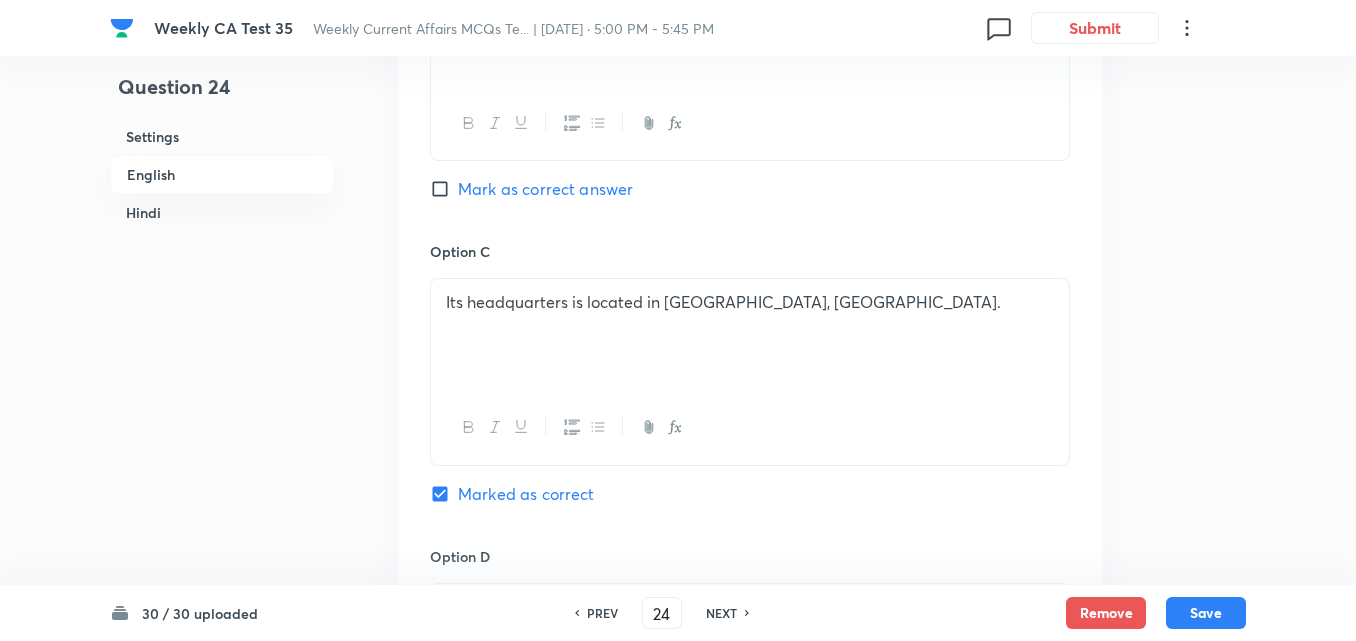scroll, scrollTop: 1216, scrollLeft: 0, axis: vertical 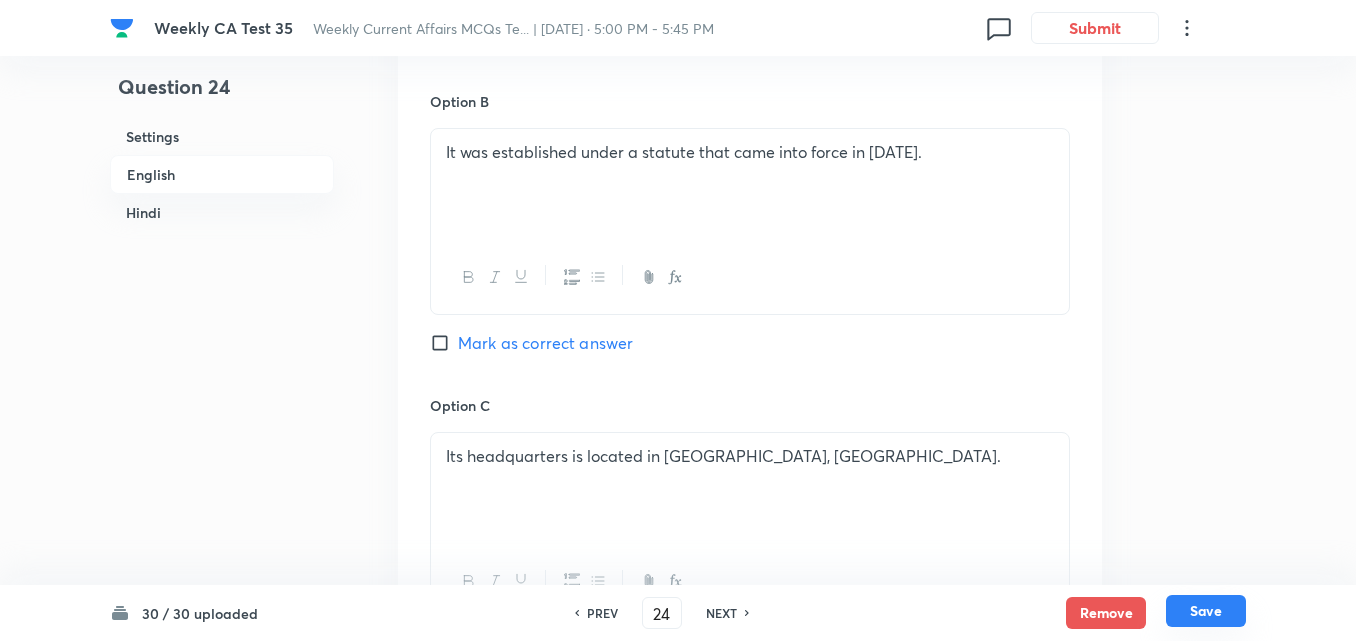 click on "Save" at bounding box center [1206, 611] 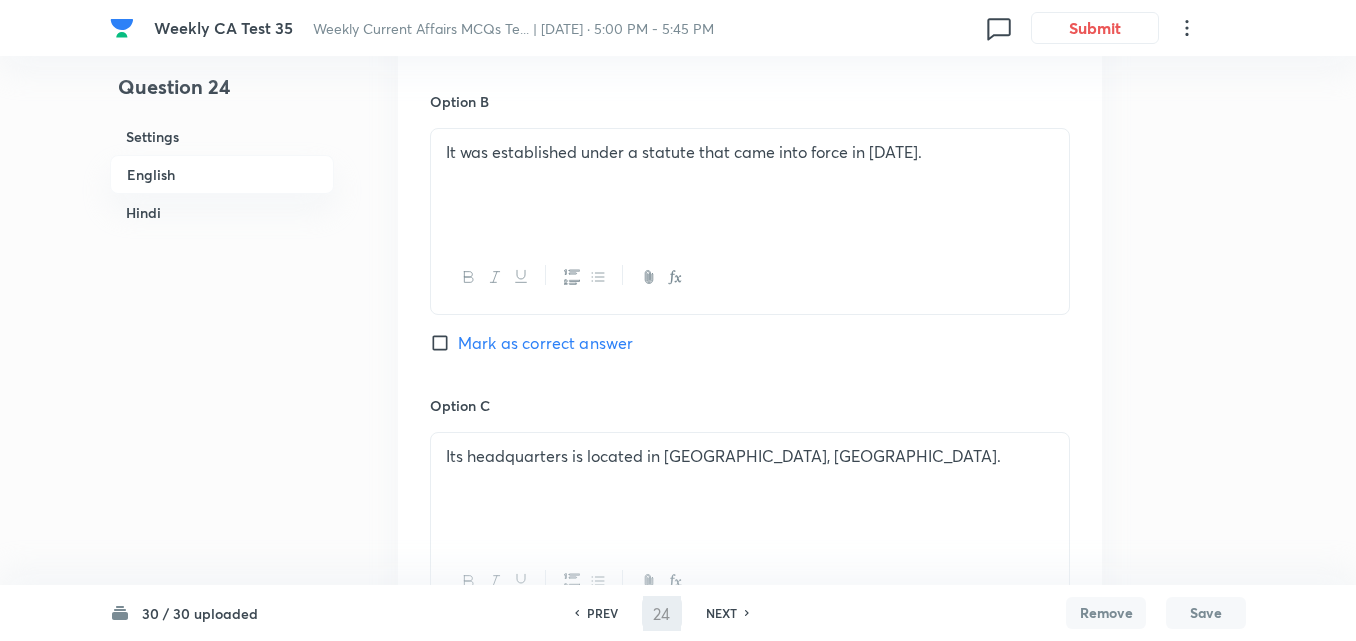 type on "25" 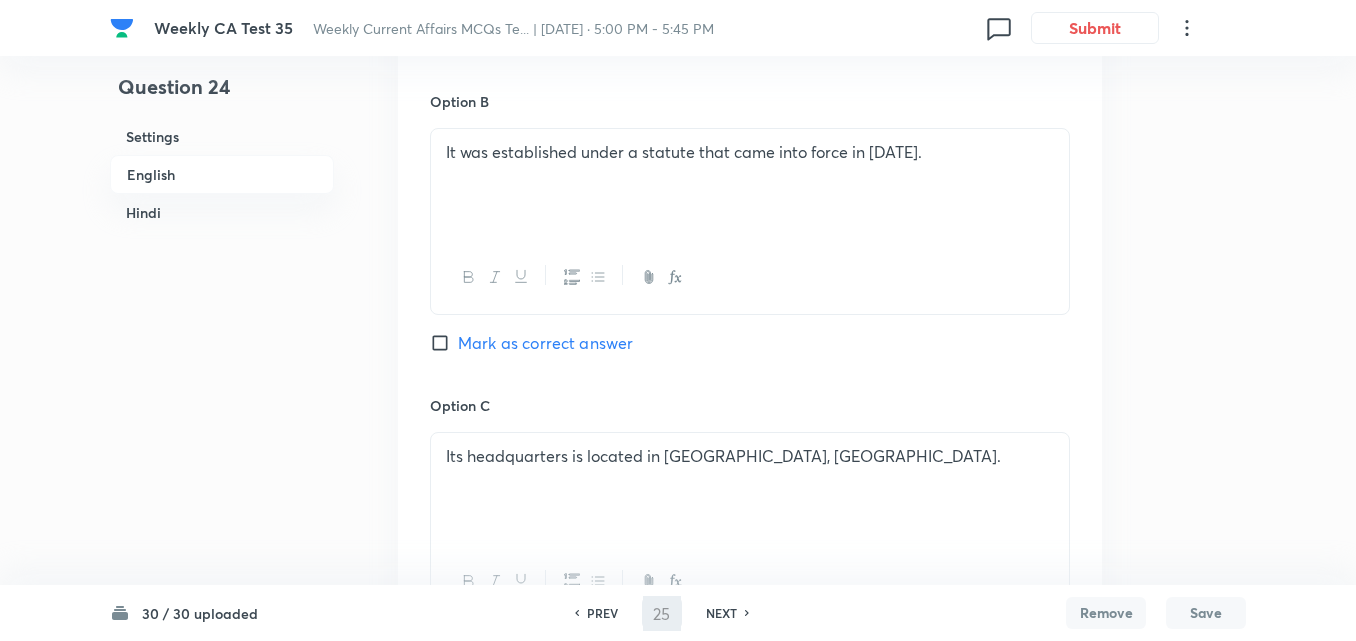 checkbox on "false" 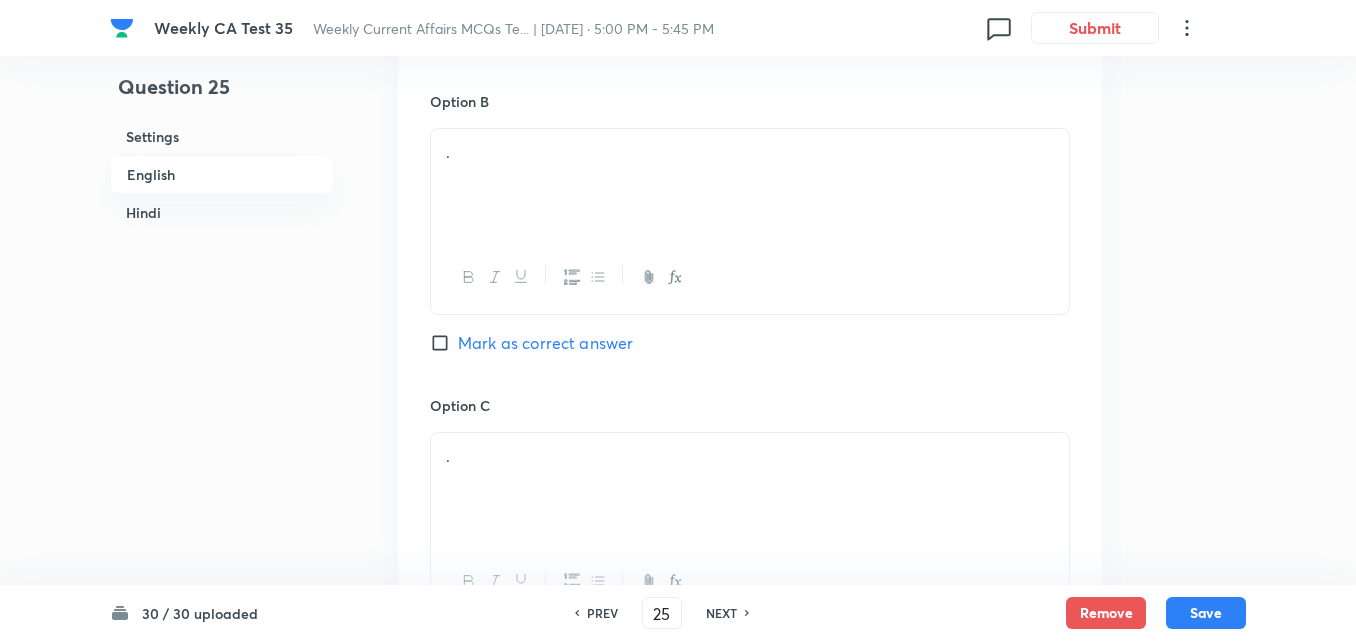 checkbox on "true" 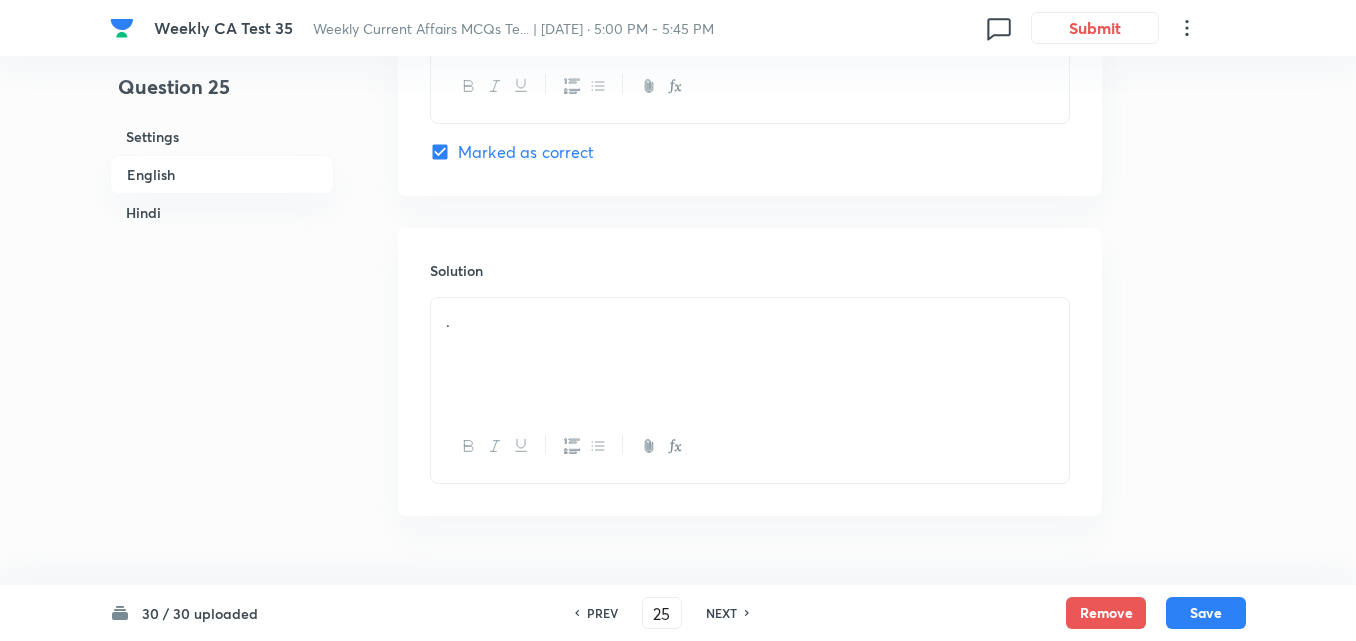 click on "English" at bounding box center (222, 174) 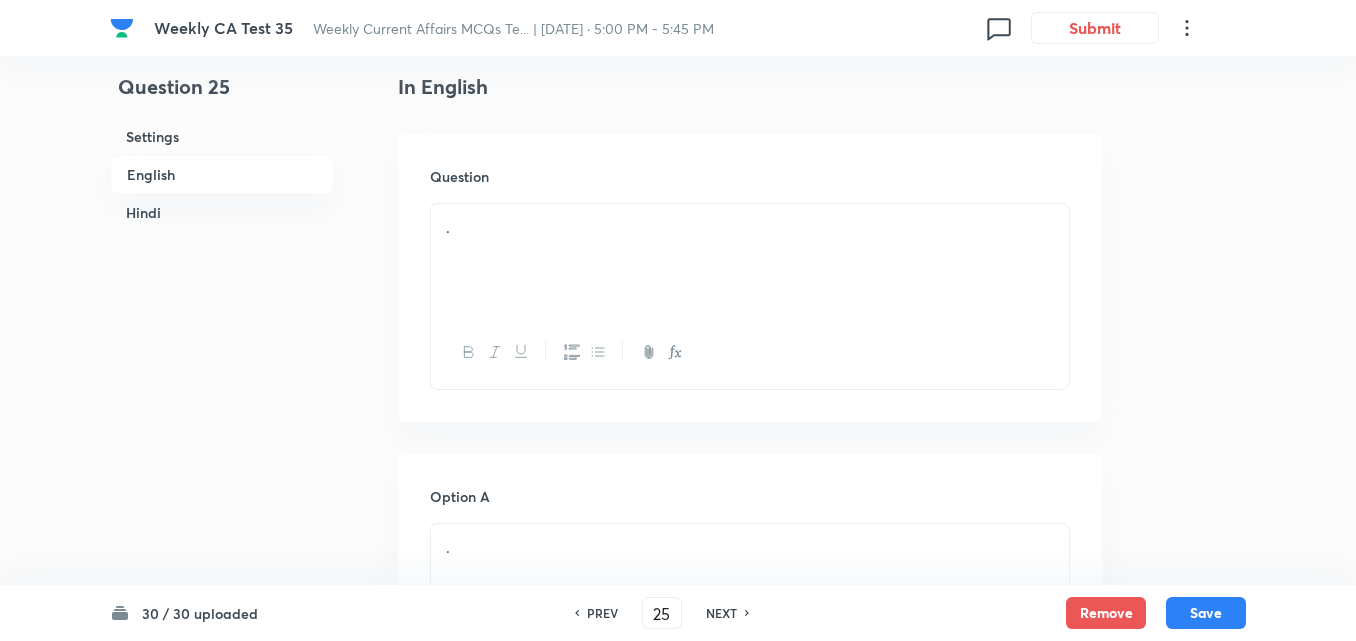 click on "." at bounding box center [750, 227] 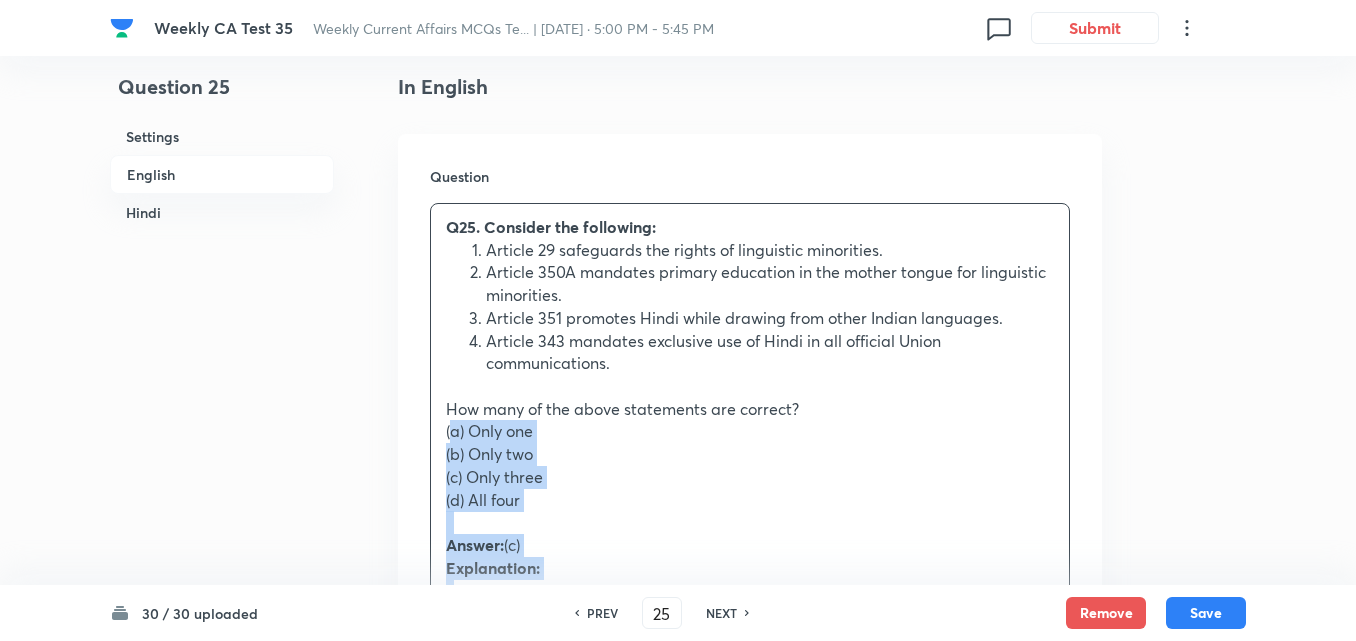 drag, startPoint x: 450, startPoint y: 425, endPoint x: 411, endPoint y: 425, distance: 39 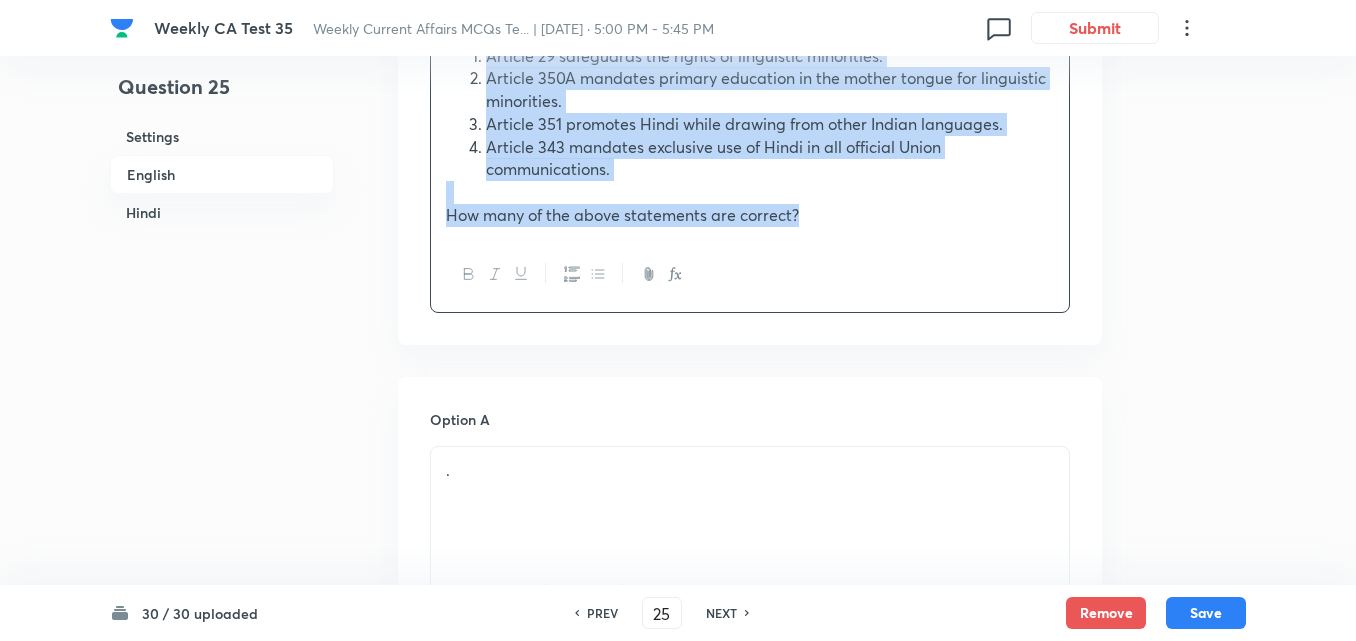 scroll, scrollTop: 916, scrollLeft: 0, axis: vertical 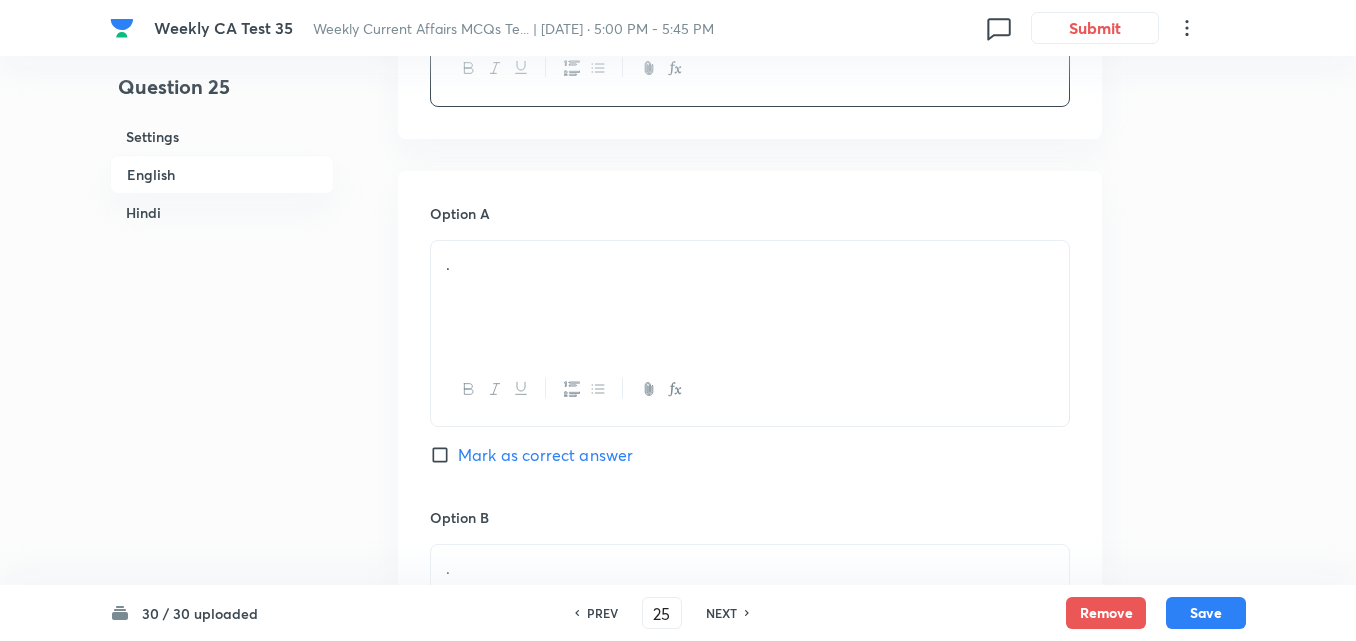 click on "." at bounding box center [750, 297] 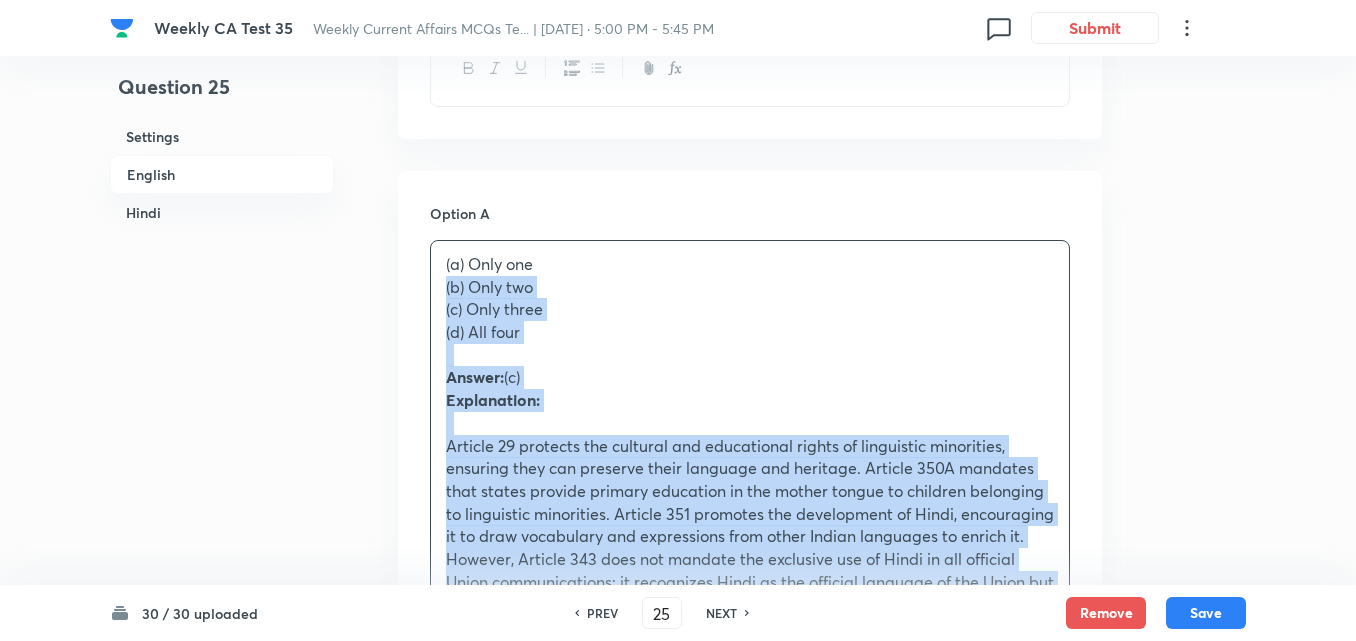 click on "Option A (a) Only one (b) Only two (c) Only three (d) All four   Answer:  (c) Explanation:   Article 29 protects the cultural and educational rights of linguistic minorities, ensuring they can preserve their language and heritage. Article 350A mandates that states provide primary education in the mother tongue to children belonging to linguistic minorities. Article 351 promotes the development of Hindi, encouraging it to draw vocabulary and expressions from other Indian languages to enrich it. However, Article 343 does not mandate the exclusive use of Hindi in all official Union communications; it recognizes Hindi as the official language of the Union but allows the continued use of English and other languages. Therefore, three of the four statements are correct.   Mark as correct answer Option B . Mark as correct answer Option C . Mark as correct answer Option D . Marked as correct" at bounding box center (750, 952) 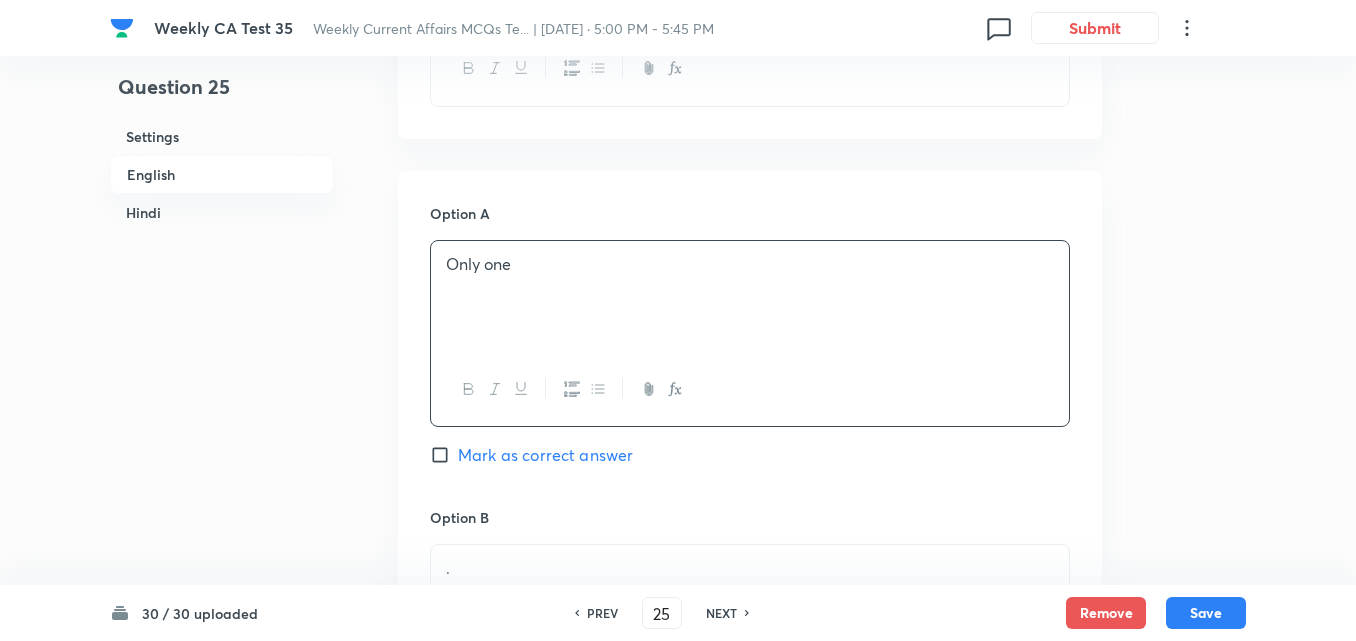 scroll, scrollTop: 1316, scrollLeft: 0, axis: vertical 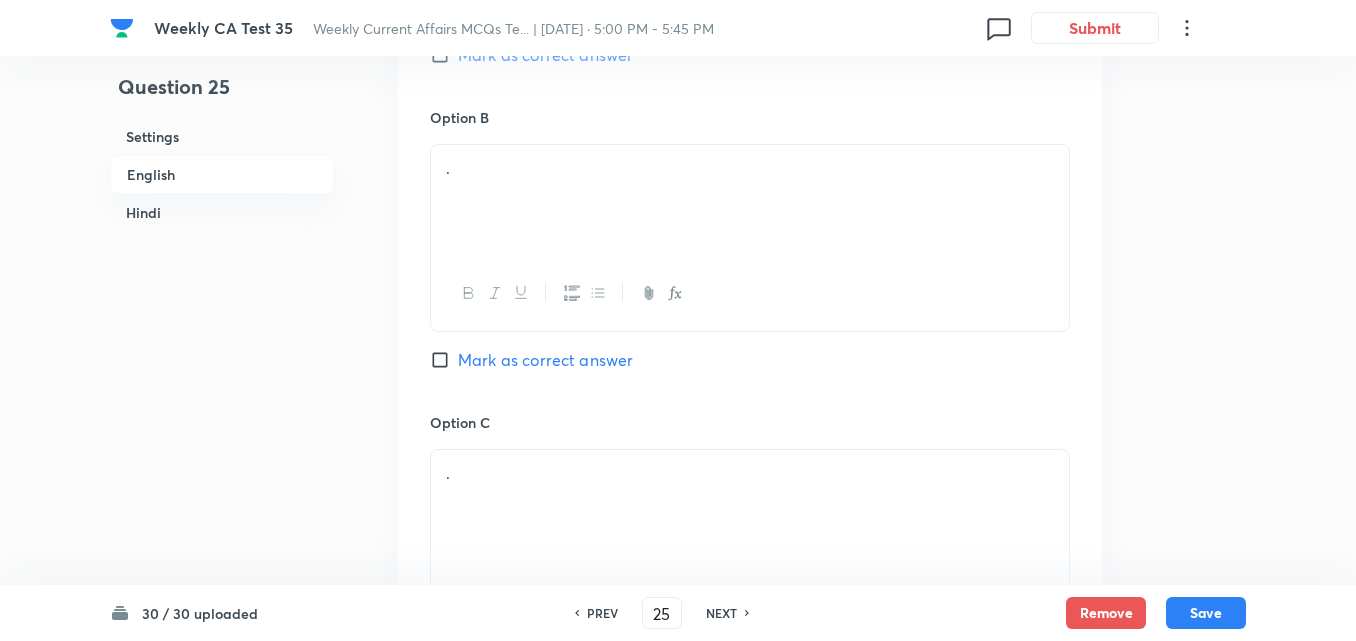 click on "." at bounding box center [750, 201] 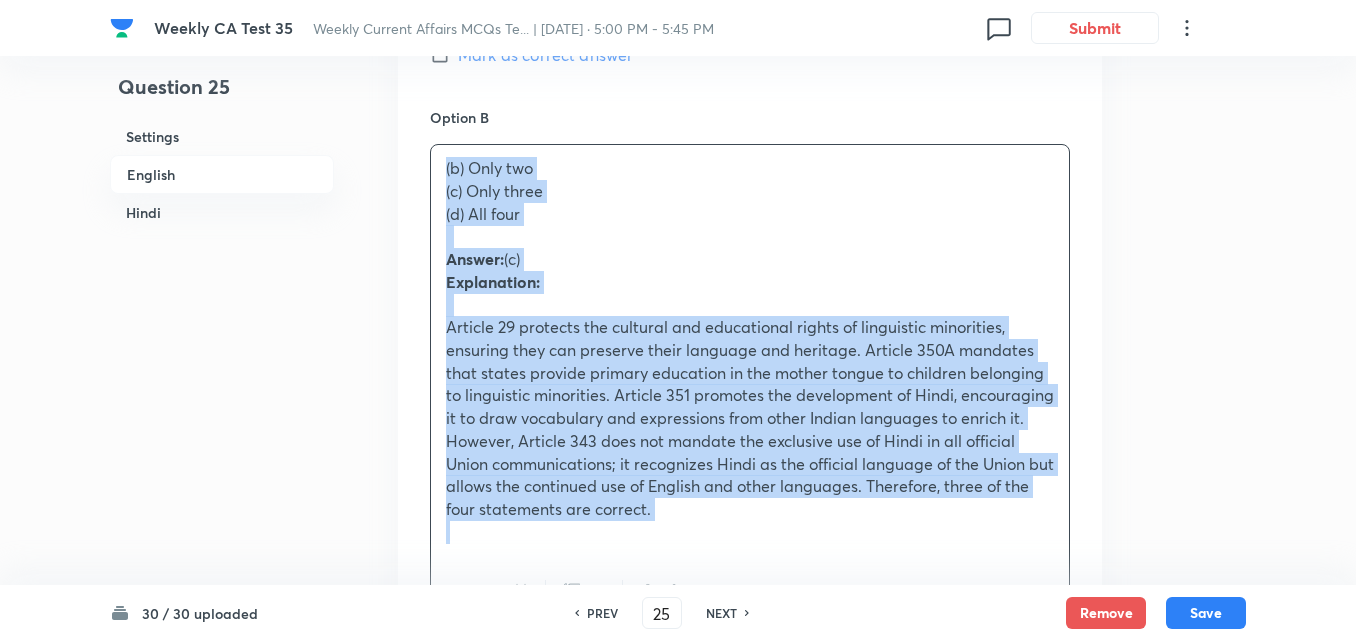 click on "Question 25 Settings English Hindi Settings Type Single choice correct 4 options + 2 marks - 0.66 marks Edit Concept Current Affairs Current Affairs 2025 Current Affairs 2025 Current Affairs 2025 Edit Additional details Easy Fact Not from PYQ paper No equation Edit In English Question Consider the following: Article 29 safeguards the rights of linguistic minorities. Article 350A mandates primary education in the mother tongue for linguistic minorities. Article 351 promotes Hindi while drawing from other Indian languages. Article 343 mandates exclusive use of Hindi in all official Union communications.   How many of the above statements are correct?   Option A Only one Mark as correct answer Option B (b) Only two (c) Only three (d) All four   Answer:  (c) Explanation:     Mark as correct answer Option C . Mark as correct answer Option D . Marked as correct Solution . In Hindi Question . Option A . Mark as correct answer Option B . Mark as correct answer Option C . Mark as correct answer Option D . Solution" at bounding box center [678, 1257] 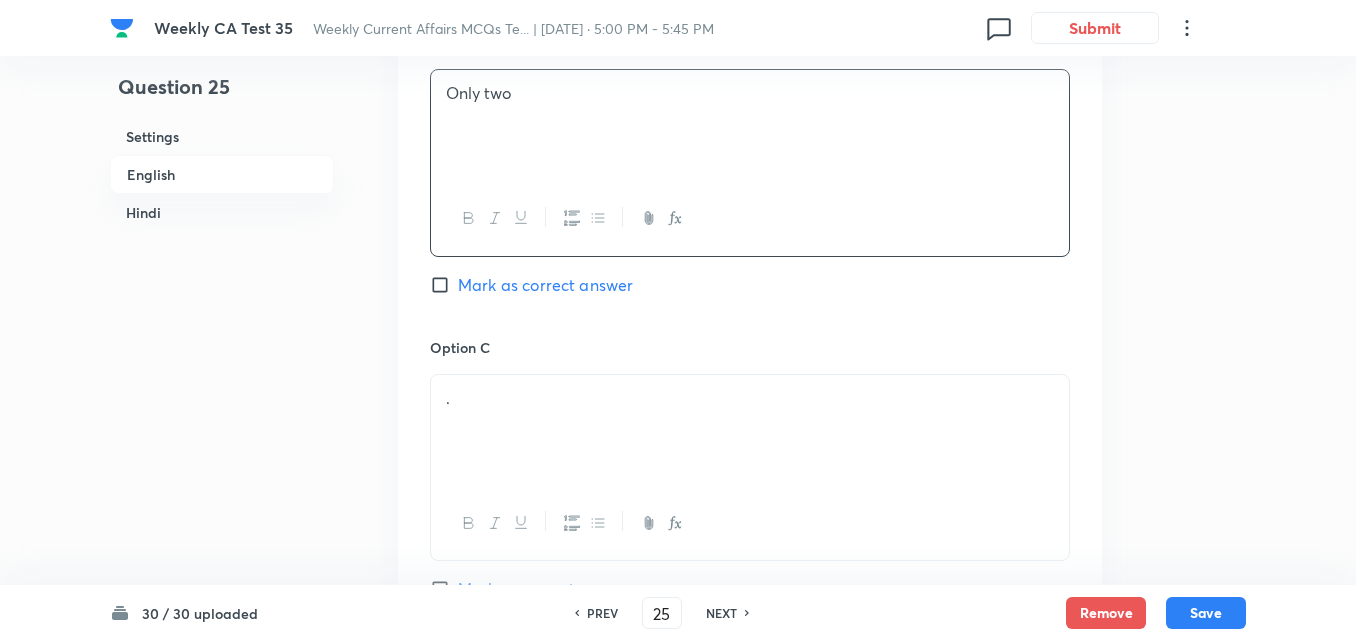 scroll, scrollTop: 1516, scrollLeft: 0, axis: vertical 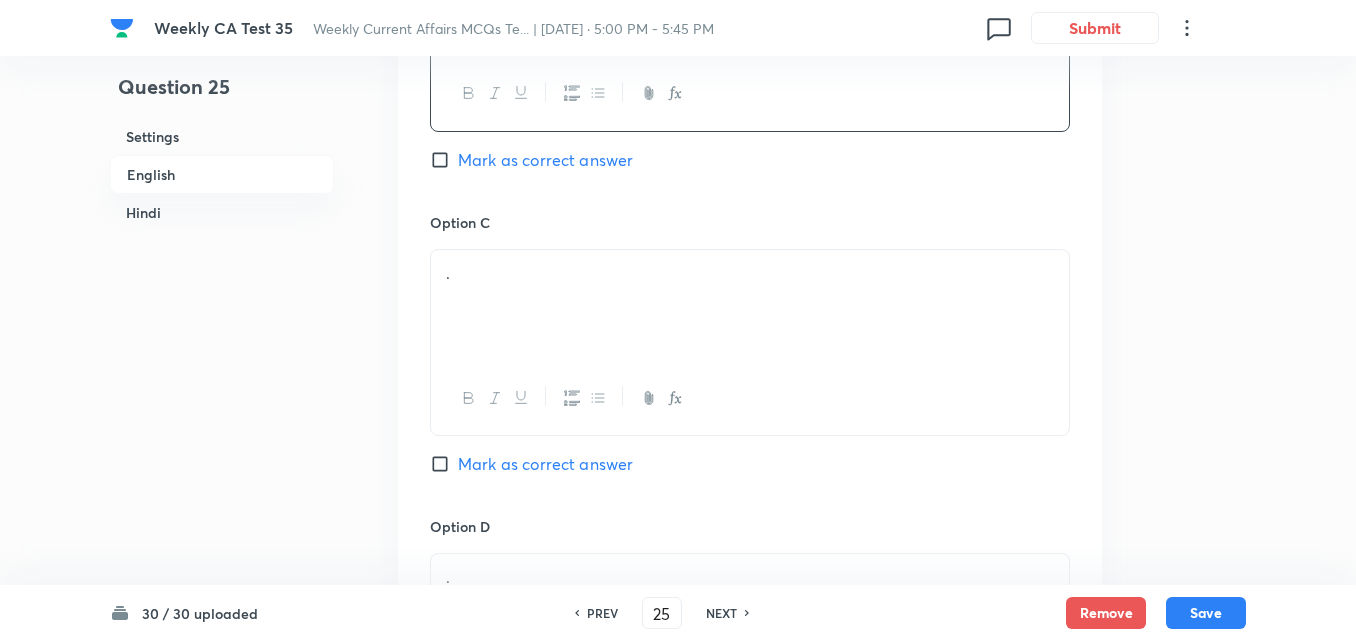click on "." at bounding box center [750, 273] 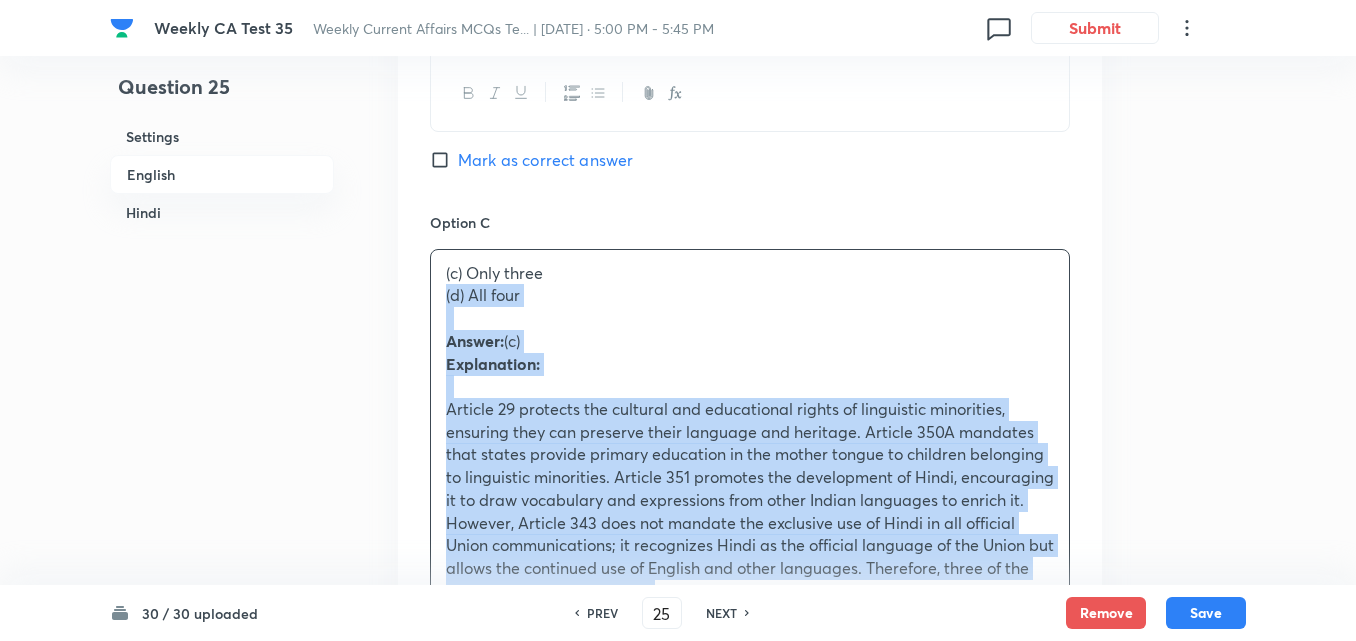 drag, startPoint x: 414, startPoint y: 293, endPoint x: 396, endPoint y: 299, distance: 18.973665 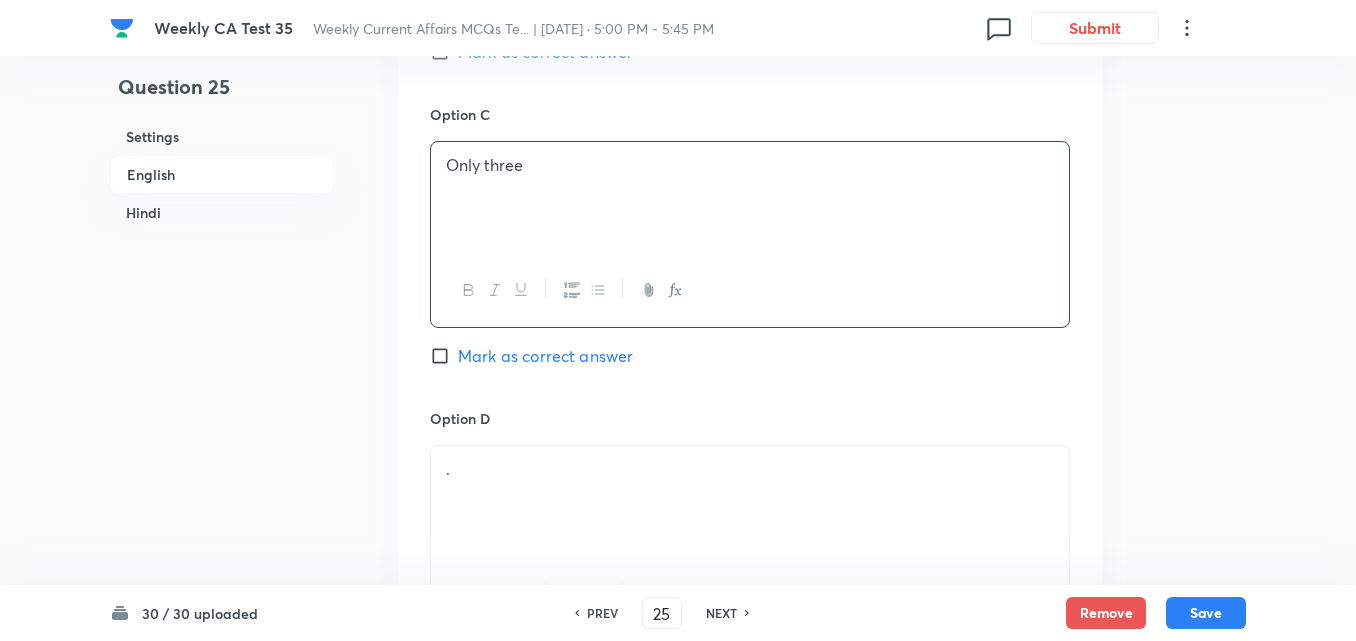 scroll, scrollTop: 1716, scrollLeft: 0, axis: vertical 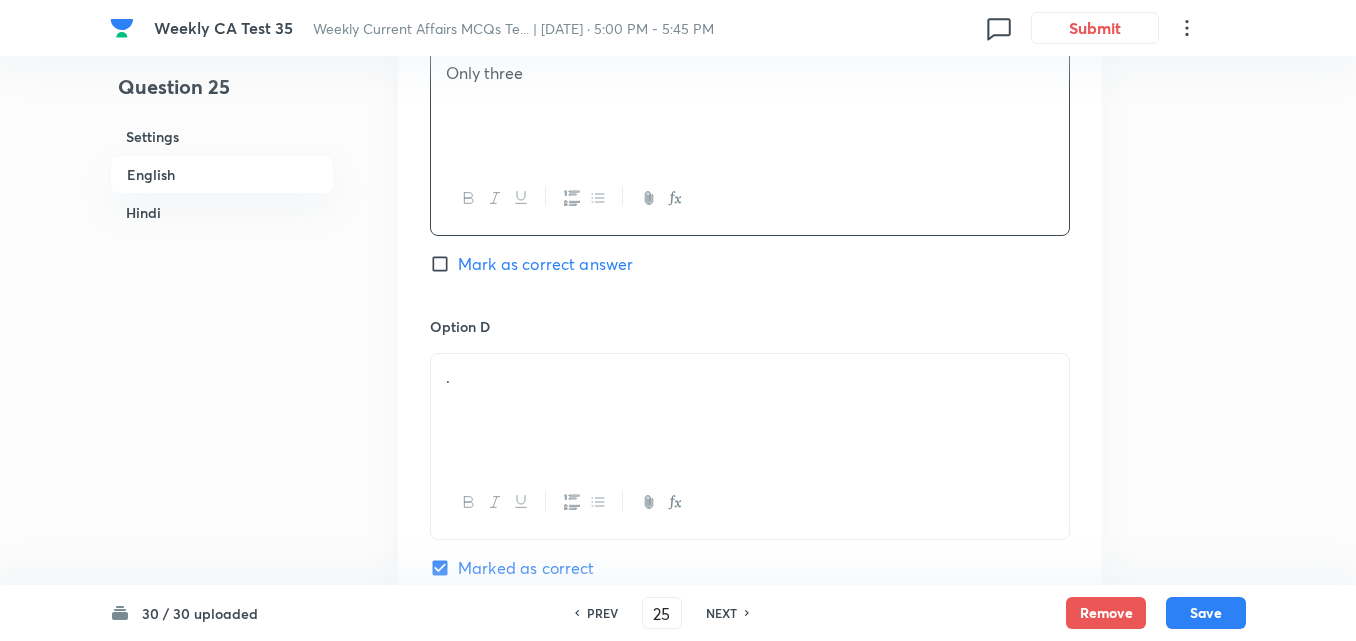 click on "Option C Only three Mark as correct answer" at bounding box center (750, 164) 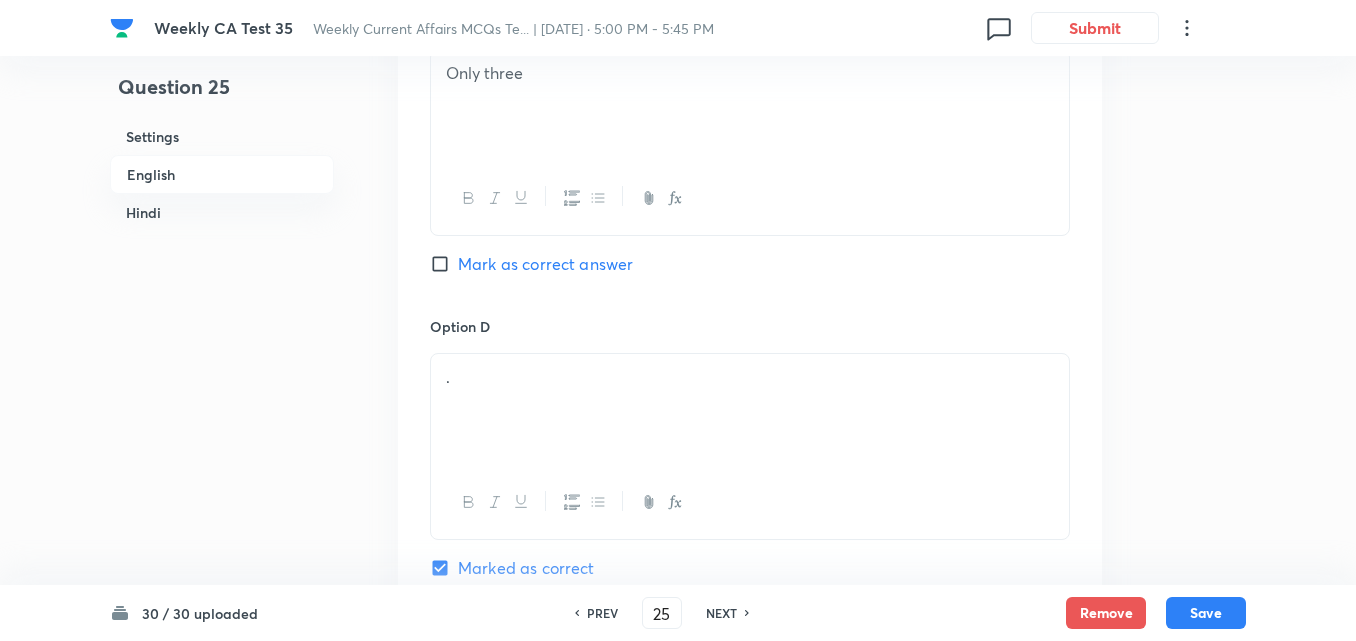 click on "." at bounding box center (750, 410) 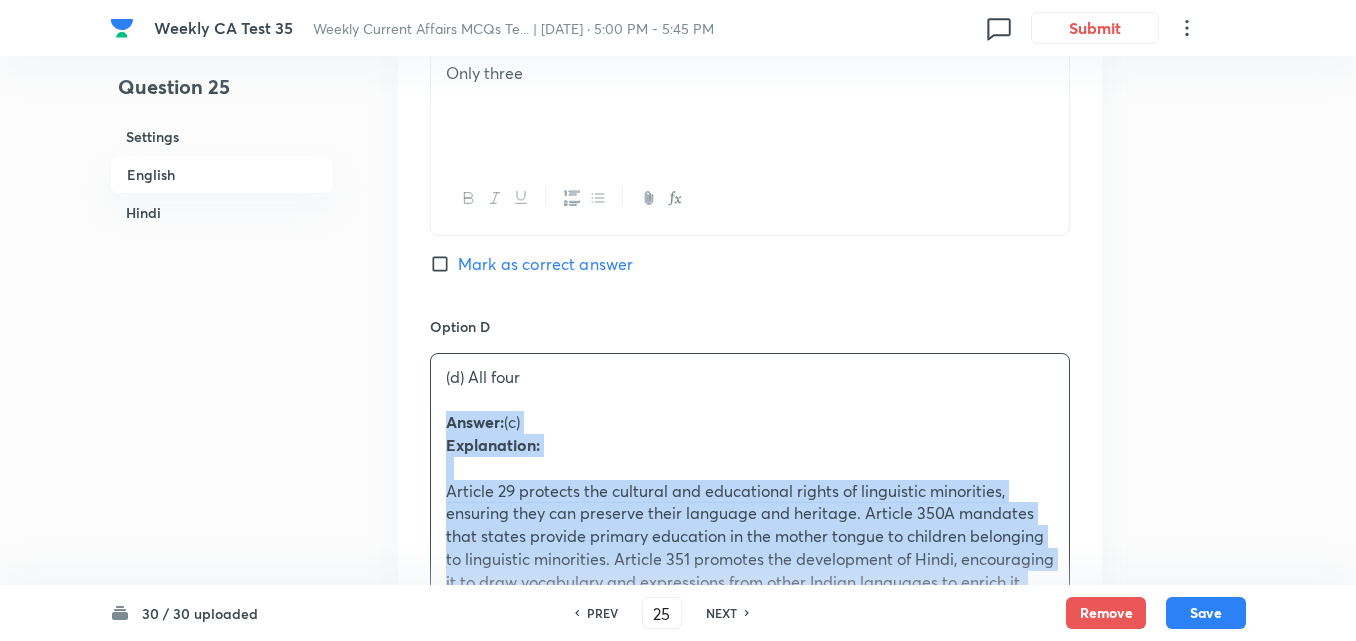 drag, startPoint x: 408, startPoint y: 422, endPoint x: 397, endPoint y: 423, distance: 11.045361 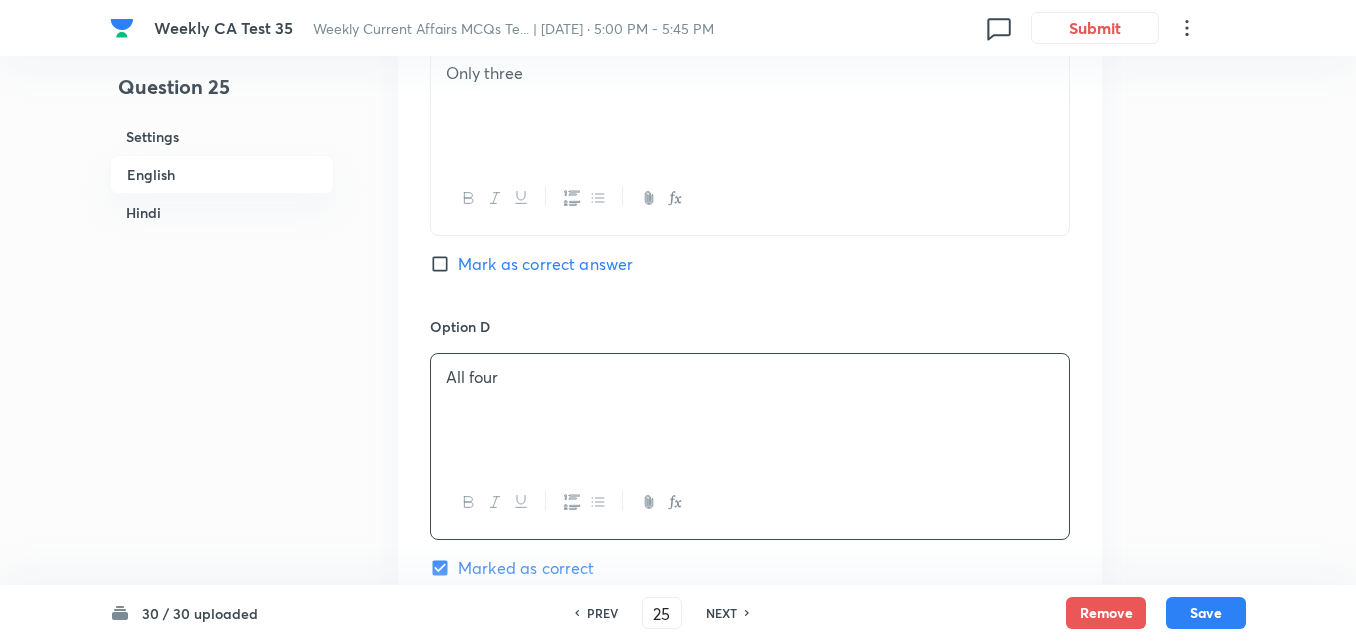 click on "Mark as correct answer" at bounding box center (545, 264) 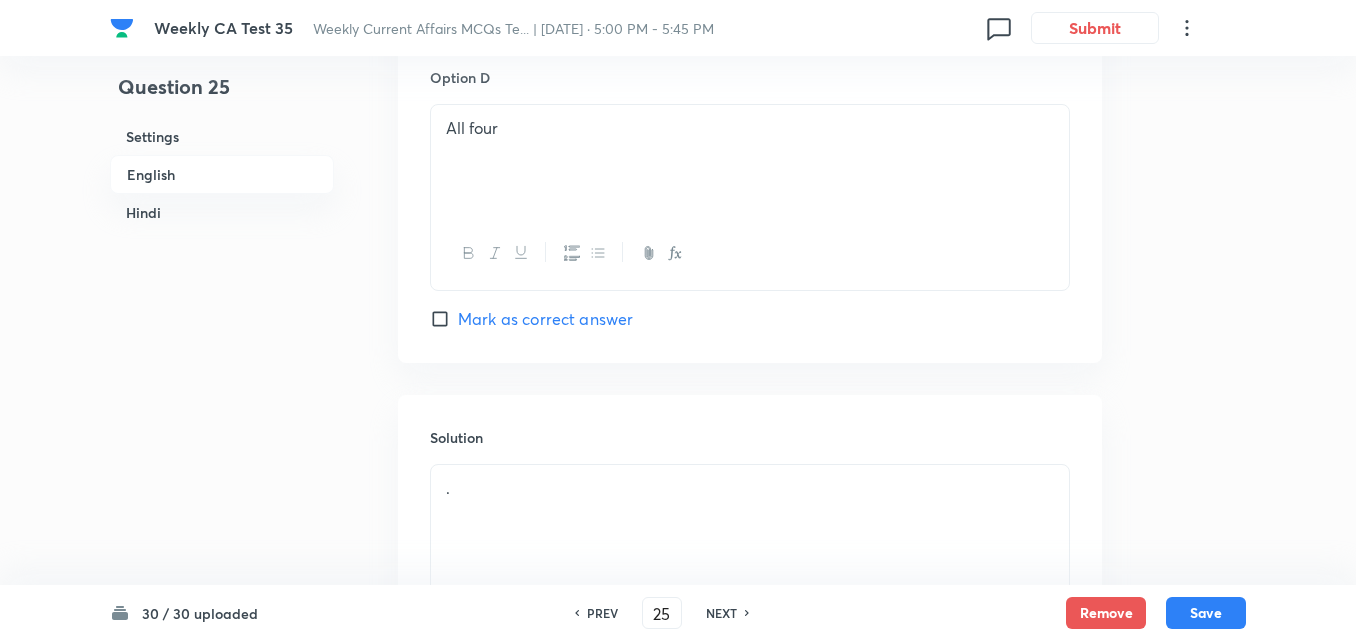 scroll, scrollTop: 2116, scrollLeft: 0, axis: vertical 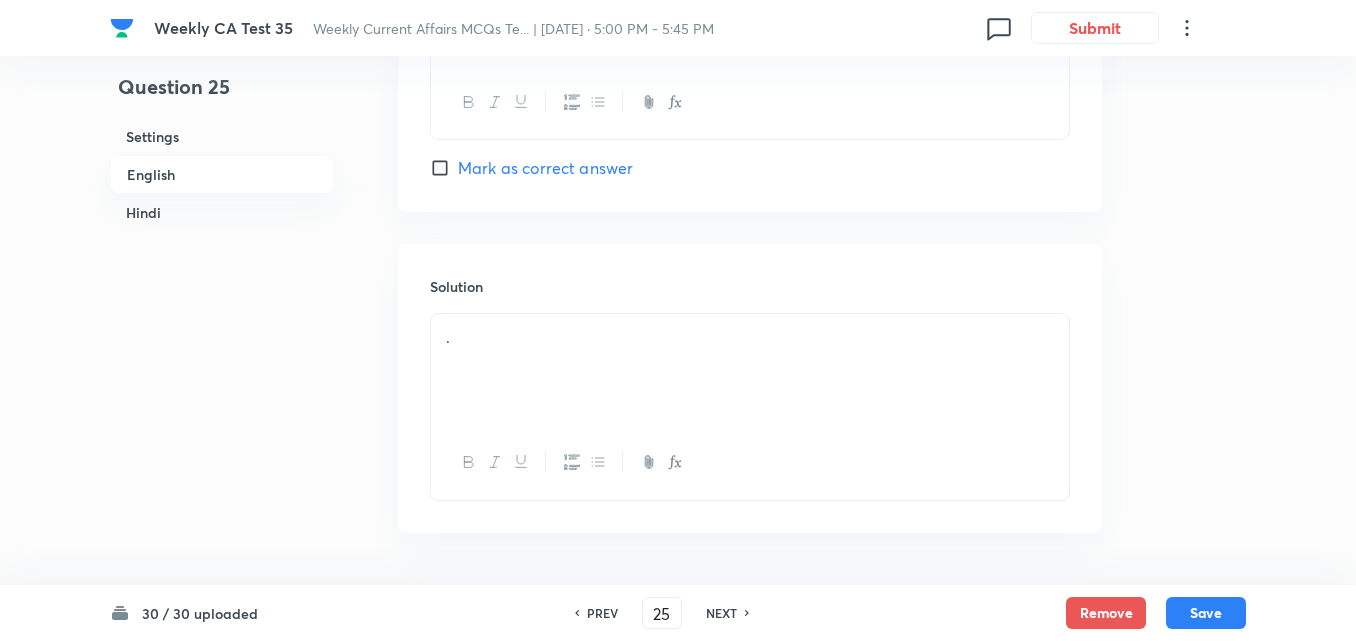 click on "." at bounding box center (750, 337) 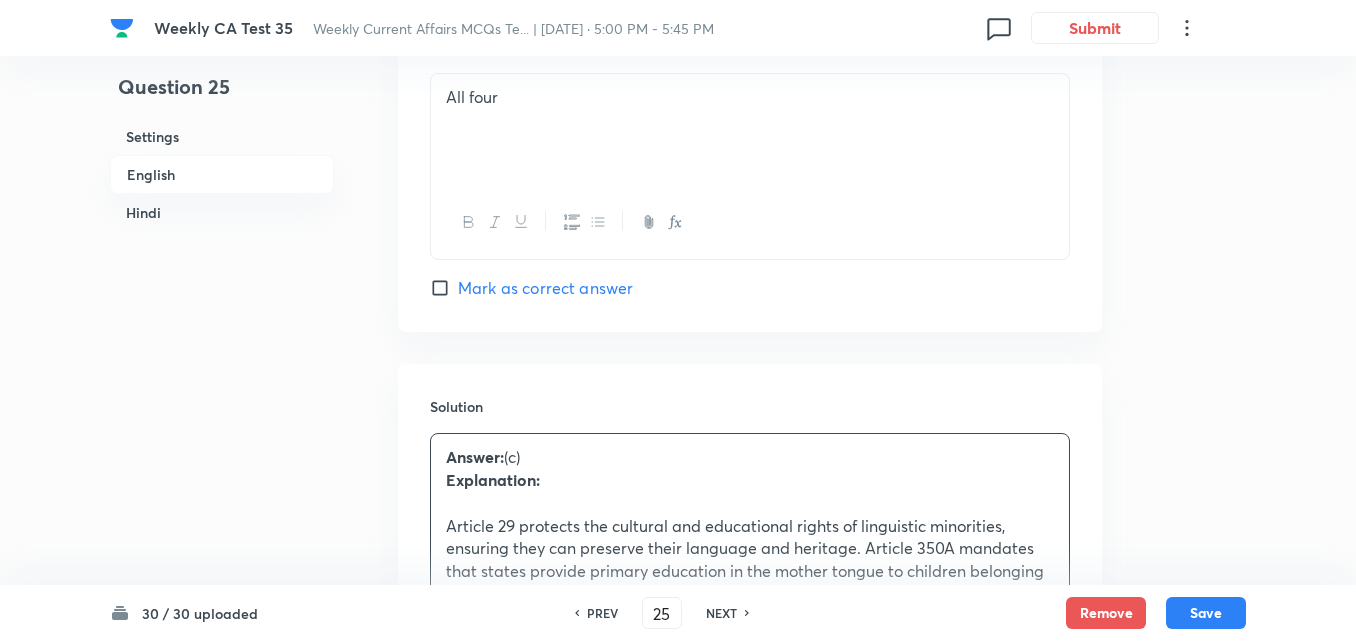 scroll, scrollTop: 2216, scrollLeft: 0, axis: vertical 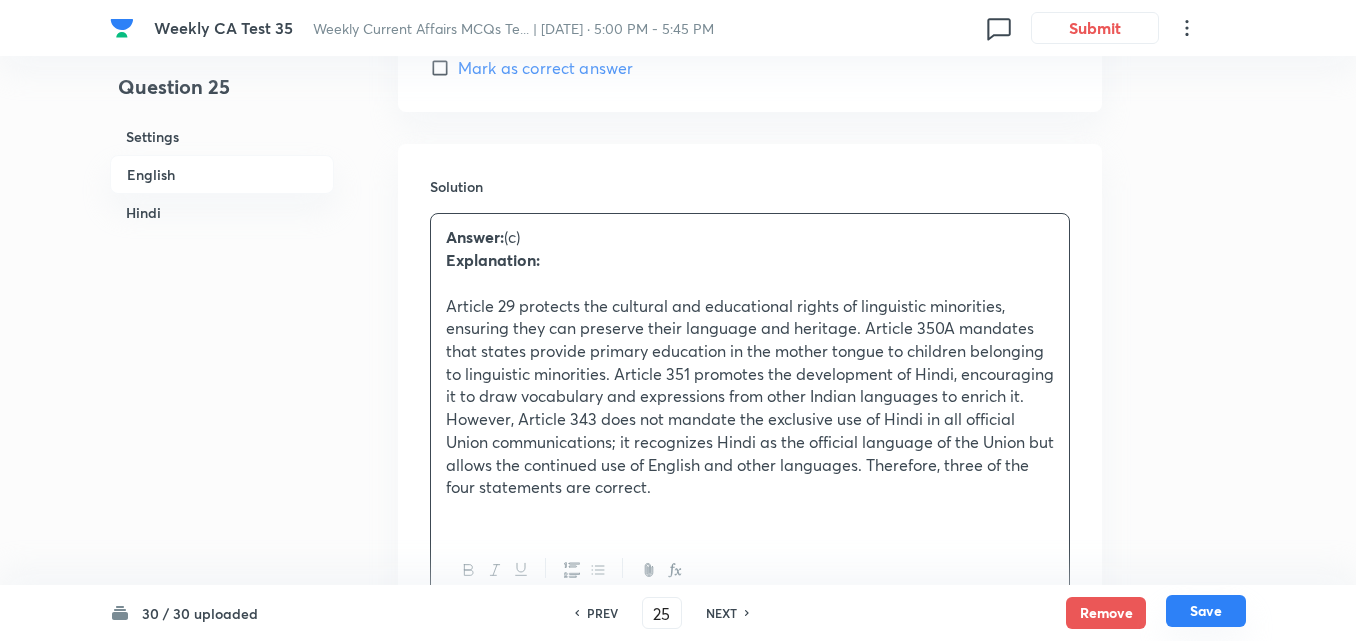 click on "Save" at bounding box center [1206, 611] 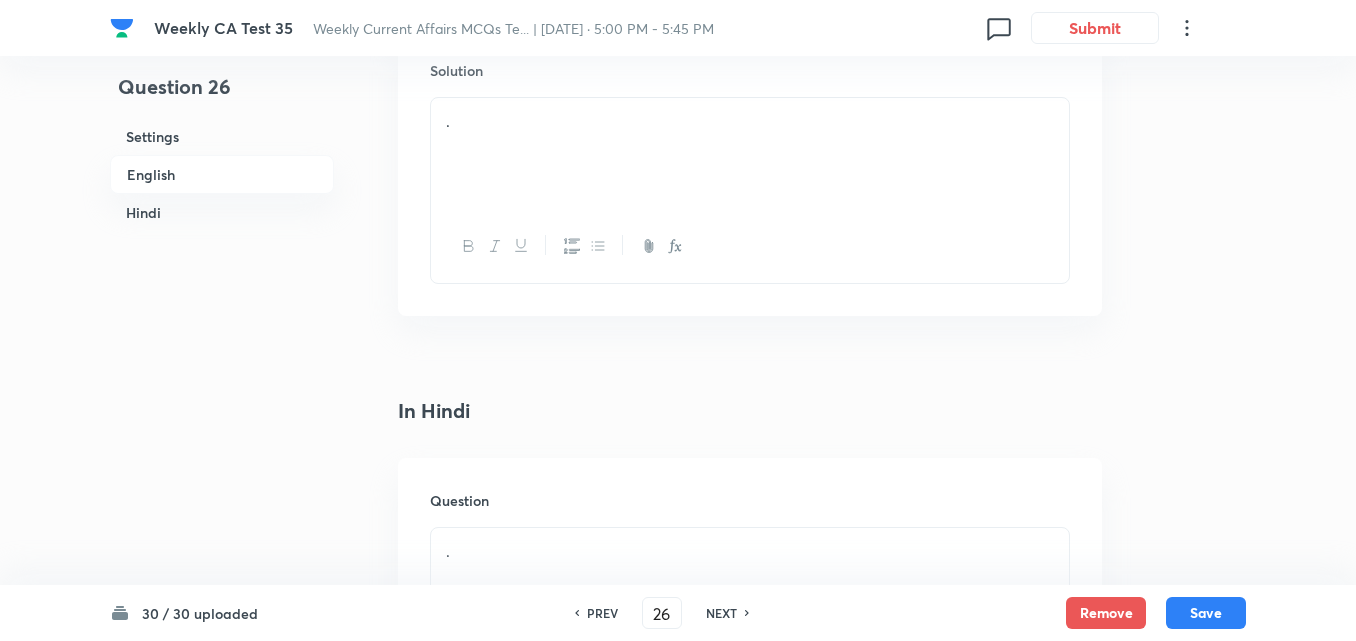 click on "English" at bounding box center [222, 174] 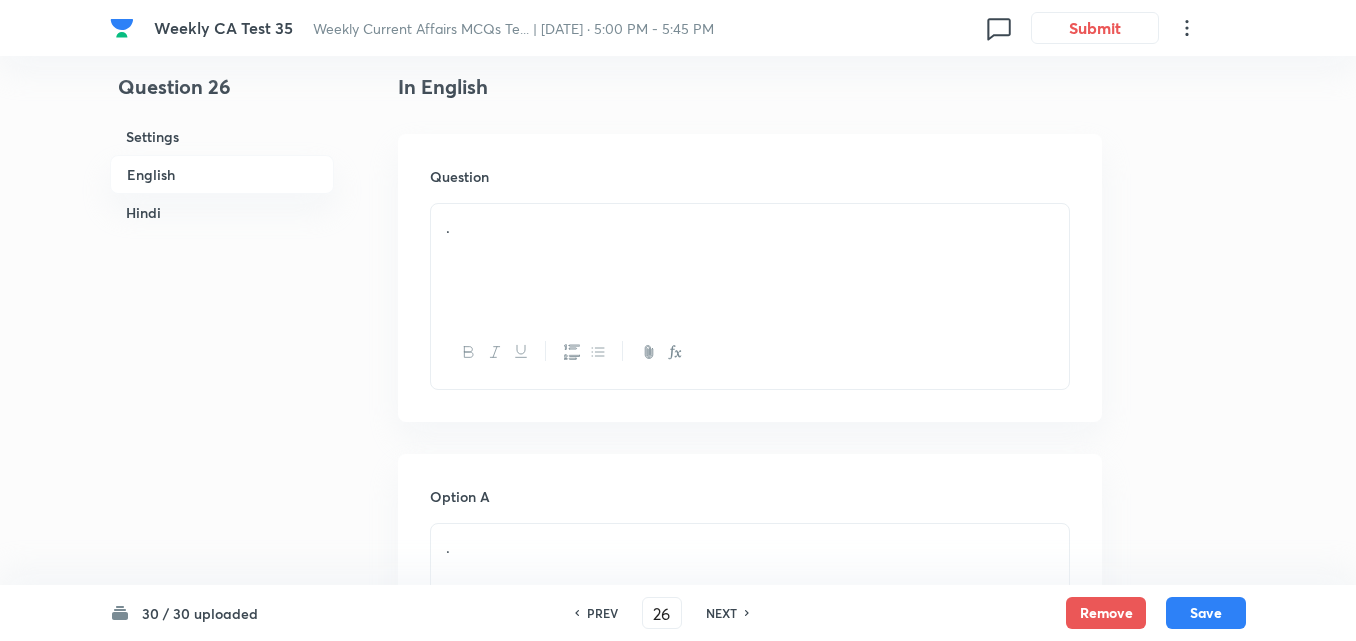 click on "." at bounding box center [750, 227] 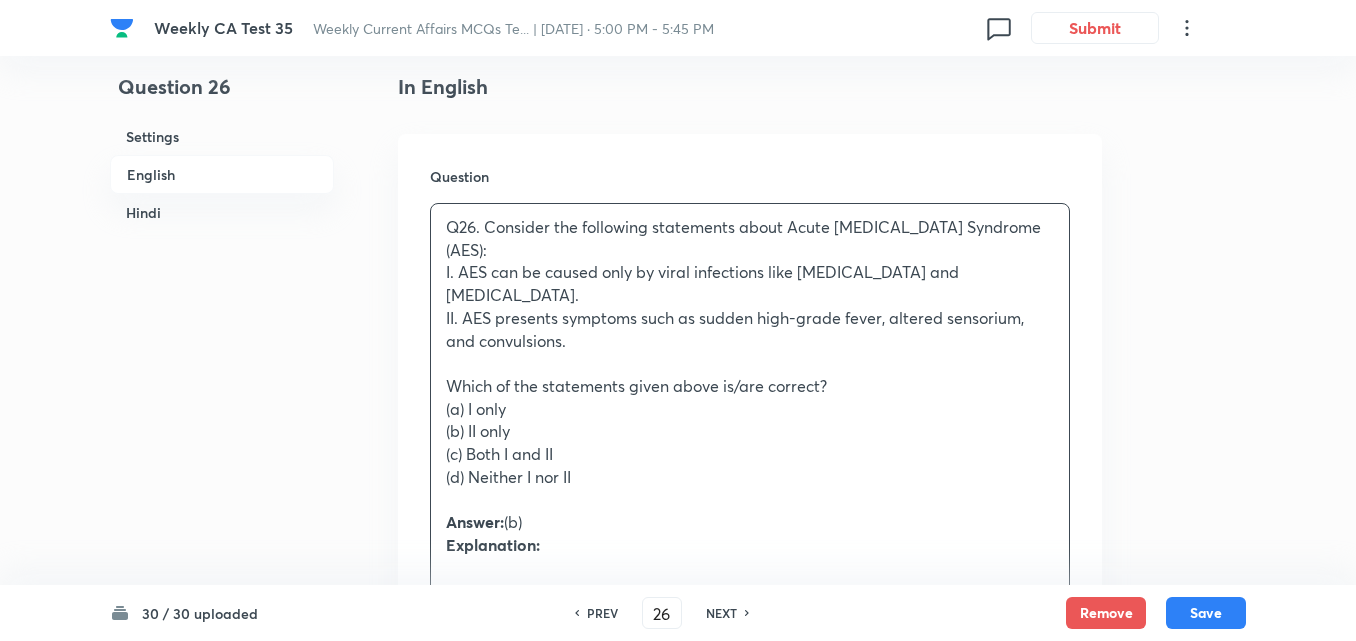 drag, startPoint x: 426, startPoint y: 384, endPoint x: 412, endPoint y: 385, distance: 14.035668 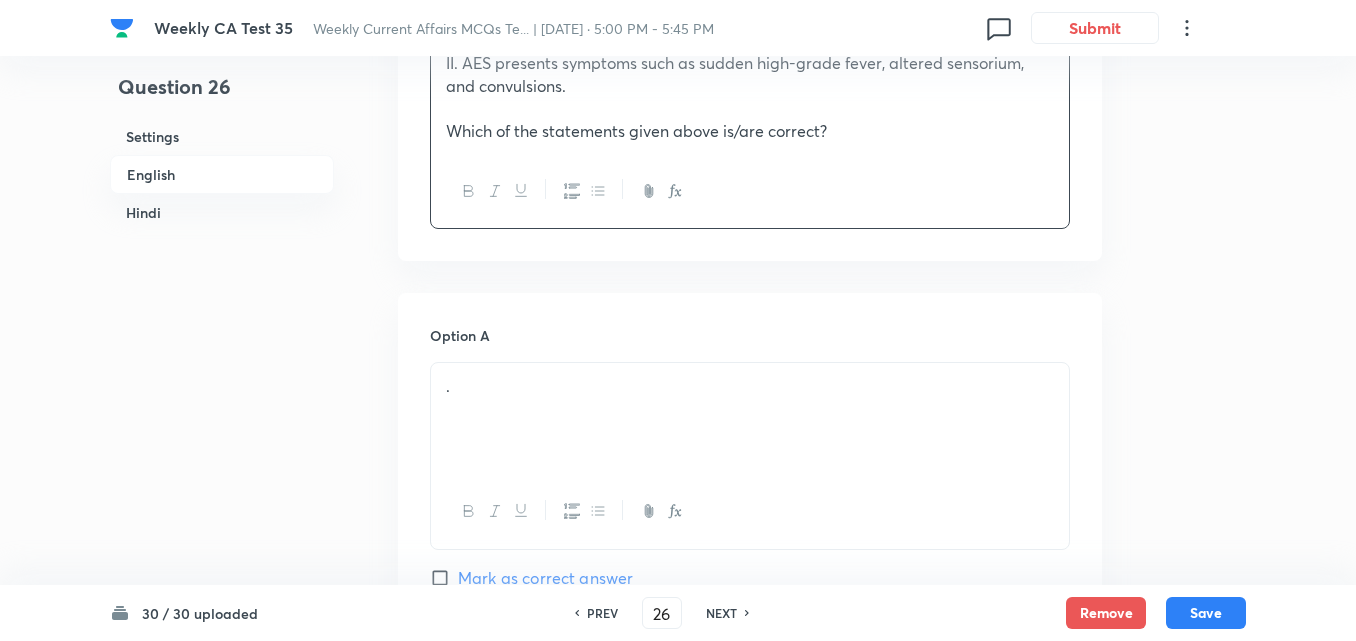 scroll, scrollTop: 916, scrollLeft: 0, axis: vertical 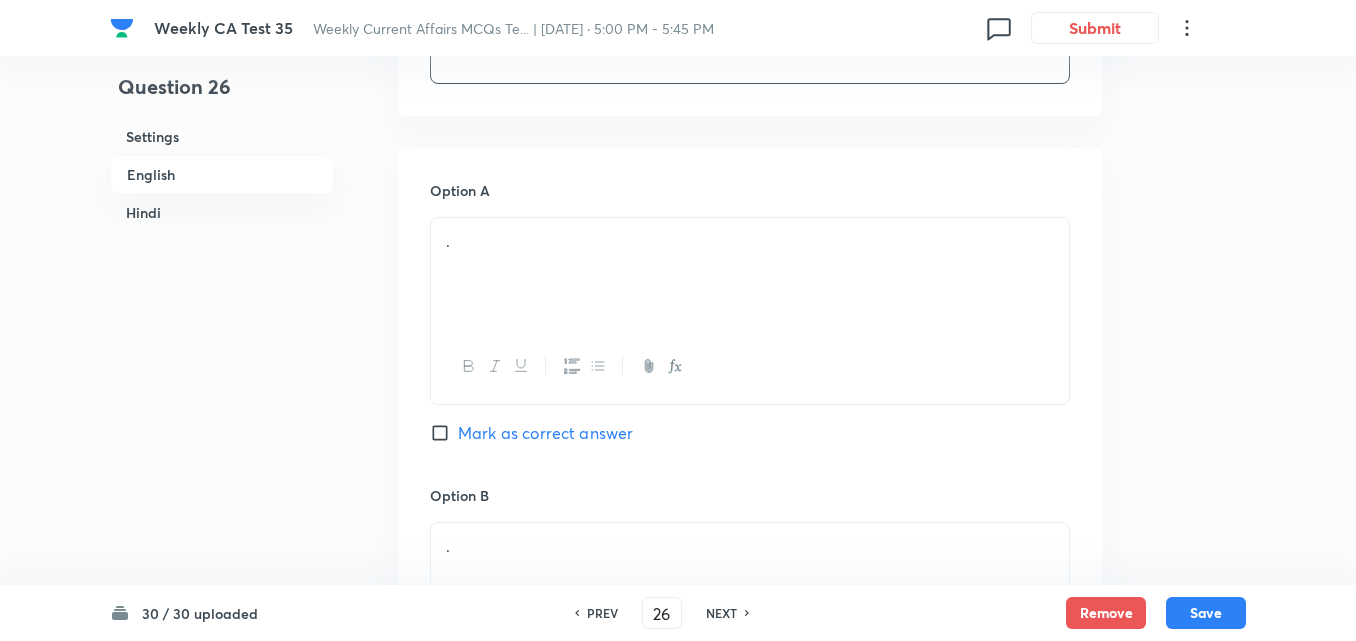click on "." at bounding box center (750, 274) 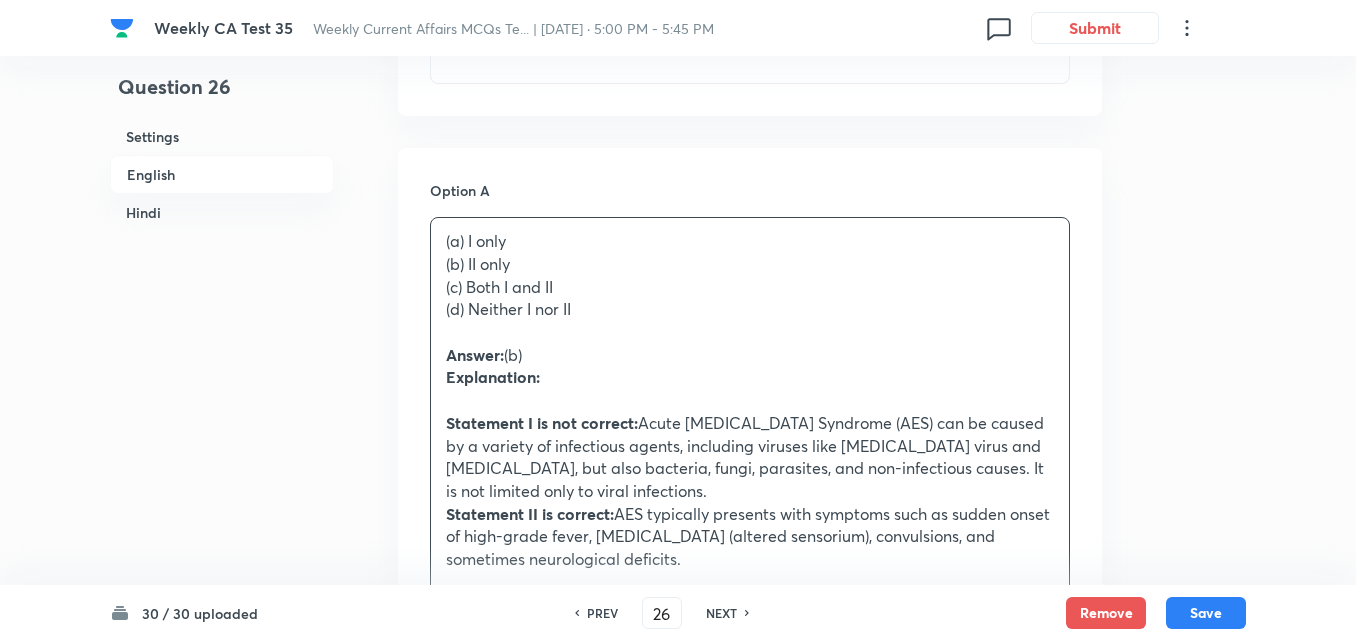 drag, startPoint x: 437, startPoint y: 250, endPoint x: 398, endPoint y: 254, distance: 39.20459 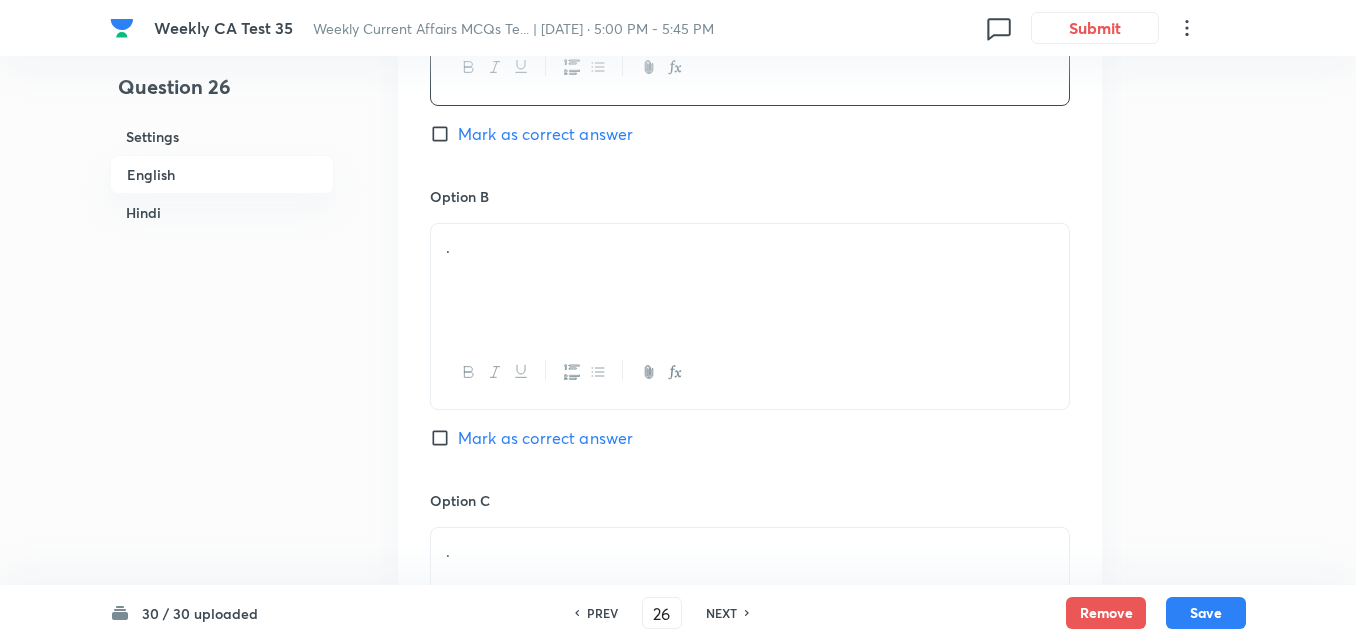 scroll, scrollTop: 1216, scrollLeft: 0, axis: vertical 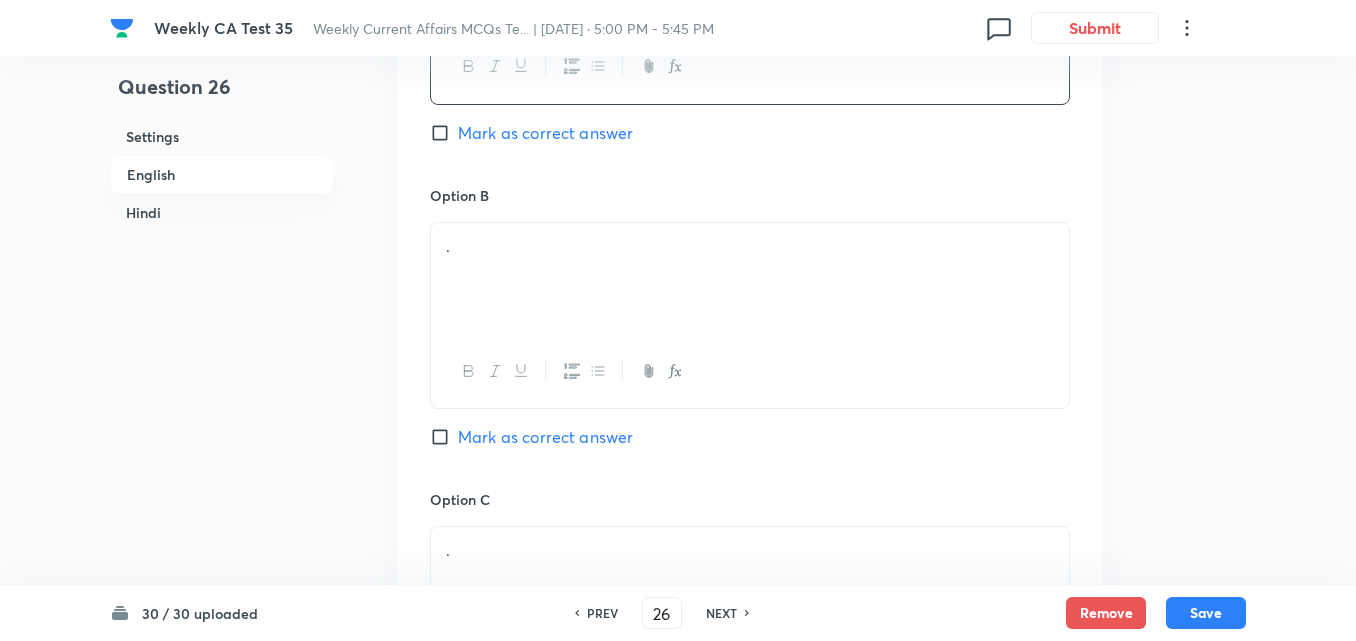 click on "." at bounding box center (750, 279) 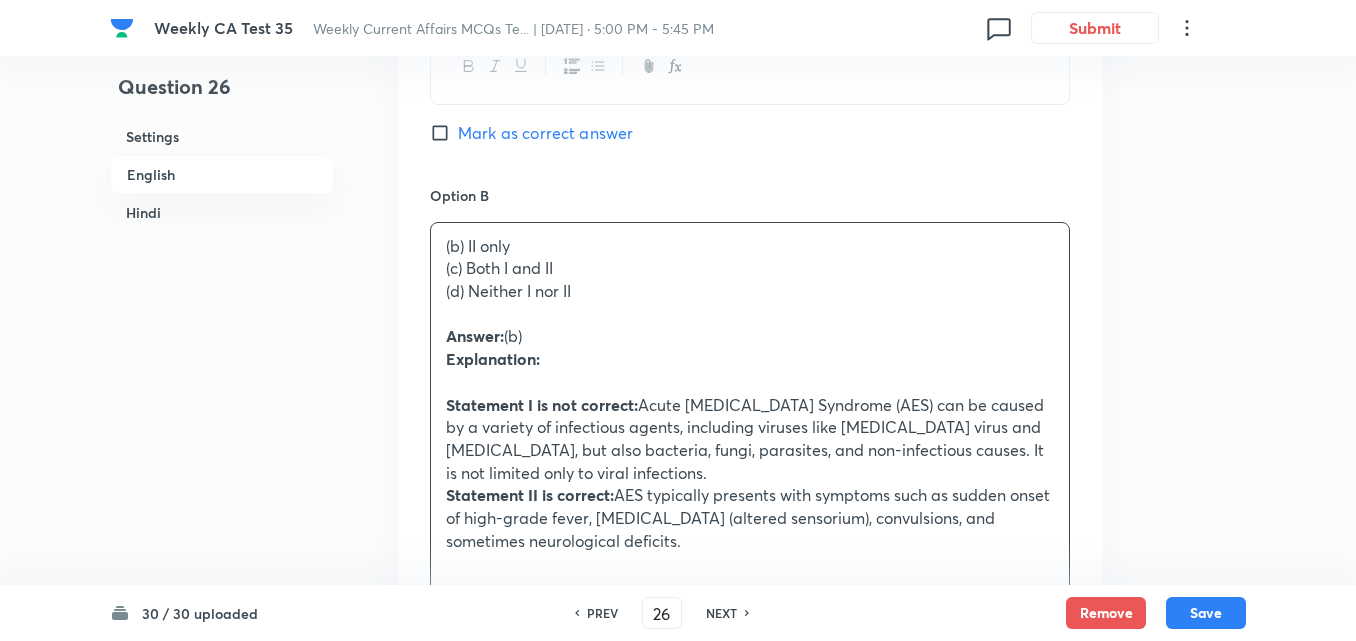 click on "Option A I only Mark as correct answer Option B (b) II only (c) Both I and II (d) Neither I nor II   Answer:  (b) Explanation: Statement I is not correct:  Acute Encephalitis Syndrome (AES) can be caused by a variety of infectious agents, including viruses like Japanese Encephalitis virus and Chandipura virus, but also bacteria, fungi, parasites, and non-infectious causes. It is not limited only to viral infections. Statement II is correct:  AES typically presents with symptoms such as sudden onset of high-grade fever, altered mental status (altered sensorium), convulsions, and sometimes neurological deficits. Mark as correct answer Option C . Mark as correct answer Option D . Marked as correct" at bounding box center [750, 584] 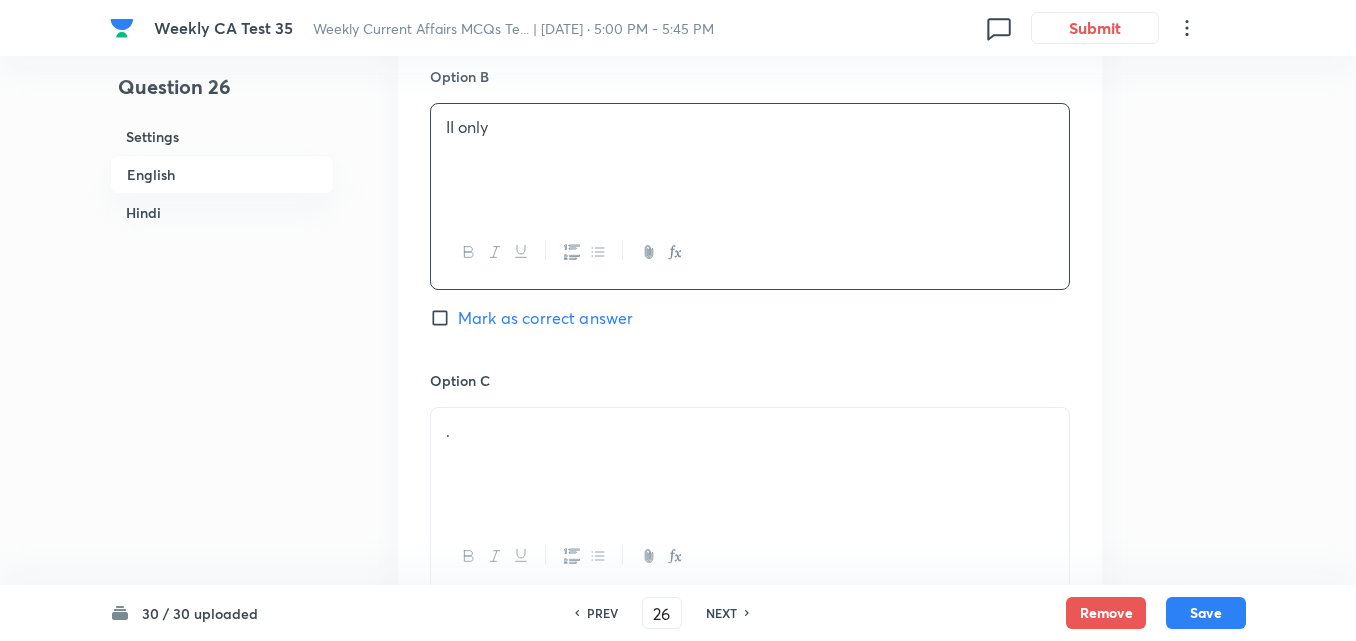 scroll, scrollTop: 1516, scrollLeft: 0, axis: vertical 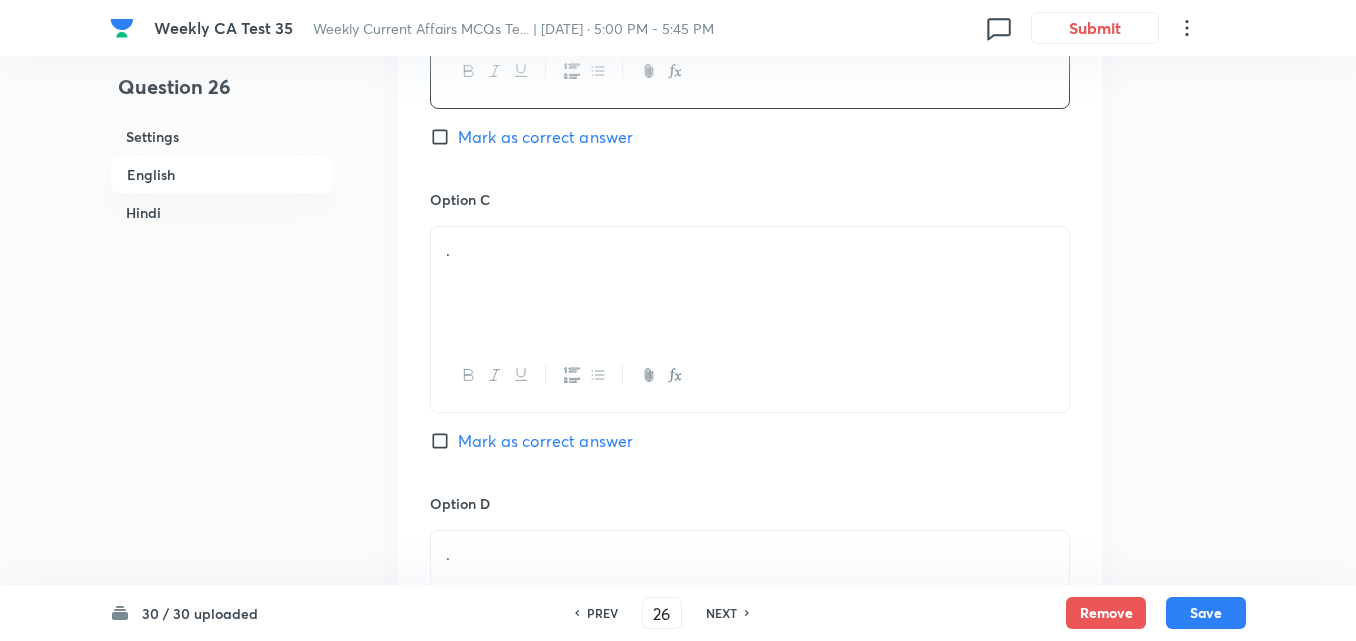 click on "." at bounding box center (750, 283) 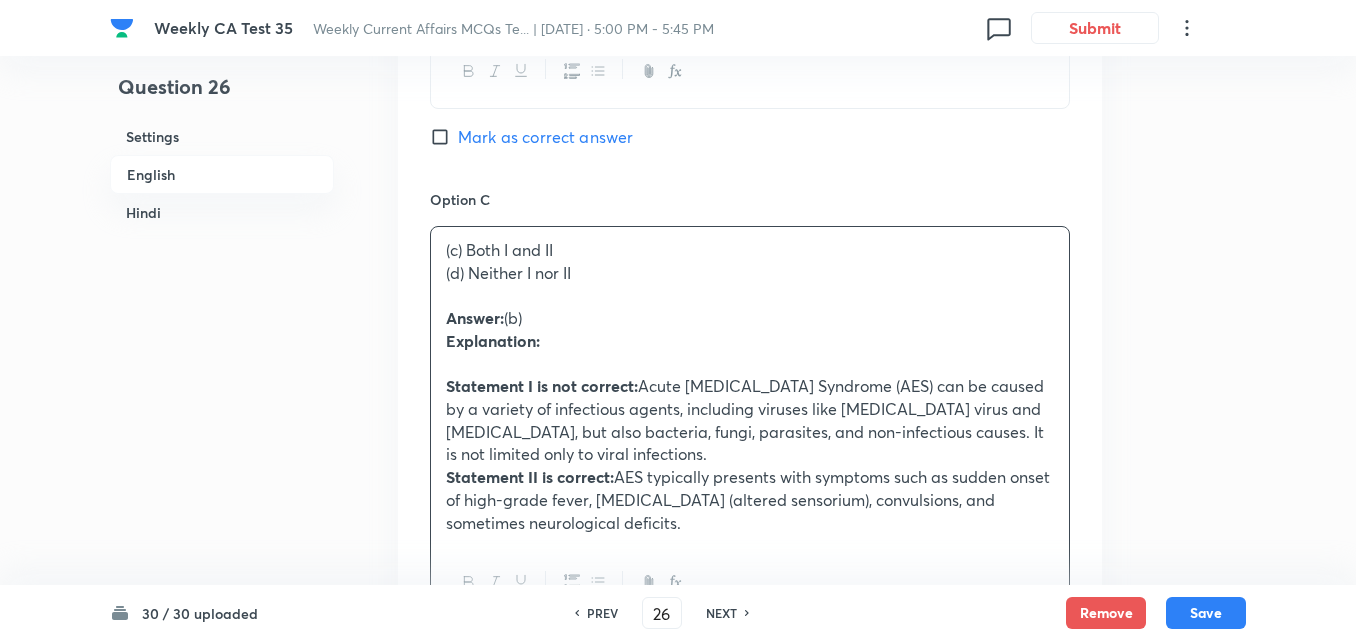 drag, startPoint x: 440, startPoint y: 265, endPoint x: 391, endPoint y: 252, distance: 50.695168 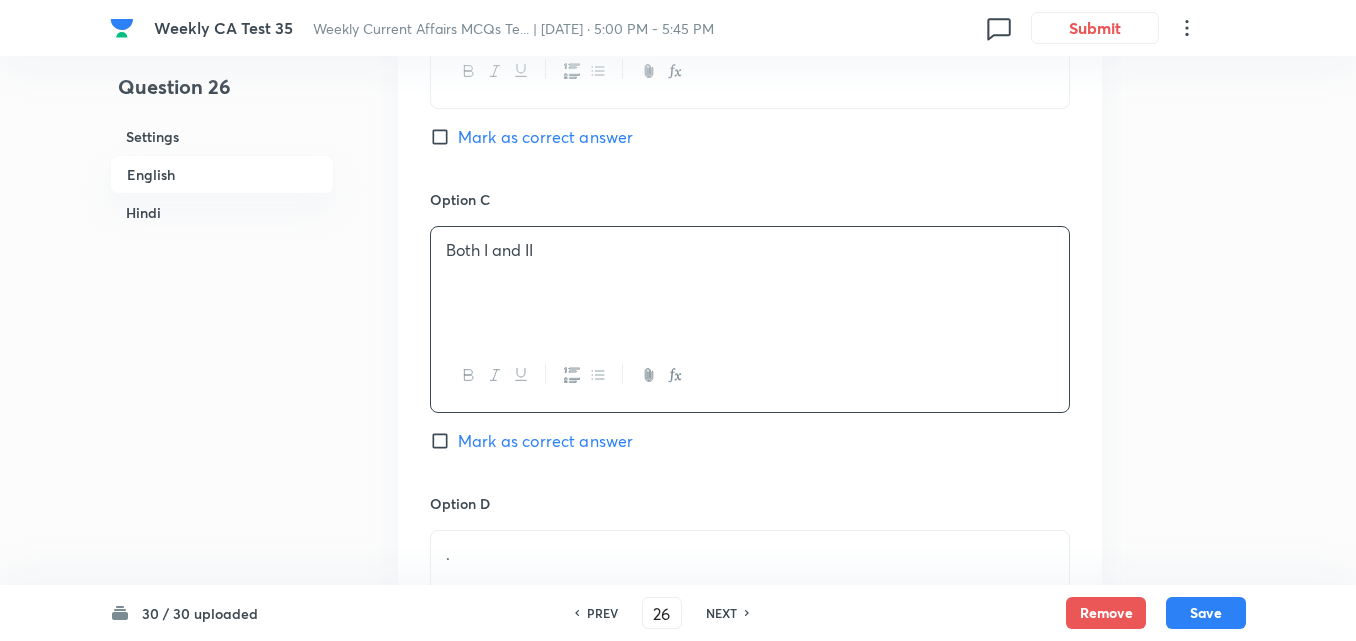 drag, startPoint x: 491, startPoint y: 105, endPoint x: 506, endPoint y: 130, distance: 29.15476 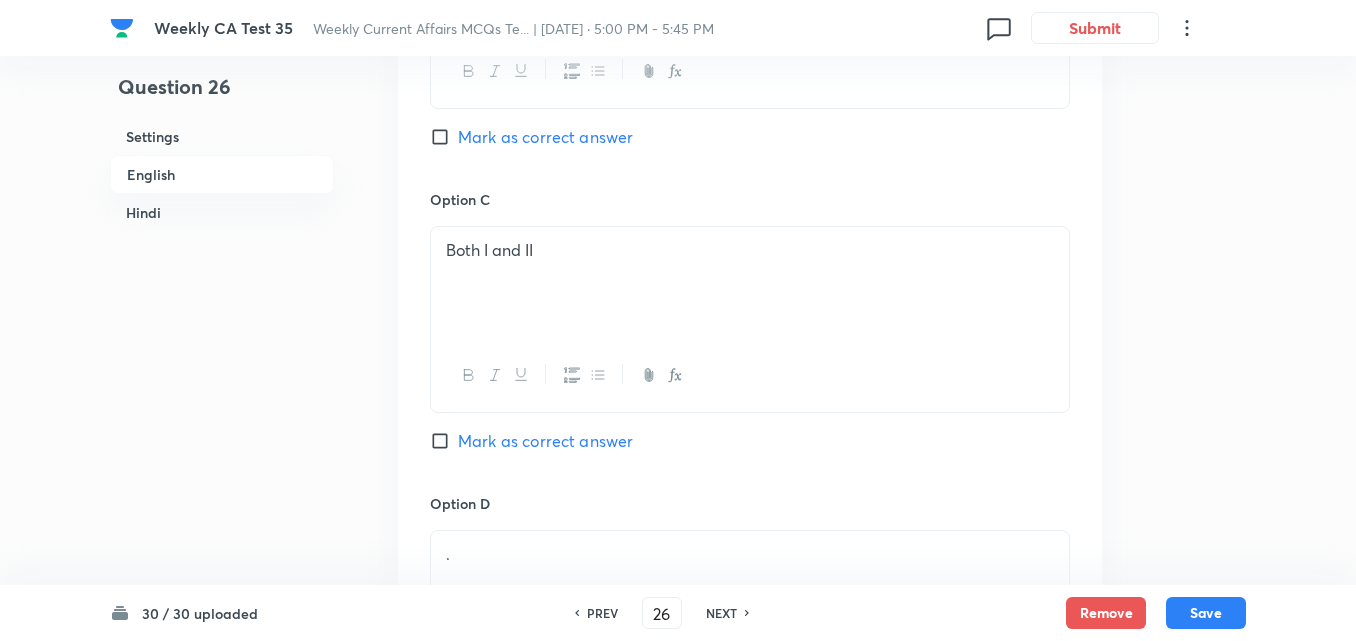 click on "Option B II only Mark as correct answer" at bounding box center (750, 37) 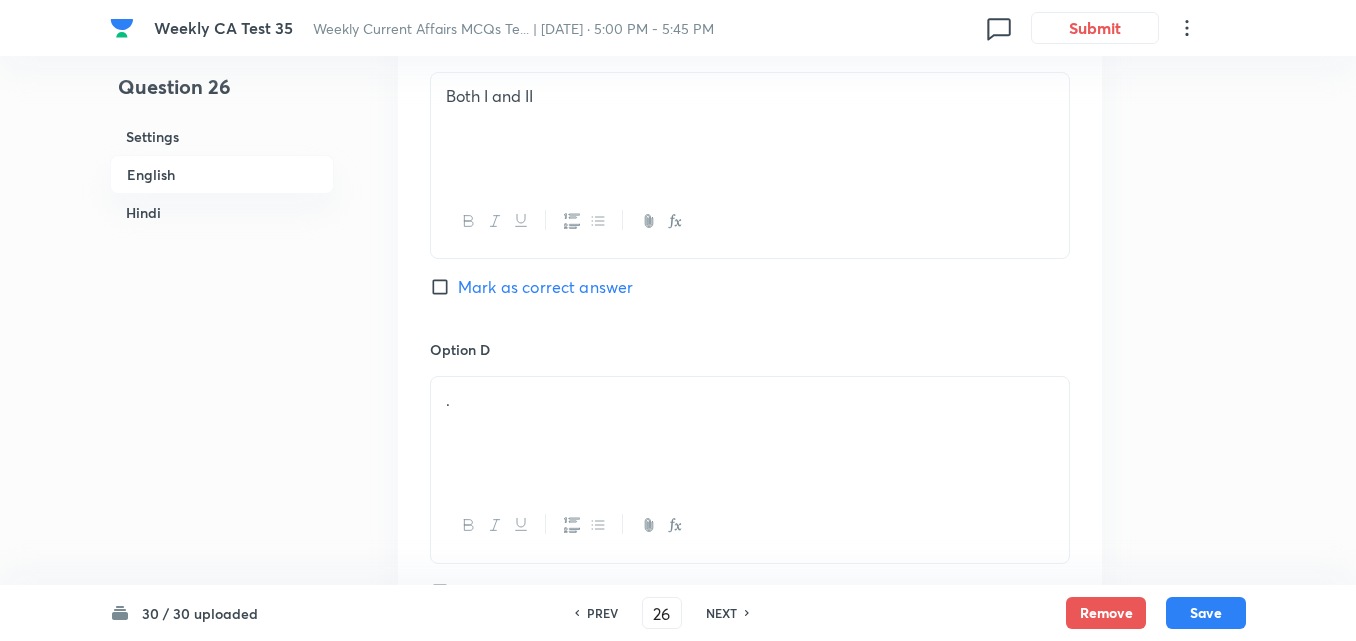 scroll, scrollTop: 1916, scrollLeft: 0, axis: vertical 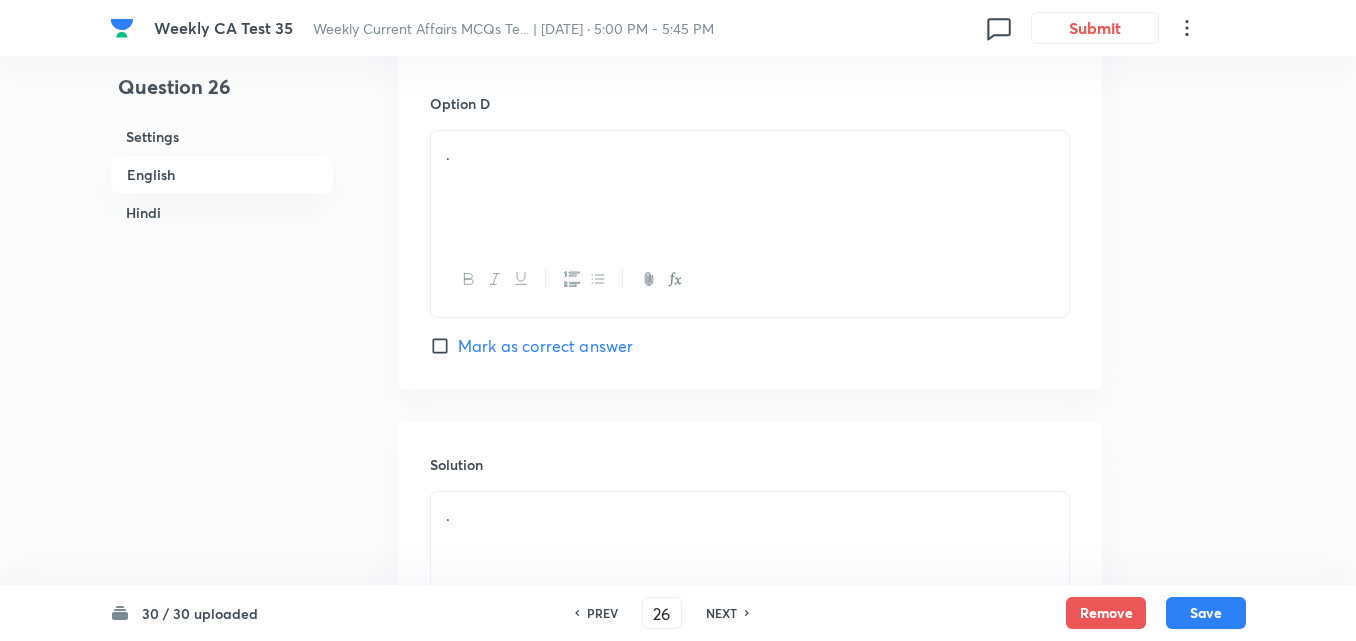 click on "." at bounding box center [750, 187] 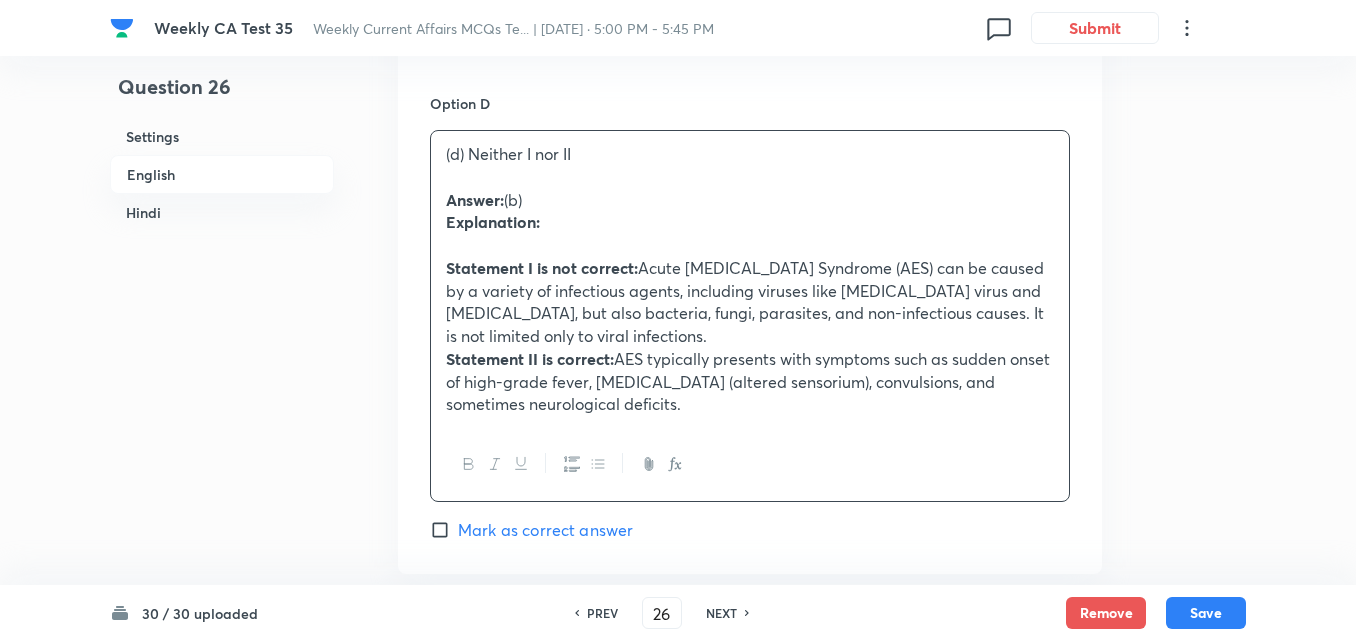 drag, startPoint x: 458, startPoint y: 191, endPoint x: 428, endPoint y: 191, distance: 30 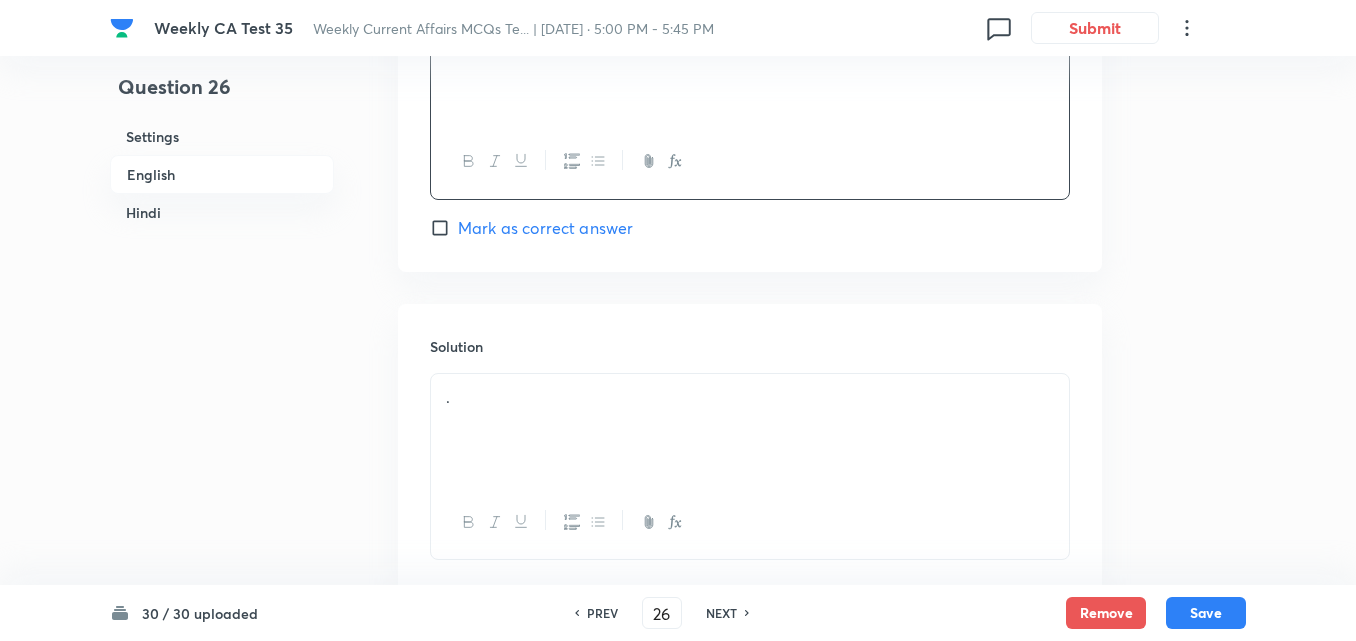 scroll, scrollTop: 2216, scrollLeft: 0, axis: vertical 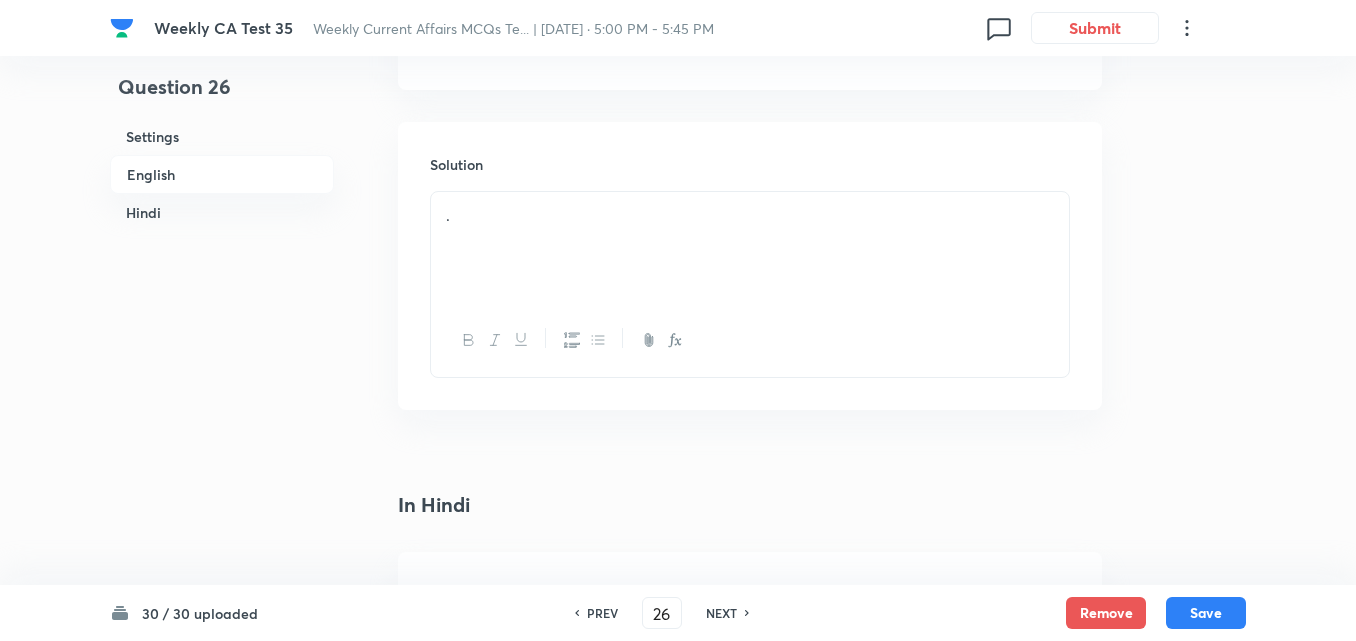 click on "." at bounding box center (750, 248) 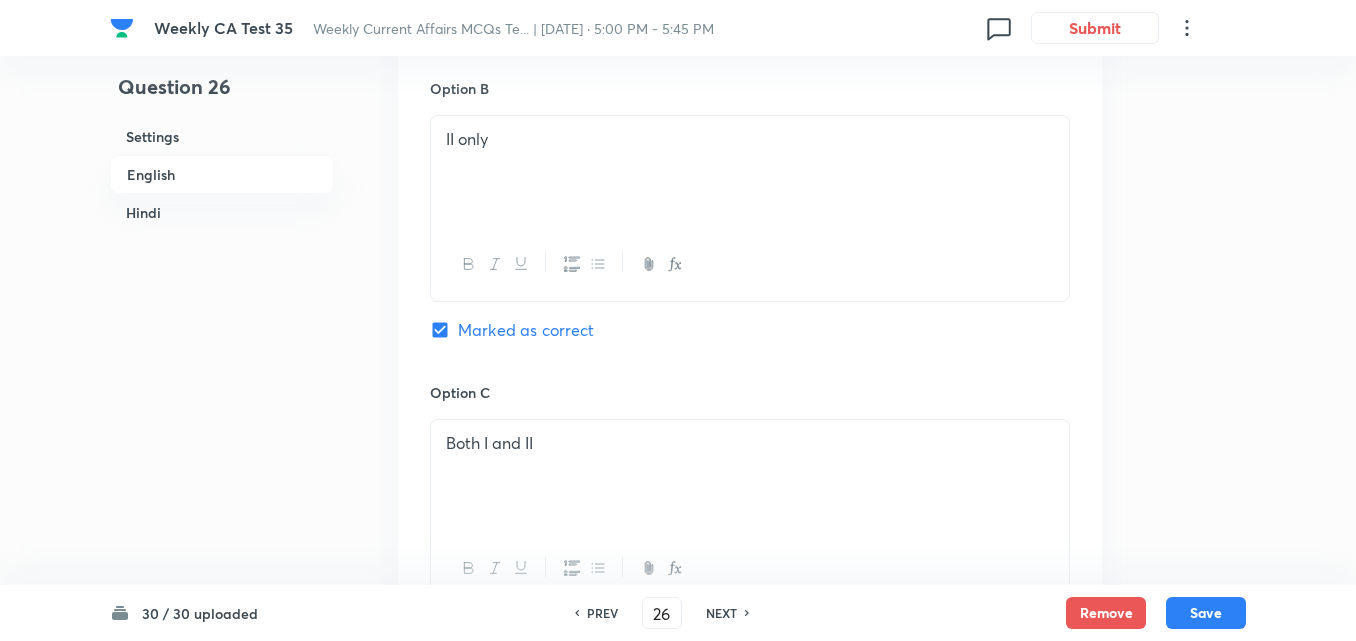 scroll, scrollTop: 1316, scrollLeft: 0, axis: vertical 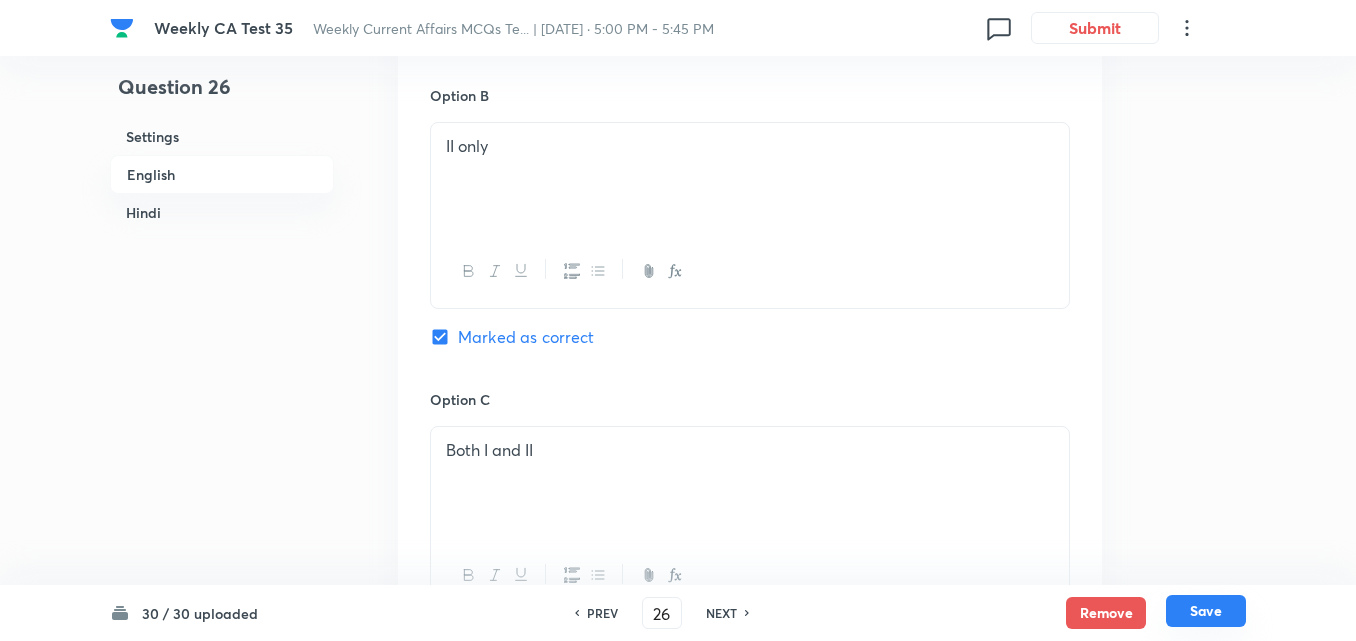 click on "Save" at bounding box center [1206, 611] 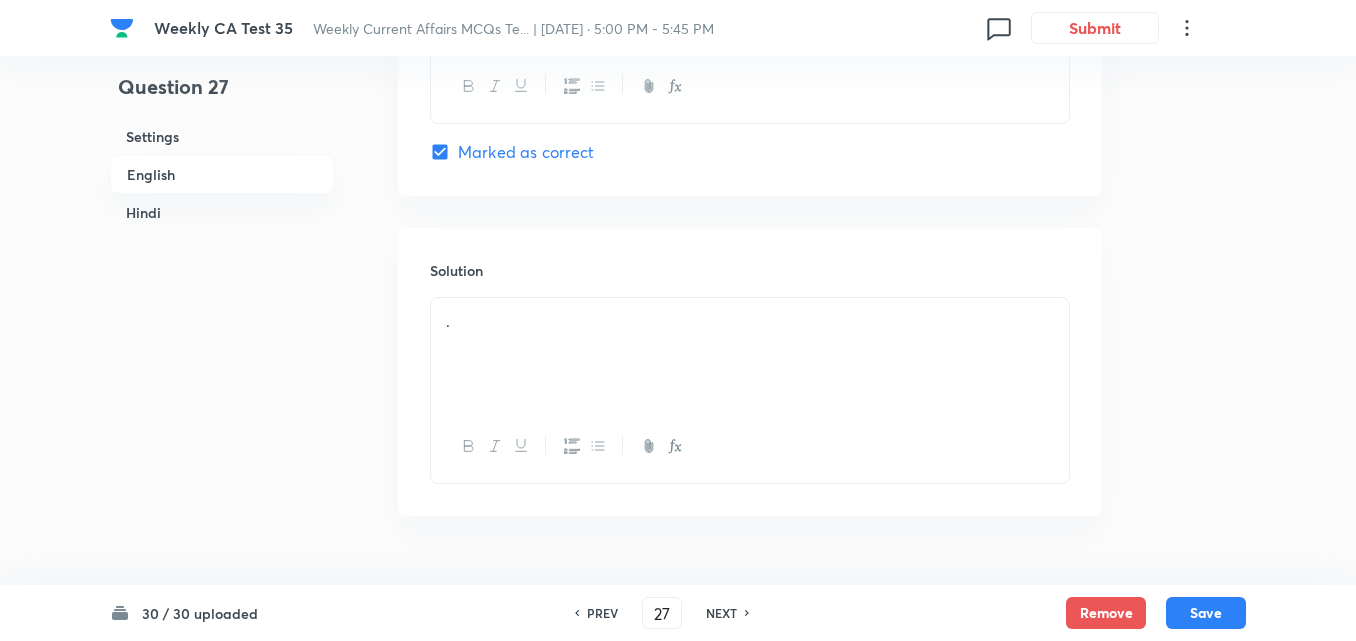 click on "English" at bounding box center (222, 174) 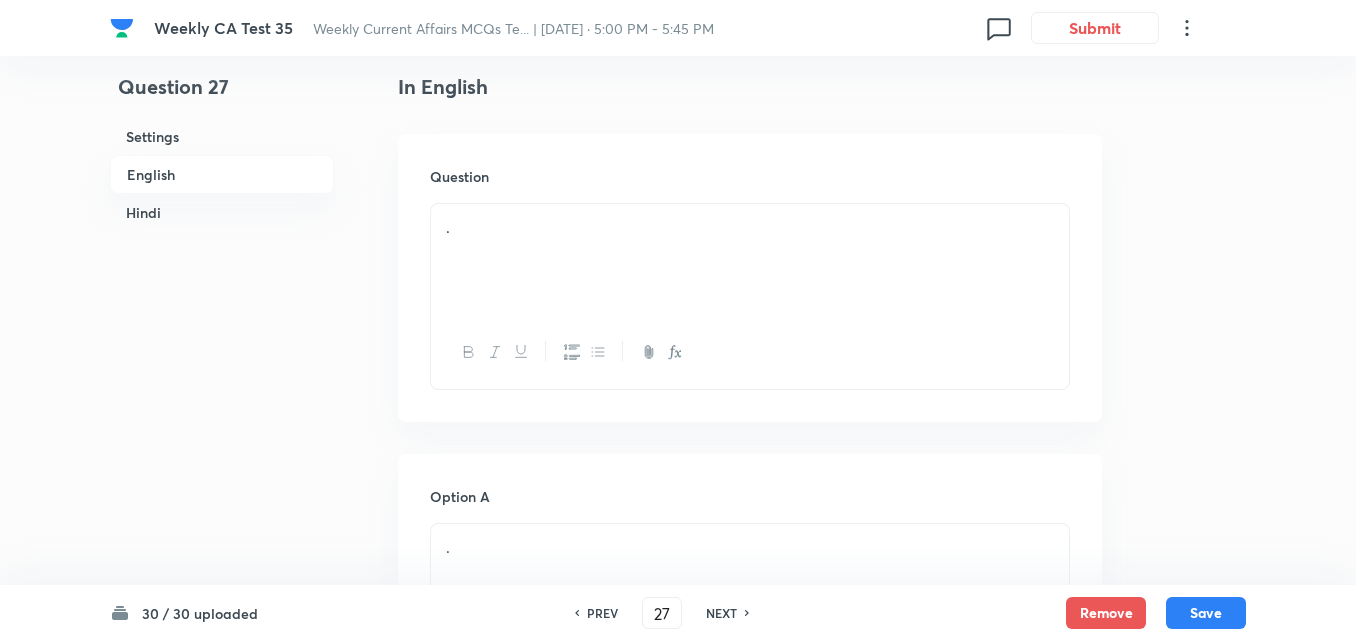 click on "." at bounding box center [750, 227] 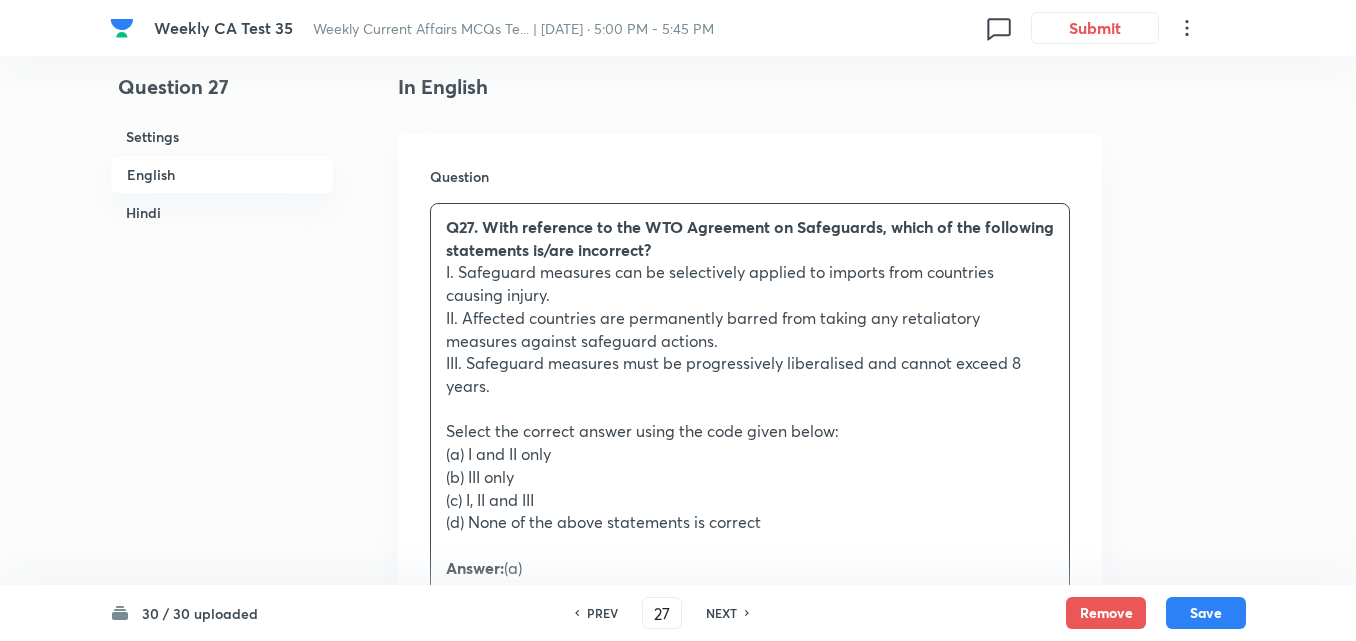 drag, startPoint x: 443, startPoint y: 453, endPoint x: 424, endPoint y: 459, distance: 19.924858 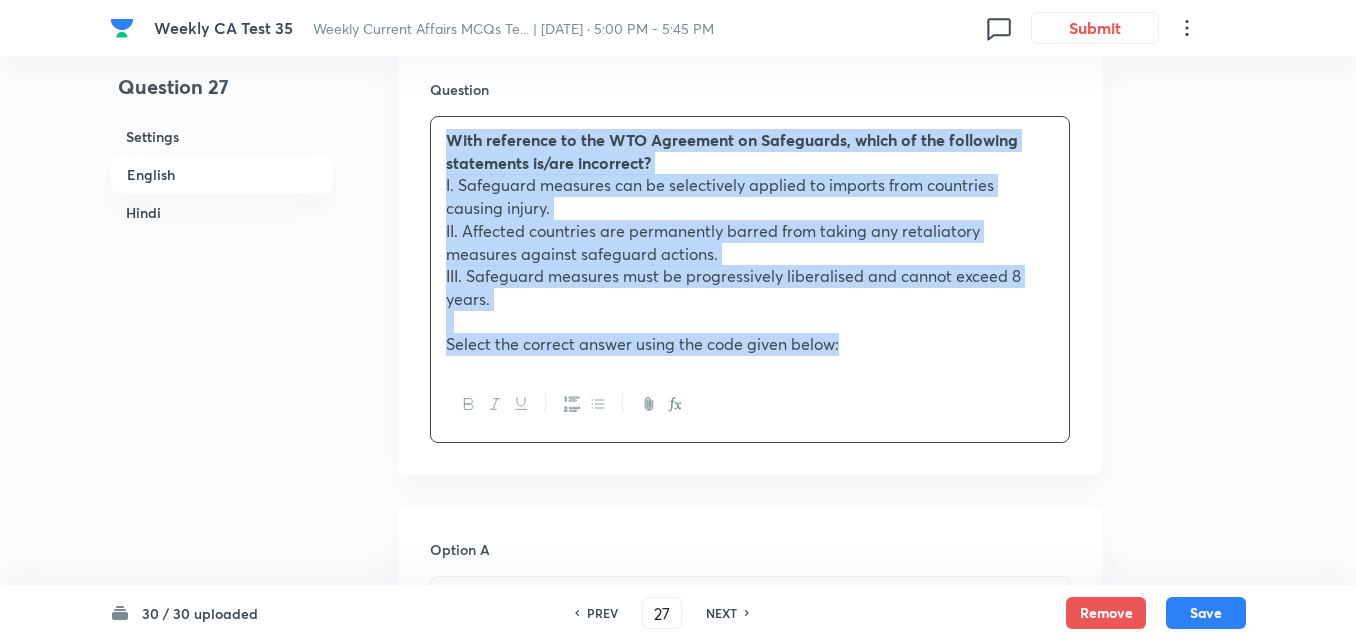 scroll, scrollTop: 916, scrollLeft: 0, axis: vertical 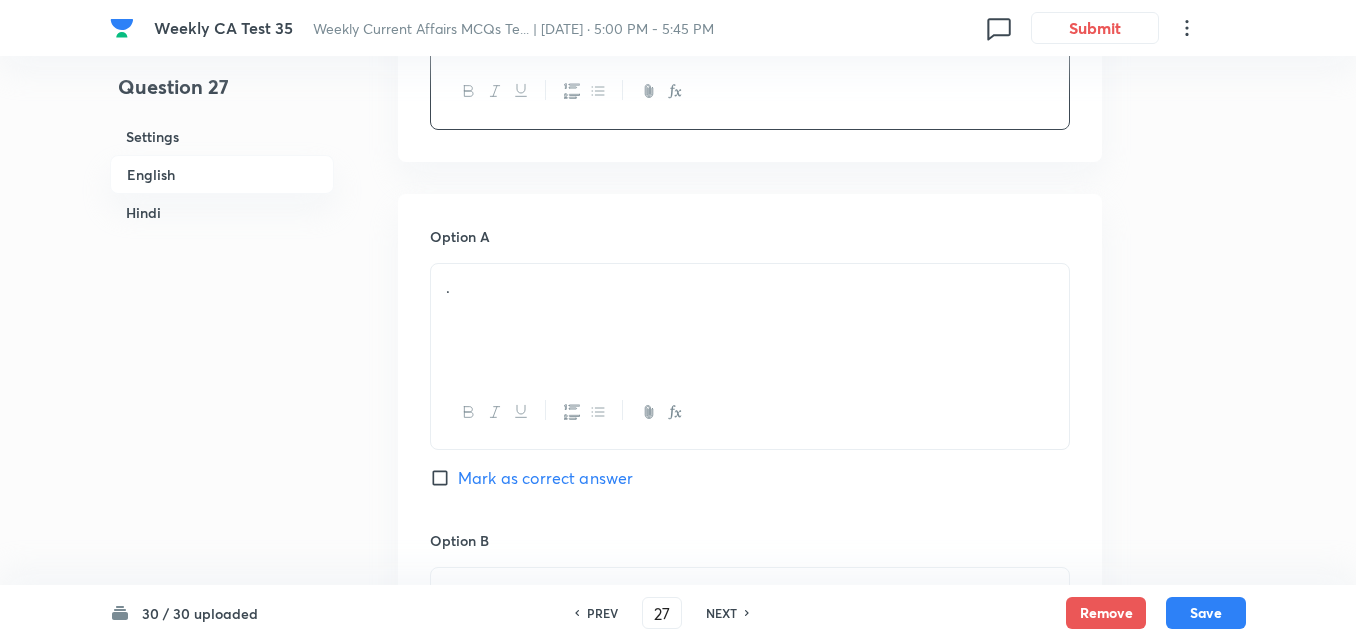 click on "." at bounding box center [750, 320] 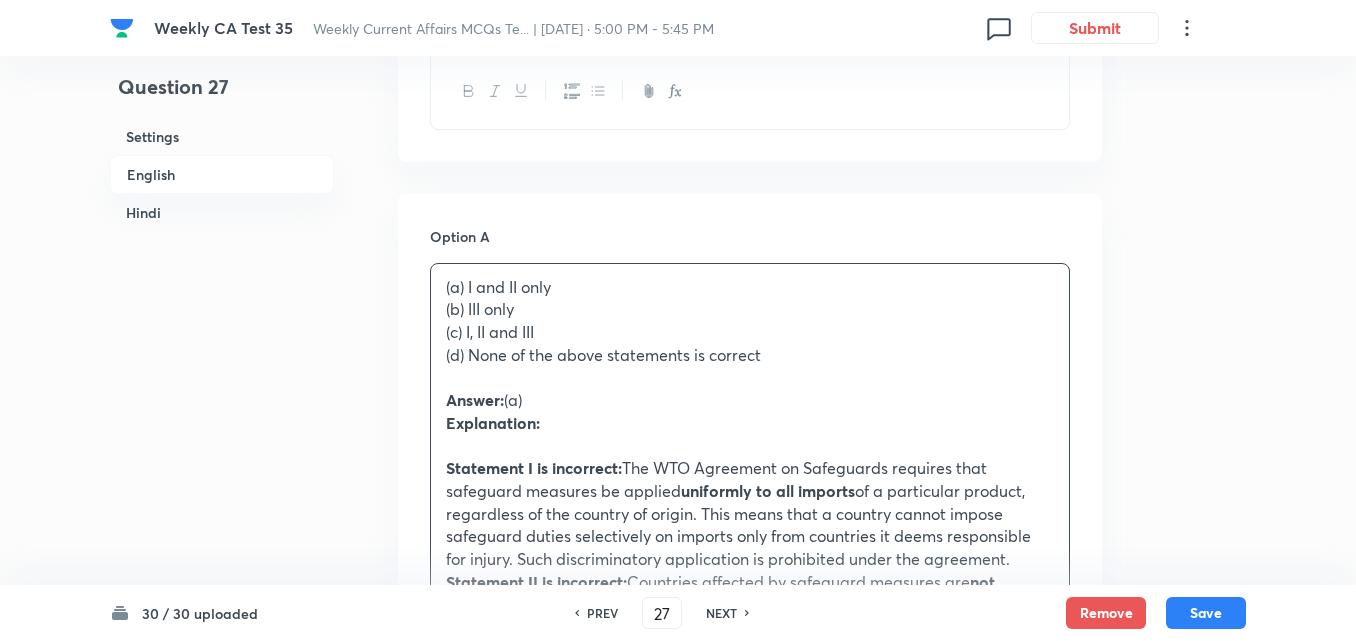 drag, startPoint x: 457, startPoint y: 315, endPoint x: 430, endPoint y: 315, distance: 27 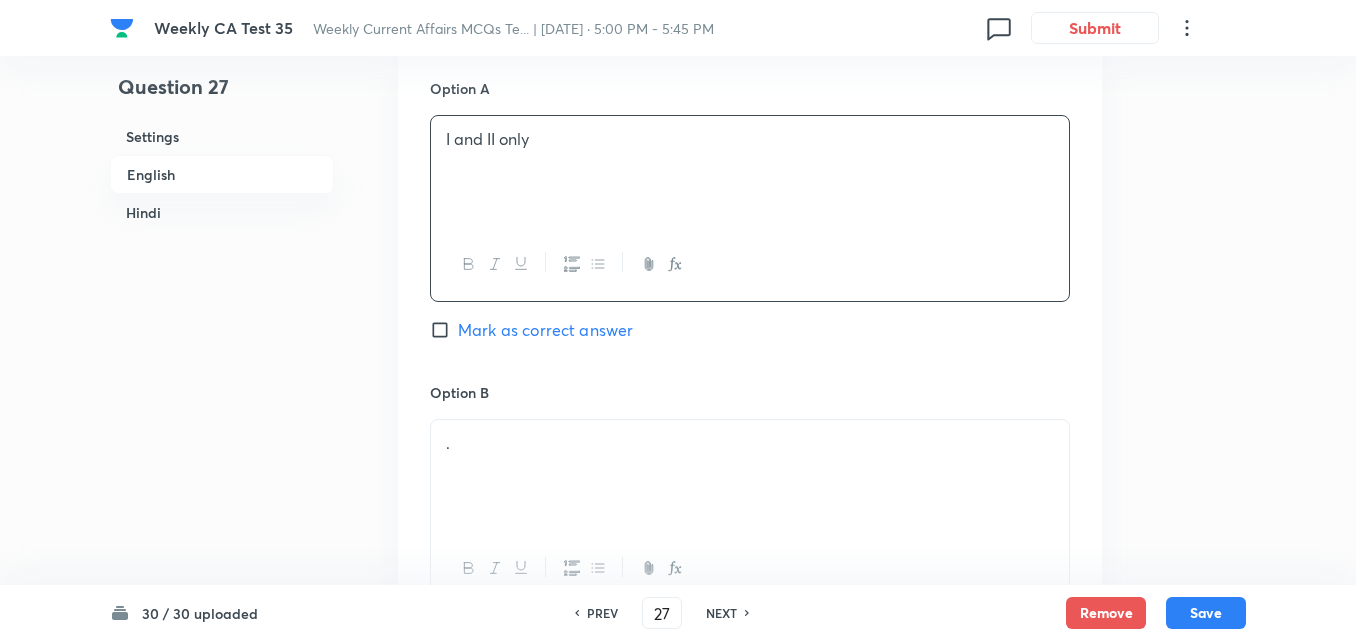 scroll, scrollTop: 1316, scrollLeft: 0, axis: vertical 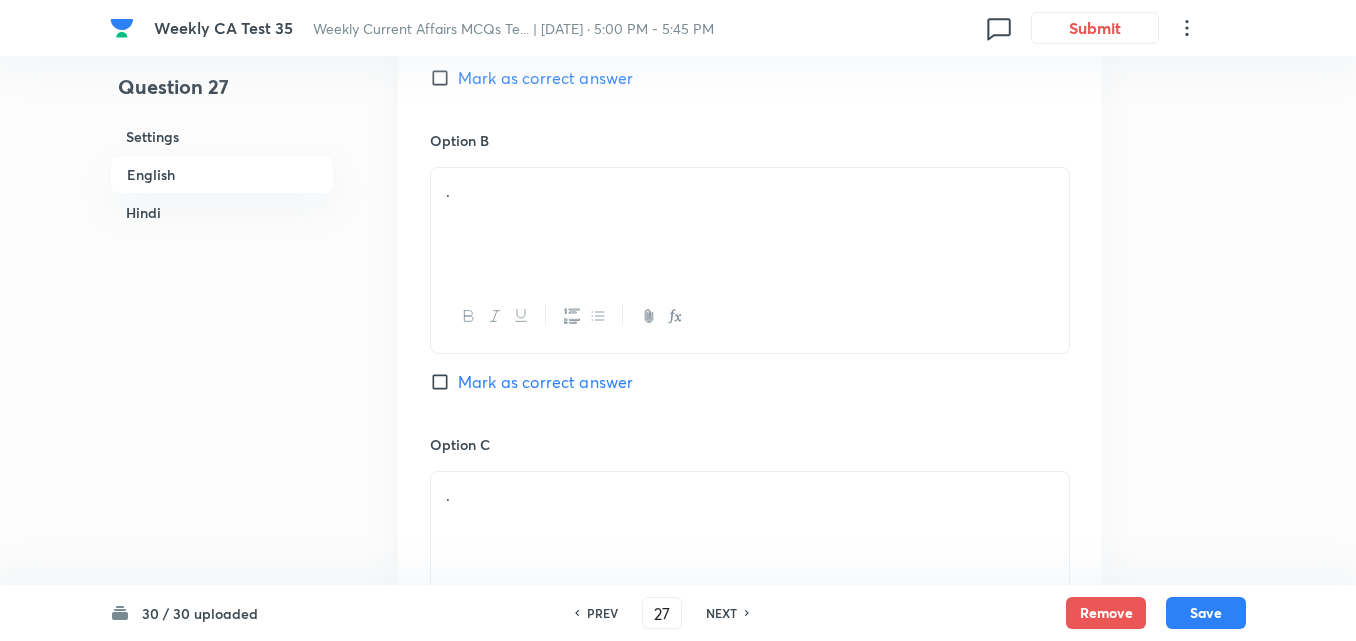 click on "." at bounding box center [750, 224] 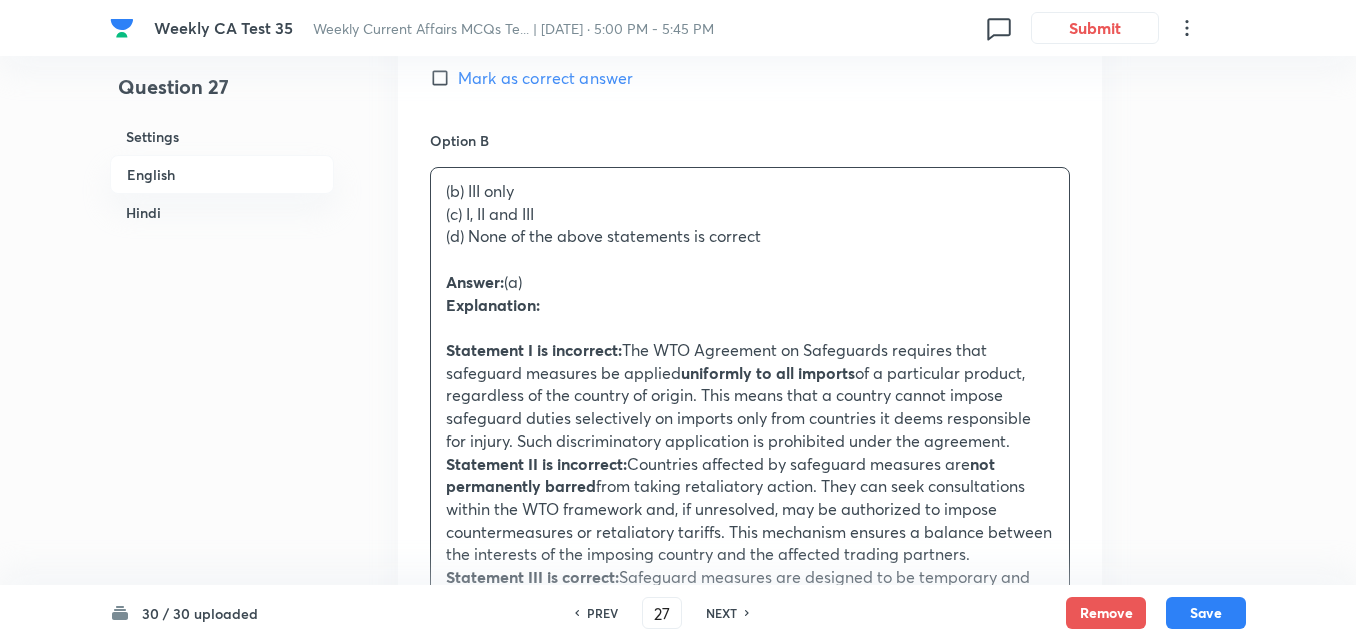 drag, startPoint x: 424, startPoint y: 208, endPoint x: 407, endPoint y: 208, distance: 17 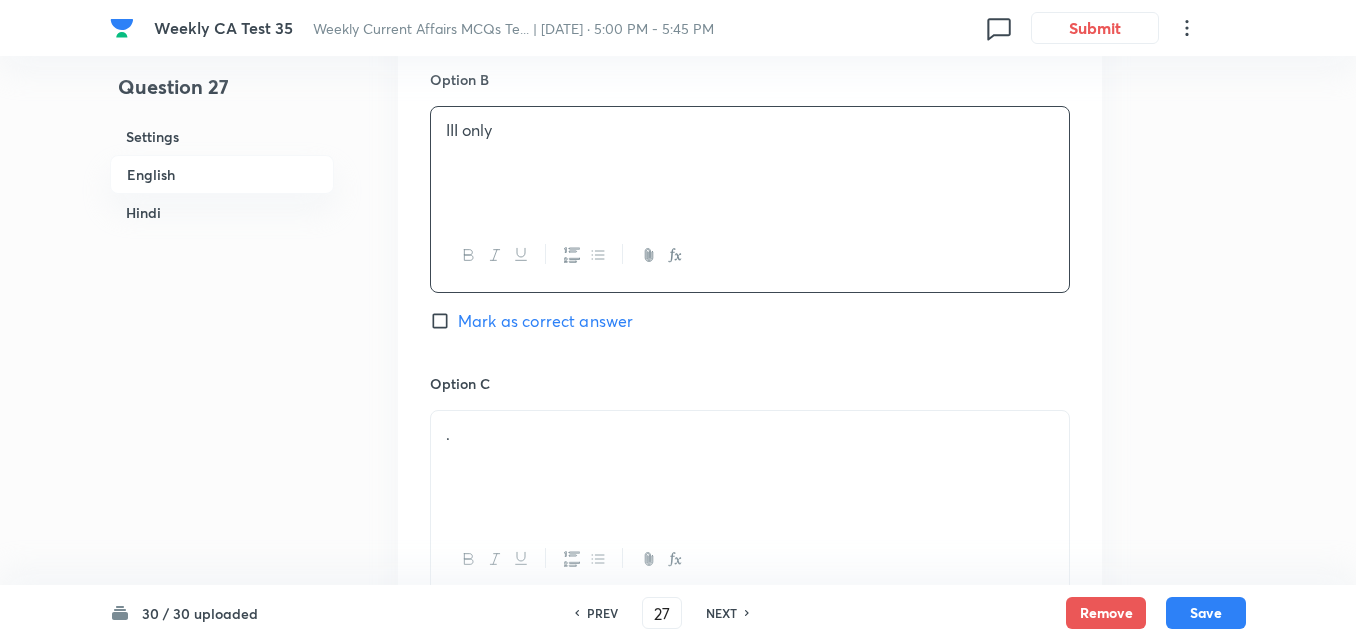 scroll, scrollTop: 1516, scrollLeft: 0, axis: vertical 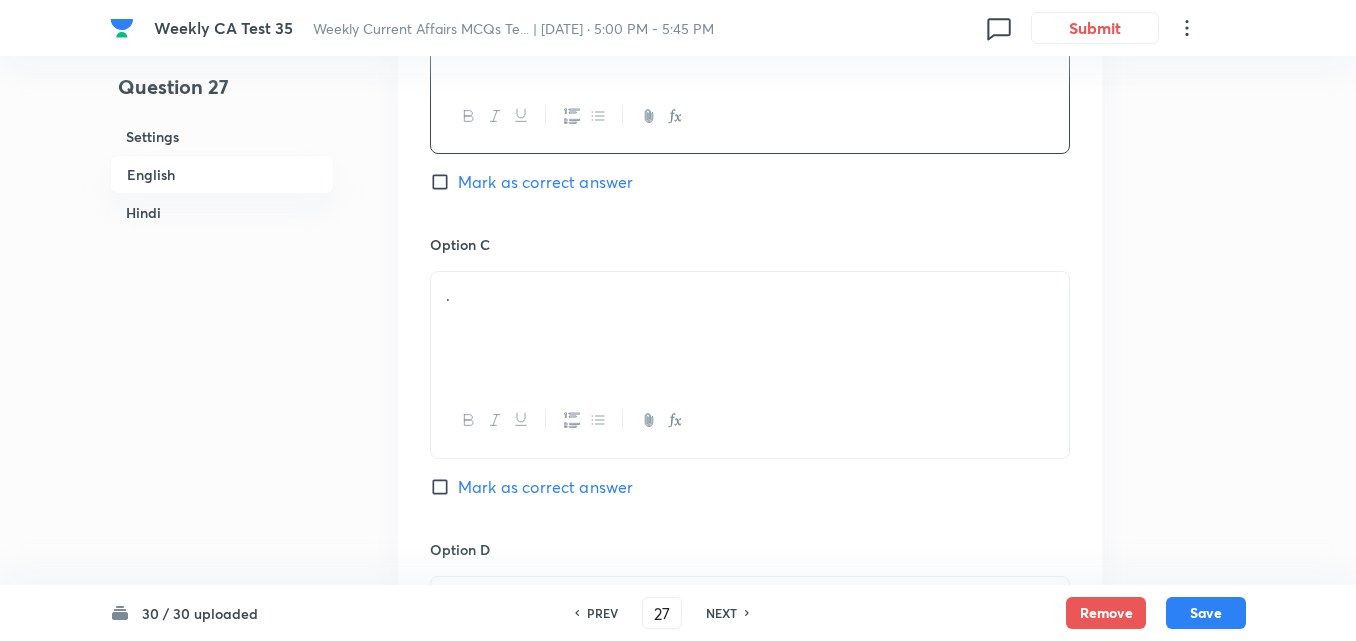 click on "." at bounding box center (750, 295) 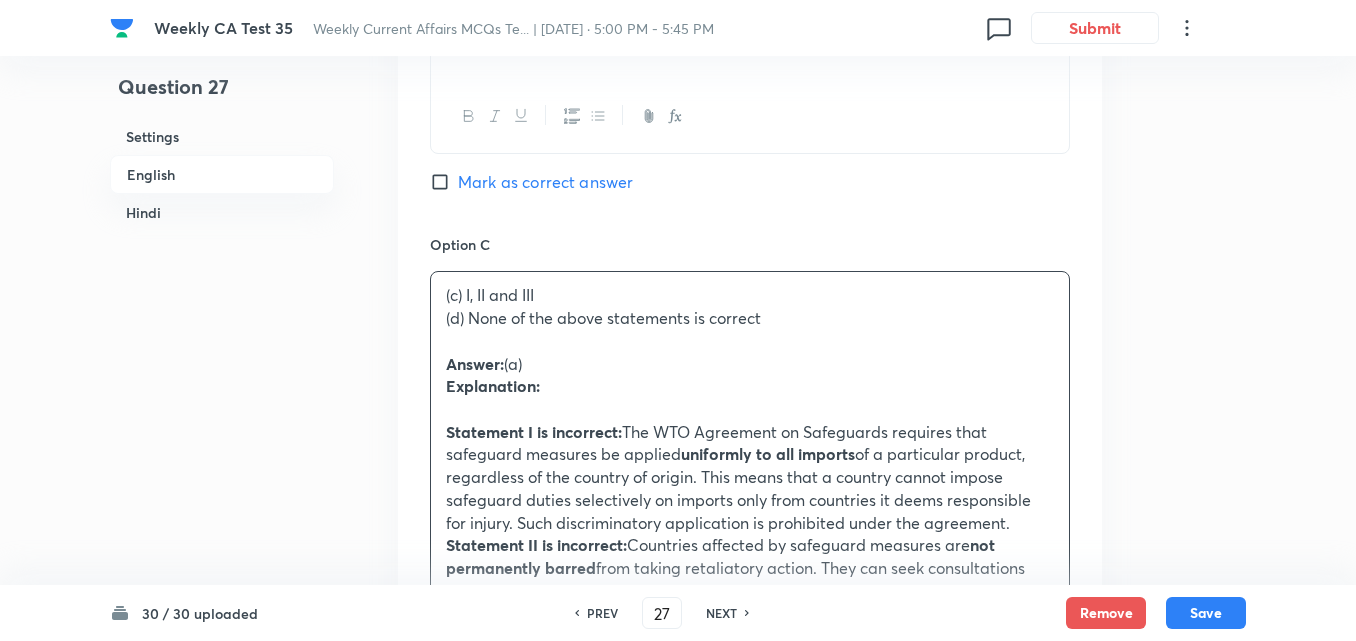 click on "Option A I and II only Mark as correct answer Option B III only Mark as correct answer Option C (c) I, II and III (d) None of the above statements is correct   Answer:  (a) Explanation:   Statement I is incorrect:  The WTO Agreement on Safeguards requires that safeguard measures be applied  uniformly to all imports  of a particular product, regardless of the country of origin. This means that a country cannot impose safeguard duties selectively on imports only from countries it deems responsible for injury. Such discriminatory application is prohibited under the agreement. Statement II is incorrect:  Countries affected by safeguard measures are  not permanently barred  from taking retaliatory action. They can seek consultations within the WTO framework and, if unresolved, may be authorized to impose countermeasures or retaliatory tariffs. This mechanism ensures a balance between the interests of the imposing country and the affected trading partners. Statement III is correct: progressively liberalized ." at bounding box center [750, 409] 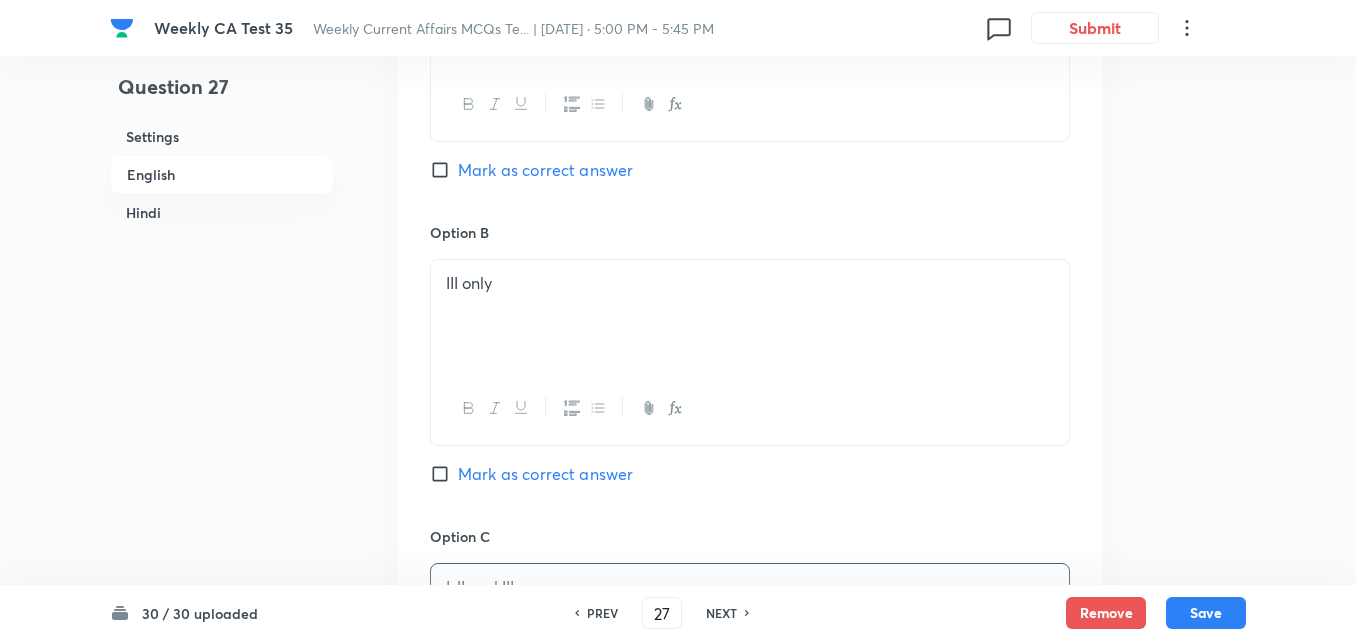 scroll, scrollTop: 1016, scrollLeft: 0, axis: vertical 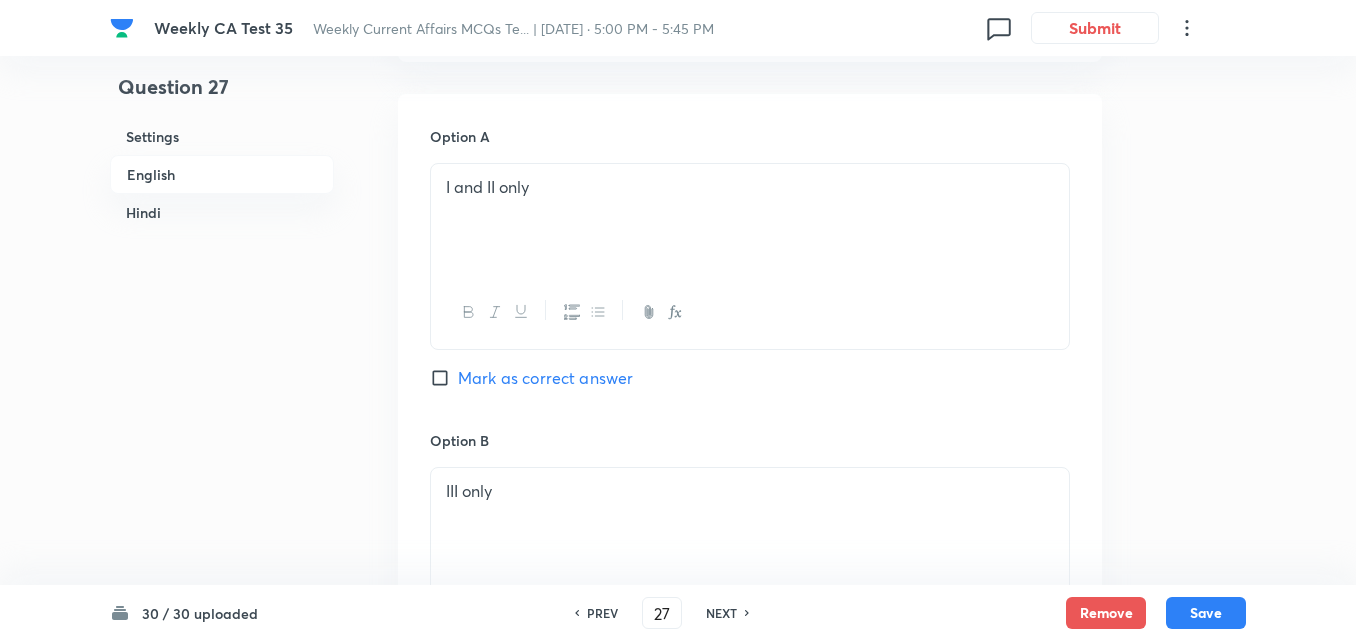 click on "Mark as correct answer" at bounding box center [545, 378] 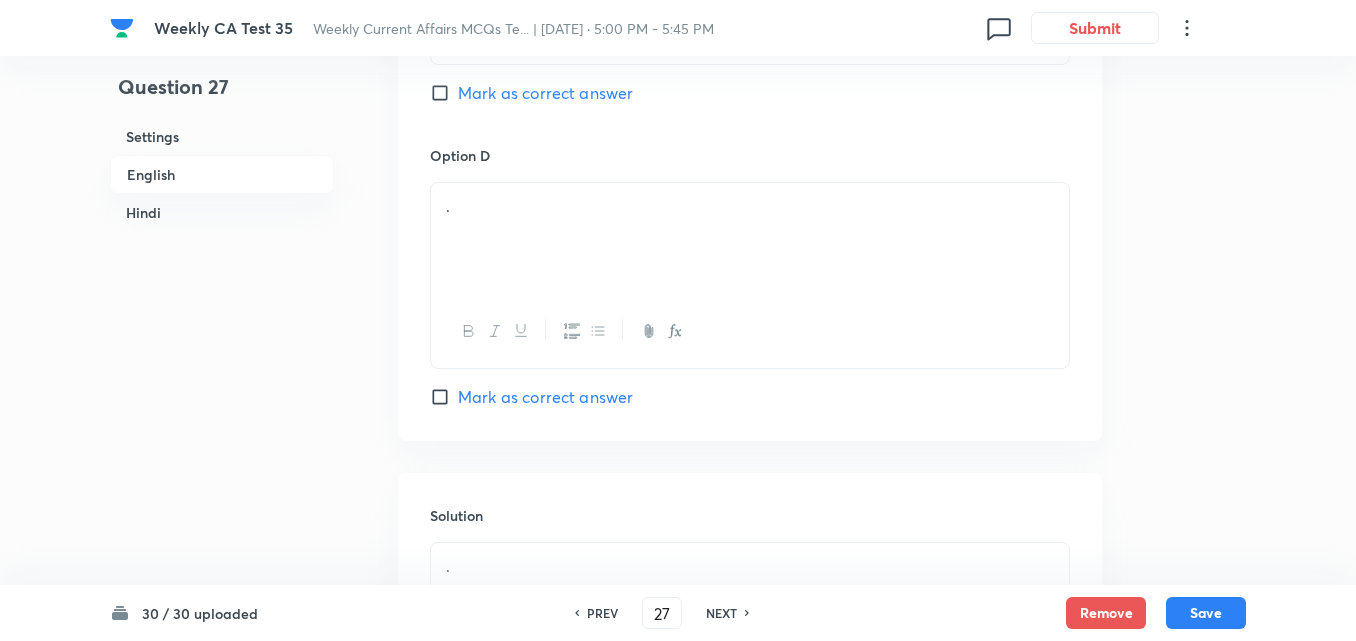 scroll, scrollTop: 1916, scrollLeft: 0, axis: vertical 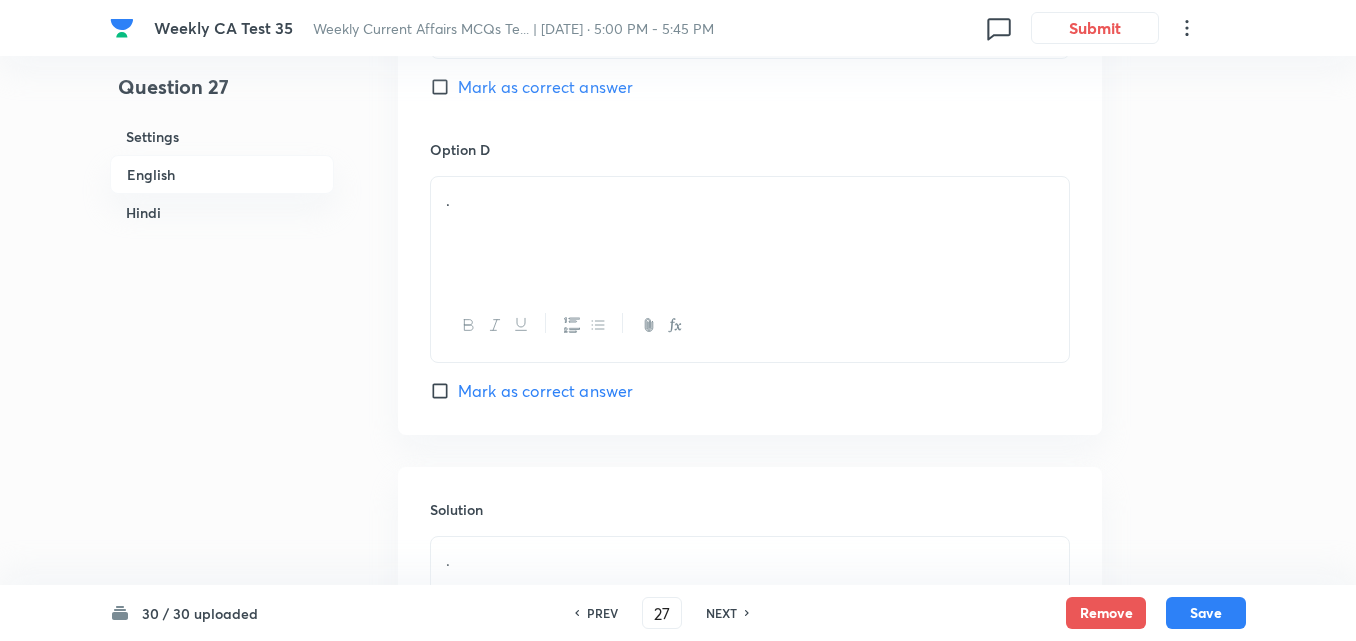 click on "." at bounding box center [750, 200] 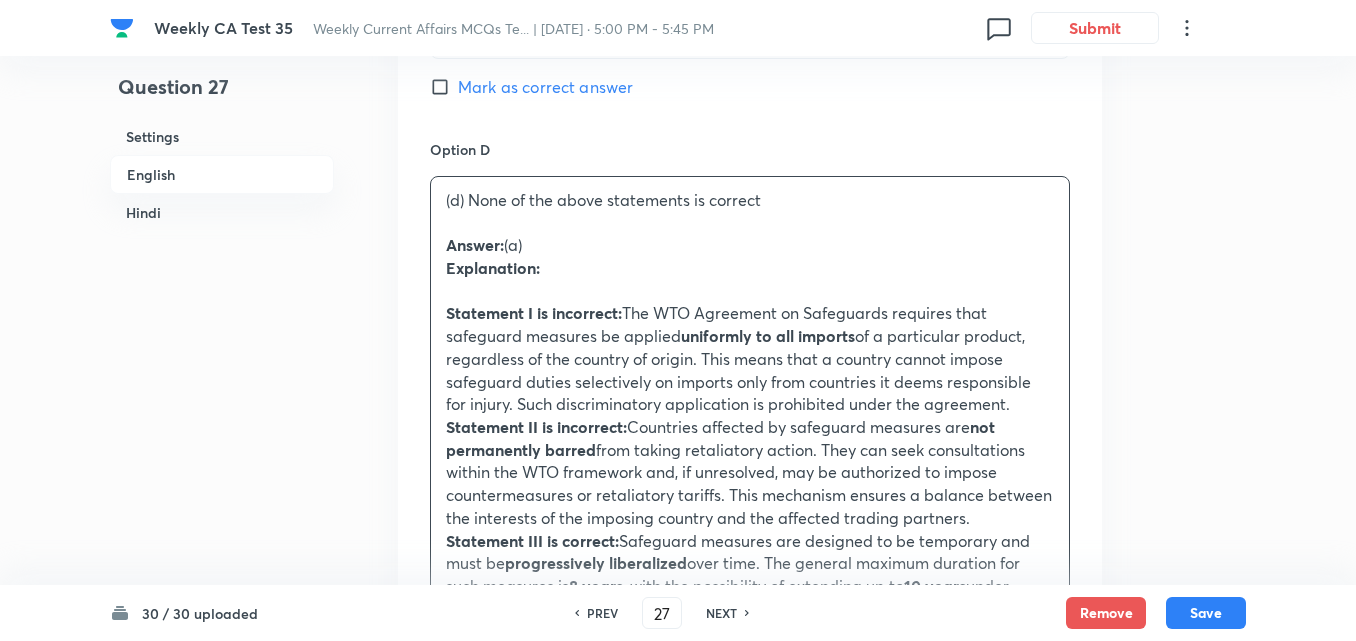 drag, startPoint x: 430, startPoint y: 248, endPoint x: 413, endPoint y: 247, distance: 17.029387 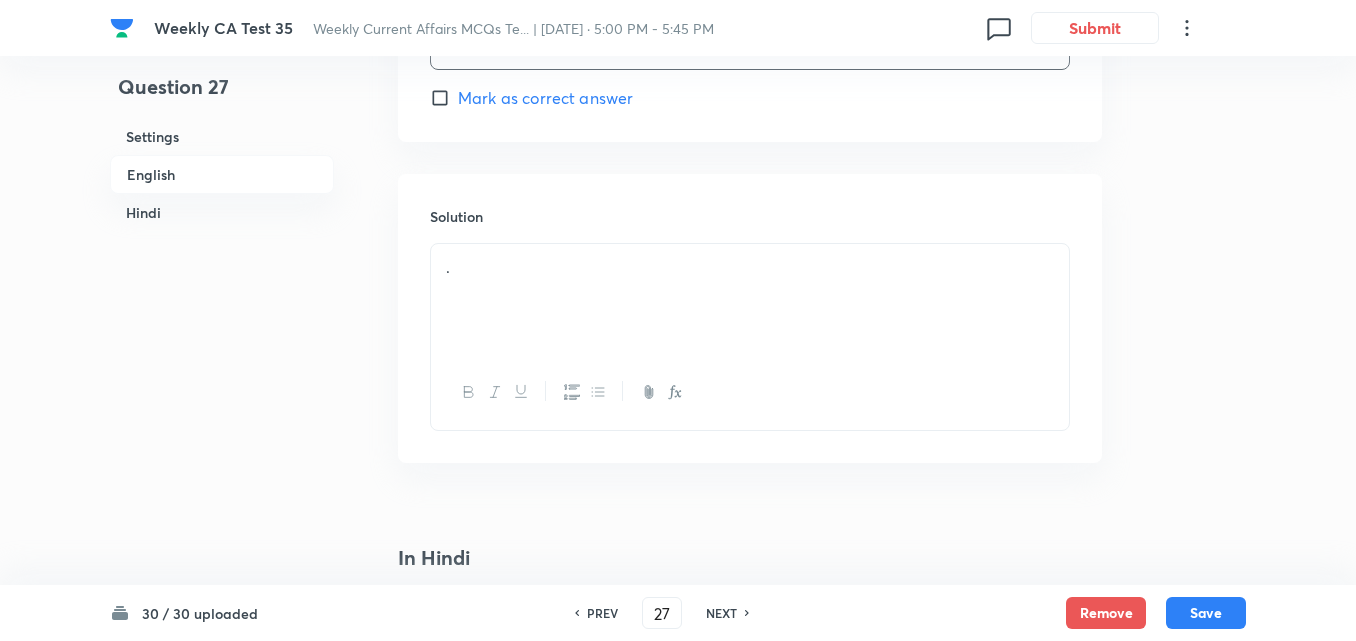scroll, scrollTop: 2216, scrollLeft: 0, axis: vertical 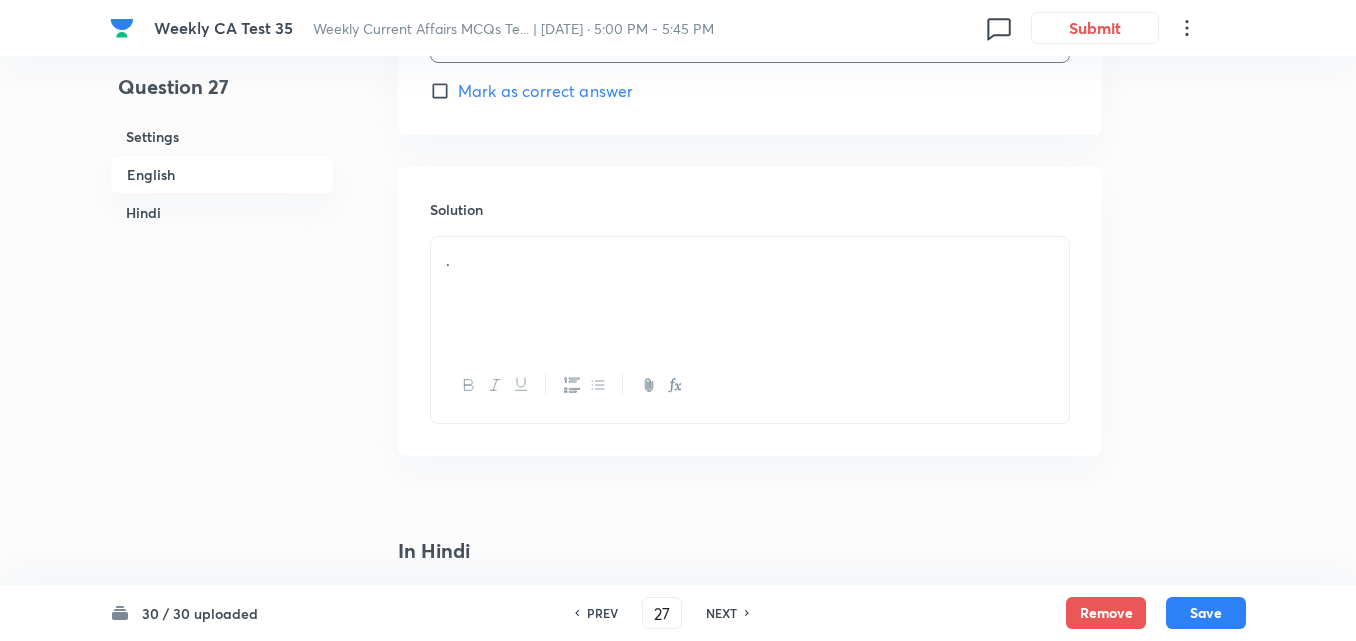 click on "." at bounding box center [750, 293] 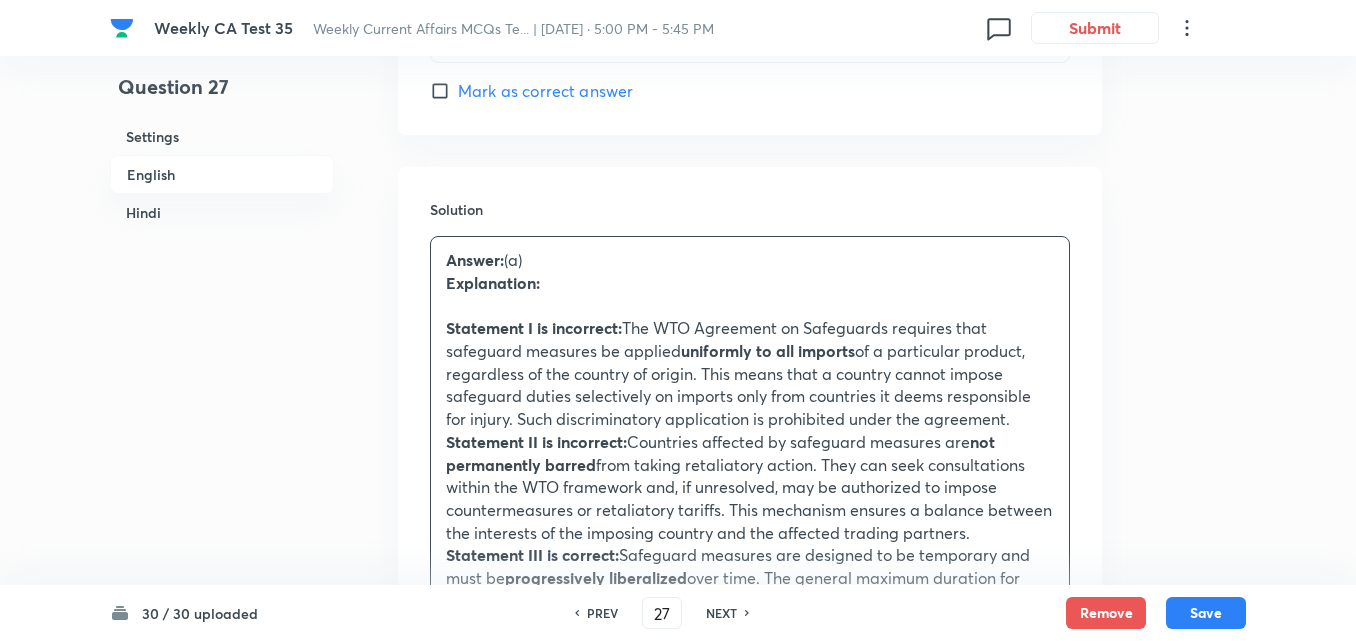 scroll, scrollTop: 2616, scrollLeft: 0, axis: vertical 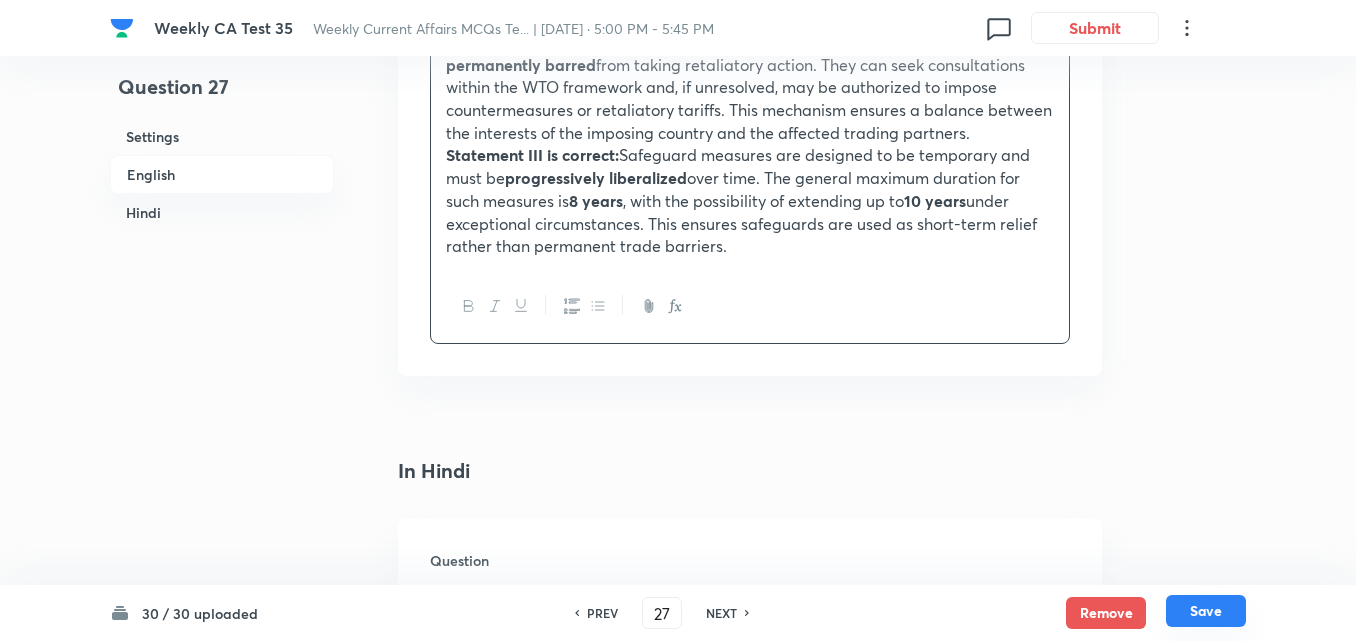 click on "Save" at bounding box center [1206, 611] 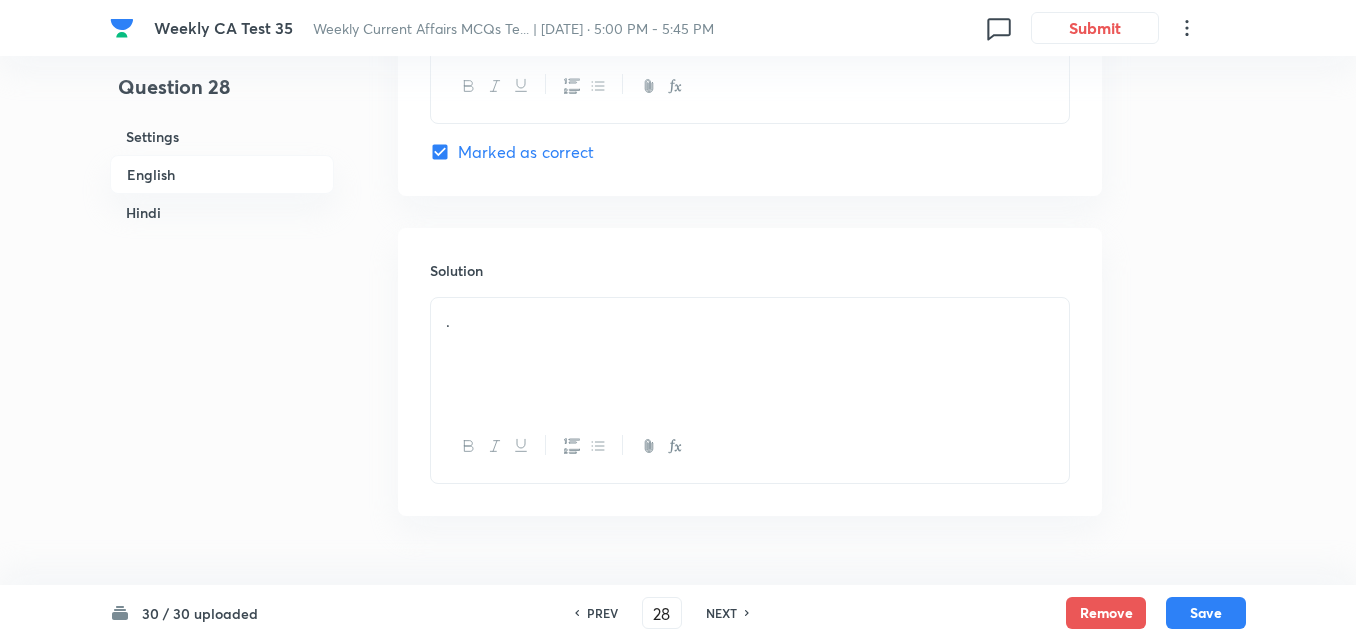 click on "English" at bounding box center [222, 174] 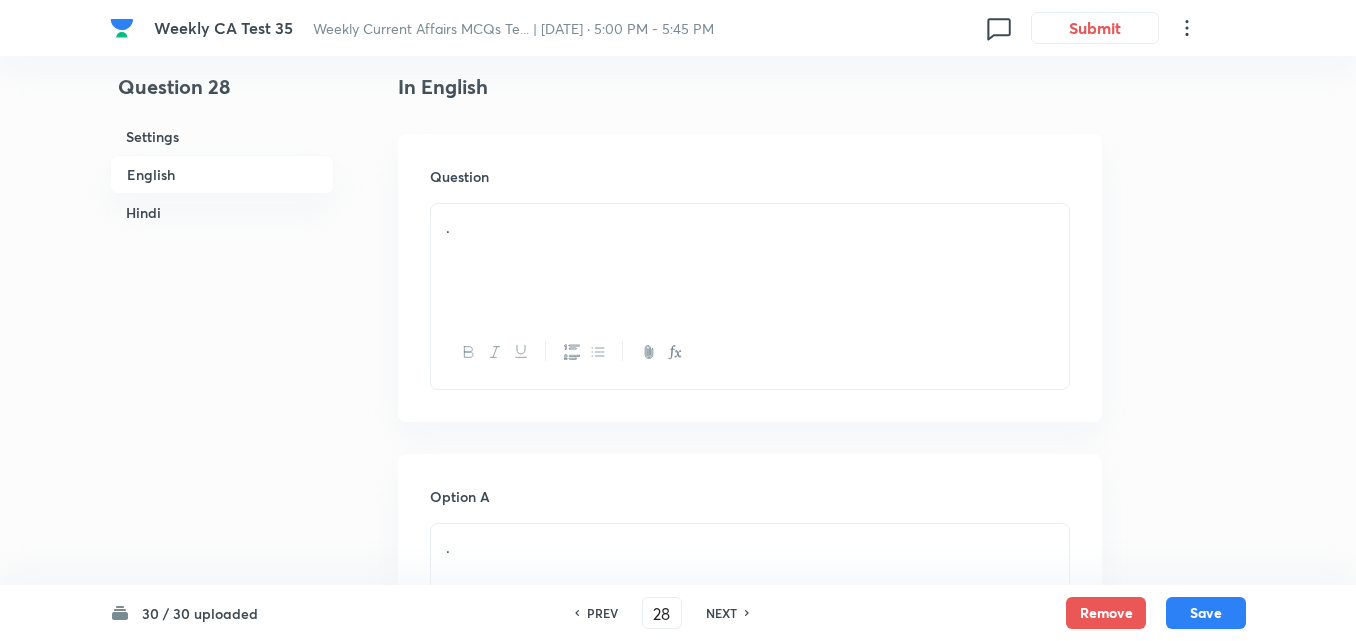 click on "Question" at bounding box center [750, 176] 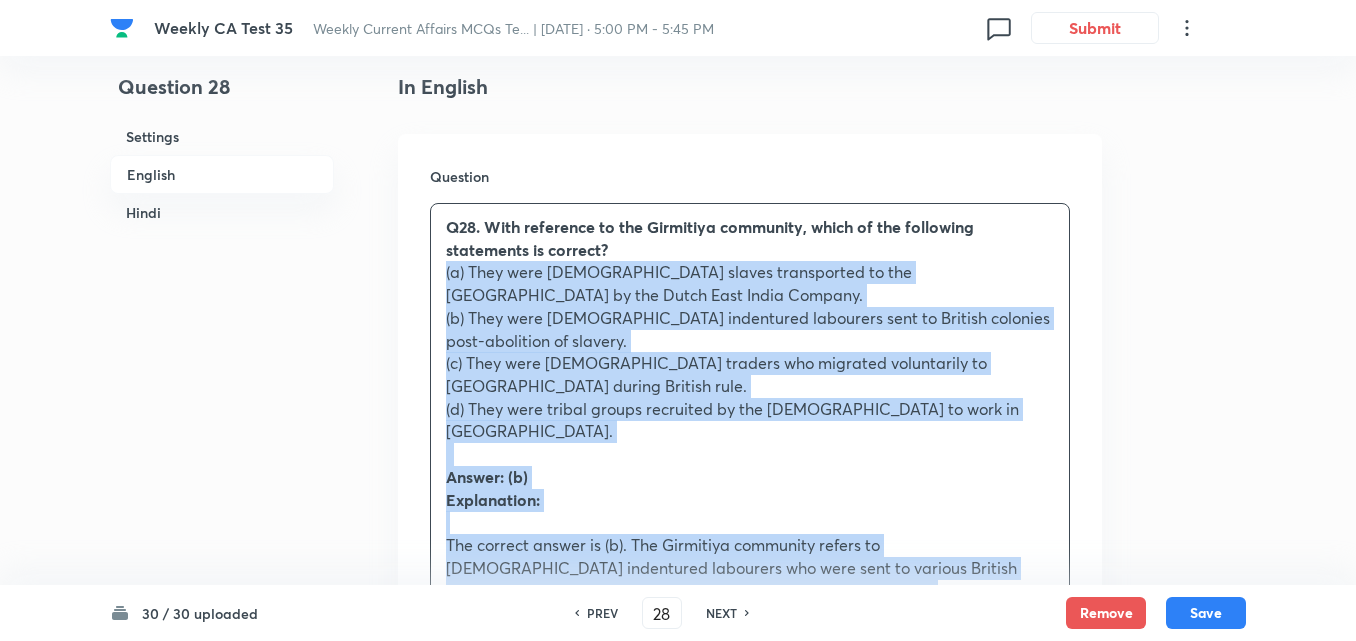 drag, startPoint x: 398, startPoint y: 280, endPoint x: 368, endPoint y: 271, distance: 31.320919 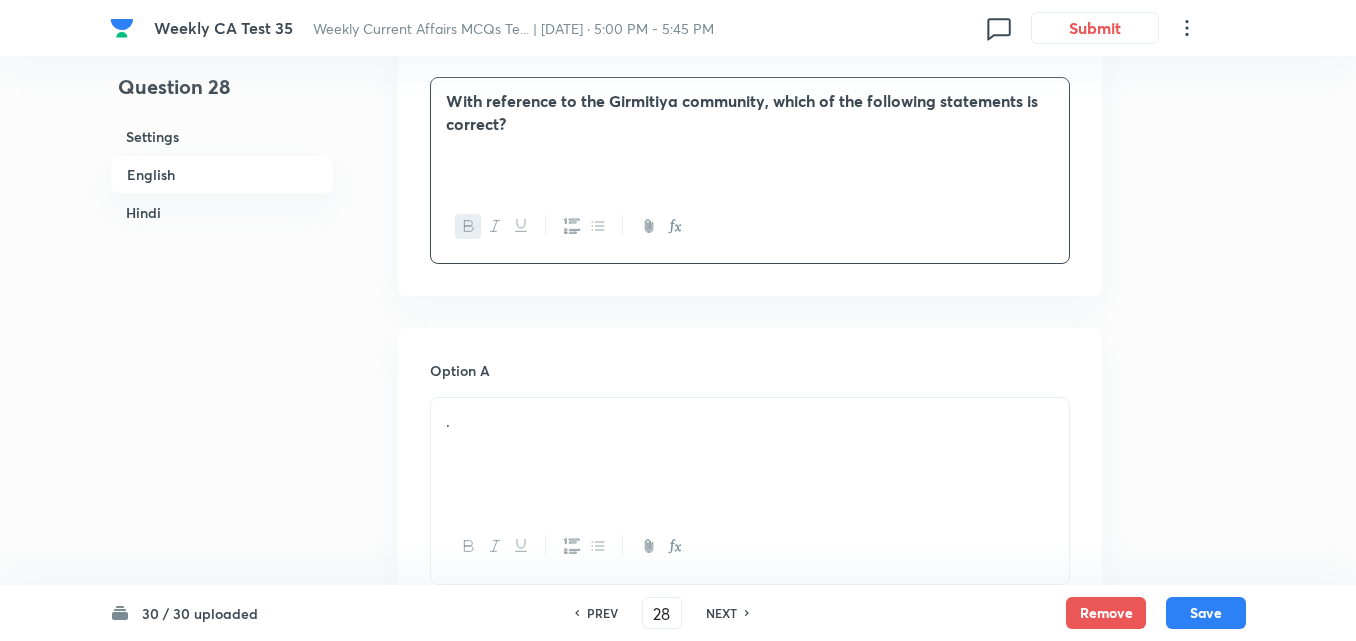 scroll, scrollTop: 816, scrollLeft: 0, axis: vertical 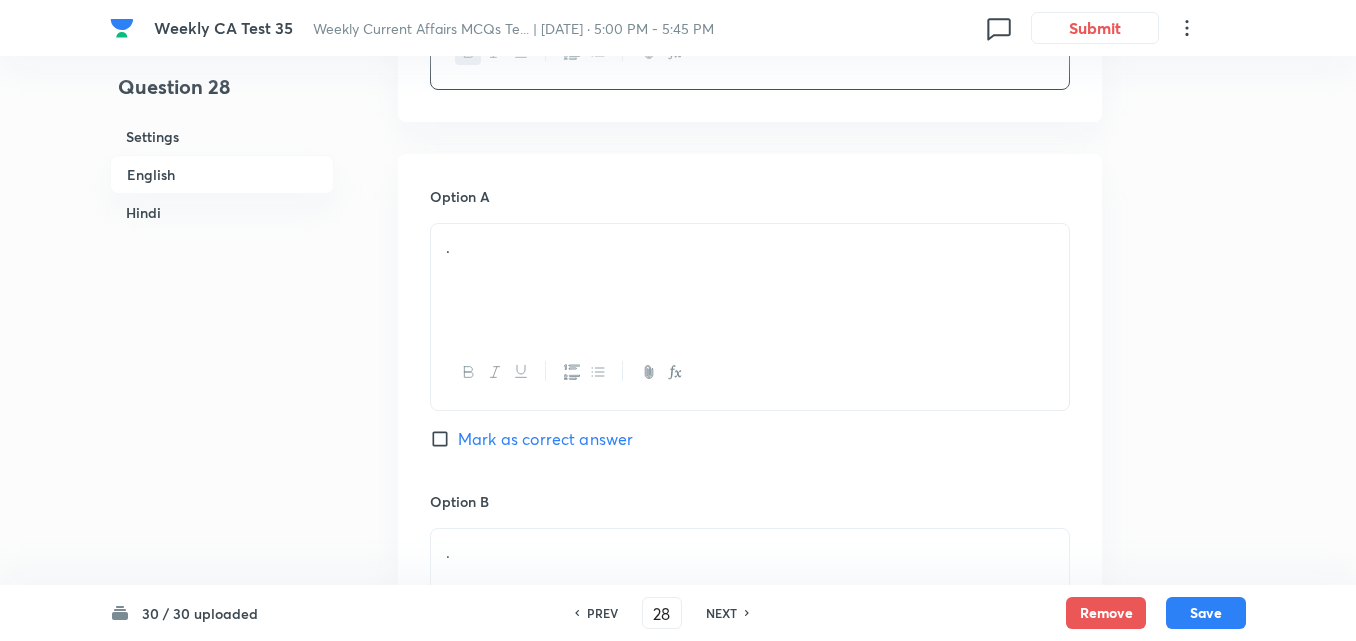 click on "." at bounding box center [750, 280] 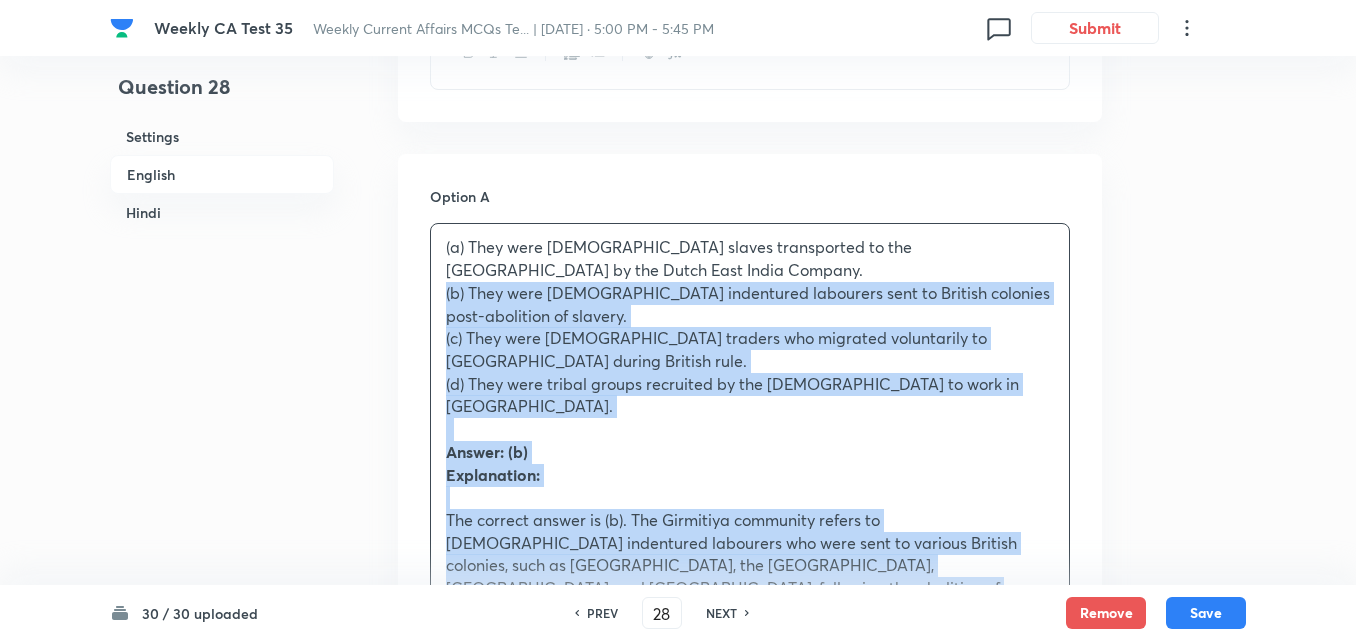 drag, startPoint x: 456, startPoint y: 290, endPoint x: 384, endPoint y: 298, distance: 72.443085 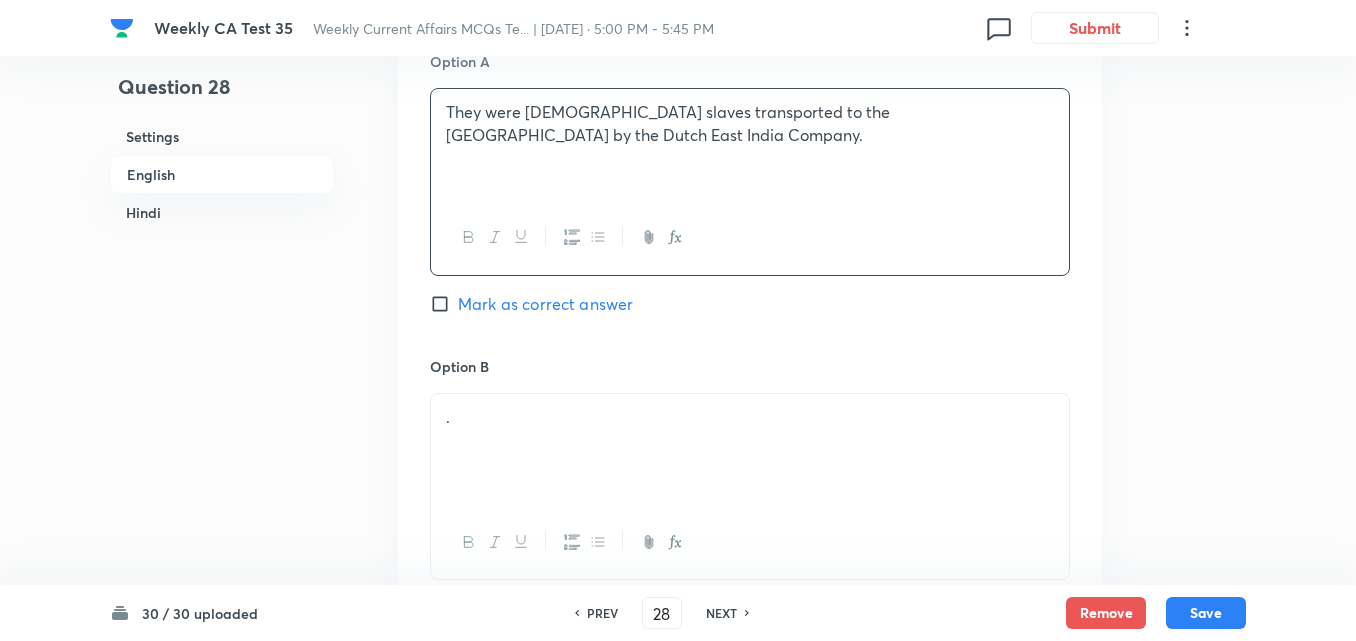 scroll, scrollTop: 1116, scrollLeft: 0, axis: vertical 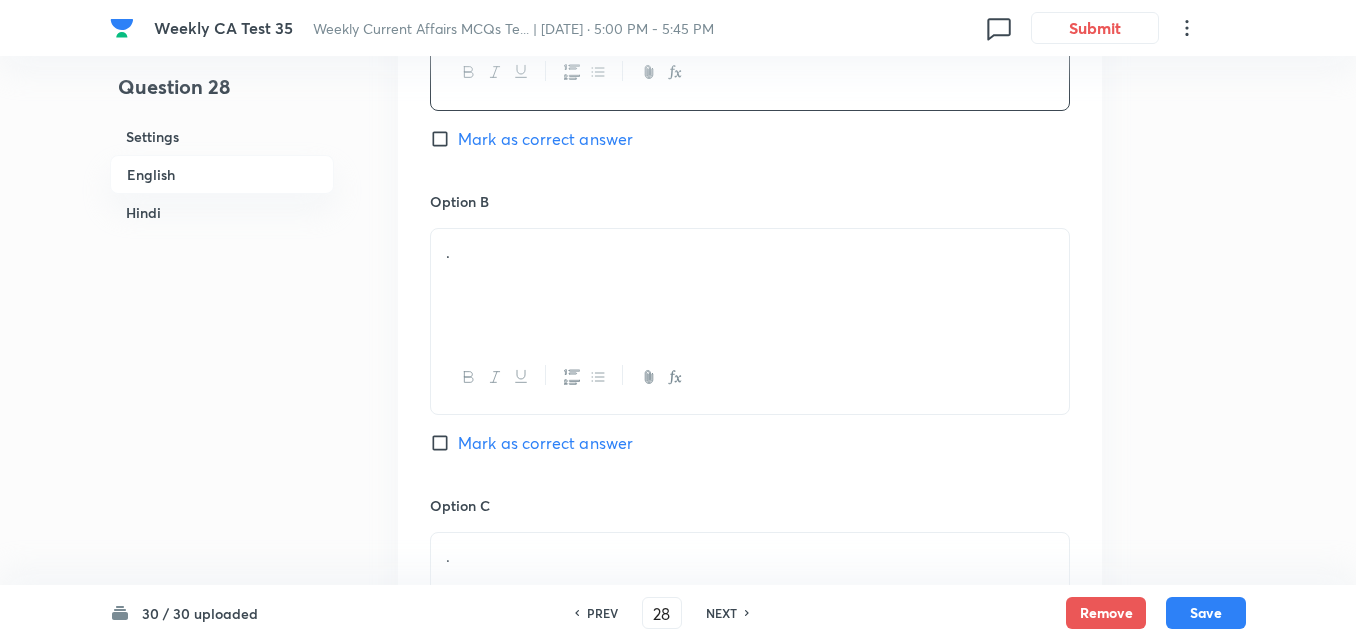 click on "." at bounding box center (750, 285) 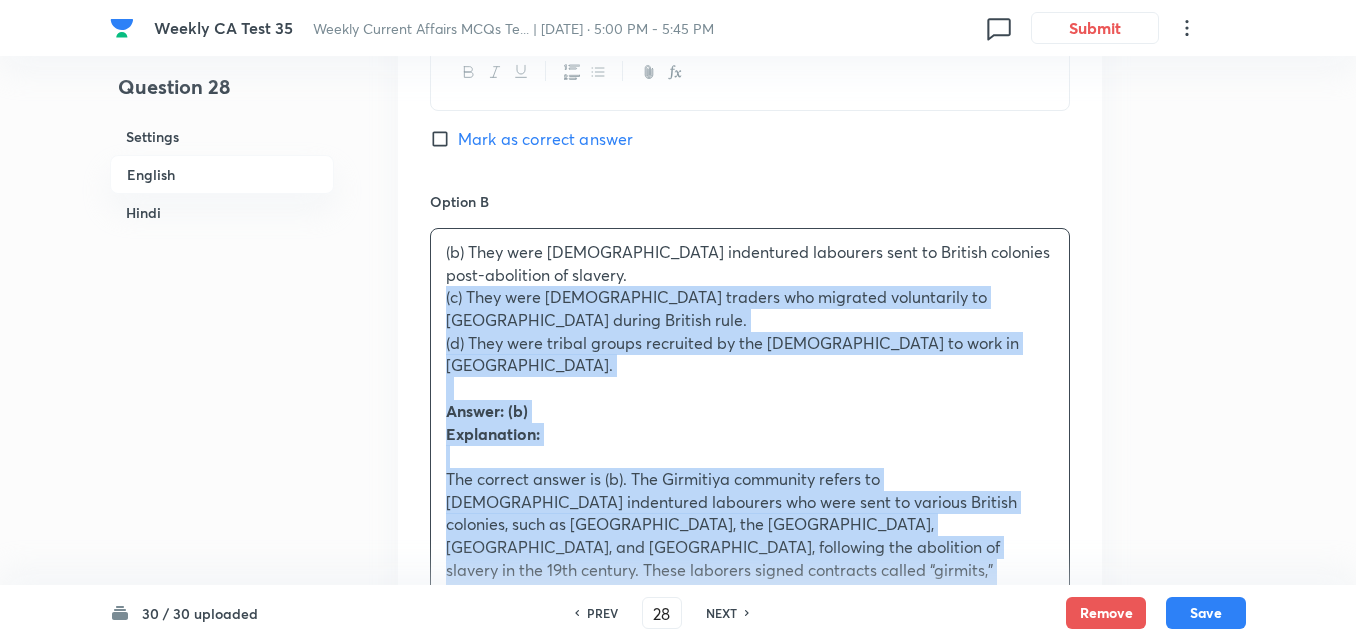drag, startPoint x: 366, startPoint y: 302, endPoint x: 353, endPoint y: 303, distance: 13.038404 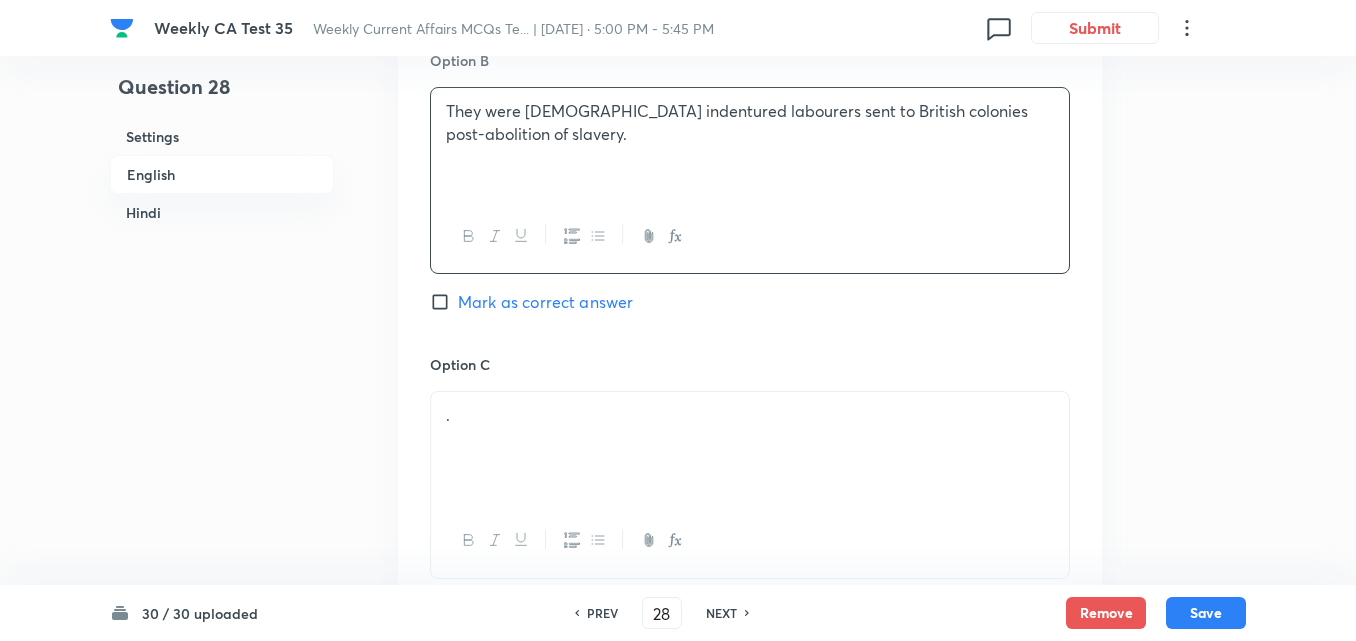 scroll, scrollTop: 1516, scrollLeft: 0, axis: vertical 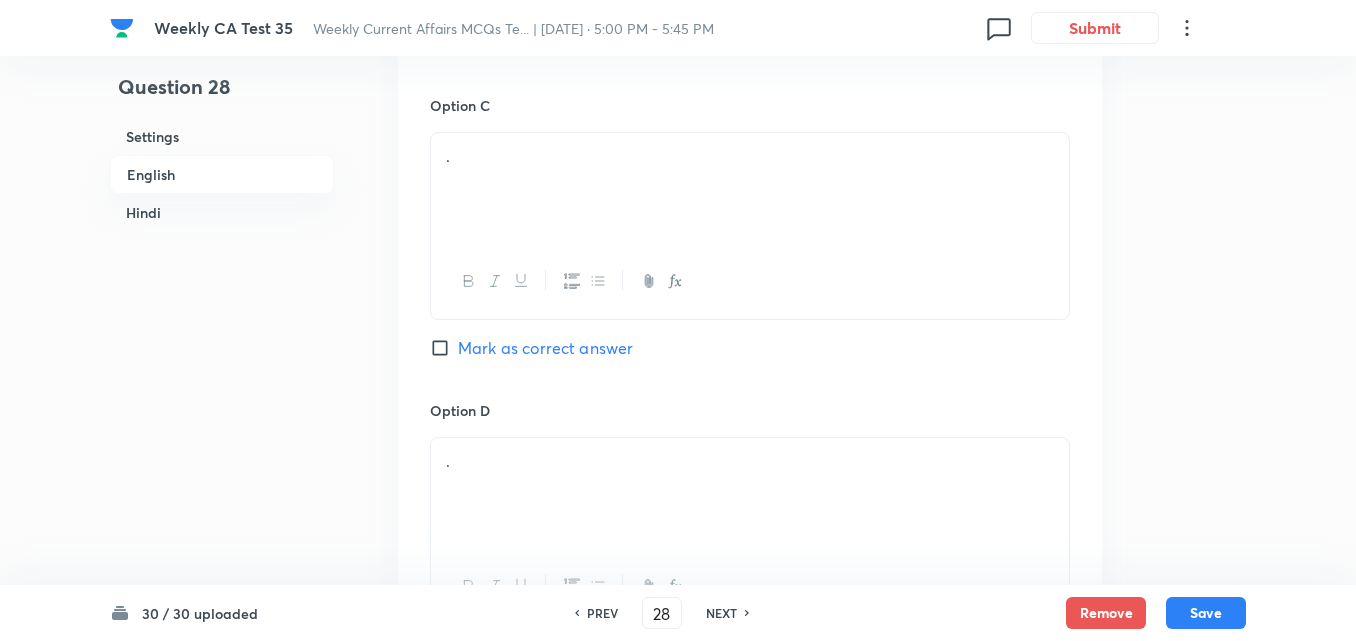 click on "." at bounding box center [750, 189] 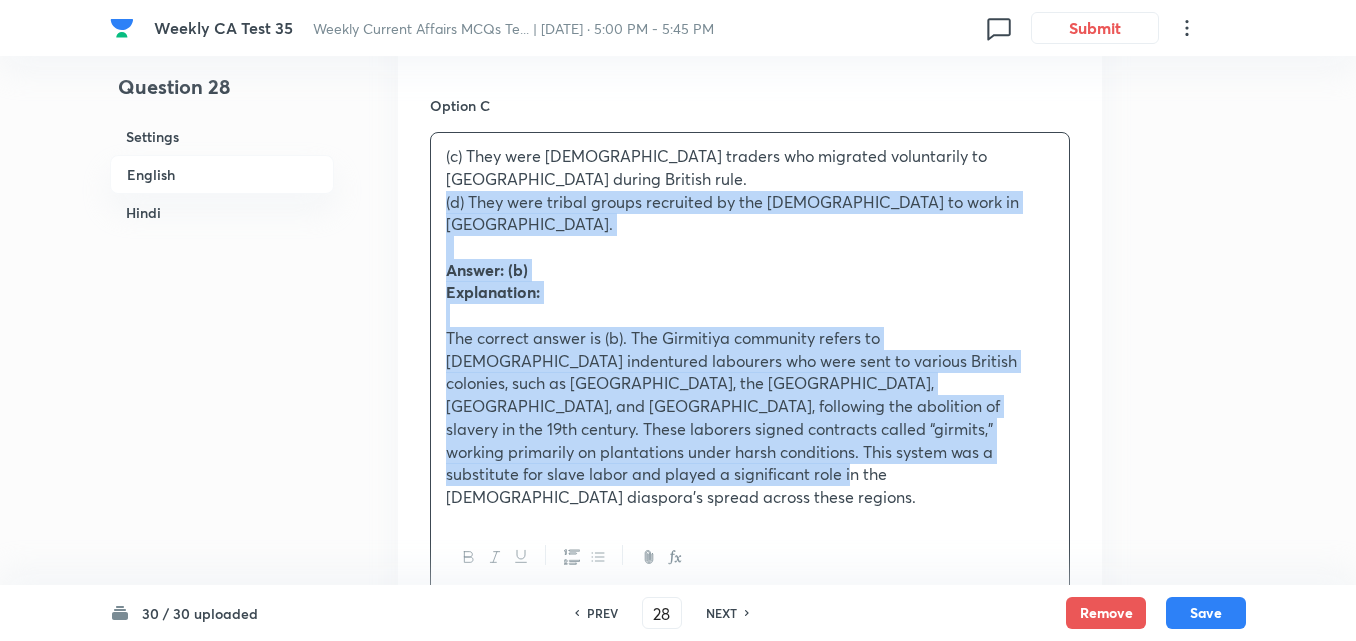 drag, startPoint x: 431, startPoint y: 203, endPoint x: 415, endPoint y: 203, distance: 16 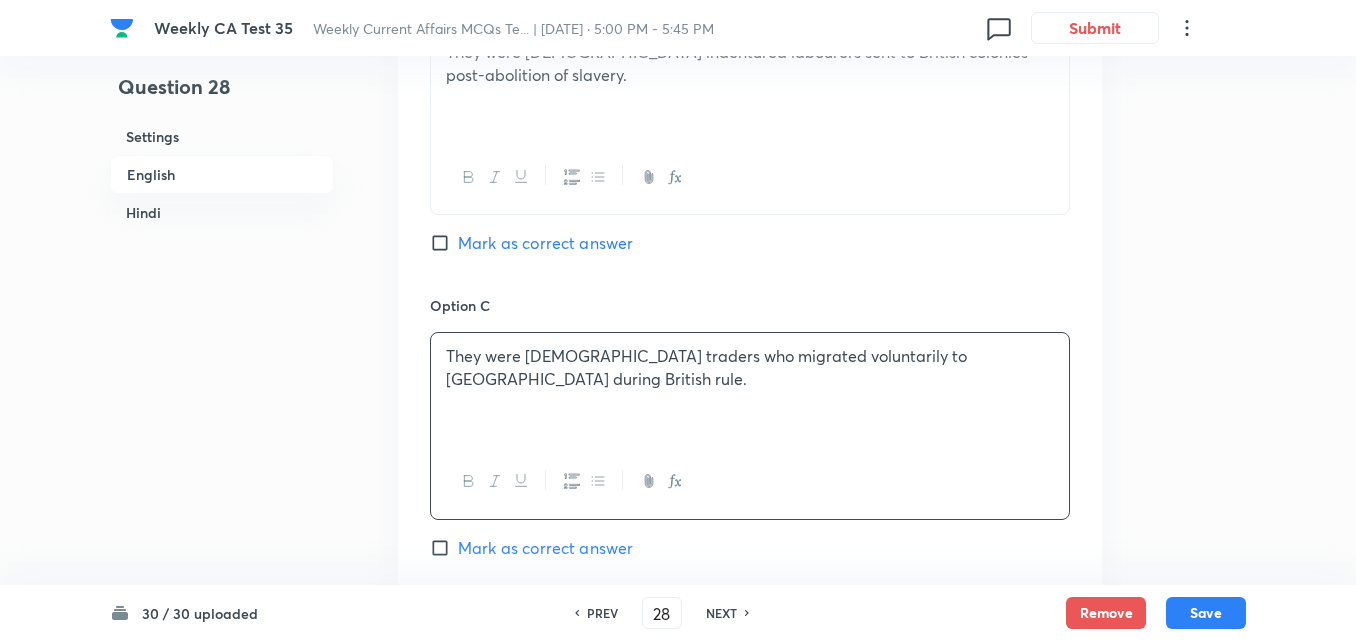 click on "Mark as correct answer" at bounding box center [545, 243] 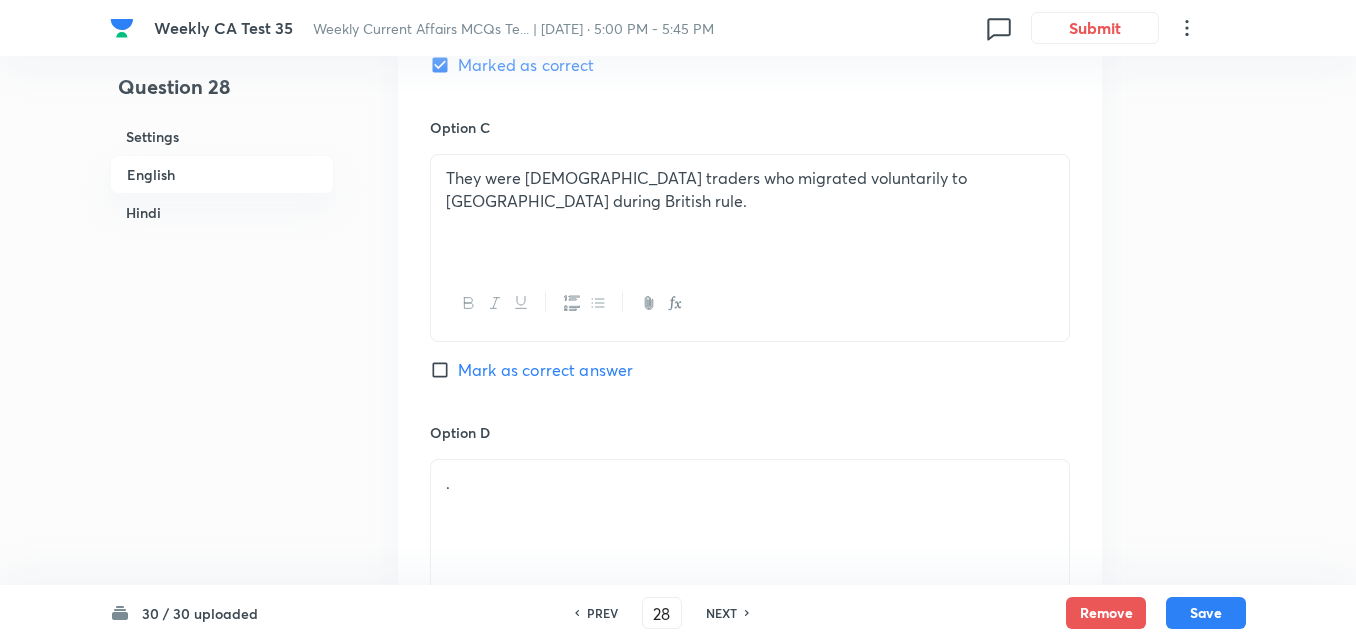 scroll, scrollTop: 1716, scrollLeft: 0, axis: vertical 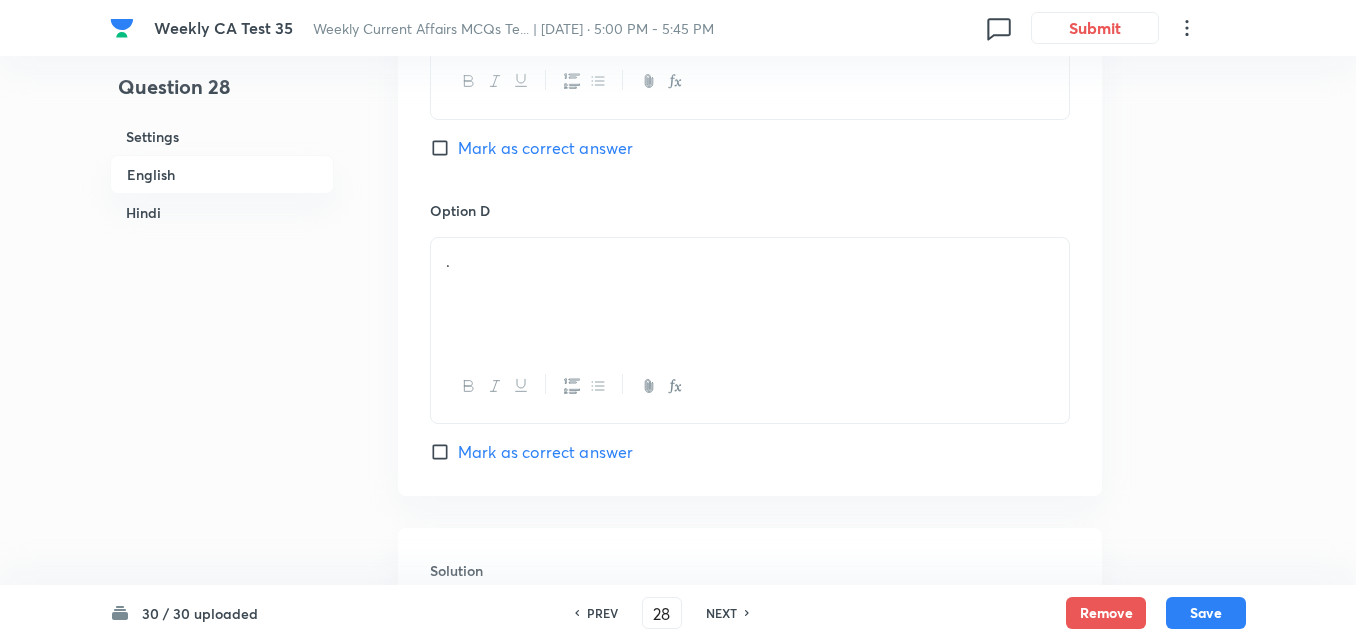 click on "." at bounding box center (750, 294) 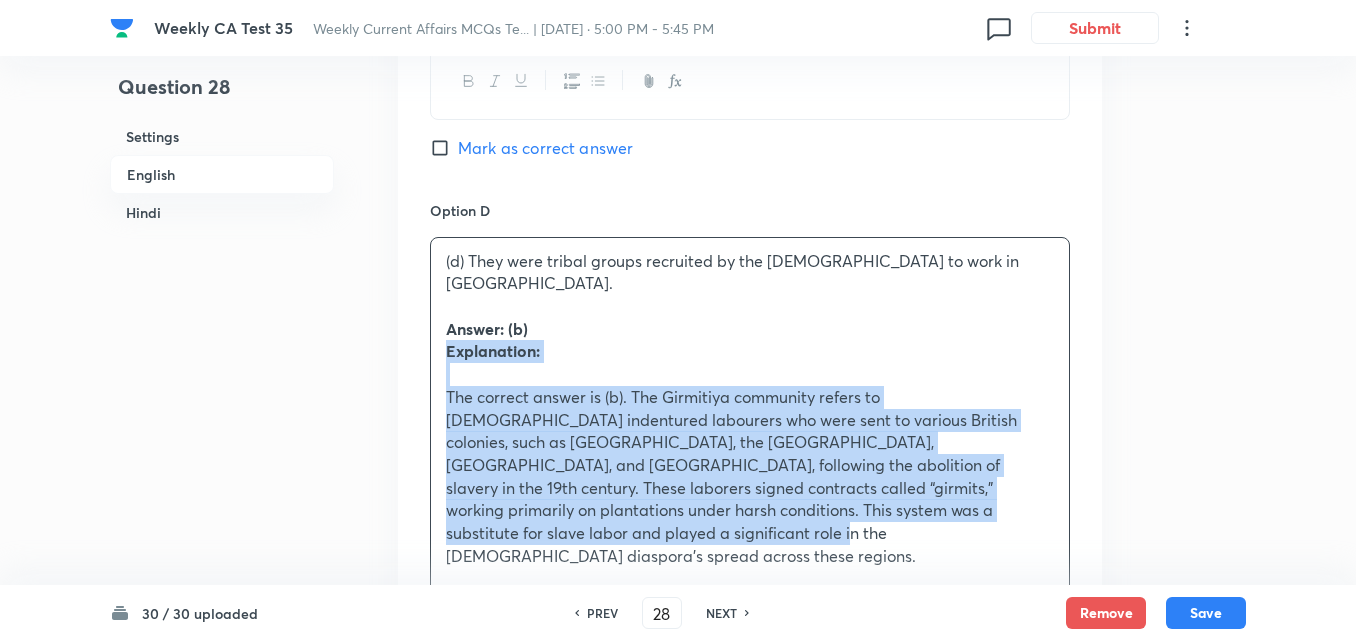 click on "Option A They were African slaves transported to the Americas by the Dutch East India Company. Mark as correct answer Option B They were Indian indentured labourers sent to British colonies post-abolition of slavery. Marked as correct Option C They were Indian traders who migrated voluntarily to Southeast Asia during British rule. Mark as correct answer Option D (d) They were tribal groups recruited by the Portuguese to work in Latin America.   Answer: (b)  Explanation: The correct answer is (b). The Girmitiya community refers to Indian indentured labourers who were sent to various British colonies, such as Fiji, the Caribbean, Mauritius, and Africa, following the abolition of slavery in the 19th century. These laborers signed contracts called “girmits,” working primarily on plantations under harsh conditions. This system was a substitute for slave labor and played a significant role in the Indian diaspora’s spread across these regions. Mark as correct answer" at bounding box center (750, -10) 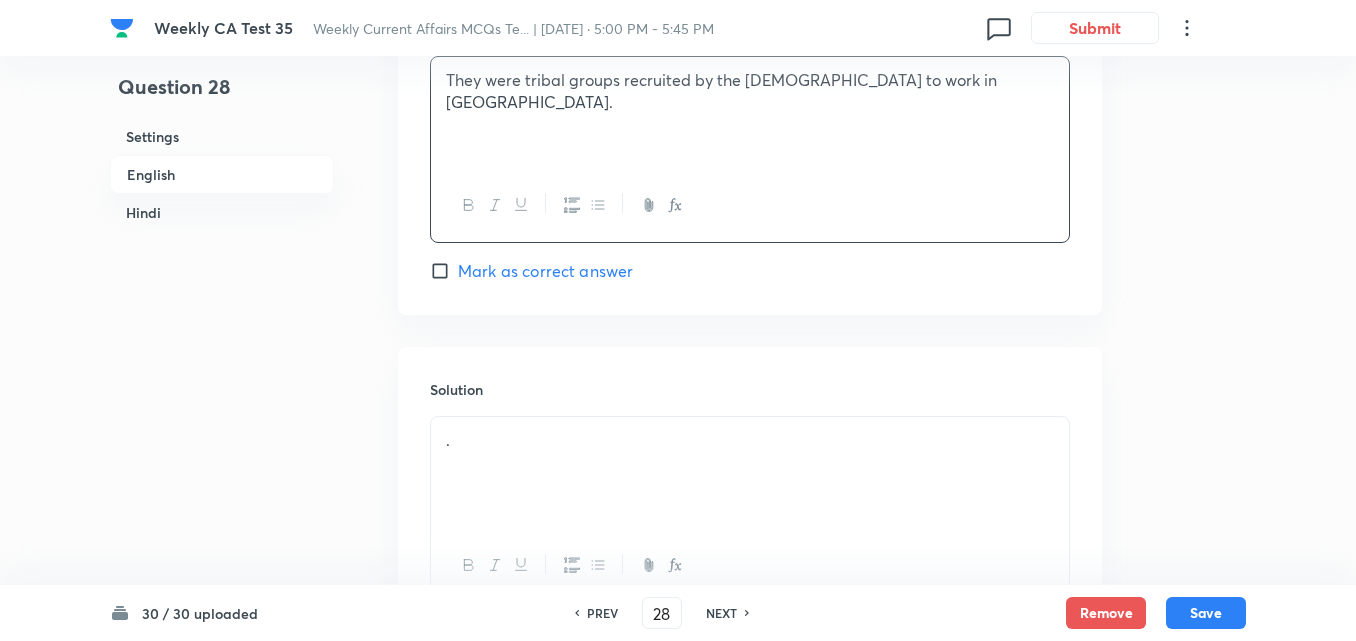 scroll, scrollTop: 2116, scrollLeft: 0, axis: vertical 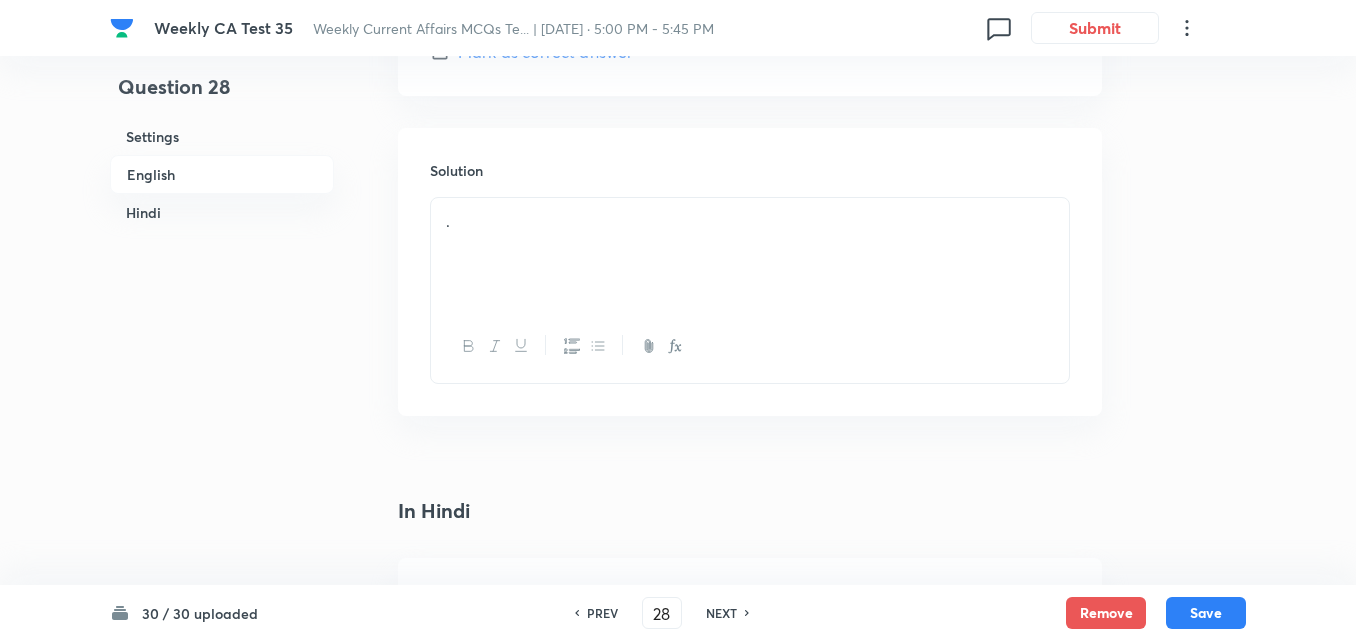 click on "." at bounding box center (750, 254) 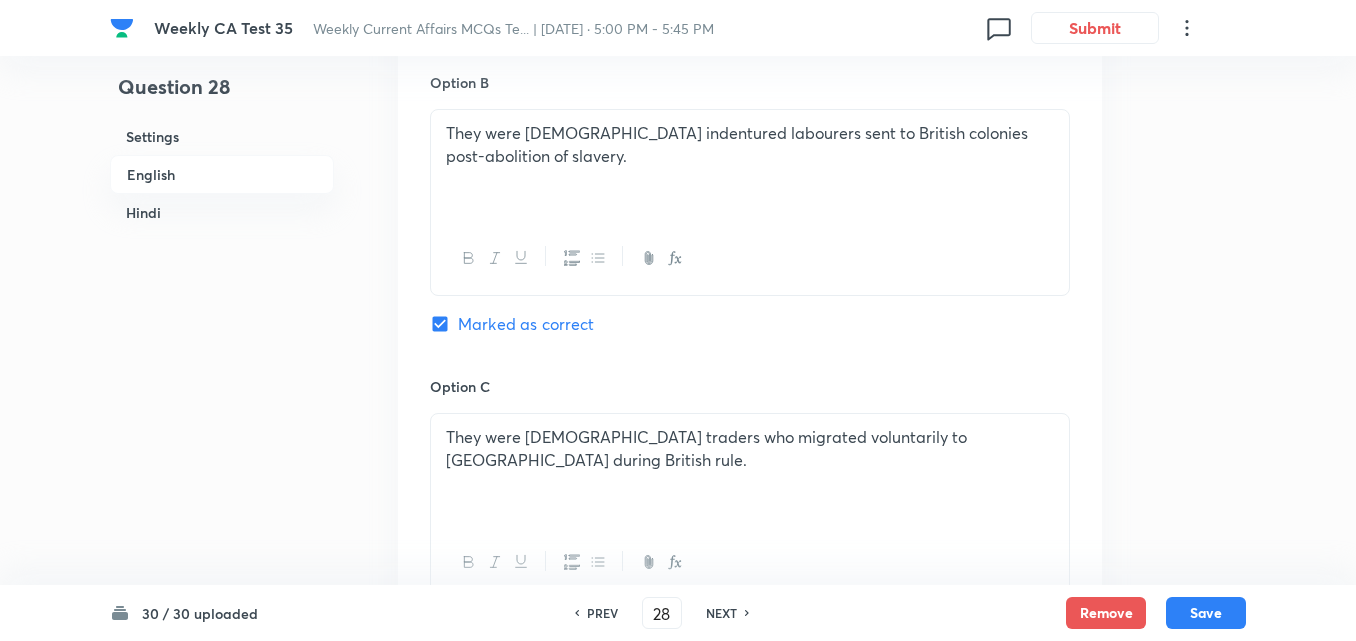 scroll, scrollTop: 1116, scrollLeft: 0, axis: vertical 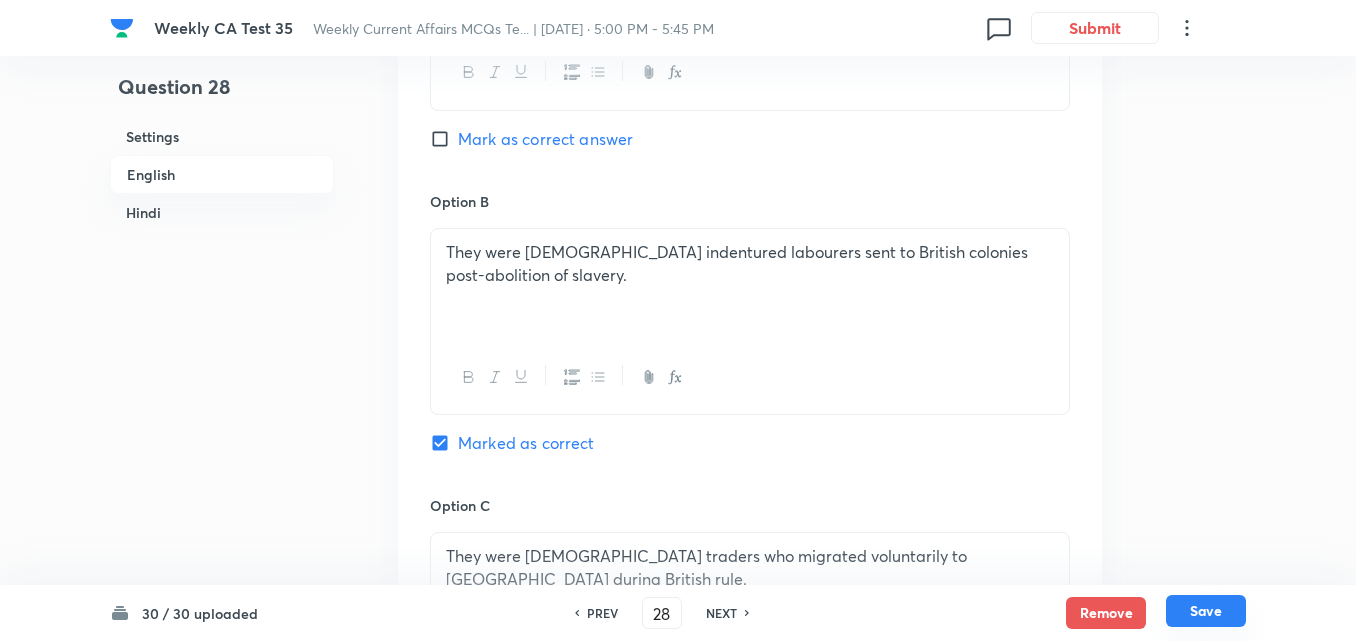 click on "Save" at bounding box center [1206, 611] 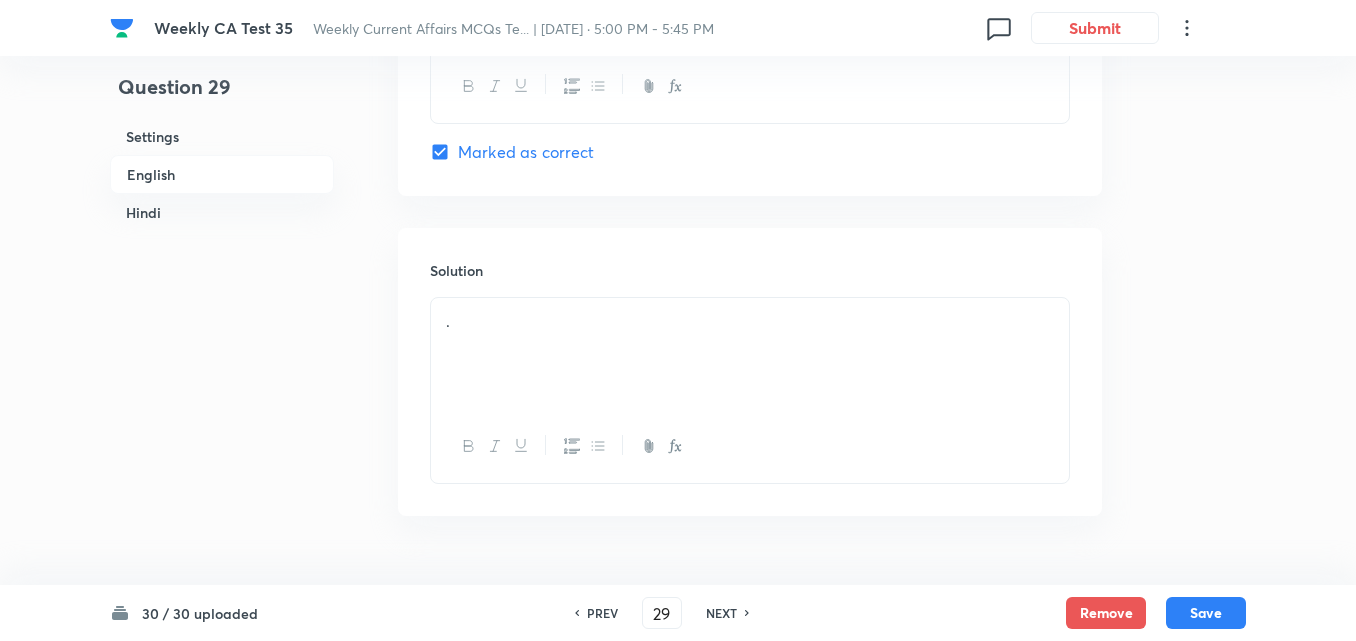click on "English" at bounding box center (222, 174) 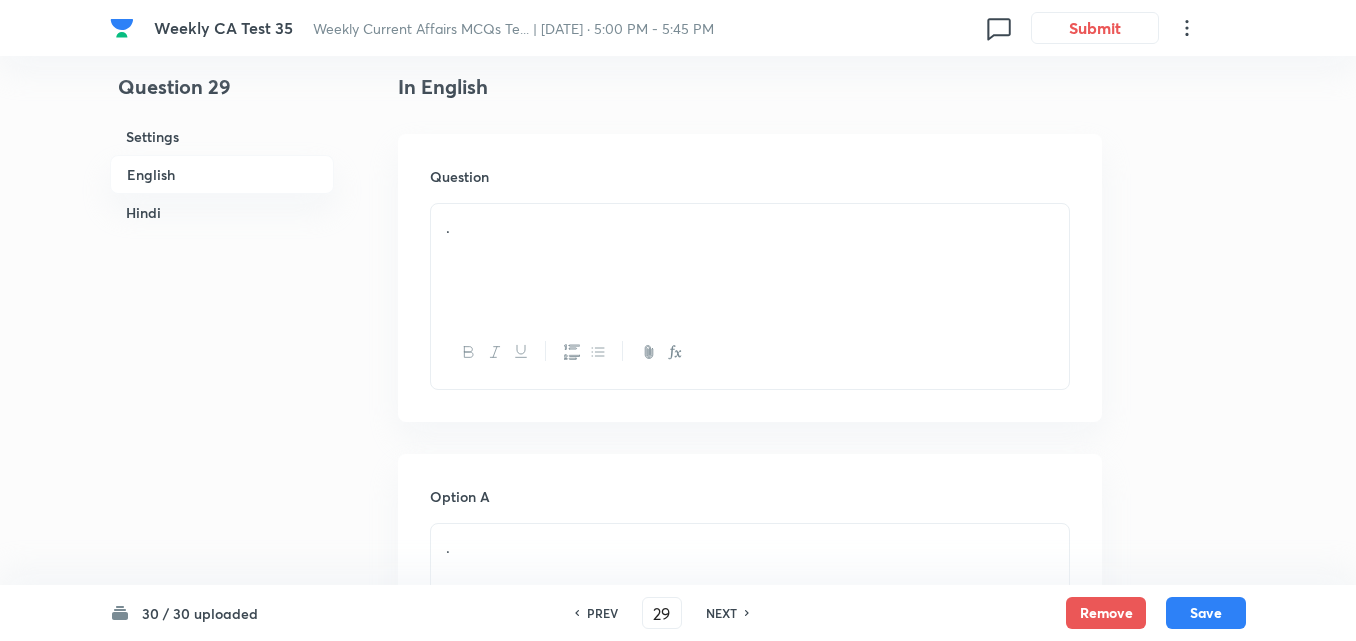 click on "." at bounding box center [750, 227] 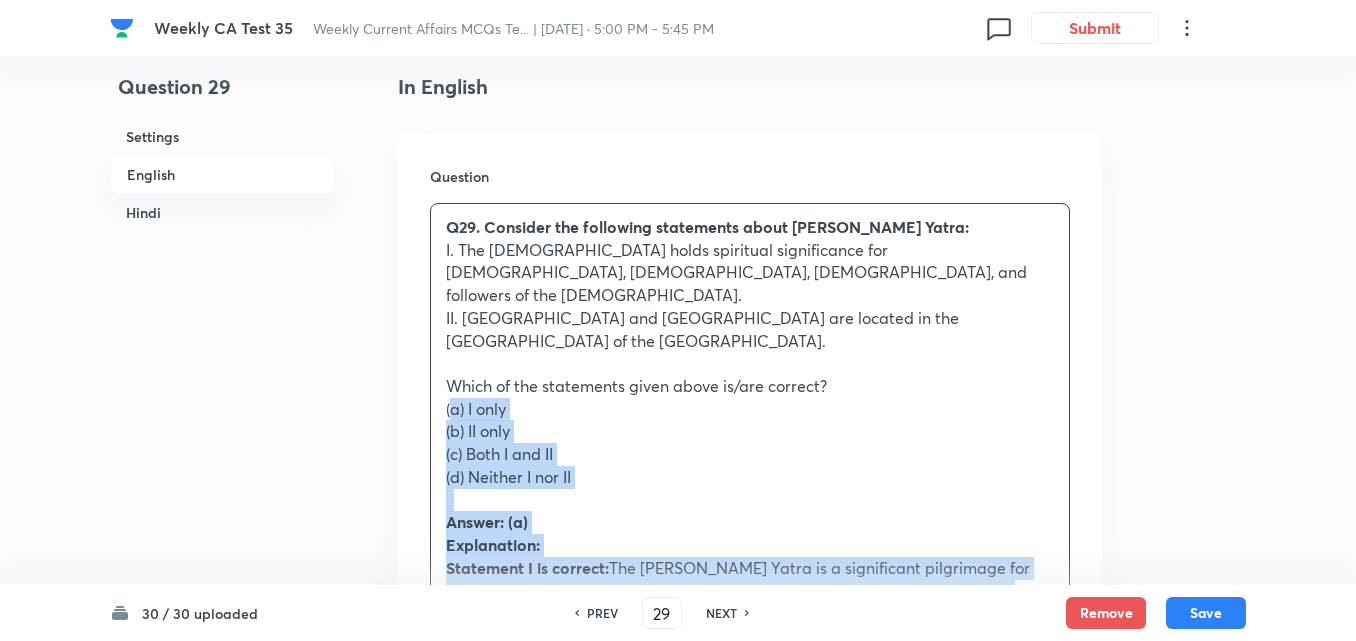 drag, startPoint x: 424, startPoint y: 390, endPoint x: 411, endPoint y: 392, distance: 13.152946 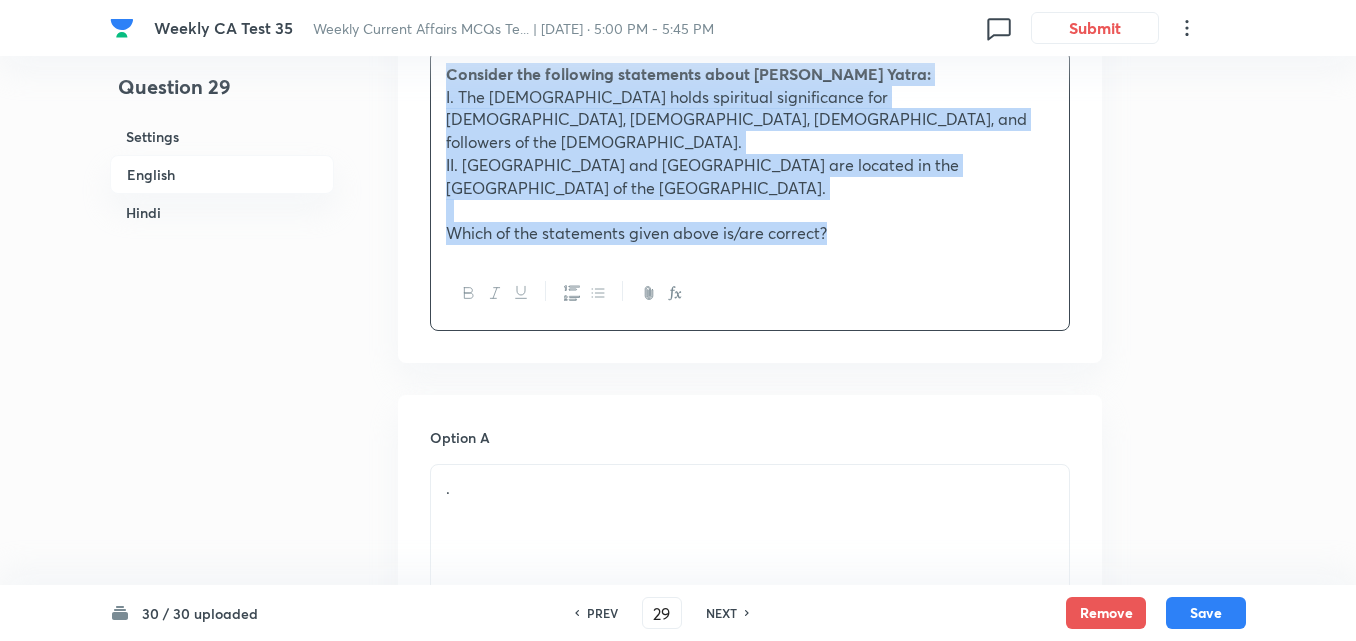 scroll, scrollTop: 916, scrollLeft: 0, axis: vertical 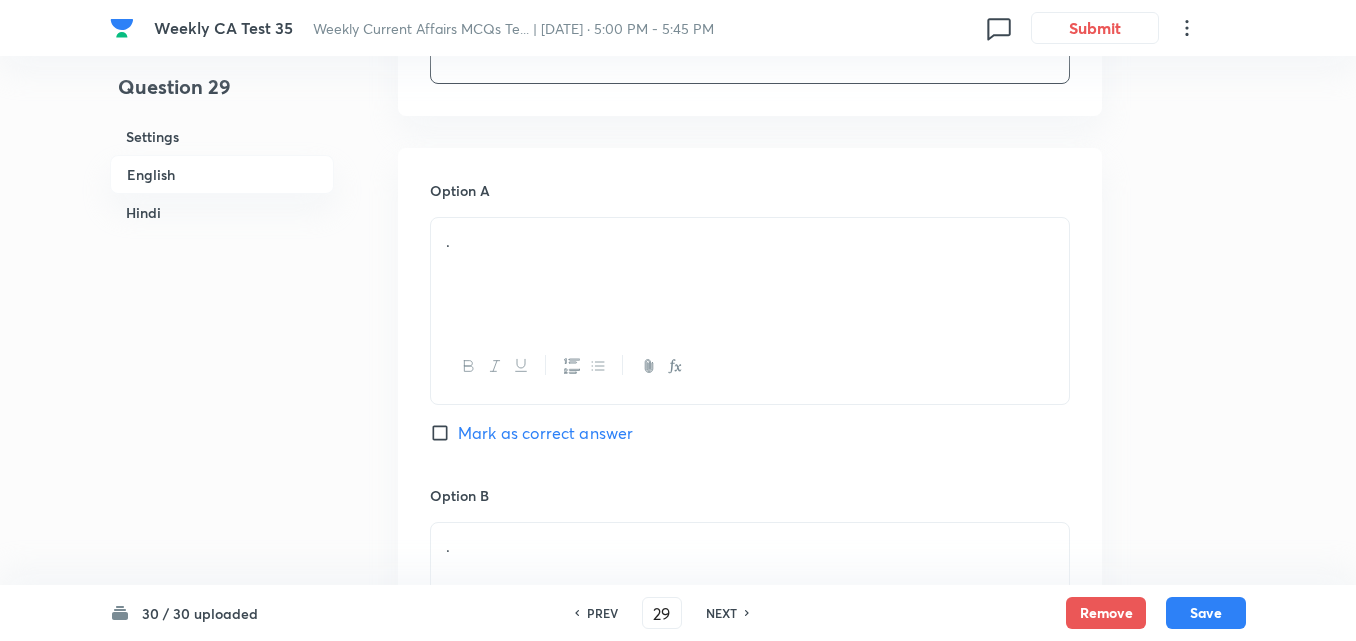 click on "." at bounding box center [750, 274] 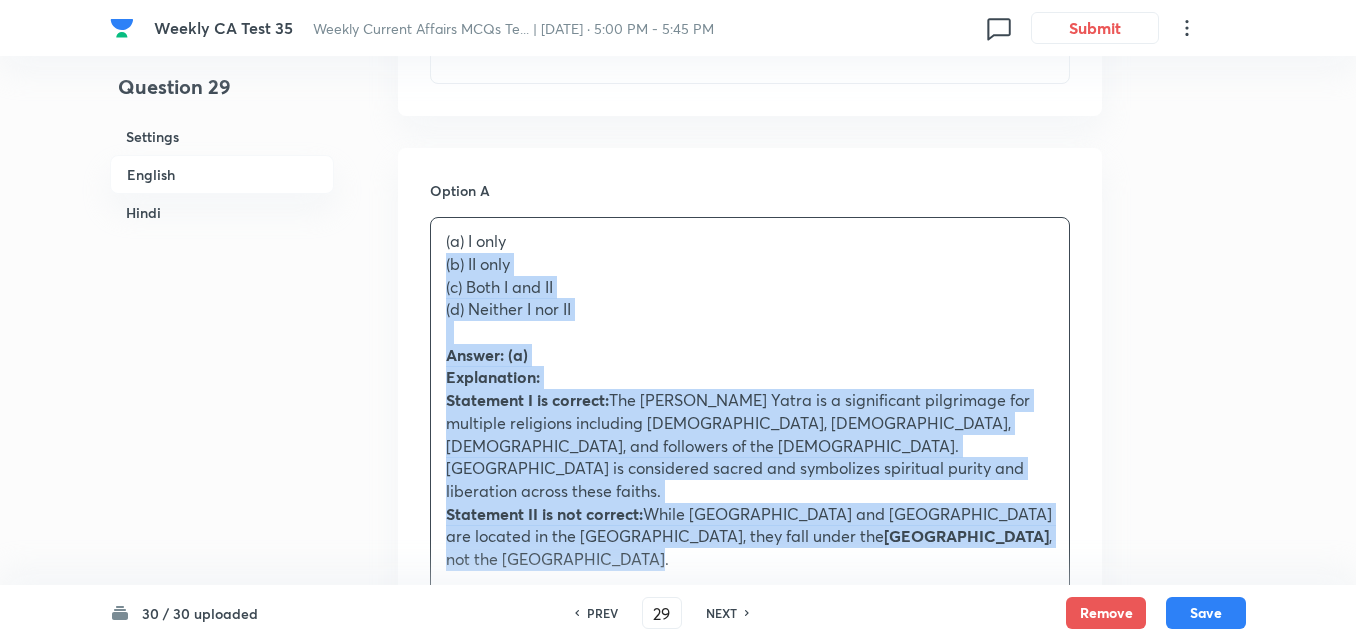 drag, startPoint x: 420, startPoint y: 252, endPoint x: 402, endPoint y: 252, distance: 18 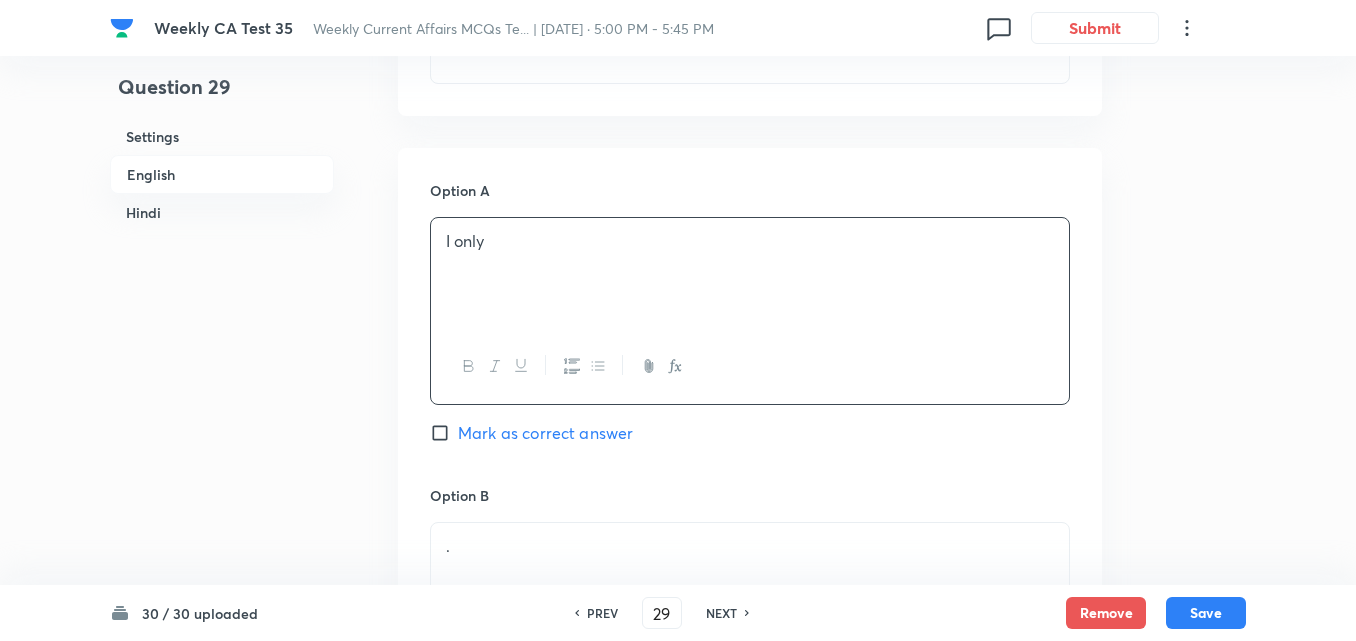 scroll, scrollTop: 1216, scrollLeft: 0, axis: vertical 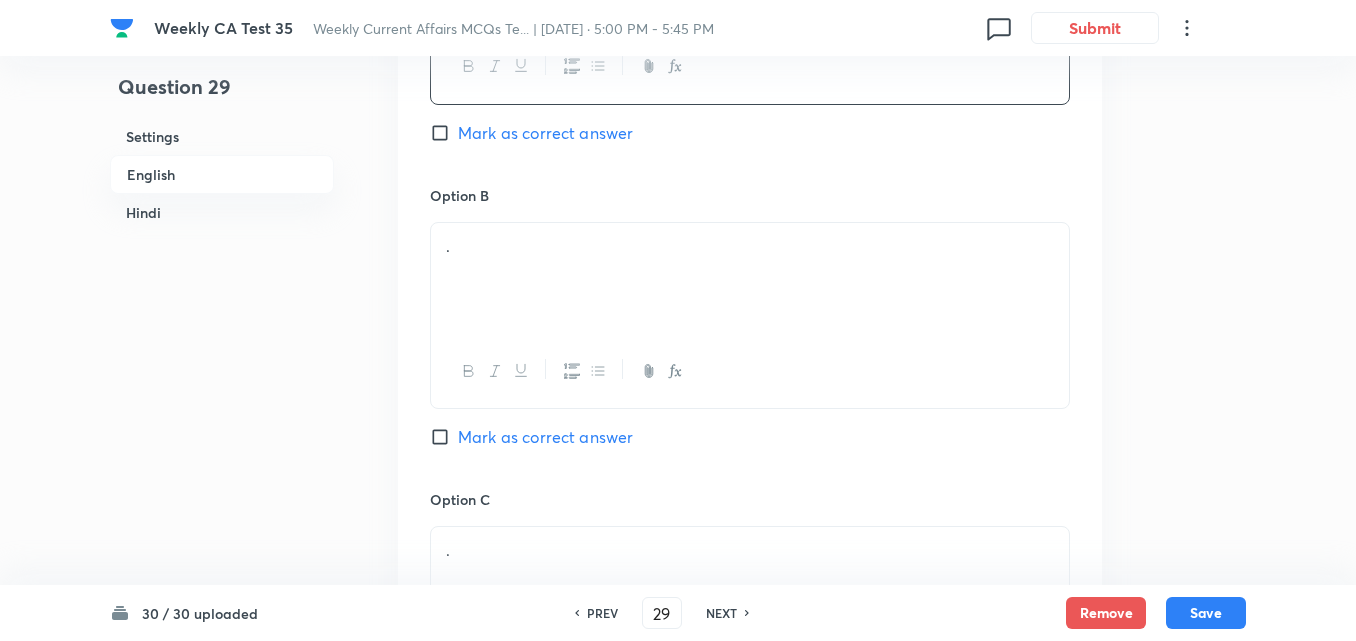 click on "." at bounding box center [750, 279] 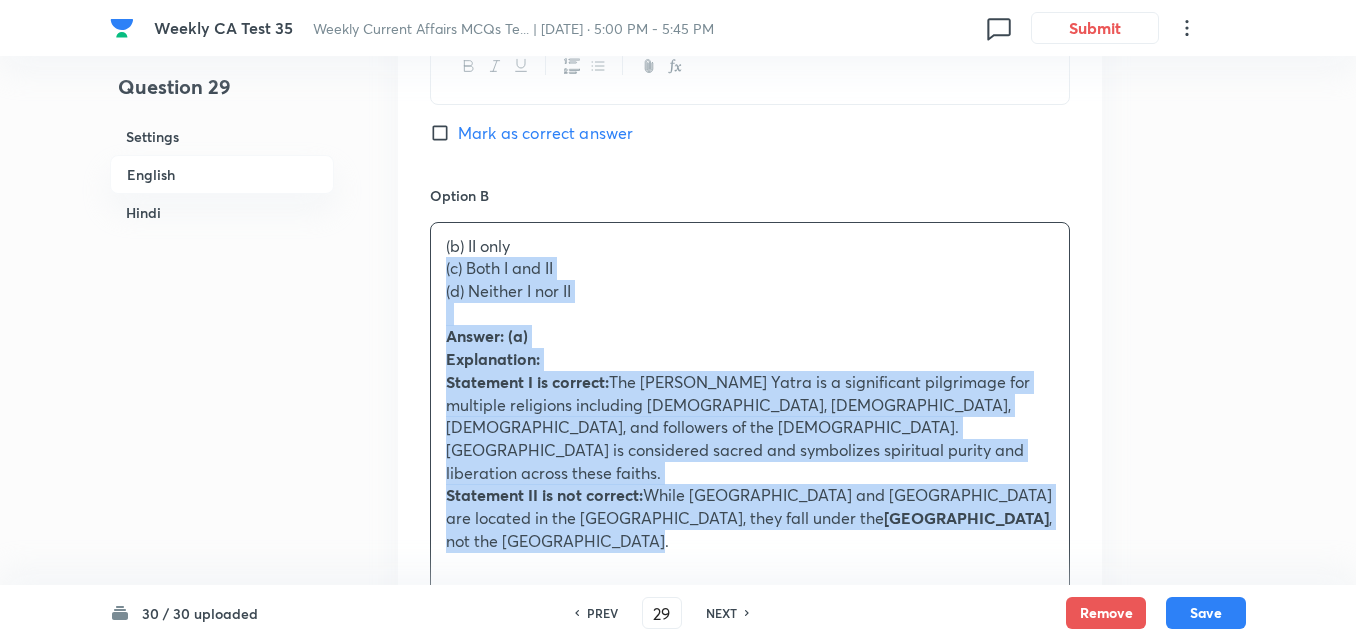 drag, startPoint x: 420, startPoint y: 257, endPoint x: 409, endPoint y: 255, distance: 11.18034 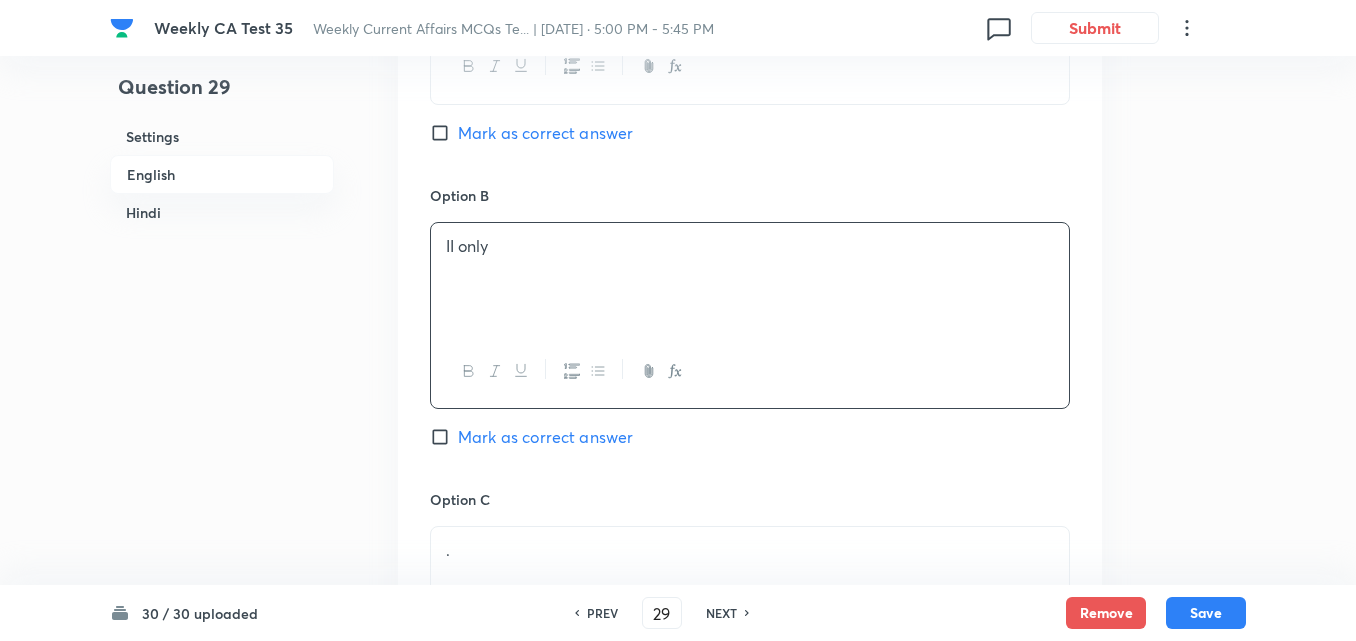 click on "Mark as correct answer" at bounding box center [545, 133] 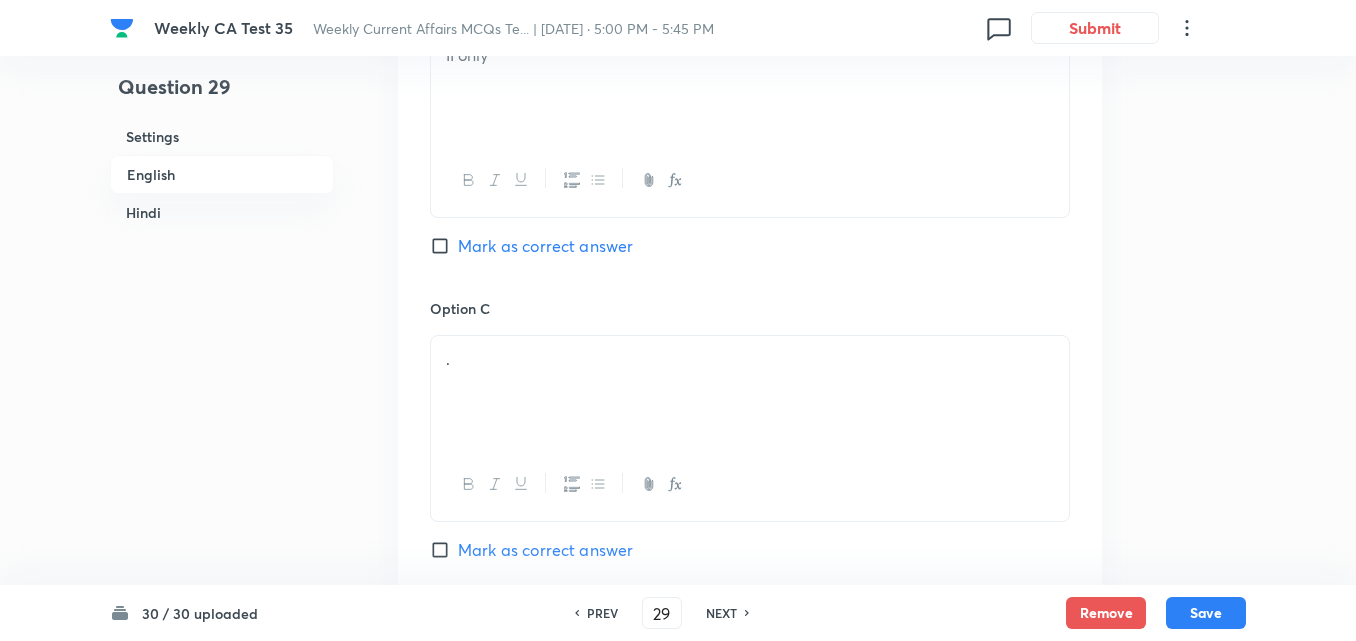 scroll, scrollTop: 1416, scrollLeft: 0, axis: vertical 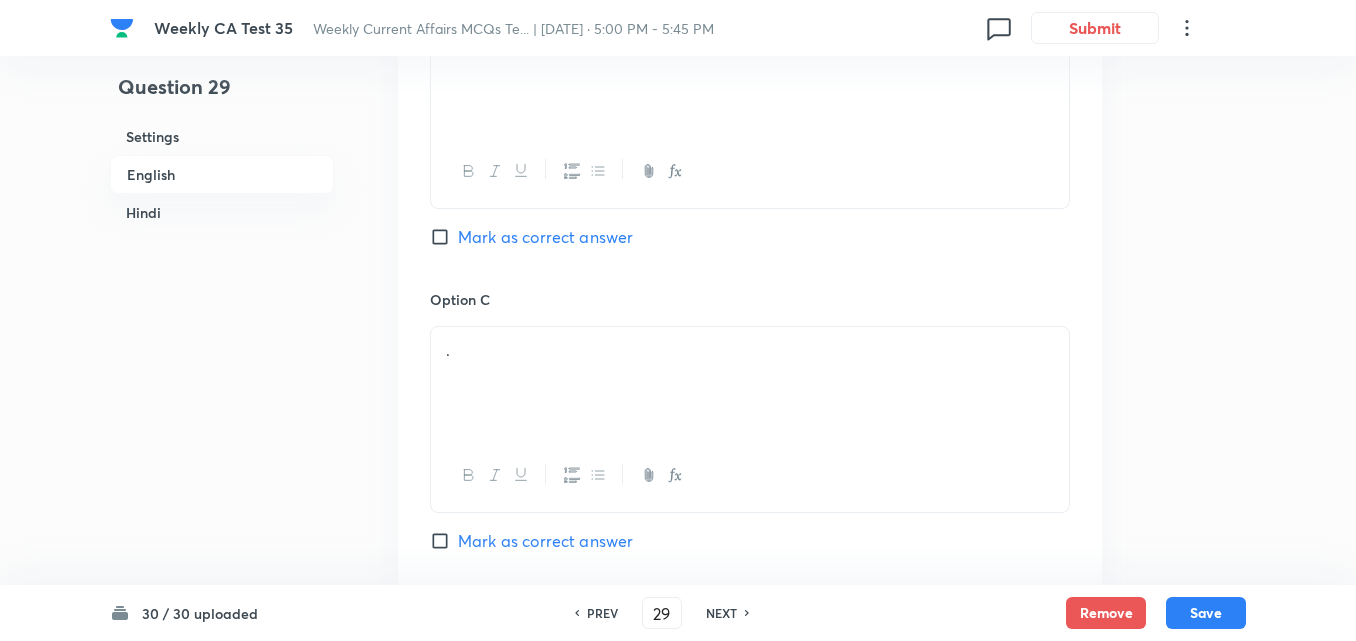 click on "." at bounding box center (750, 383) 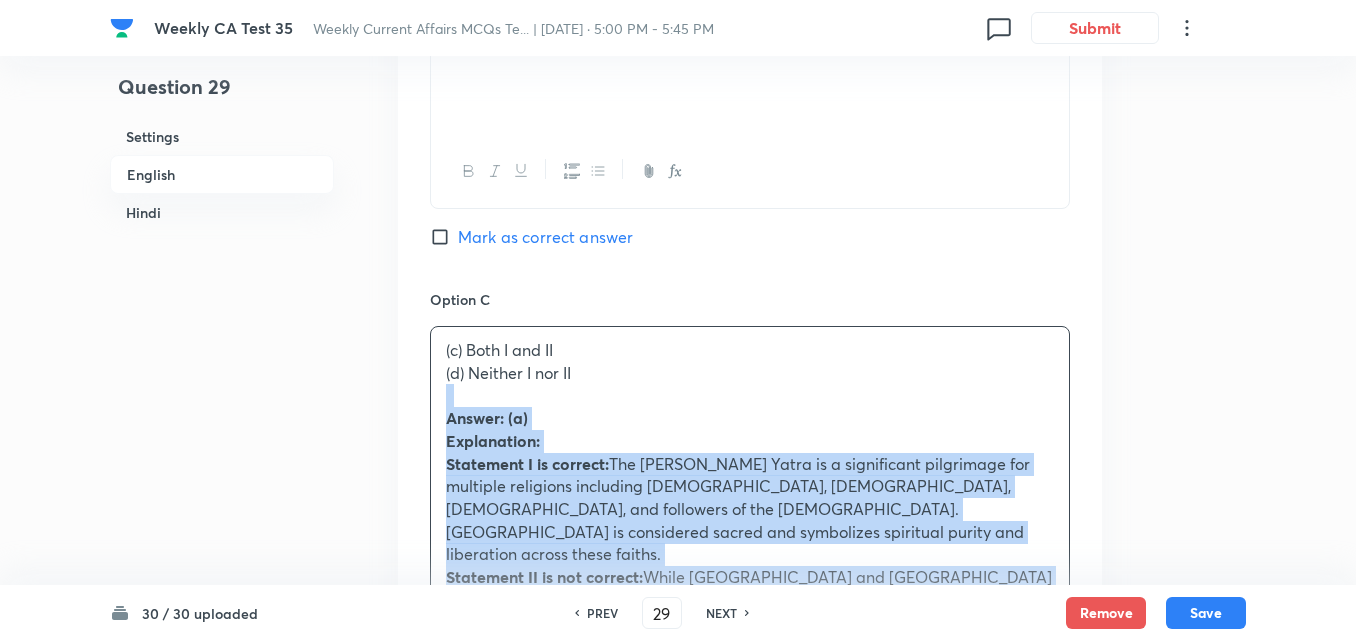 click on "Question 29 Settings English Hindi Settings Type Single choice correct 4 options + 2 marks - 0.66 marks Edit Concept Current Affairs Current Affairs 2025 Current Affairs 2025 Current Affairs 2025 Edit Additional details Easy Fact Not from PYQ paper No equation Edit In English Question Consider the following statements about Kailash Mansarovar Yatra:  I. The Yatra holds spiritual significance for Hindus, Buddhists, Jains, and followers of the Bon religion.  II. Mount Kailash and Lake Mansarovar are located in the Lhasa Prefecture of the Tibet Autonomous Region.    Which of the statements given above is/are correct?   Option A I only Marked as correct Option B II only Mark as correct answer Option C (c) Both I and II (d) Neither I nor II   Answer: (a) Explanation: Statement I is correct: Statement II is not correct:  While Mount Kailash and Lake Mansarovar are located in the Tibet Autonomous Region, they fall under the  Ngari Prefecture , not the Lhasa Prefecture. Mark as correct answer Option D . Solution ." at bounding box center [678, 1101] 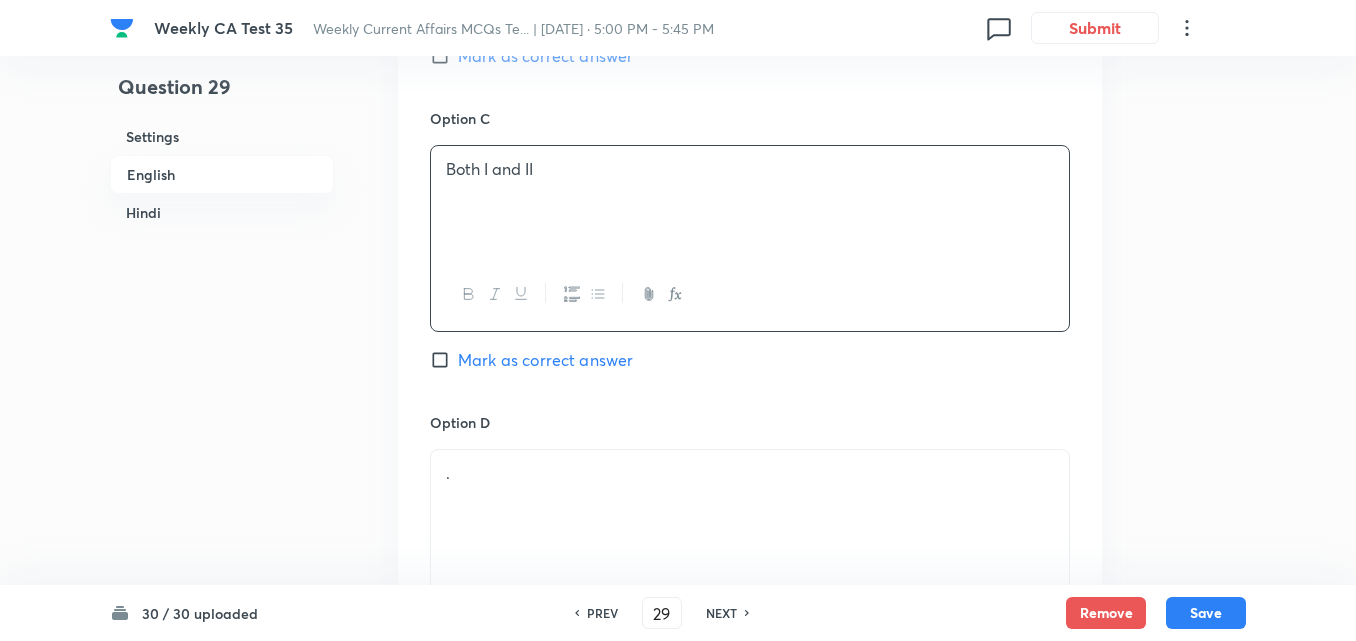 scroll, scrollTop: 1816, scrollLeft: 0, axis: vertical 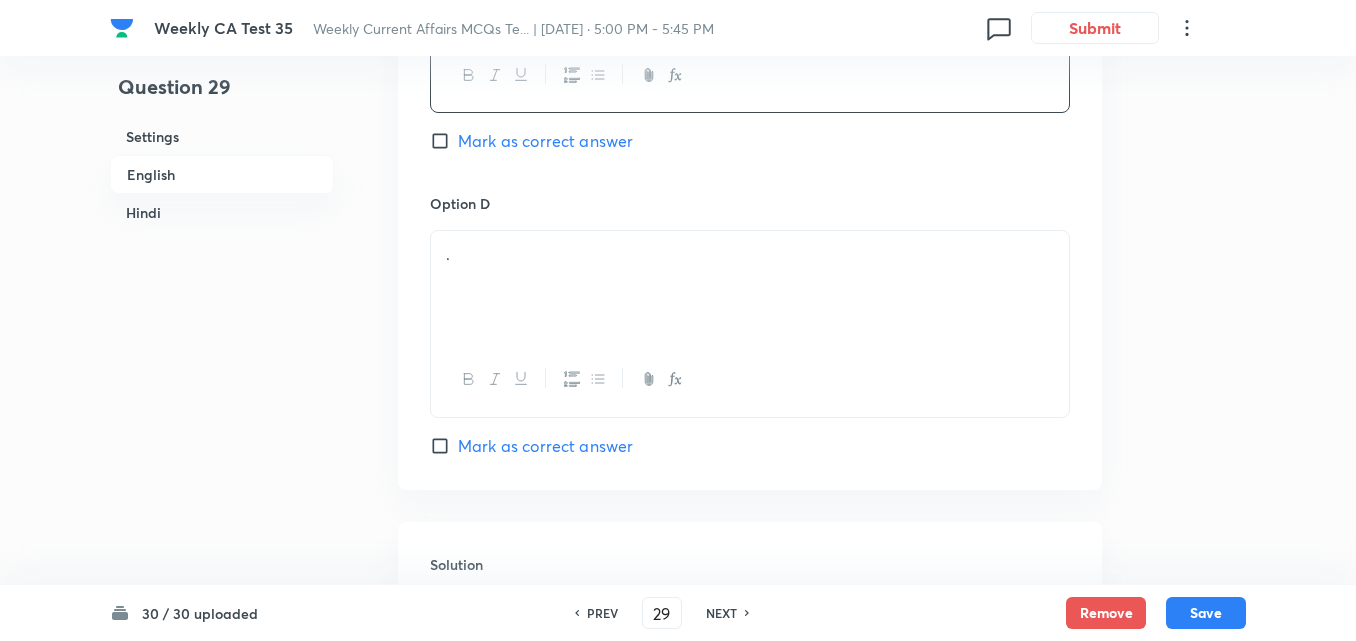 click on "." at bounding box center (750, 287) 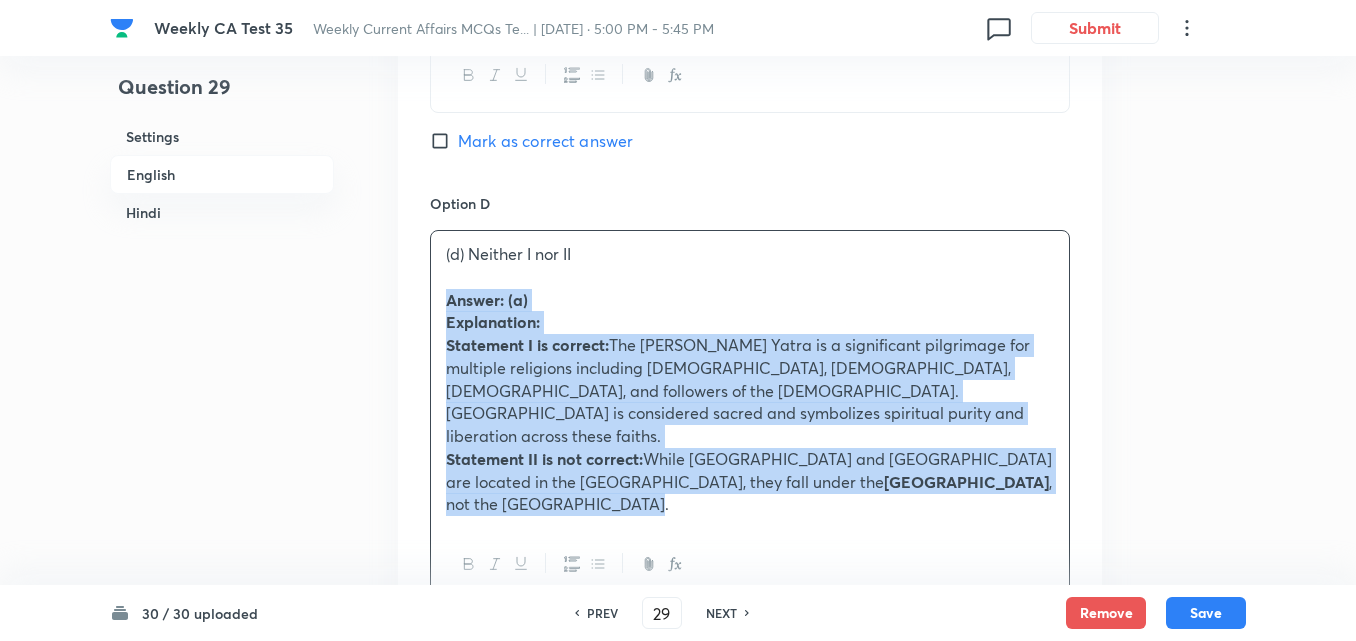 drag, startPoint x: 434, startPoint y: 277, endPoint x: 422, endPoint y: 279, distance: 12.165525 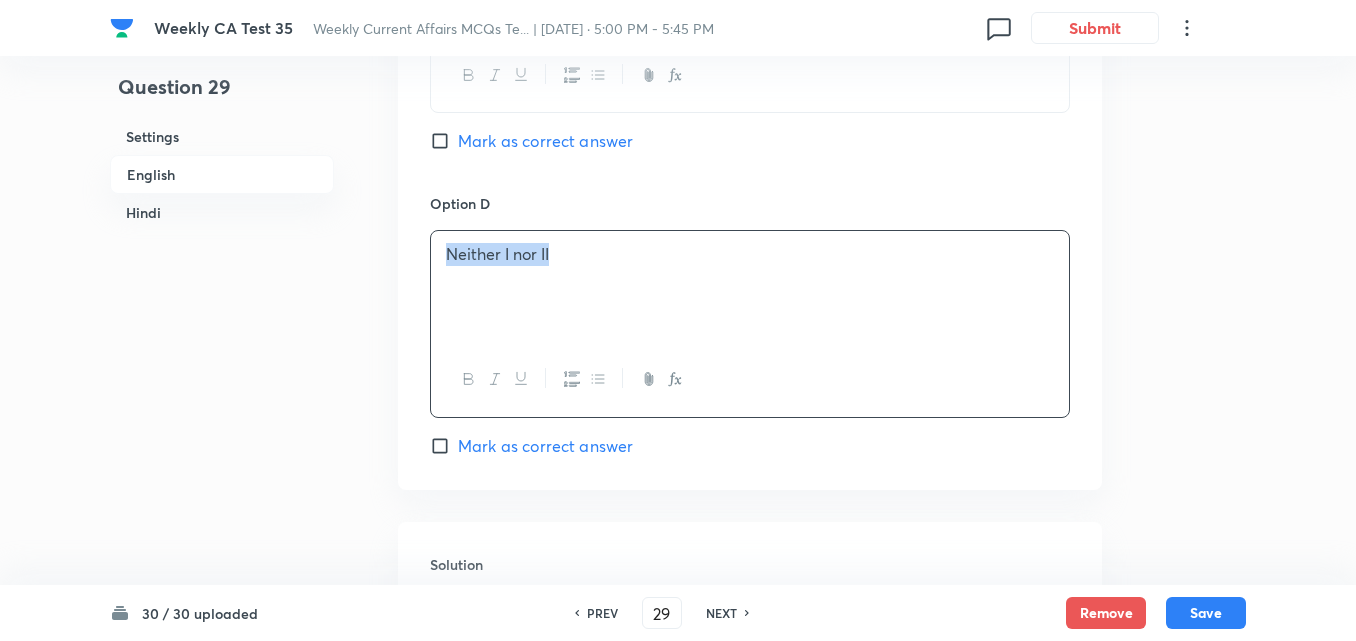 scroll, scrollTop: 2216, scrollLeft: 0, axis: vertical 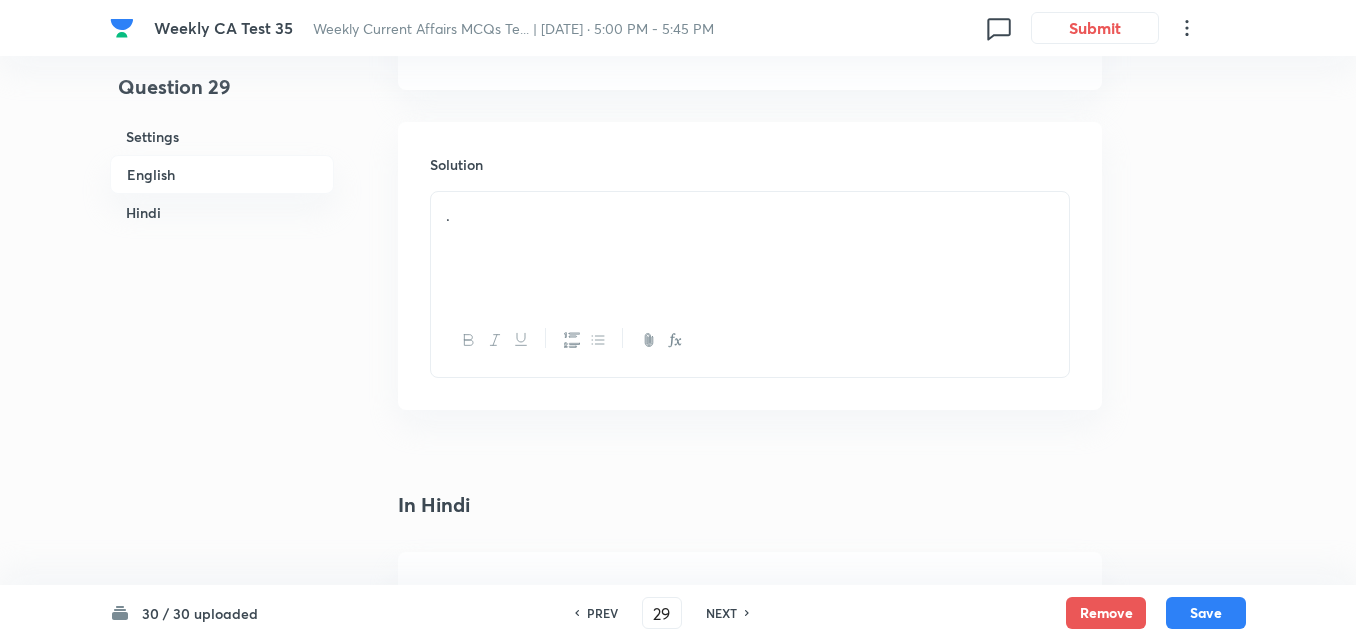 click on "." at bounding box center (750, 248) 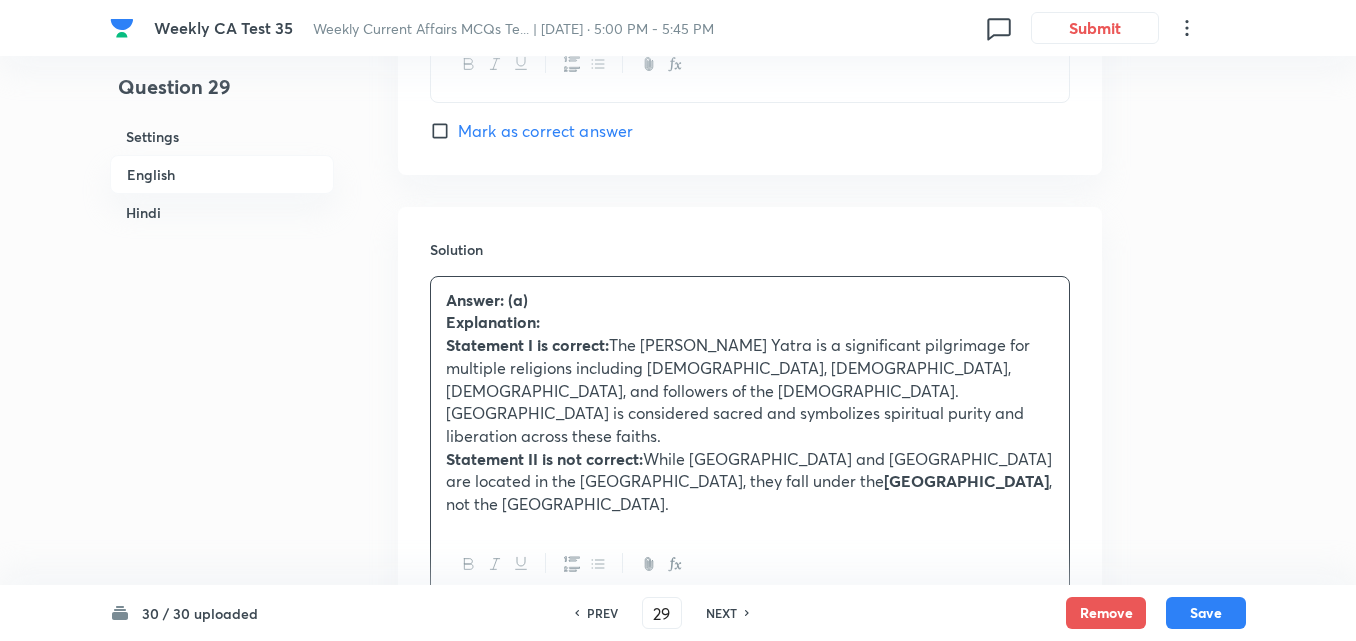 scroll, scrollTop: 2216, scrollLeft: 0, axis: vertical 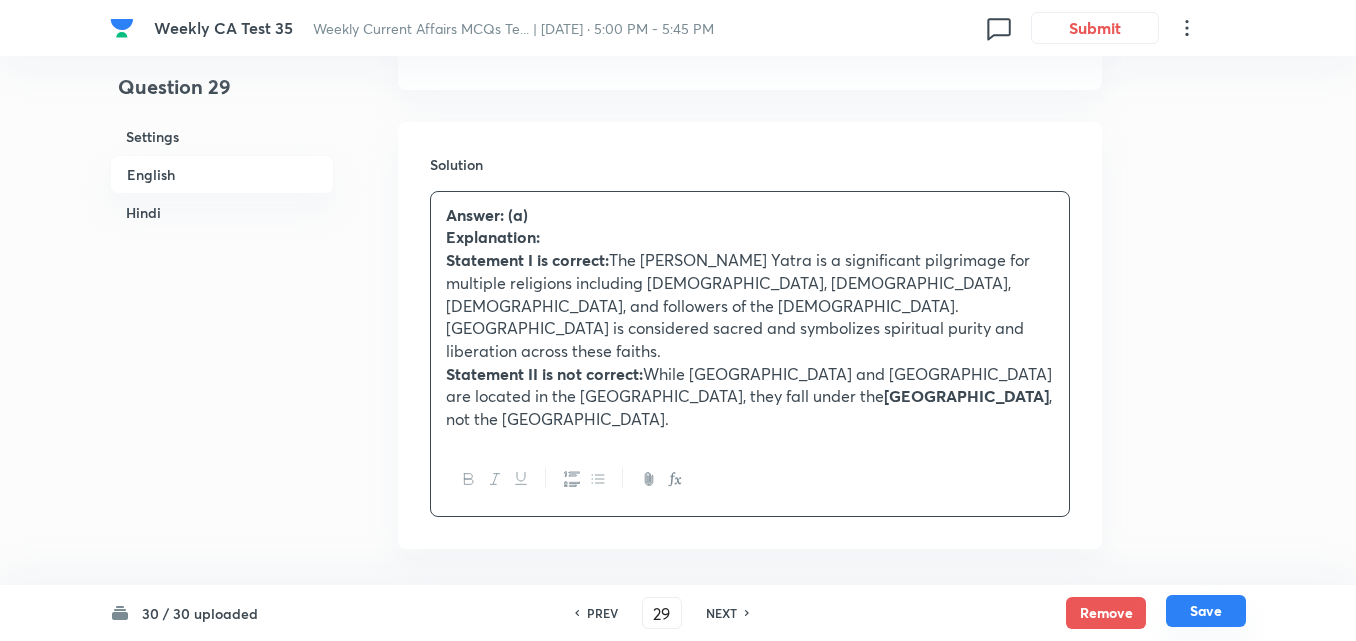 click on "Save" at bounding box center (1206, 611) 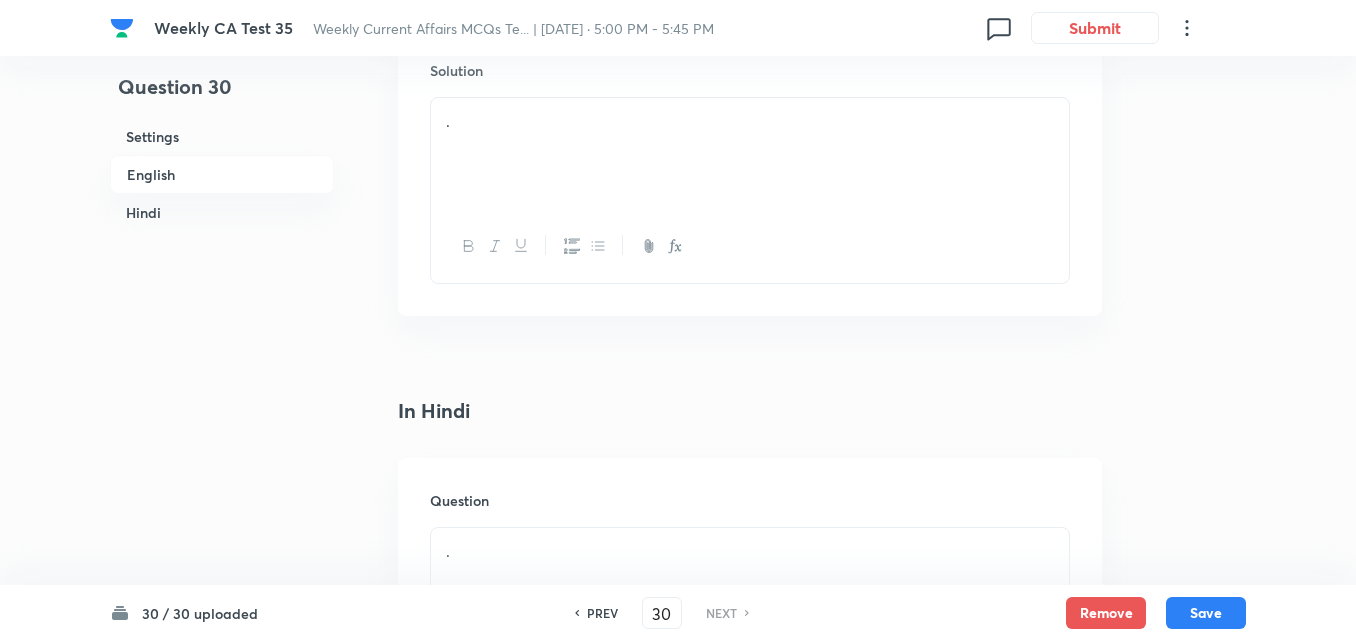 click on "English" at bounding box center (222, 174) 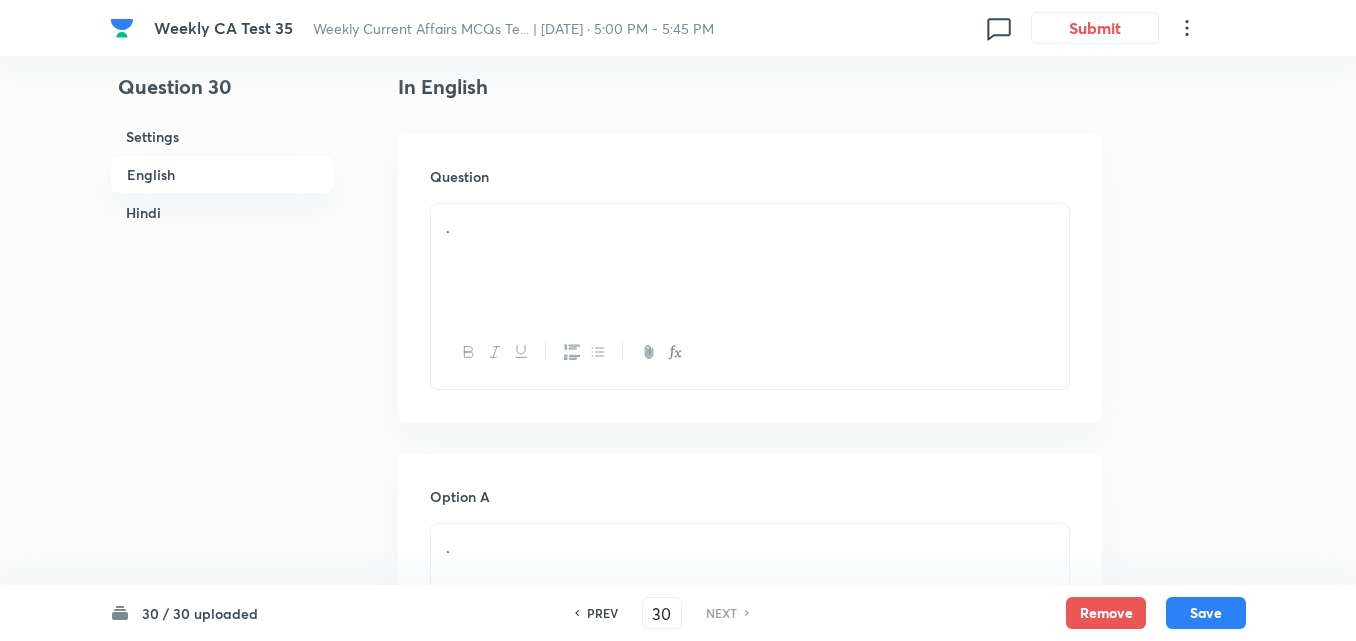 click on "." at bounding box center (750, 260) 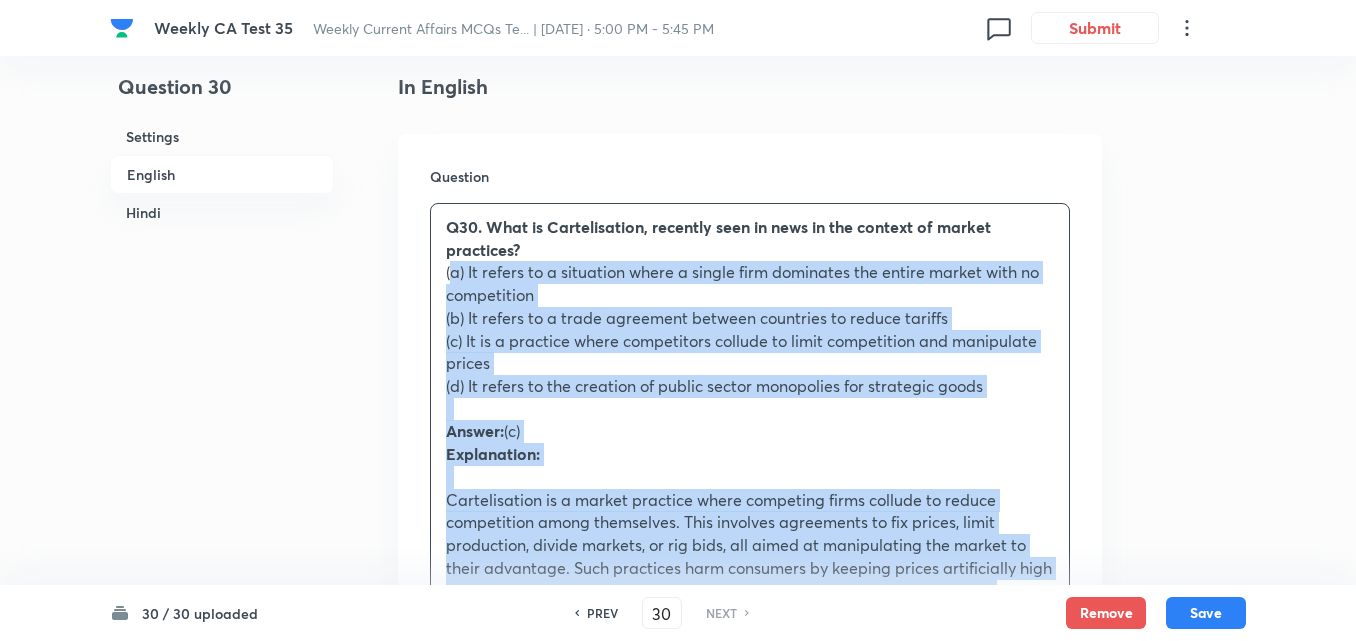 drag, startPoint x: 441, startPoint y: 281, endPoint x: 418, endPoint y: 284, distance: 23.194826 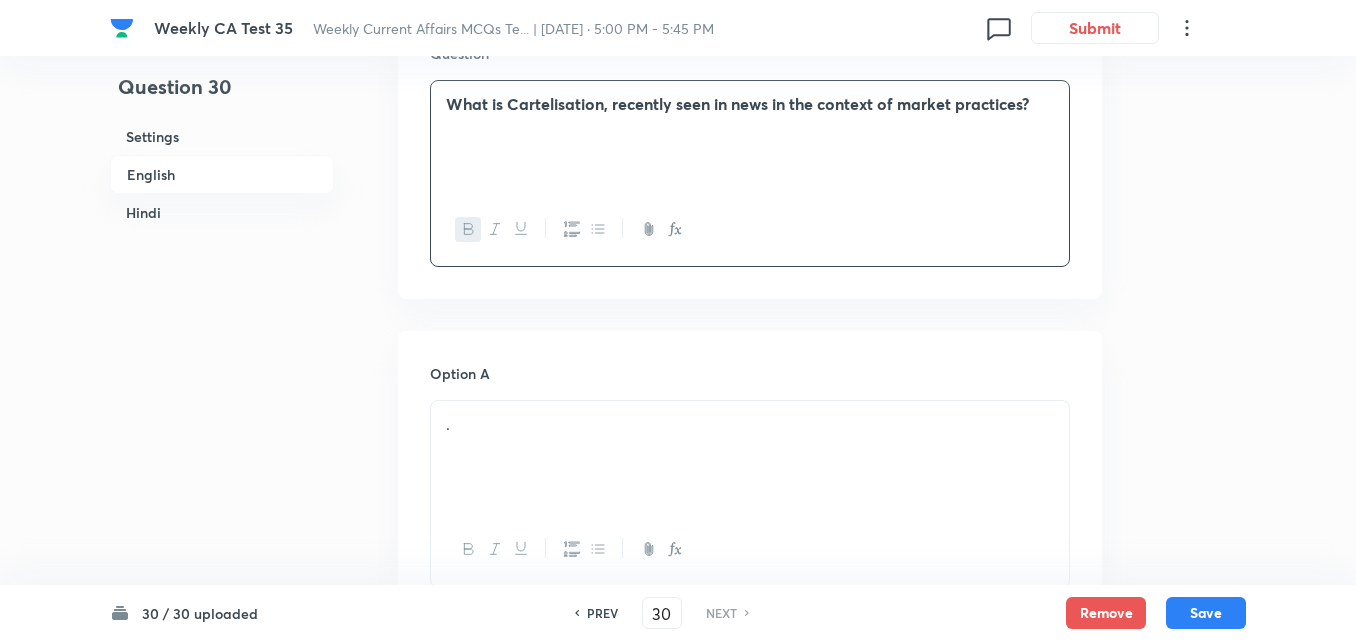 scroll, scrollTop: 916, scrollLeft: 0, axis: vertical 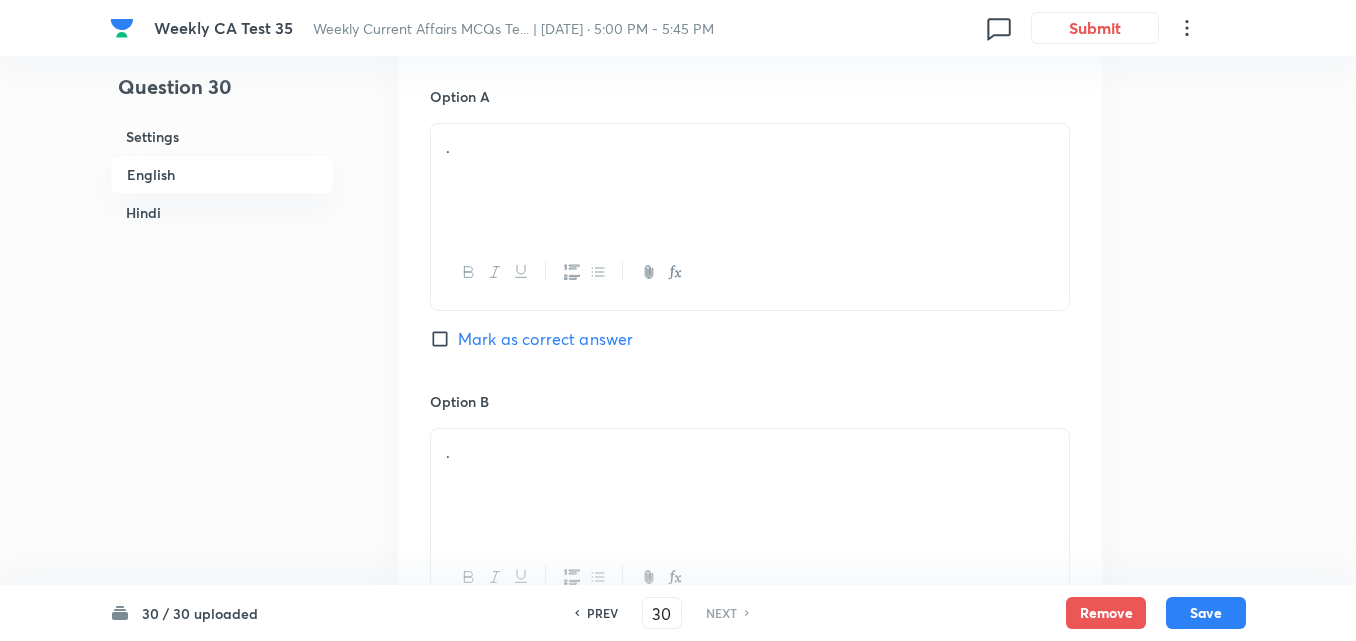 click on "." at bounding box center (750, 180) 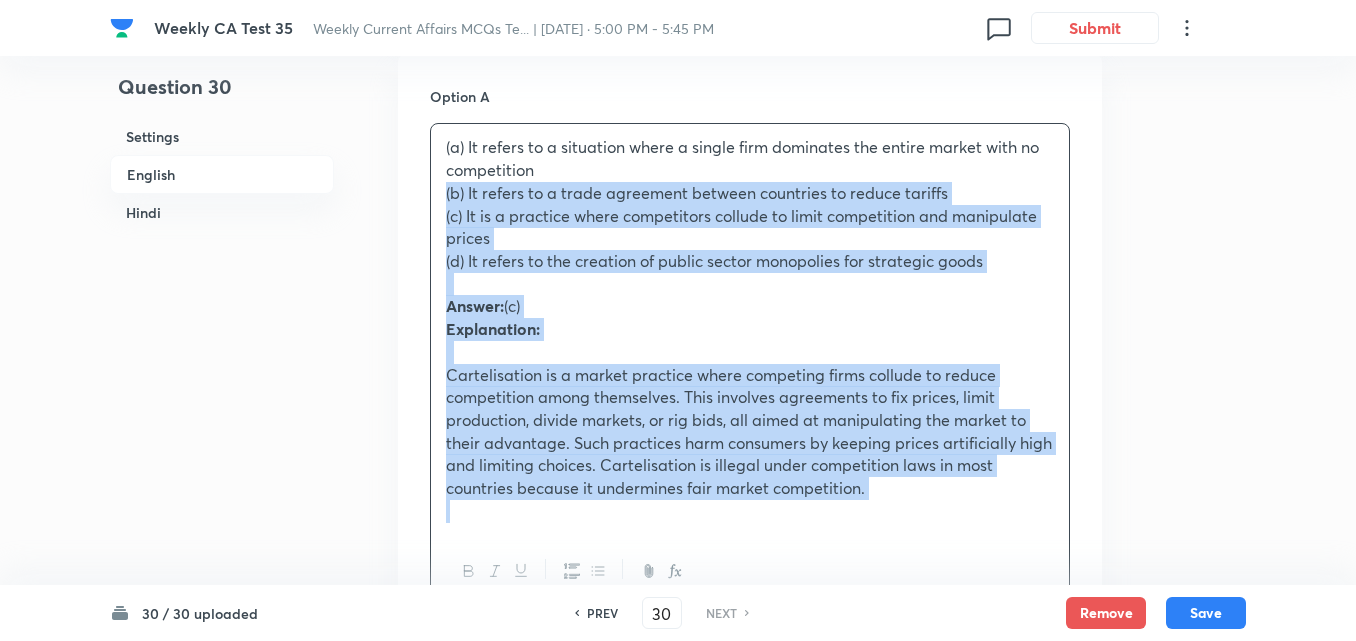 drag, startPoint x: 423, startPoint y: 199, endPoint x: 407, endPoint y: 200, distance: 16.03122 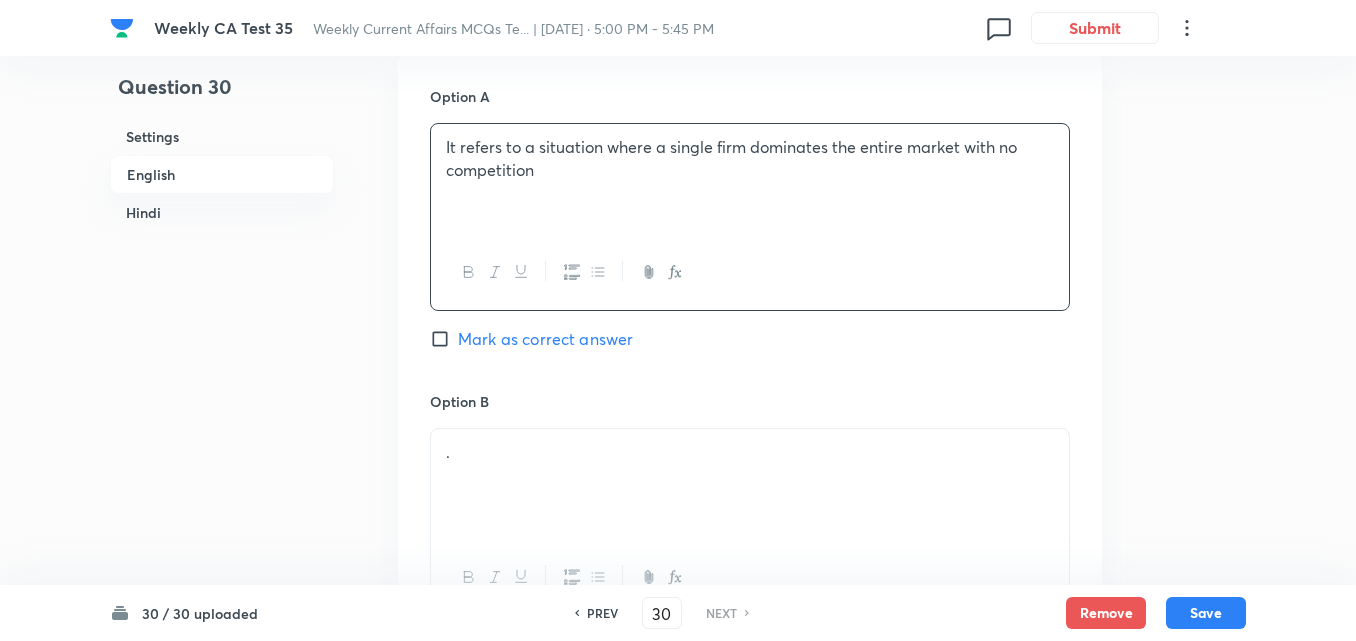 scroll, scrollTop: 1016, scrollLeft: 0, axis: vertical 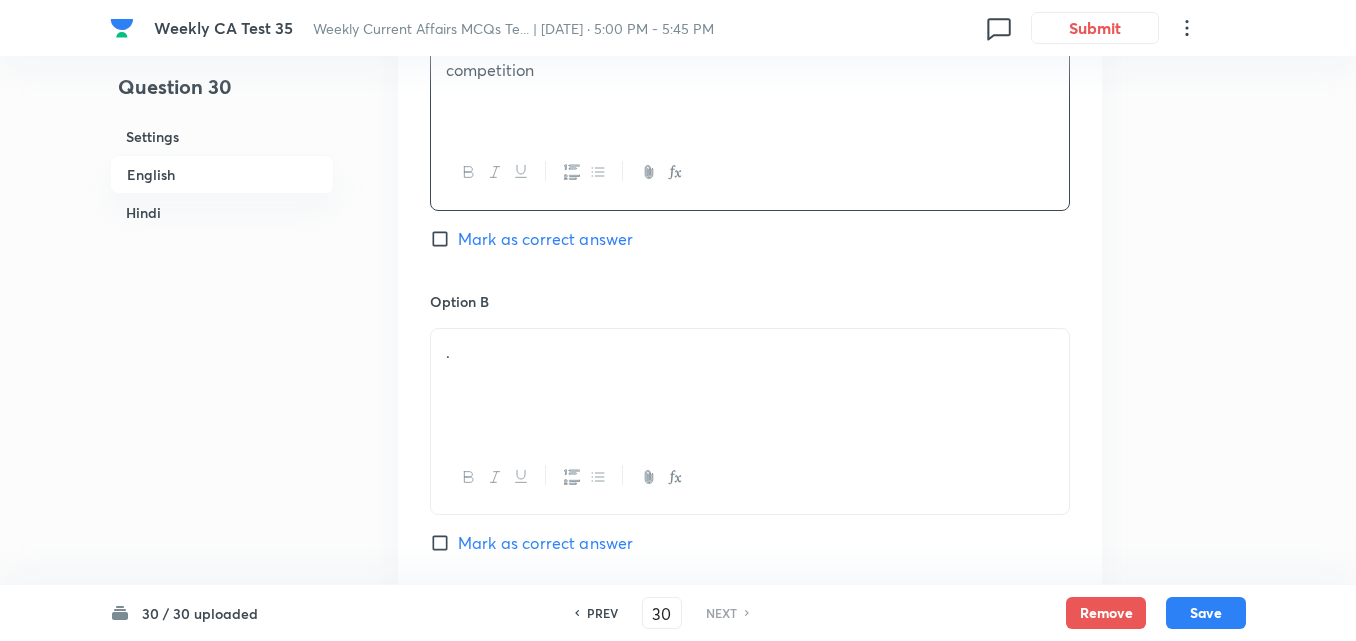click on "." at bounding box center (750, 385) 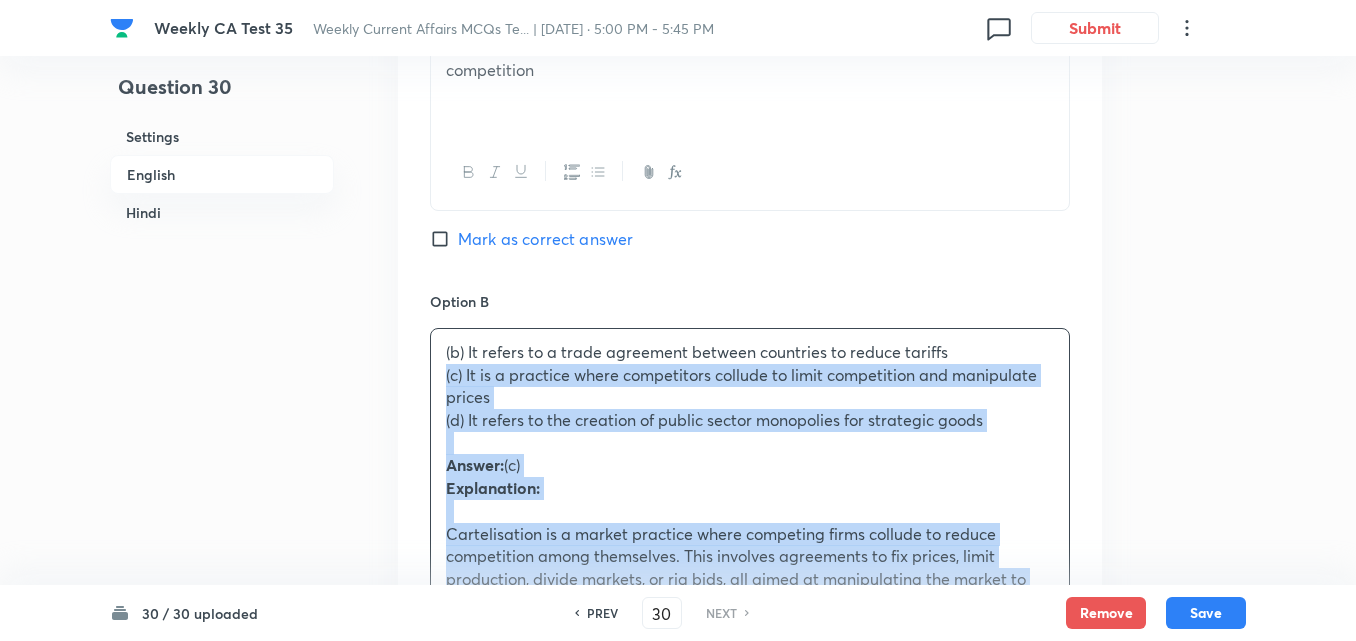 drag, startPoint x: 421, startPoint y: 386, endPoint x: 394, endPoint y: 373, distance: 29.966648 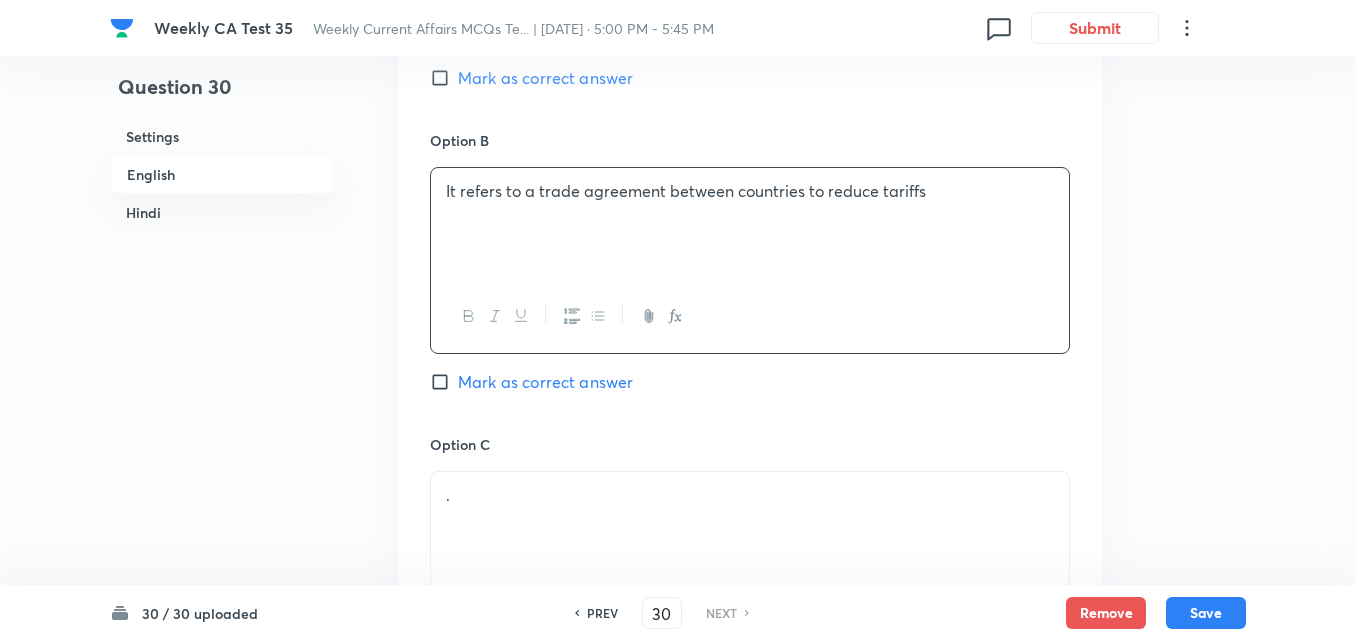 scroll, scrollTop: 1416, scrollLeft: 0, axis: vertical 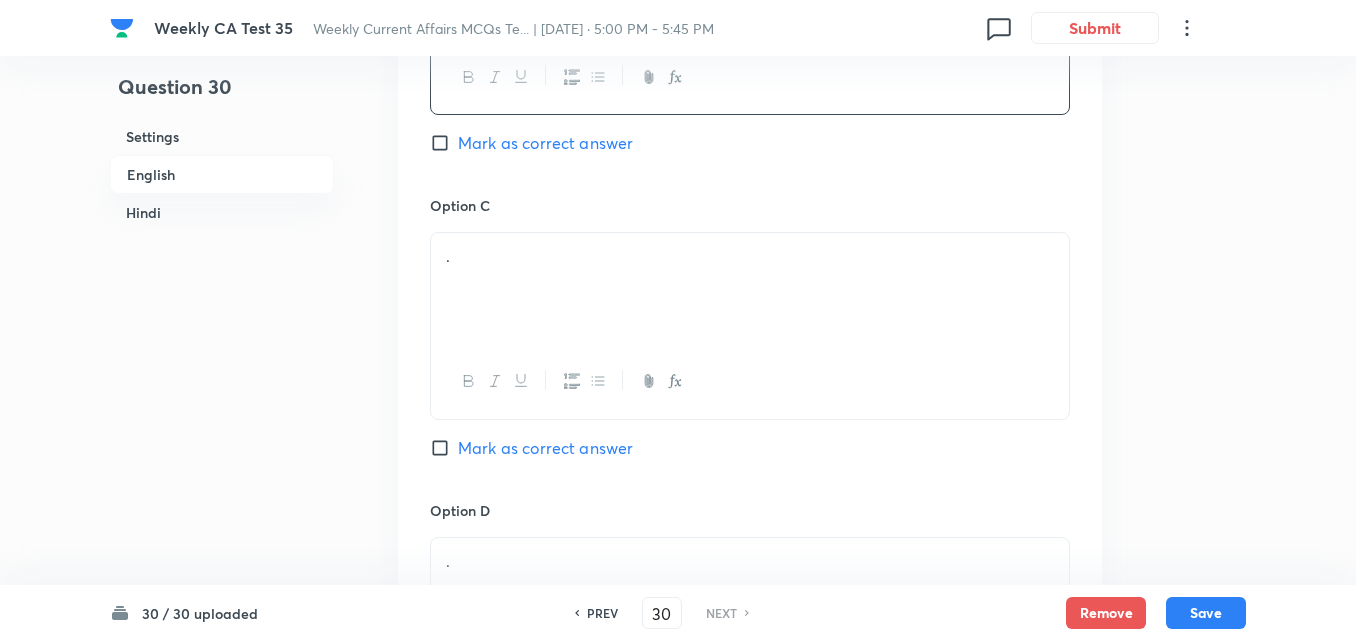 click on "." at bounding box center [750, 289] 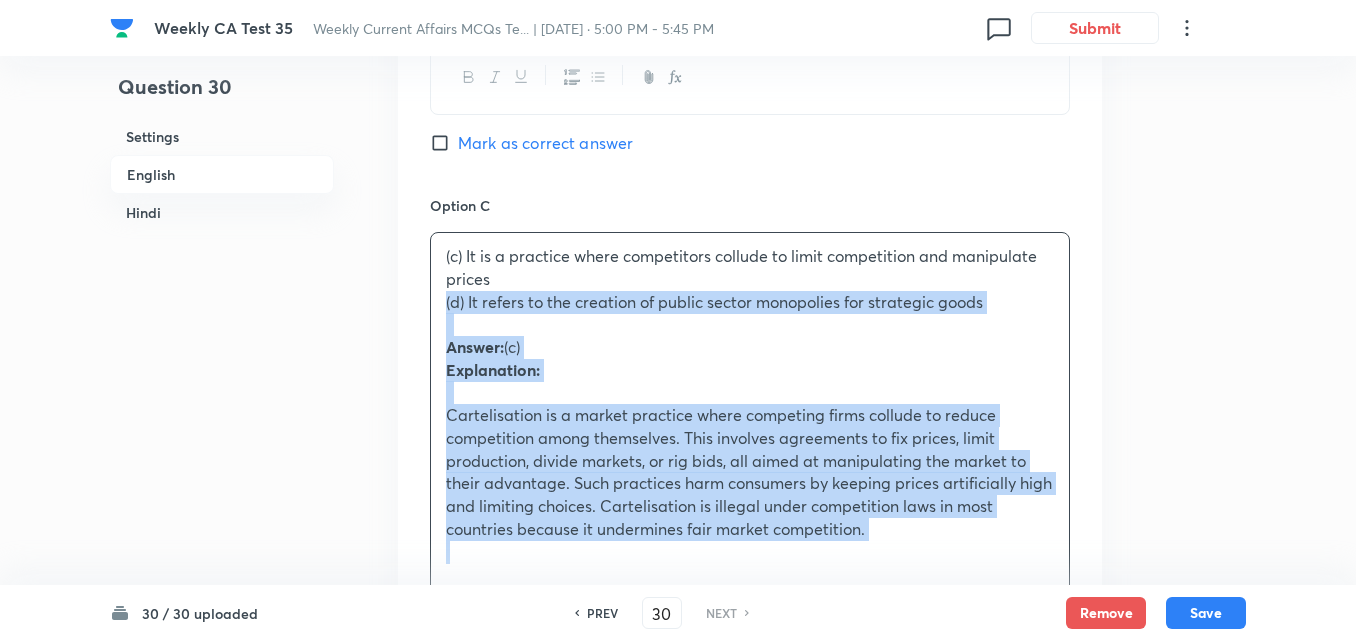click on "Option A It refers to a situation where a single firm dominates the entire market with no competition Mark as correct answer Option B It refers to a trade agreement between countries to reduce tariffs Mark as correct answer Option C (c) It is a practice where competitors collude to limit competition and manipulate prices (d) It refers to the creation of public sector monopolies for strategic goods   Answer:  (c) Explanation:   Cartelisation is a market practice where competing firms collude to reduce competition among themselves. This involves agreements to fix prices, limit production, divide markets, or rig bids, all aimed at manipulating the market to their advantage. Such practices harm consumers by keeping prices artificially high and limiting choices. Cartelisation is illegal under competition laws in most countries because it undermines fair market competition.   Mark as correct answer Option D . Marked as correct" at bounding box center (750, 290) 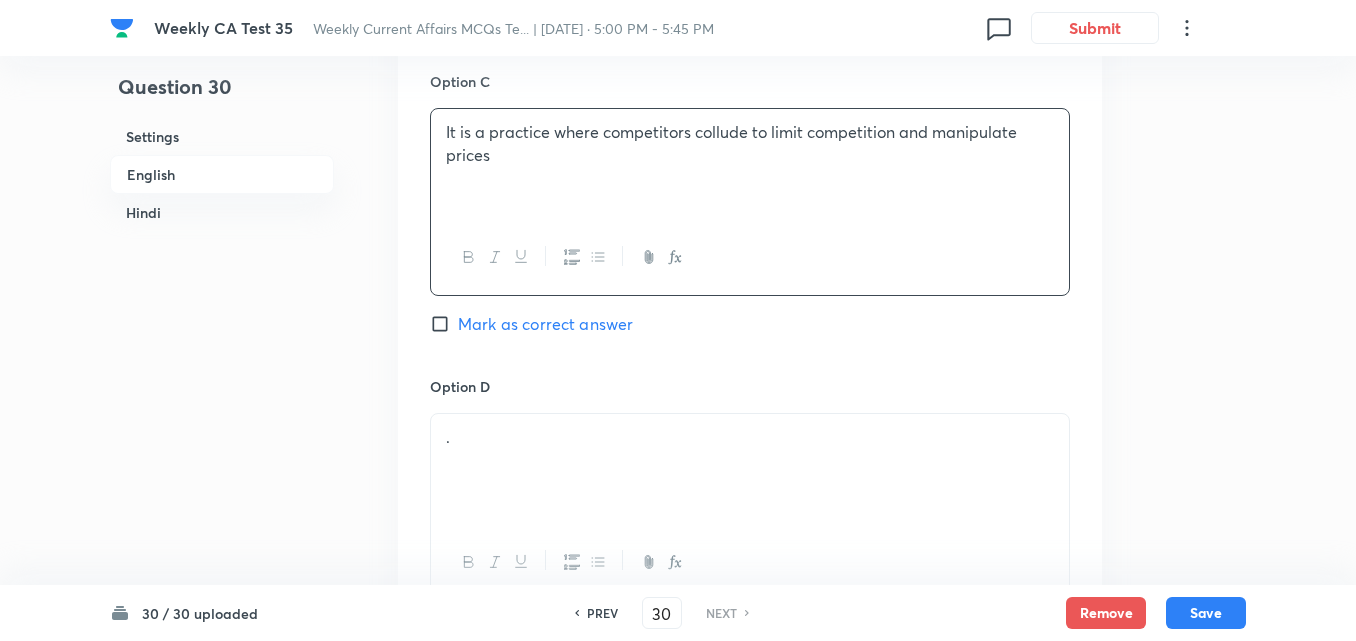 scroll, scrollTop: 1716, scrollLeft: 0, axis: vertical 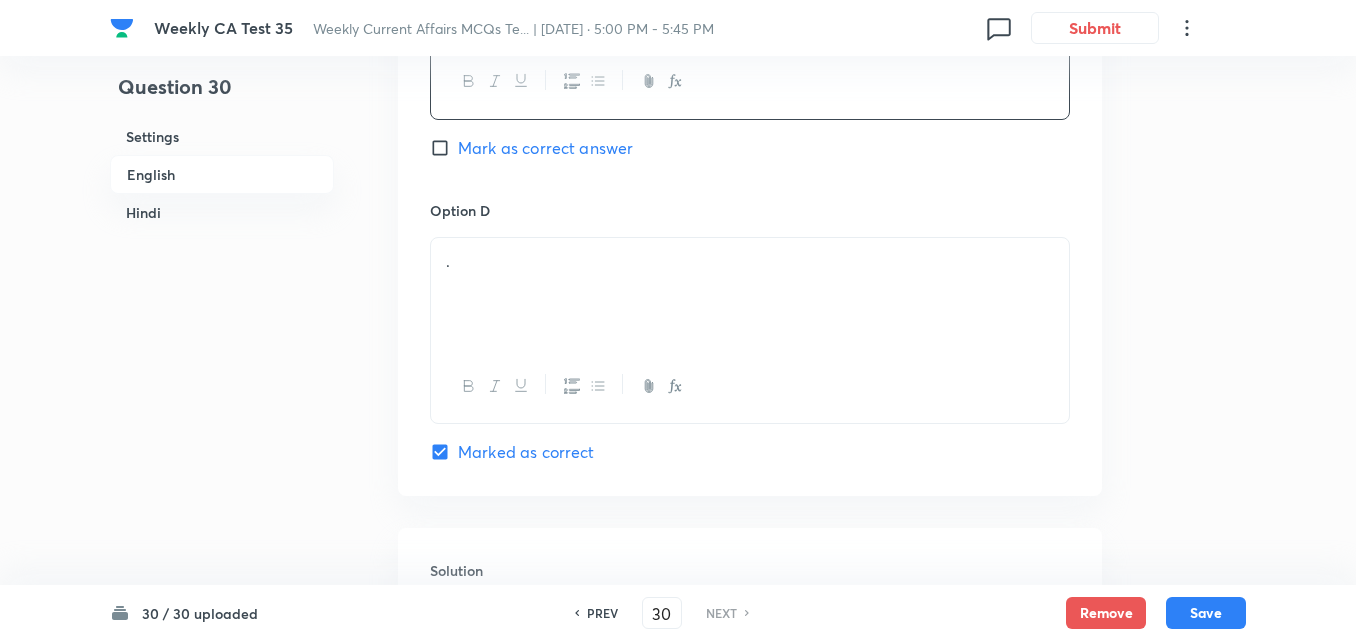 click on "Mark as correct answer" at bounding box center (545, 148) 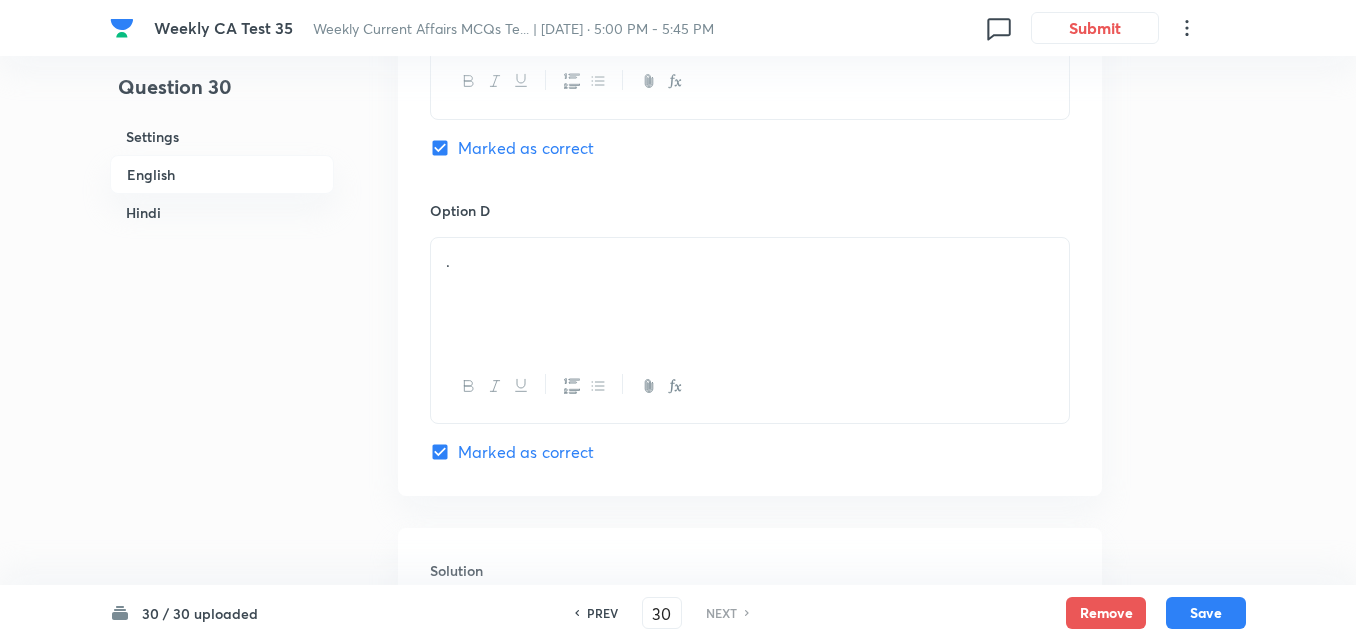 click on "." at bounding box center (750, 294) 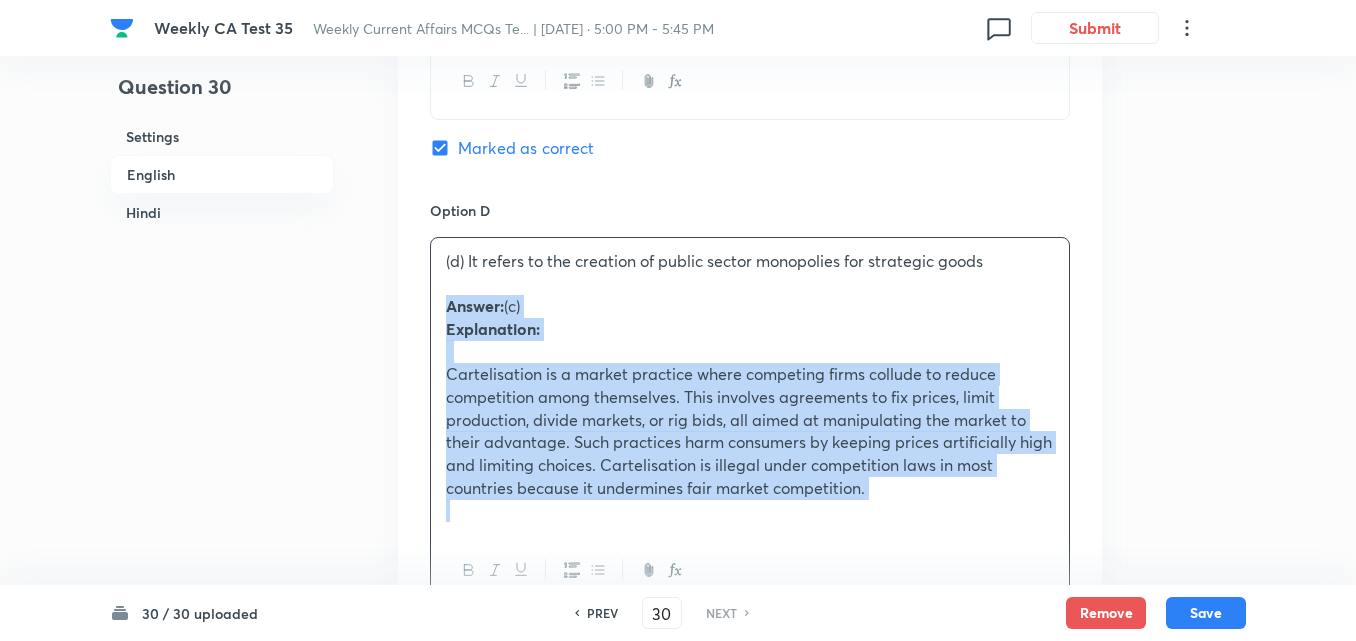 drag, startPoint x: 433, startPoint y: 311, endPoint x: 420, endPoint y: 312, distance: 13.038404 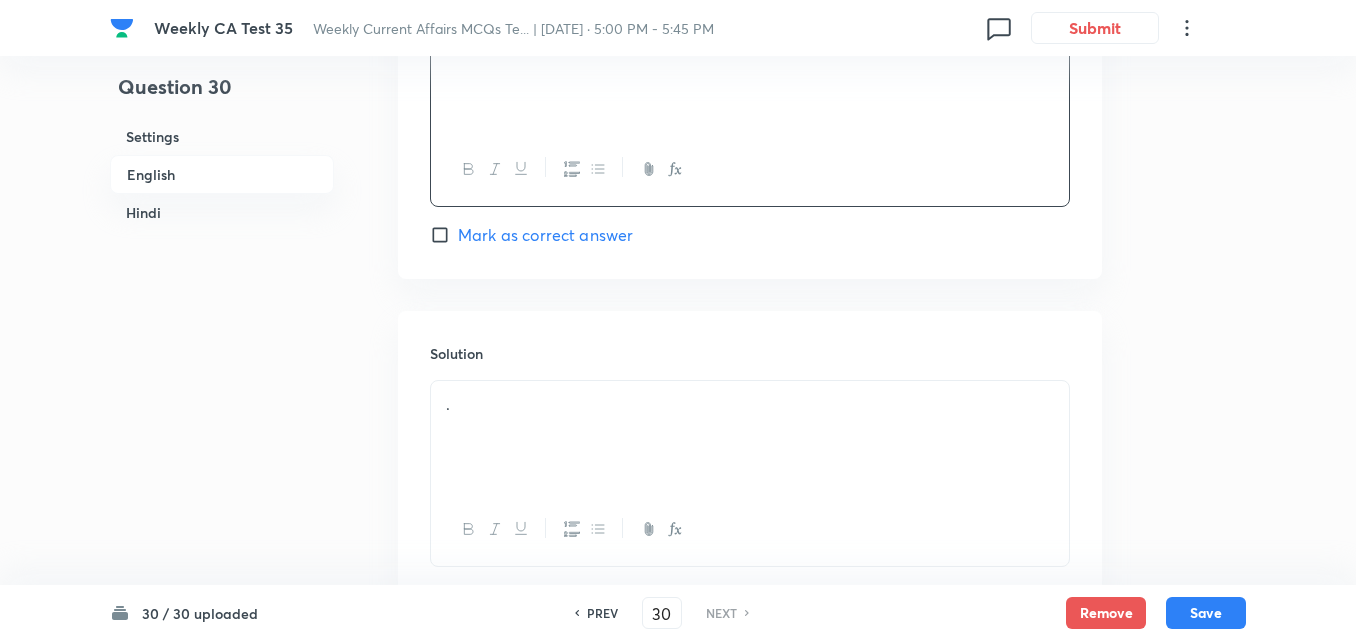 scroll, scrollTop: 2116, scrollLeft: 0, axis: vertical 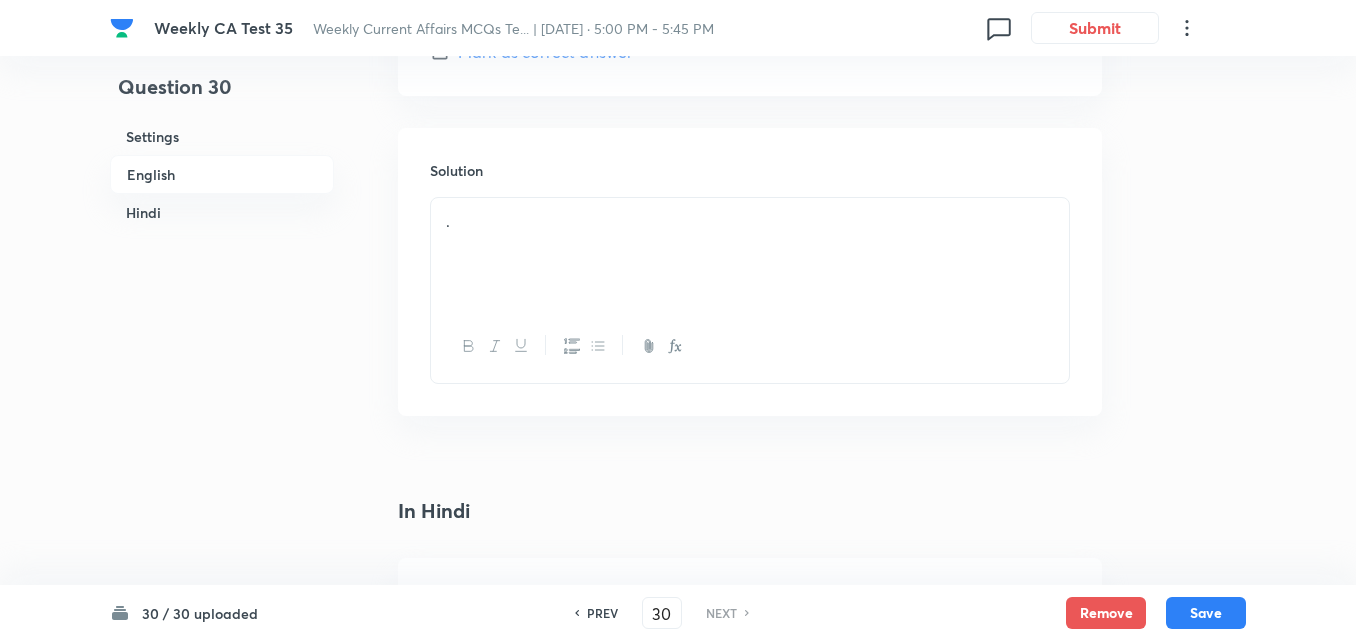 click on "." at bounding box center (750, 254) 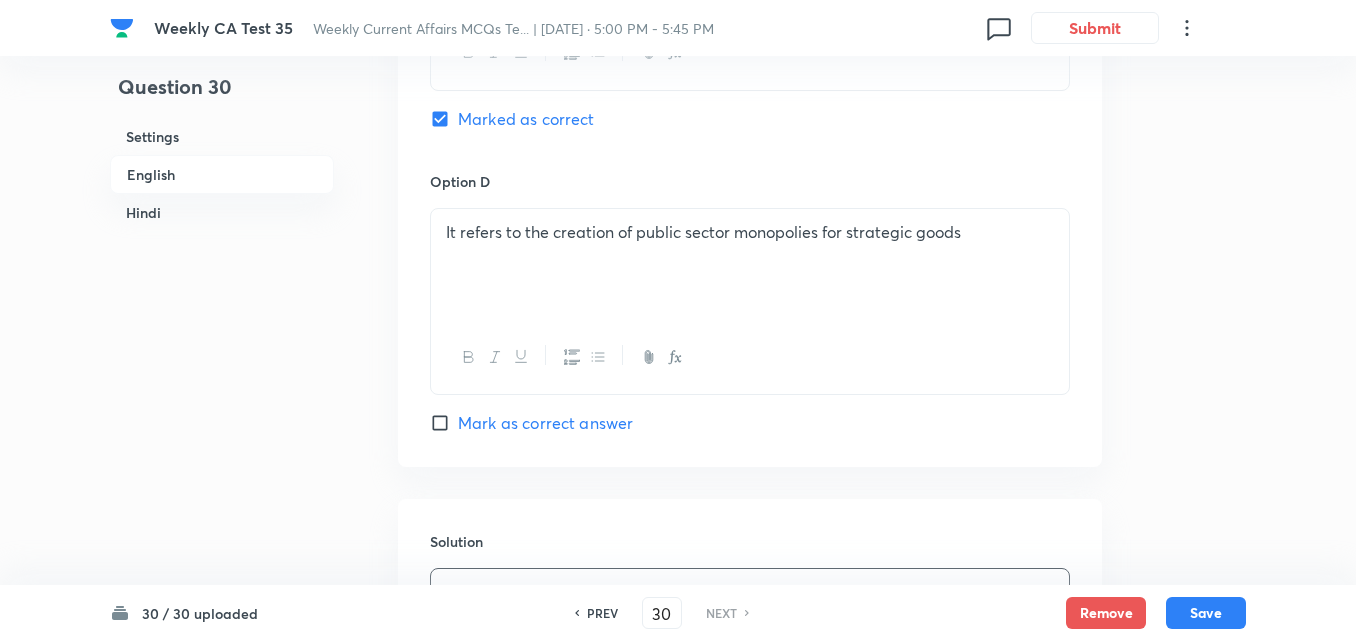 scroll, scrollTop: 1516, scrollLeft: 0, axis: vertical 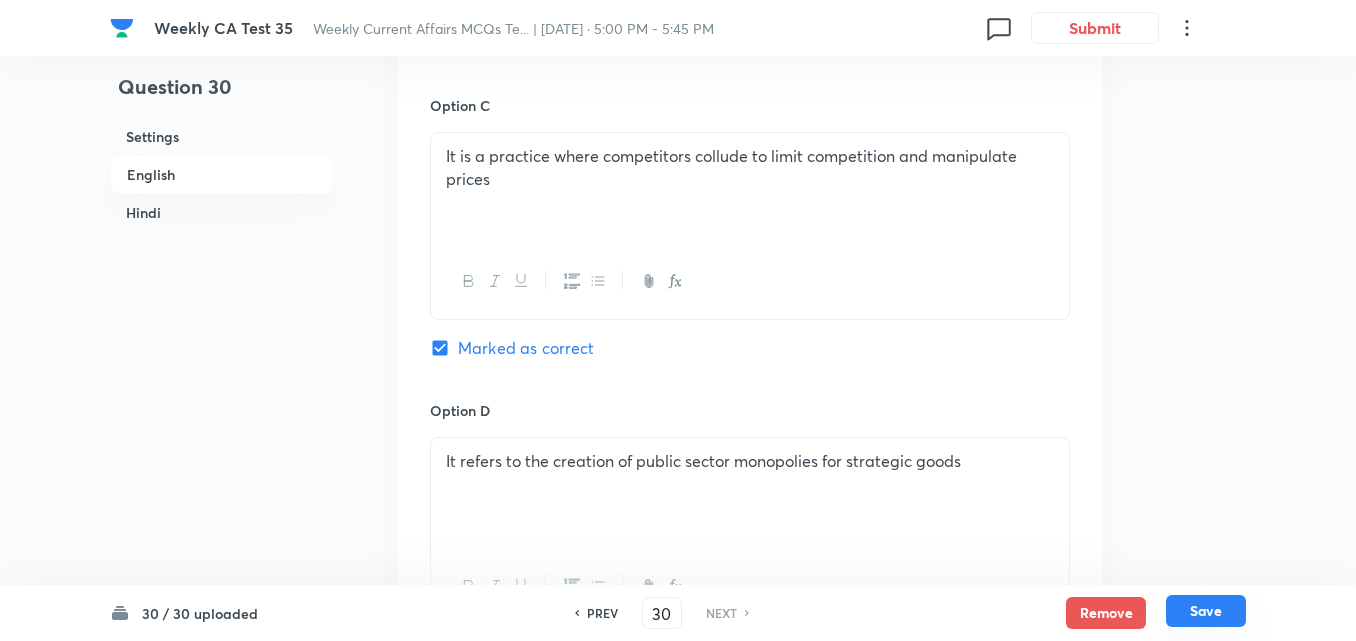 click on "Save" at bounding box center (1206, 611) 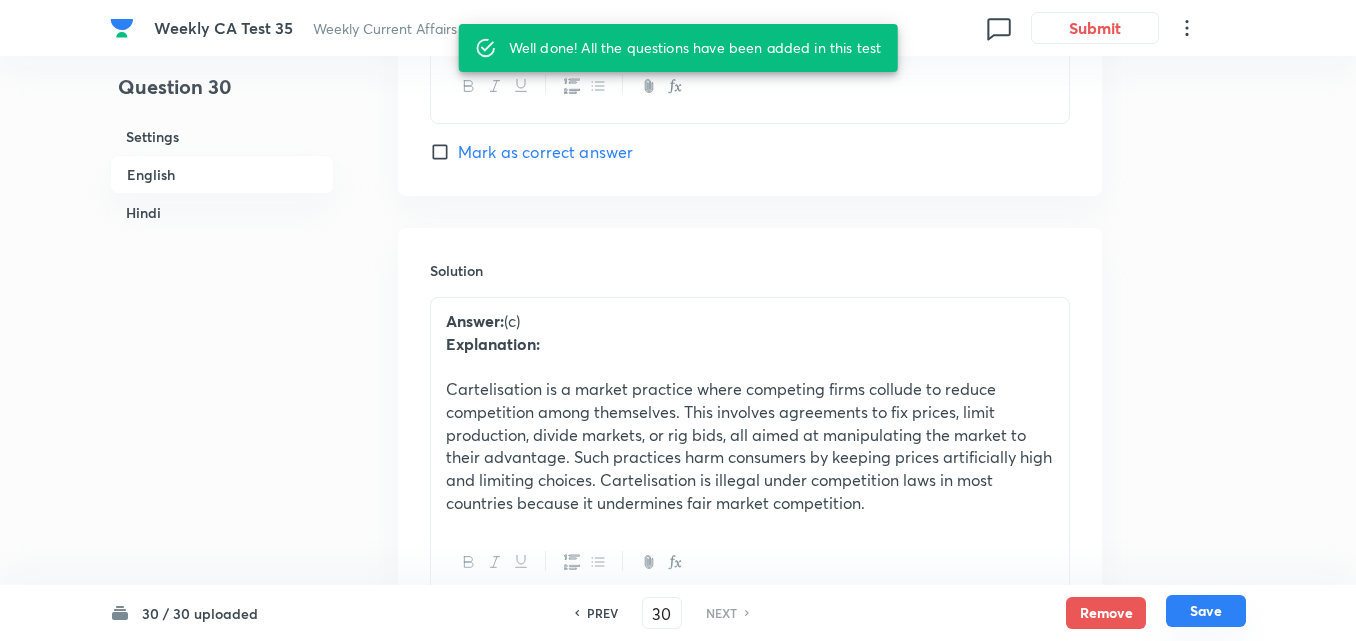 click on "Save" at bounding box center (1206, 611) 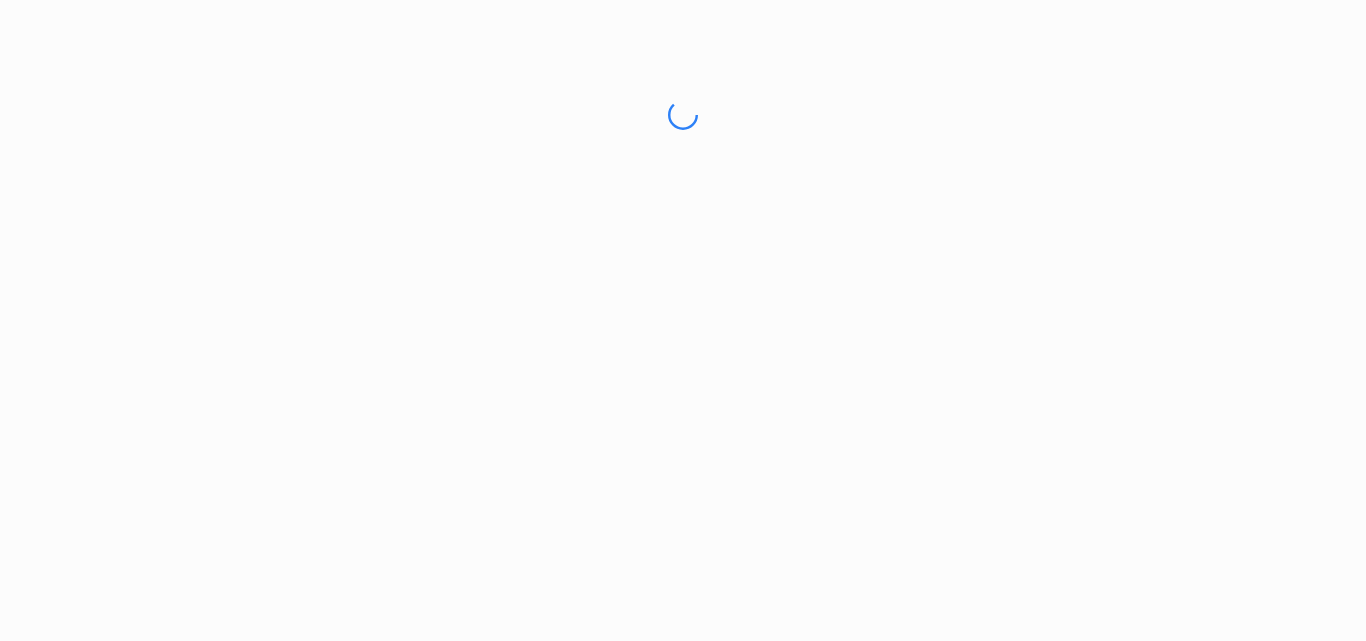 scroll, scrollTop: 0, scrollLeft: 0, axis: both 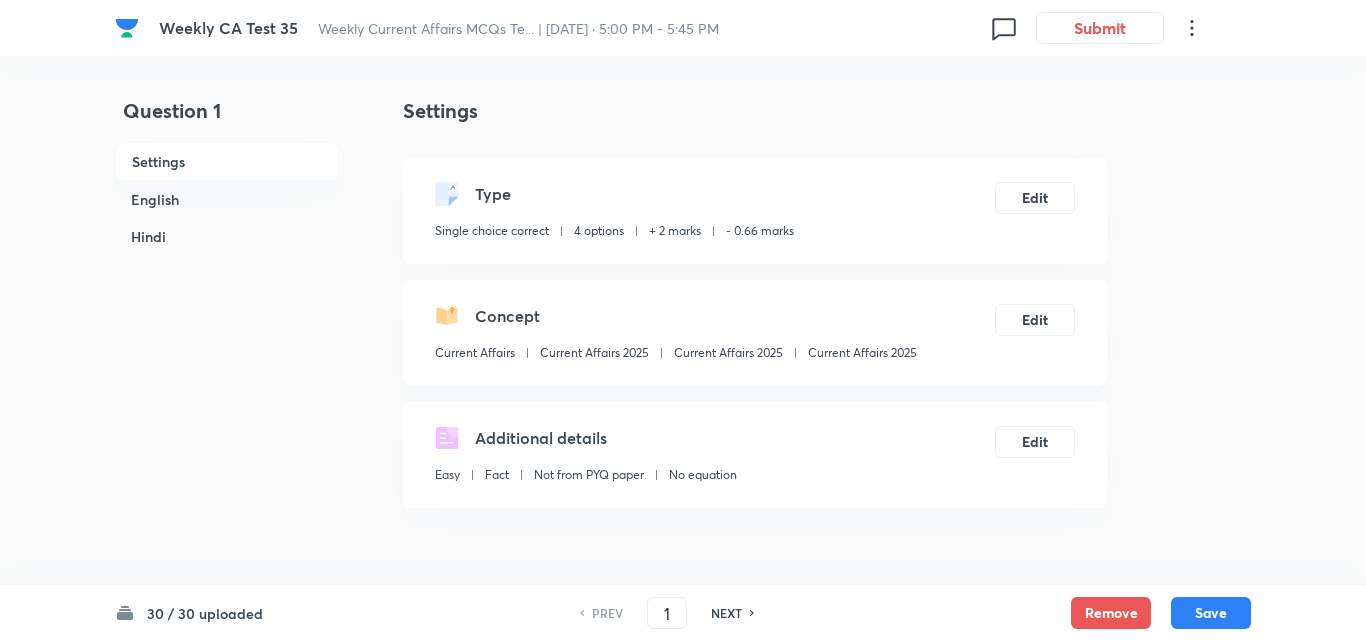 checkbox on "true" 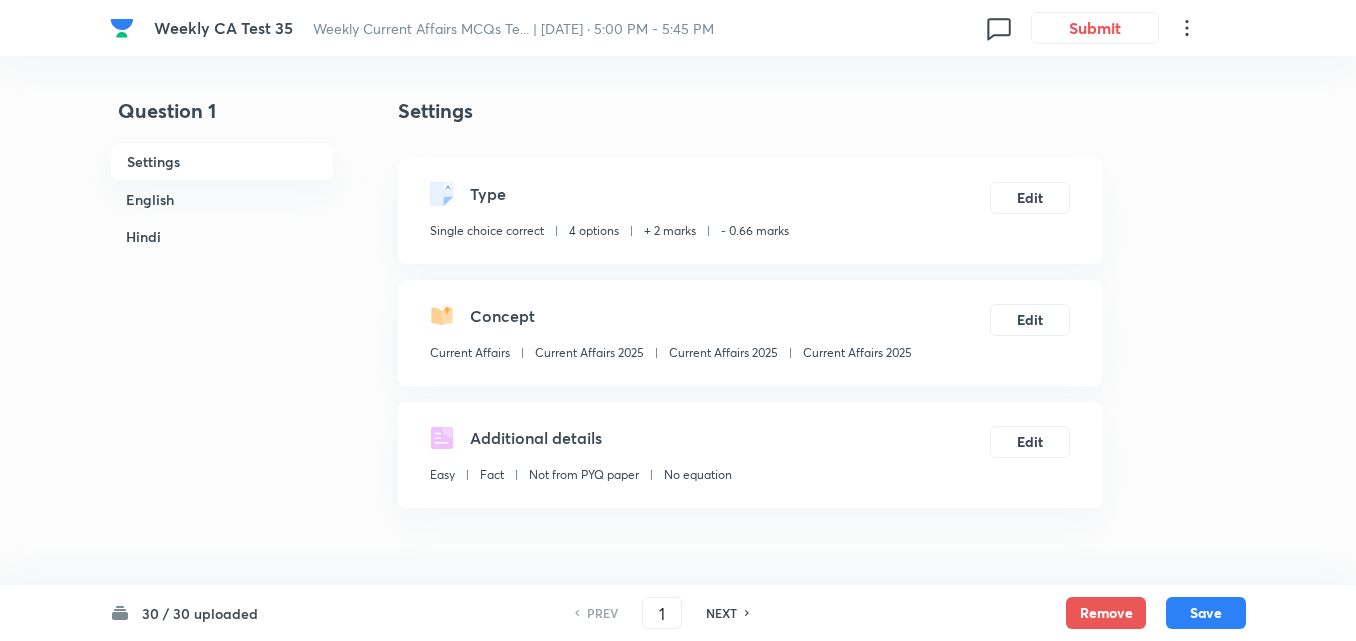 click on "English" at bounding box center [222, 199] 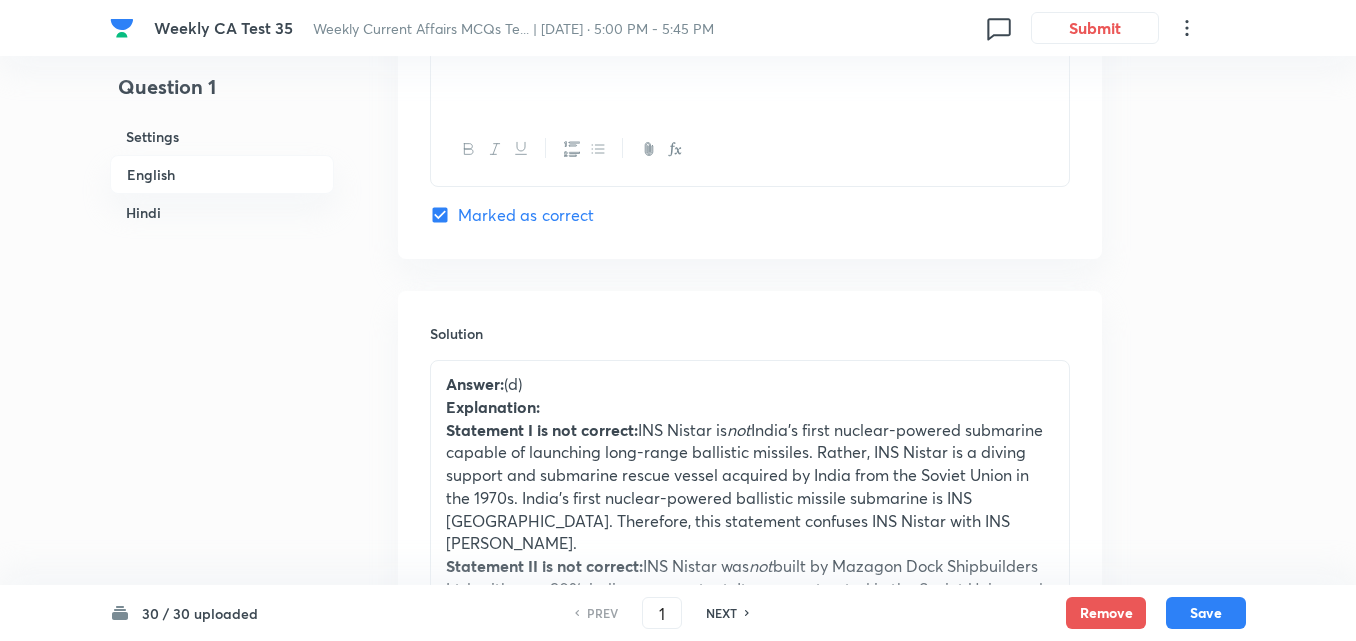 scroll, scrollTop: 2016, scrollLeft: 0, axis: vertical 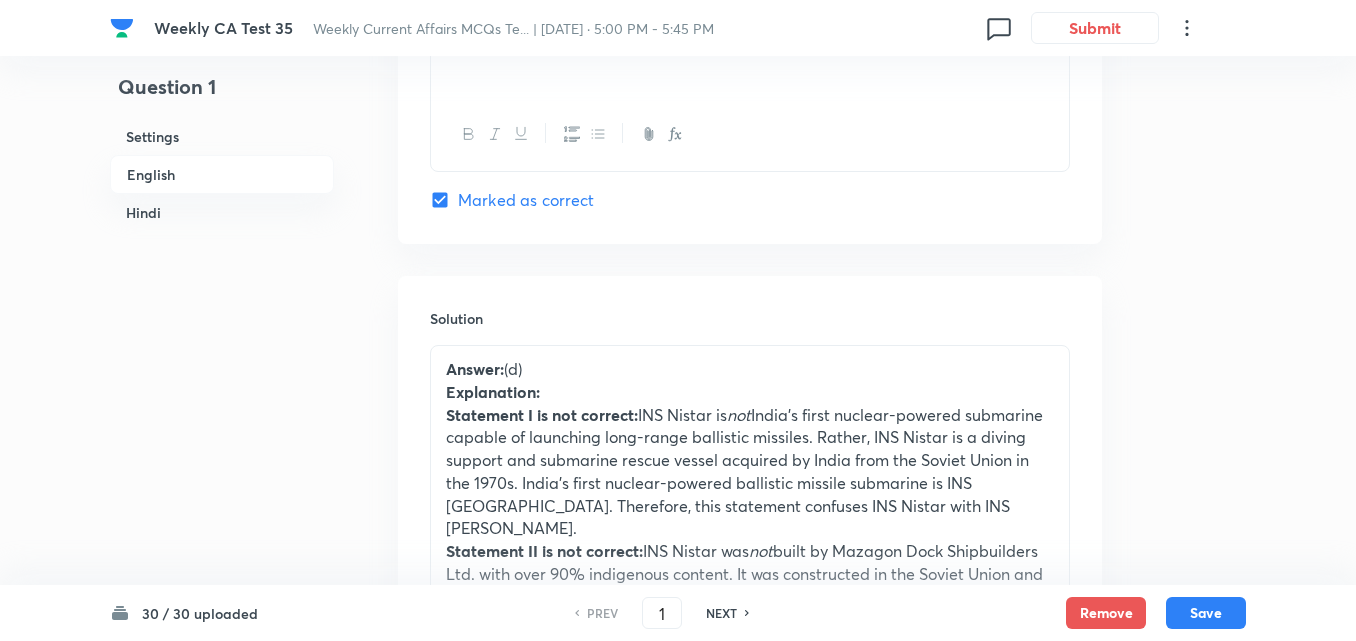 click on "NEXT" at bounding box center (721, 613) 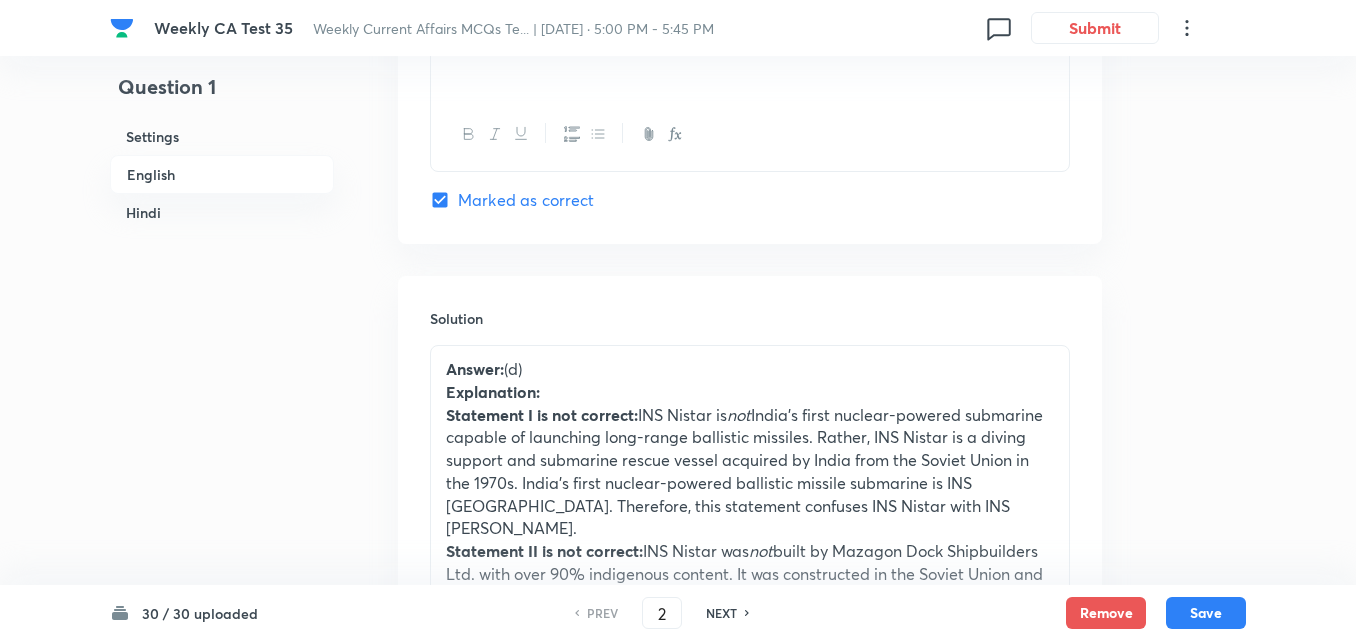 checkbox on "false" 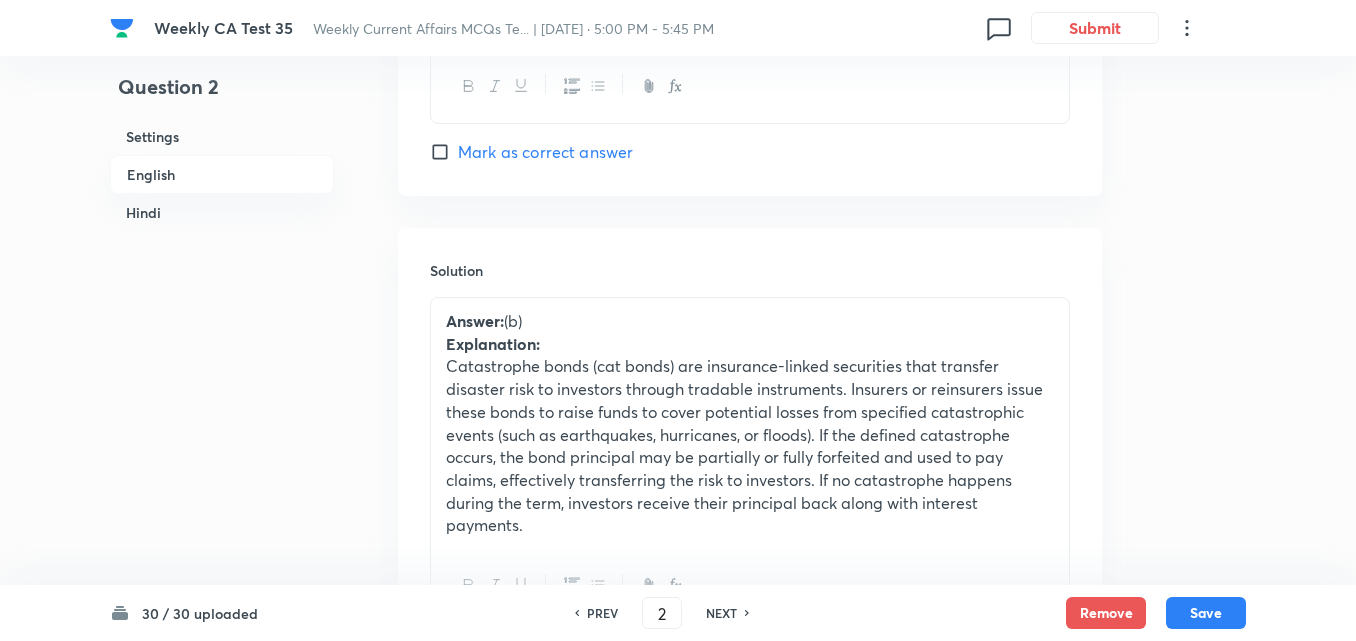 click on "NEXT" at bounding box center [721, 613] 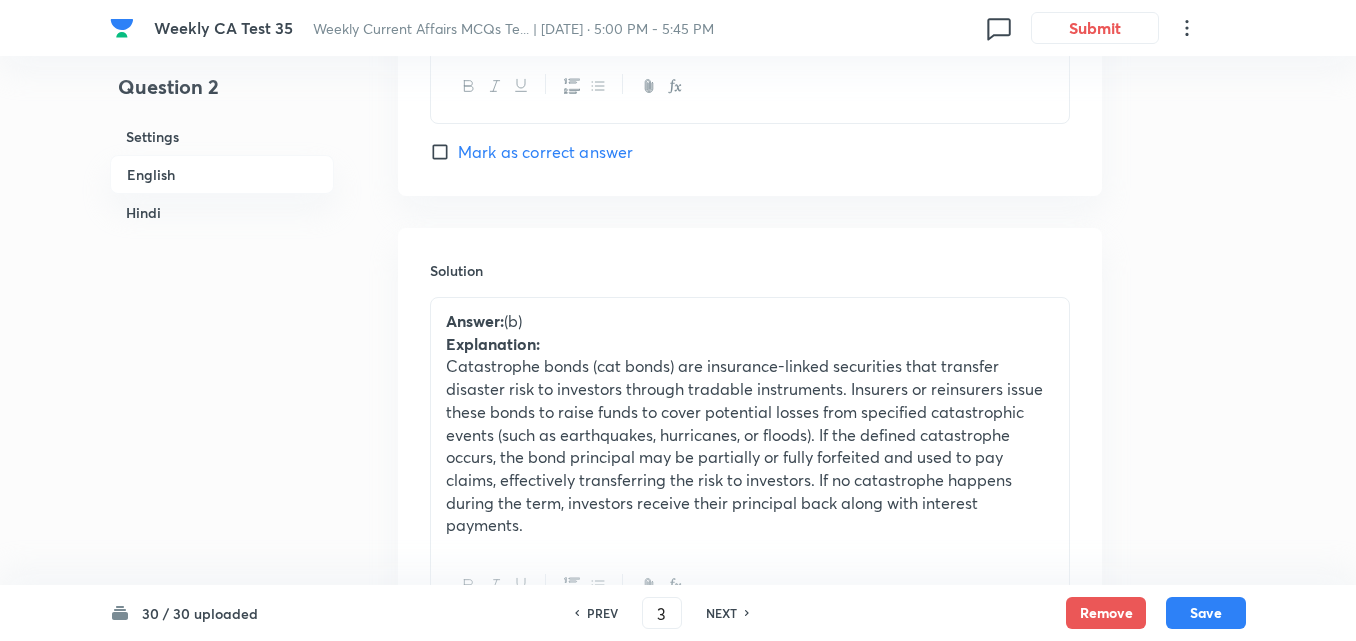 checkbox on "false" 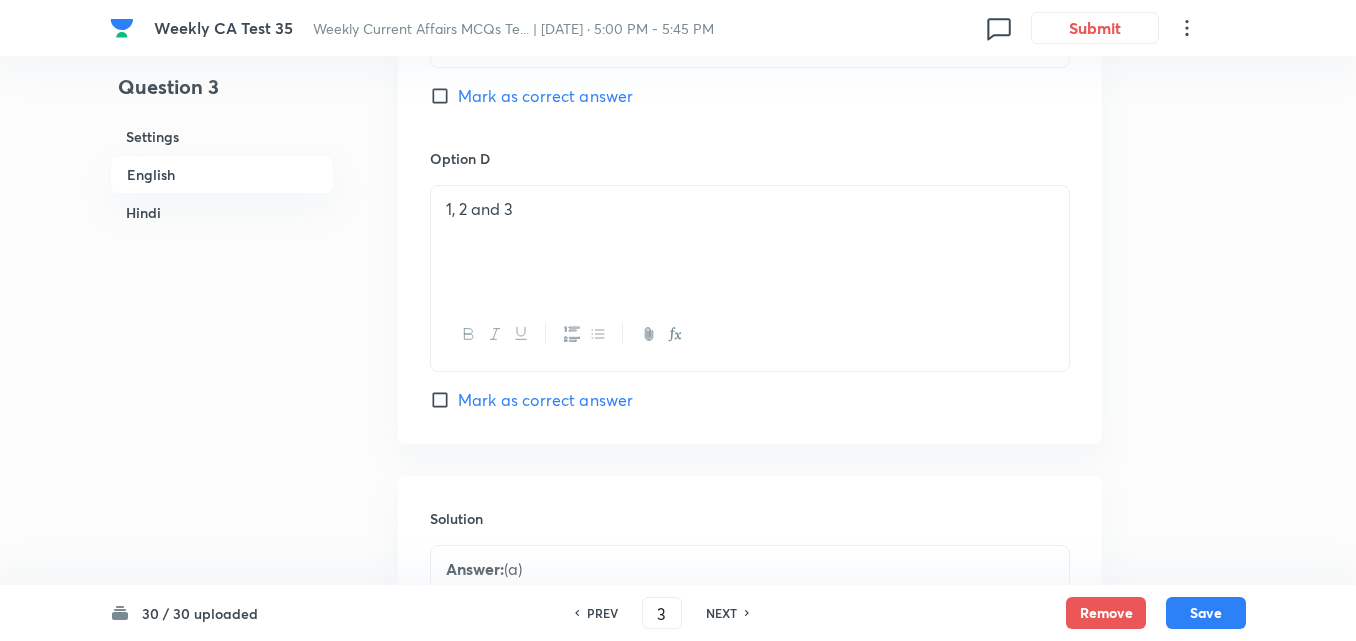 scroll, scrollTop: 2116, scrollLeft: 0, axis: vertical 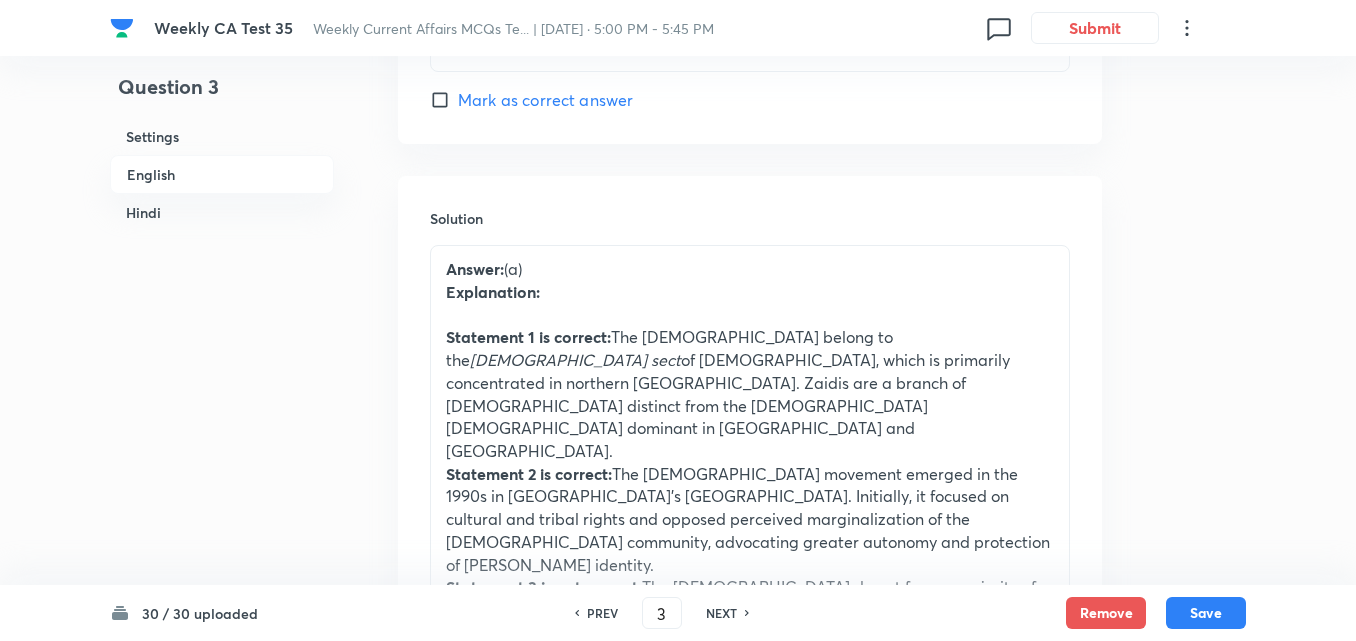 click on "NEXT" at bounding box center (724, 613) 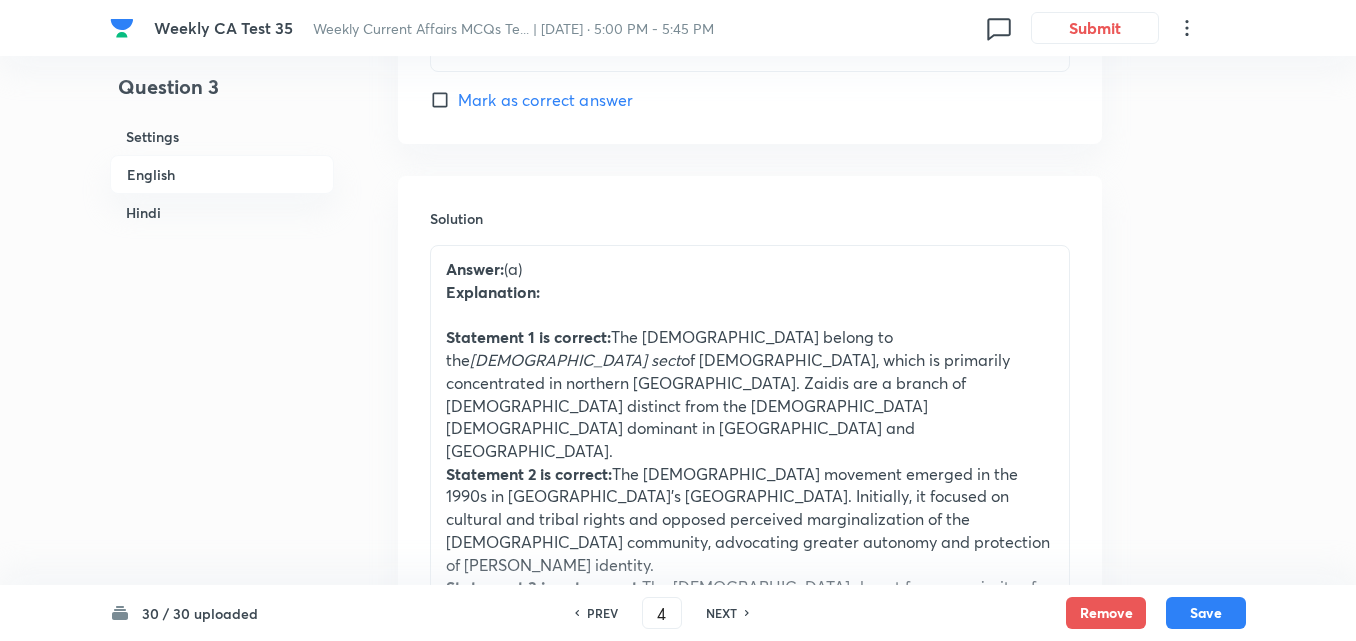 checkbox on "false" 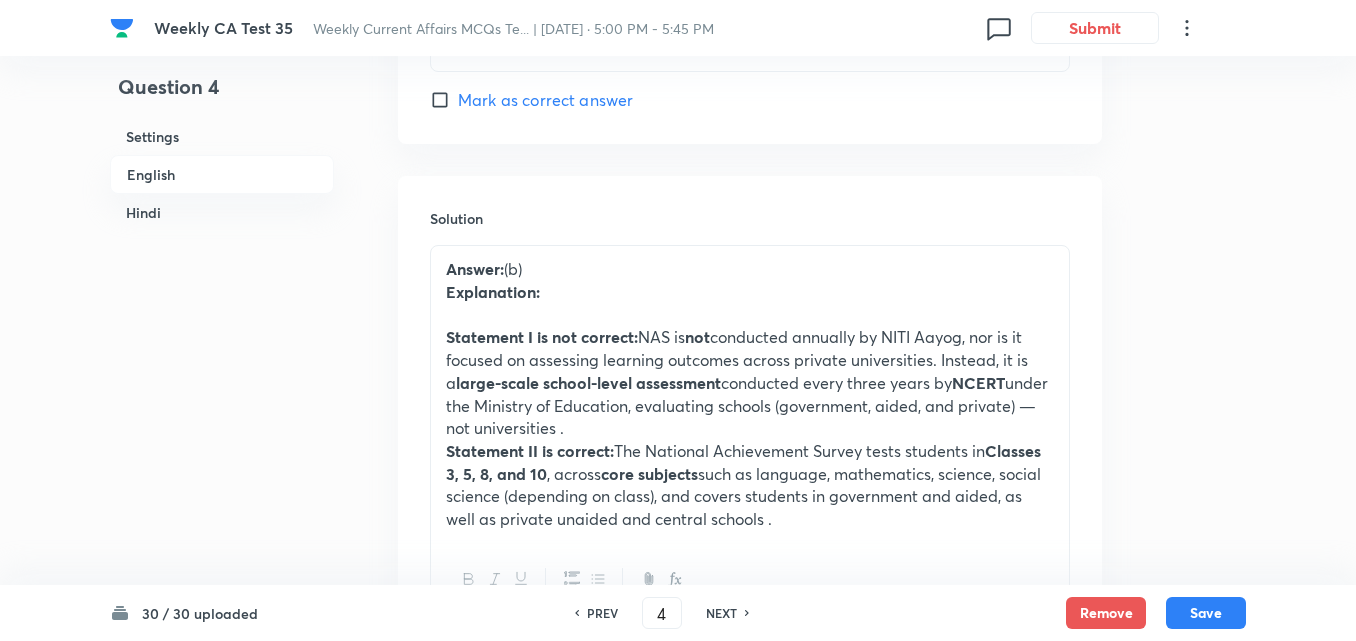 click on "NEXT" at bounding box center (724, 613) 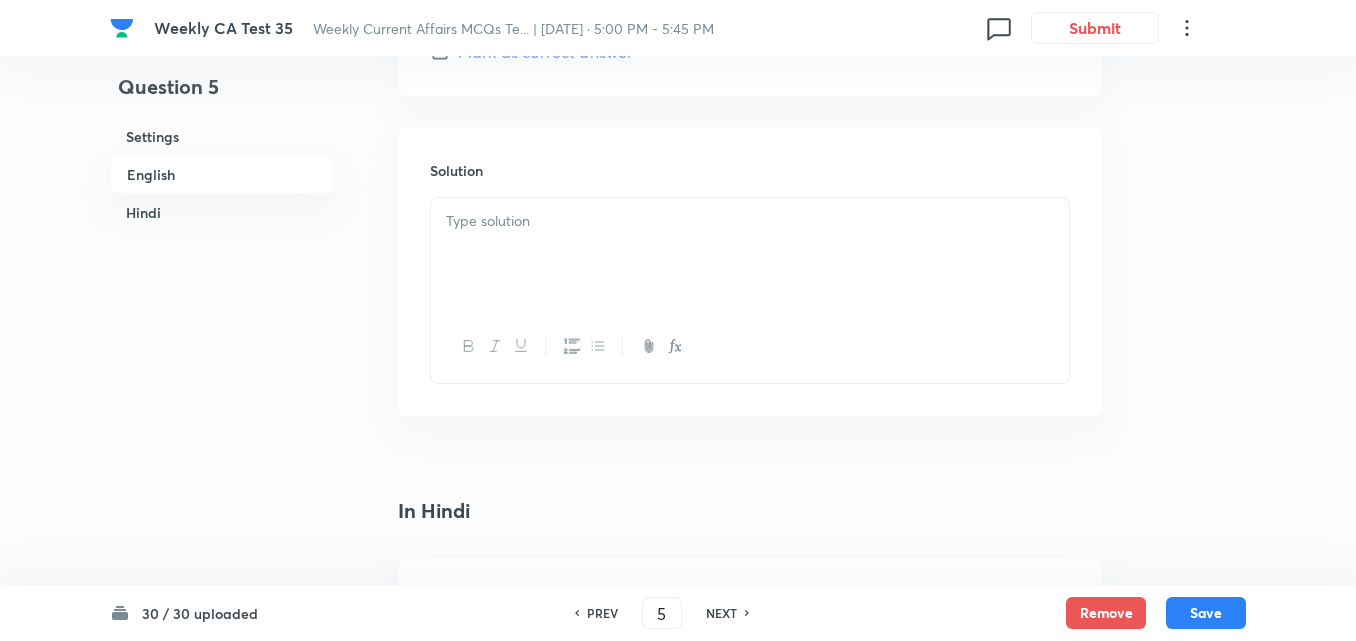 checkbox on "false" 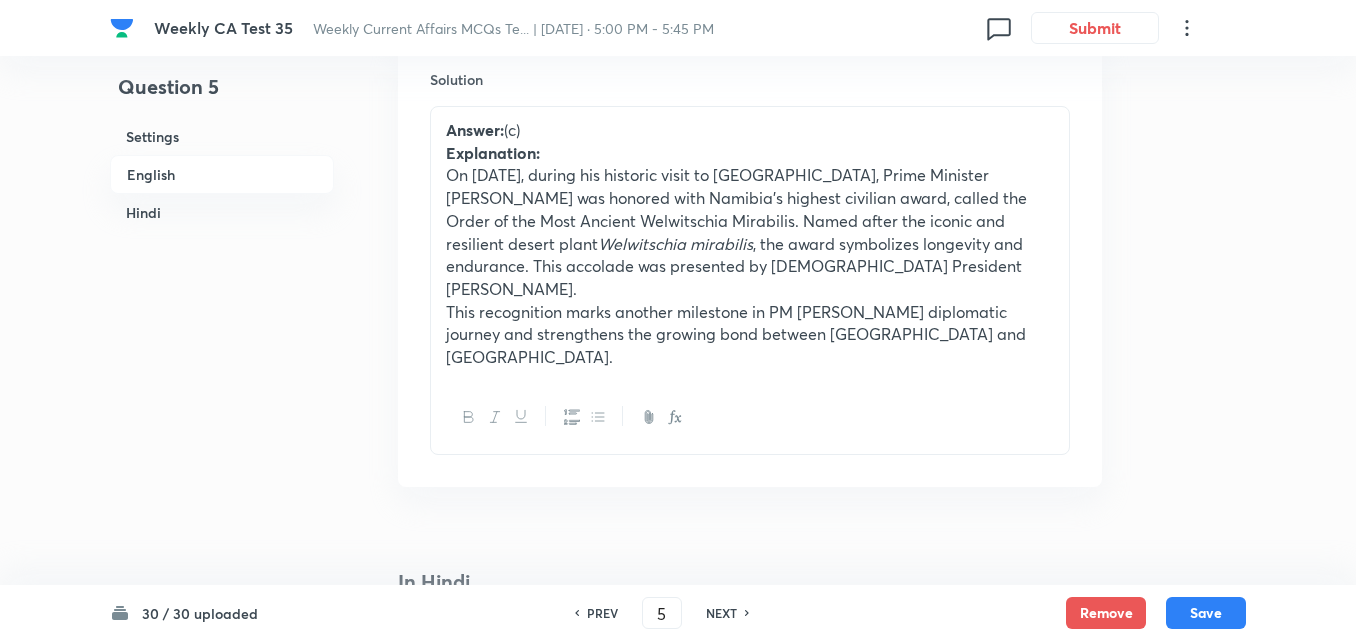 scroll, scrollTop: 2216, scrollLeft: 0, axis: vertical 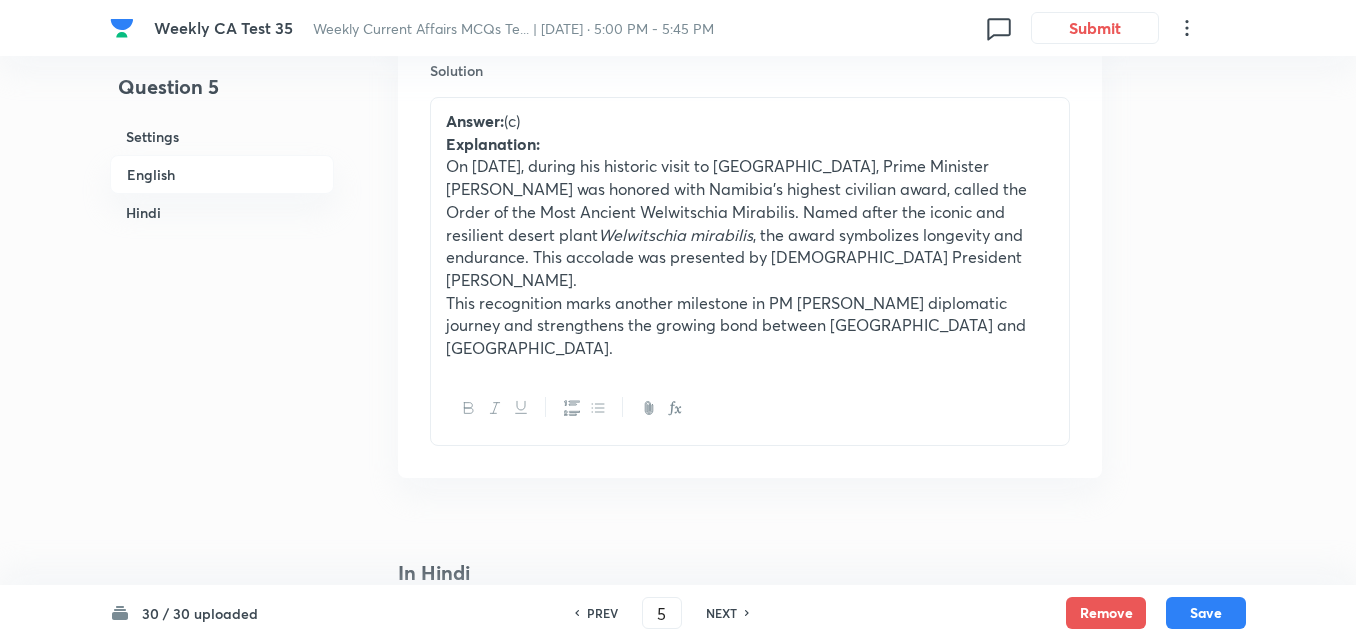 click on "NEXT" at bounding box center [724, 613] 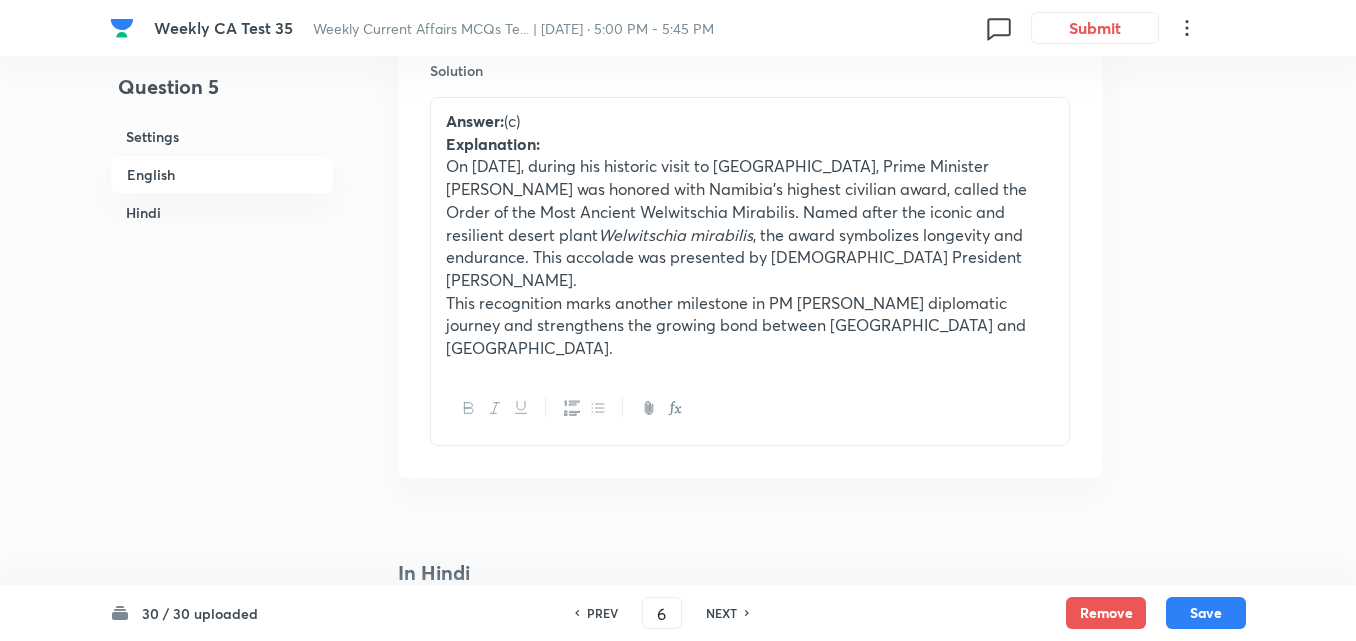 checkbox on "false" 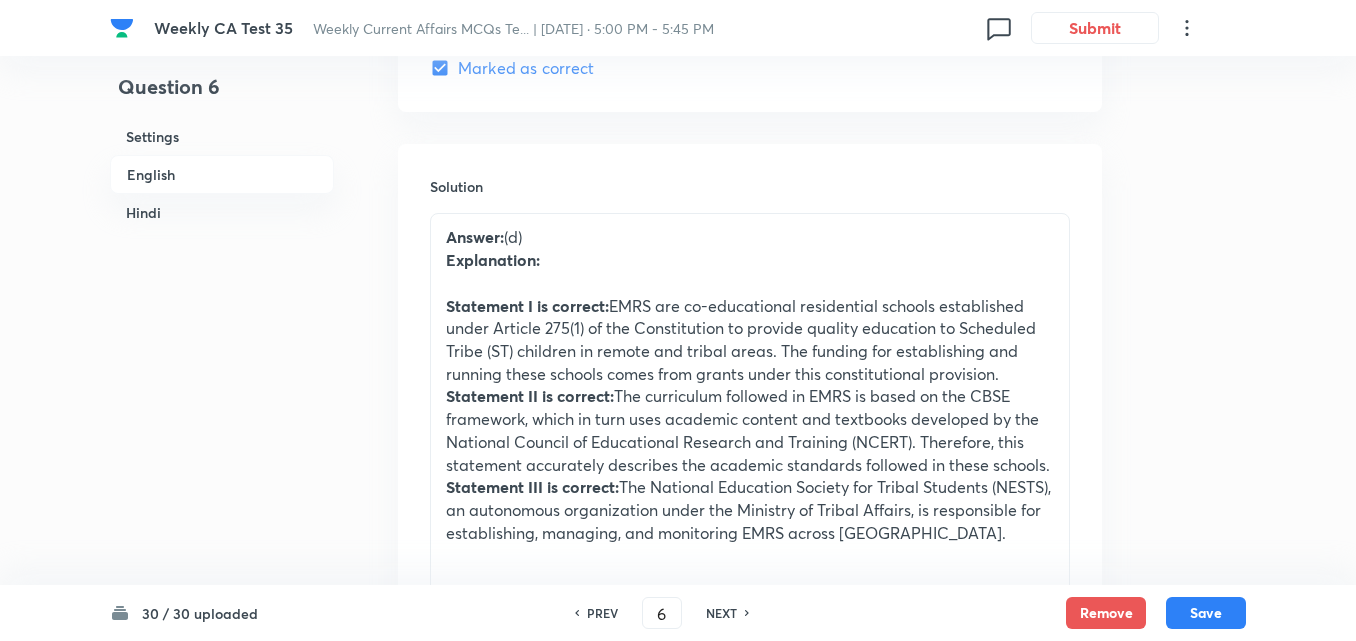 click on "NEXT" at bounding box center (724, 613) 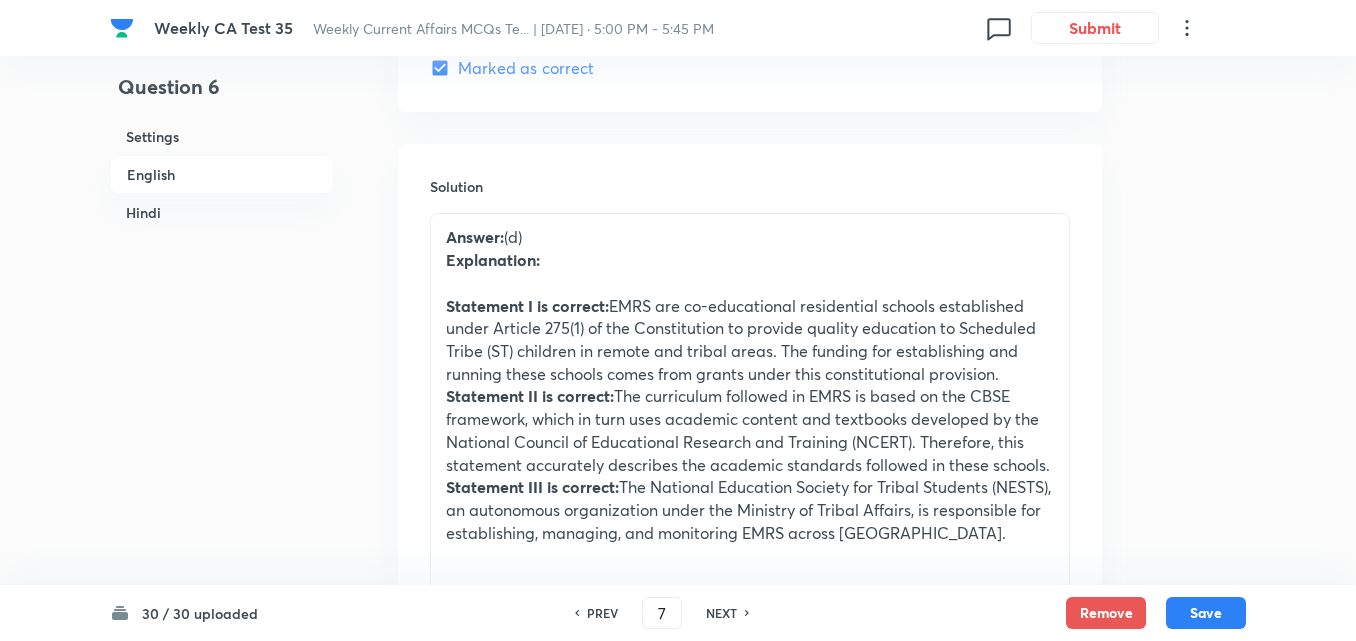 checkbox on "false" 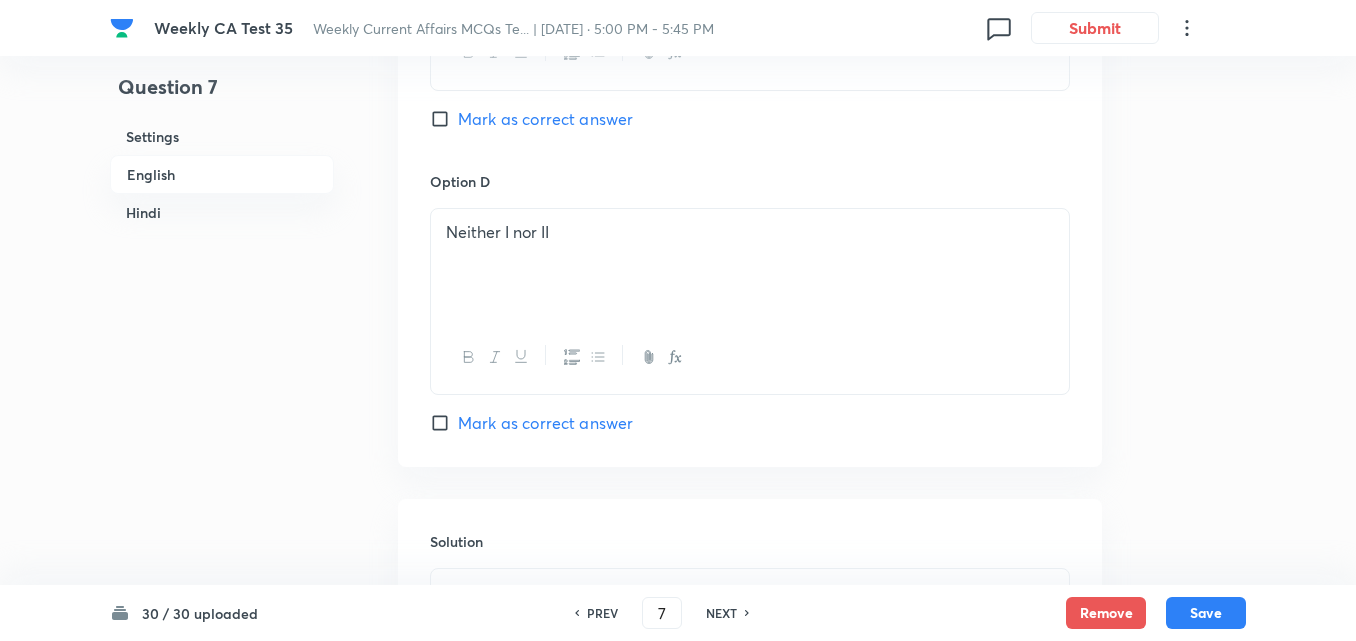 scroll, scrollTop: 2216, scrollLeft: 0, axis: vertical 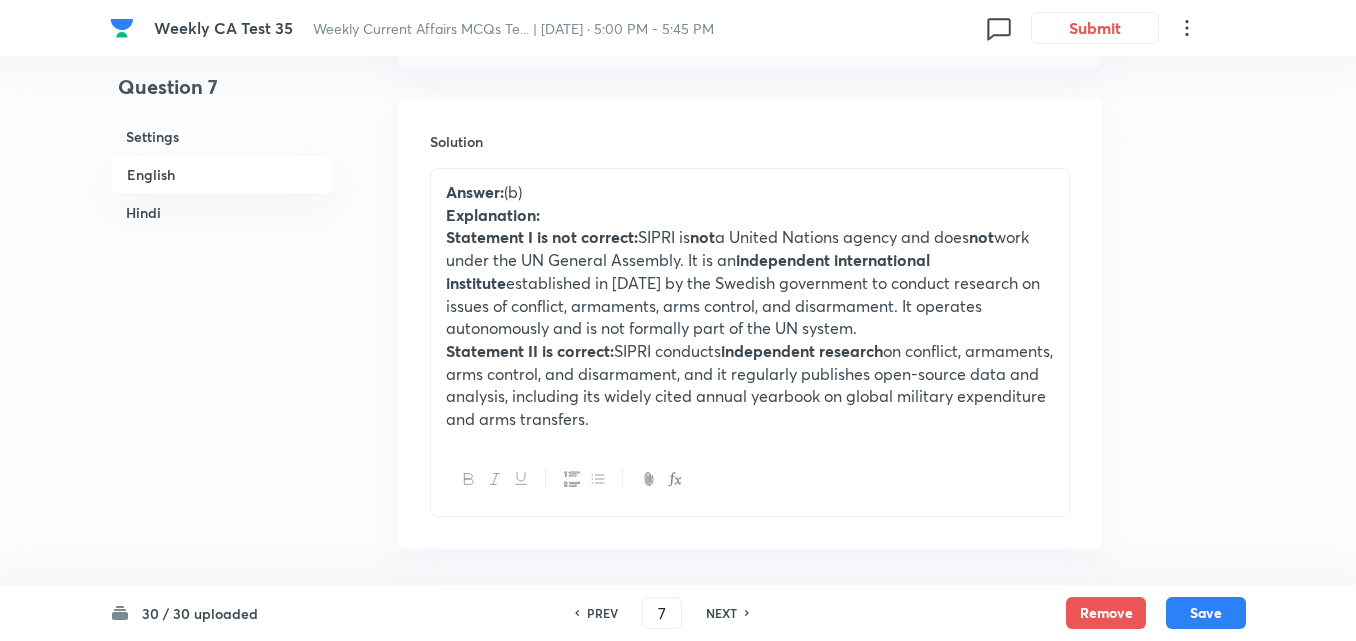 click on "NEXT" at bounding box center [724, 613] 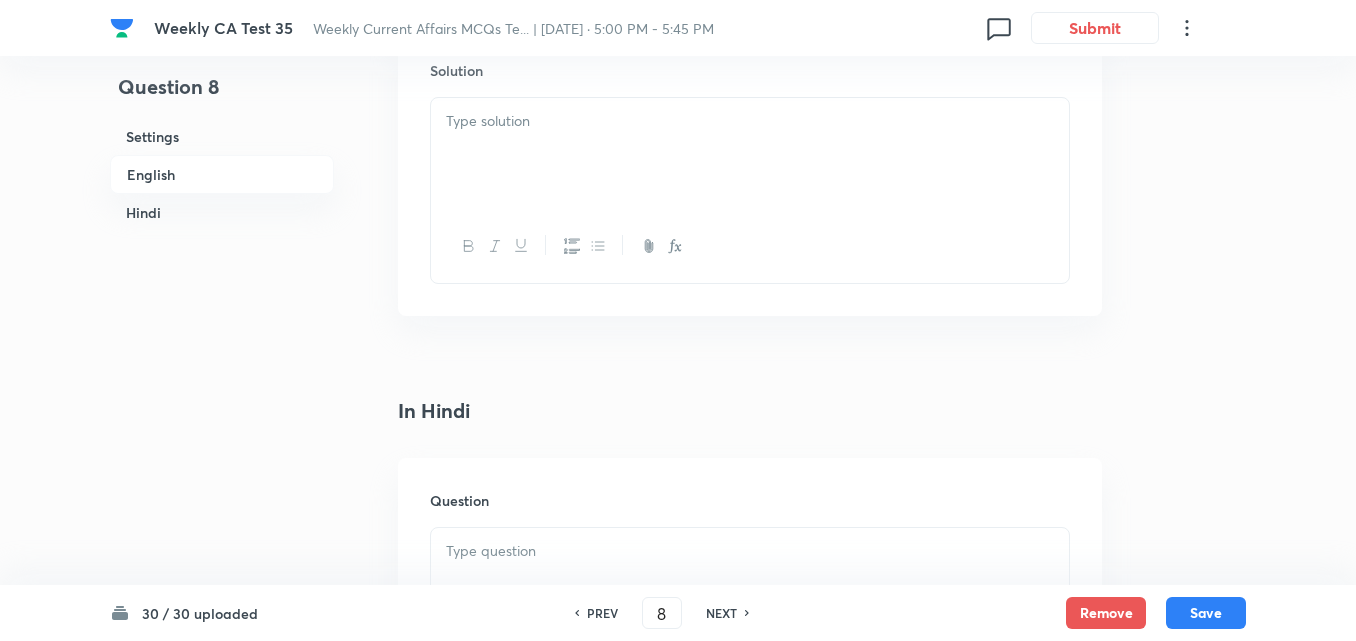 checkbox on "false" 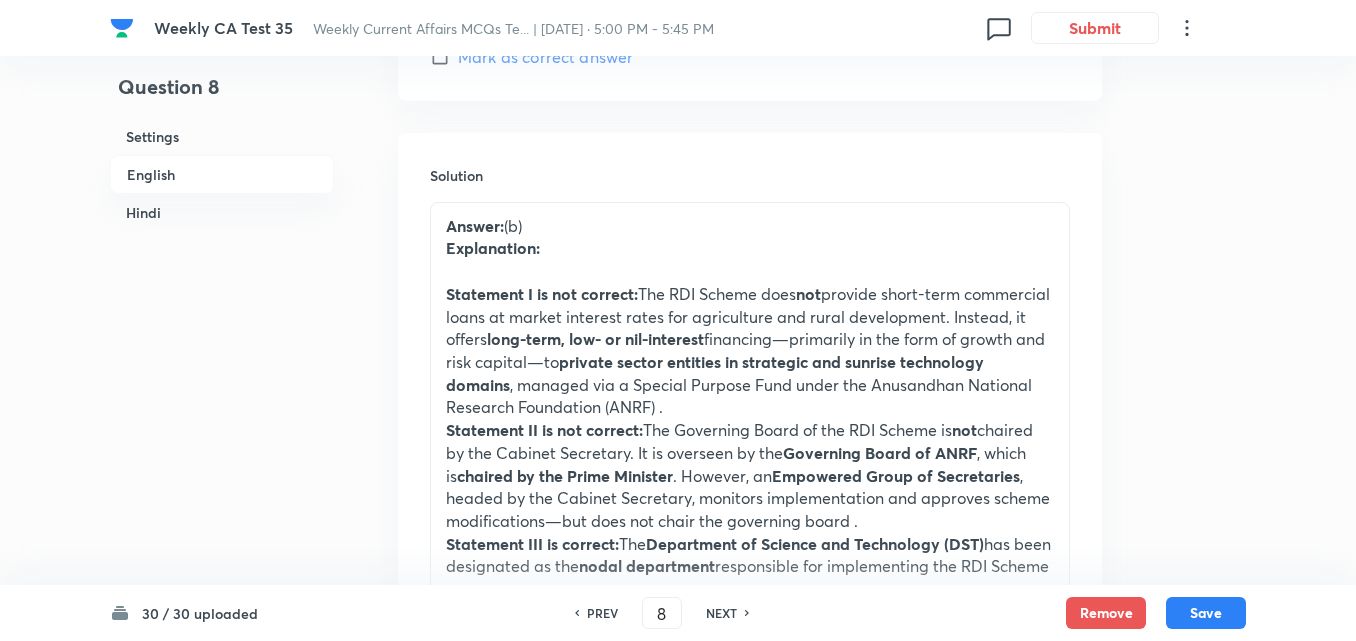 scroll, scrollTop: 2216, scrollLeft: 0, axis: vertical 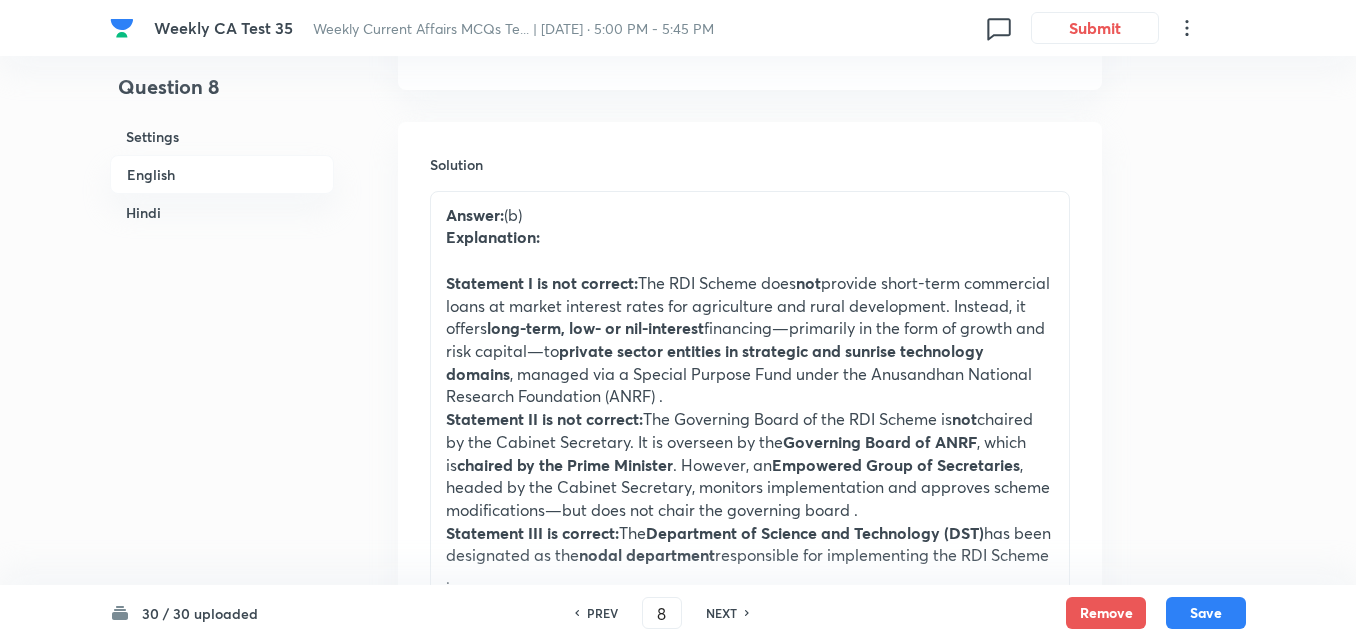 click on "NEXT" at bounding box center (724, 613) 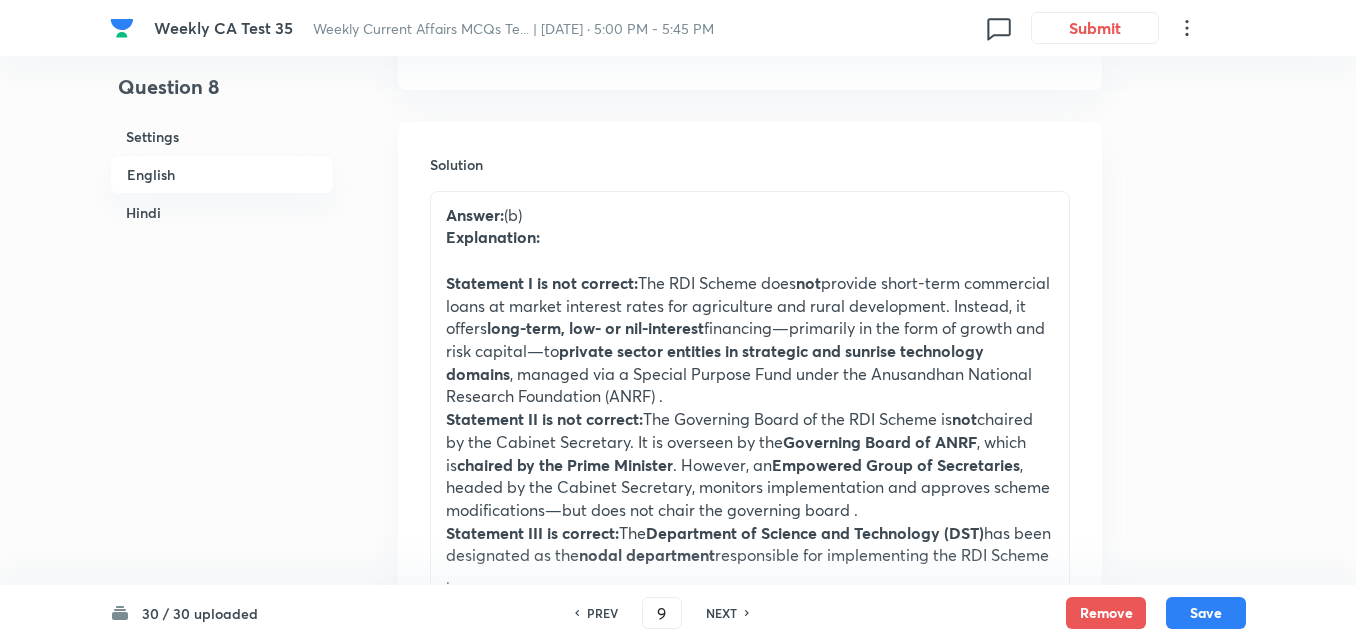 checkbox on "false" 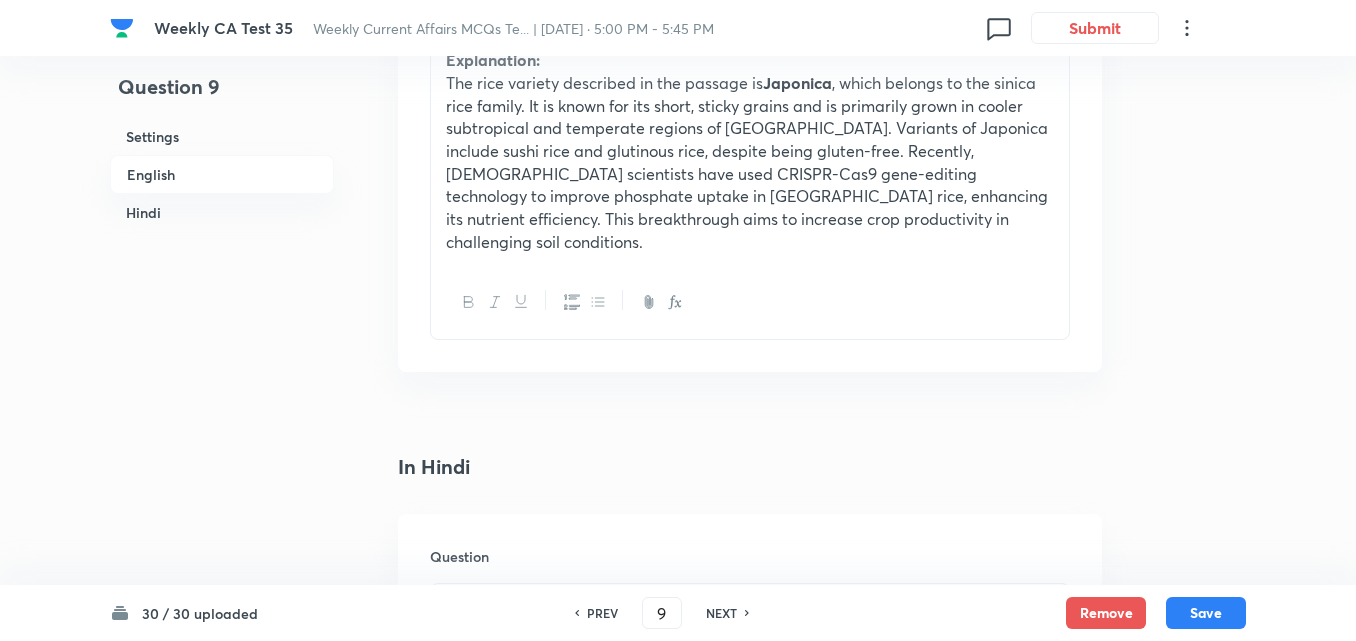 click on "NEXT" at bounding box center [724, 613] 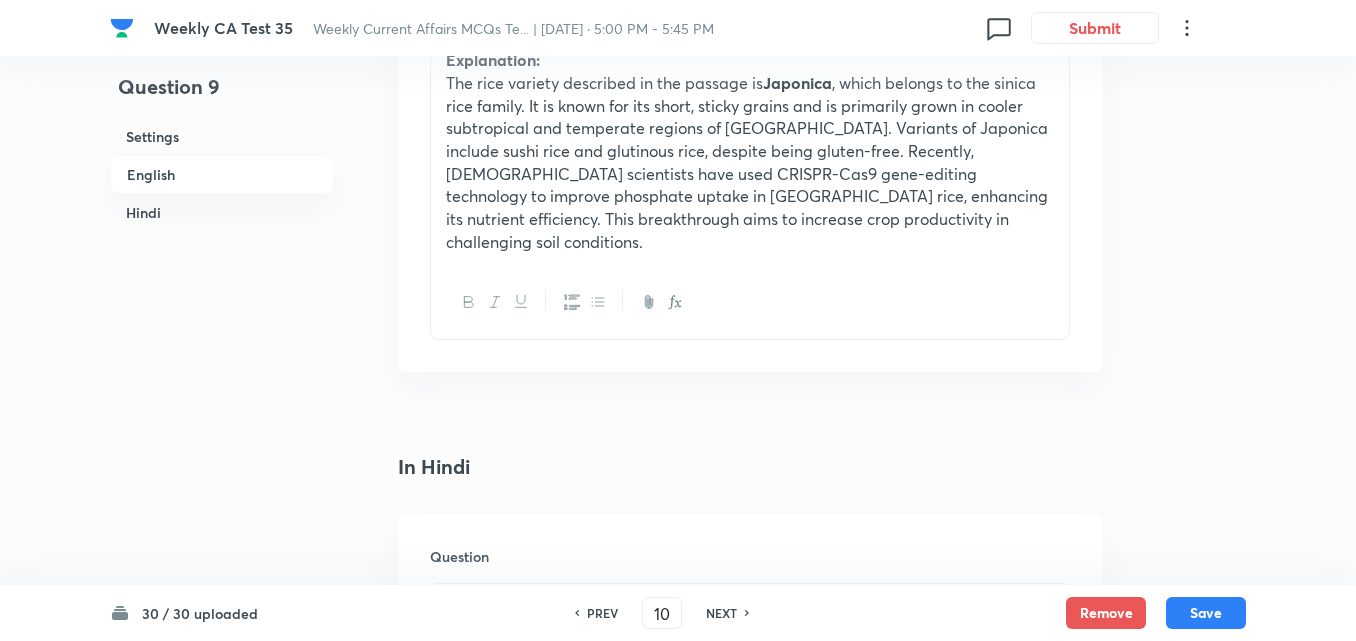 checkbox on "false" 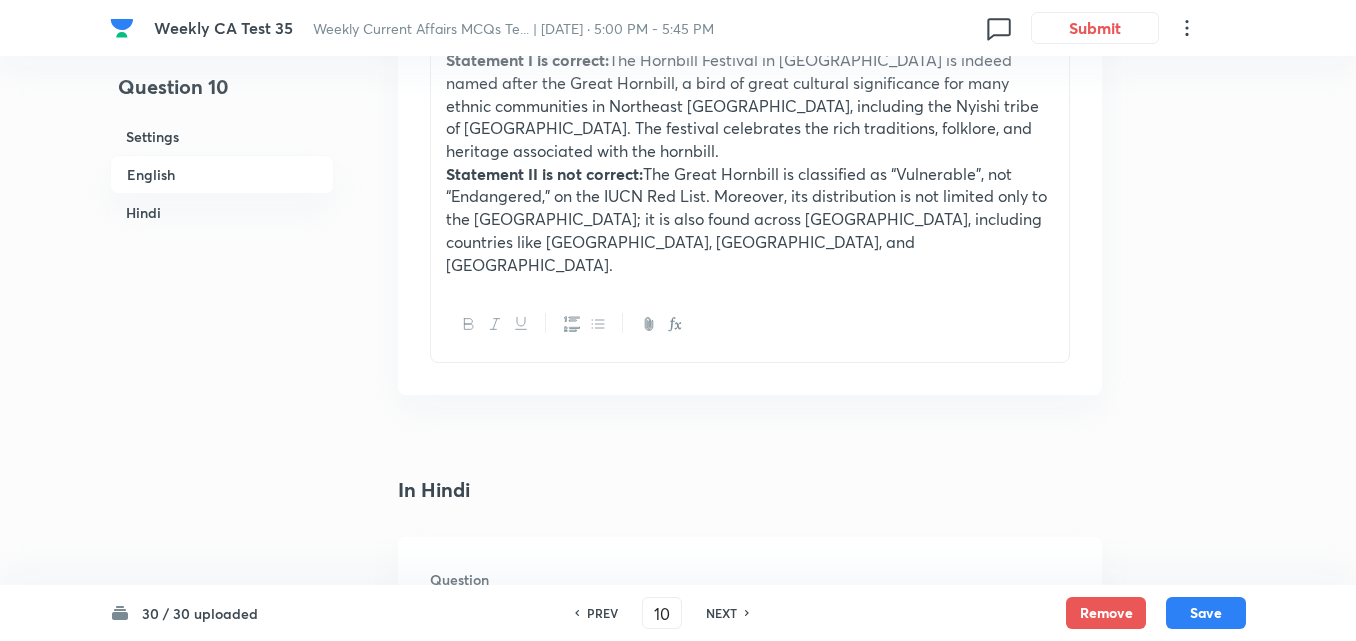 checkbox on "true" 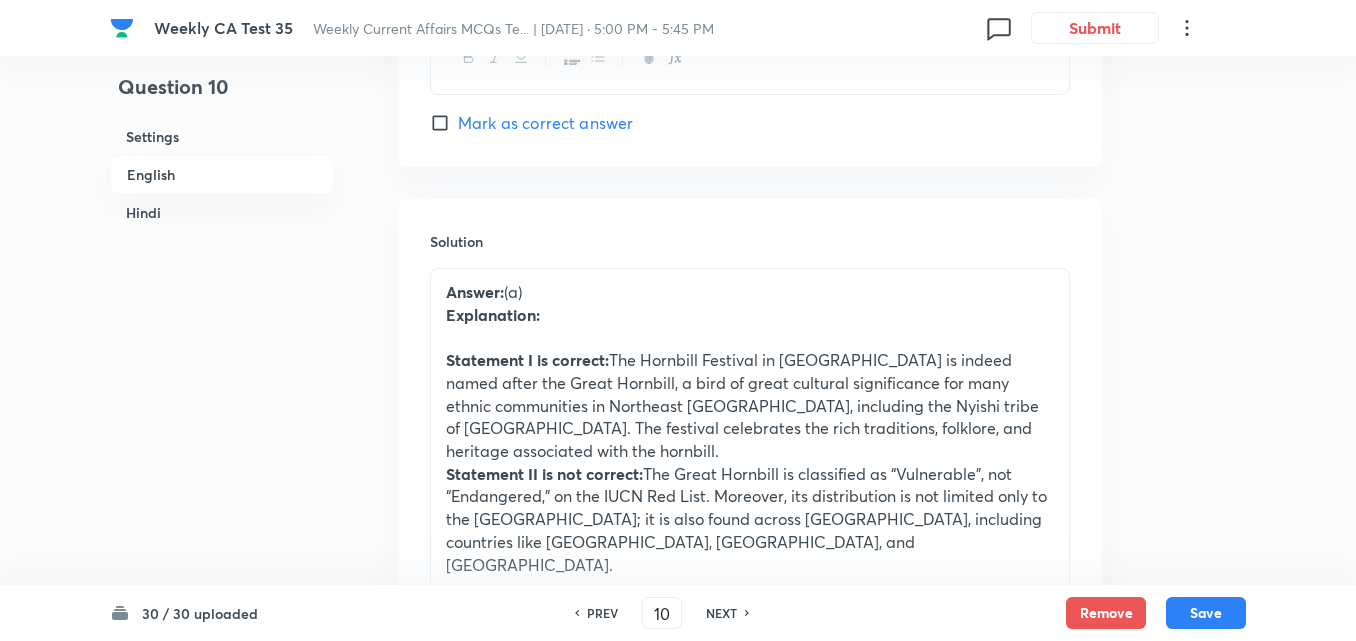 click on "NEXT" at bounding box center [724, 613] 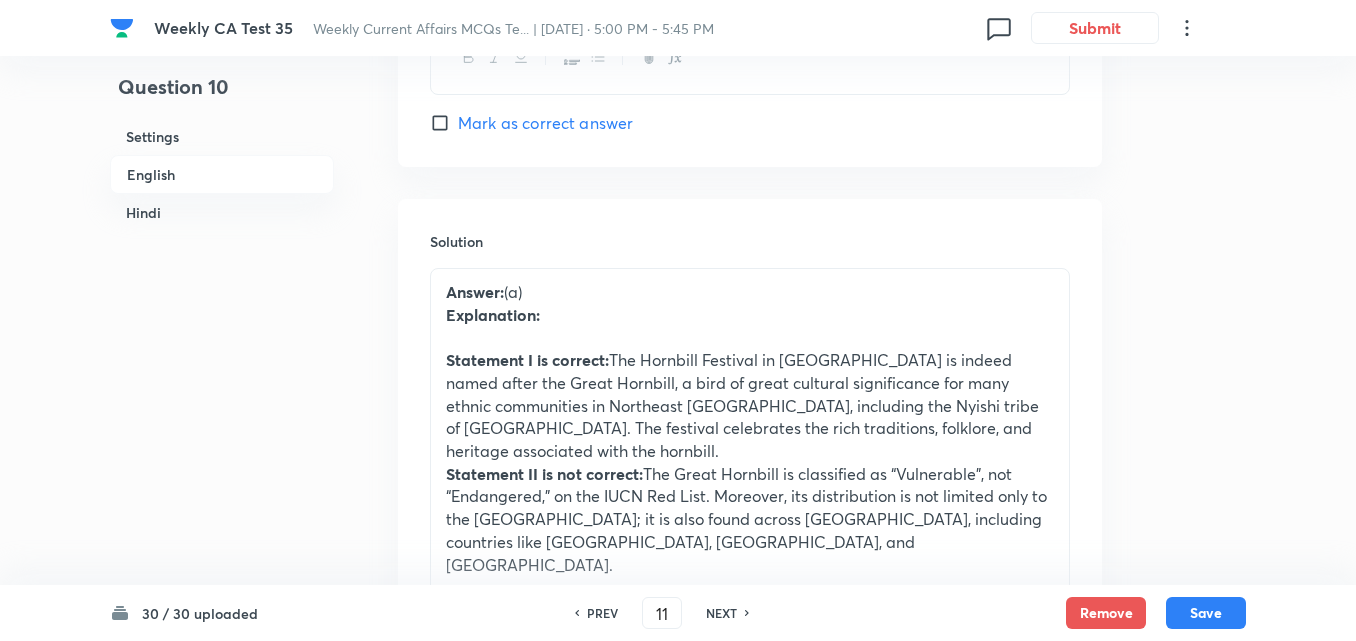 checkbox on "false" 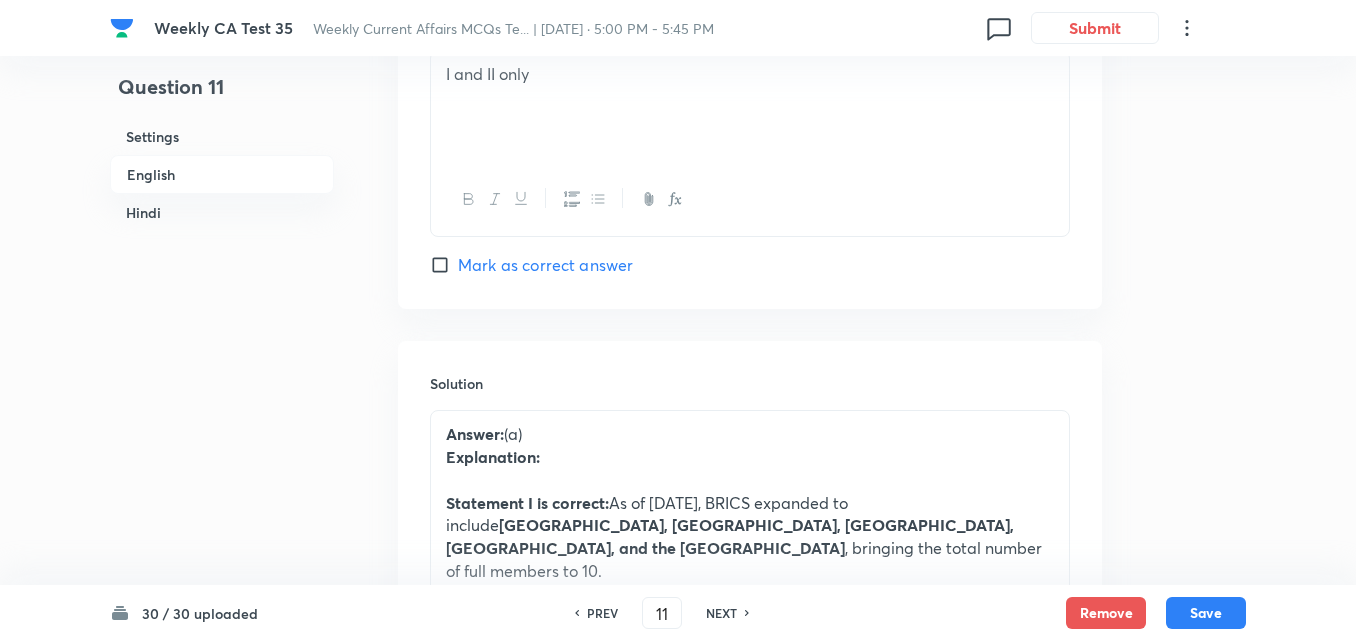 scroll, scrollTop: 2116, scrollLeft: 0, axis: vertical 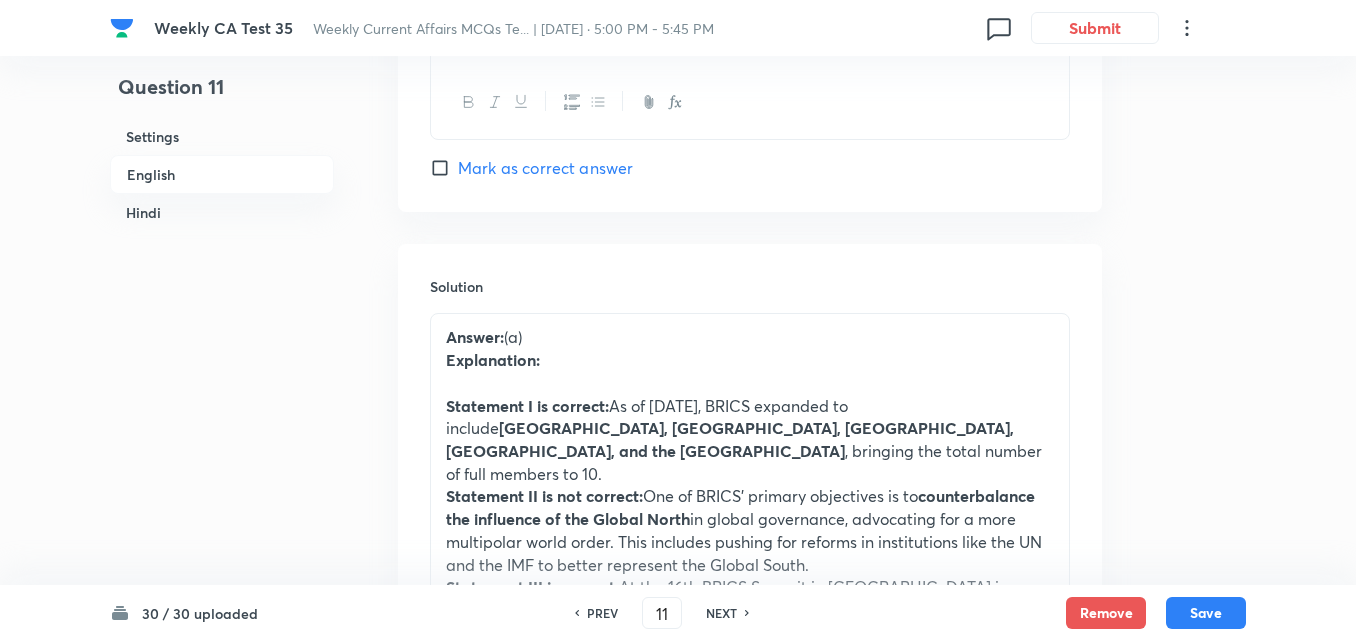 click 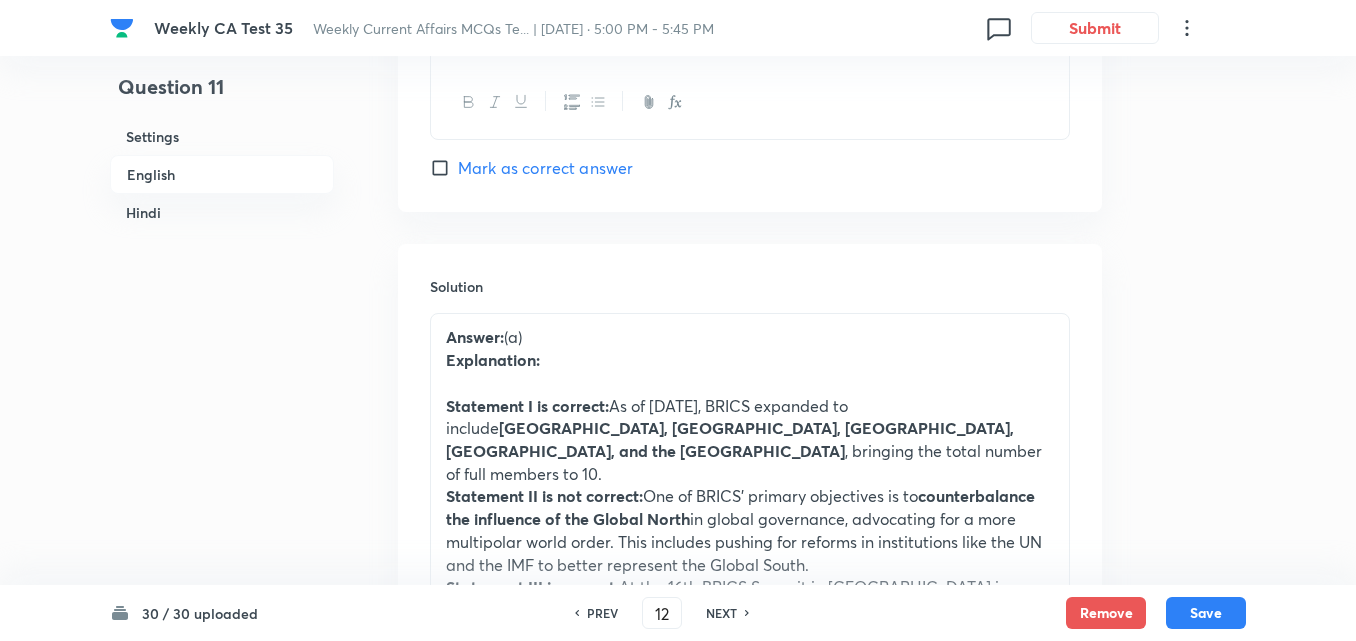 checkbox on "false" 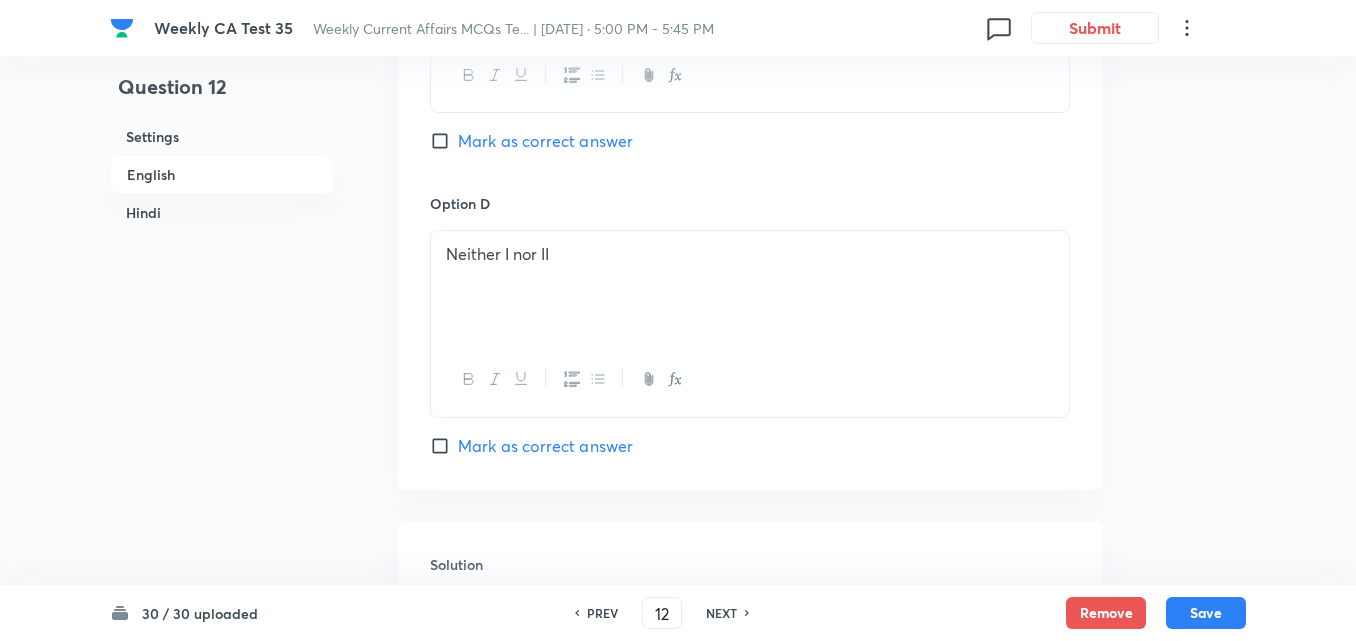 scroll, scrollTop: 2216, scrollLeft: 0, axis: vertical 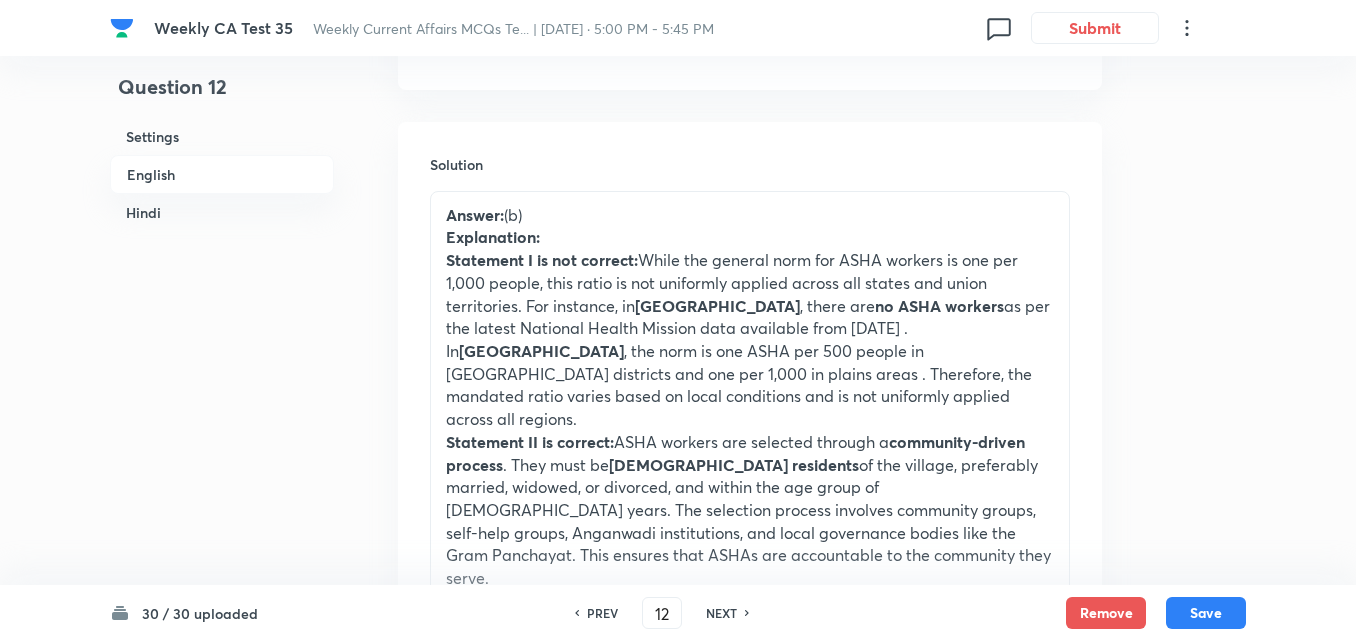click 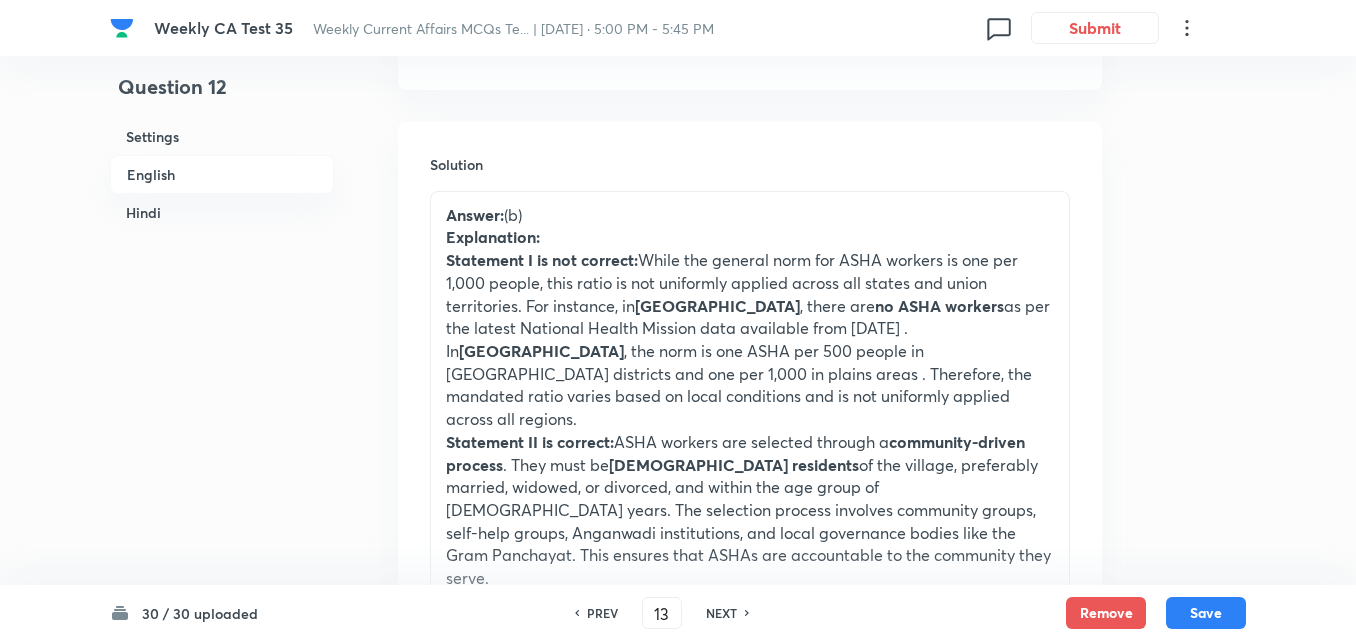 checkbox on "false" 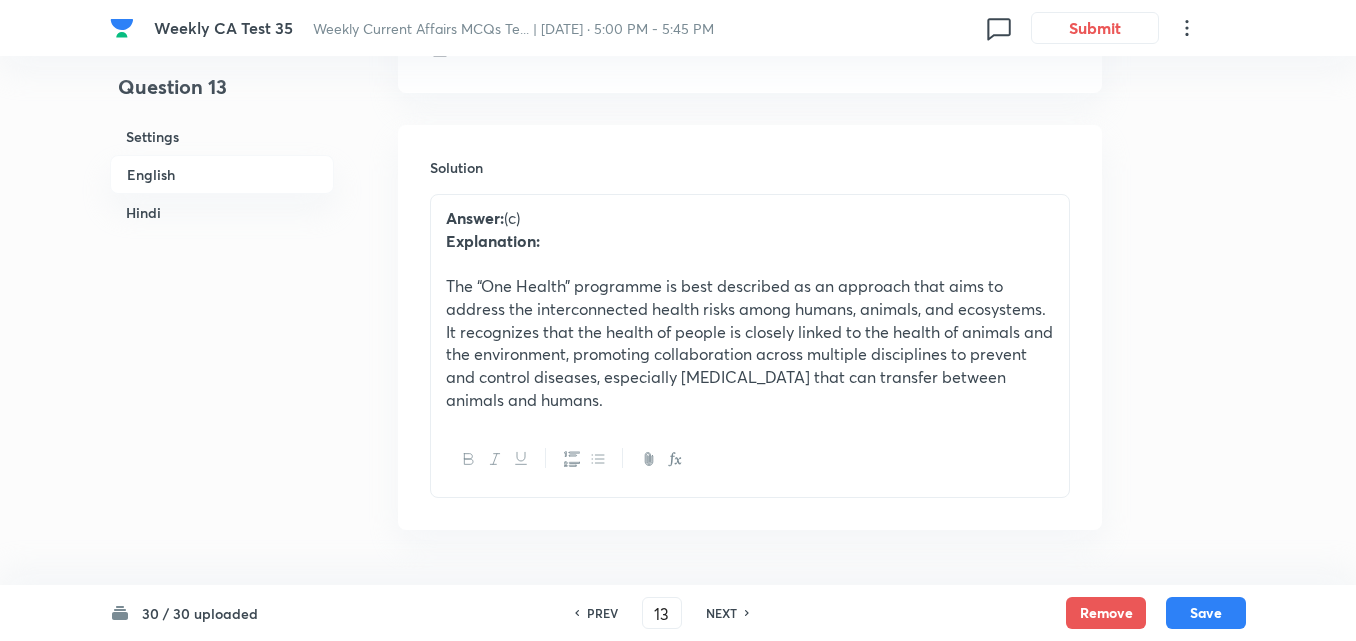 scroll, scrollTop: 2216, scrollLeft: 0, axis: vertical 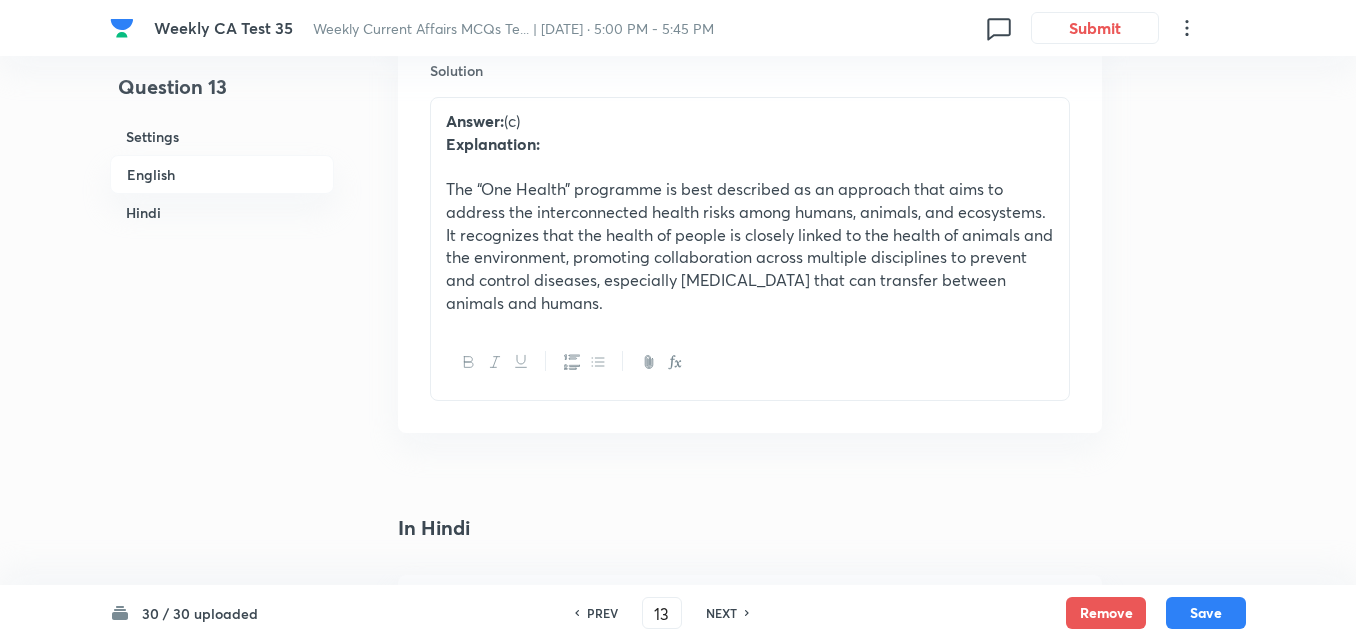 click 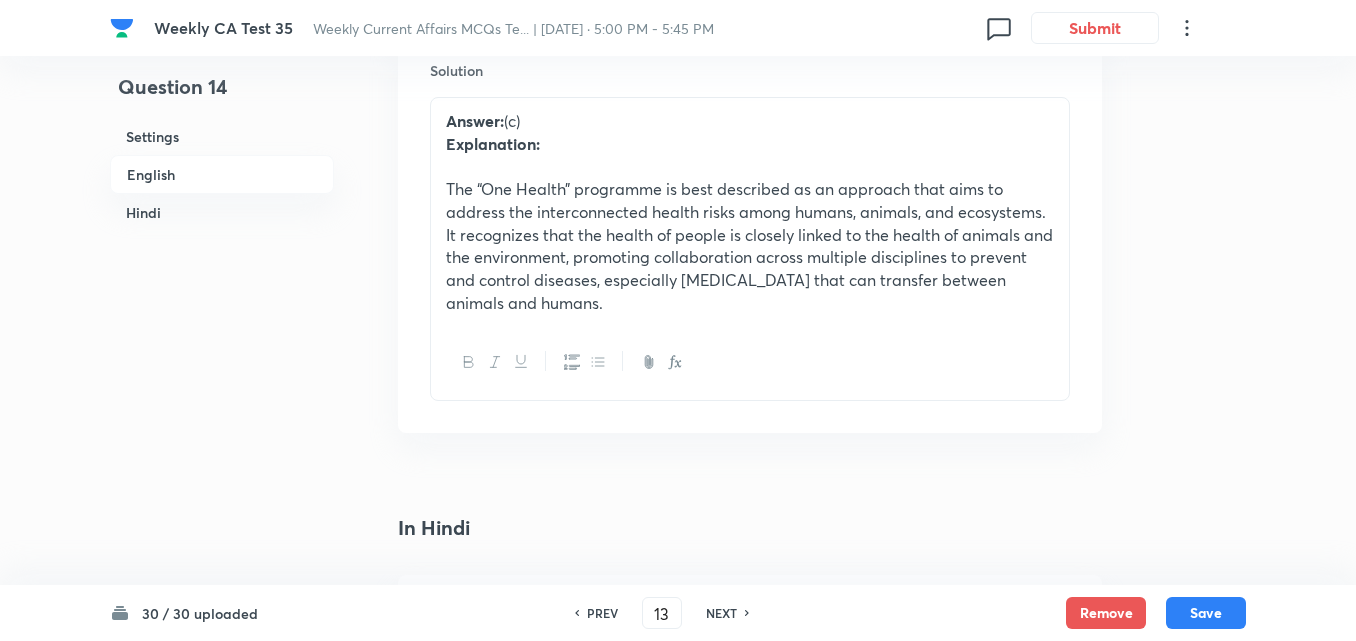 type on "14" 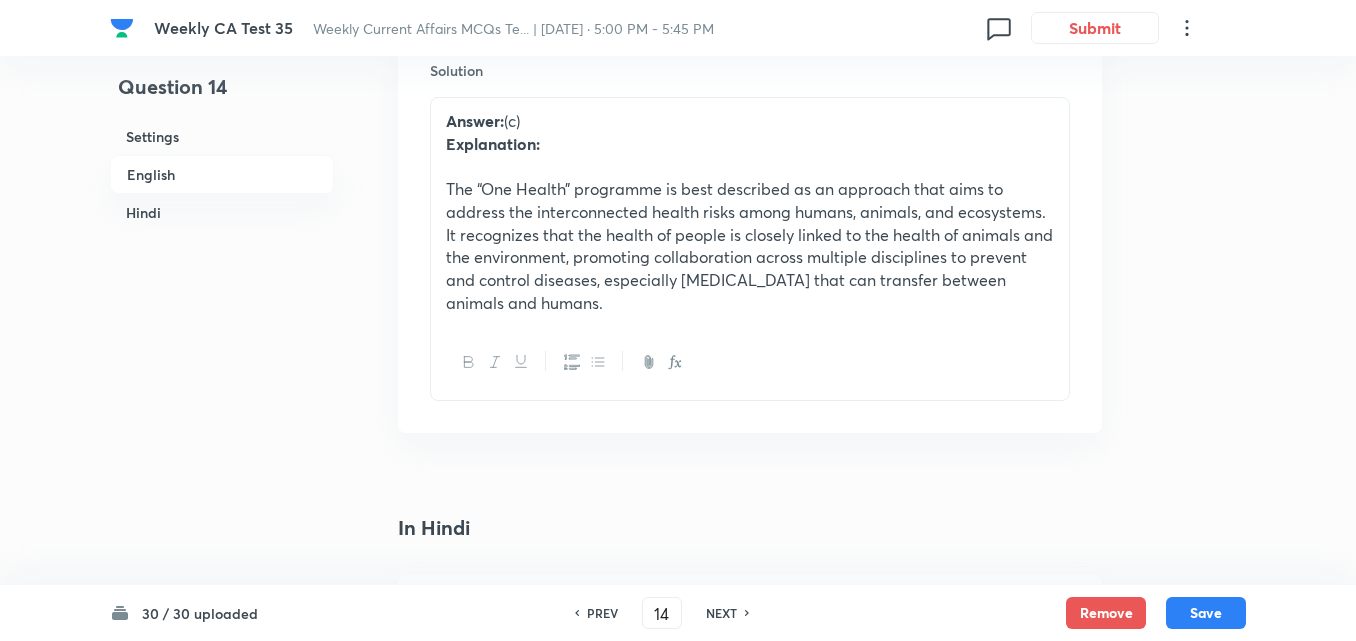checkbox on "false" 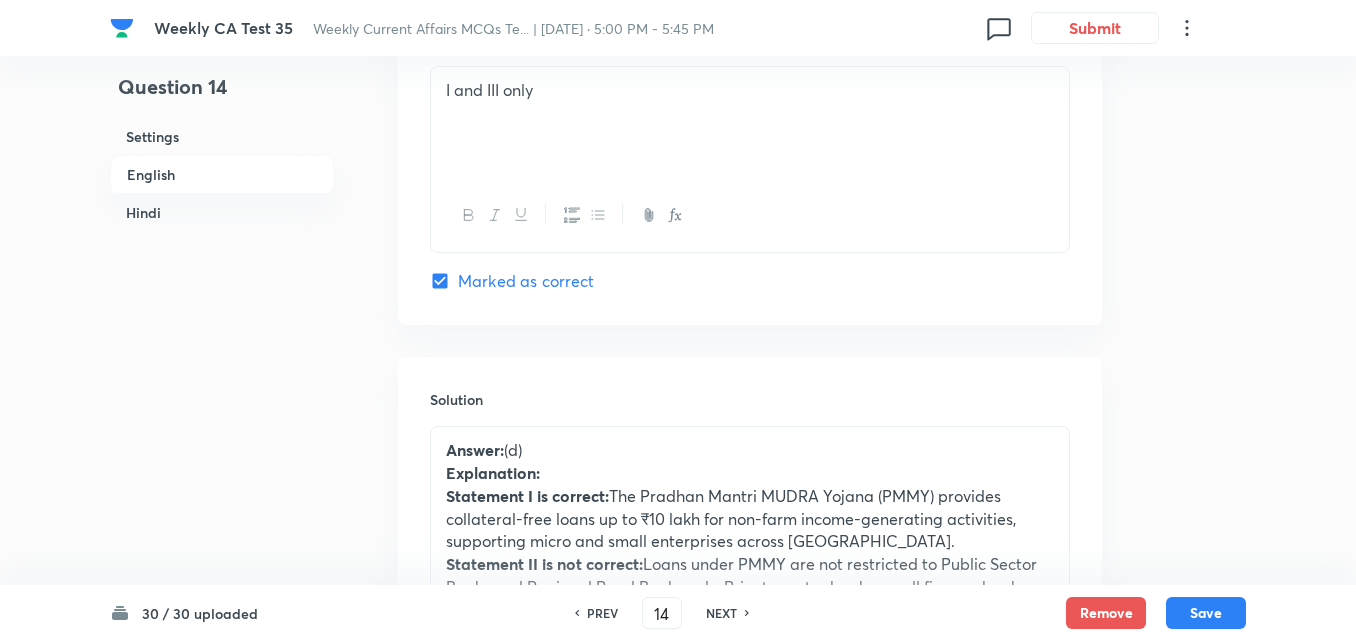 scroll, scrollTop: 2116, scrollLeft: 0, axis: vertical 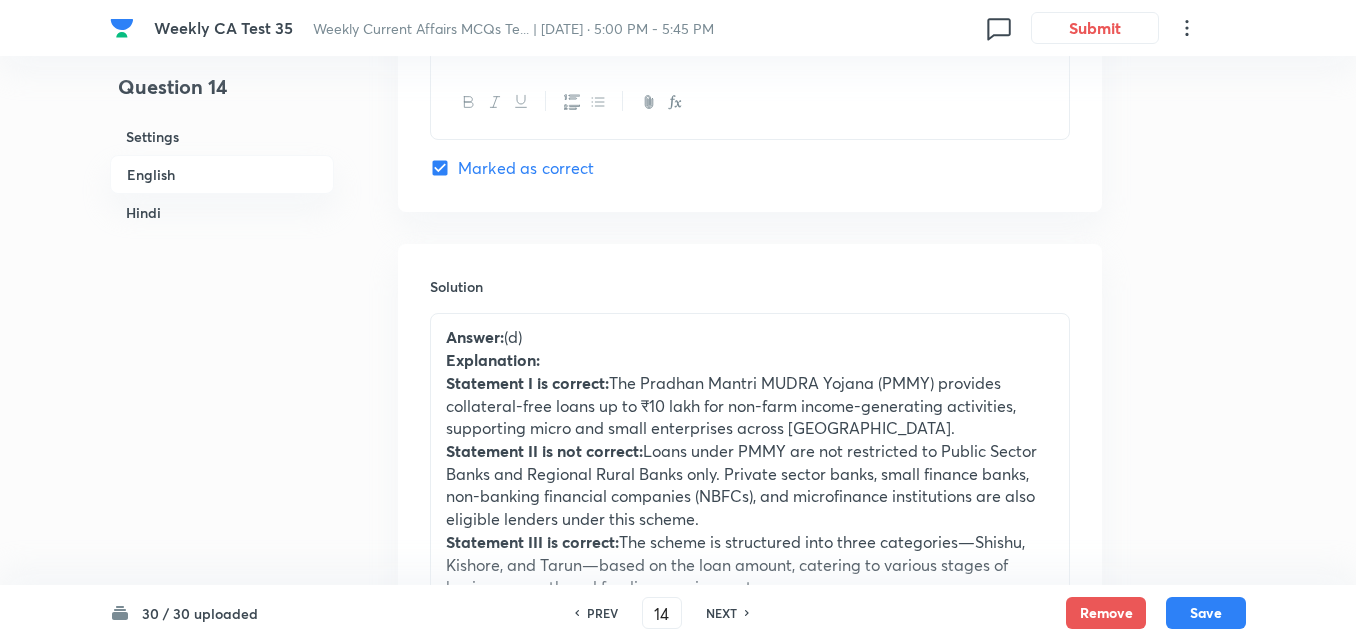 click 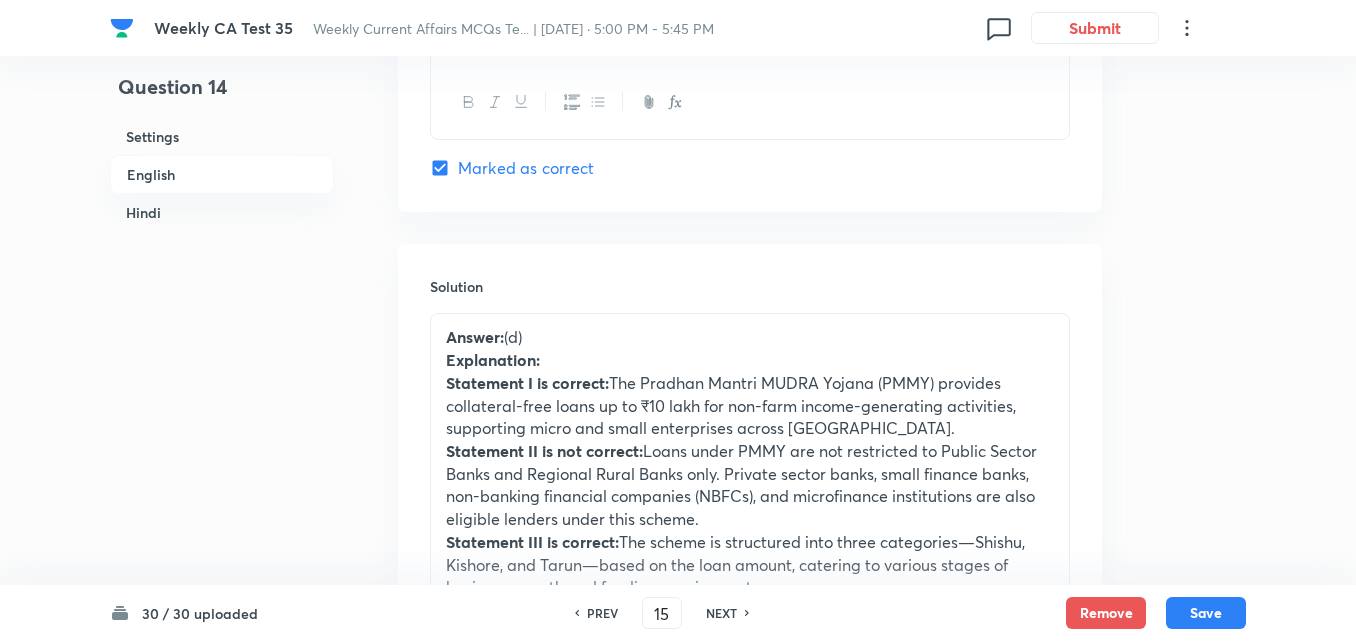 checkbox on "false" 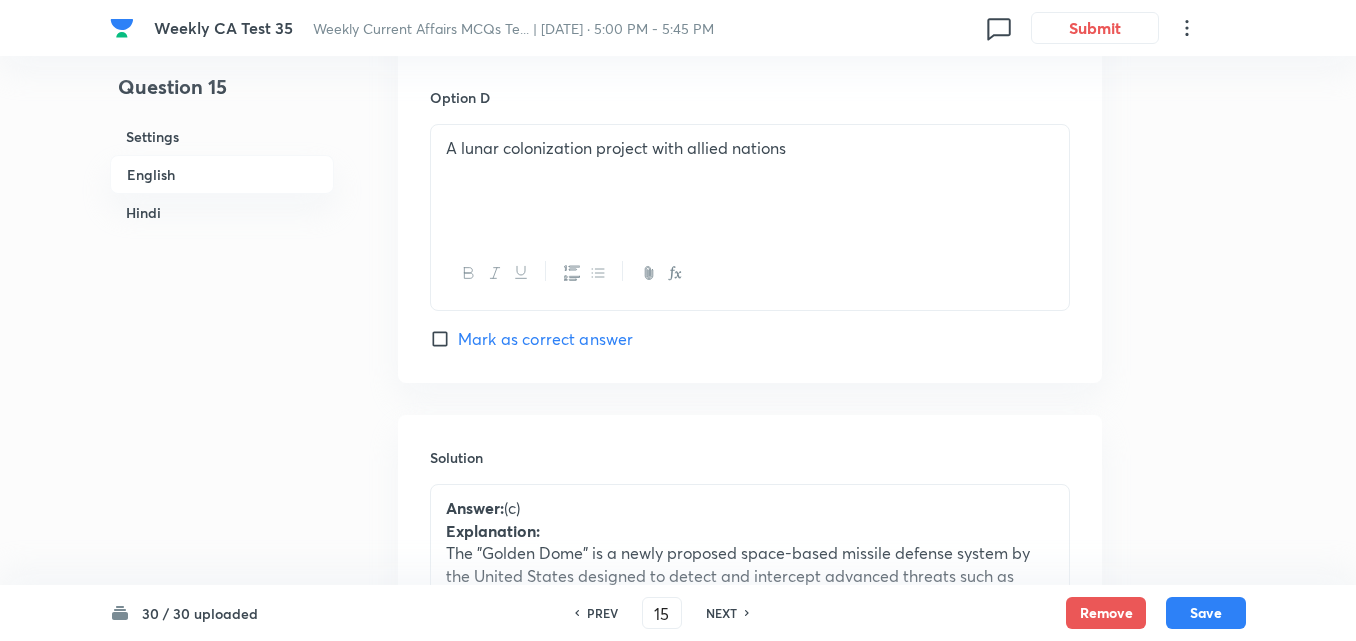 scroll, scrollTop: 2116, scrollLeft: 0, axis: vertical 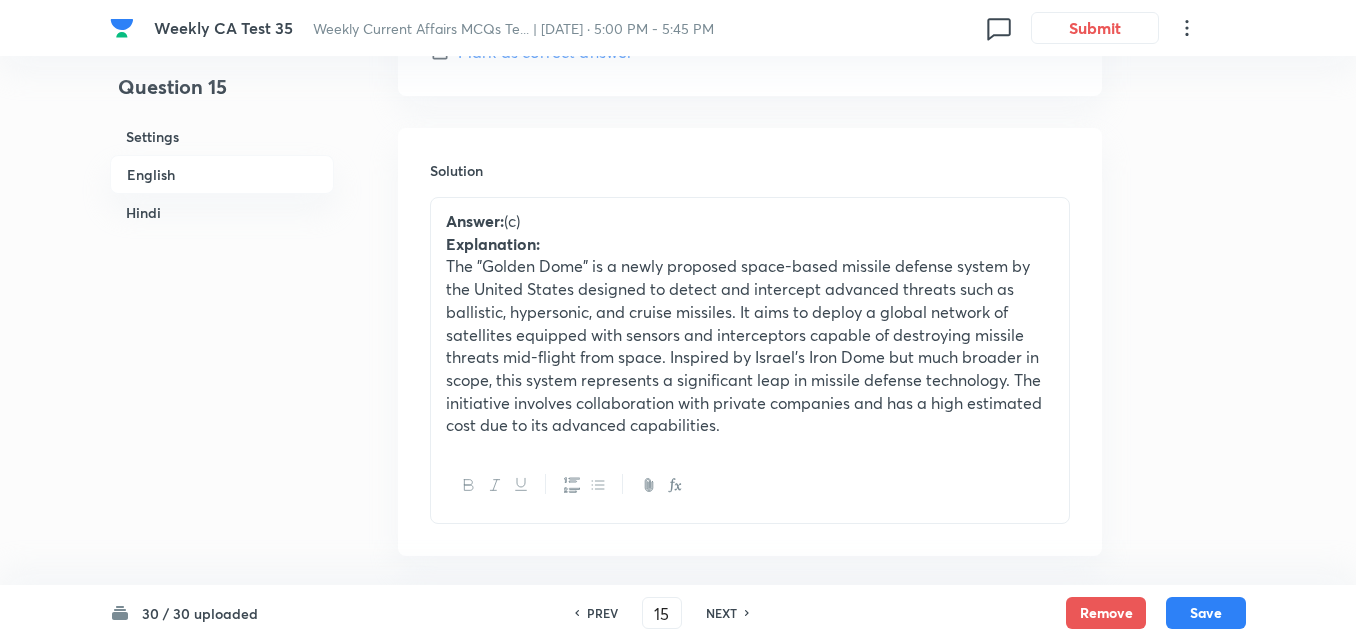 click 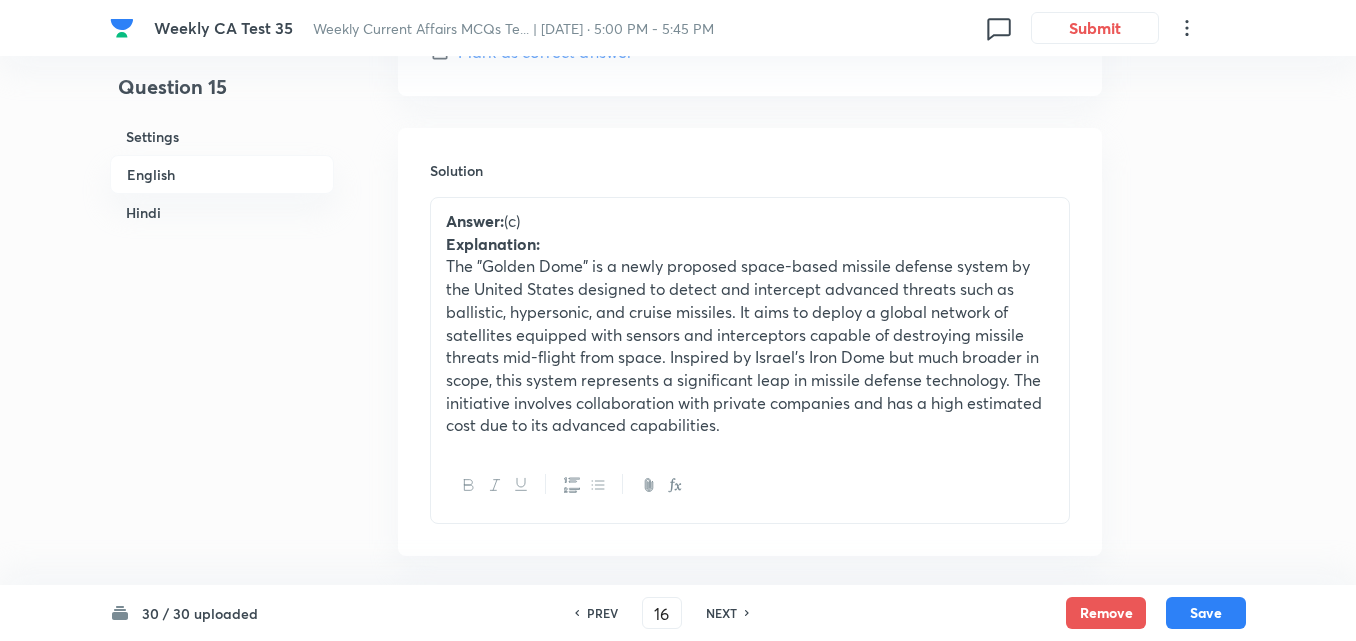 checkbox on "false" 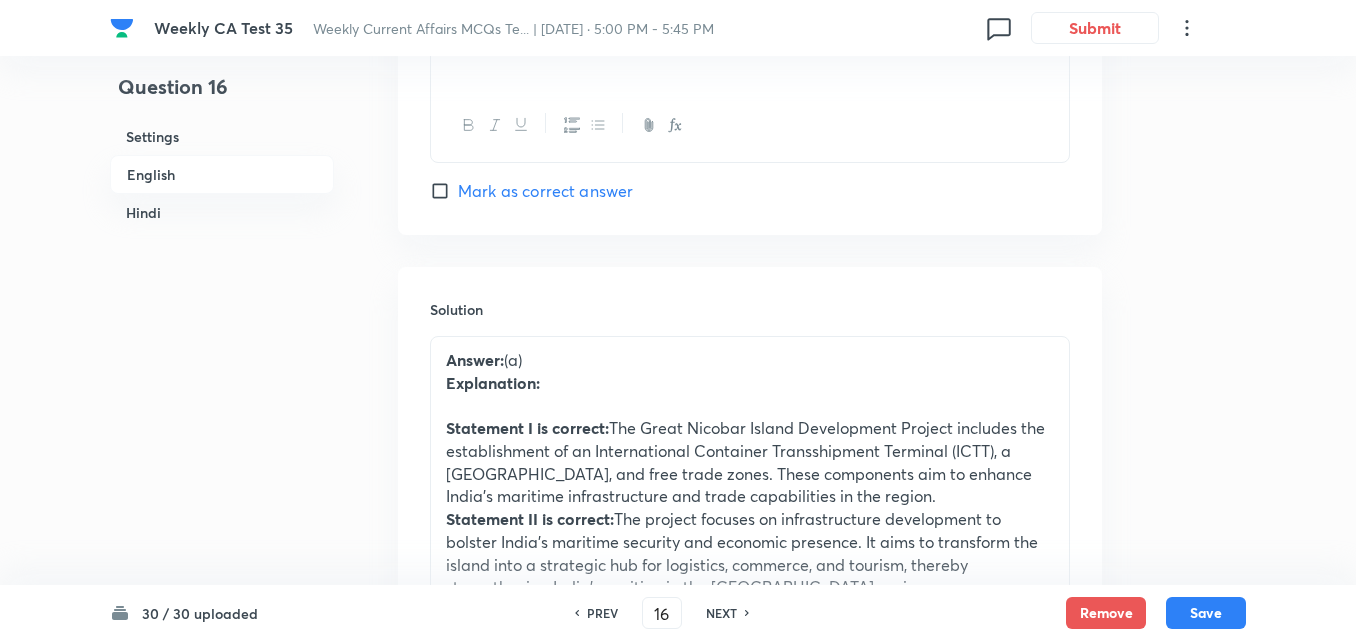 checkbox on "true" 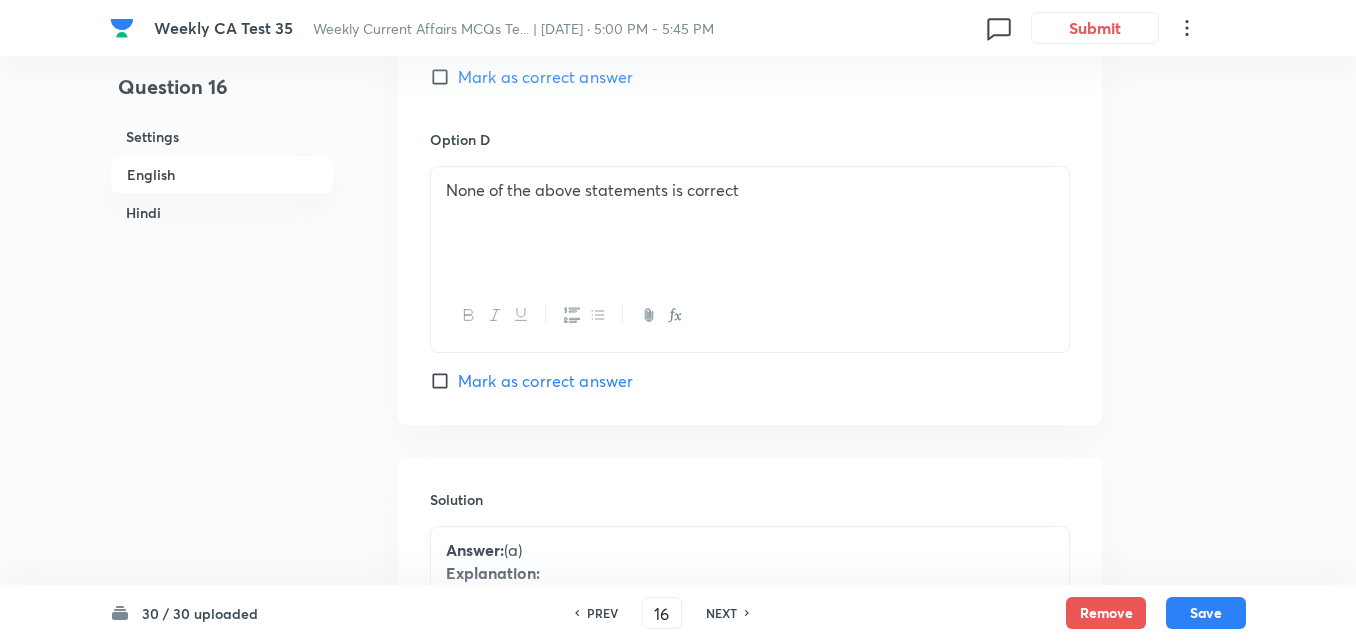 scroll, scrollTop: 2016, scrollLeft: 0, axis: vertical 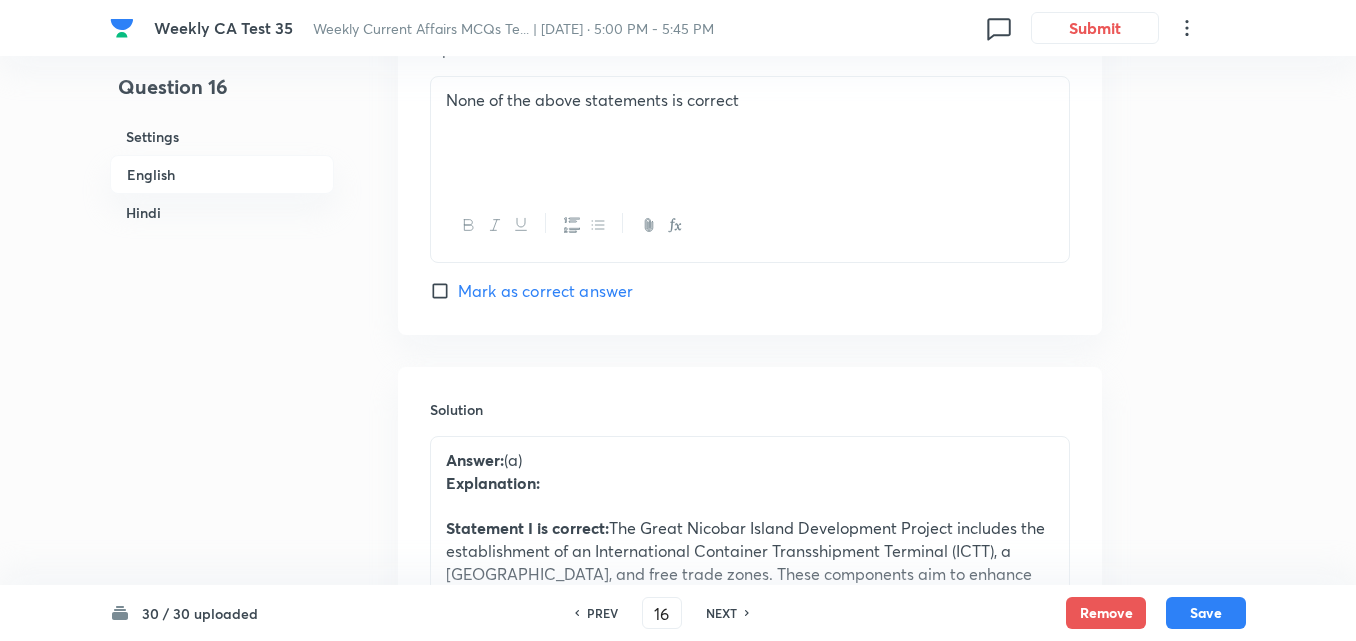 click 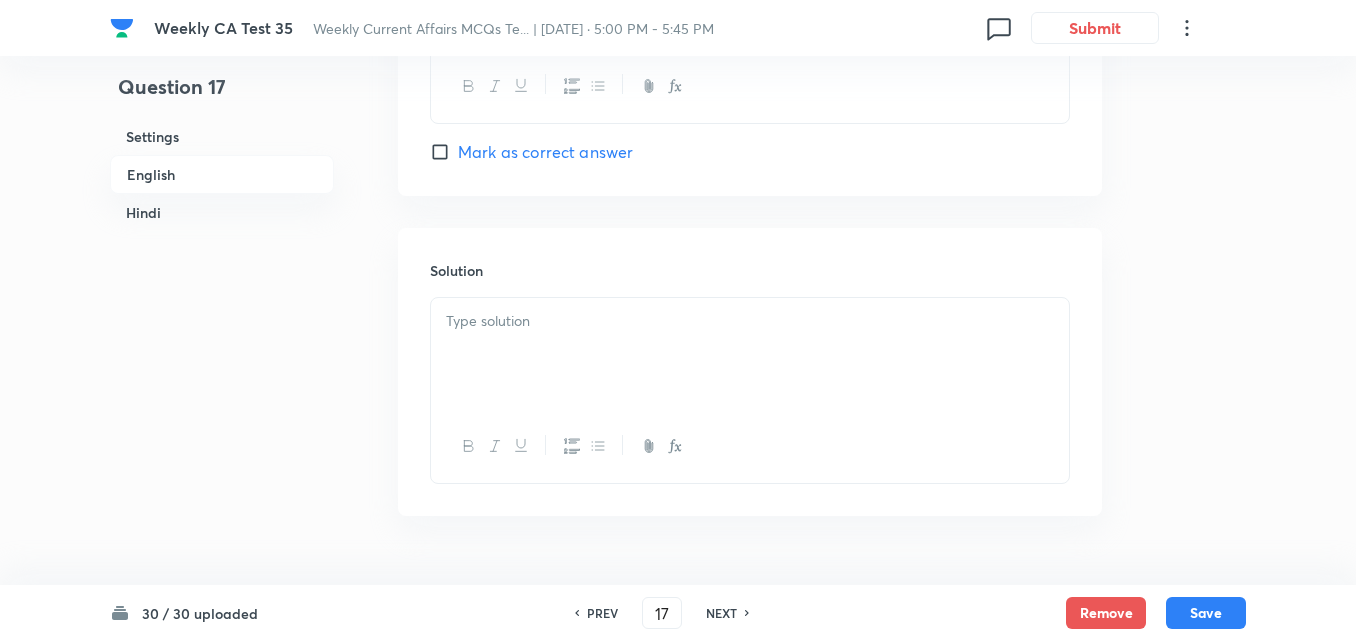 checkbox on "false" 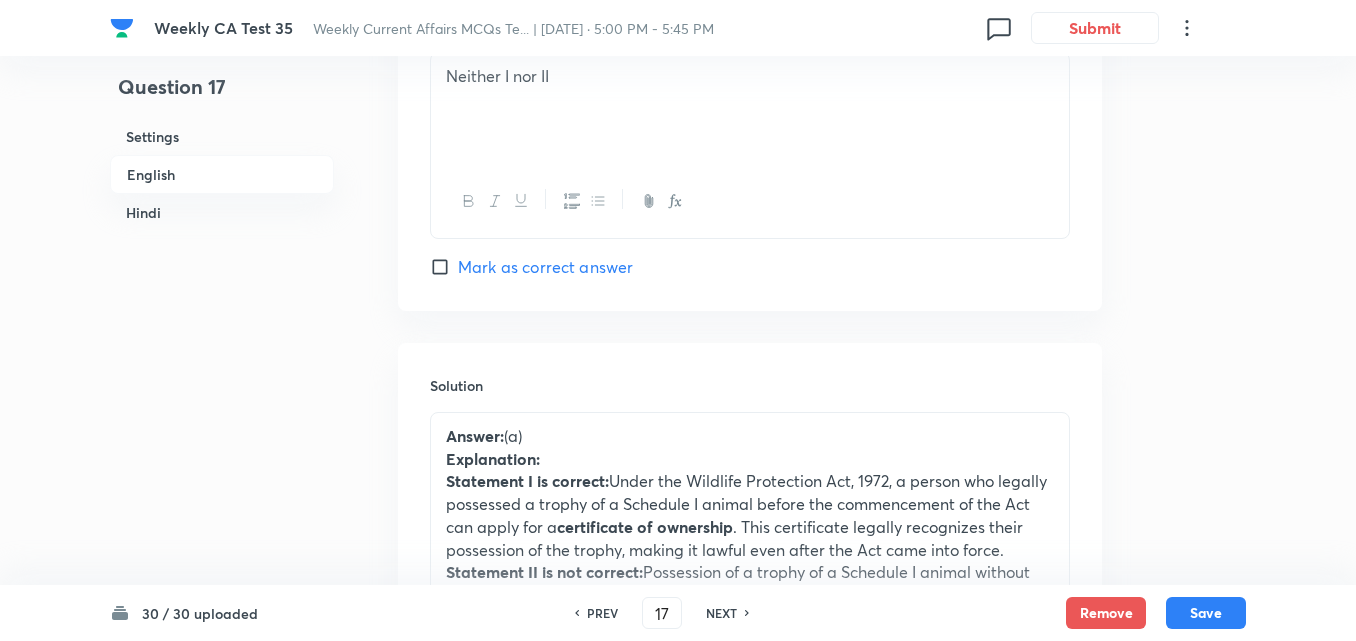 scroll, scrollTop: 2116, scrollLeft: 0, axis: vertical 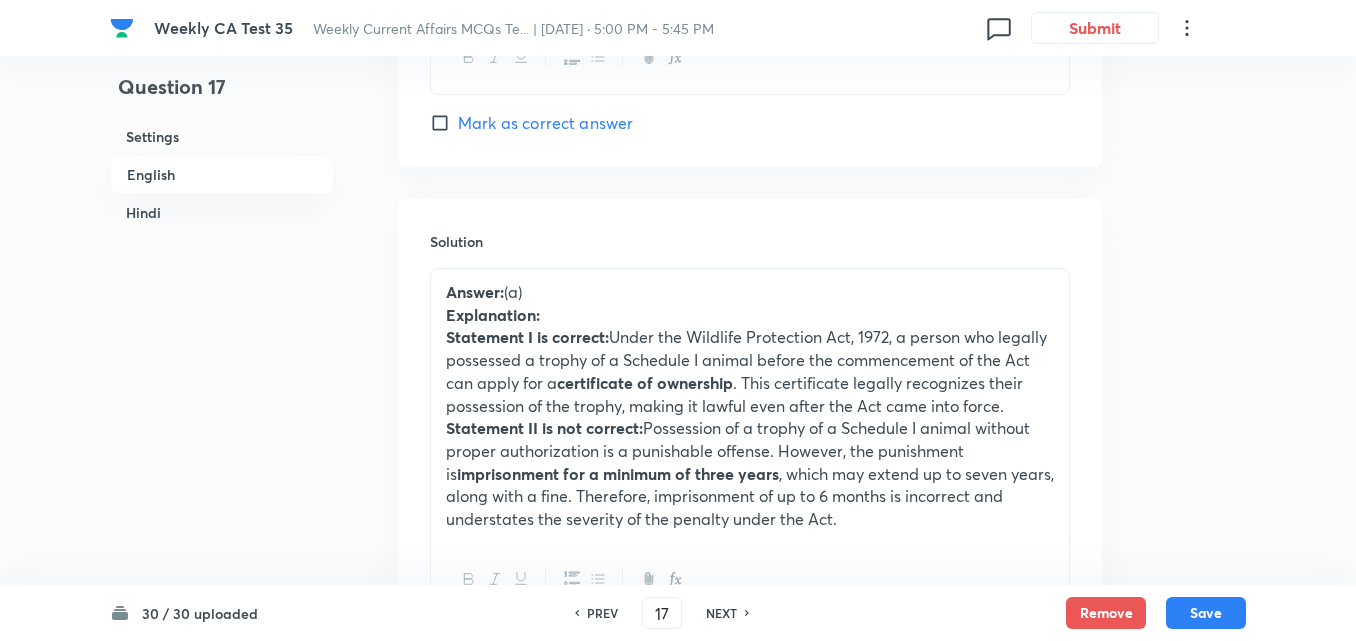 click 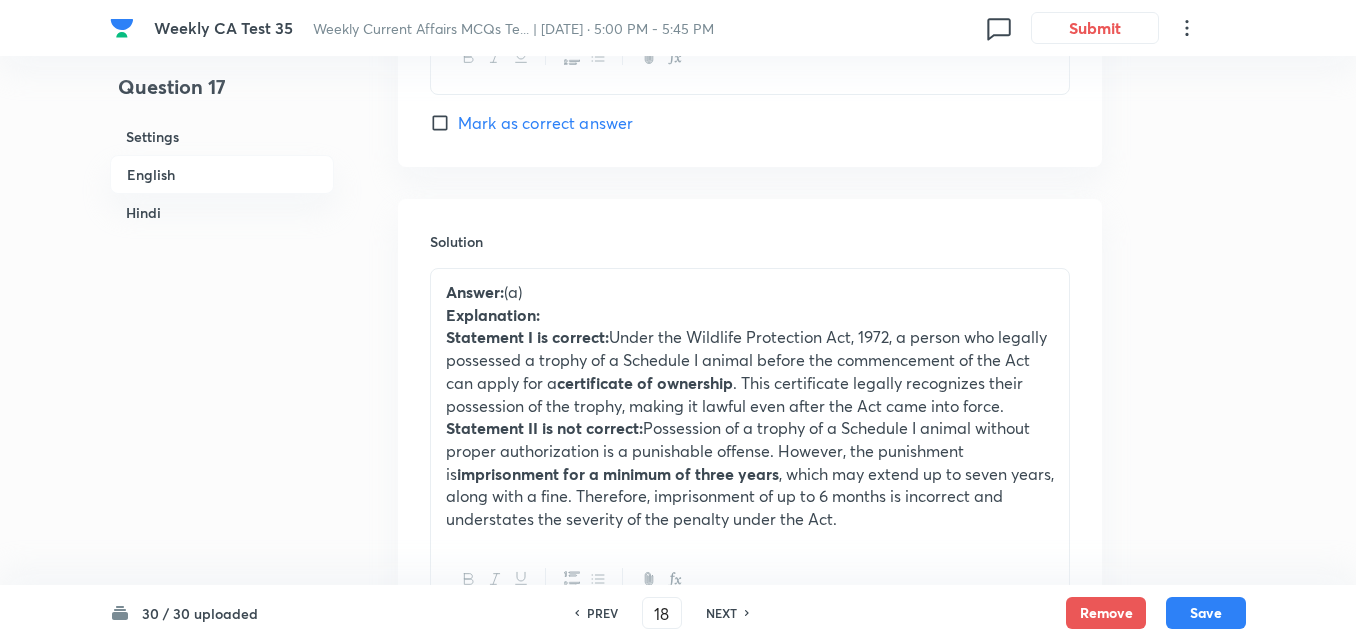 checkbox on "false" 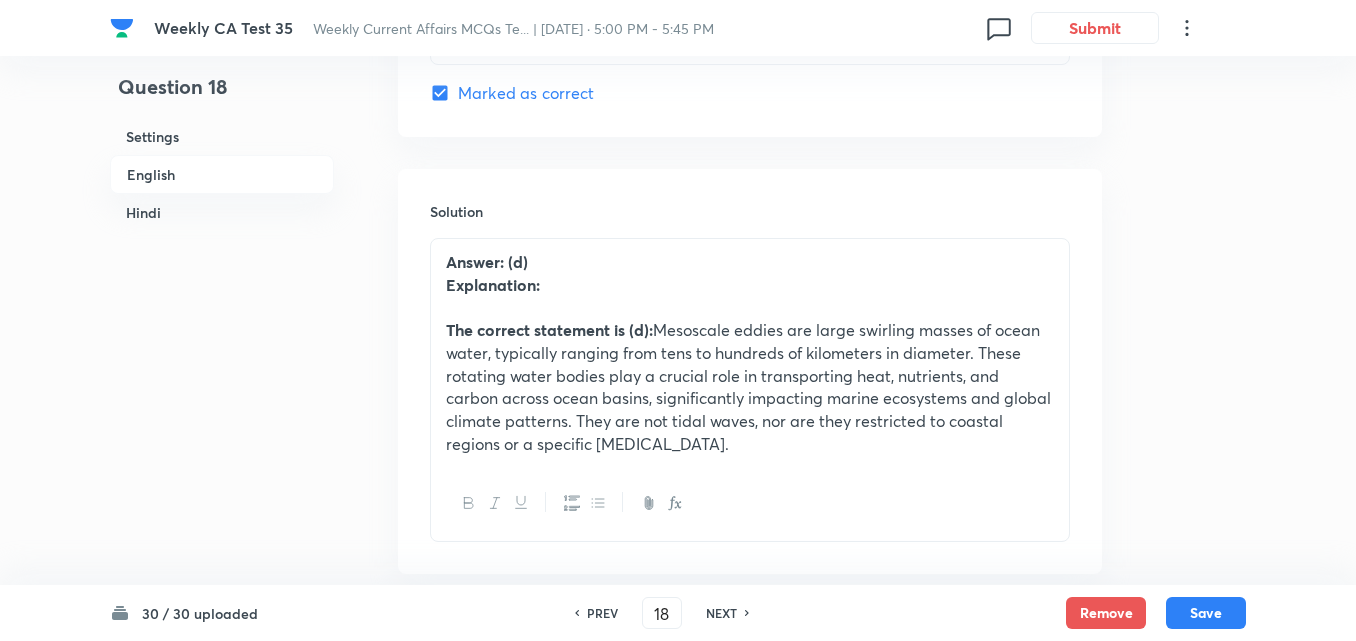 scroll, scrollTop: 2216, scrollLeft: 0, axis: vertical 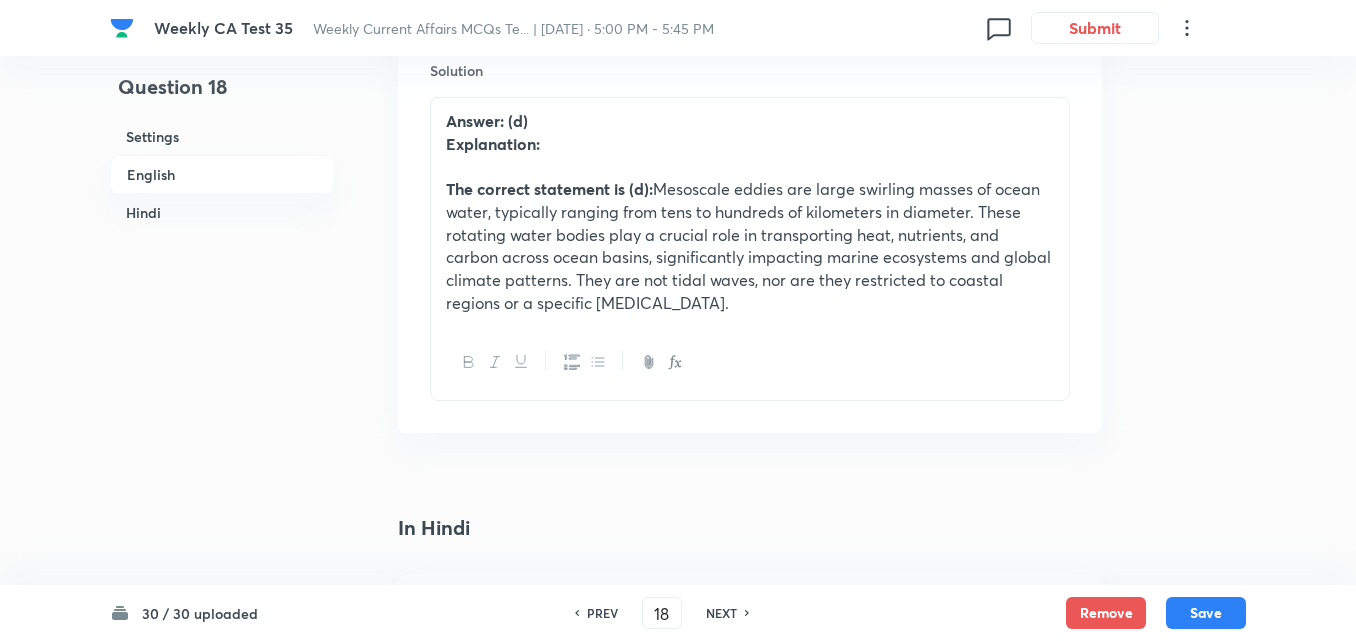 click 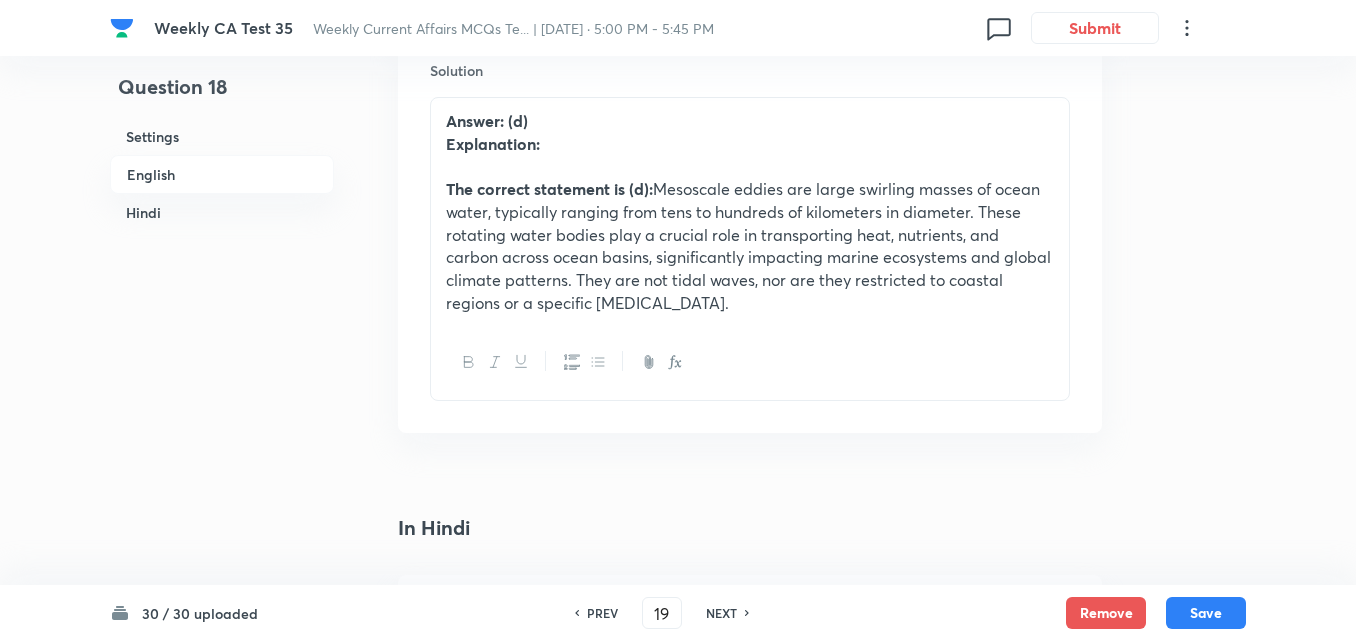 checkbox on "false" 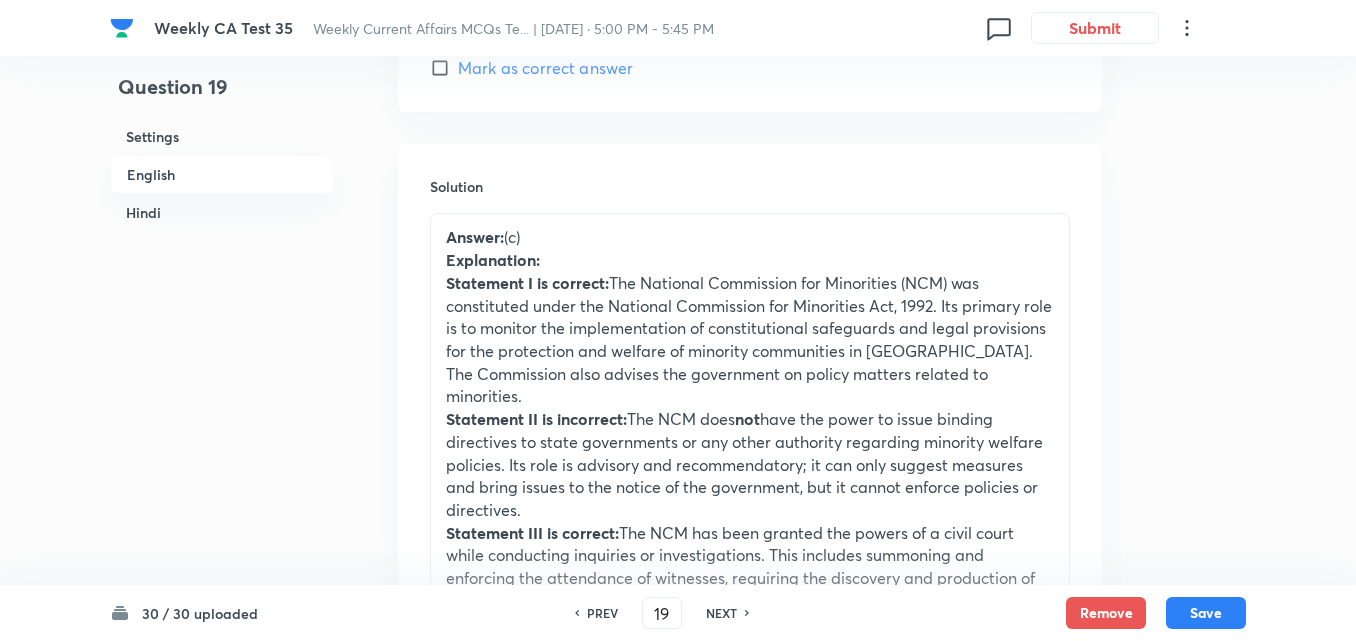 scroll, scrollTop: 2316, scrollLeft: 0, axis: vertical 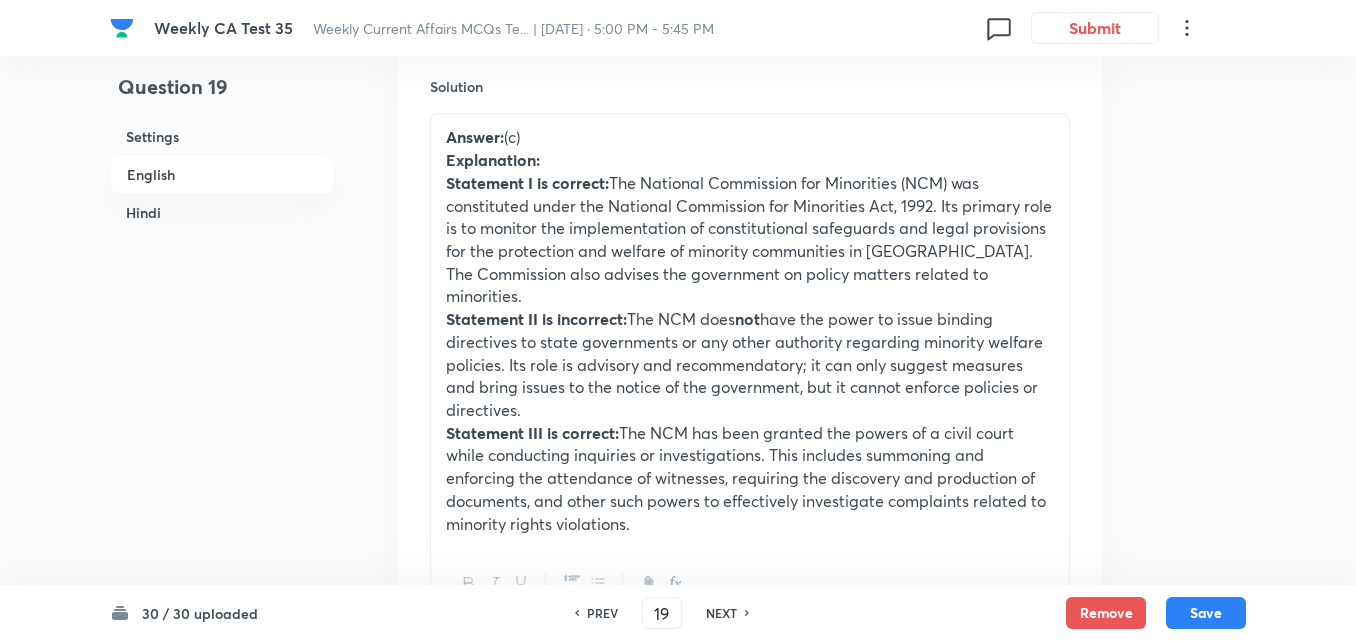 click 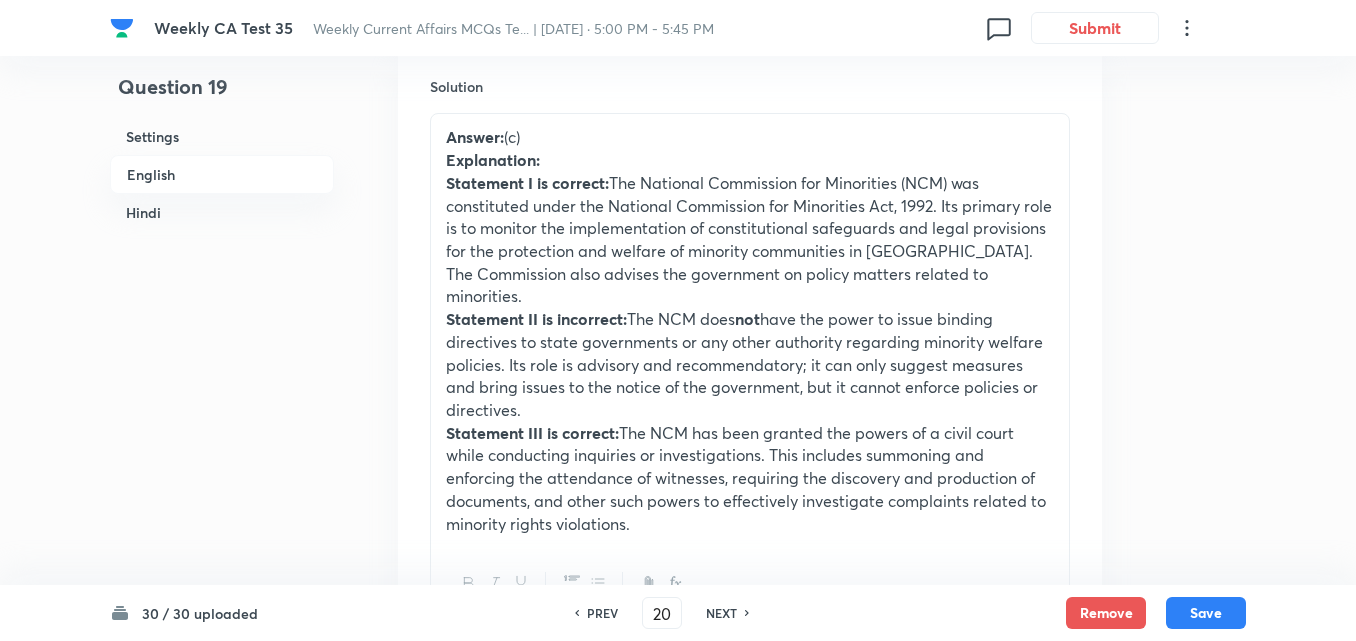 checkbox on "false" 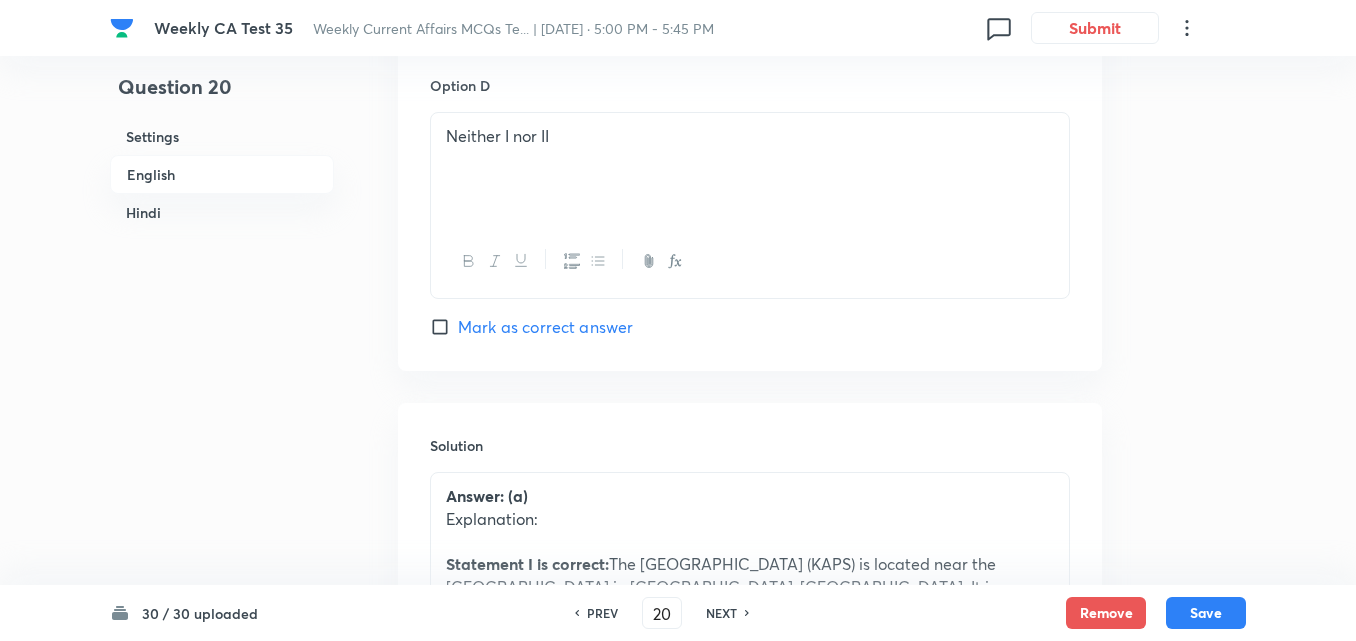 scroll, scrollTop: 2116, scrollLeft: 0, axis: vertical 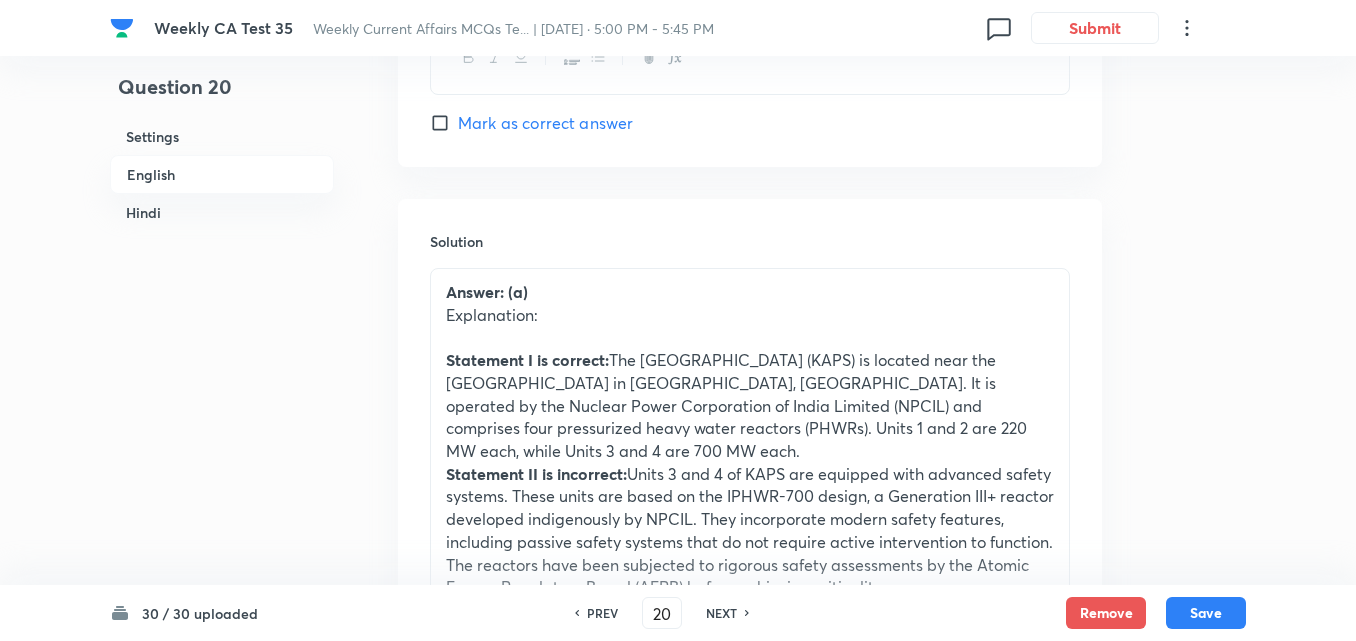 click 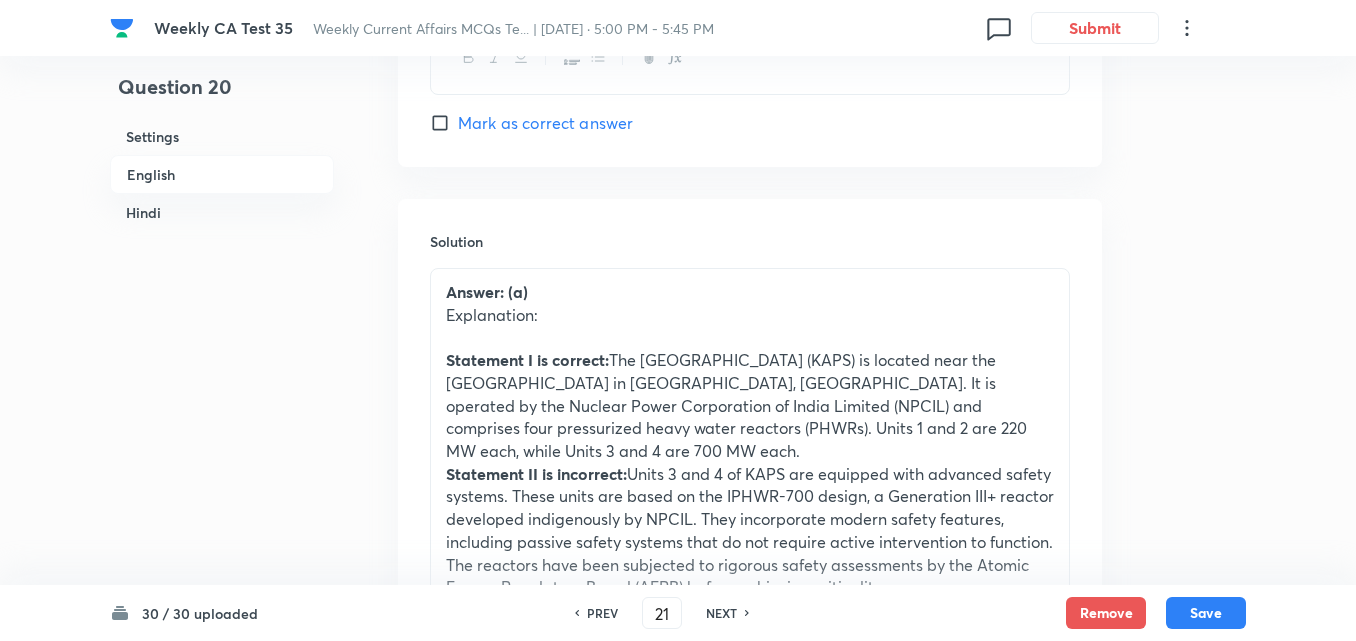 checkbox on "false" 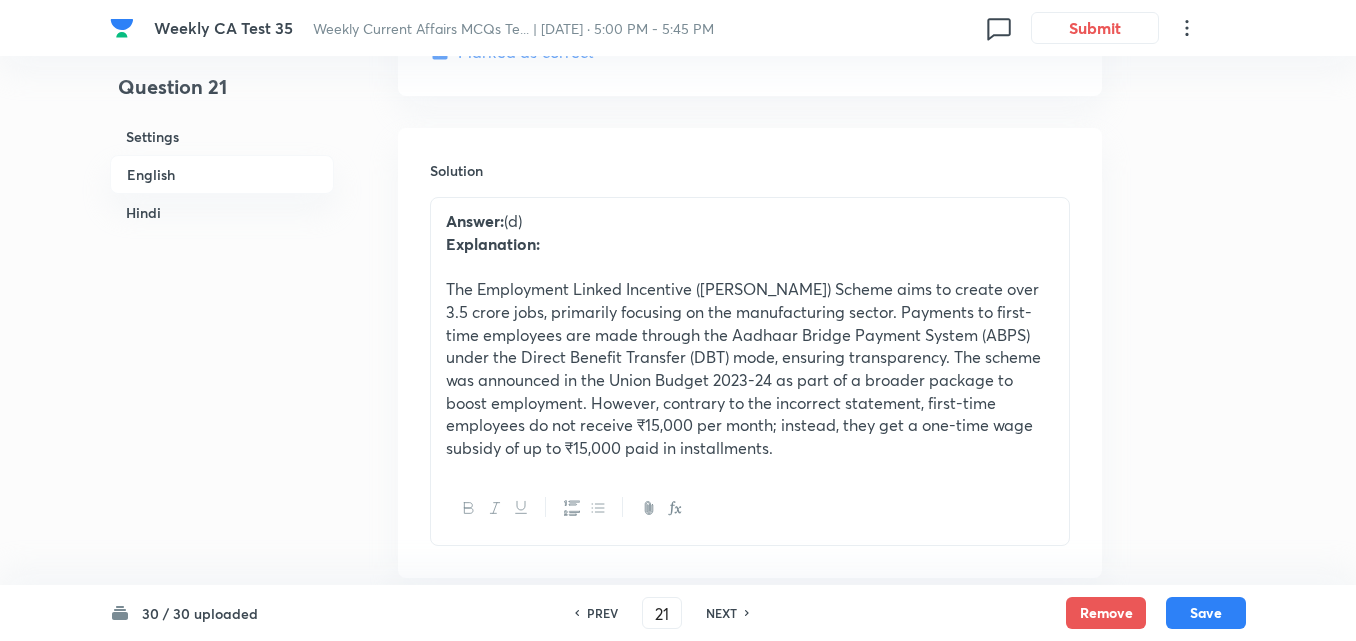 checkbox on "true" 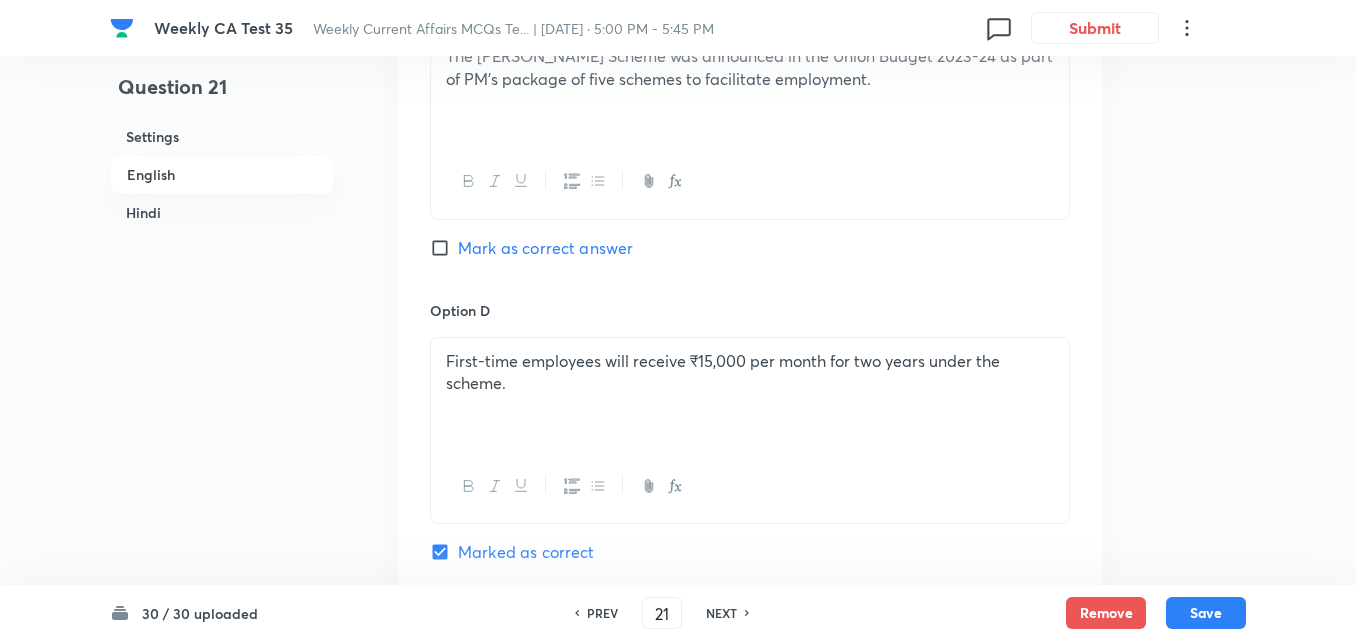 scroll, scrollTop: 2216, scrollLeft: 0, axis: vertical 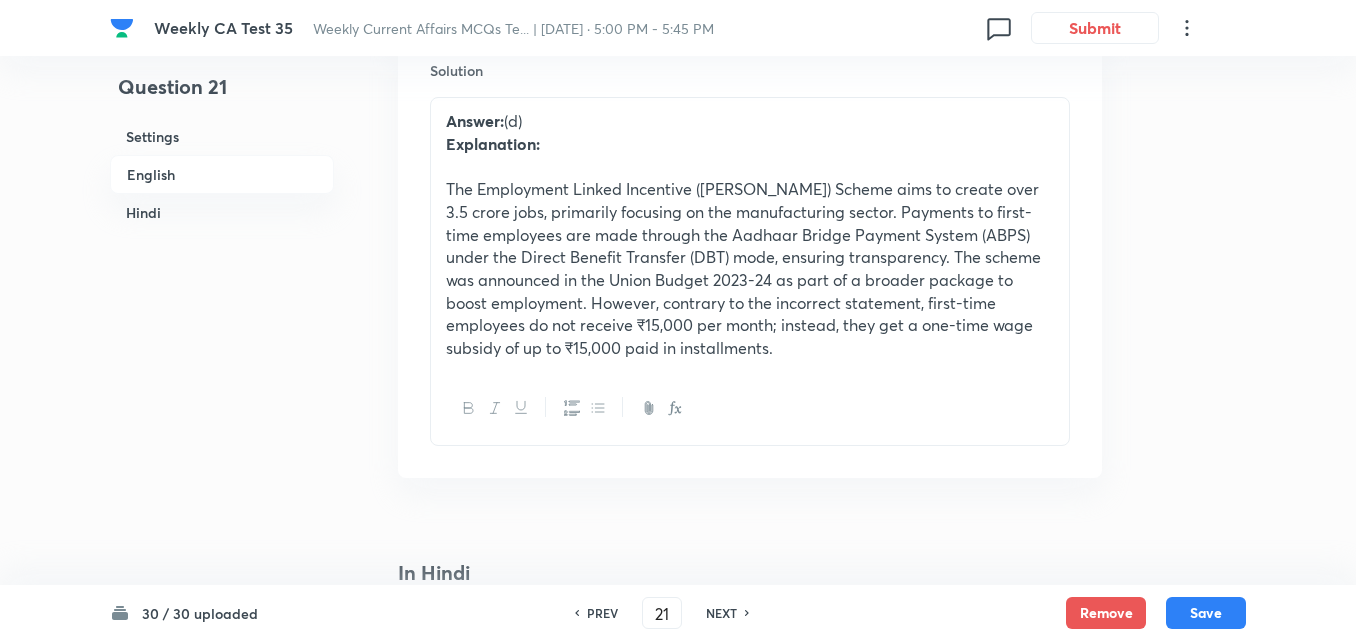 click 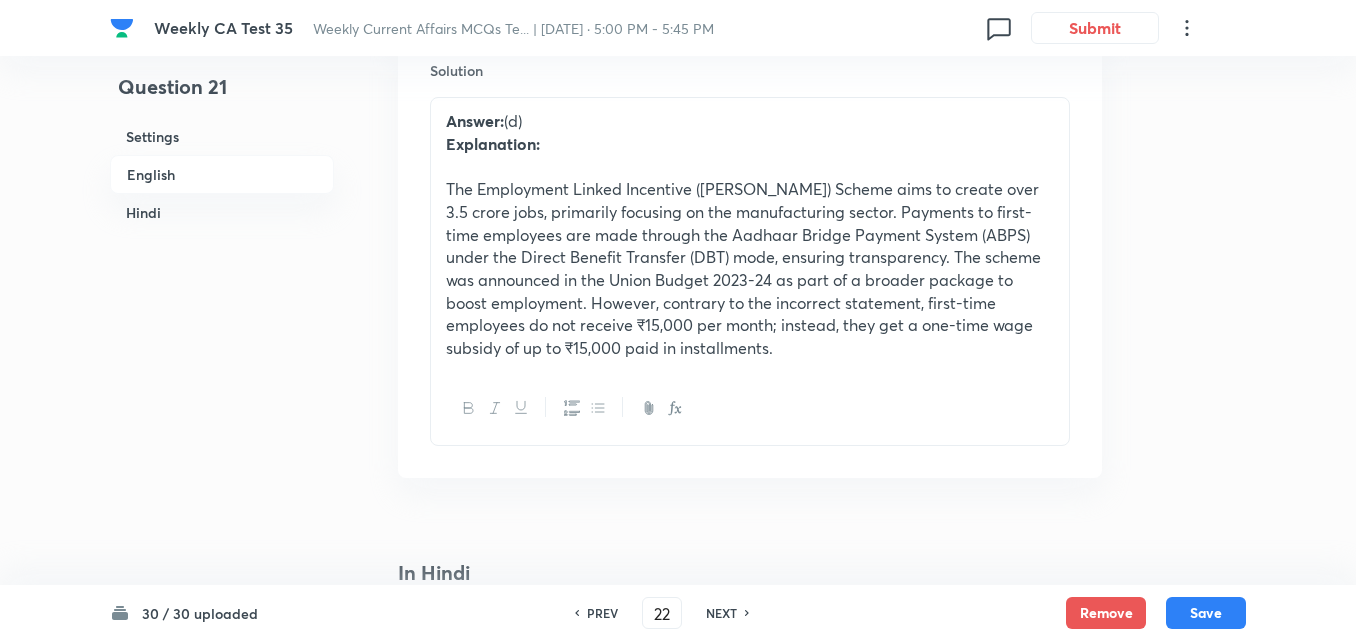 checkbox on "false" 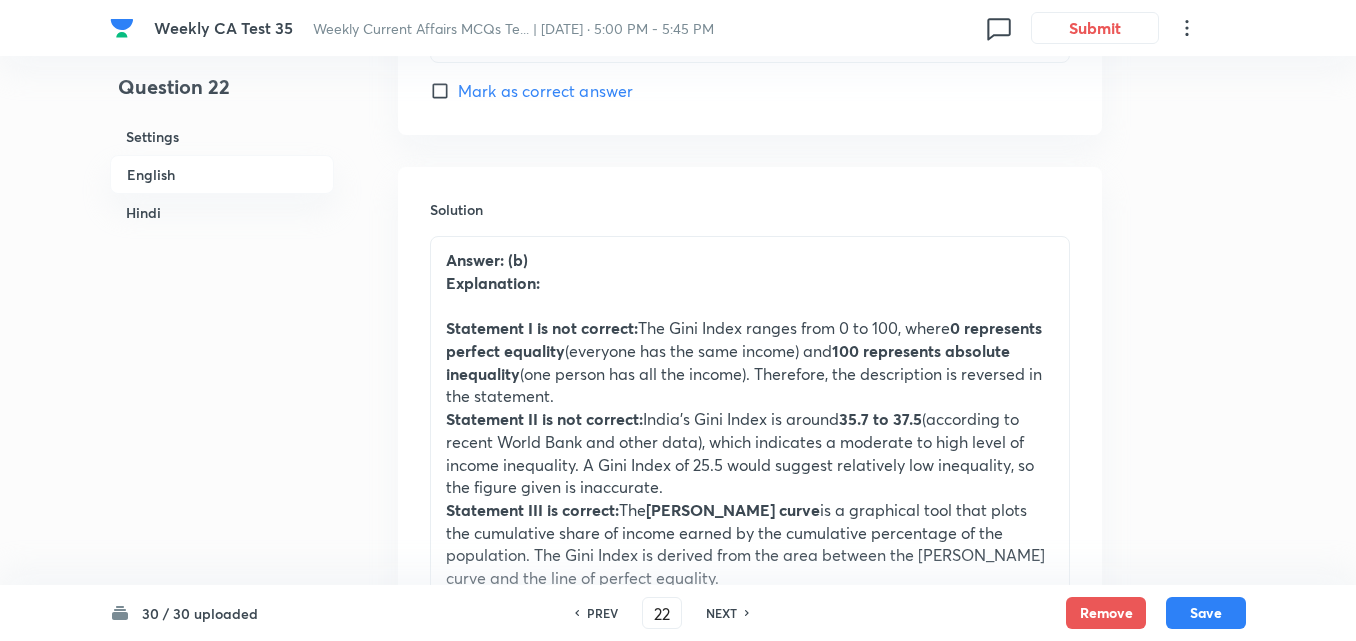 click 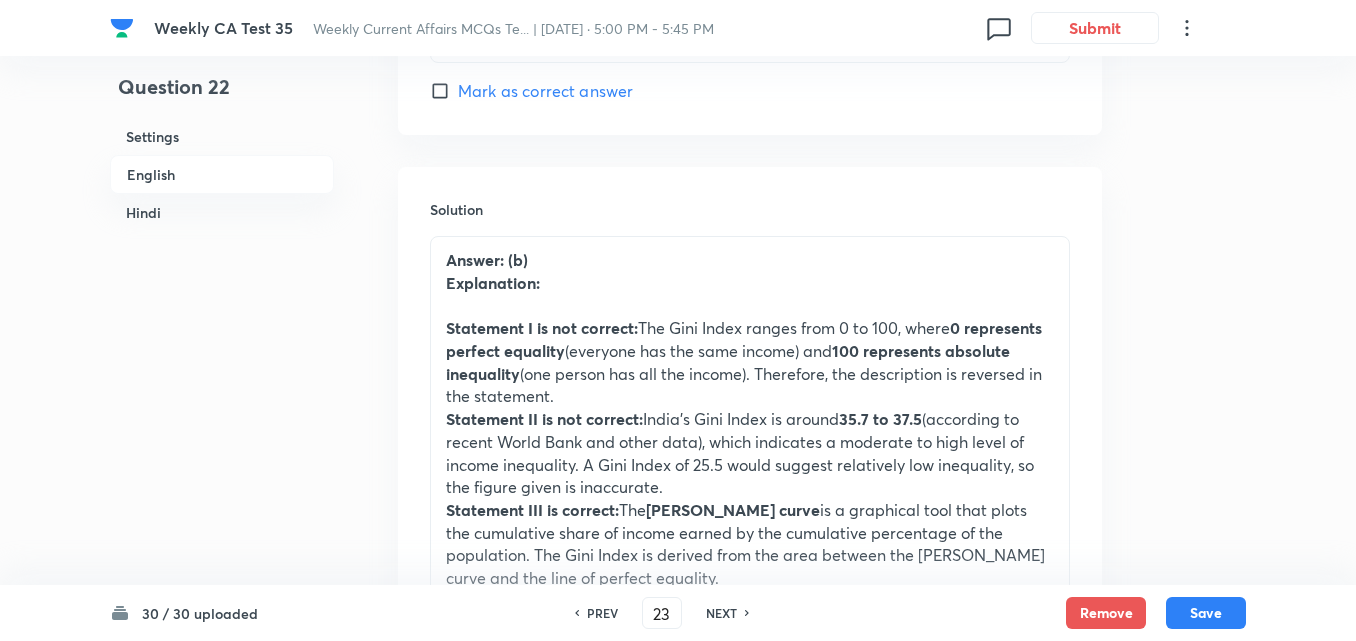 checkbox on "false" 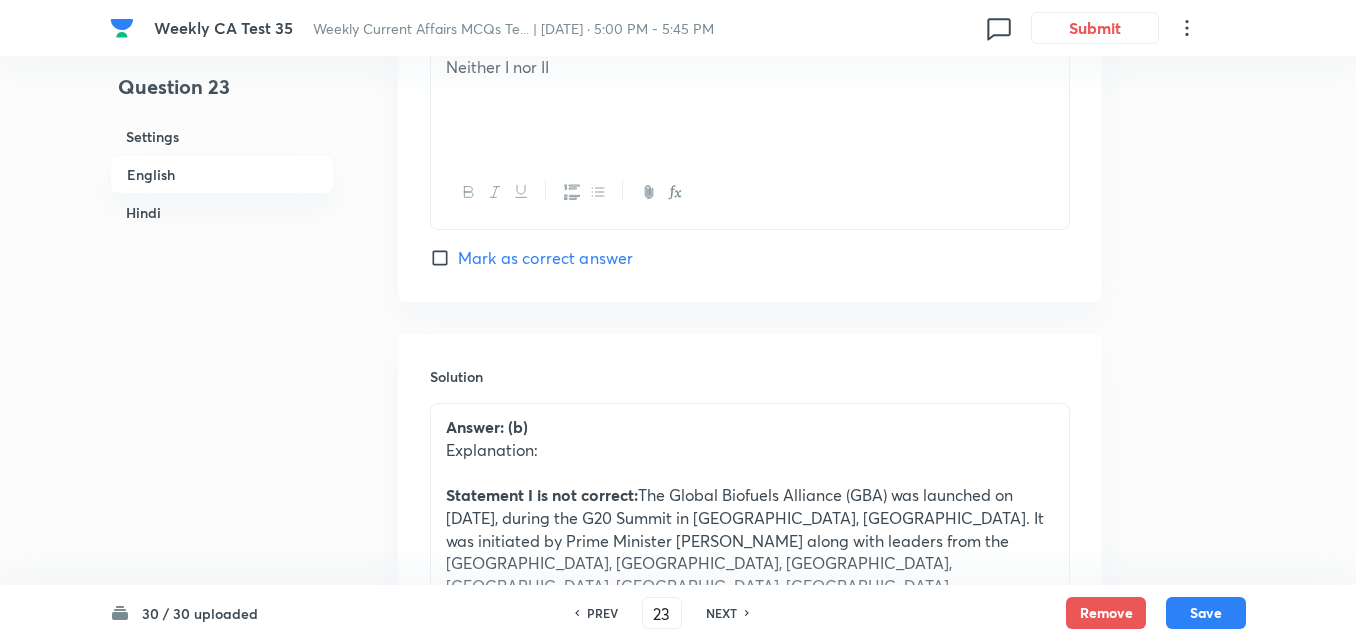 scroll, scrollTop: 2216, scrollLeft: 0, axis: vertical 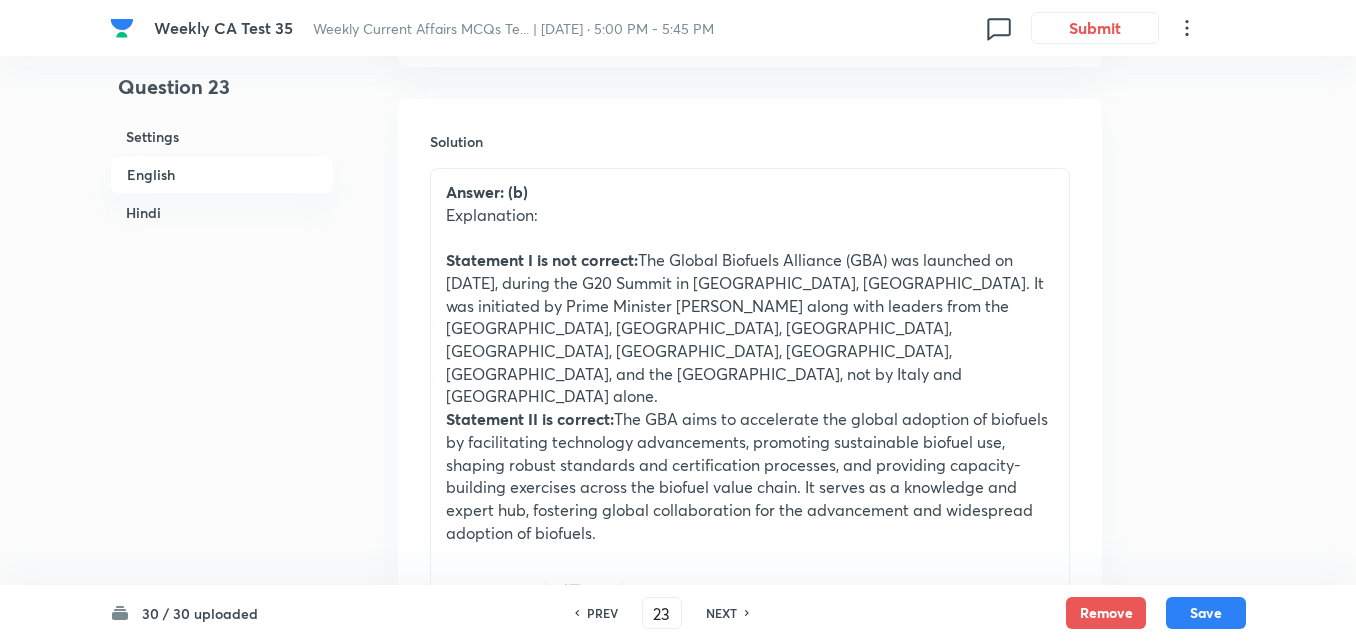 click 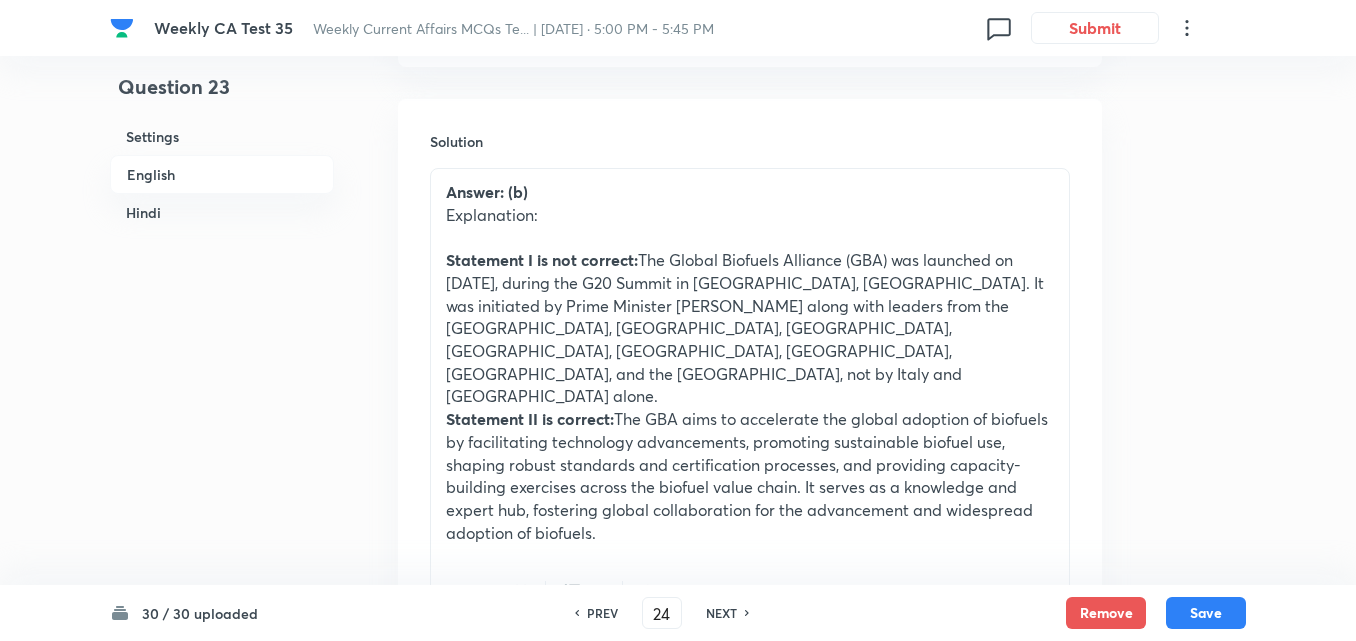 checkbox on "false" 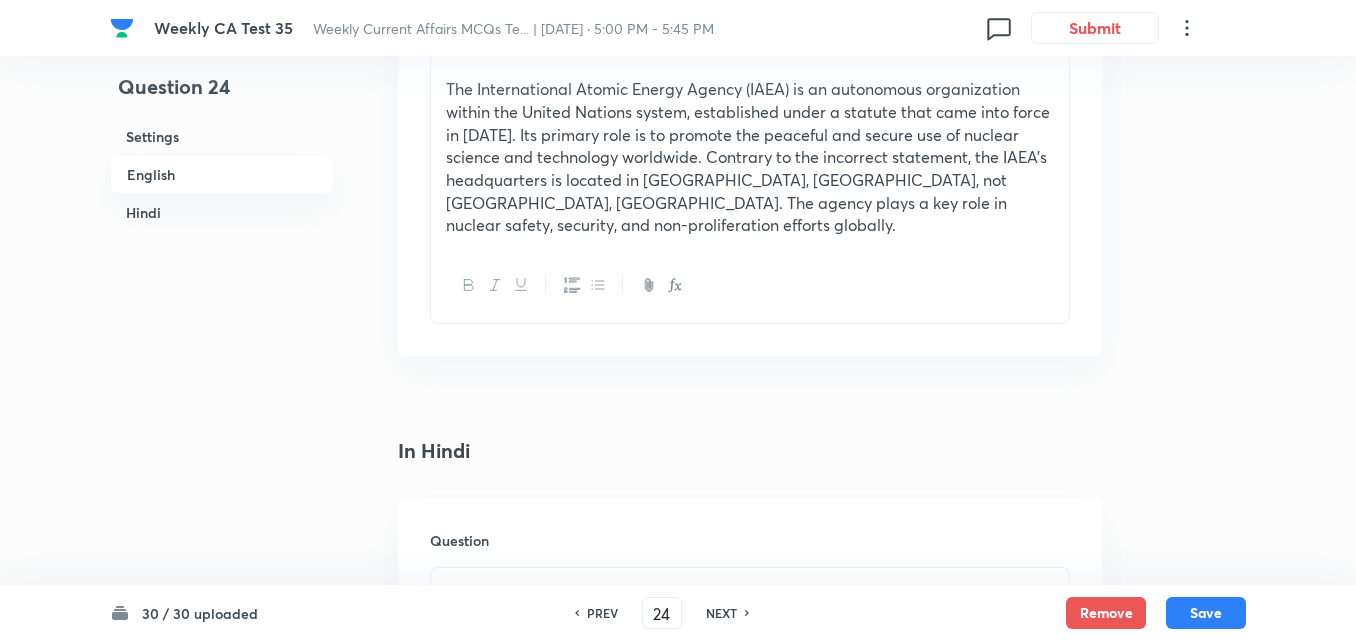 click 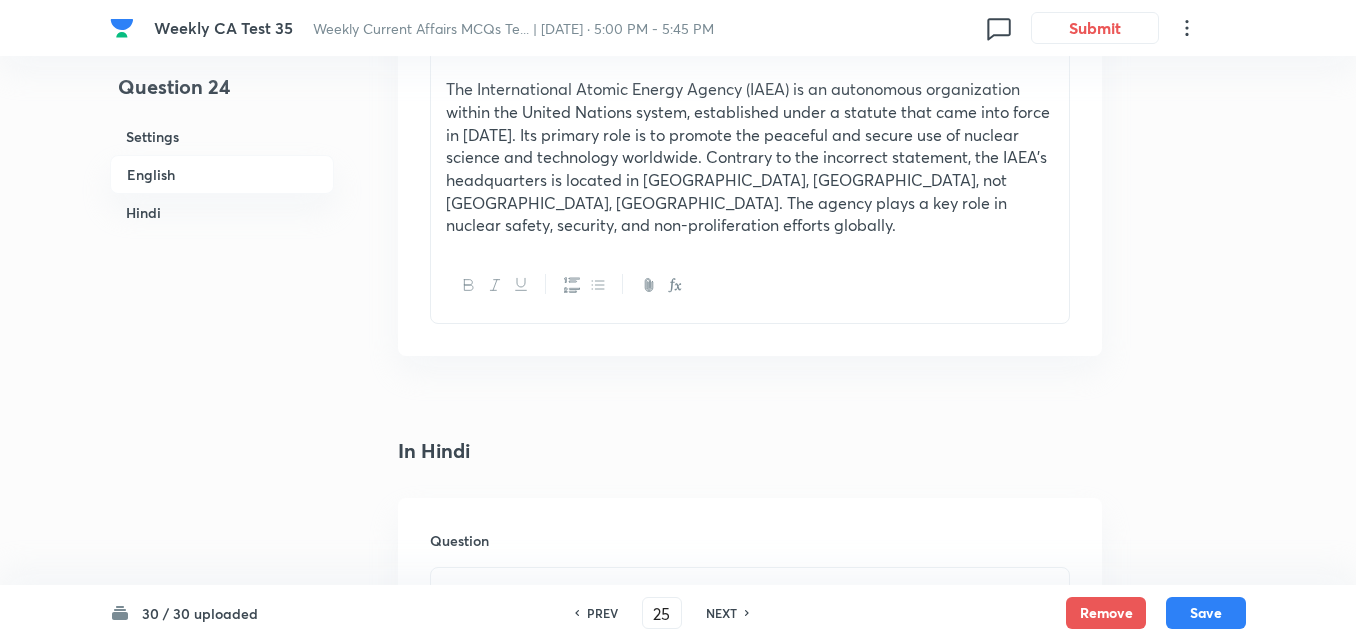 checkbox on "false" 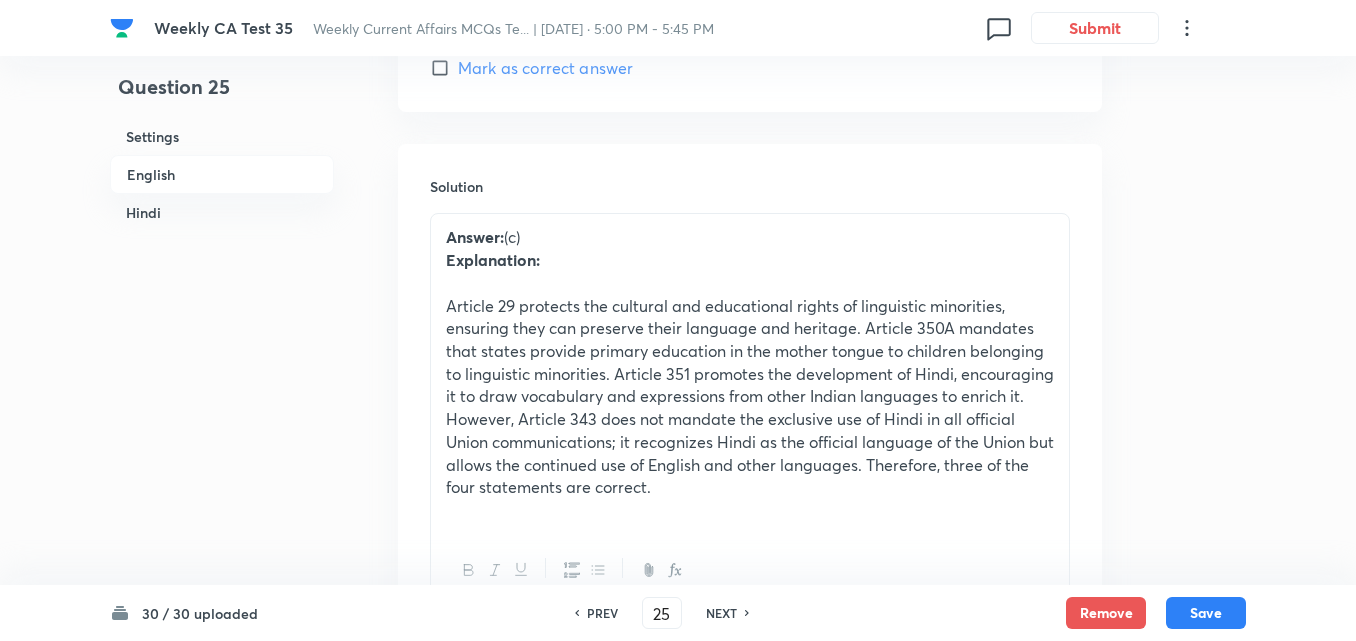 click on "NEXT" at bounding box center (724, 613) 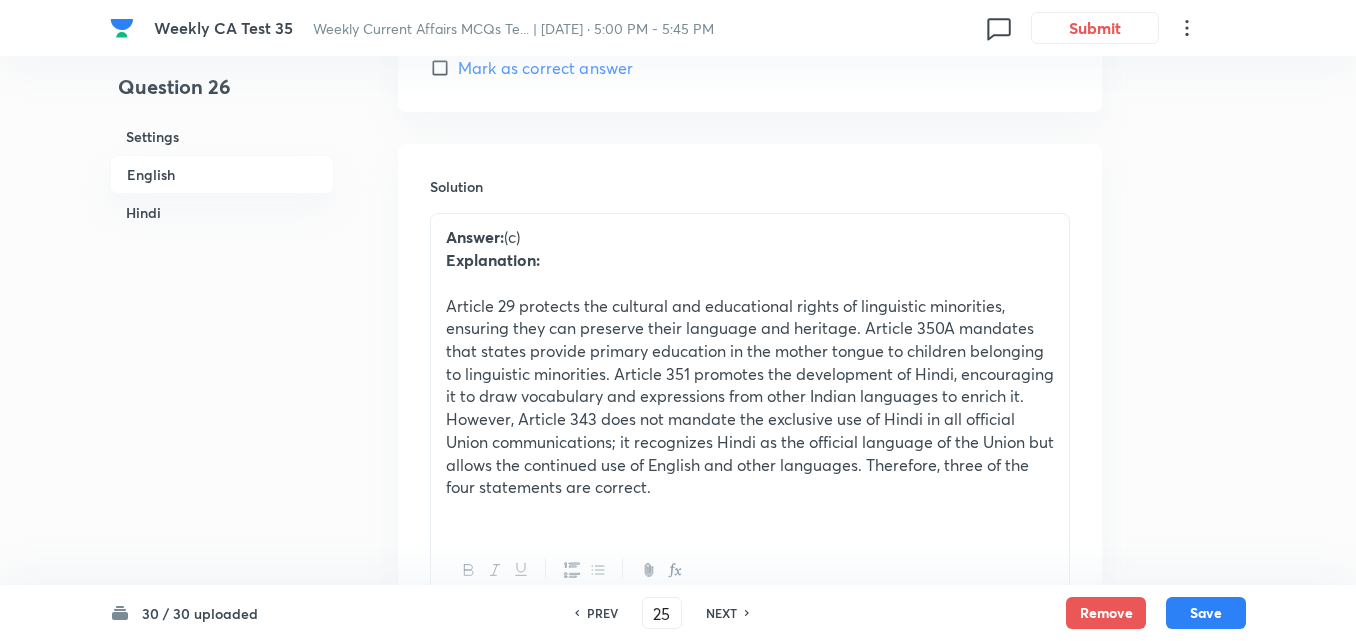type on "26" 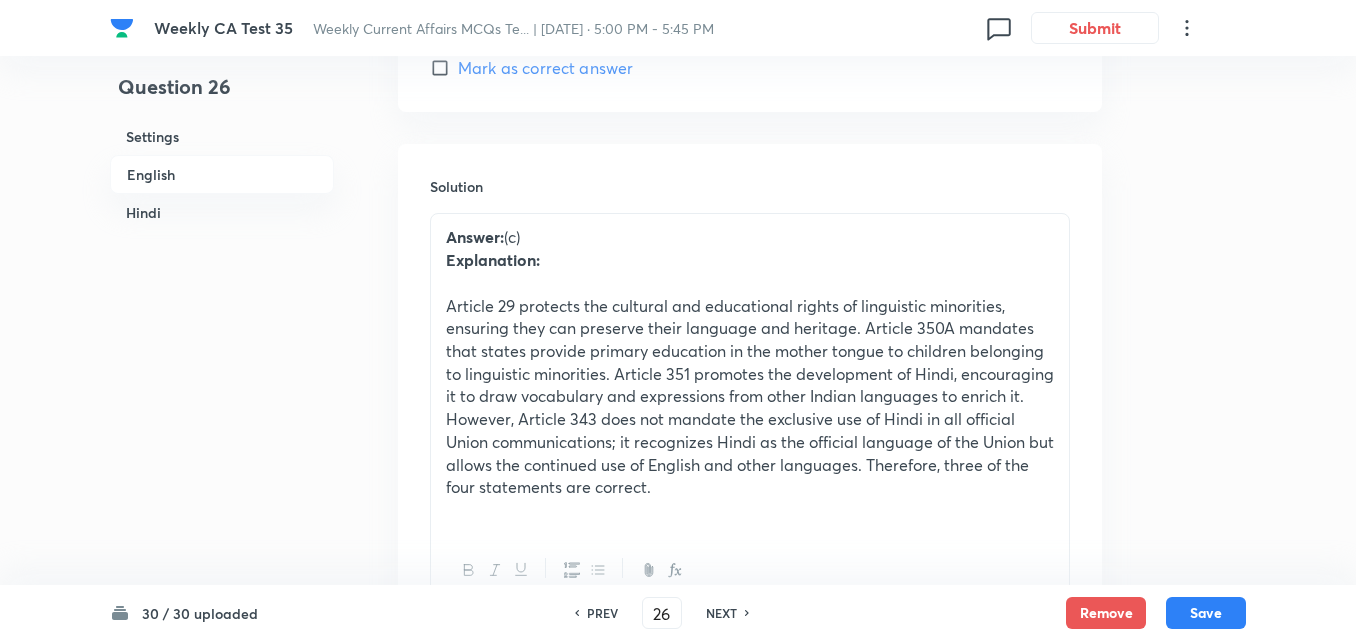 checkbox on "false" 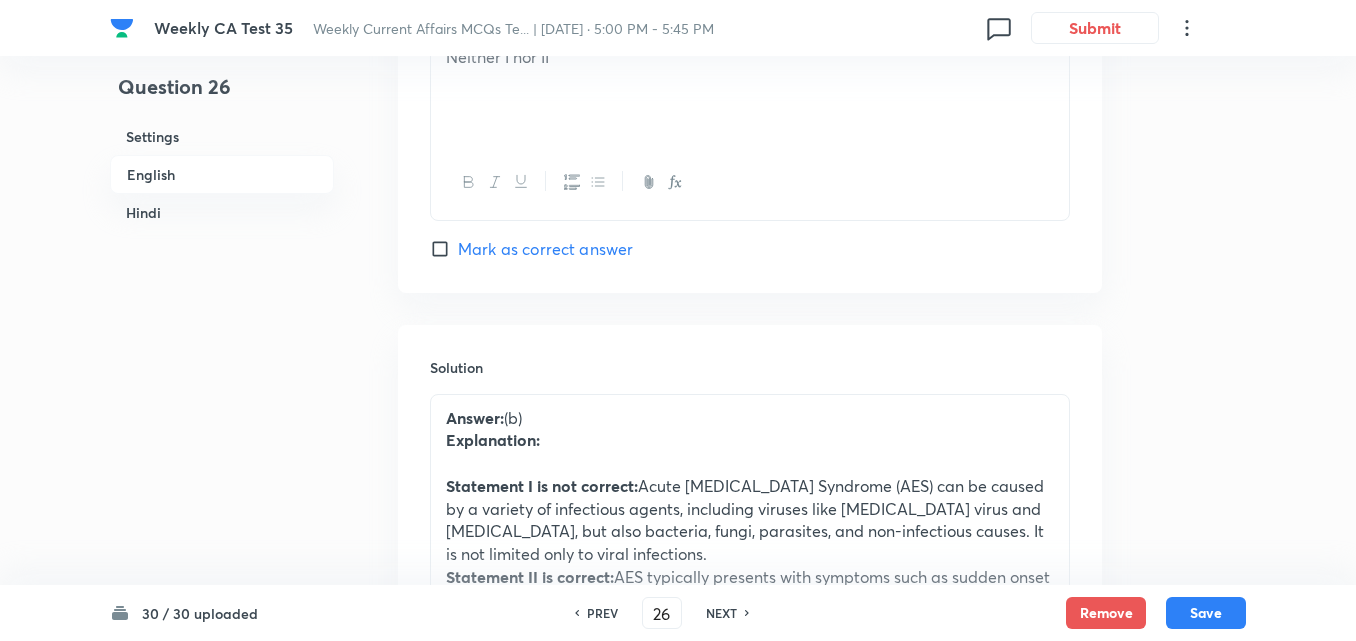 scroll, scrollTop: 2216, scrollLeft: 0, axis: vertical 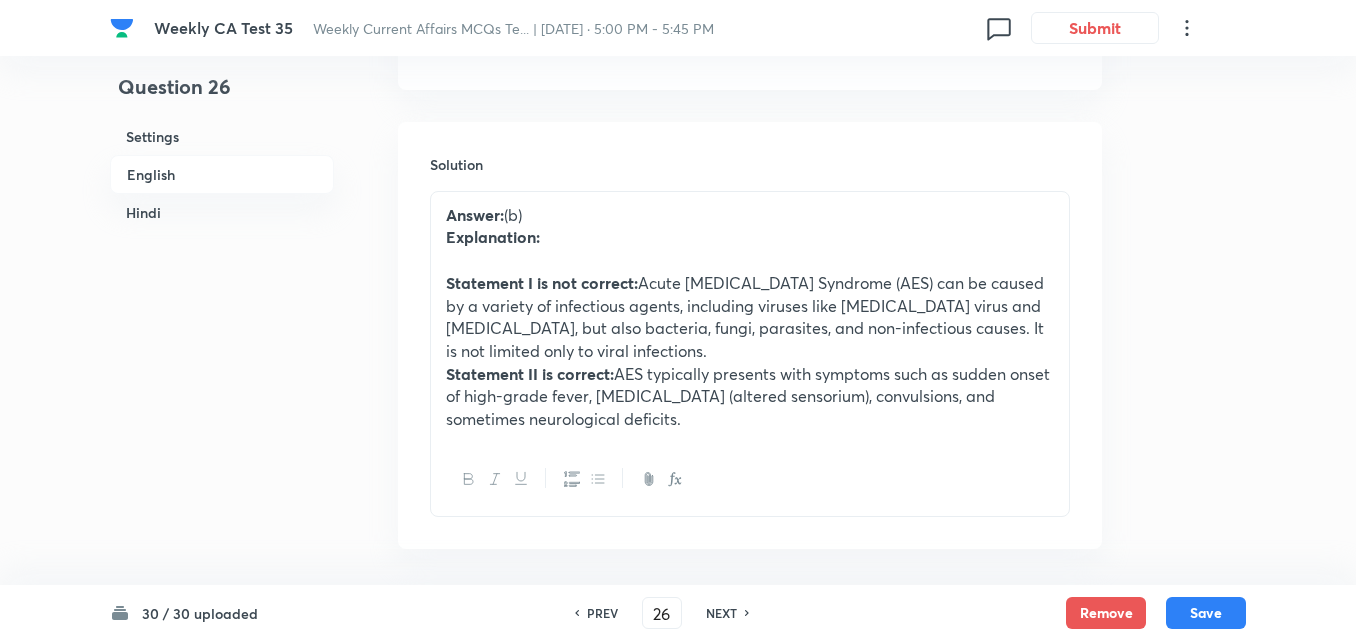 click on "NEXT" at bounding box center [724, 613] 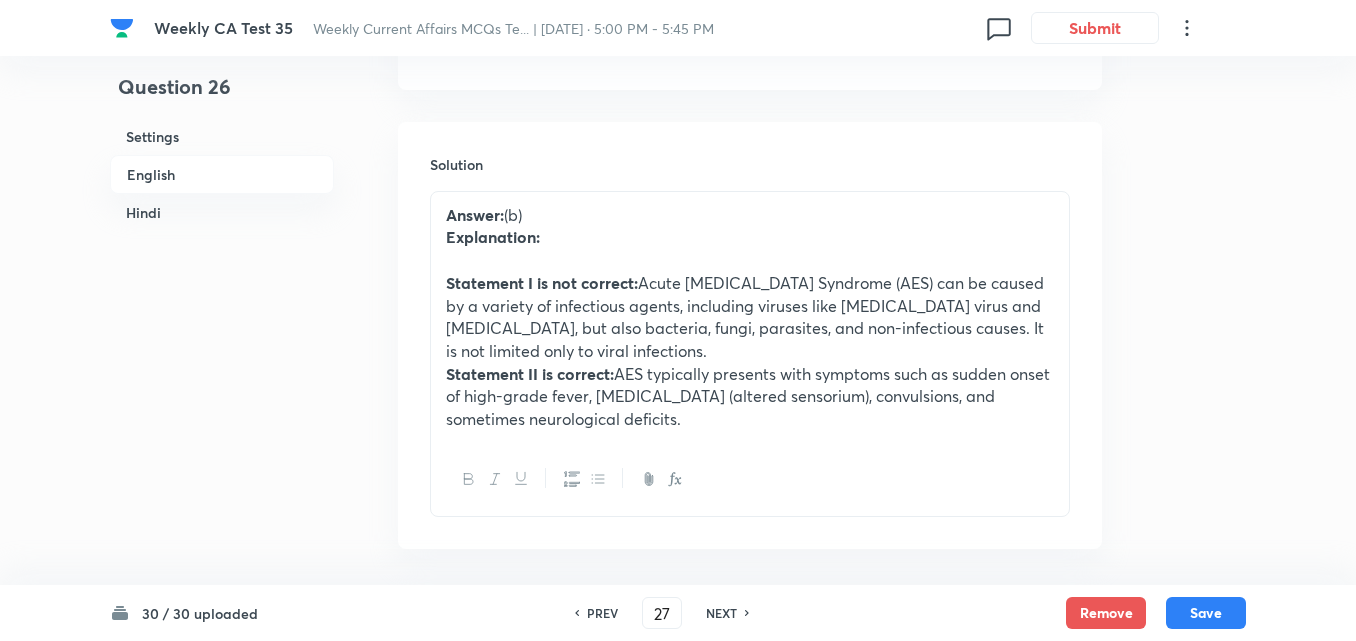 checkbox on "false" 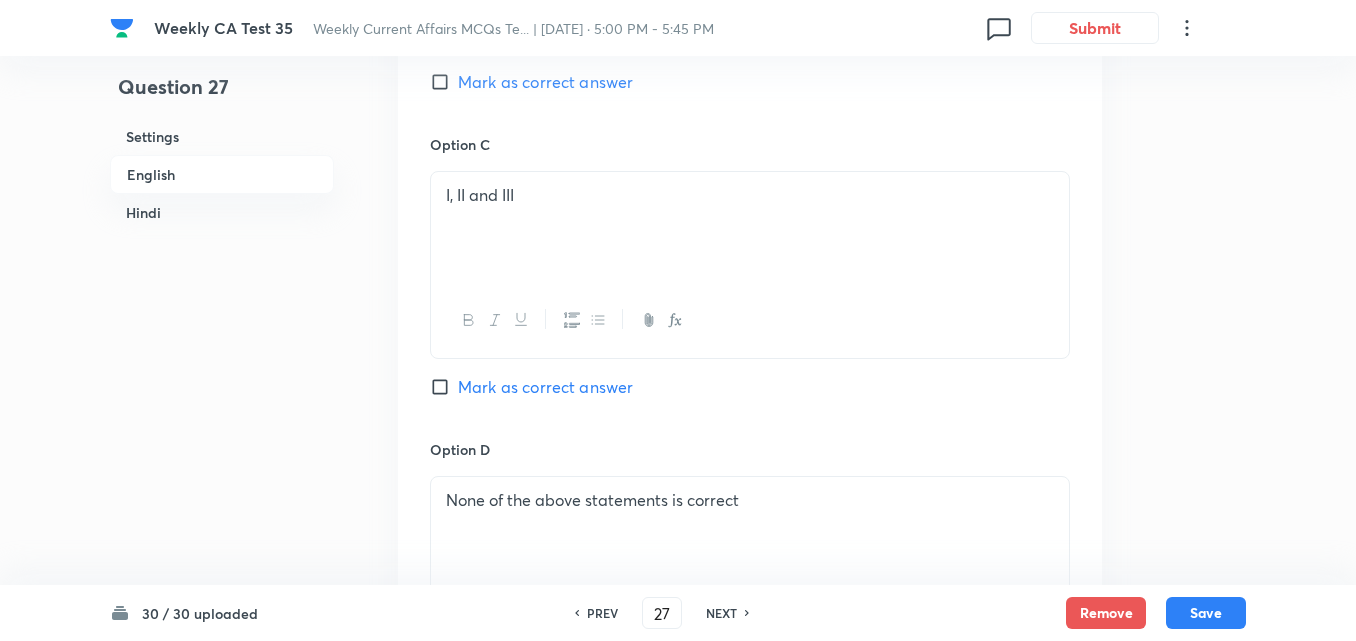scroll, scrollTop: 2016, scrollLeft: 0, axis: vertical 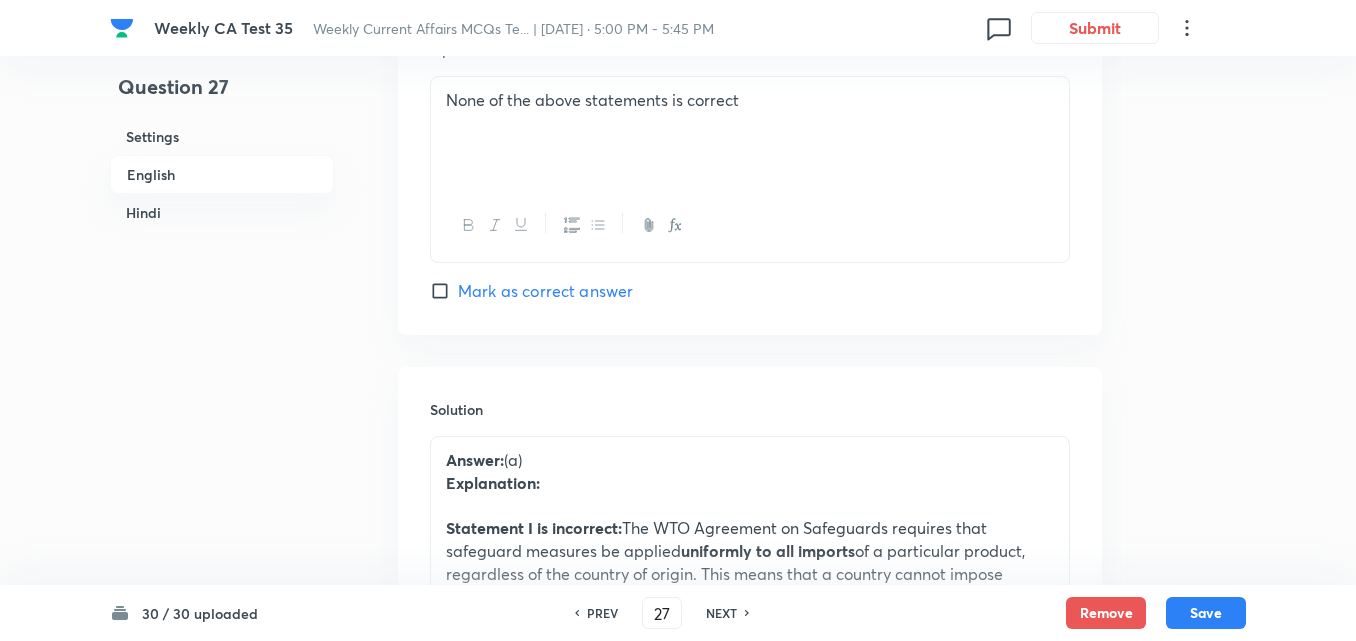 click on "NEXT" at bounding box center [724, 613] 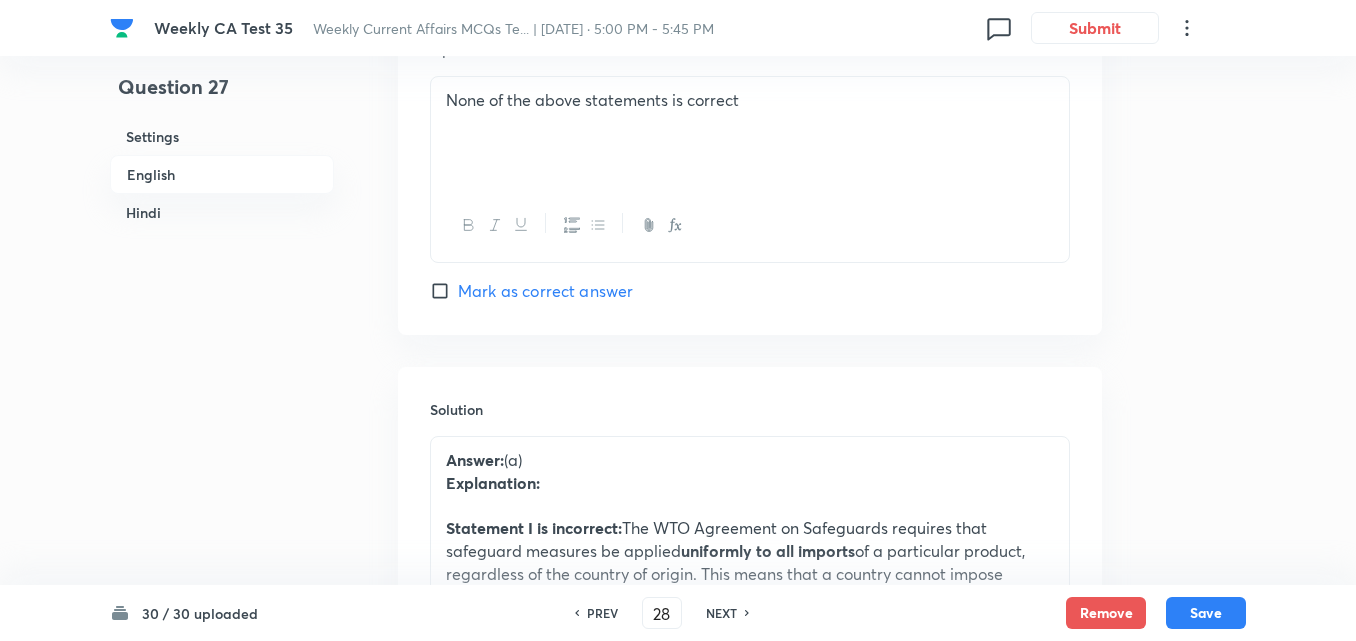 checkbox on "false" 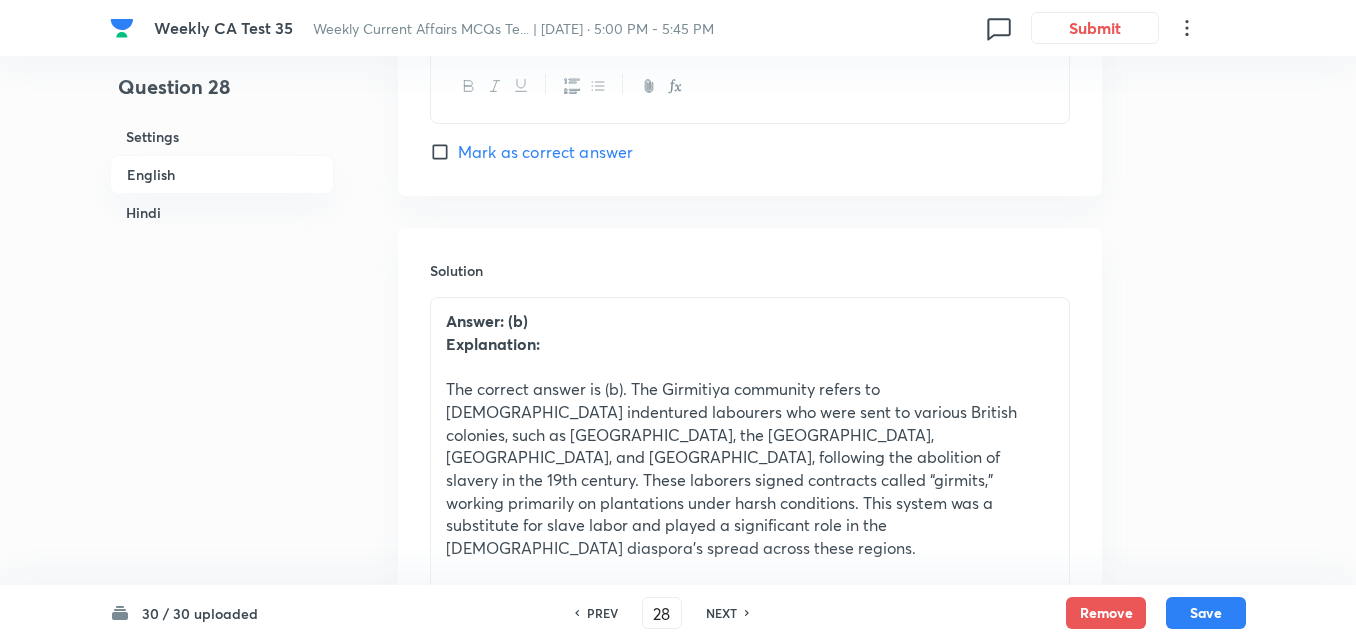 checkbox on "true" 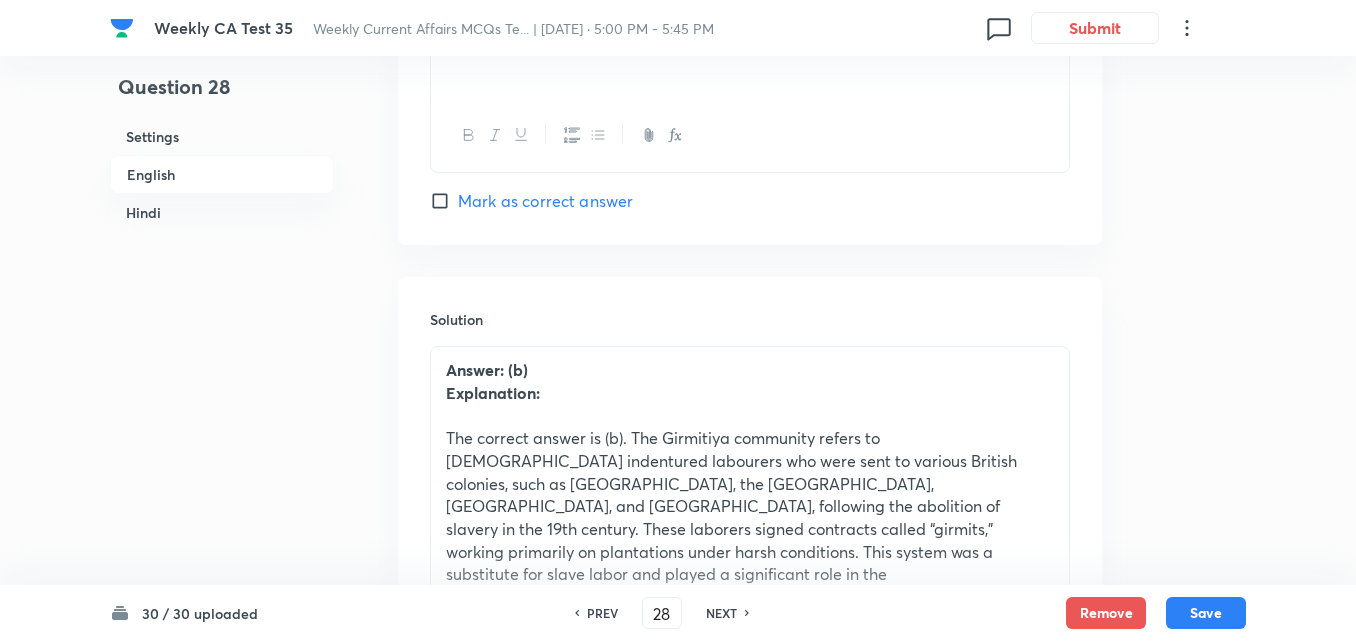 scroll, scrollTop: 2116, scrollLeft: 0, axis: vertical 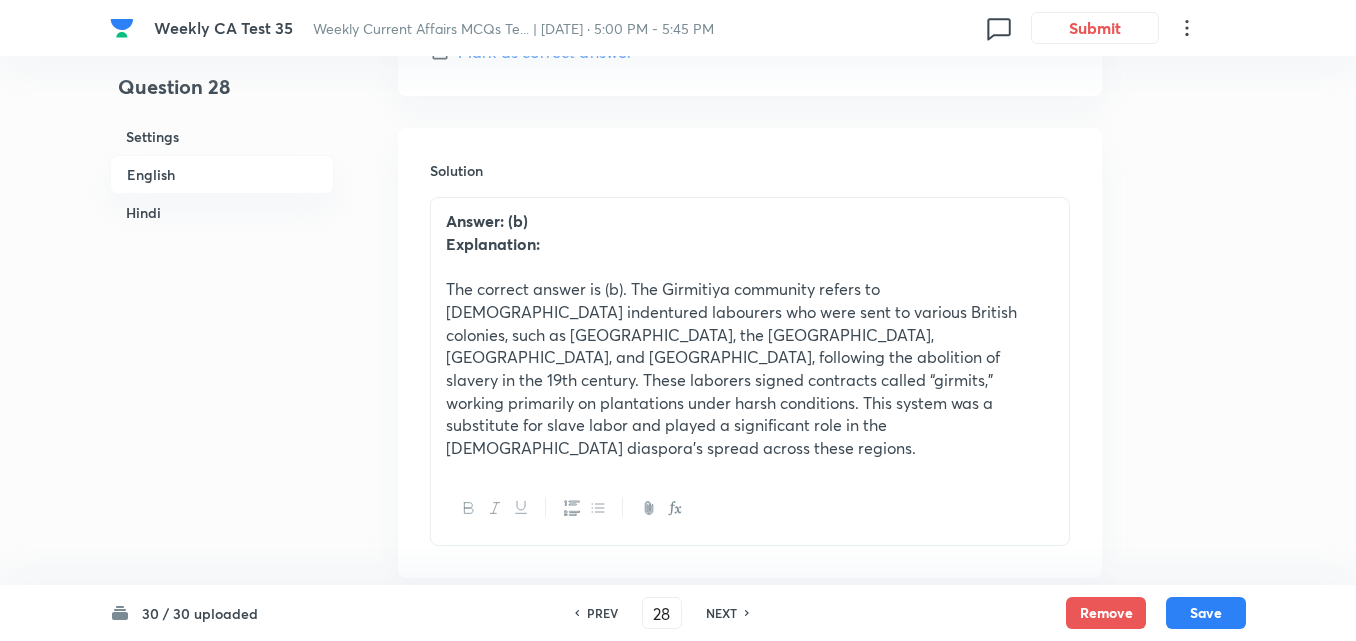 click on "NEXT" at bounding box center (724, 613) 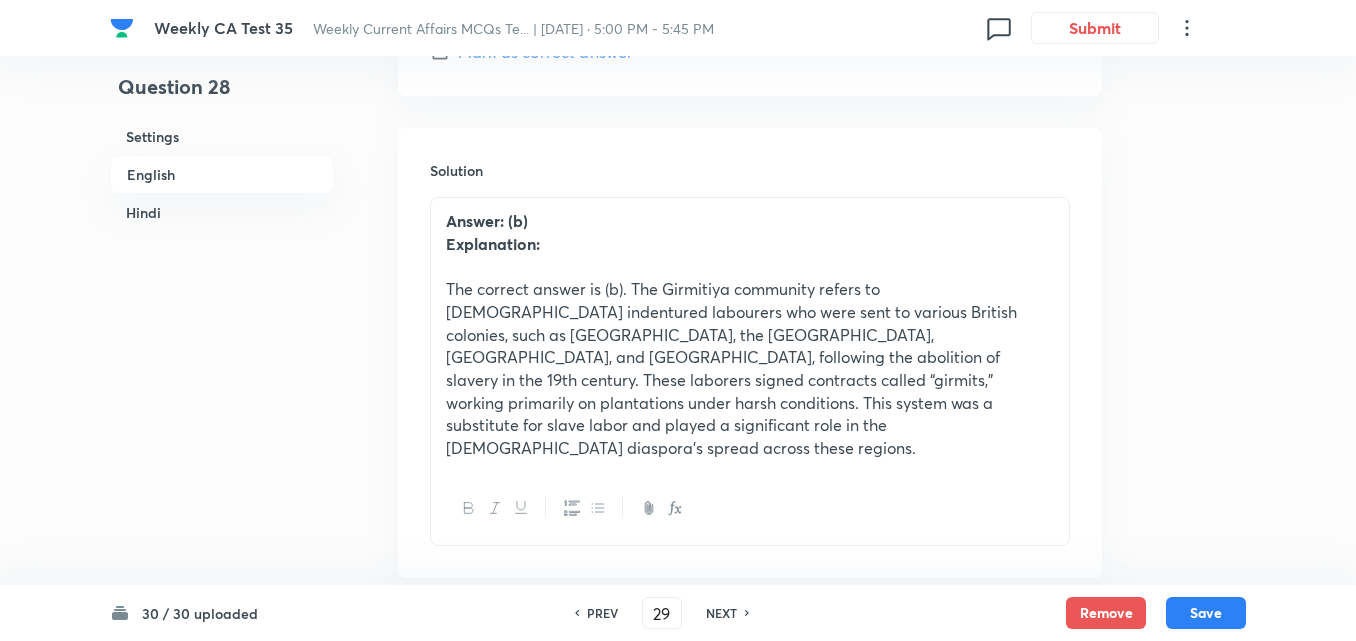 checkbox on "false" 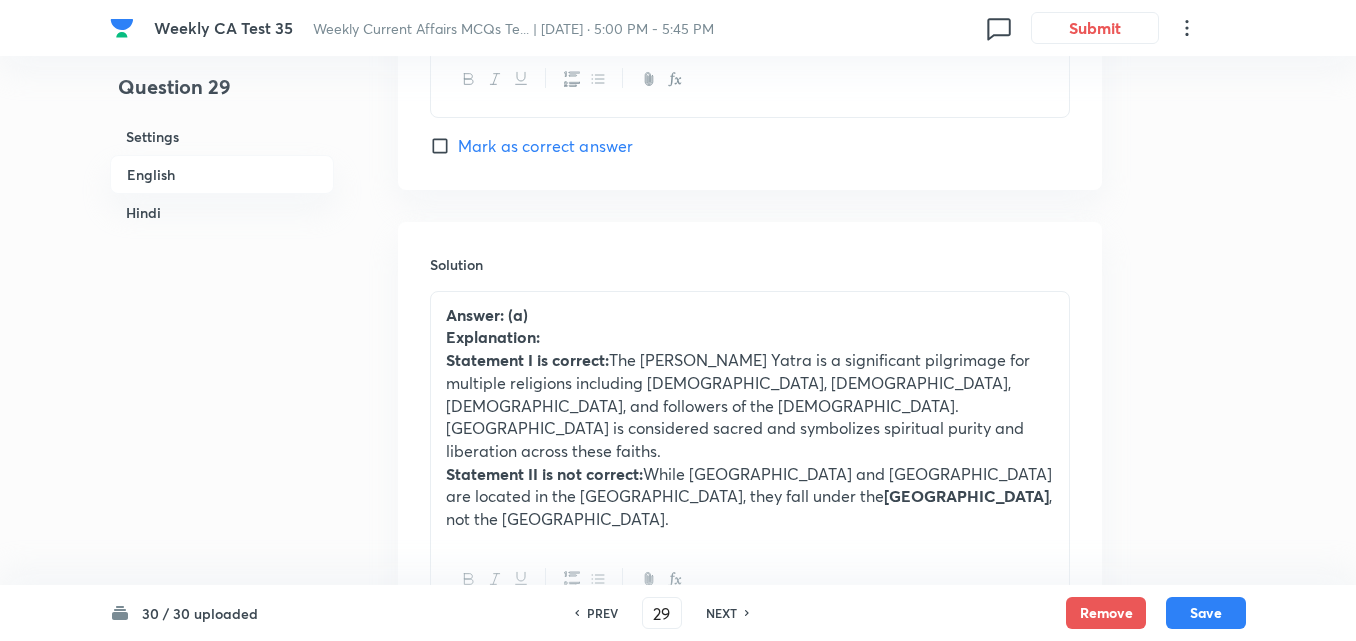 checkbox on "true" 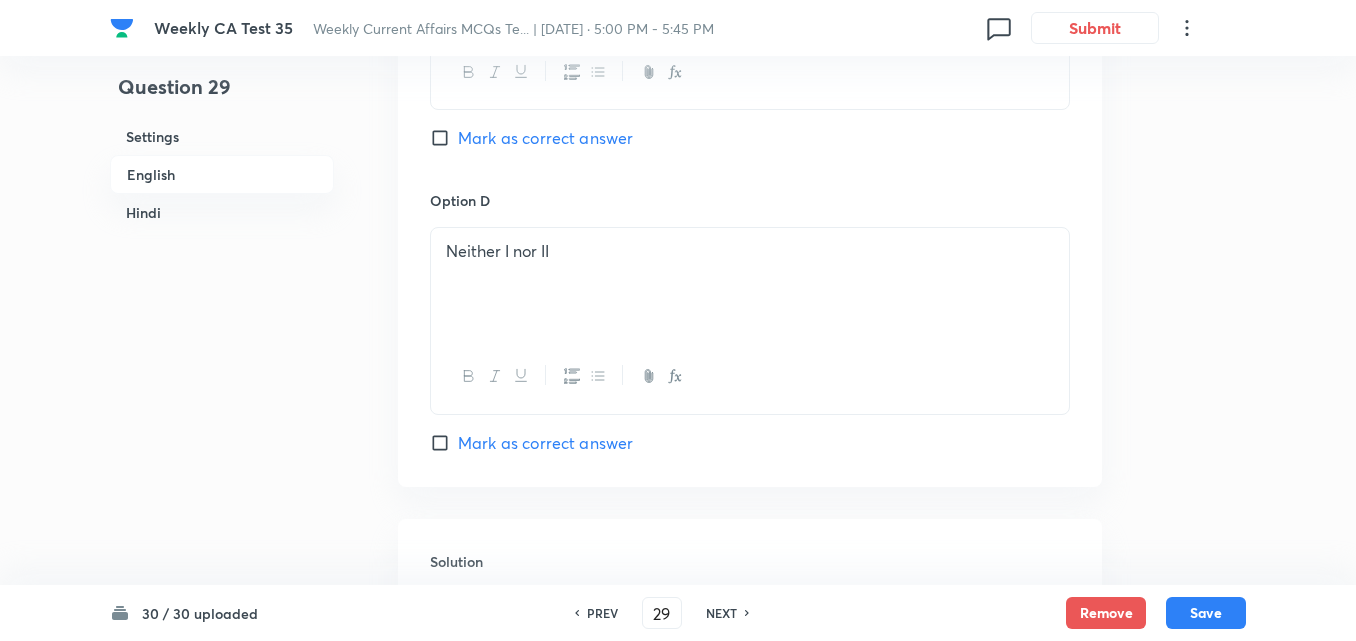scroll, scrollTop: 2016, scrollLeft: 0, axis: vertical 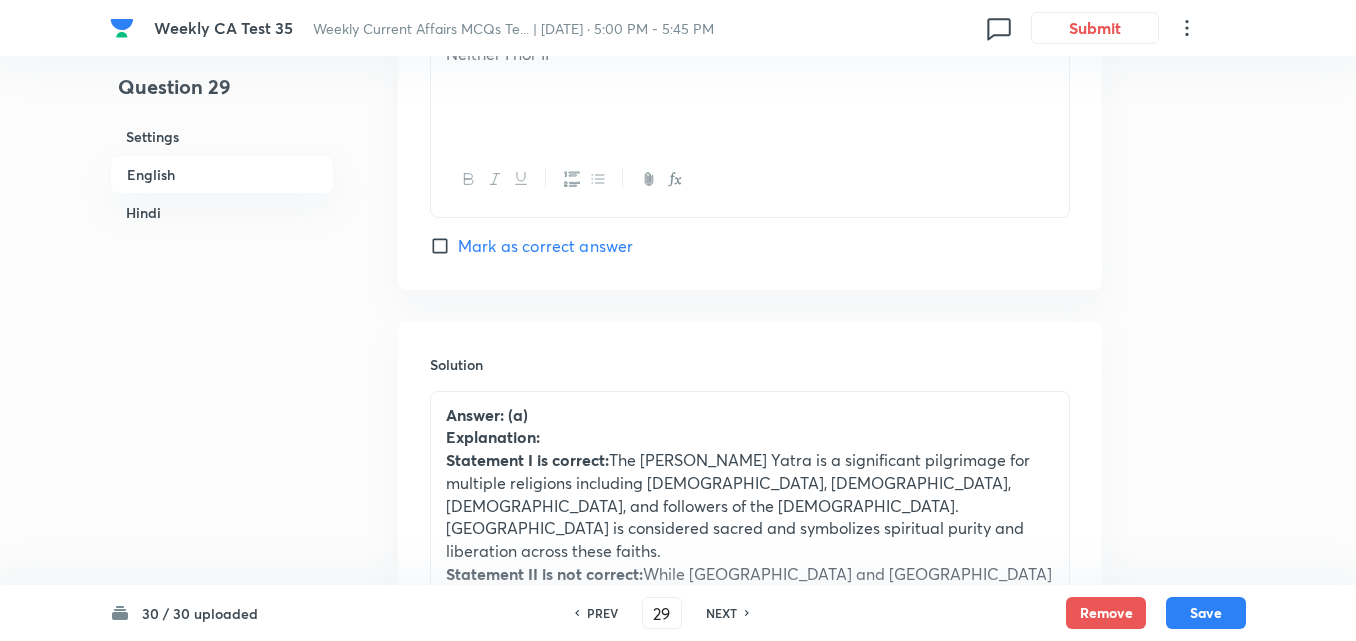 click on "NEXT" at bounding box center [724, 613] 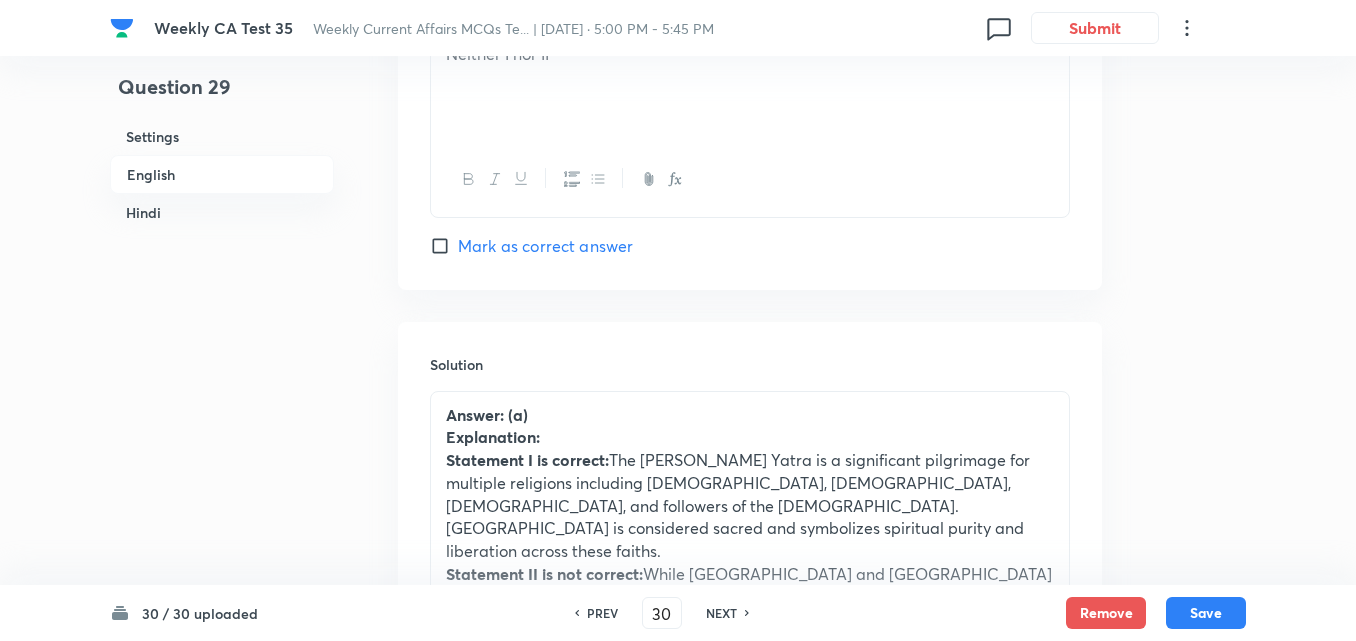 checkbox on "false" 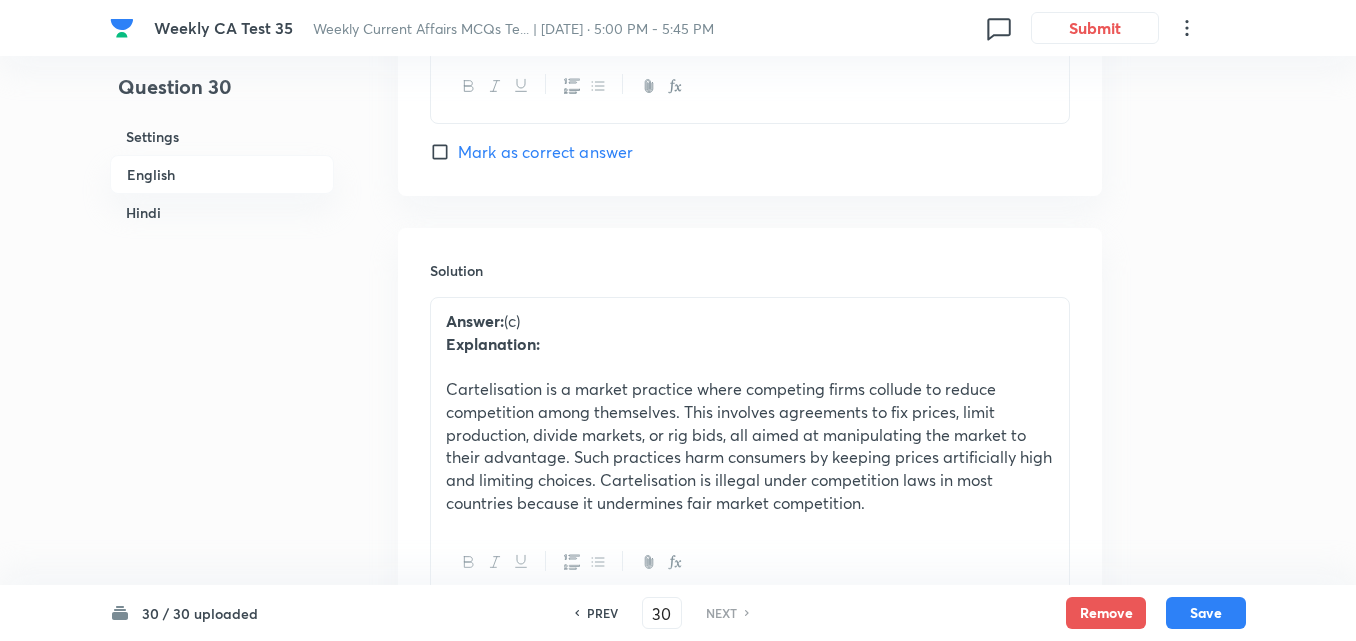 checkbox on "true" 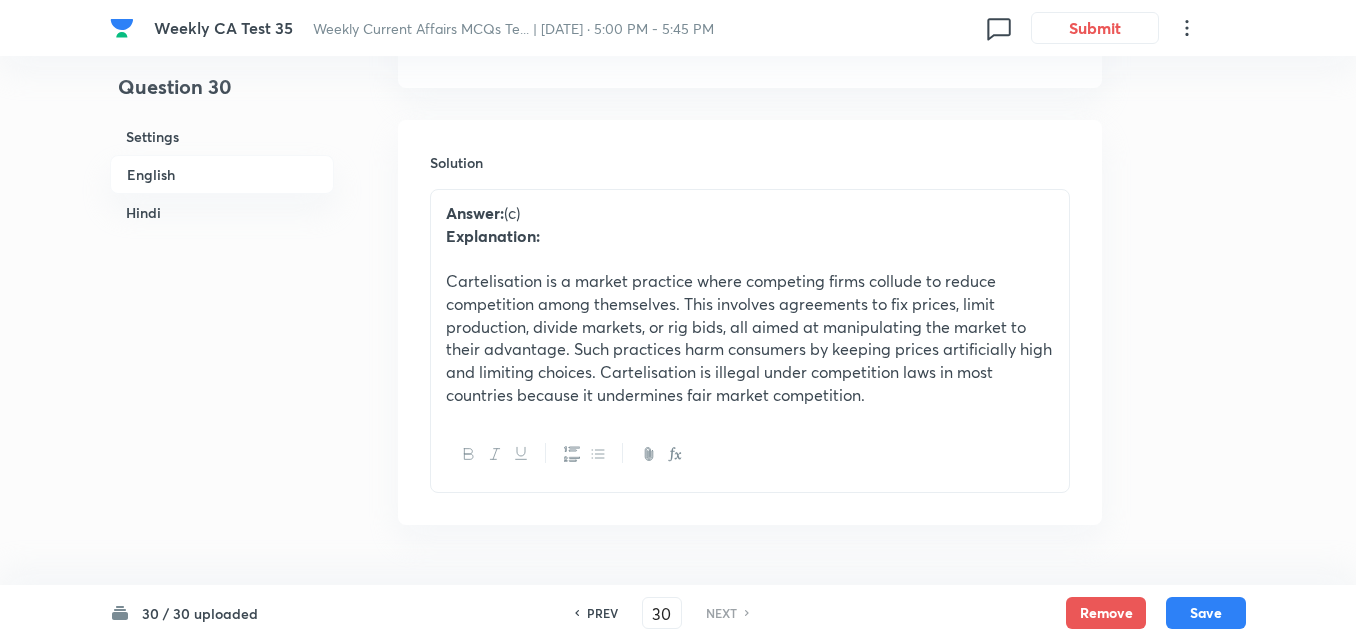 scroll, scrollTop: 2116, scrollLeft: 0, axis: vertical 